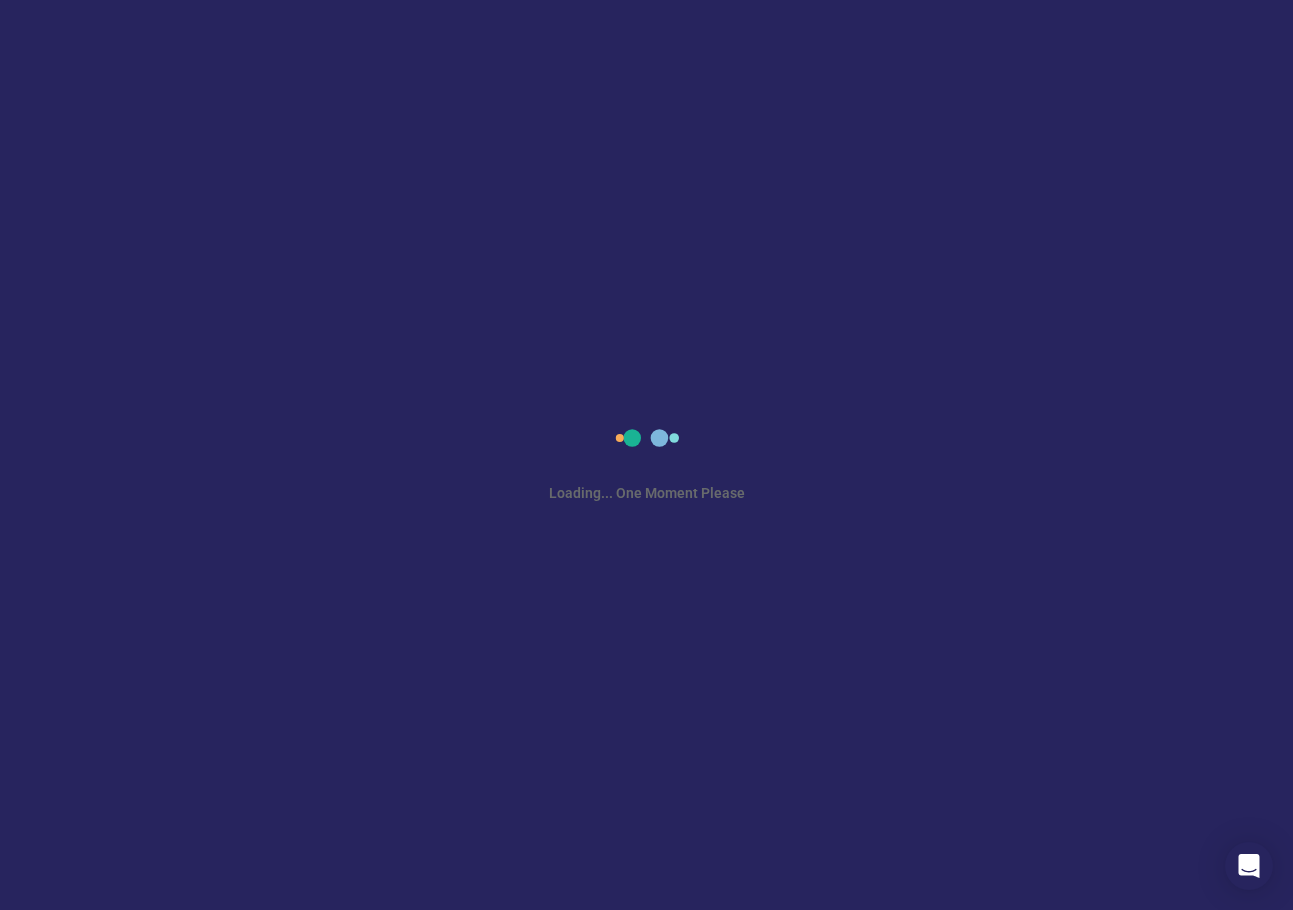 scroll, scrollTop: 0, scrollLeft: 0, axis: both 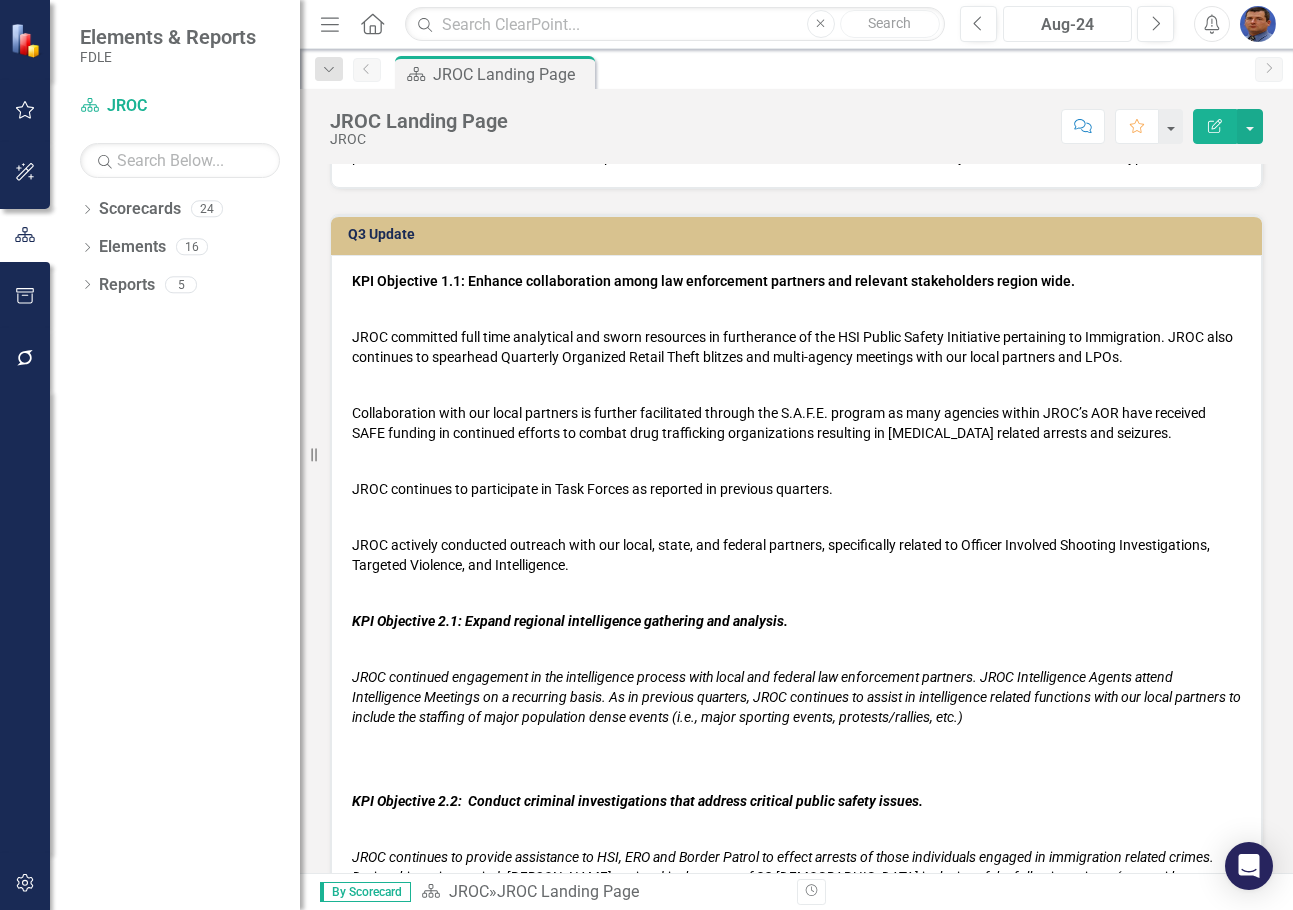 click on "Aug-24" at bounding box center (1067, 25) 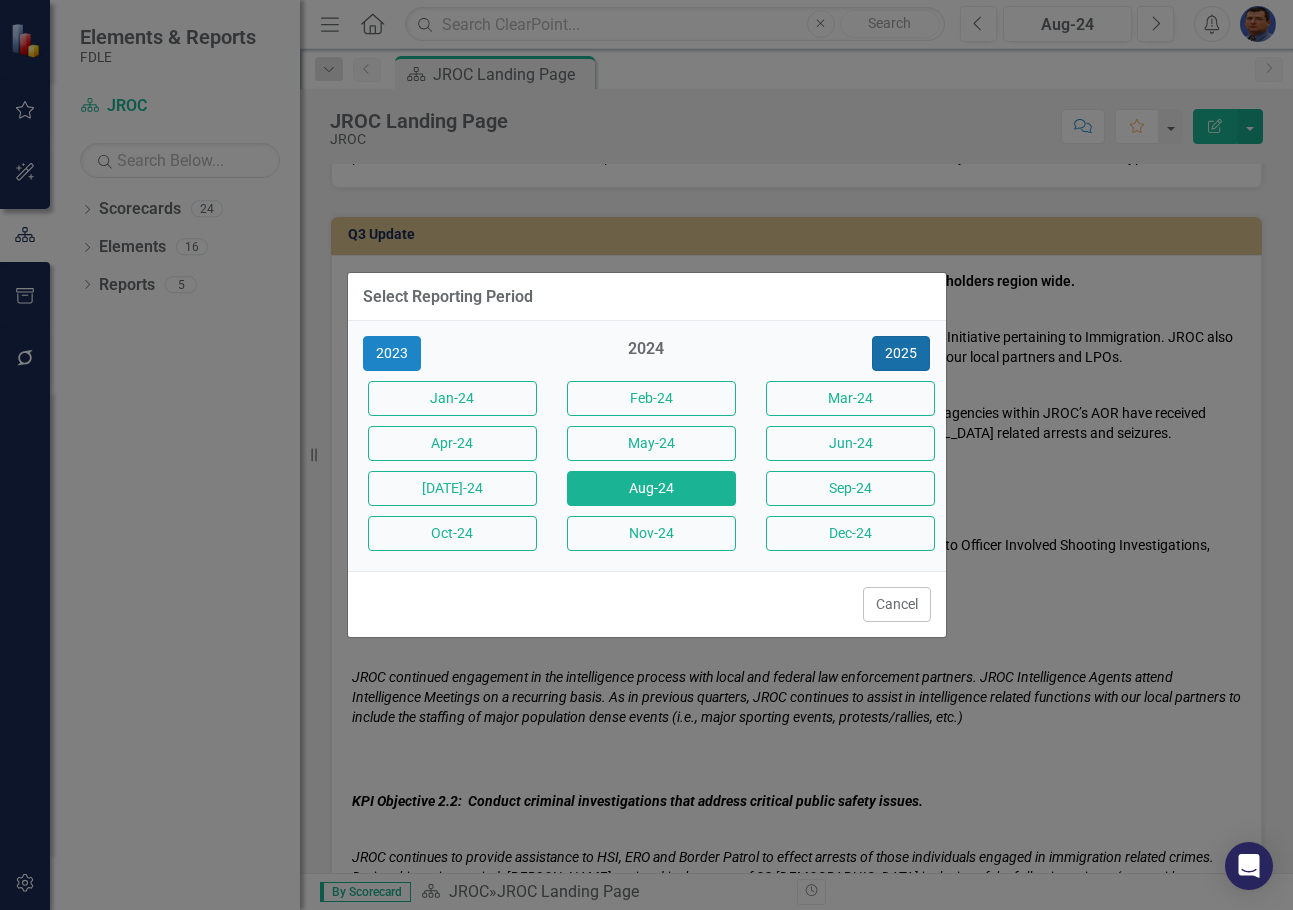 click on "2025" at bounding box center [901, 353] 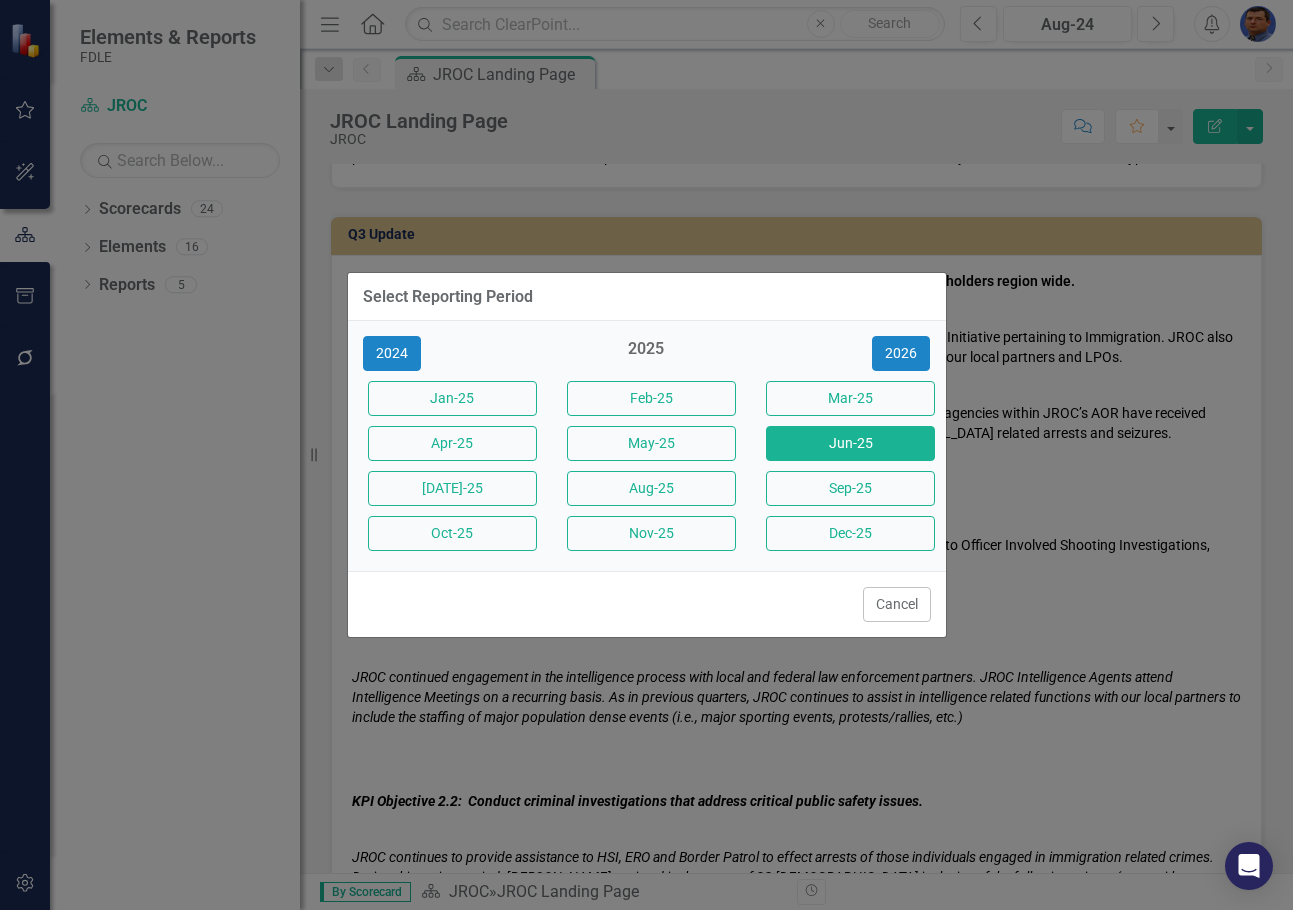 click on "Jun-25" at bounding box center [850, 443] 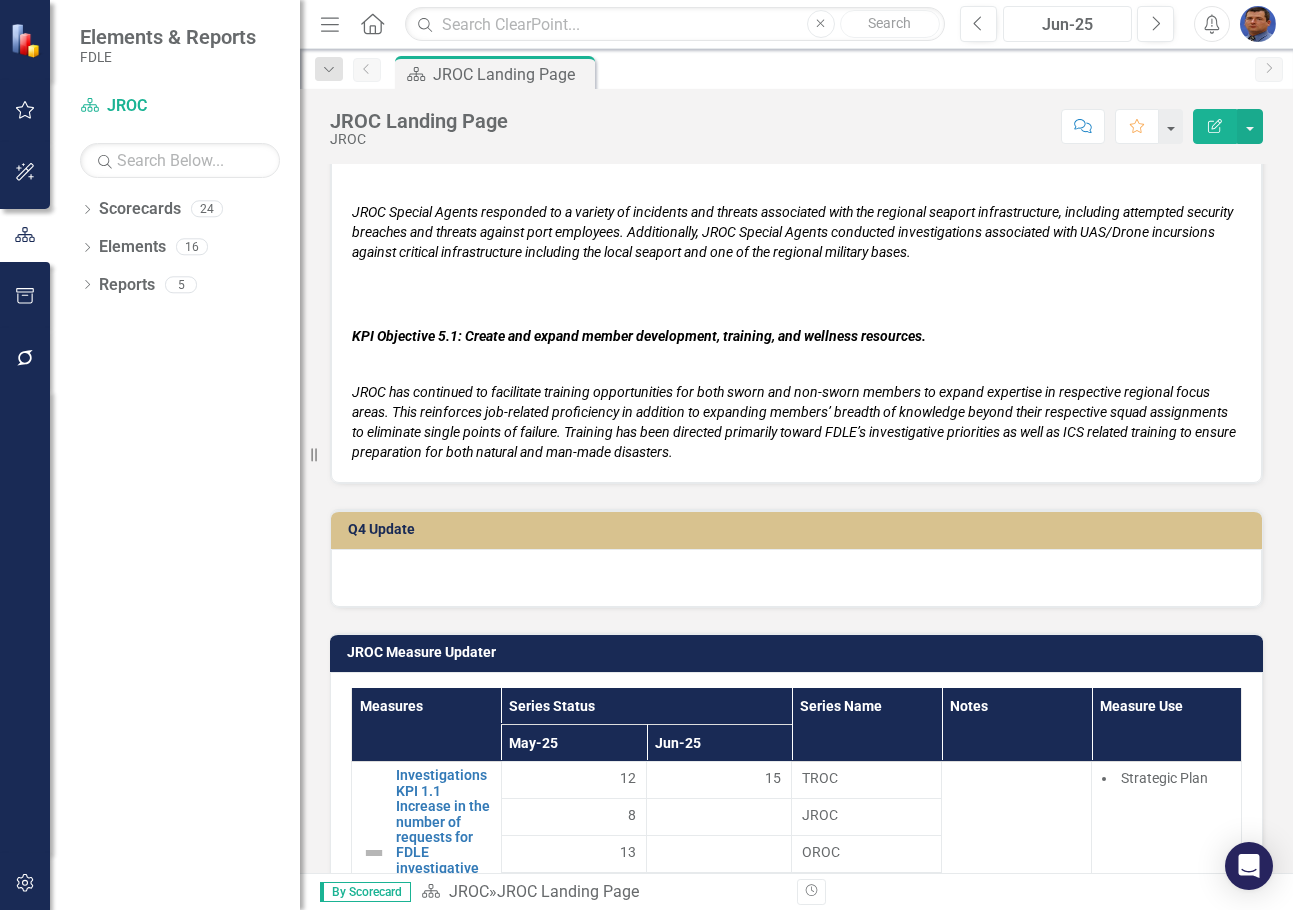scroll, scrollTop: 2600, scrollLeft: 0, axis: vertical 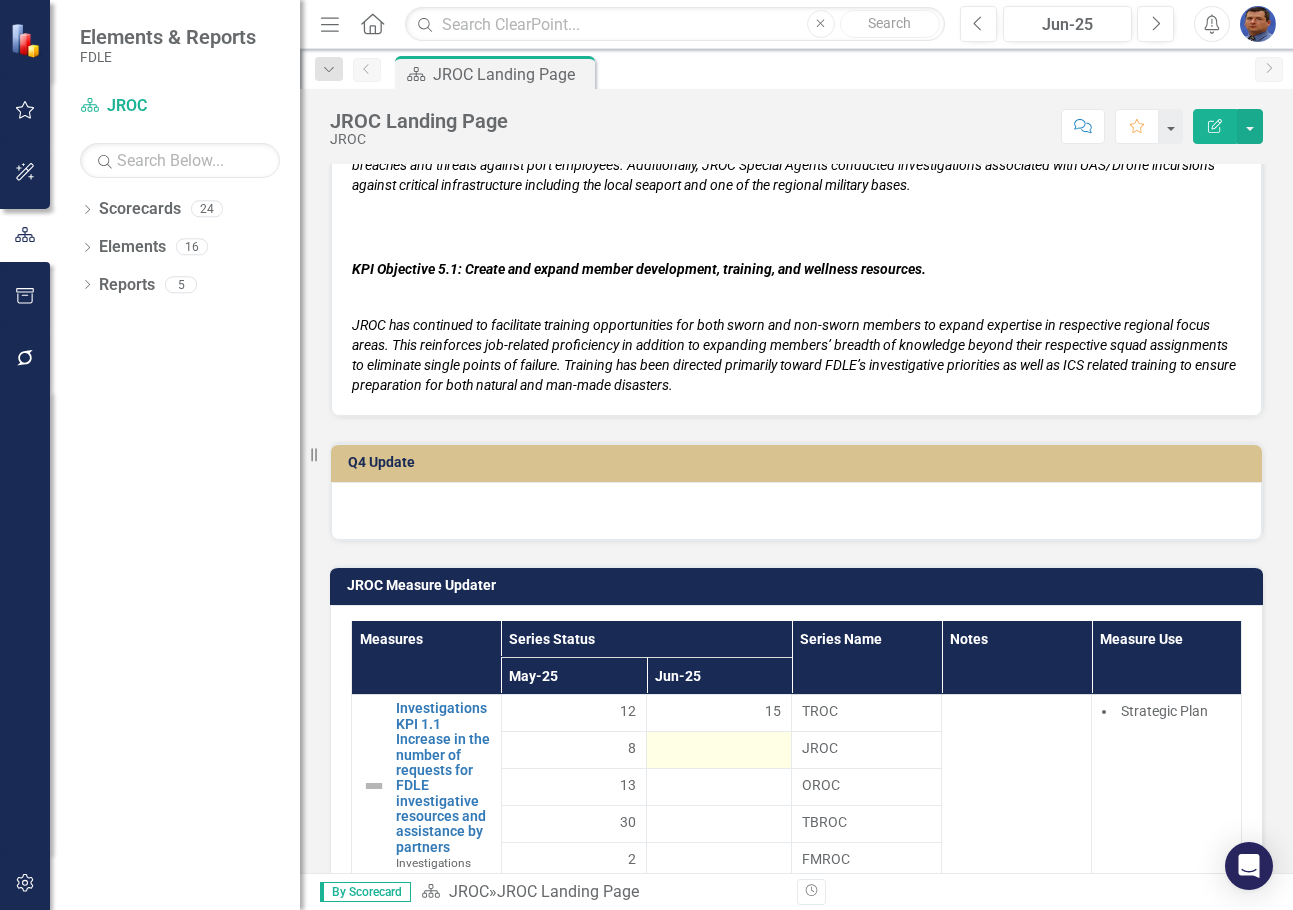 click at bounding box center [719, 750] 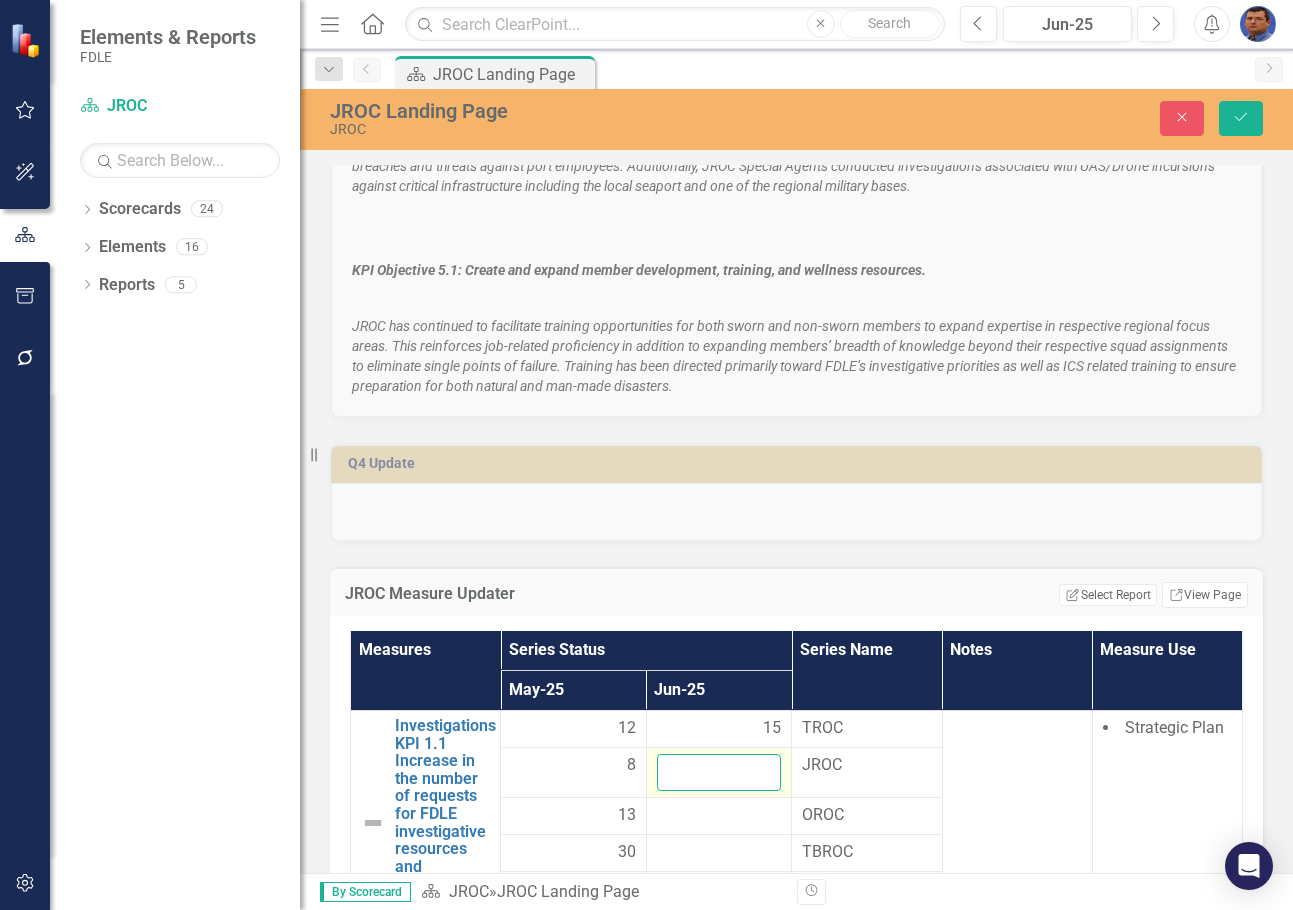 click at bounding box center (719, 772) 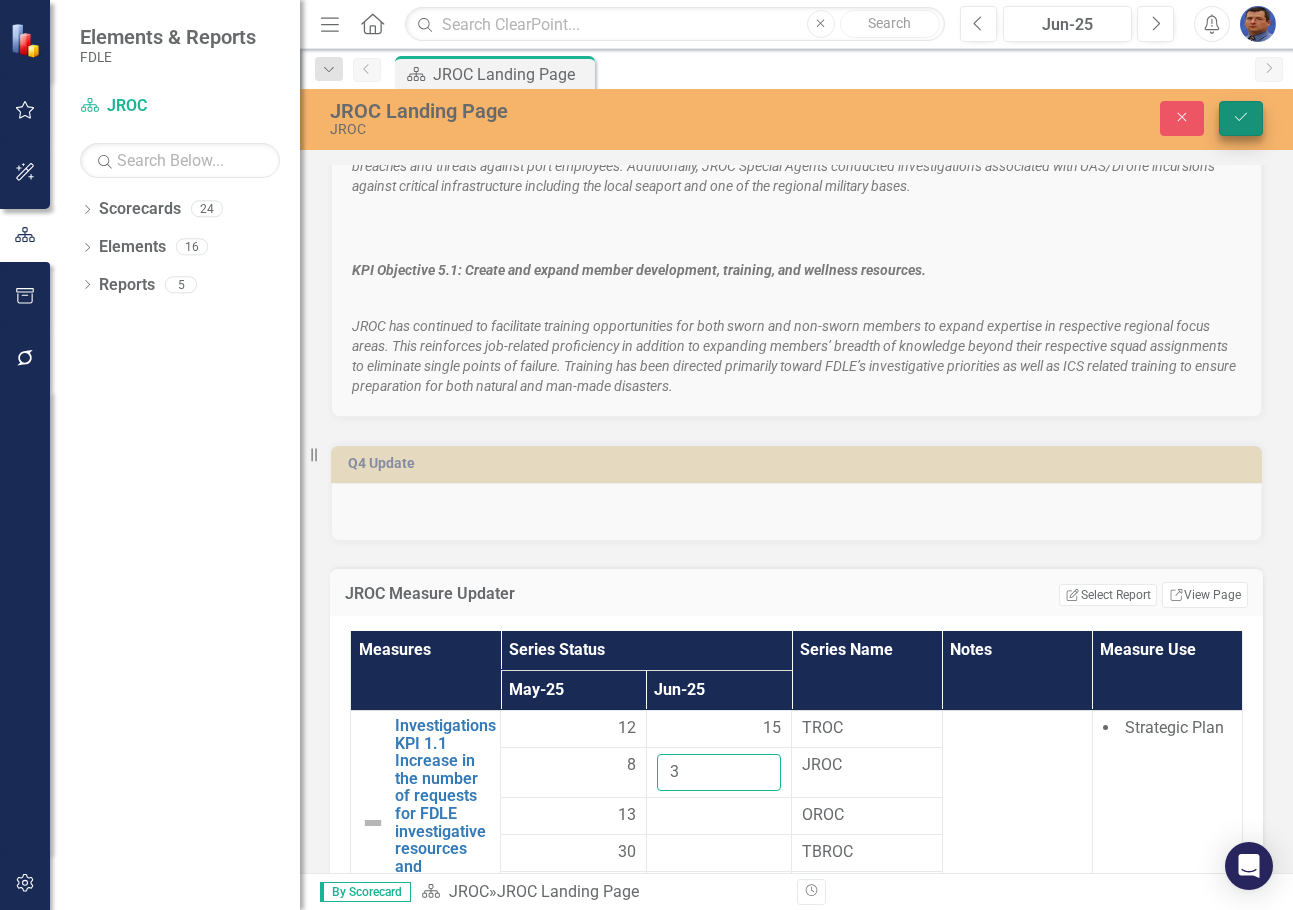 type on "3" 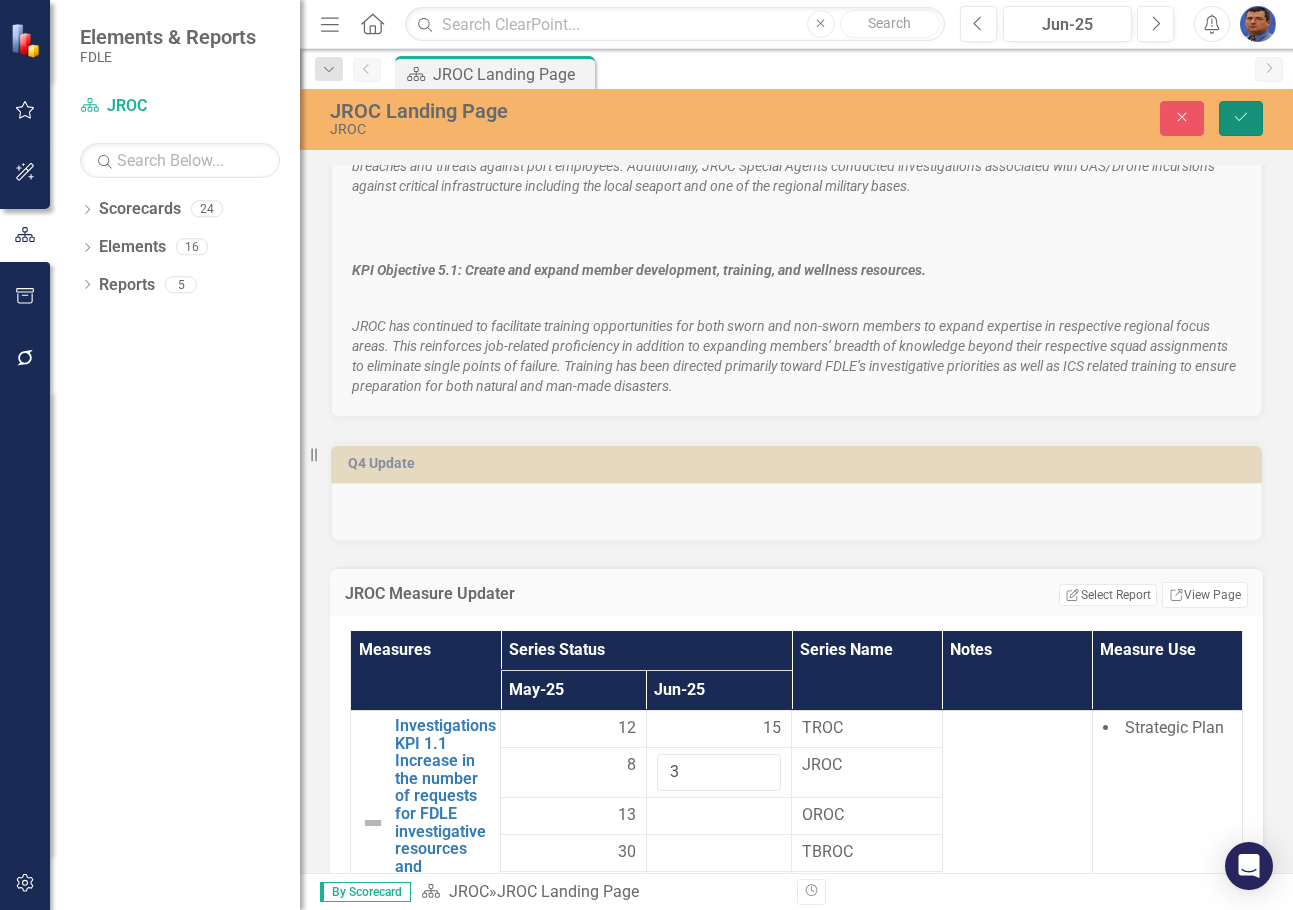 click on "Save" 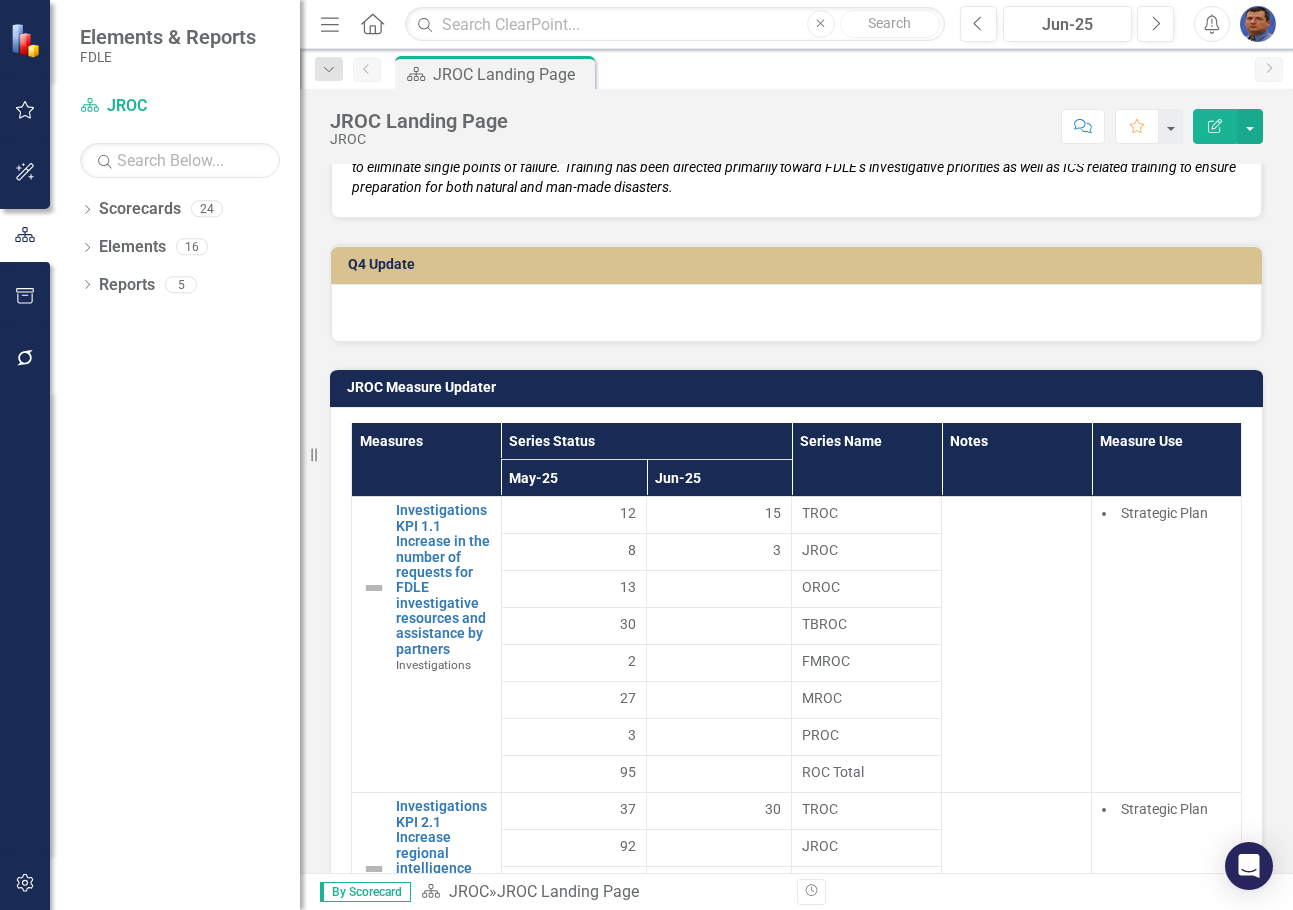 scroll, scrollTop: 2800, scrollLeft: 0, axis: vertical 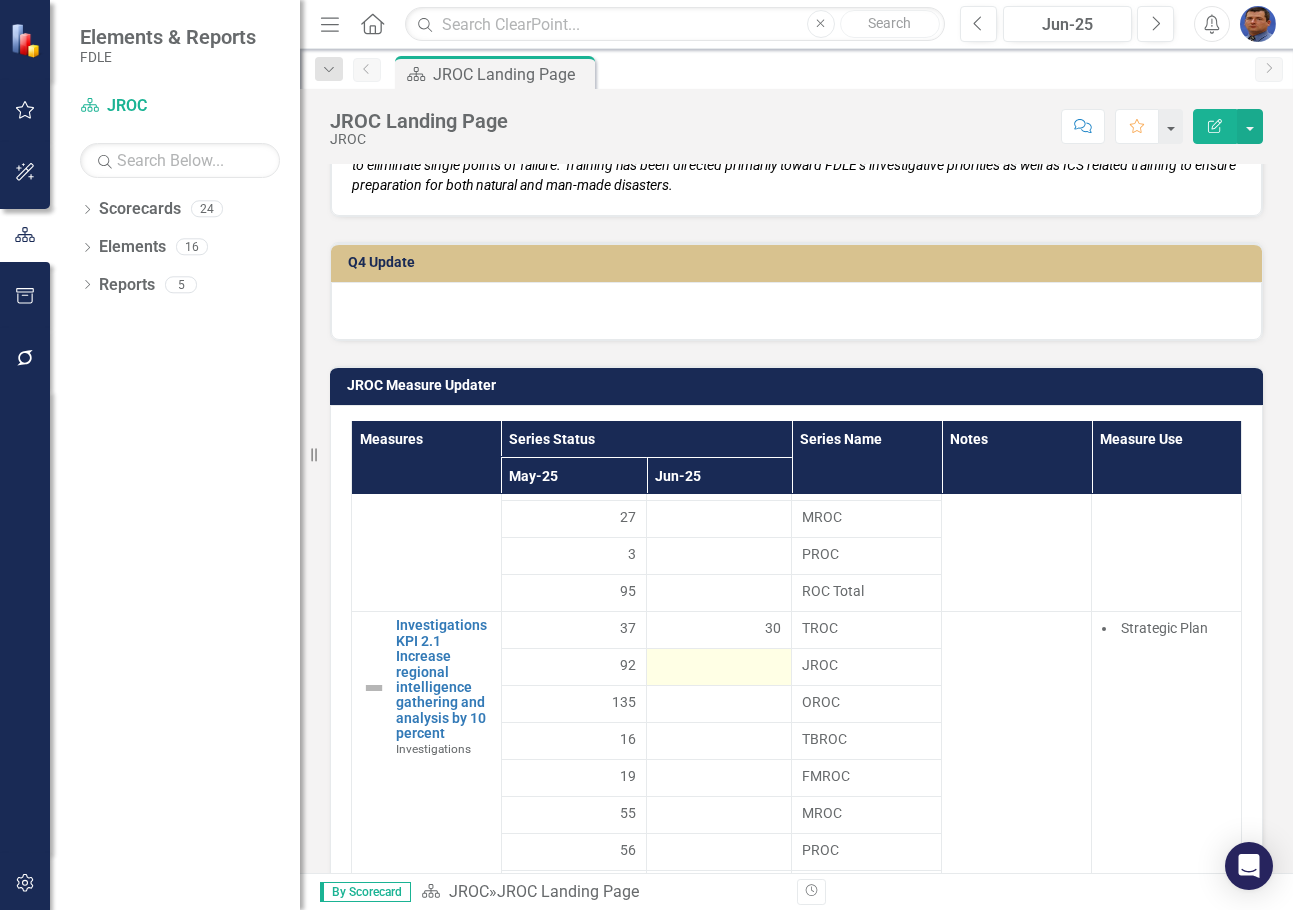 click at bounding box center [719, 667] 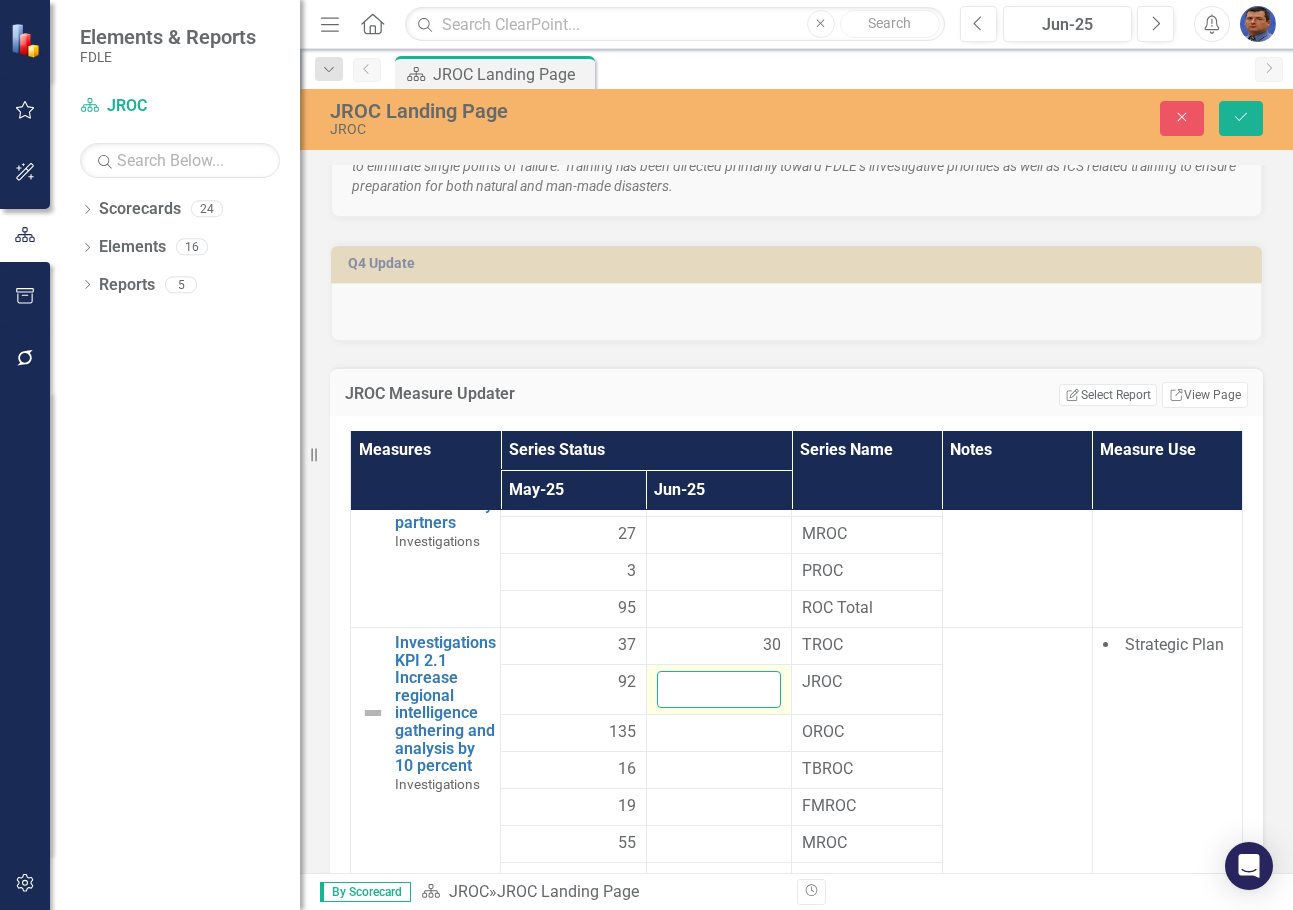 click at bounding box center [719, 689] 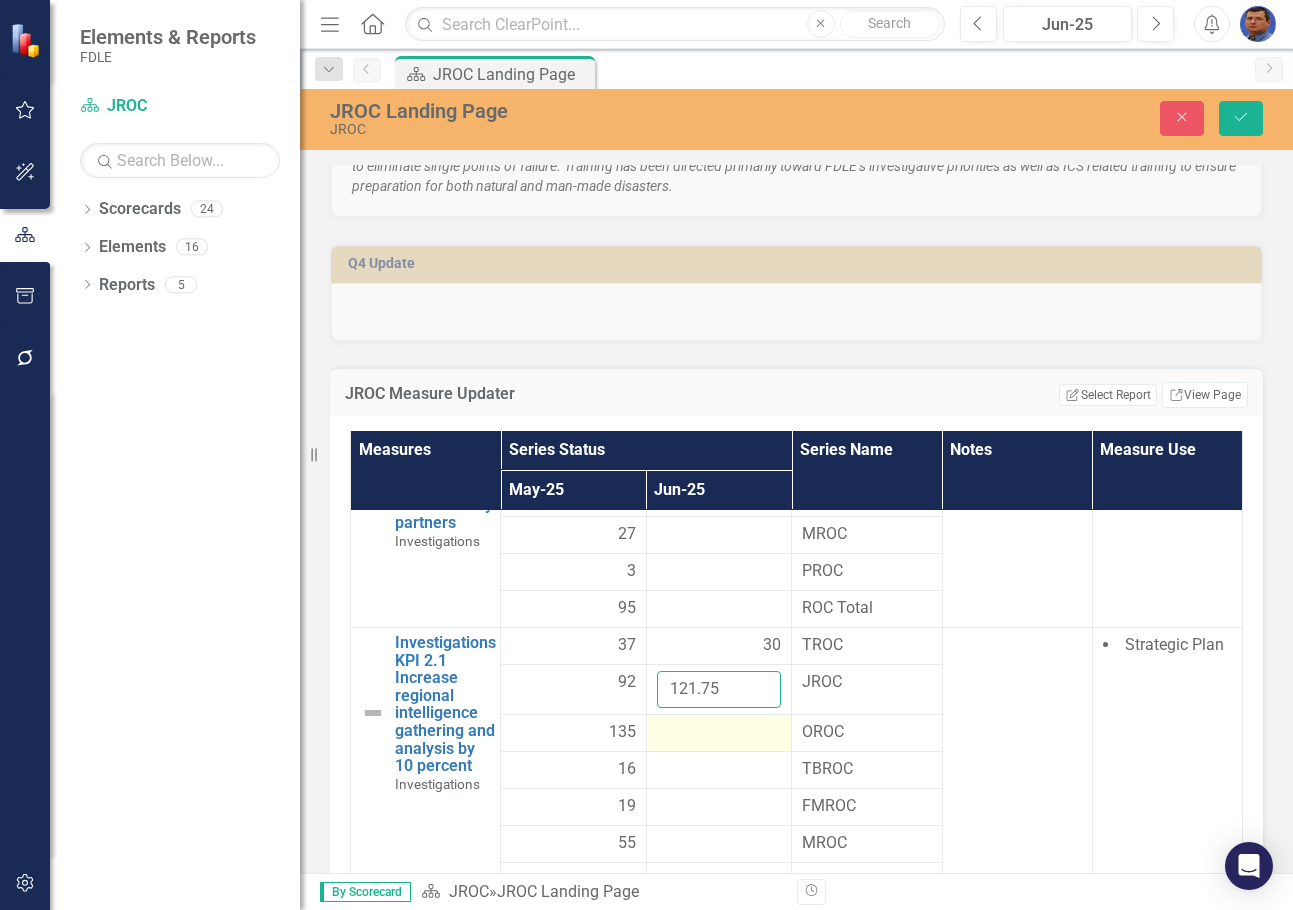 type on "121.75" 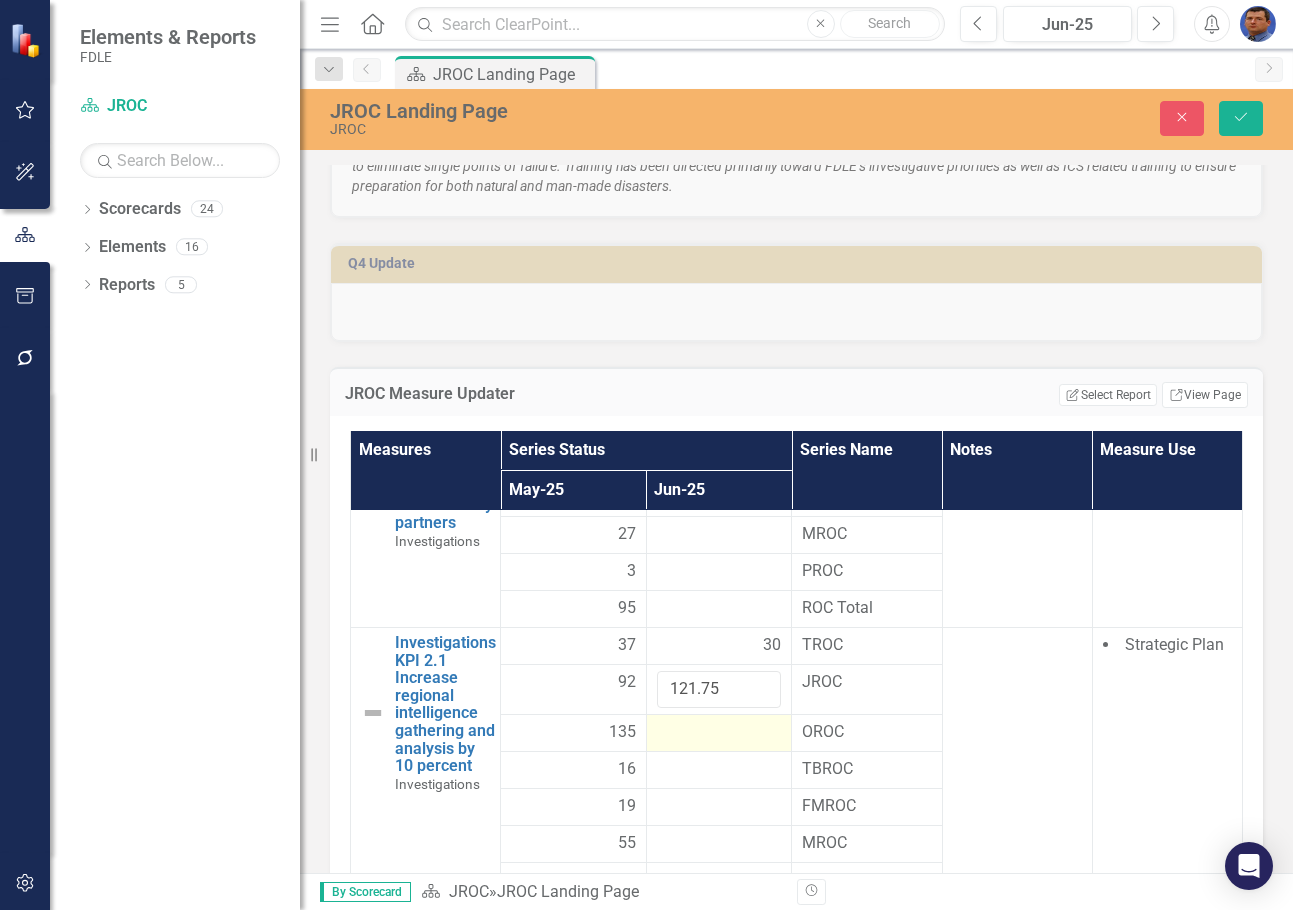 click at bounding box center [719, 733] 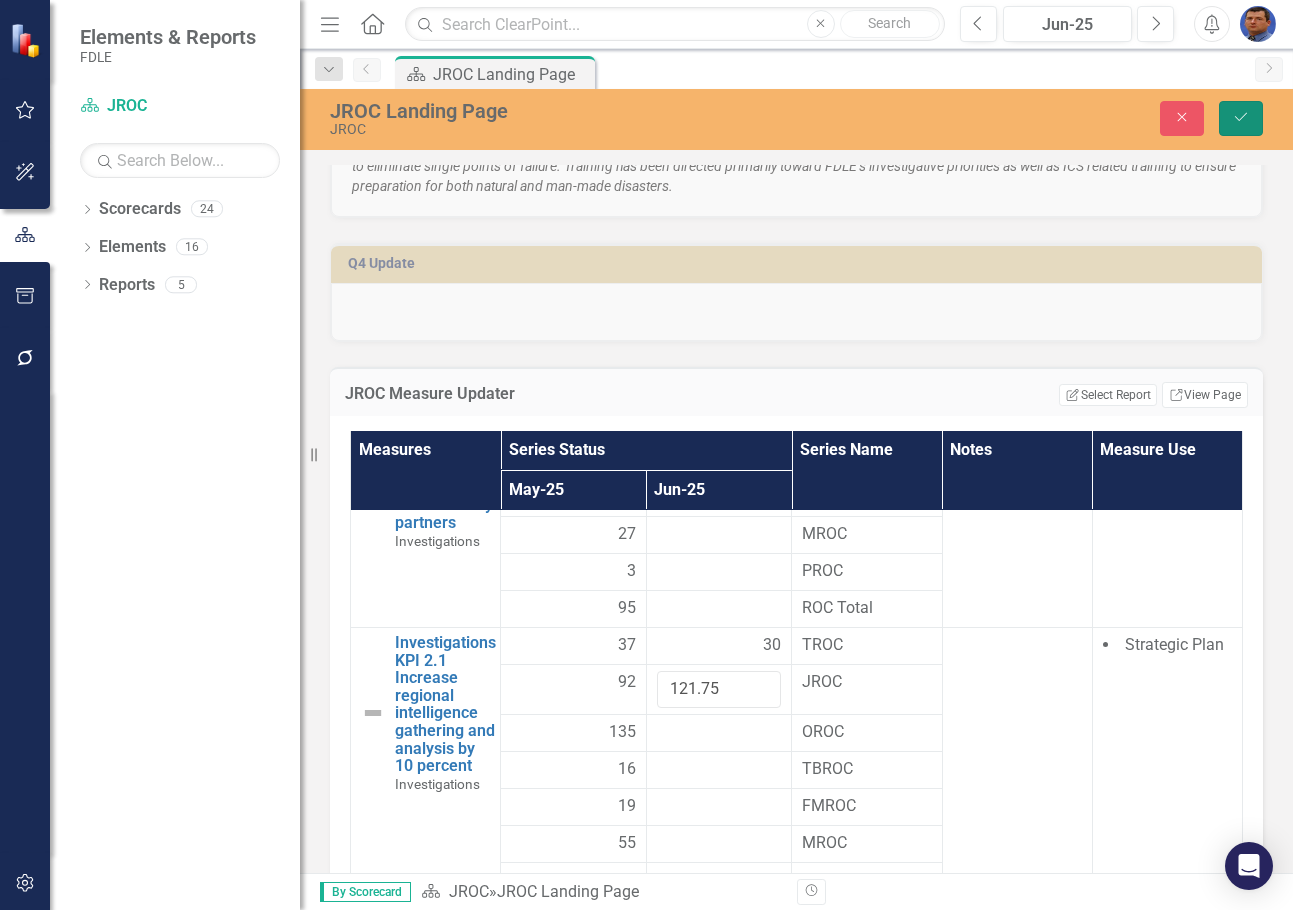 click on "Save" 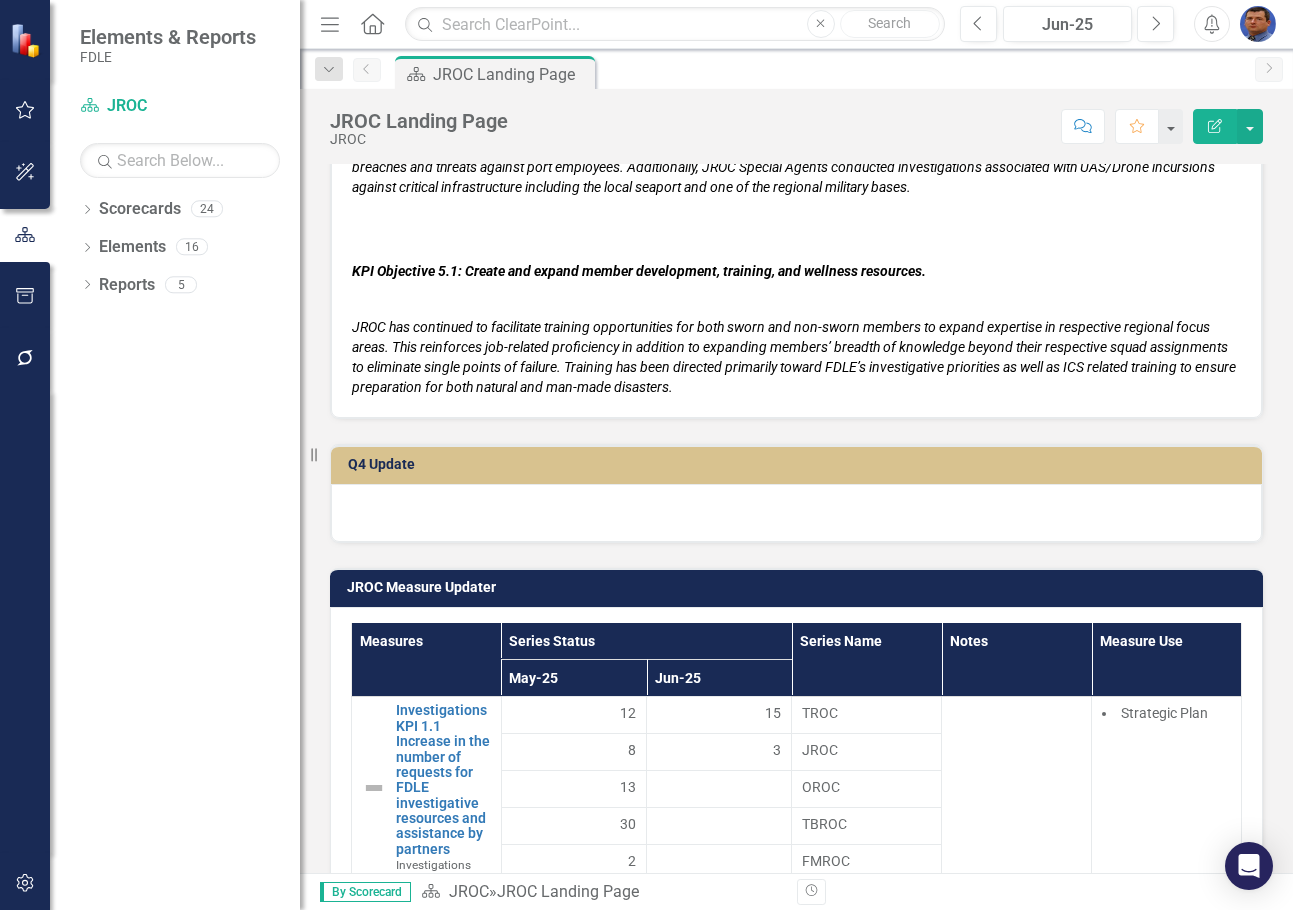 scroll, scrollTop: 2600, scrollLeft: 0, axis: vertical 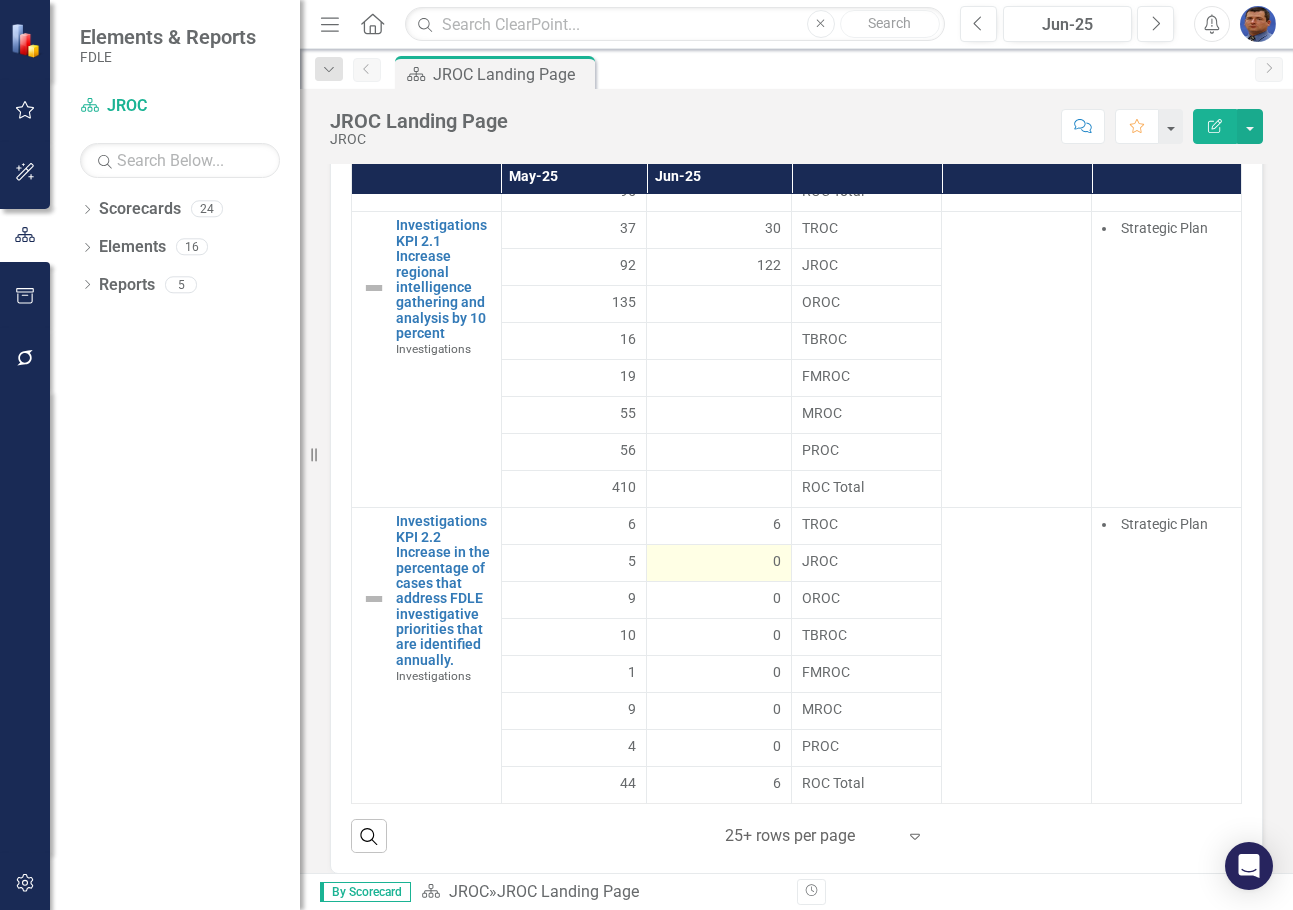 click on "0" at bounding box center [719, 561] 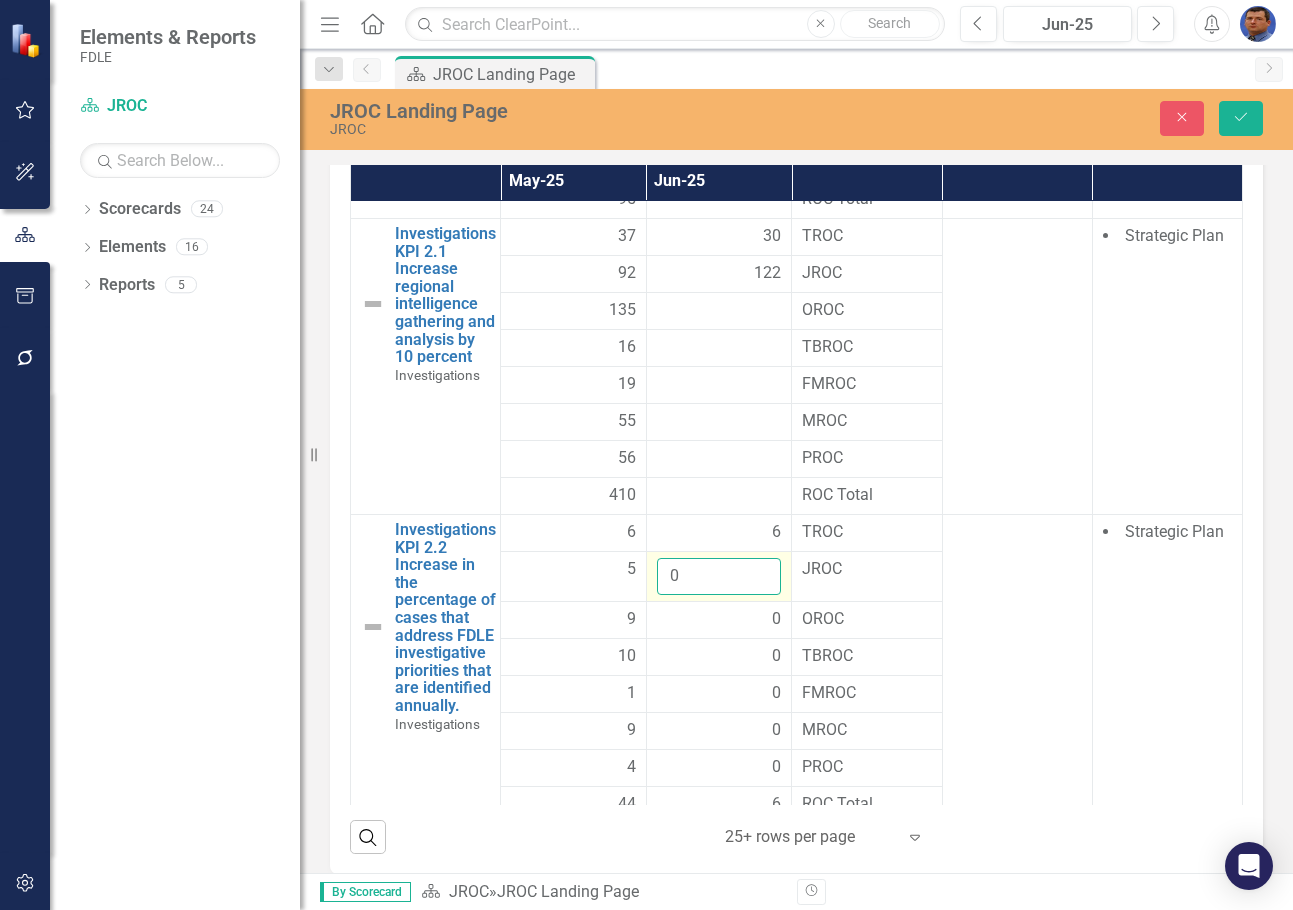 click on "0" at bounding box center [719, 576] 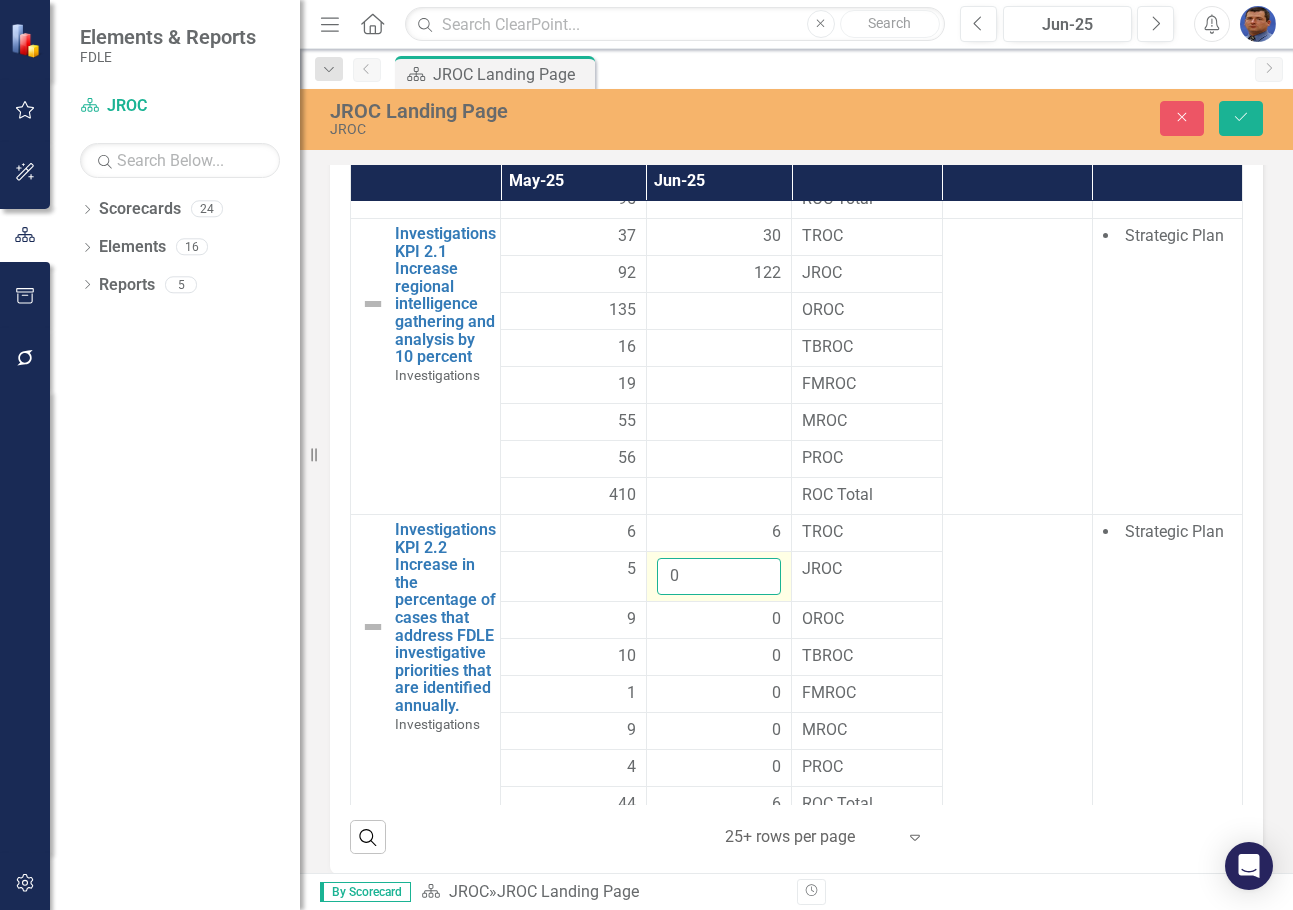 click on "0" at bounding box center [719, 576] 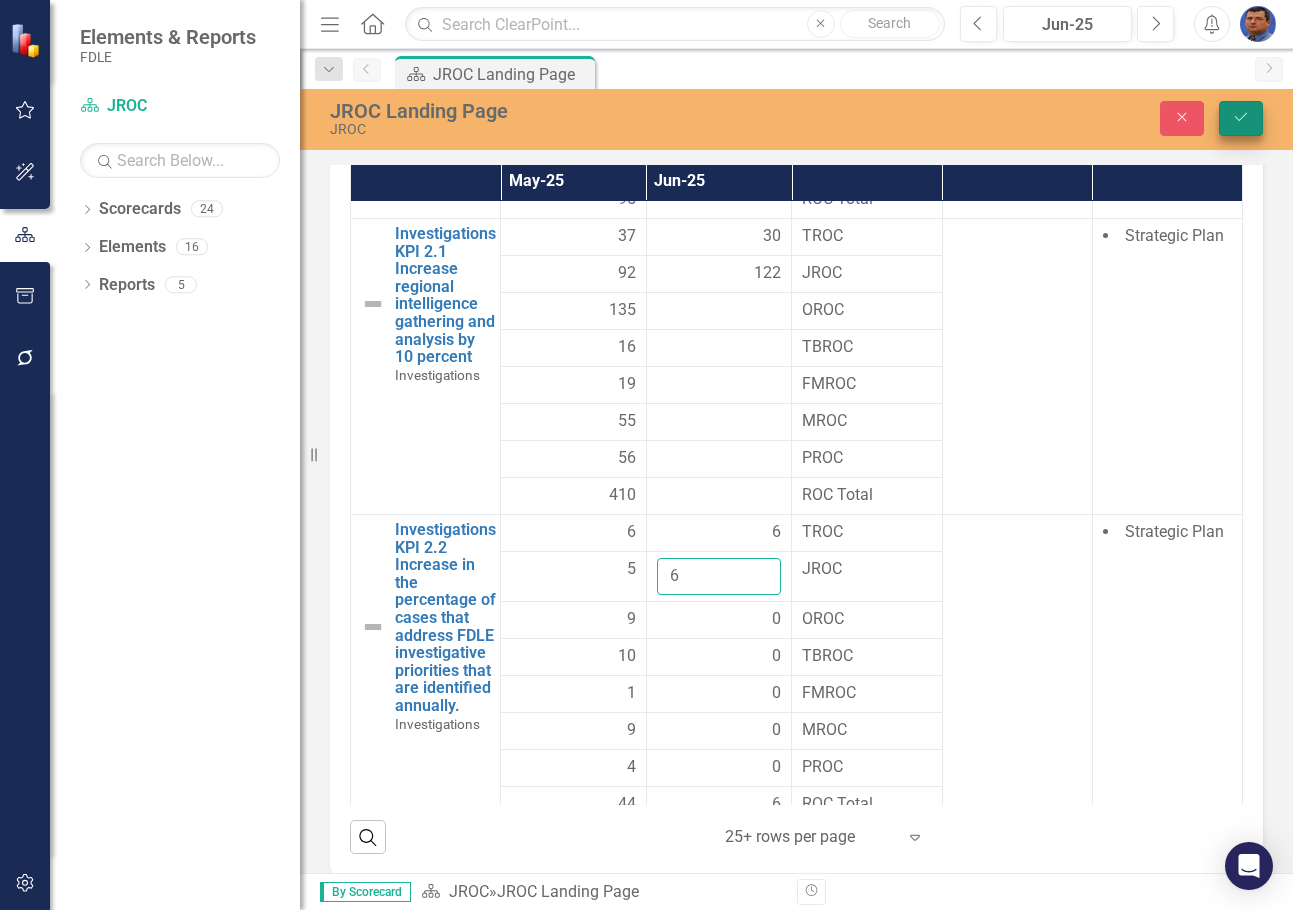 type on "6" 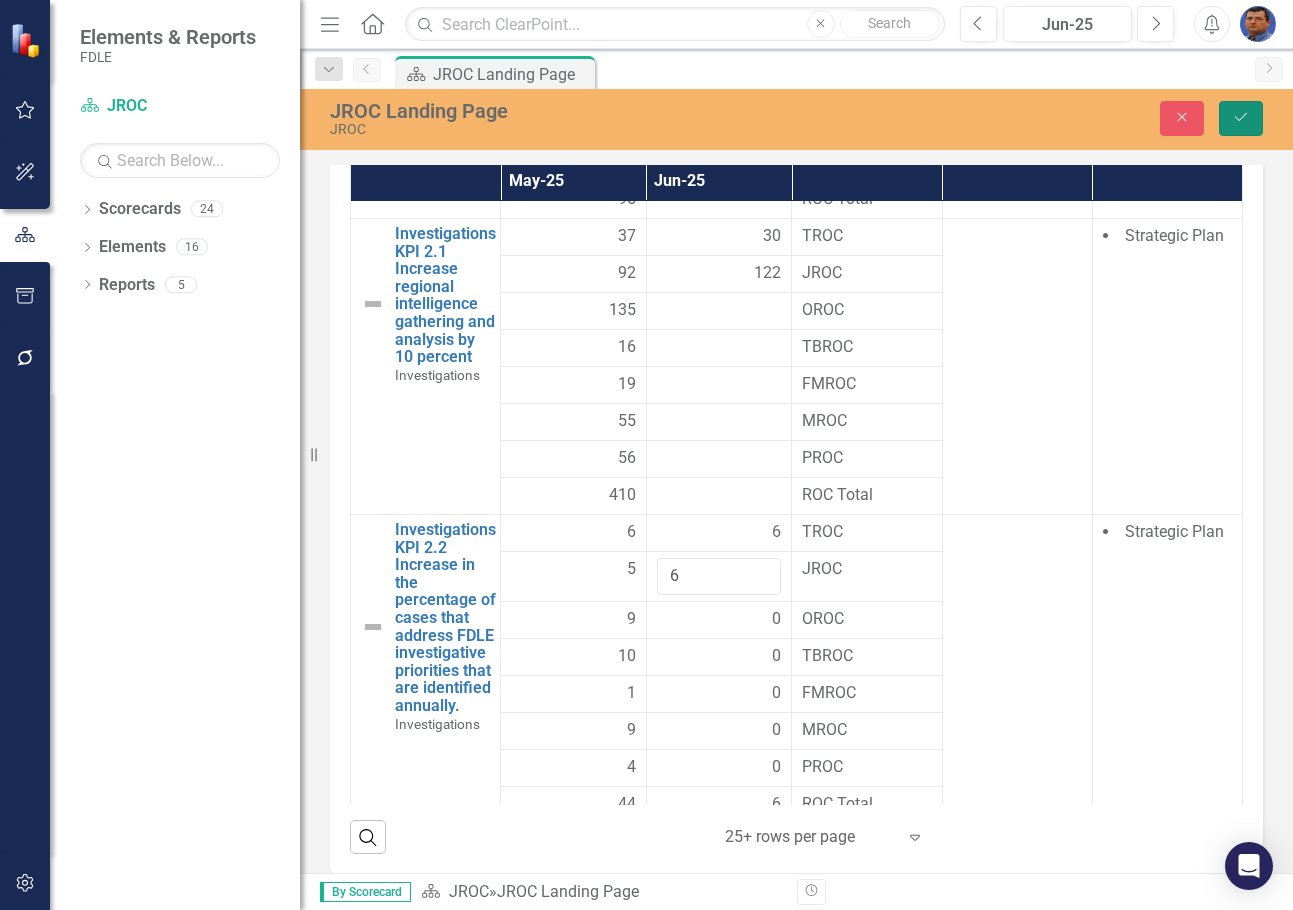 click on "Save" 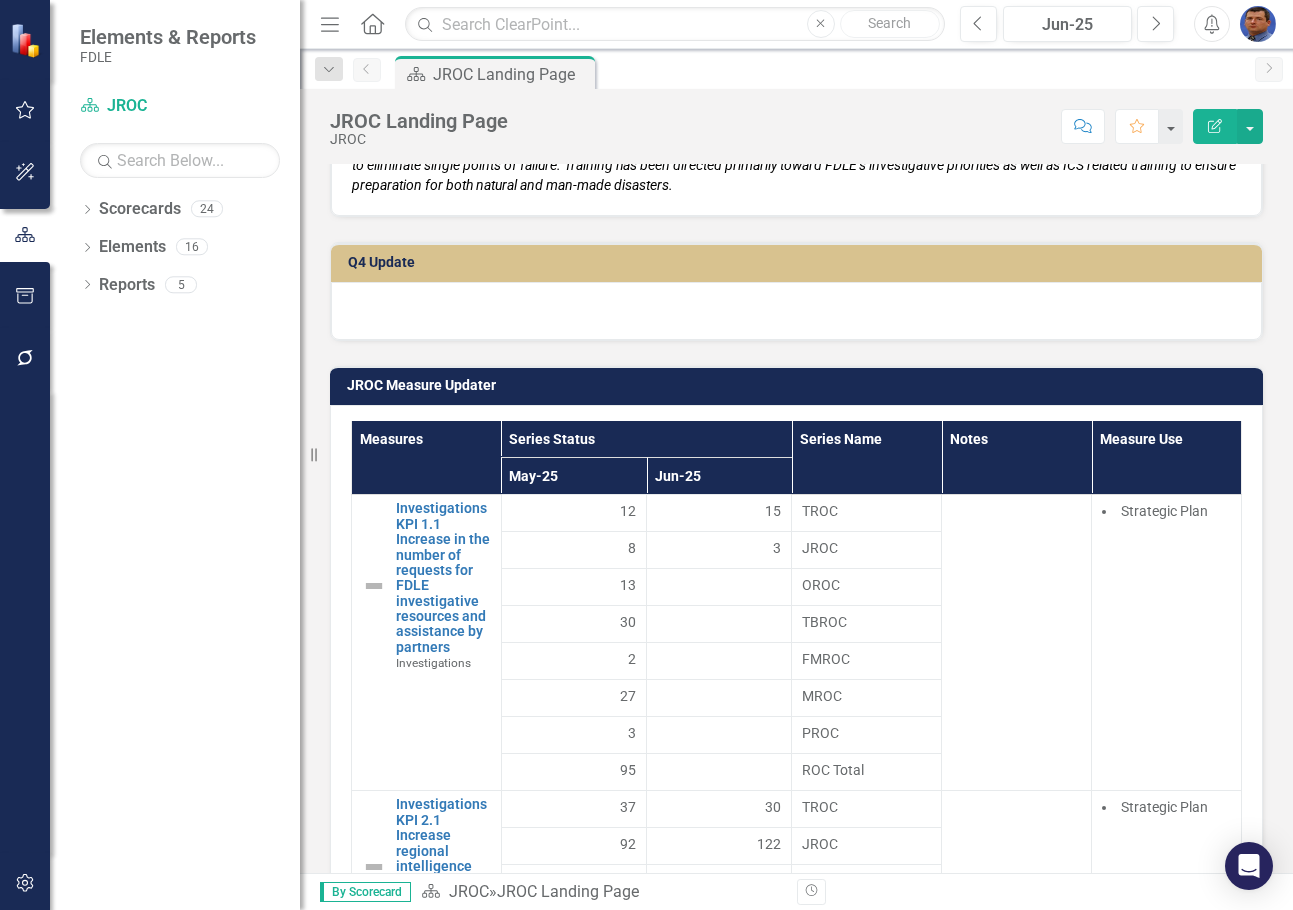scroll, scrollTop: 2900, scrollLeft: 0, axis: vertical 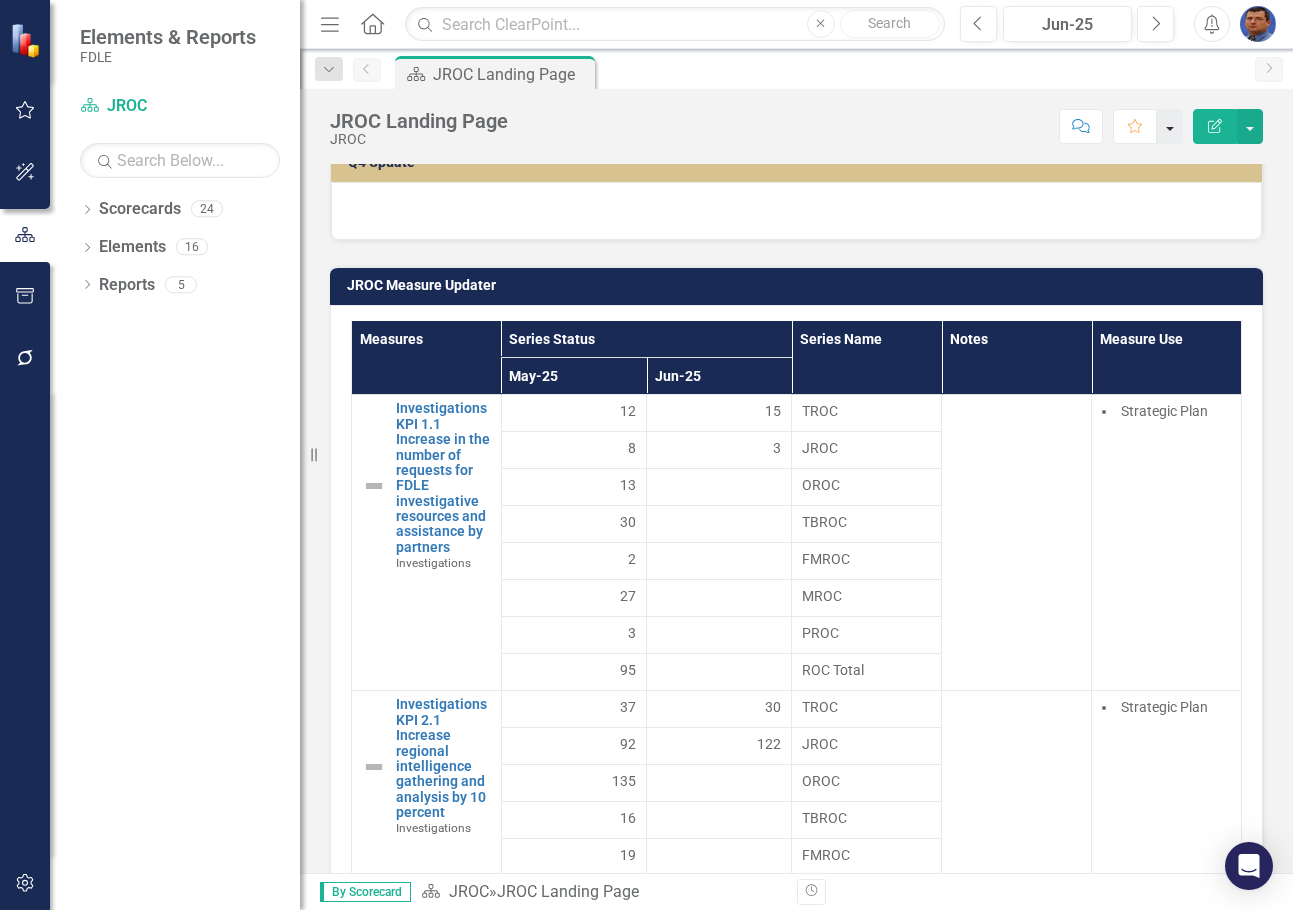 click at bounding box center [1170, 126] 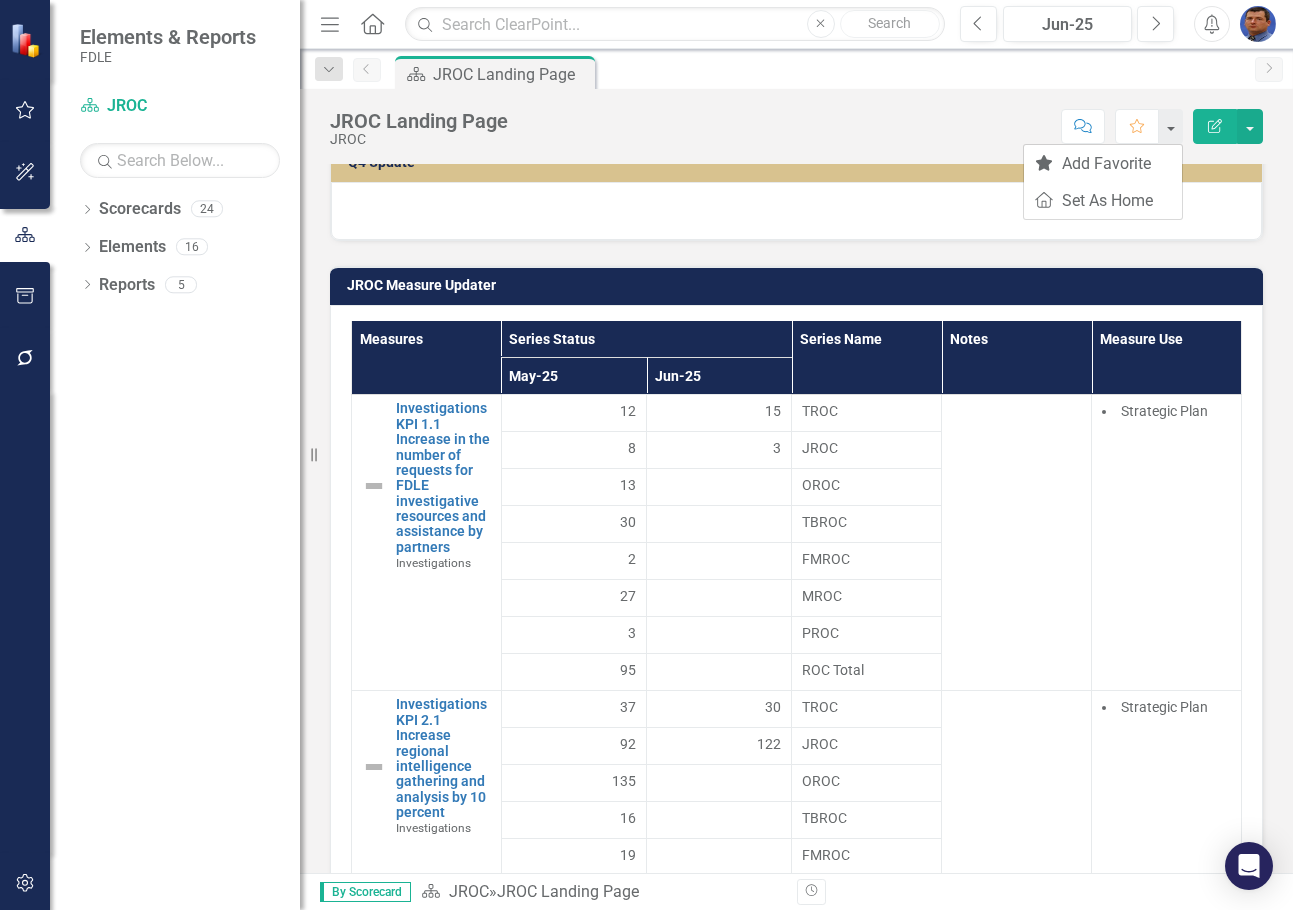 click on "Score: N/A Jun-25 Completed  Comment Favorite Edit Report" at bounding box center [890, 126] 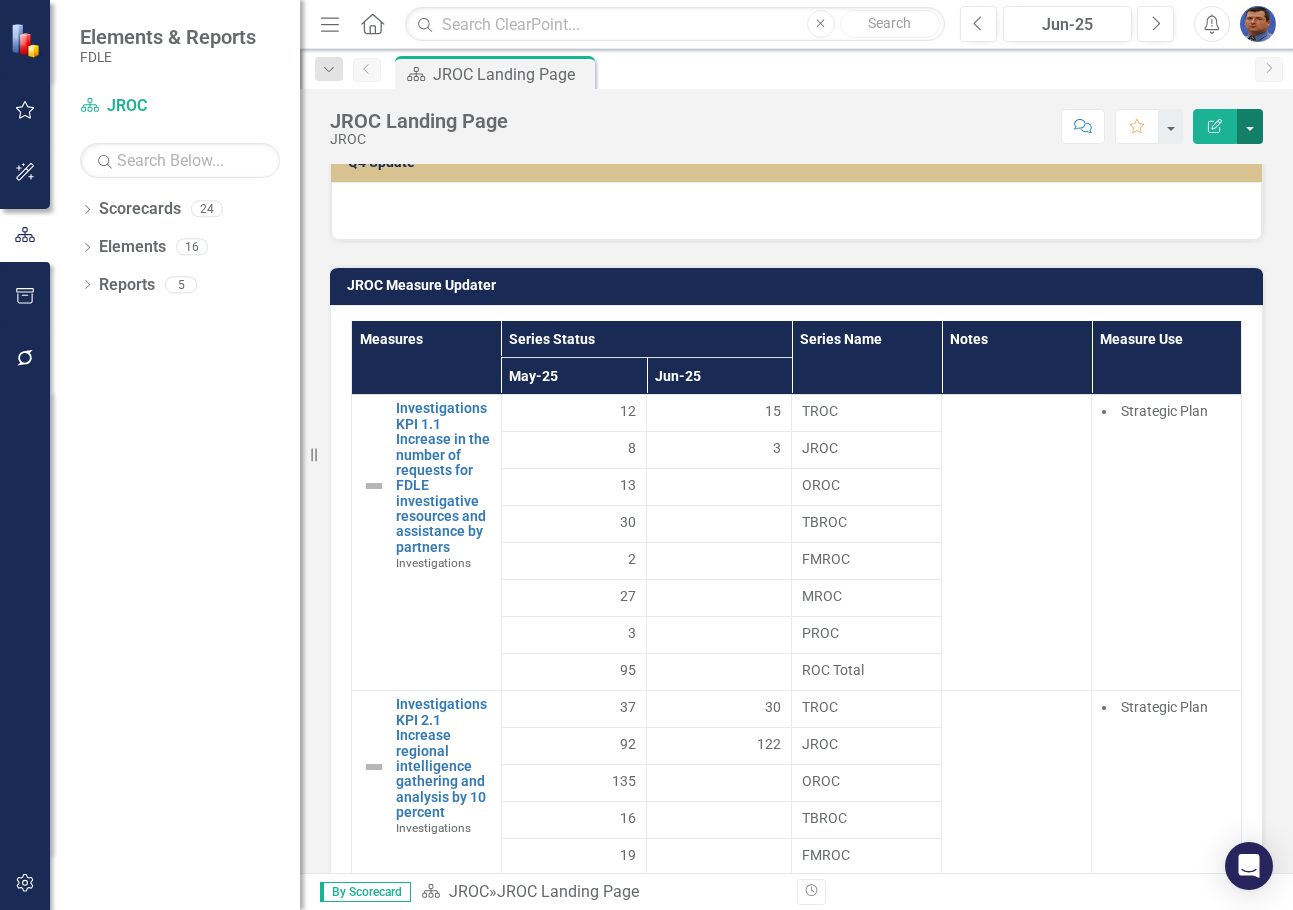 click at bounding box center (1250, 126) 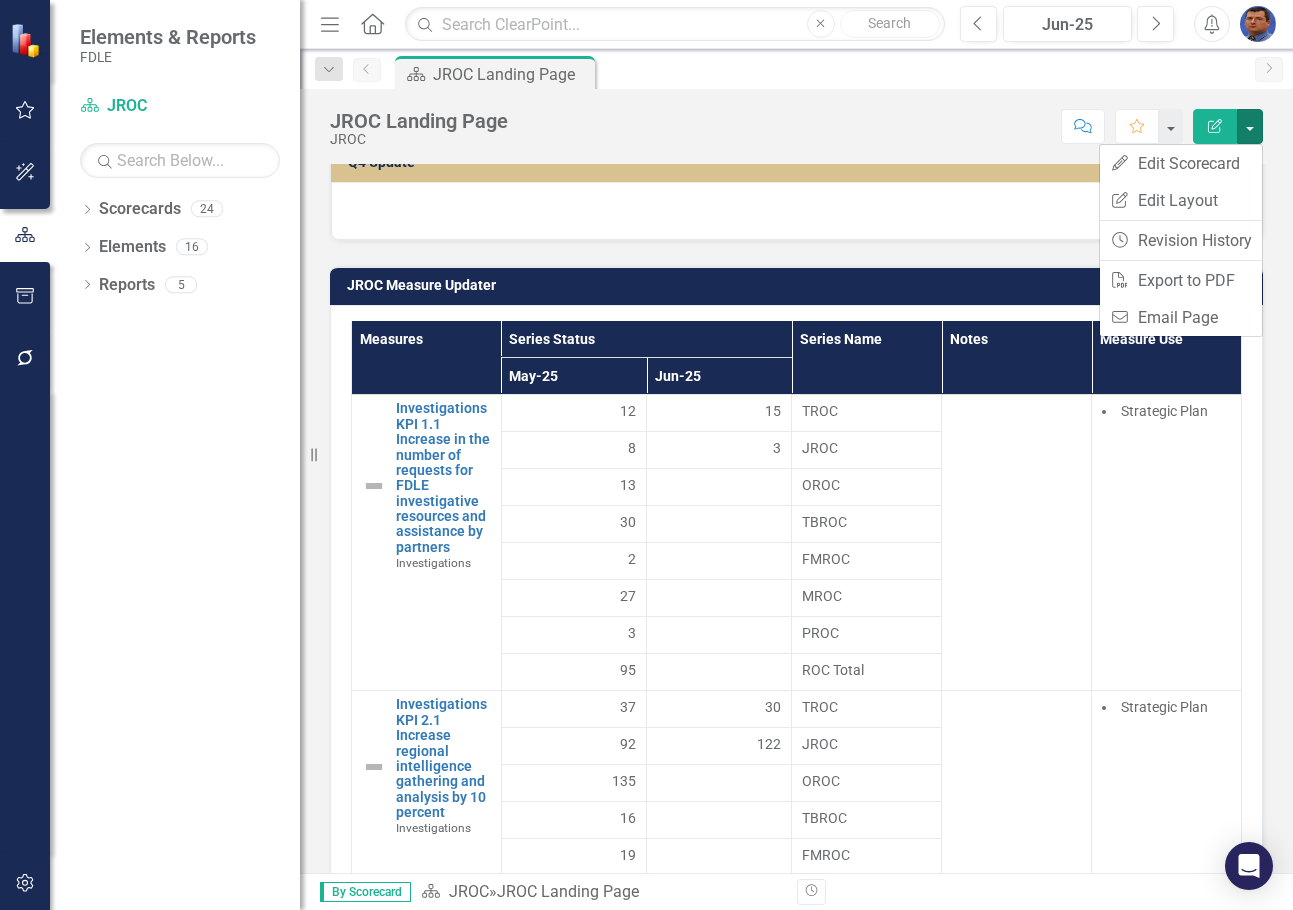 click on "Score: N/A Jun-25 Completed  Comment Favorite Edit Report" at bounding box center [890, 126] 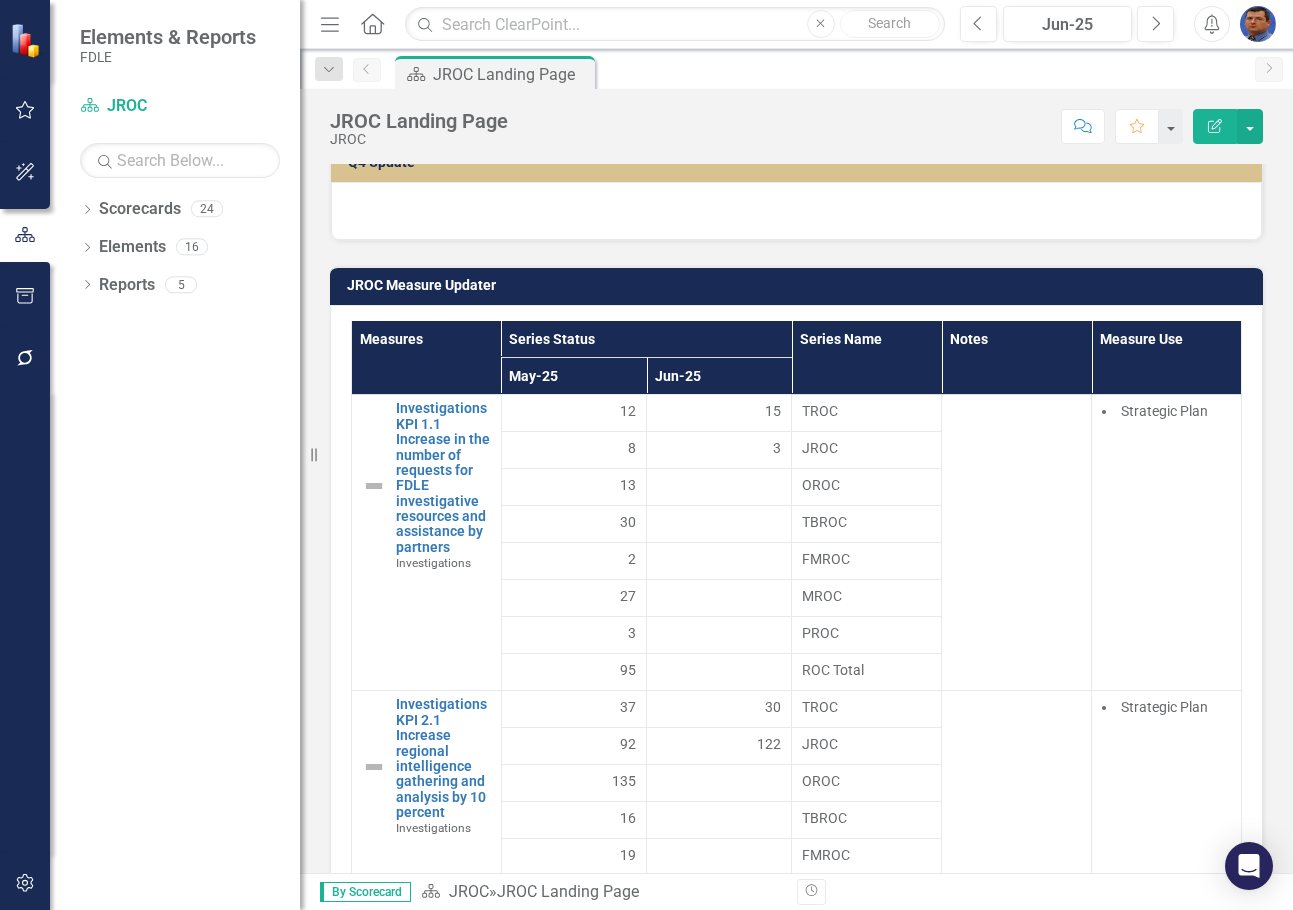 click on "Menu" 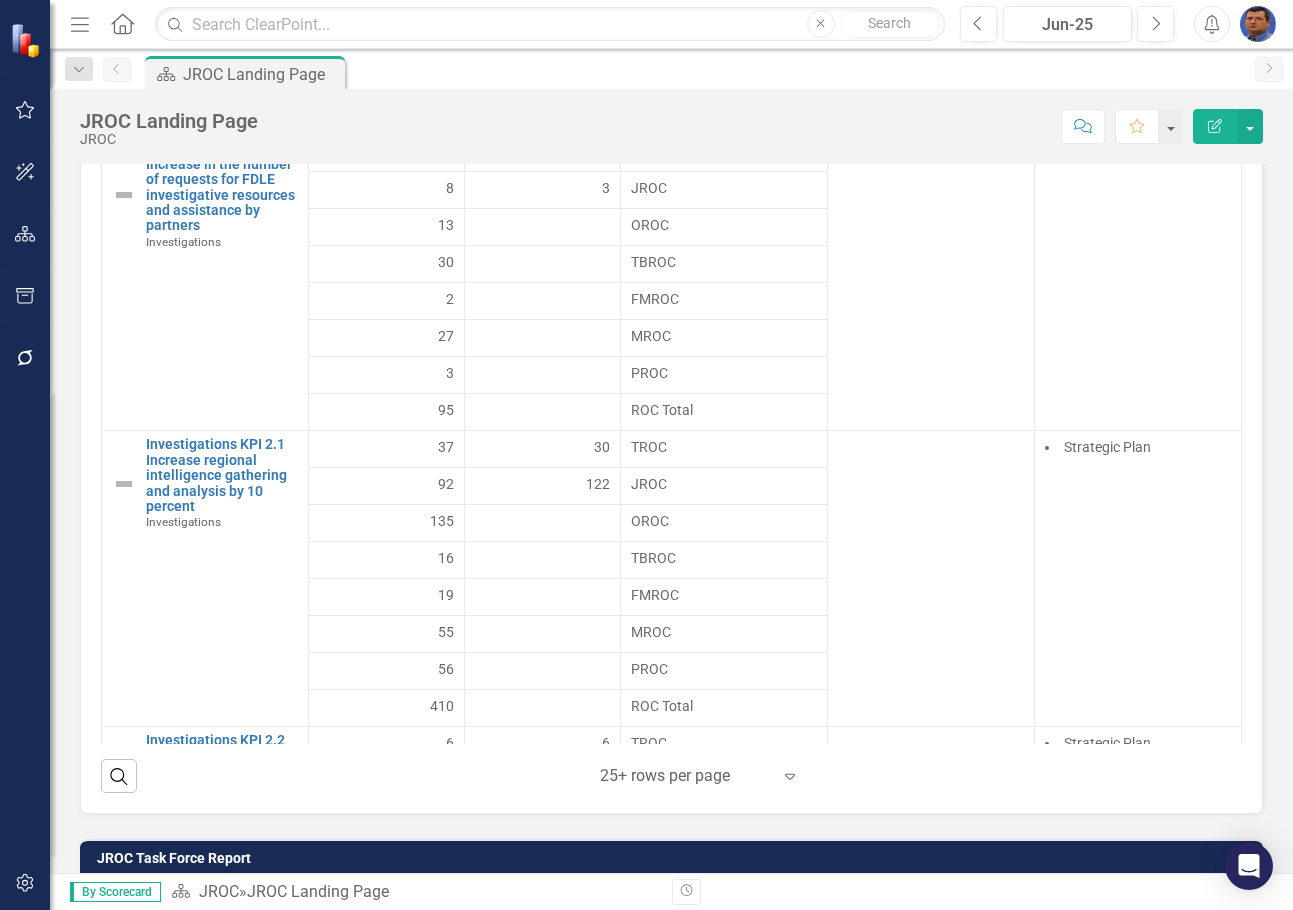 scroll, scrollTop: 2640, scrollLeft: 0, axis: vertical 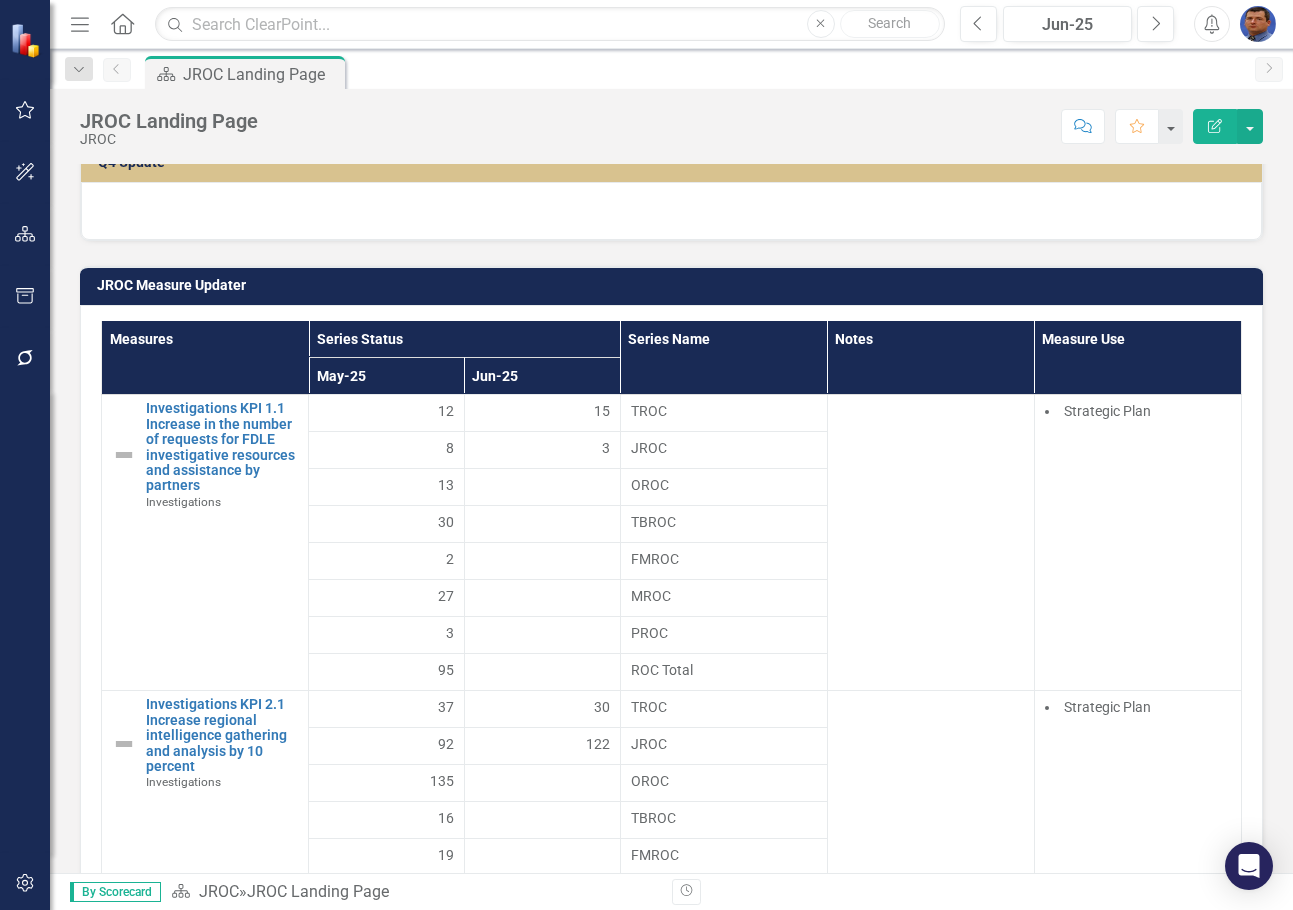 click 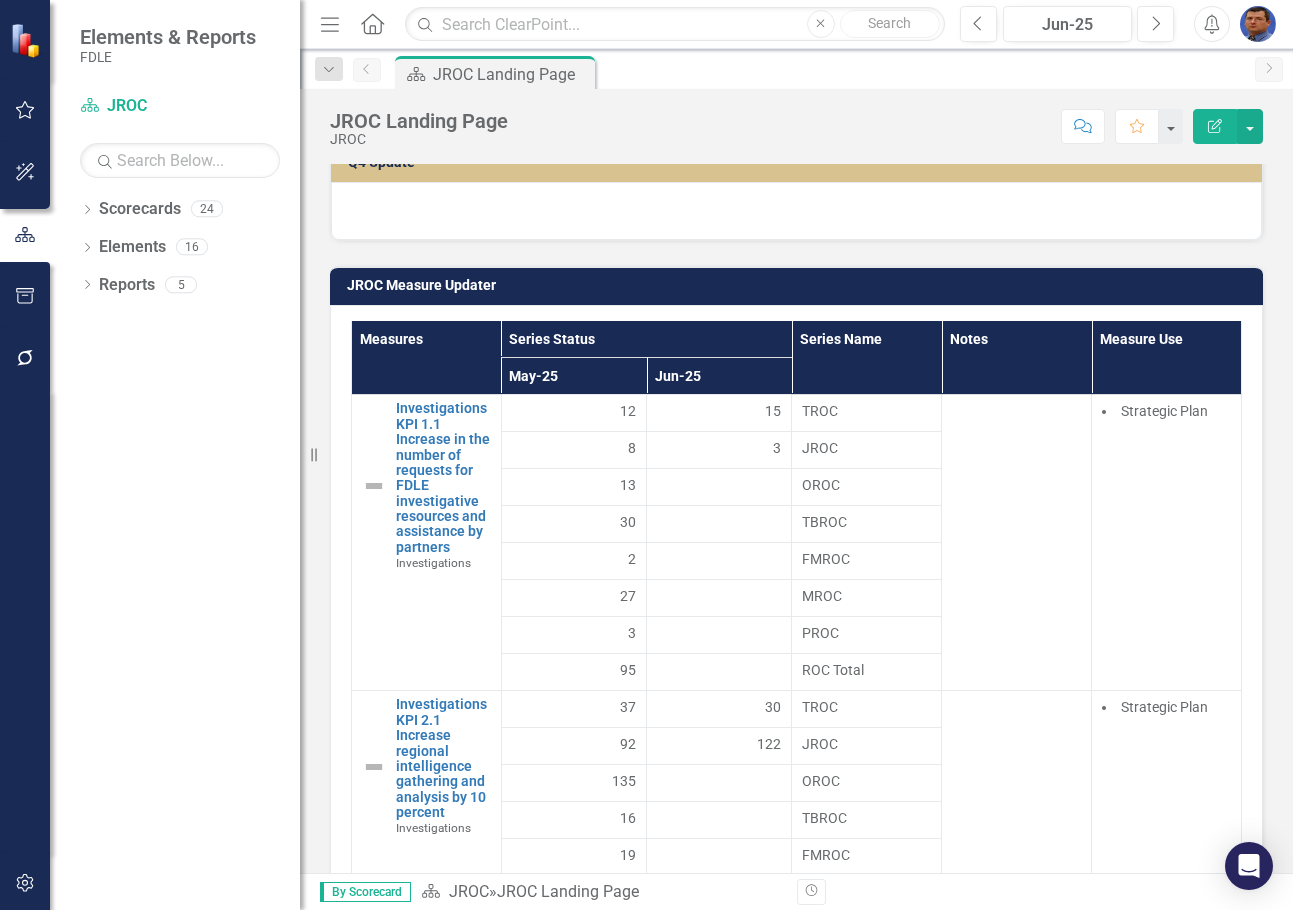 click on "Menu" 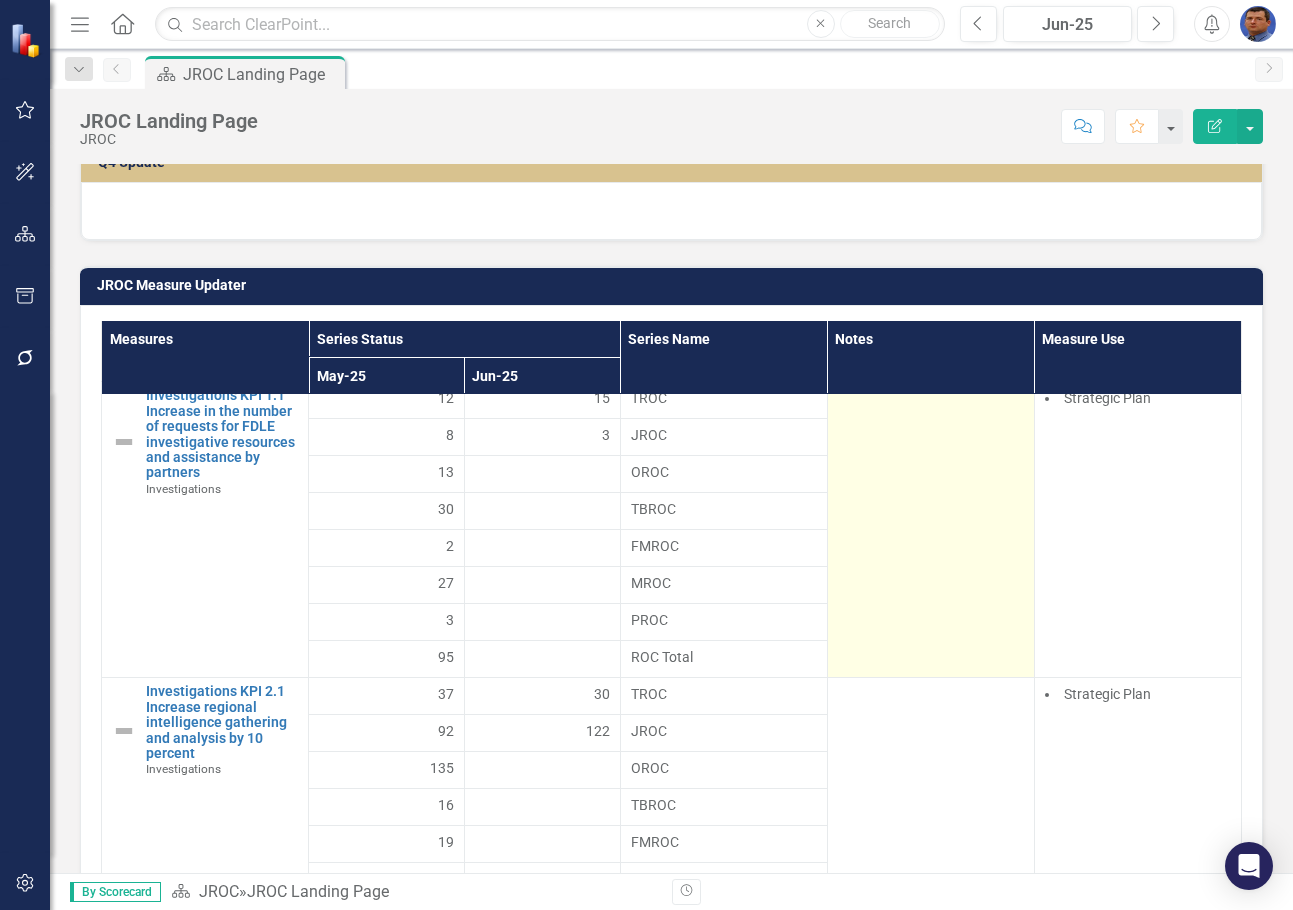scroll, scrollTop: 0, scrollLeft: 0, axis: both 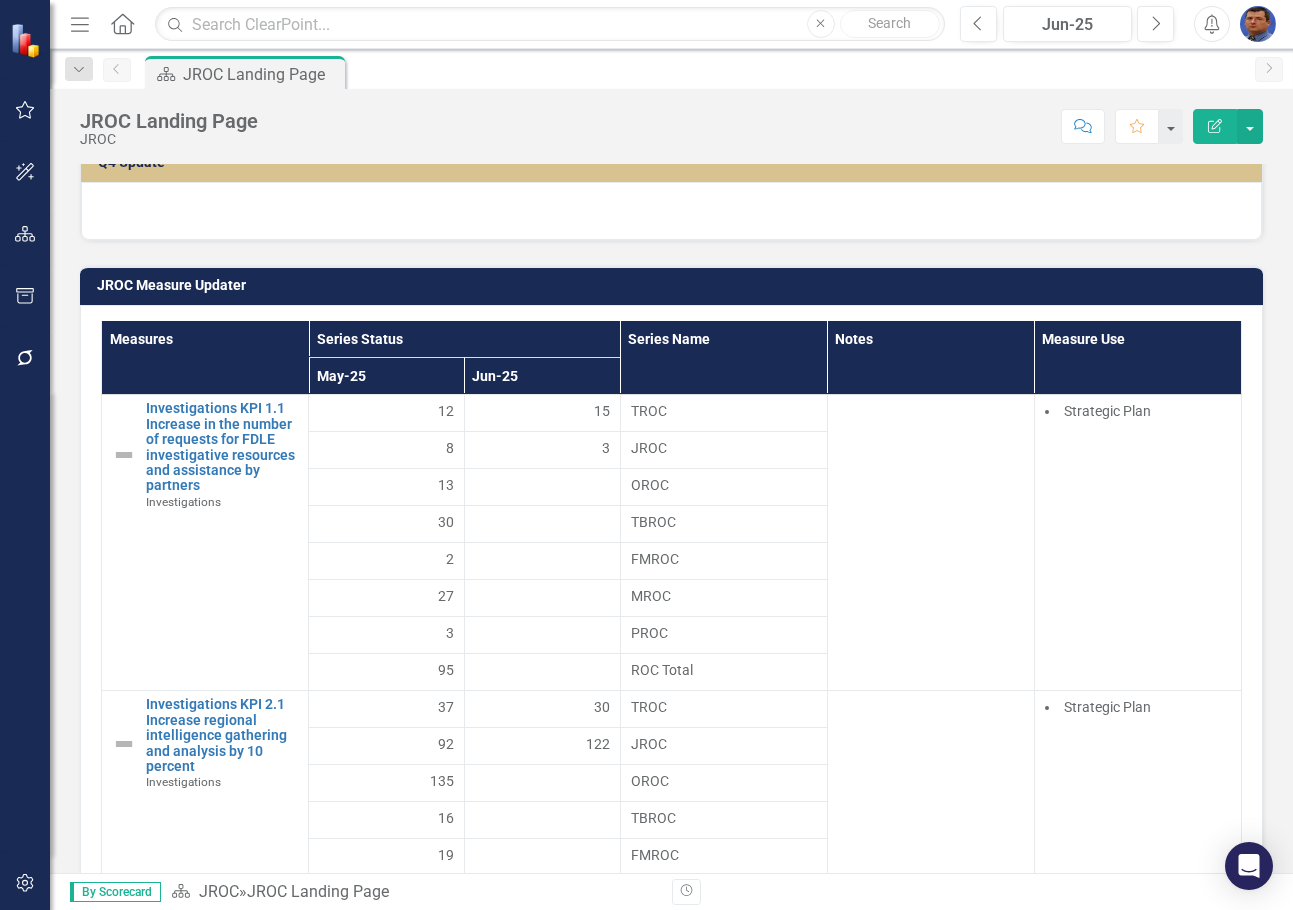 click on "Home" 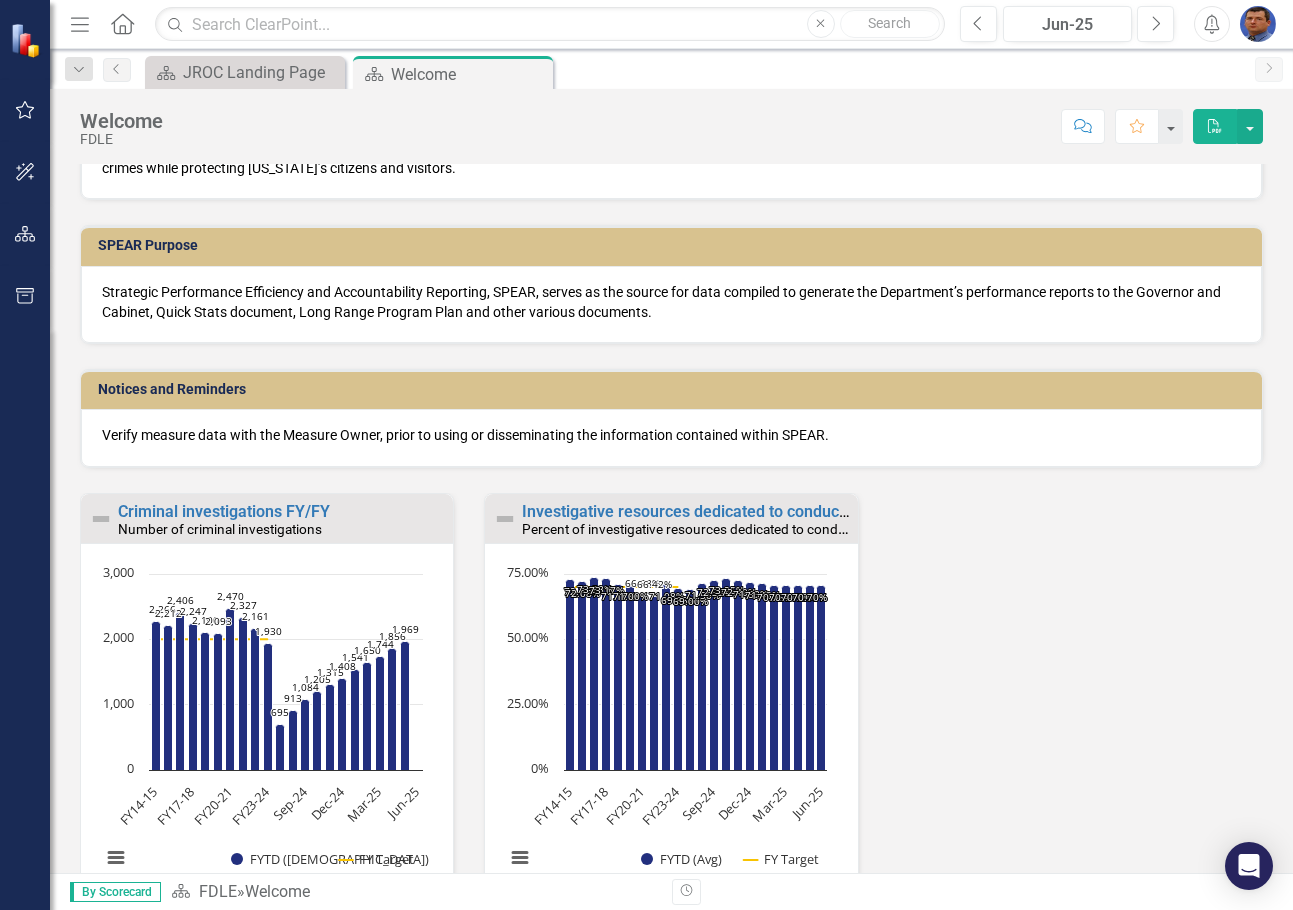 scroll, scrollTop: 200, scrollLeft: 0, axis: vertical 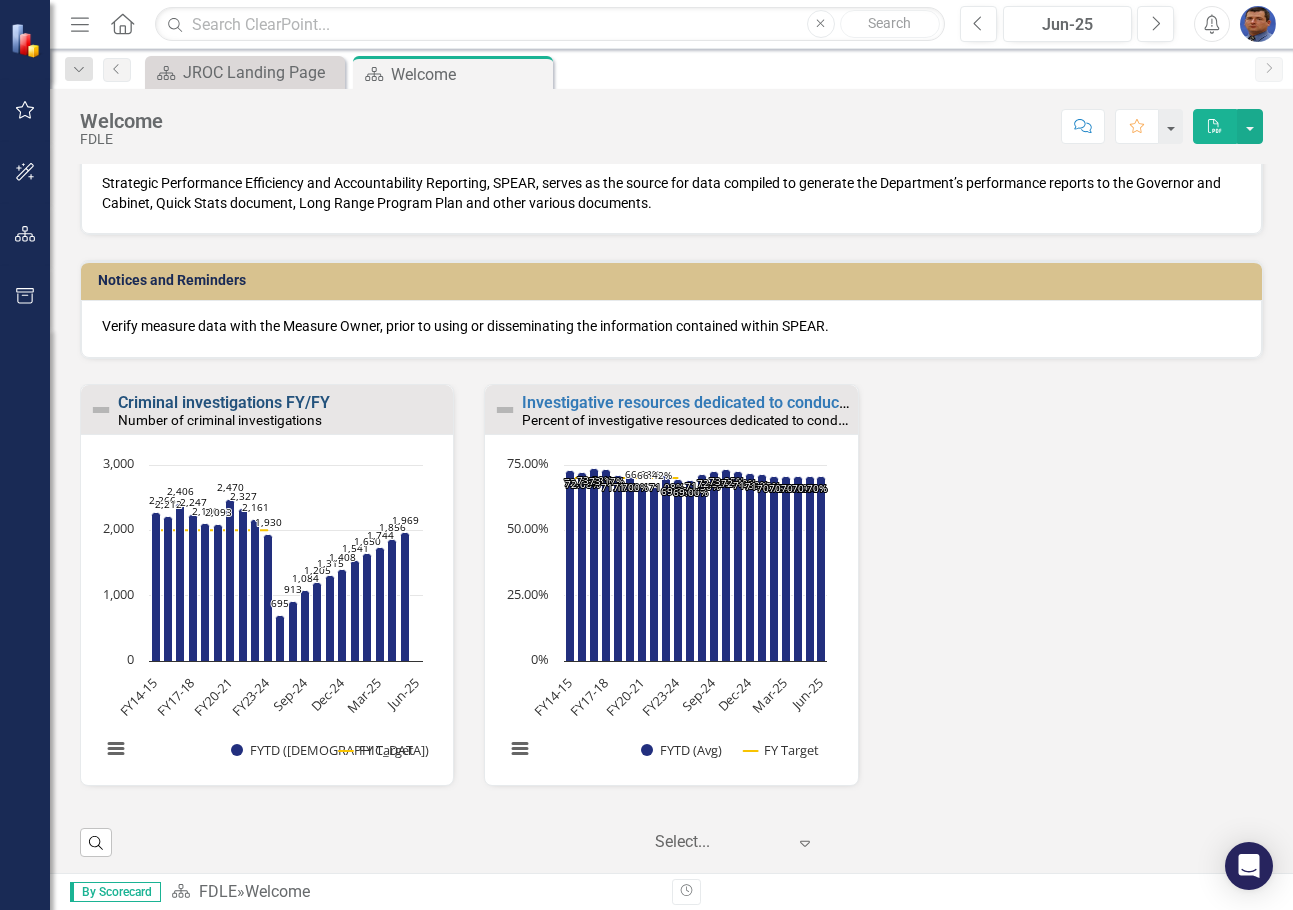 click on "Criminal investigations FY/FY" at bounding box center [224, 402] 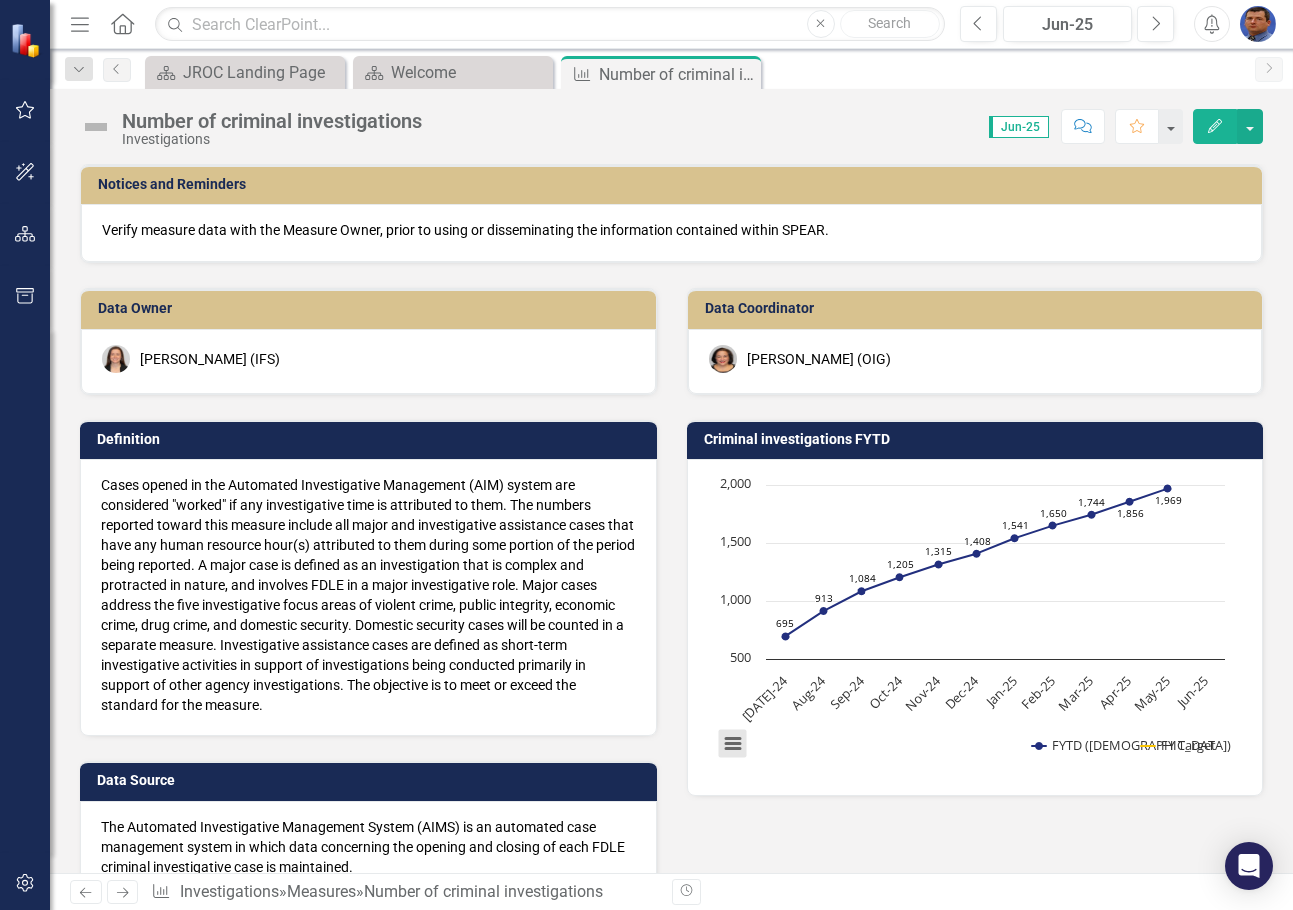 click at bounding box center (733, 744) 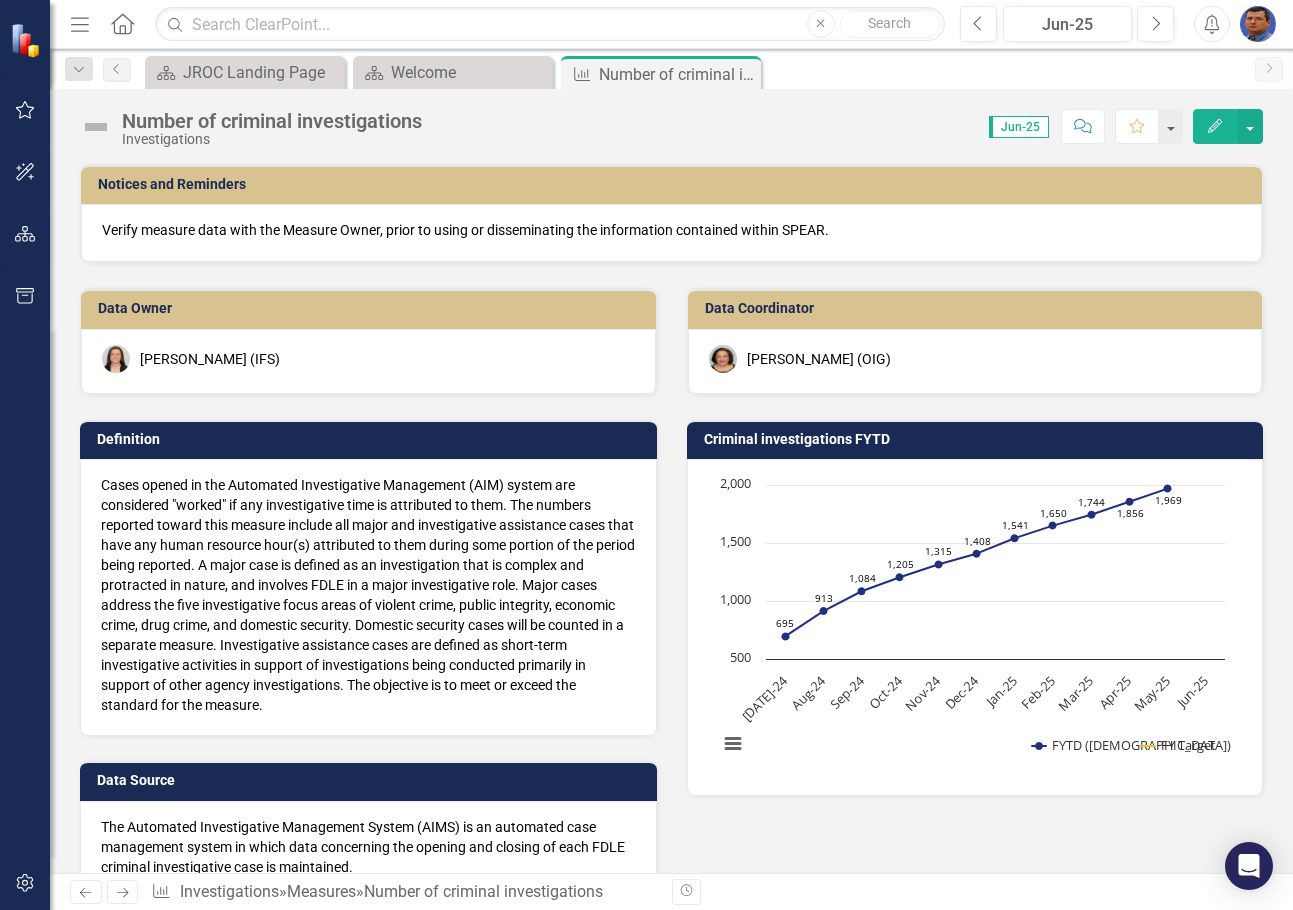 click on "Data Owner Erica Elliott (IFS) Definition Cases opened in the Automated Investigative Management (AIM) system are considered "worked" if any investigative time is attributed to them. The numbers reported toward this measure include all major and investigative assistance cases that have any human resource hour(s) attributed to them during some portion of the period being reported. A major case is defined as an investigation that is complex and protracted in nature, and involves FDLE in a major investigative role. Major cases address the five investigative focus areas of violent crime, public integrity, economic crime, drug crime, and domestic security. Domestic security cases will be counted in a separate measure. Investigative assistance cases are defined as short-term investigative activities in support of investigations being conducted primarily in support of other agency investigations. The objective is to meet or exceed the standard for the measure. Data Source Data Coordinator Nancy Verhine (OIG) Chart" at bounding box center [671, 580] 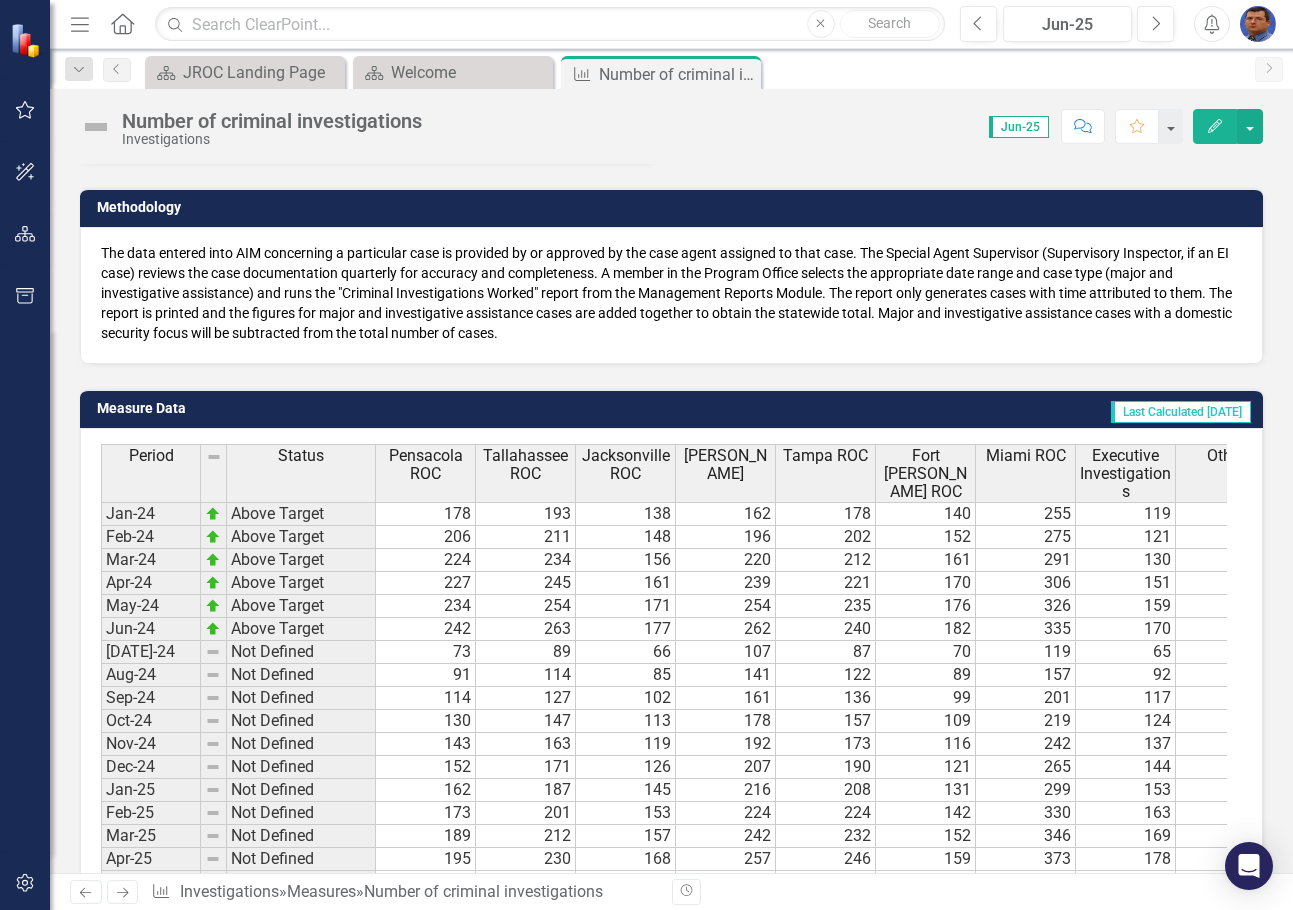 scroll, scrollTop: 700, scrollLeft: 0, axis: vertical 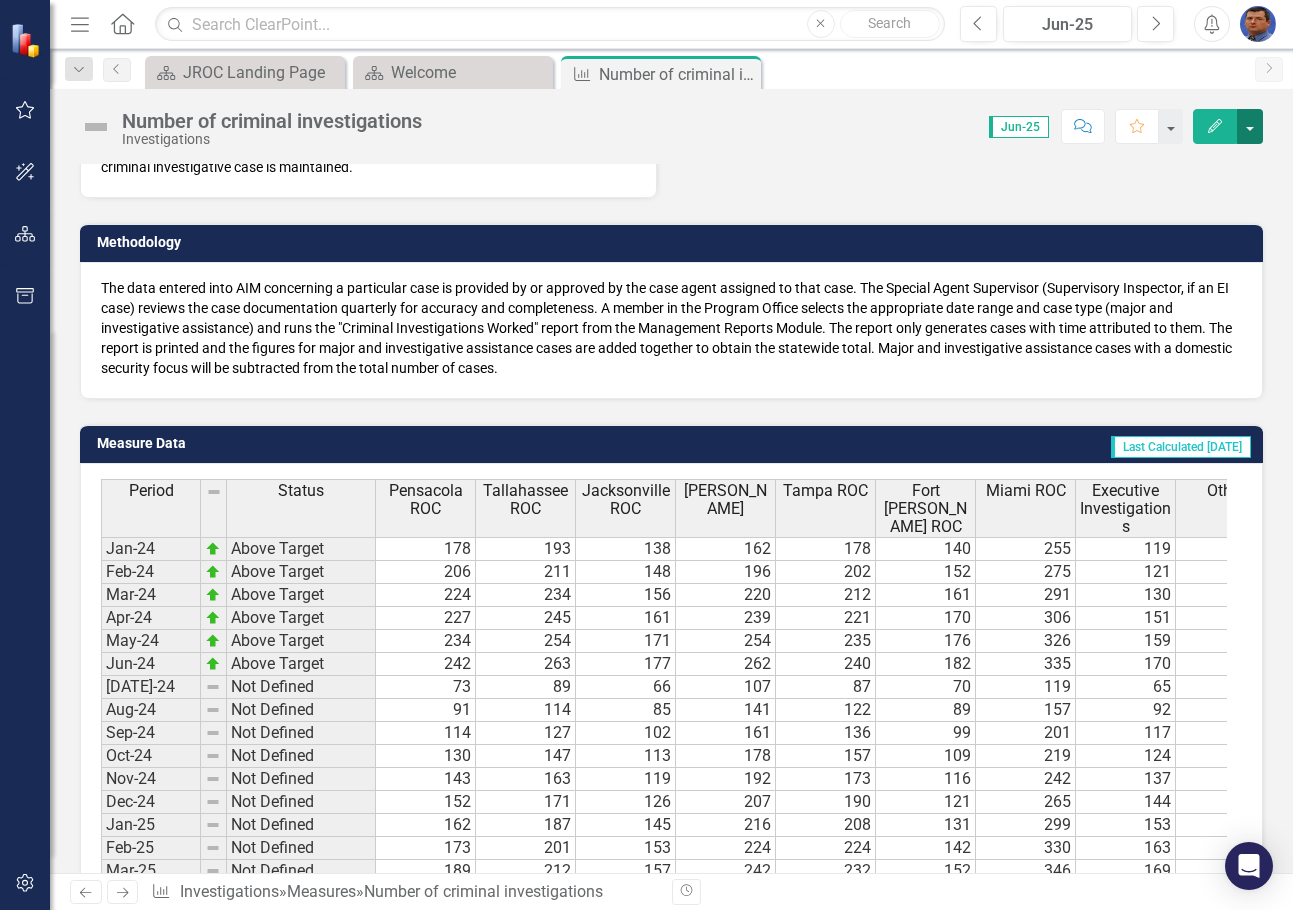 click at bounding box center (1250, 126) 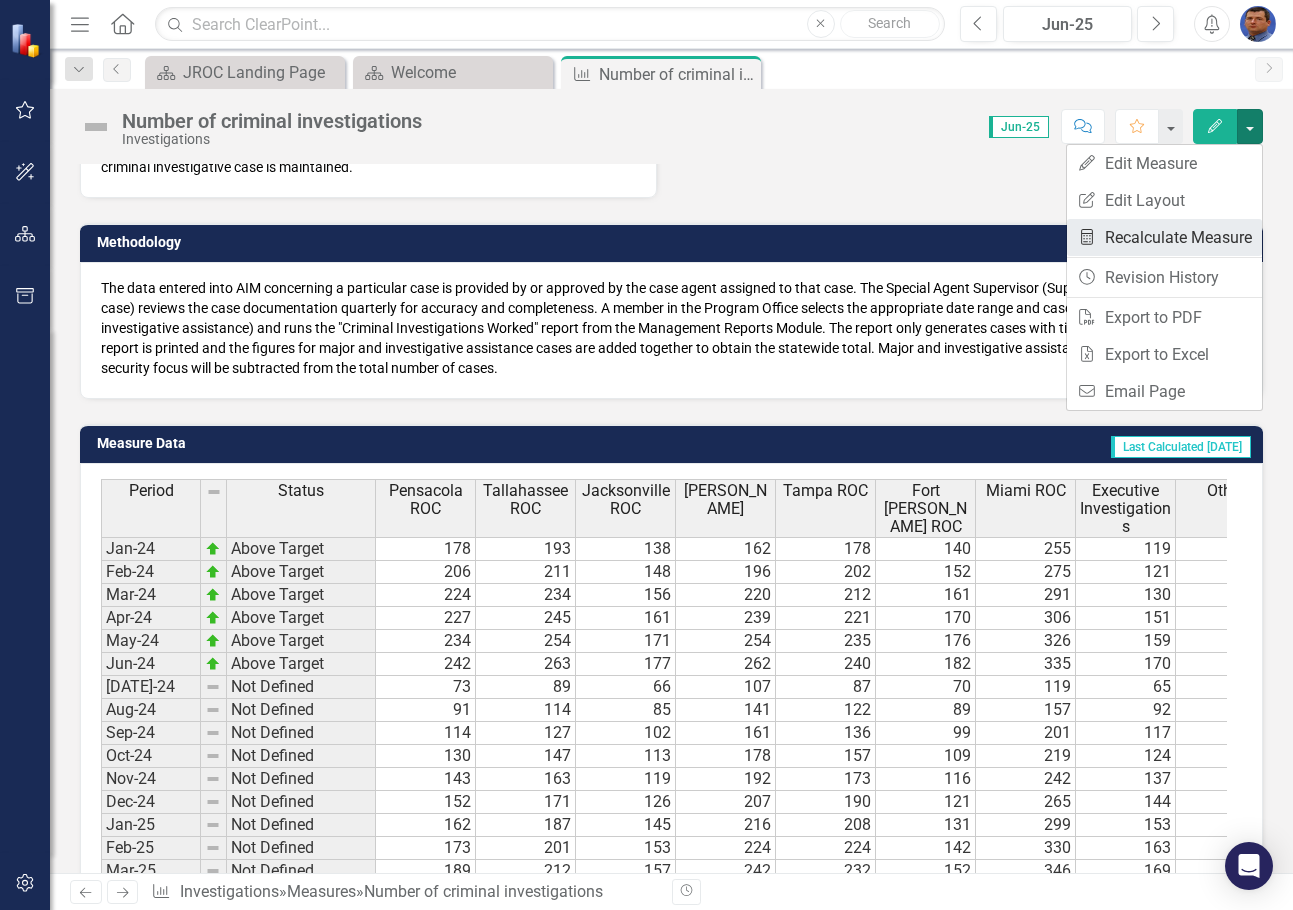 click on "Recalculate Measure Recalculate Measure" at bounding box center (1164, 237) 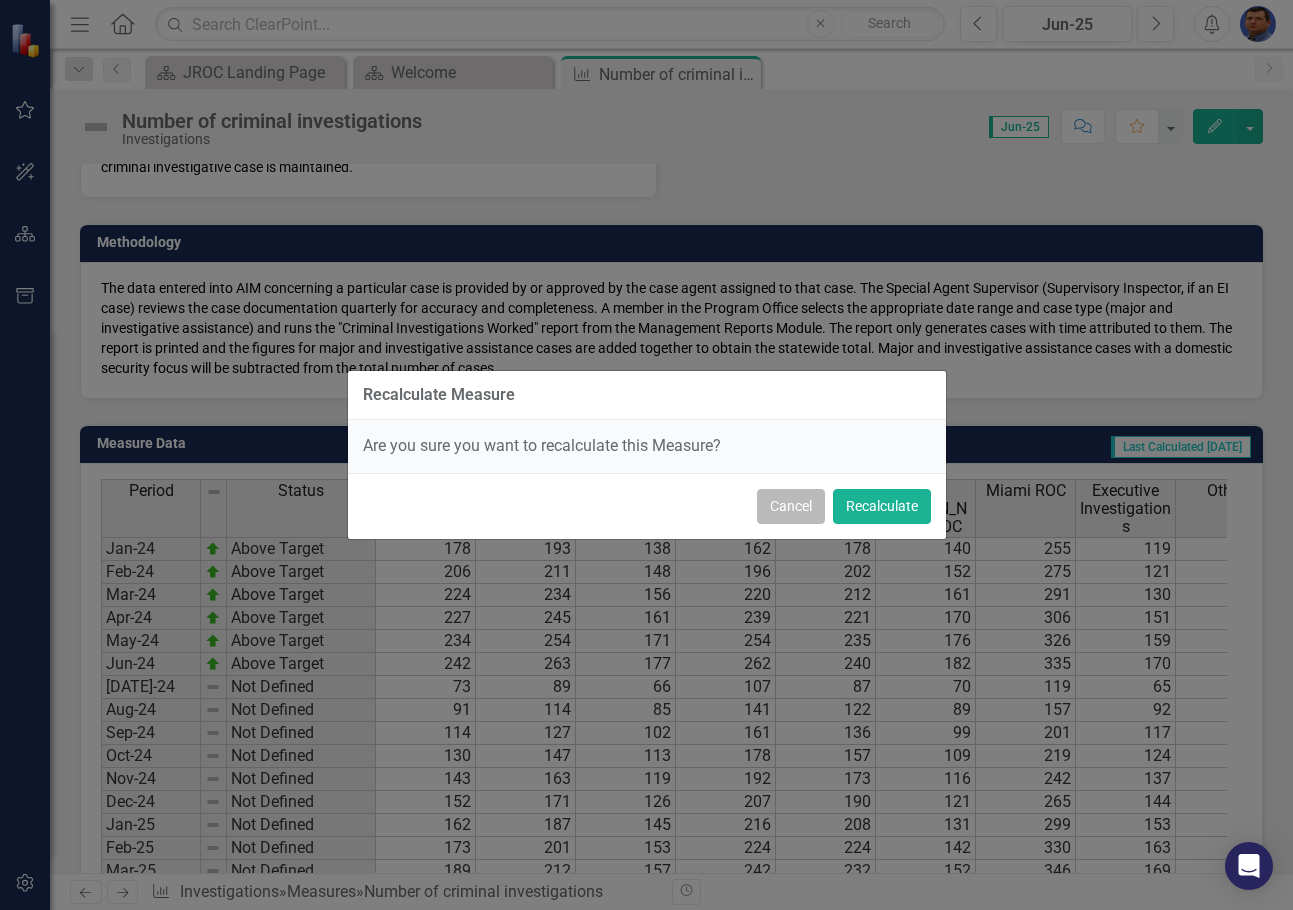 click on "Cancel" at bounding box center (791, 506) 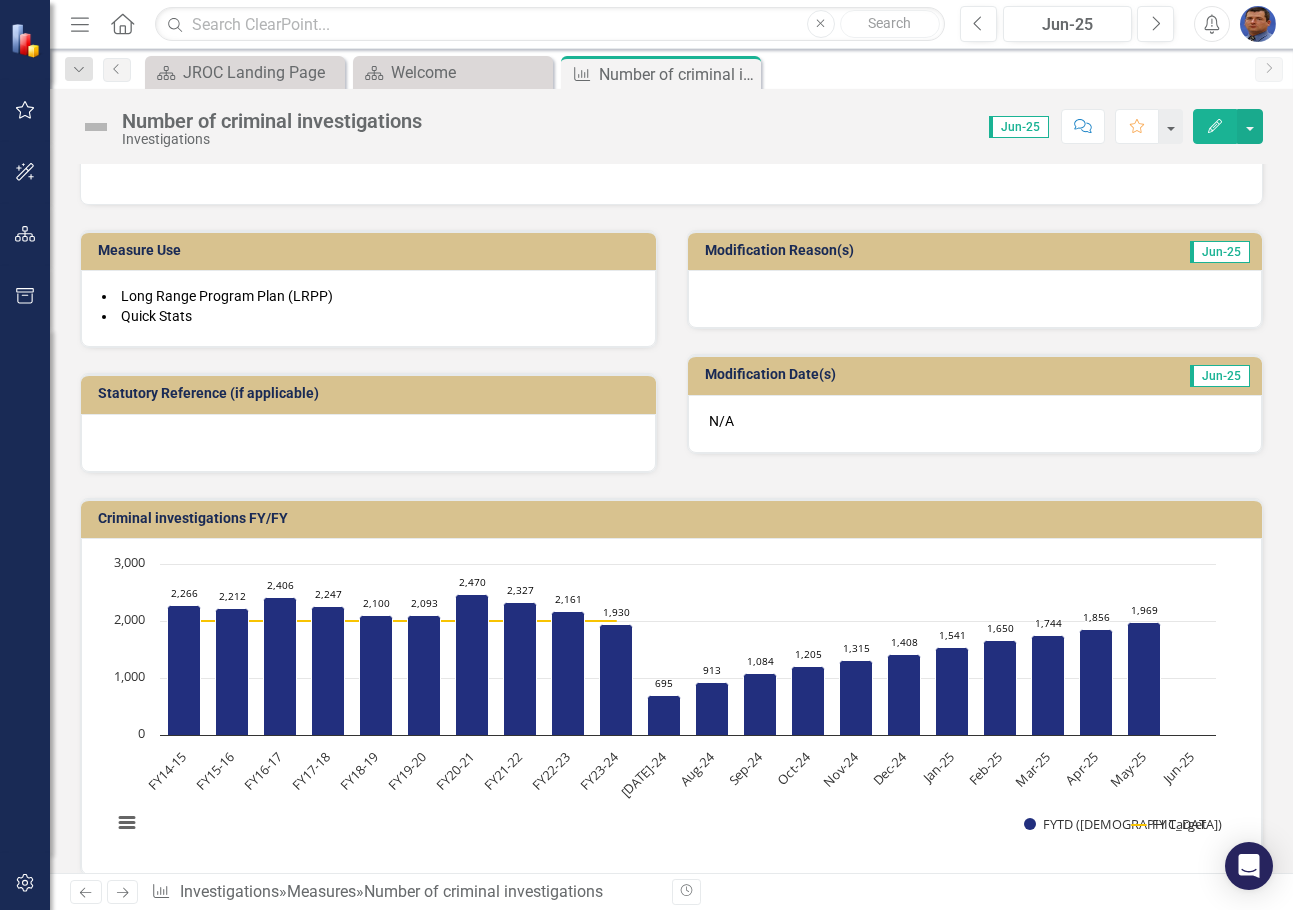 scroll, scrollTop: 1638, scrollLeft: 0, axis: vertical 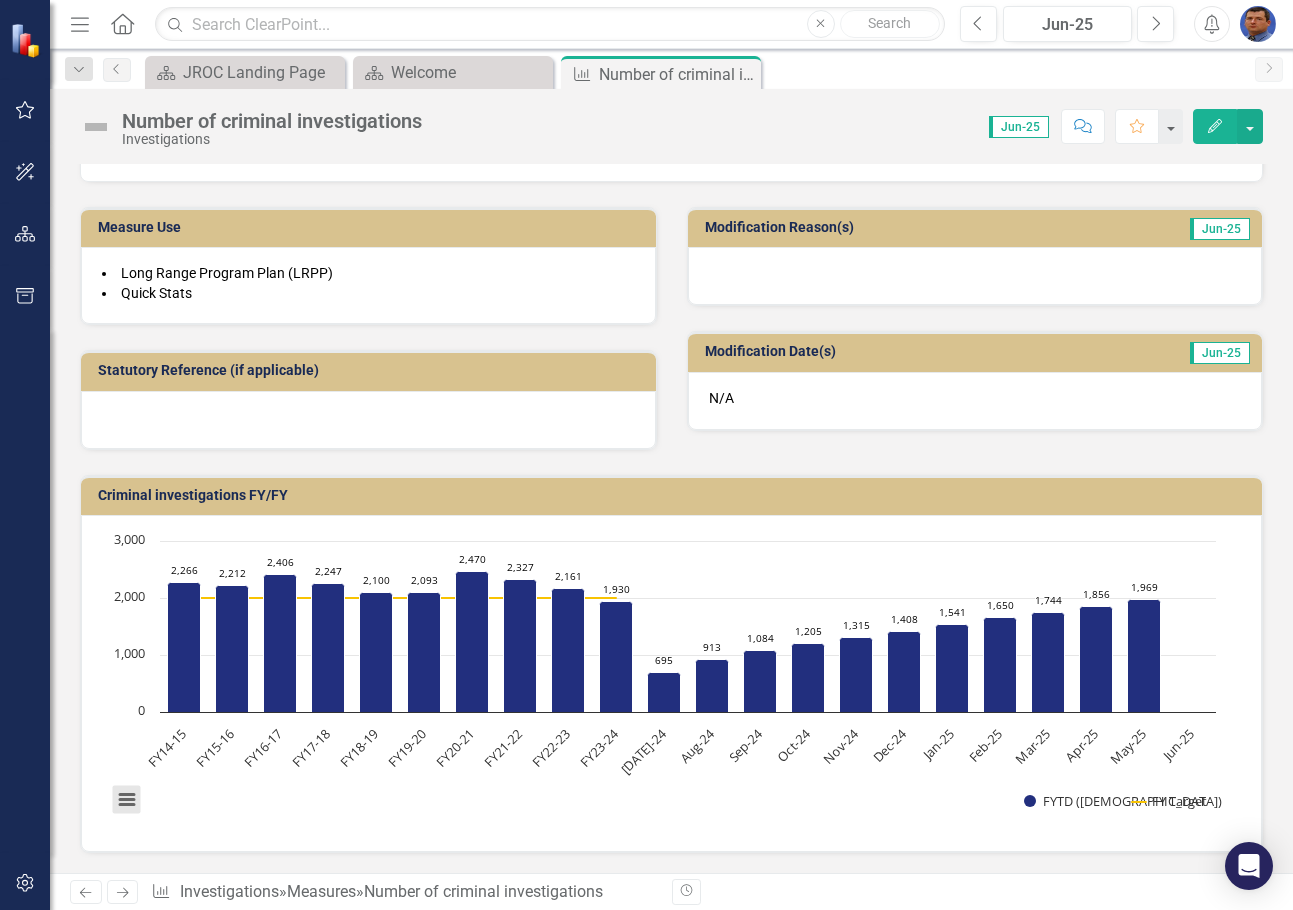 click at bounding box center [127, 800] 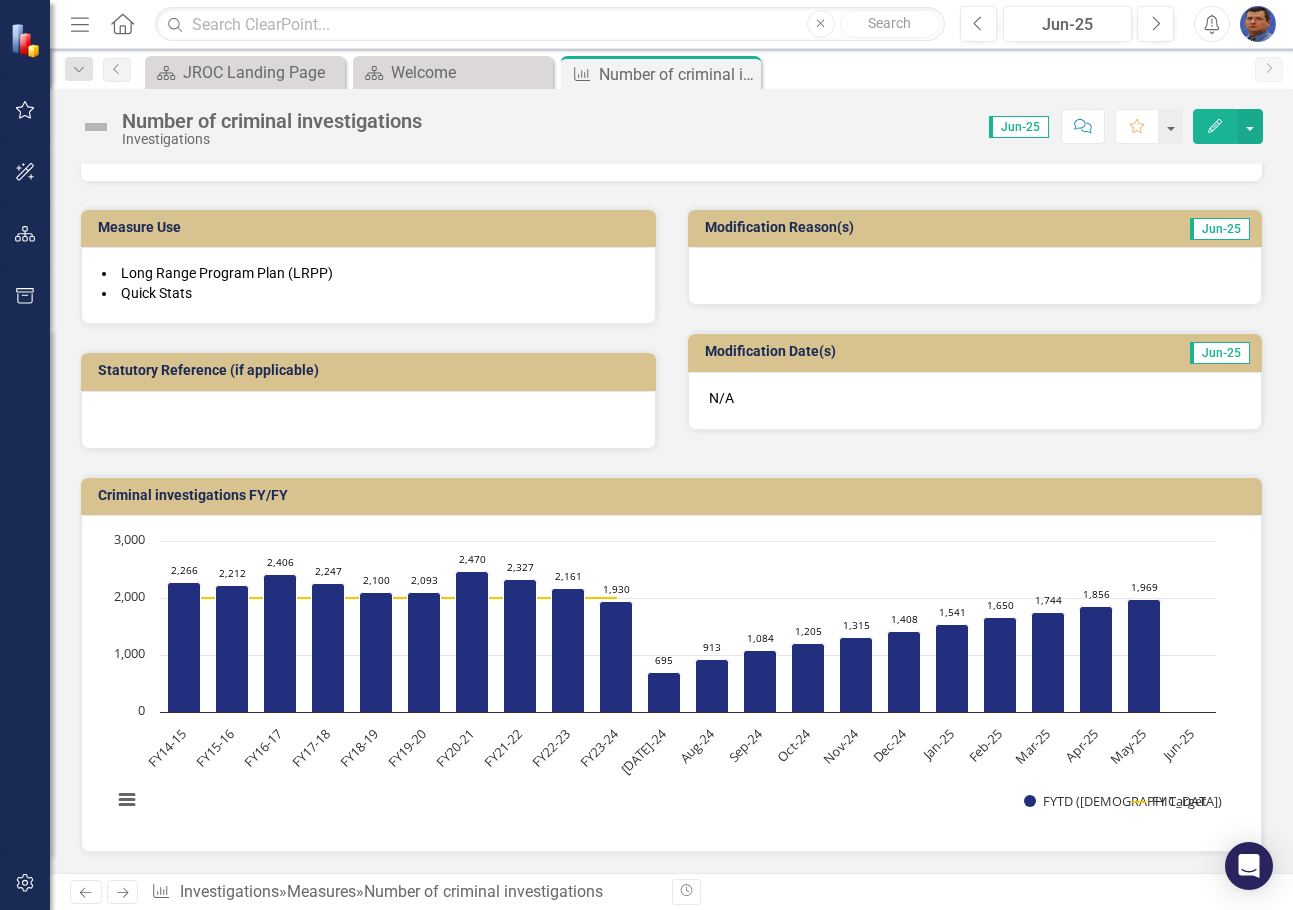 click 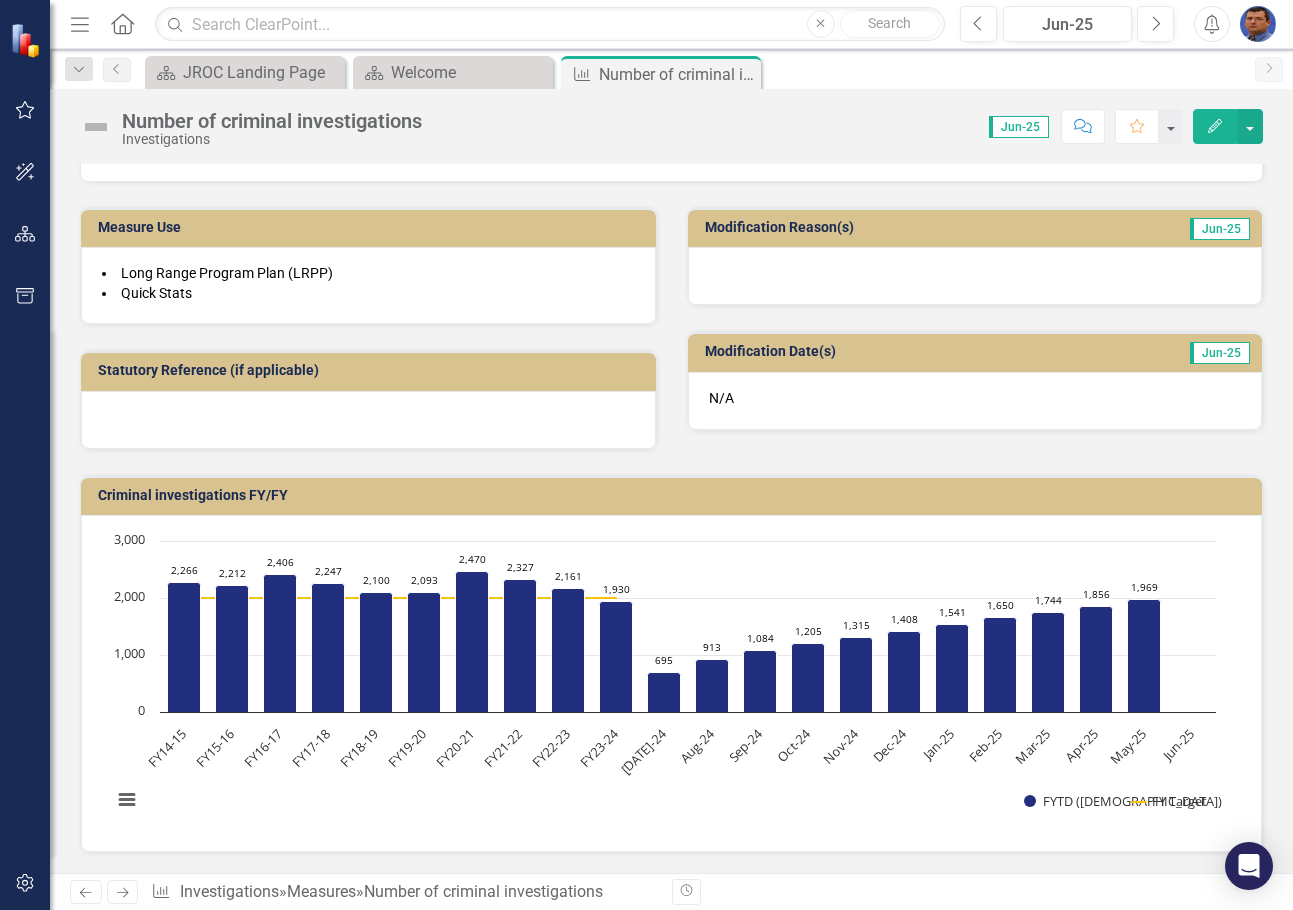 scroll, scrollTop: 1638, scrollLeft: 0, axis: vertical 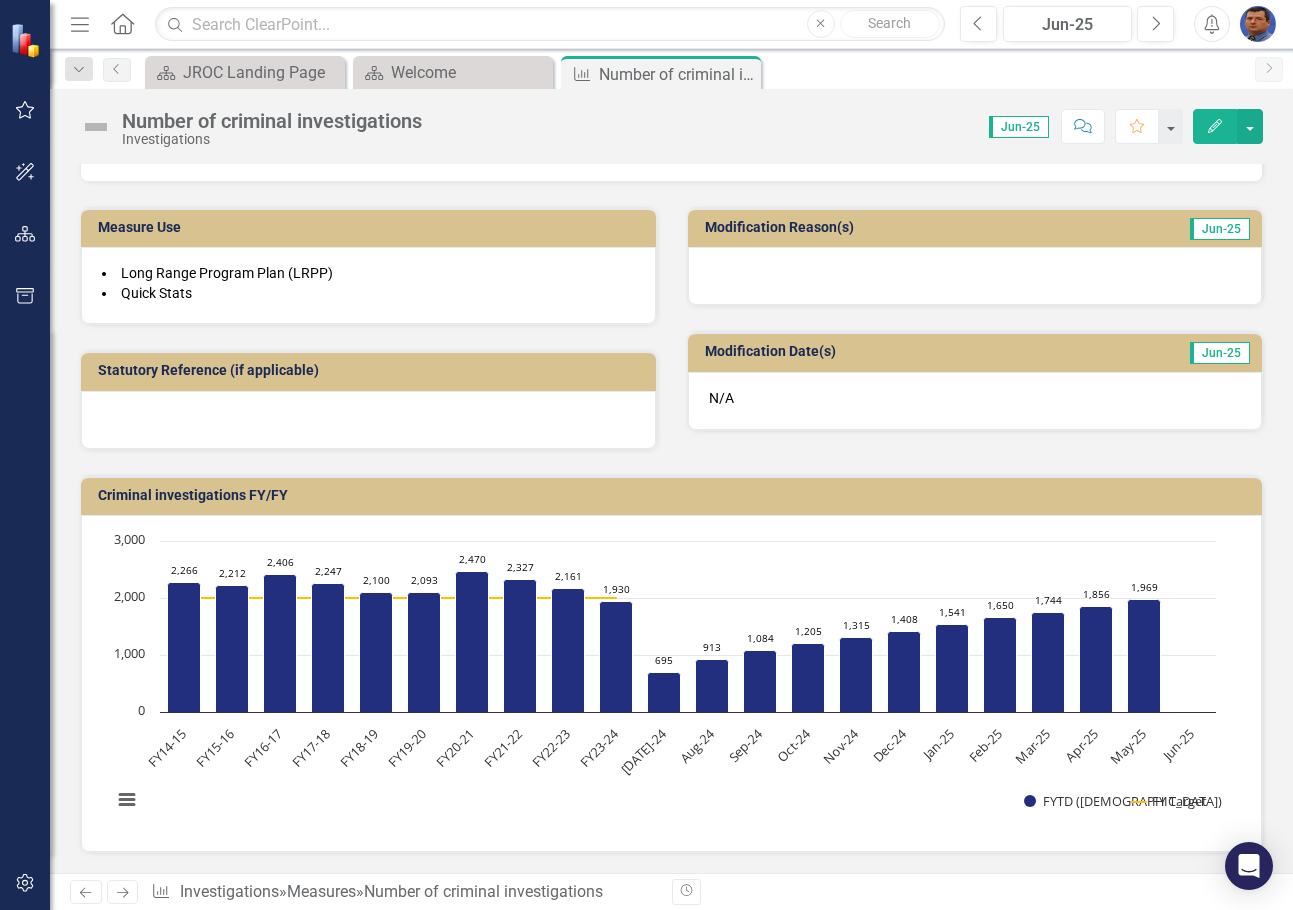 click on "Next" at bounding box center [123, 892] 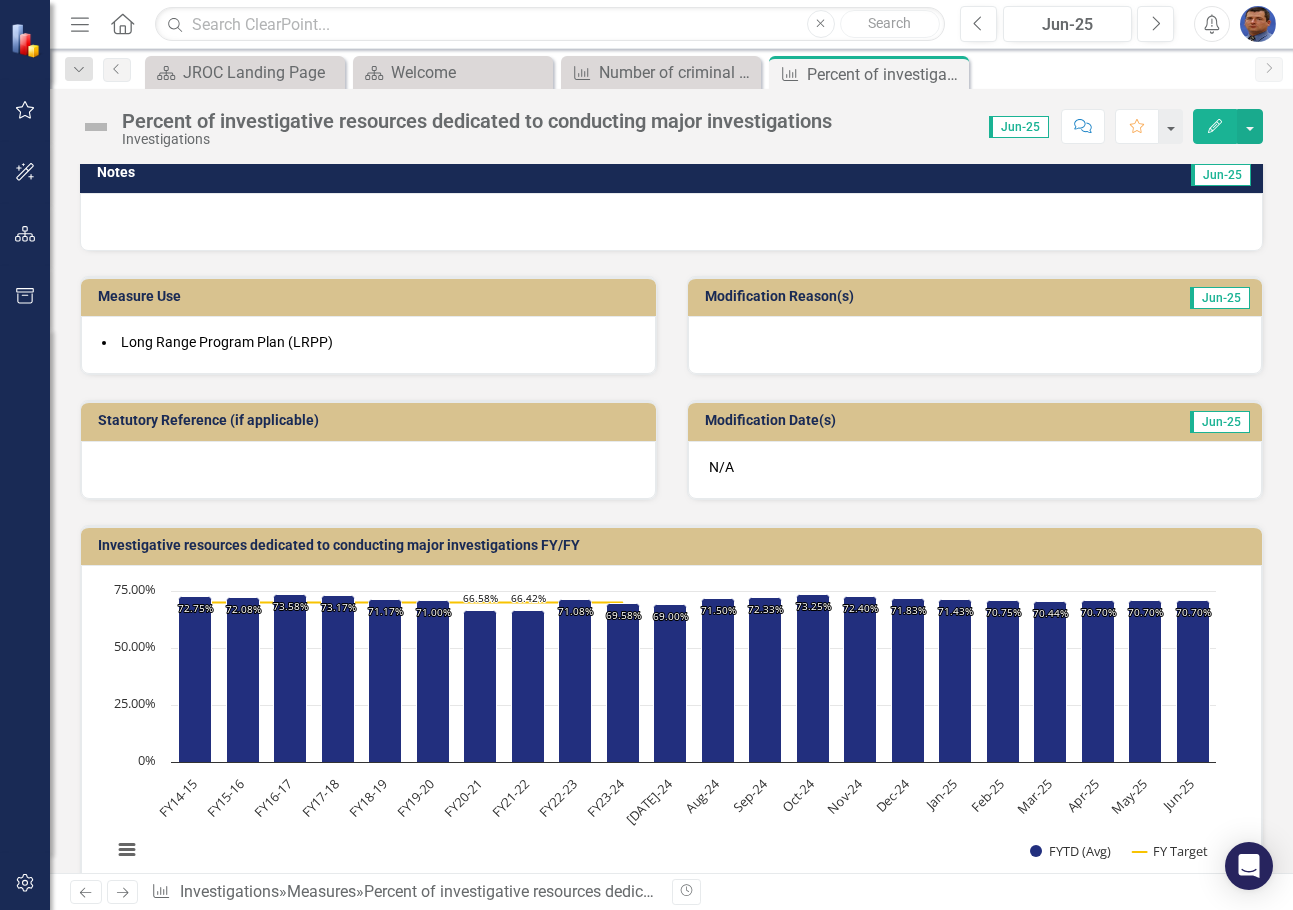 scroll, scrollTop: 1670, scrollLeft: 0, axis: vertical 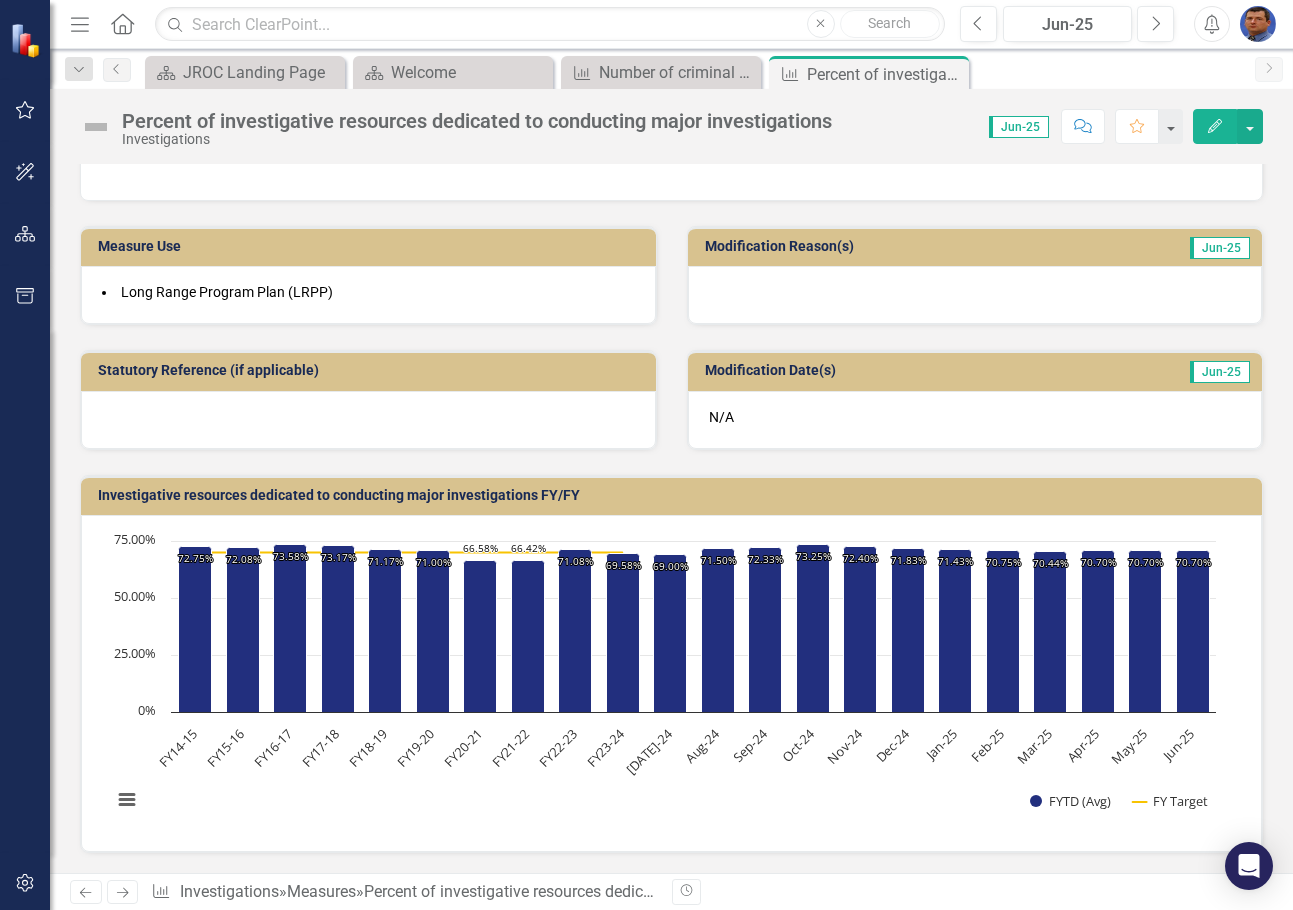 click on "Next" 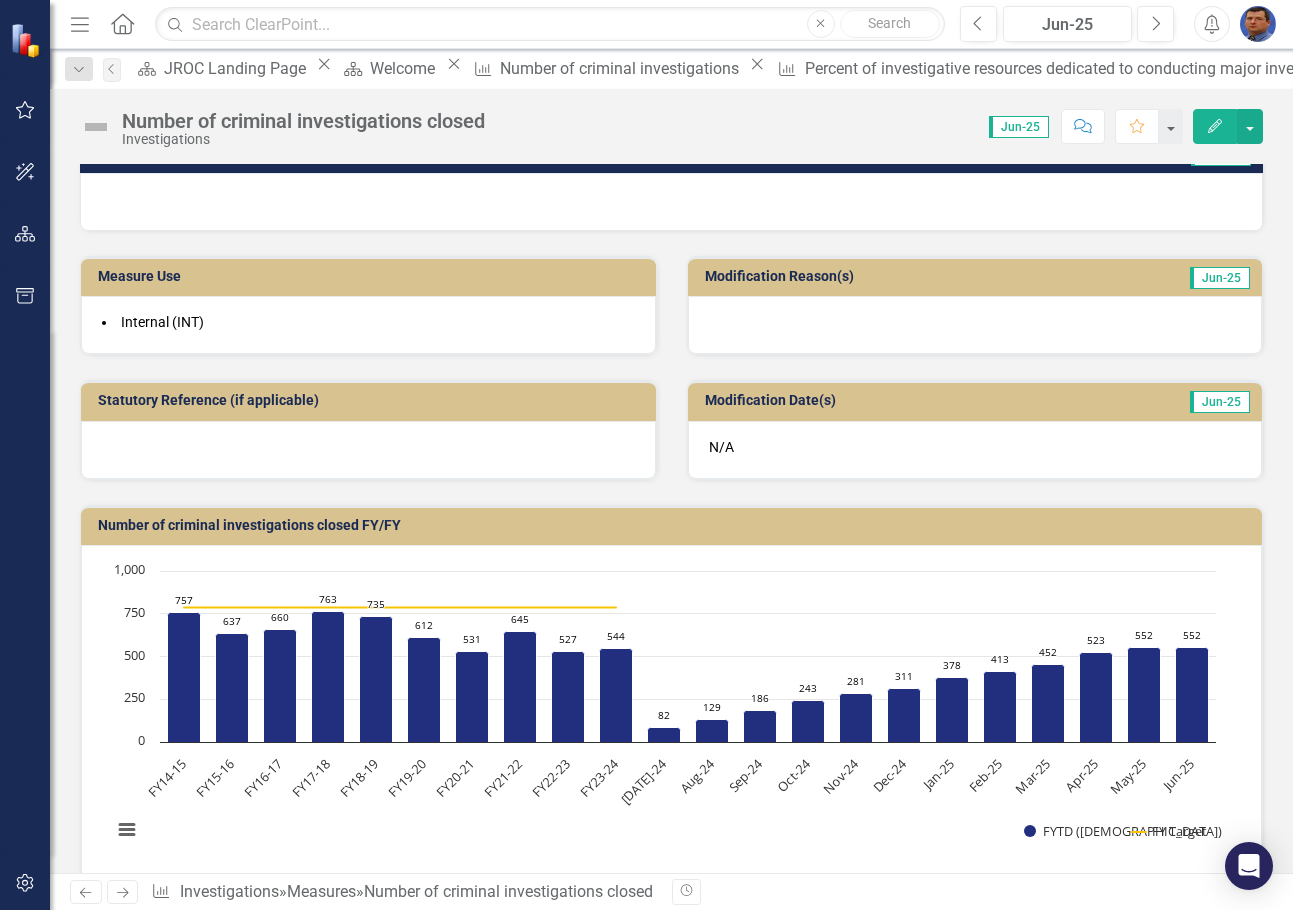 scroll, scrollTop: 1430, scrollLeft: 0, axis: vertical 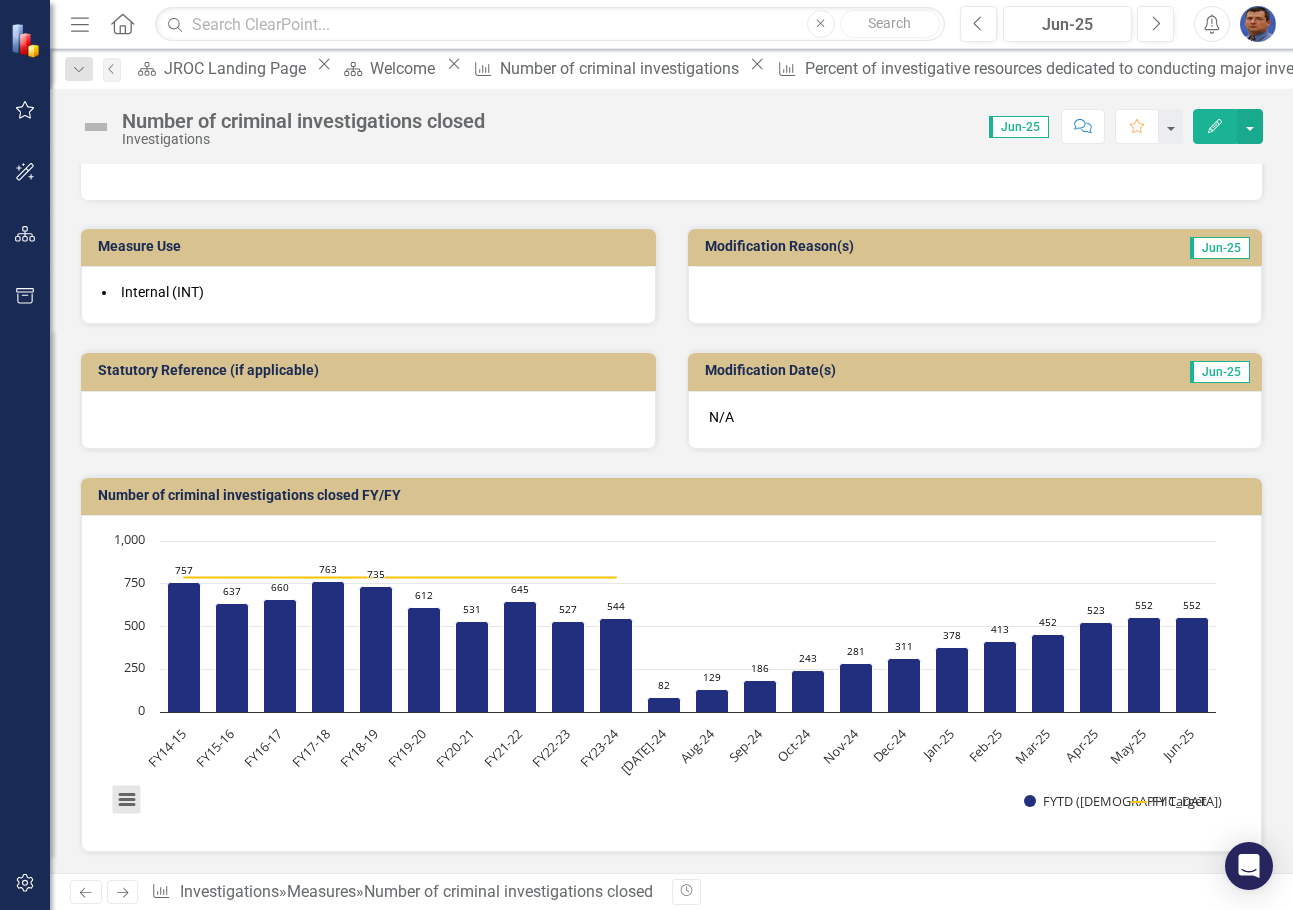 click at bounding box center (127, 800) 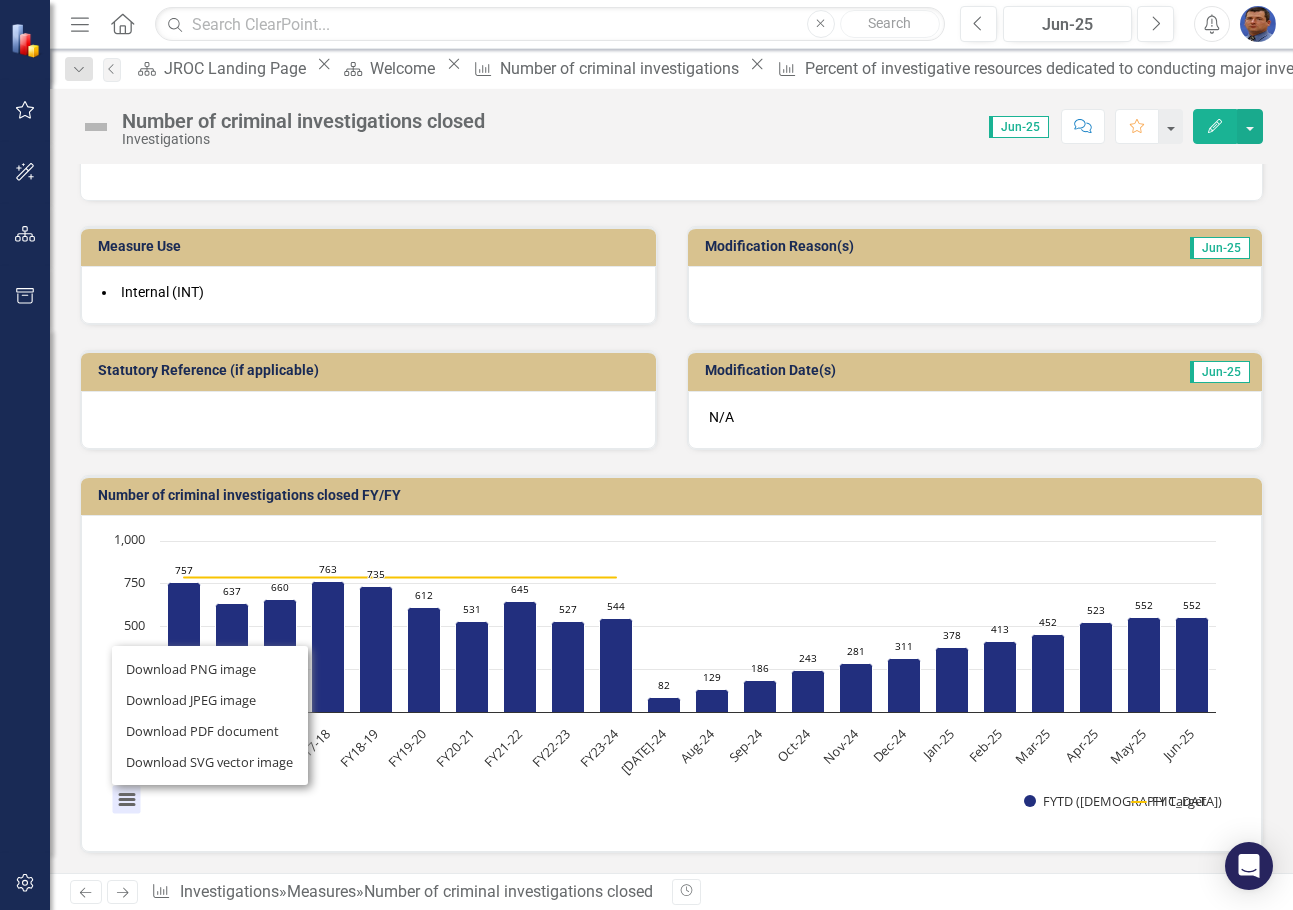 click 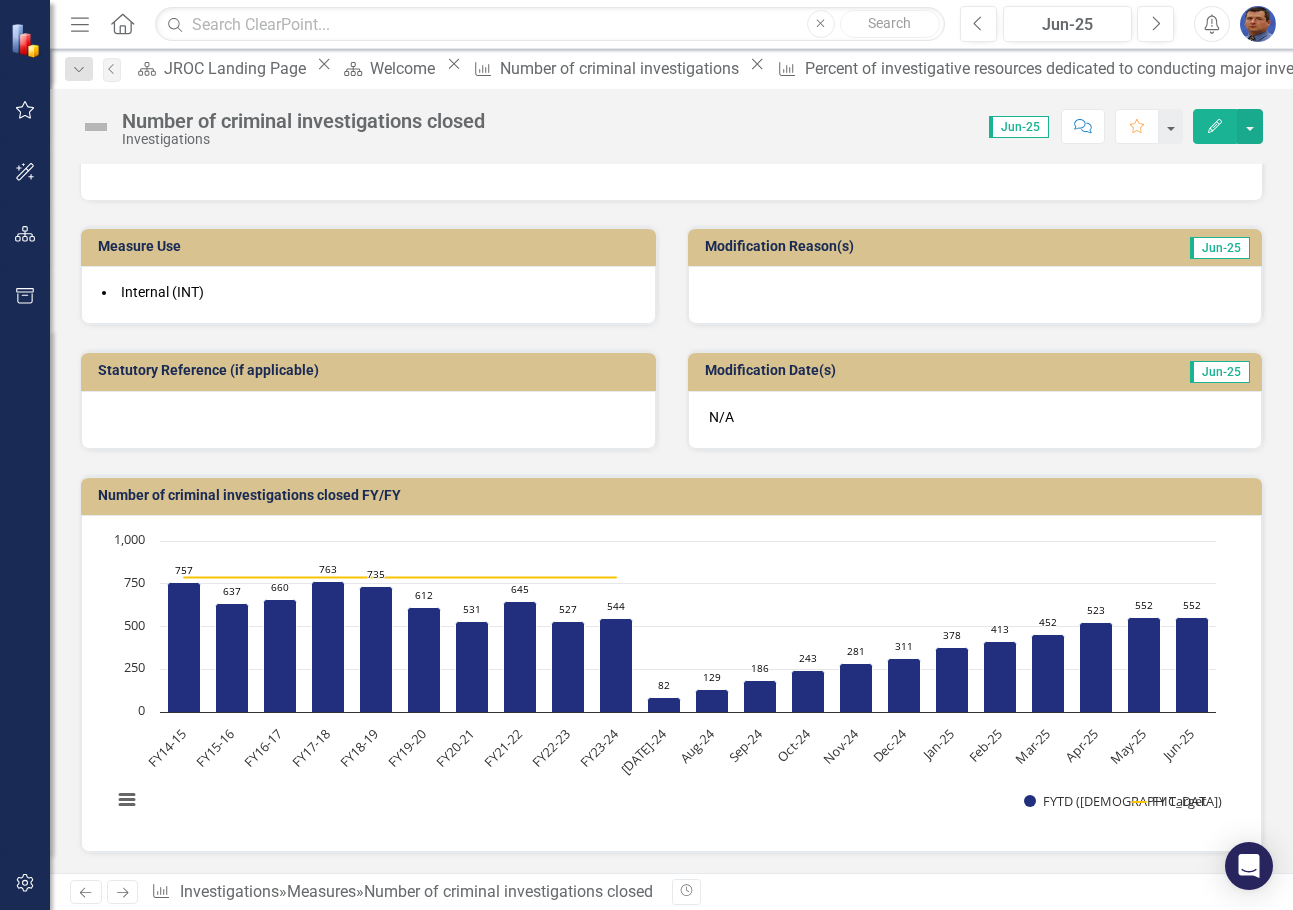 click on "Next" 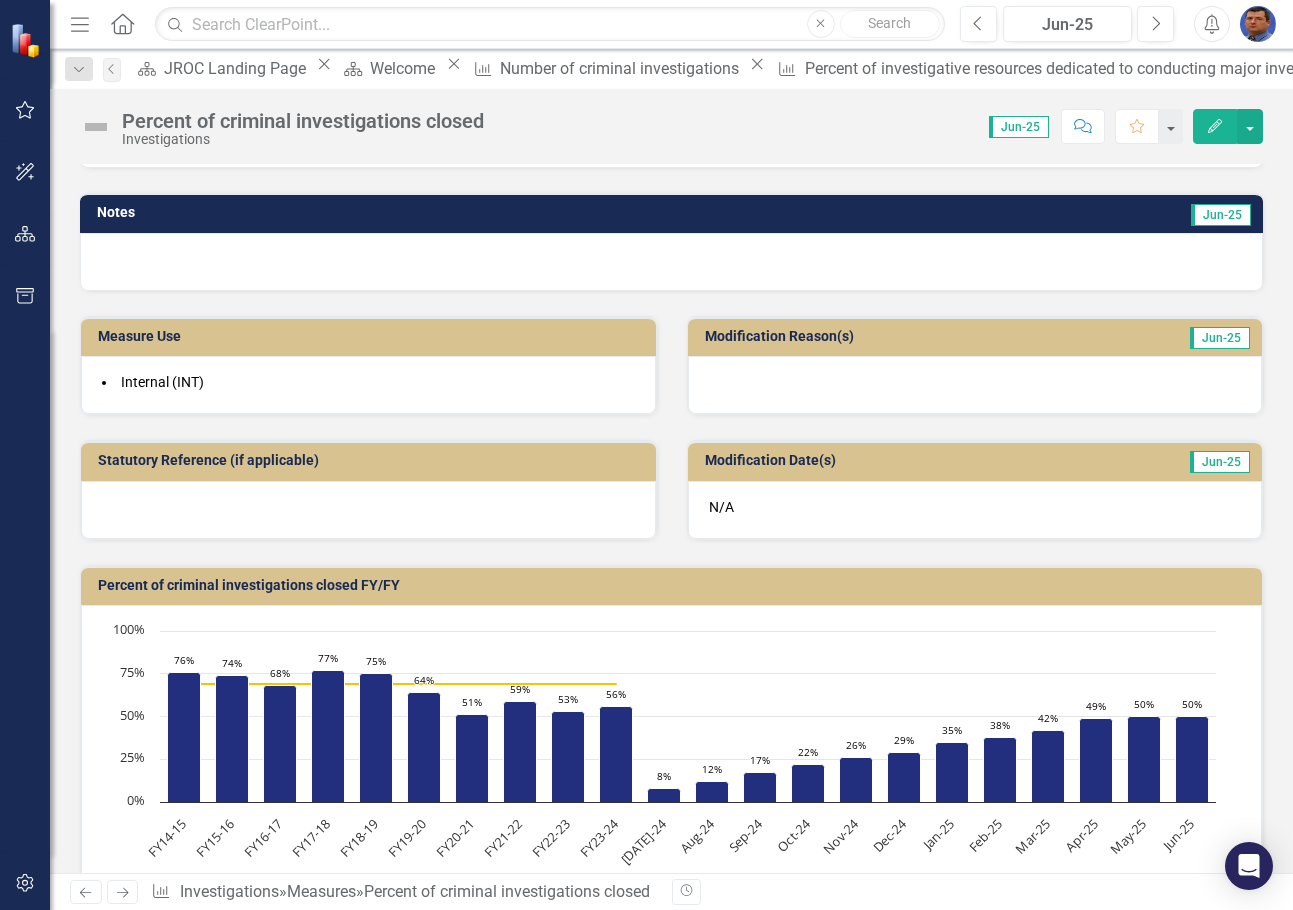 scroll, scrollTop: 1490, scrollLeft: 0, axis: vertical 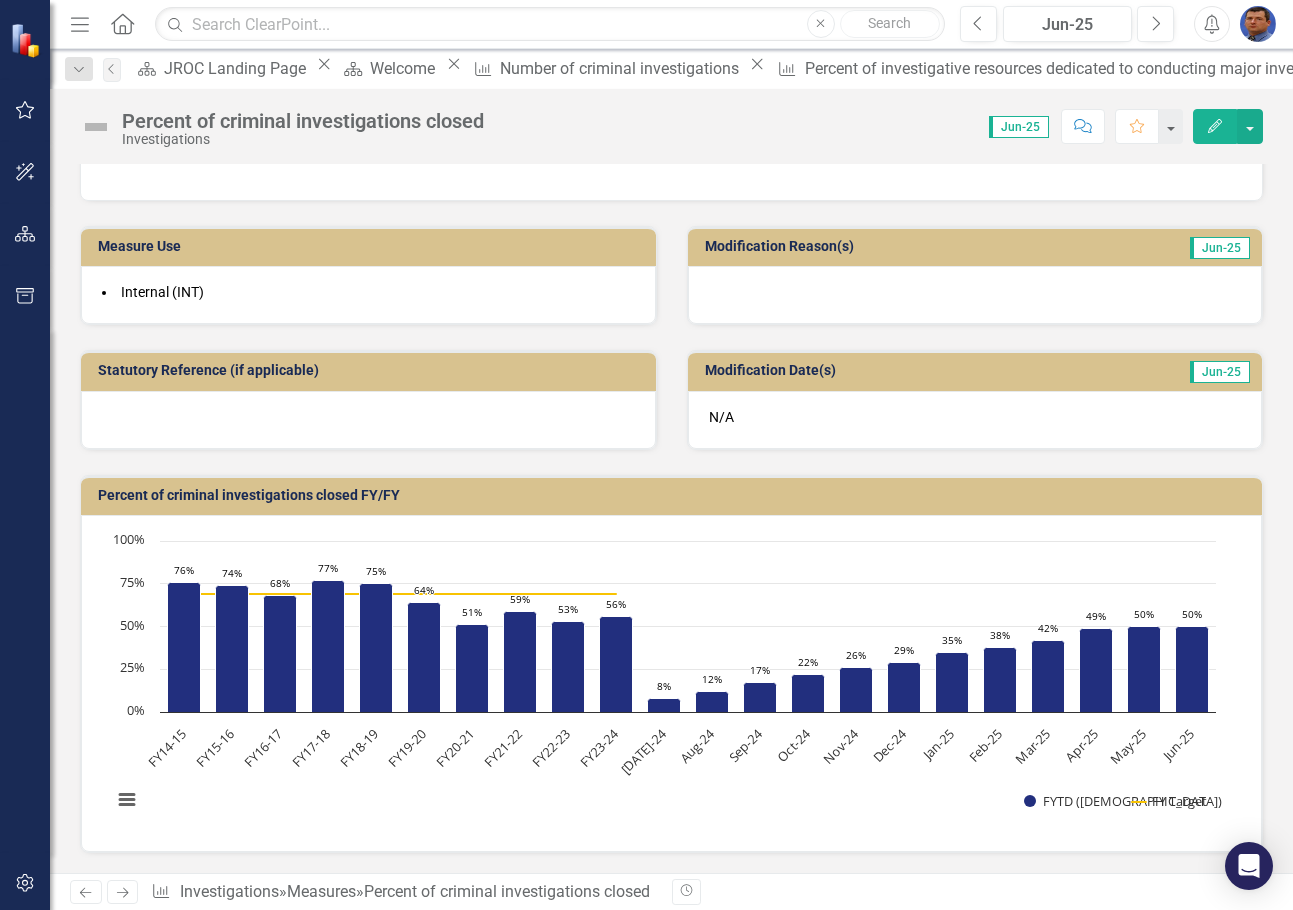 click 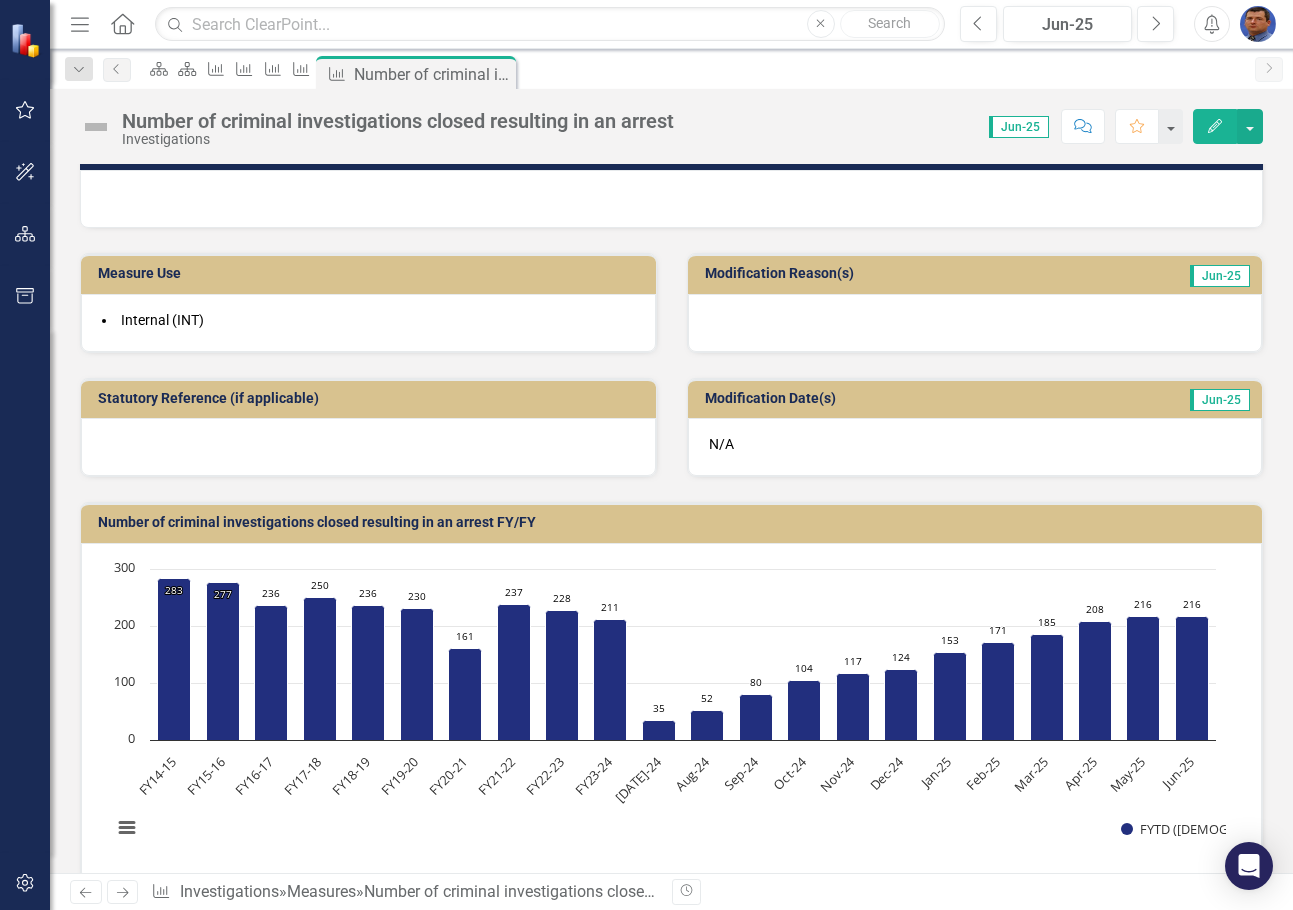 scroll, scrollTop: 1449, scrollLeft: 0, axis: vertical 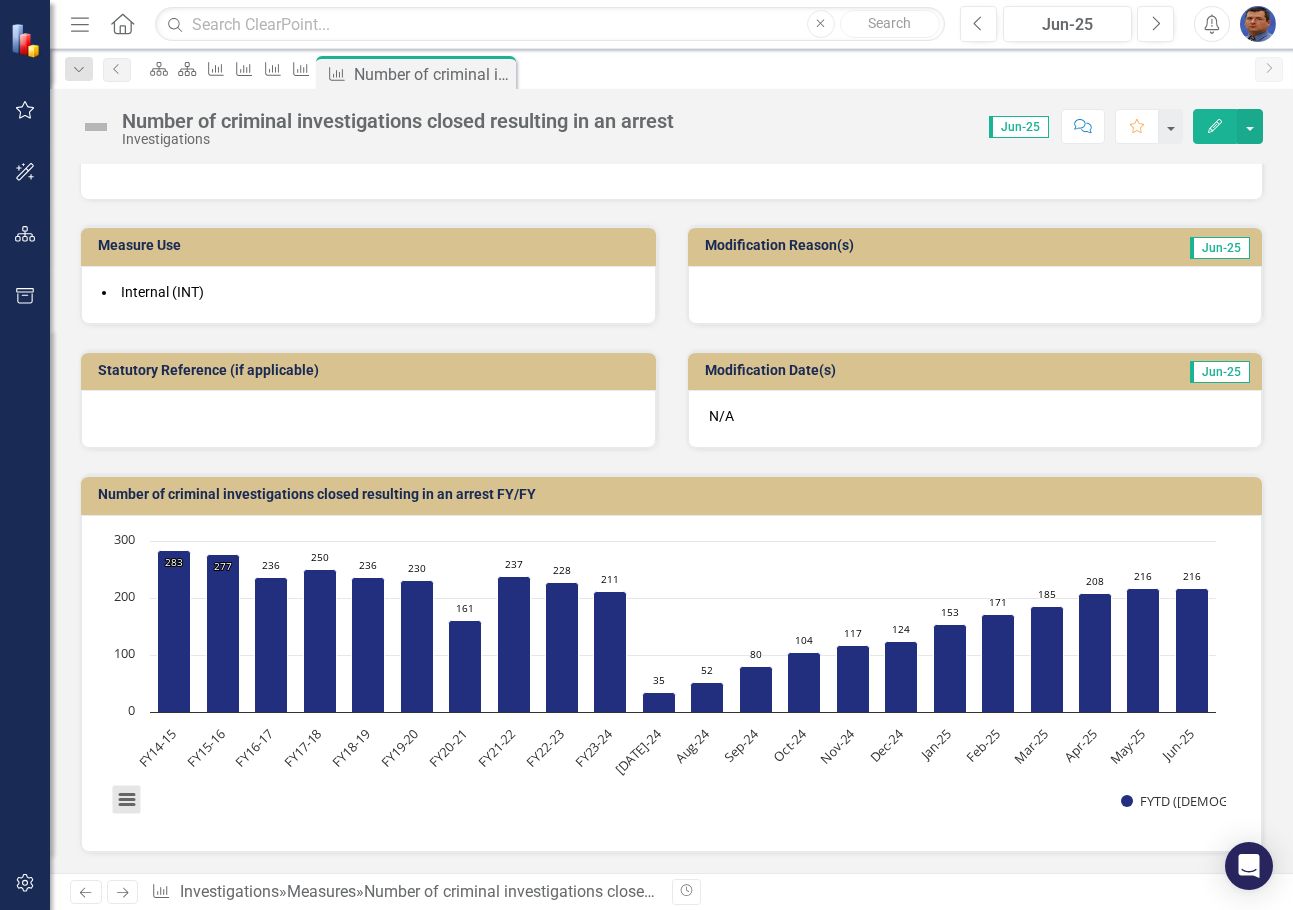 click at bounding box center (127, 800) 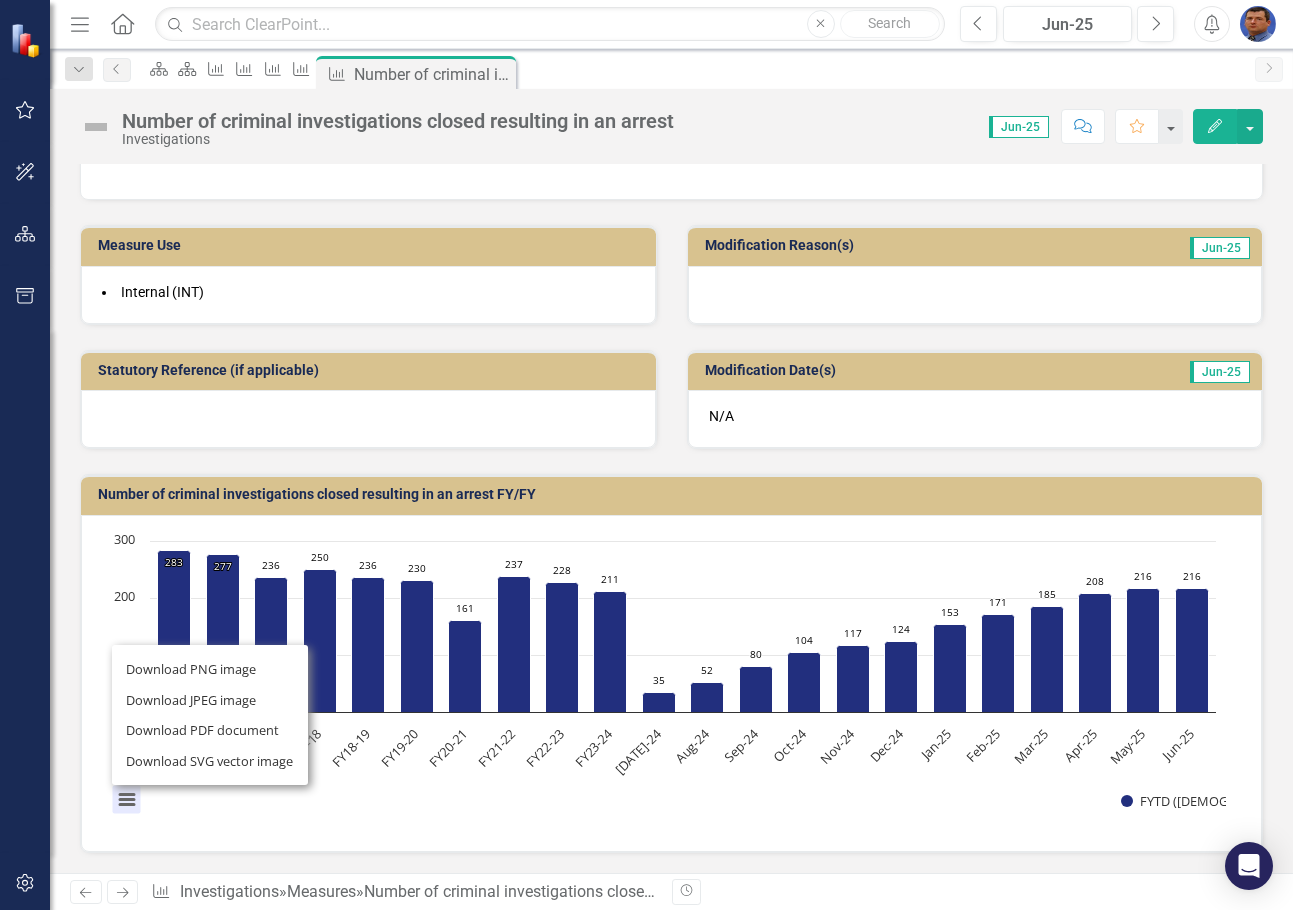 click 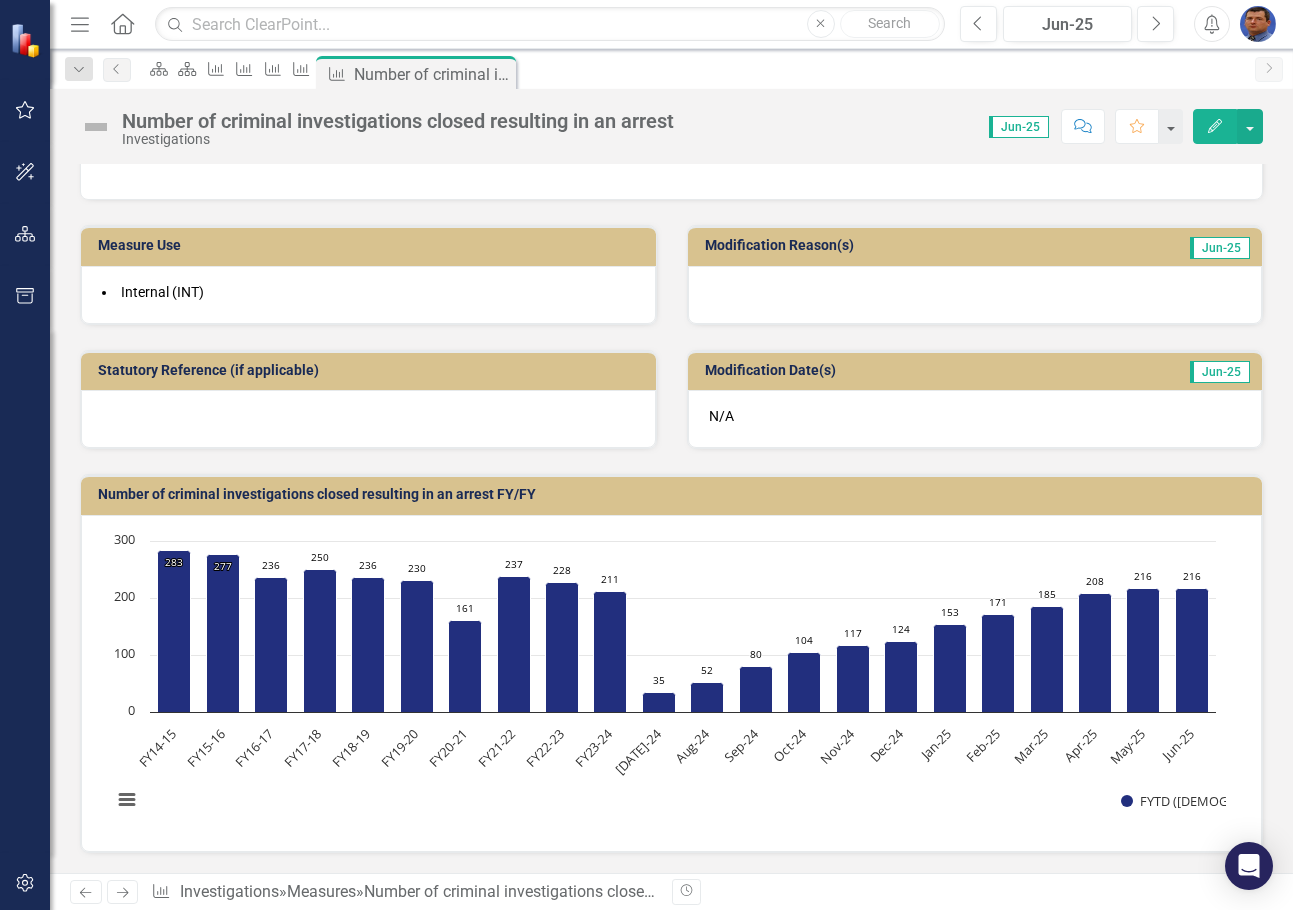 click on "Next" 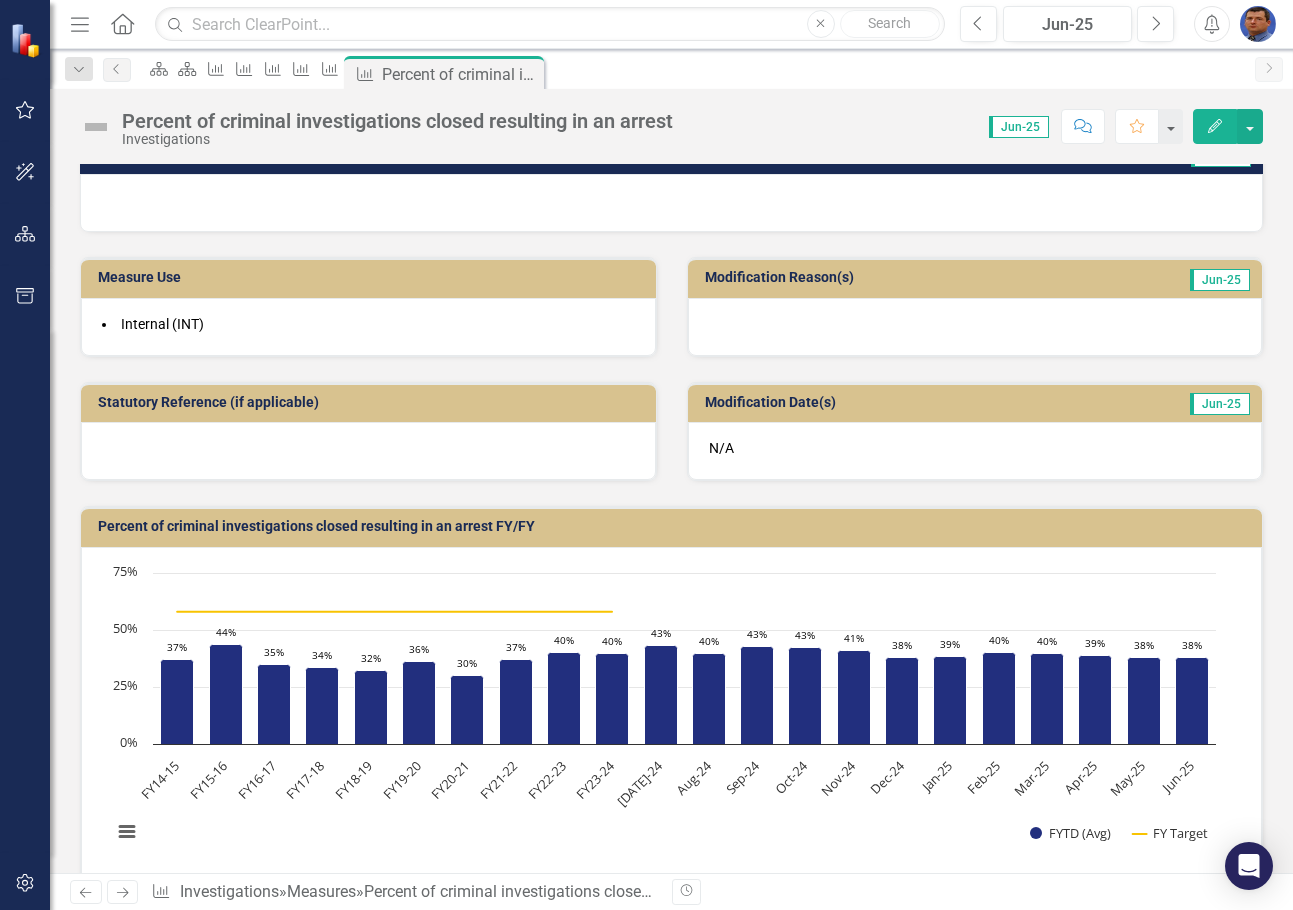 scroll, scrollTop: 1469, scrollLeft: 0, axis: vertical 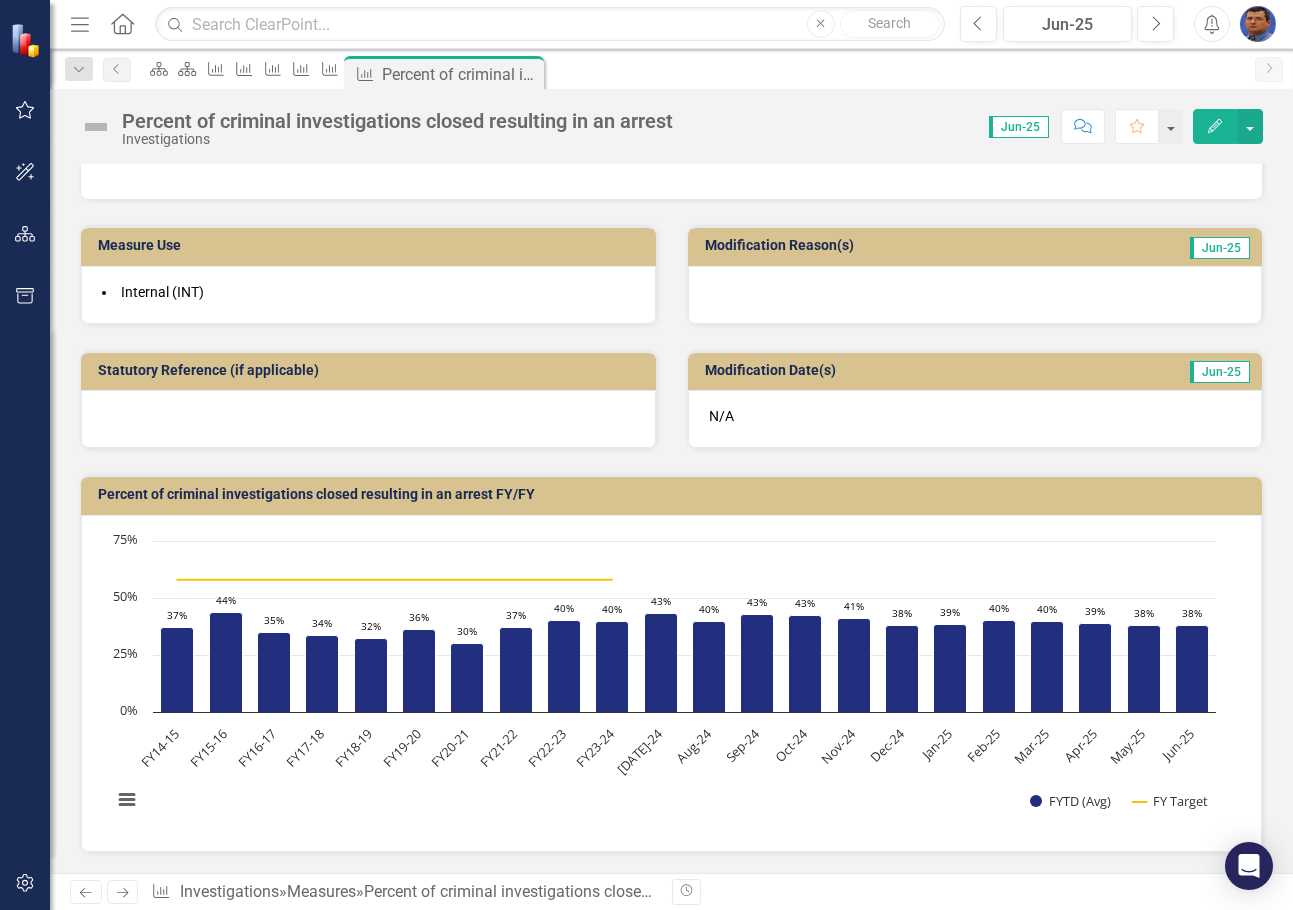 click on "Next" 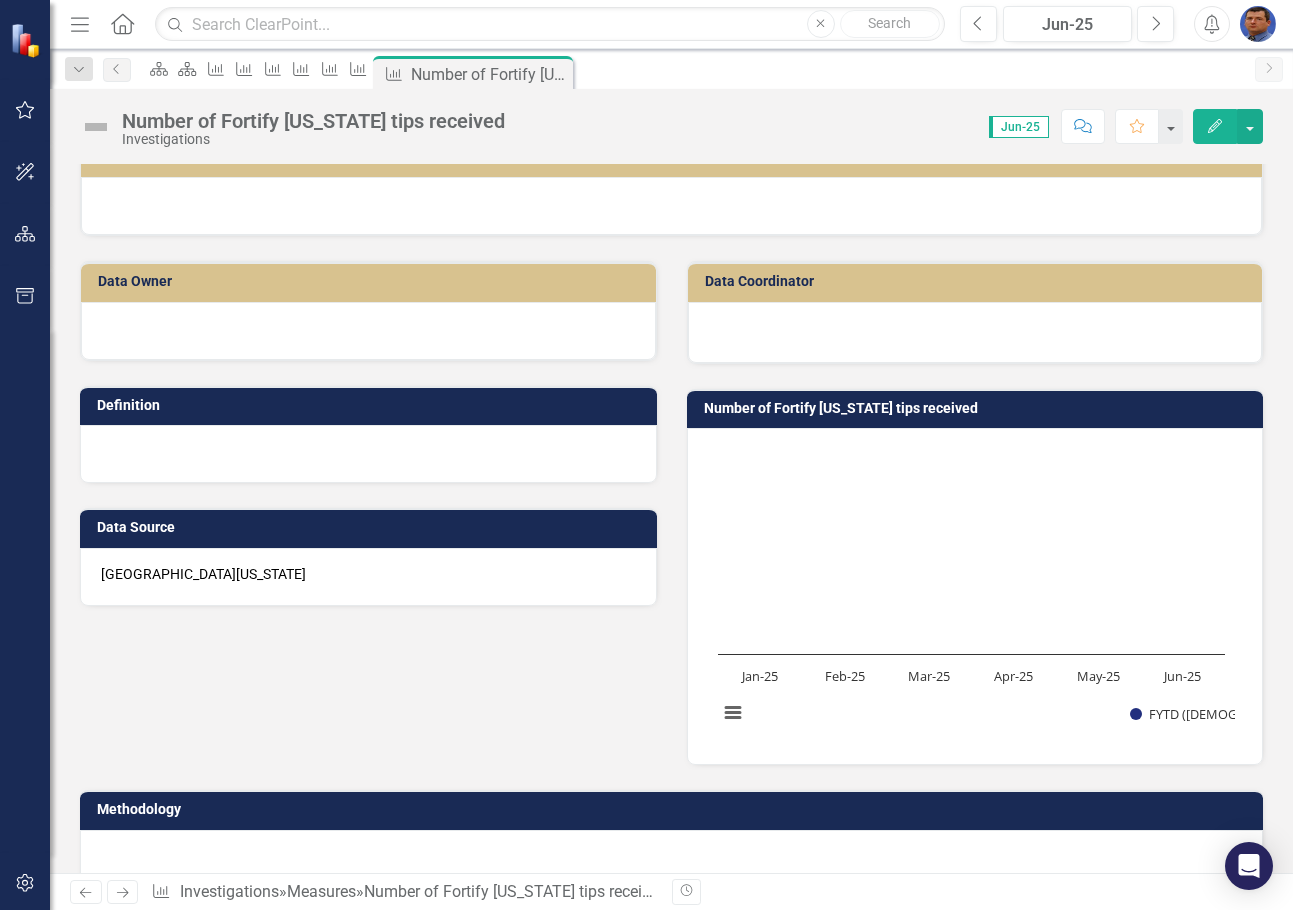 scroll, scrollTop: 0, scrollLeft: 0, axis: both 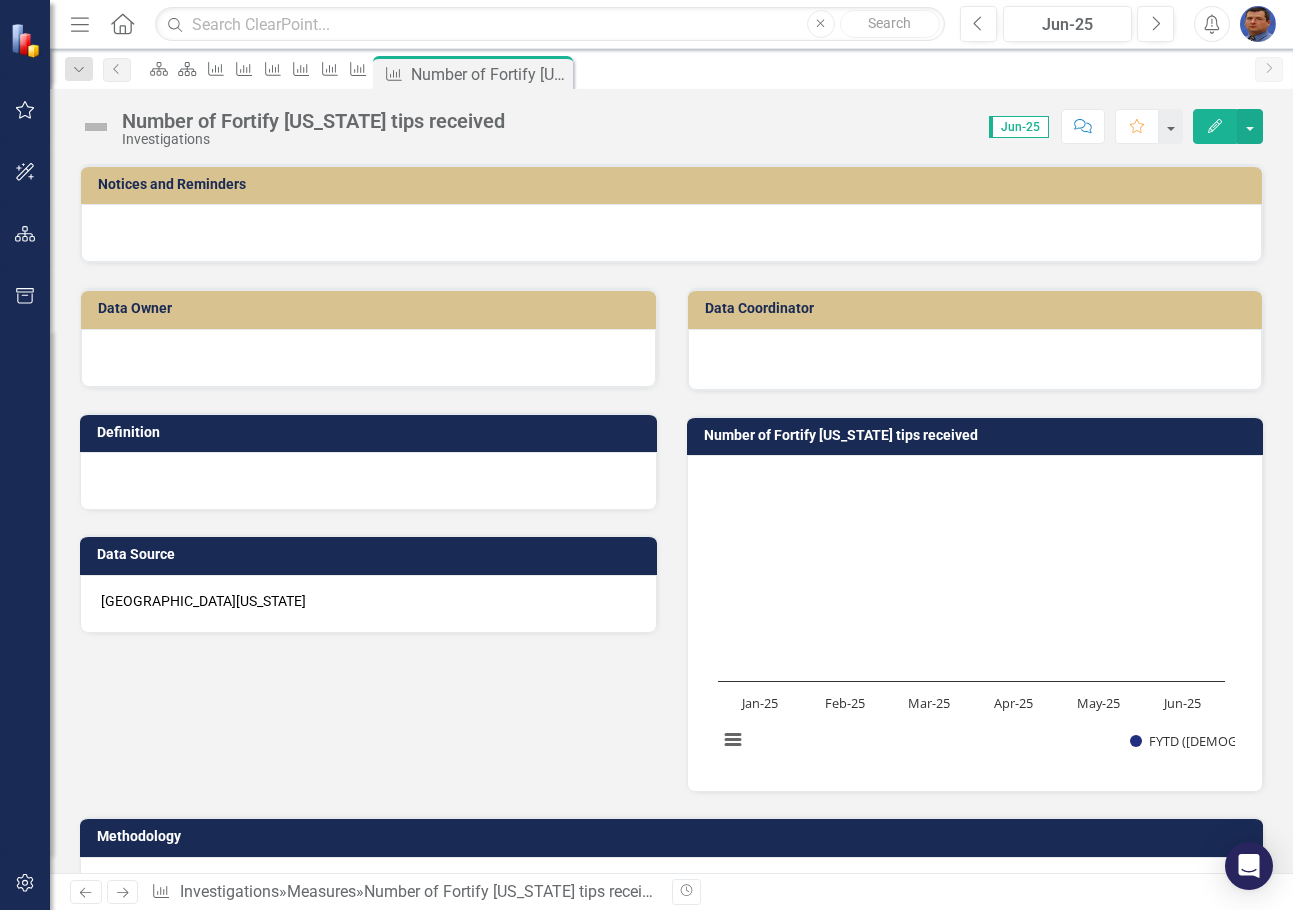 click 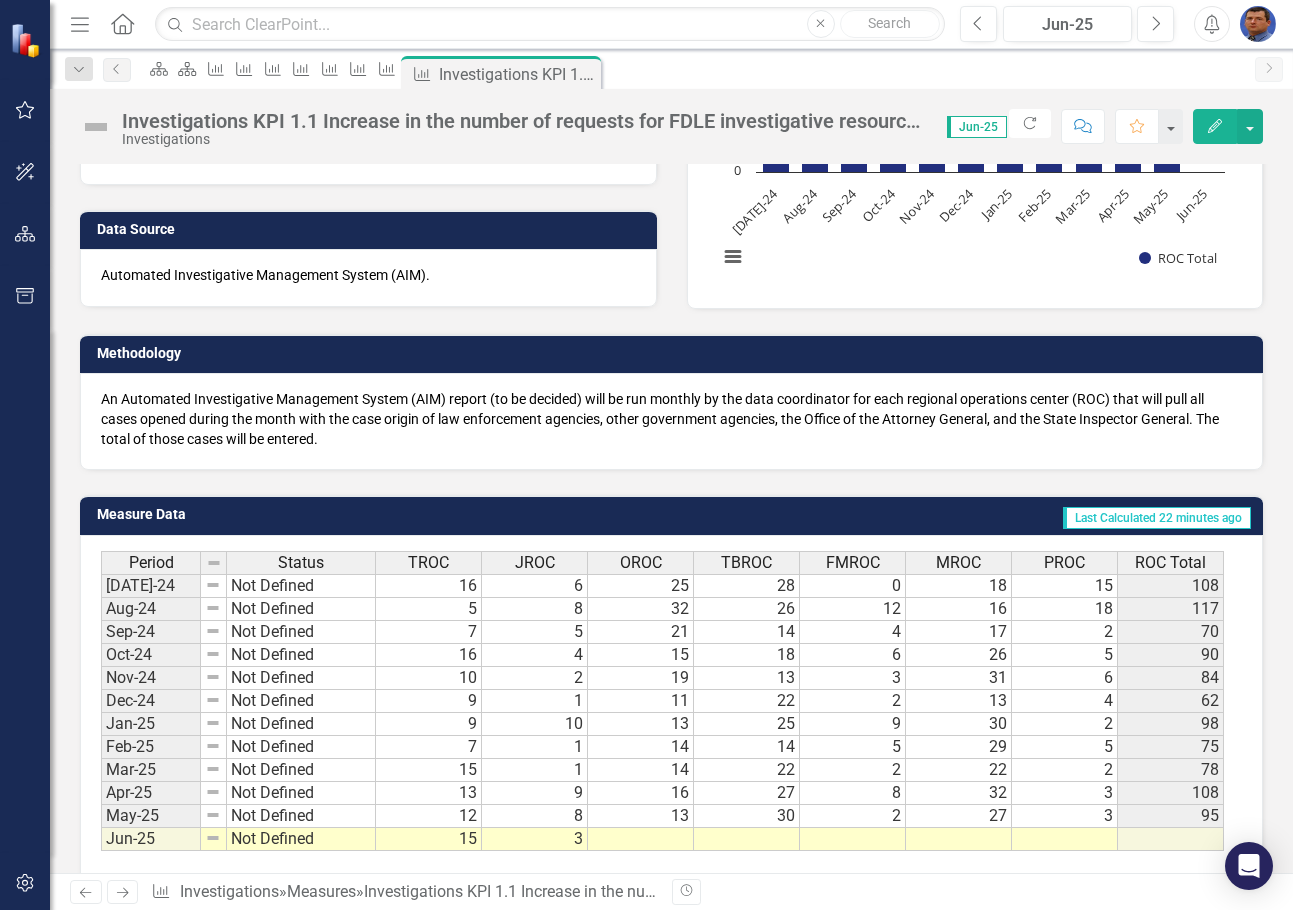 scroll, scrollTop: 47, scrollLeft: 0, axis: vertical 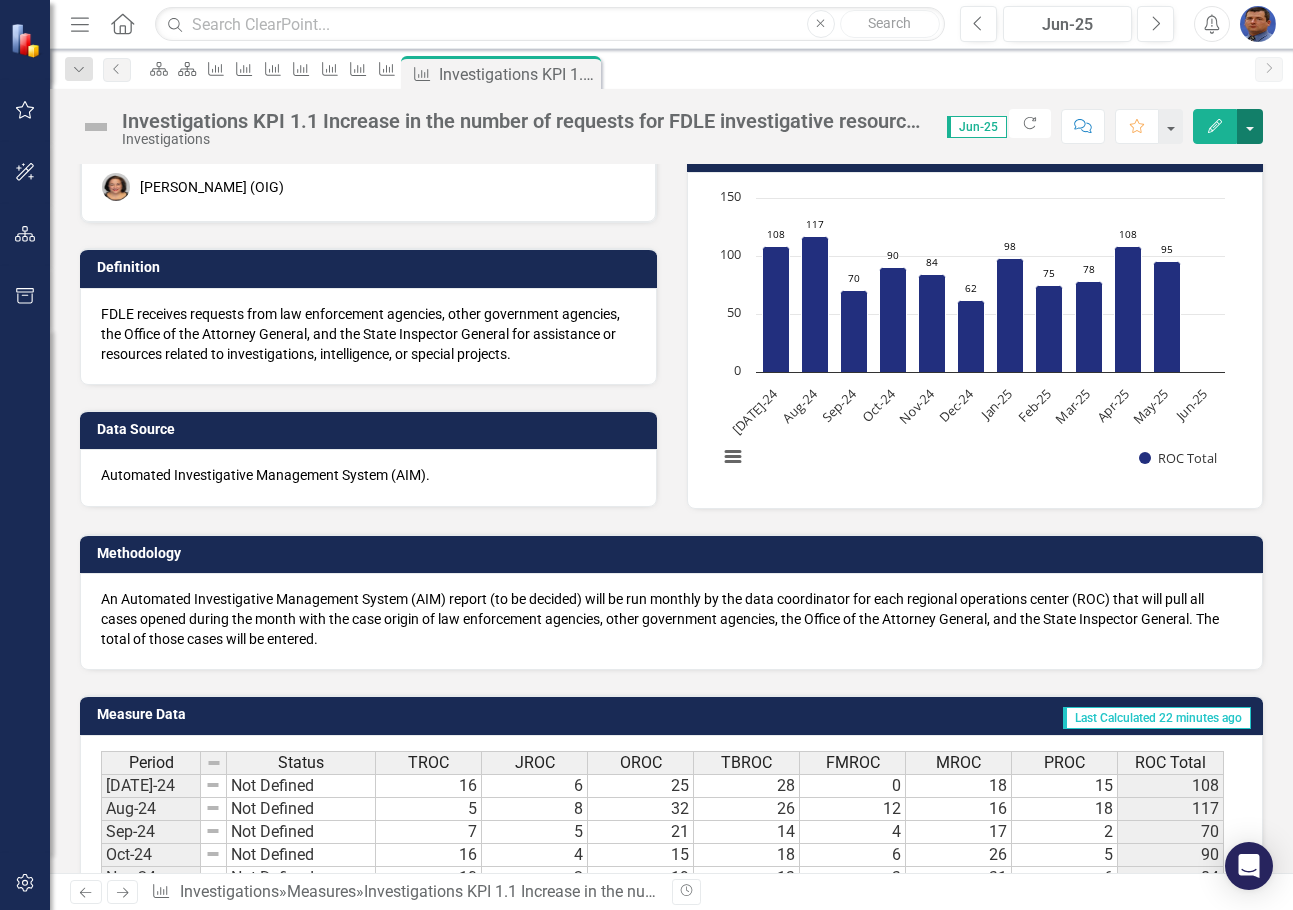 click at bounding box center (1250, 126) 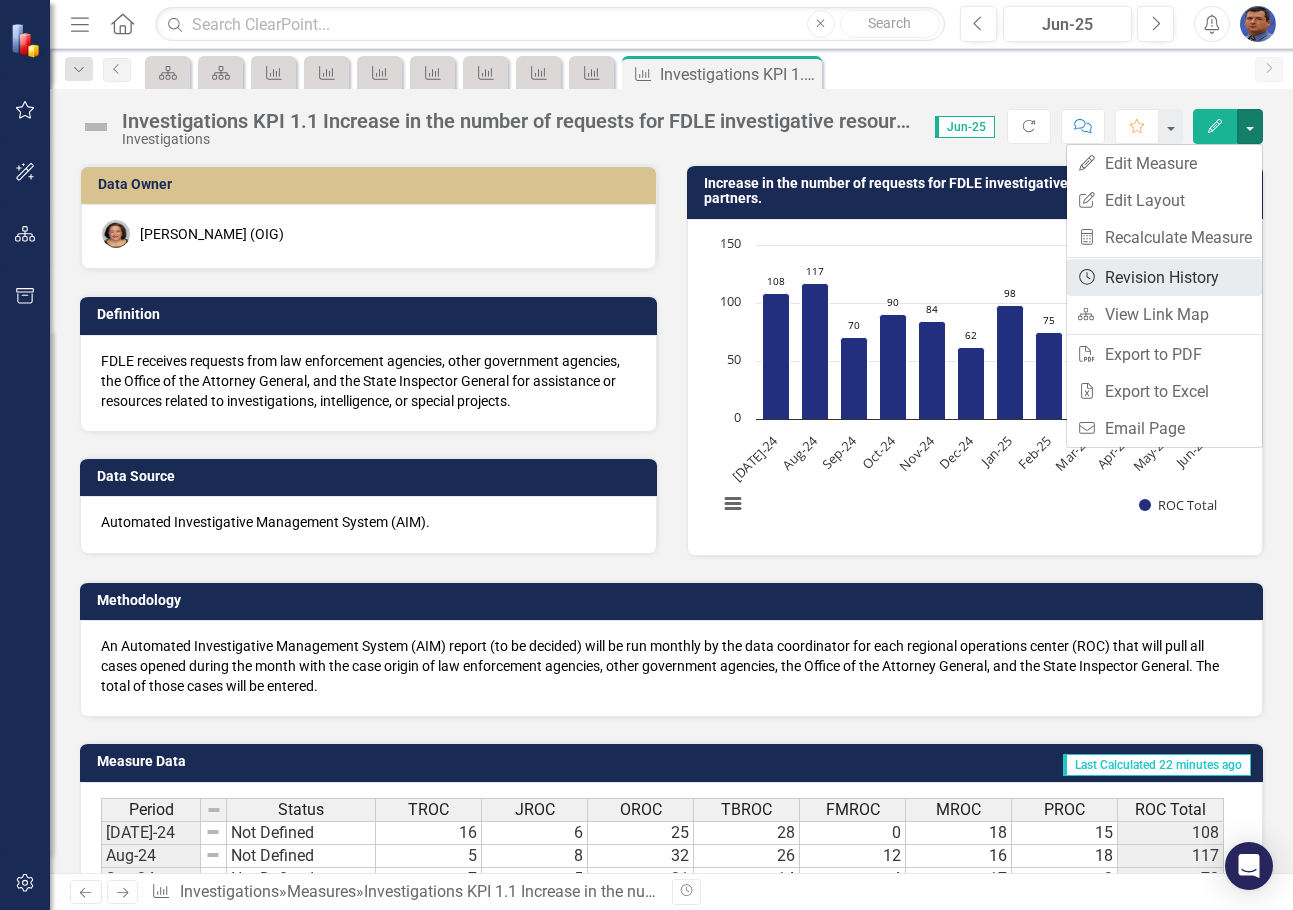 scroll, scrollTop: 0, scrollLeft: 0, axis: both 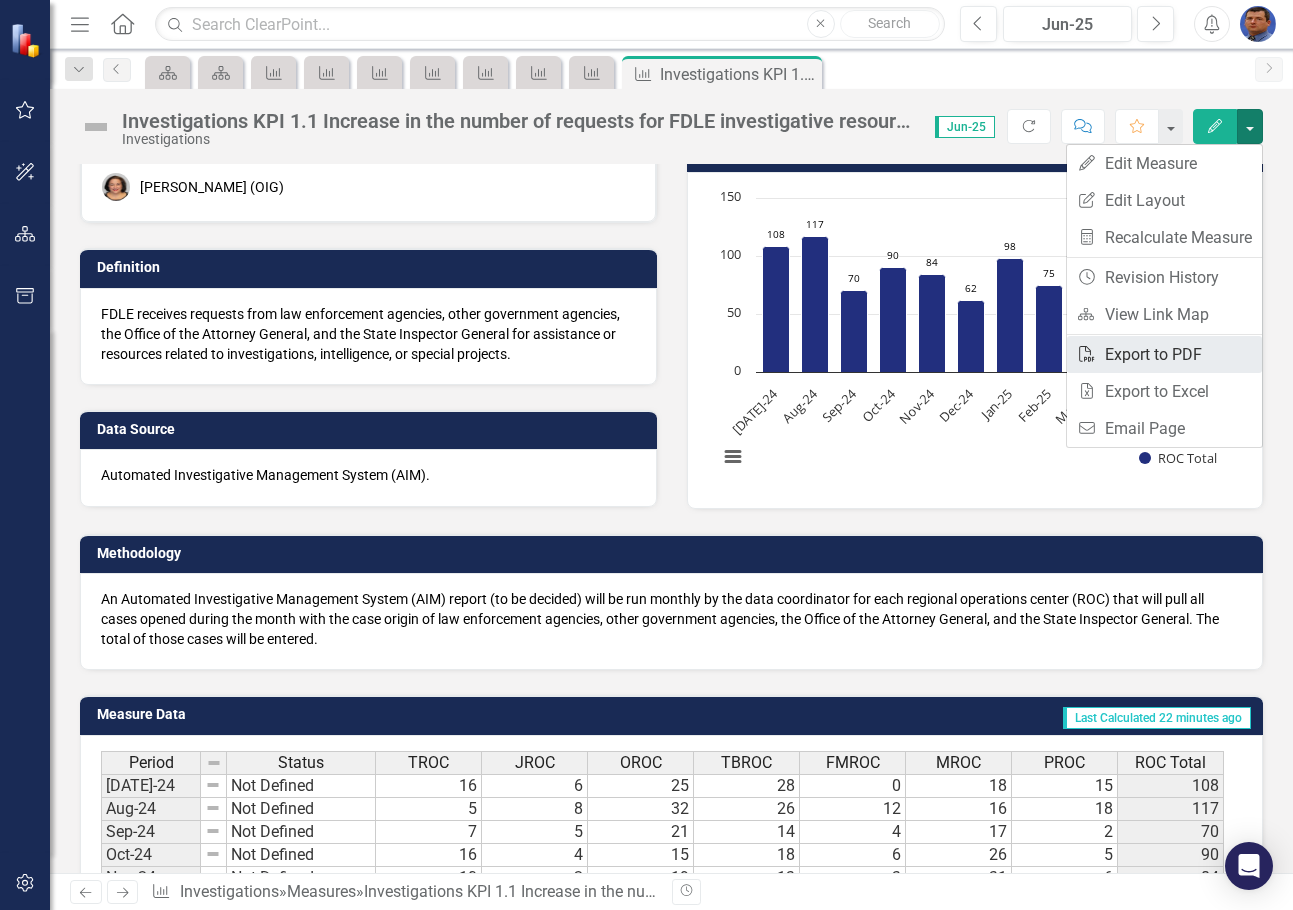 click on "PDF Export to PDF" at bounding box center [1164, 354] 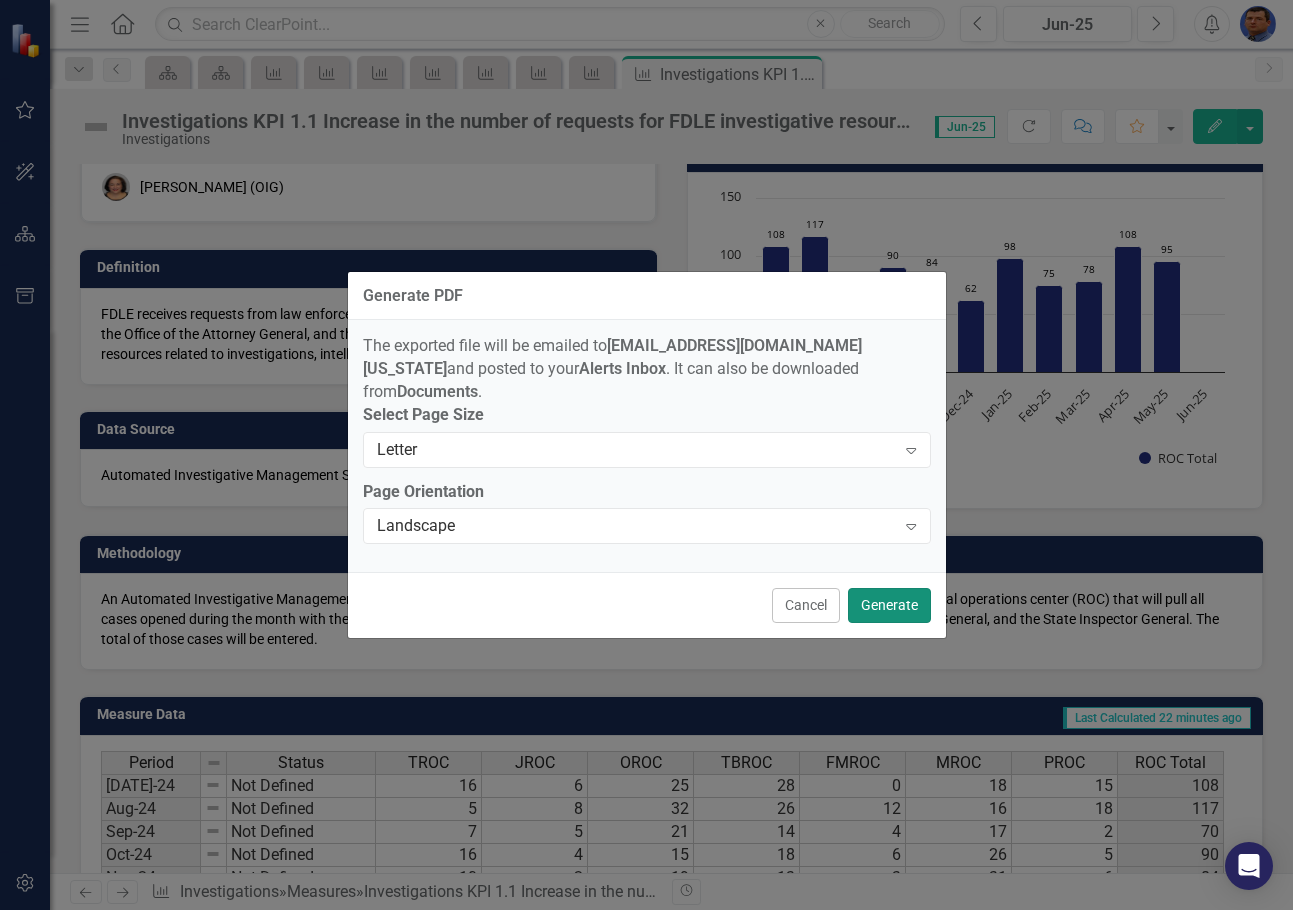 click on "Generate" at bounding box center (889, 605) 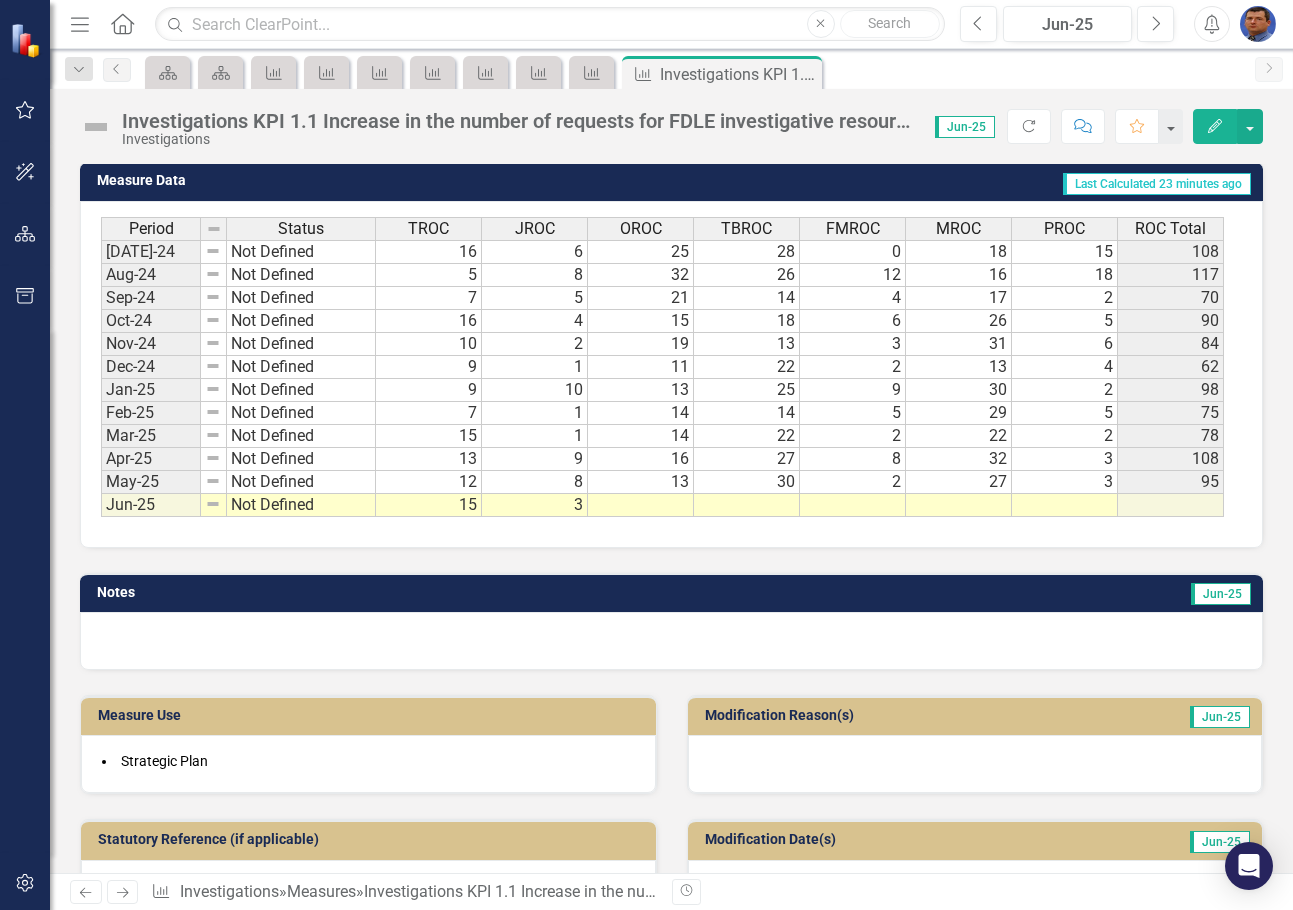 scroll, scrollTop: 647, scrollLeft: 0, axis: vertical 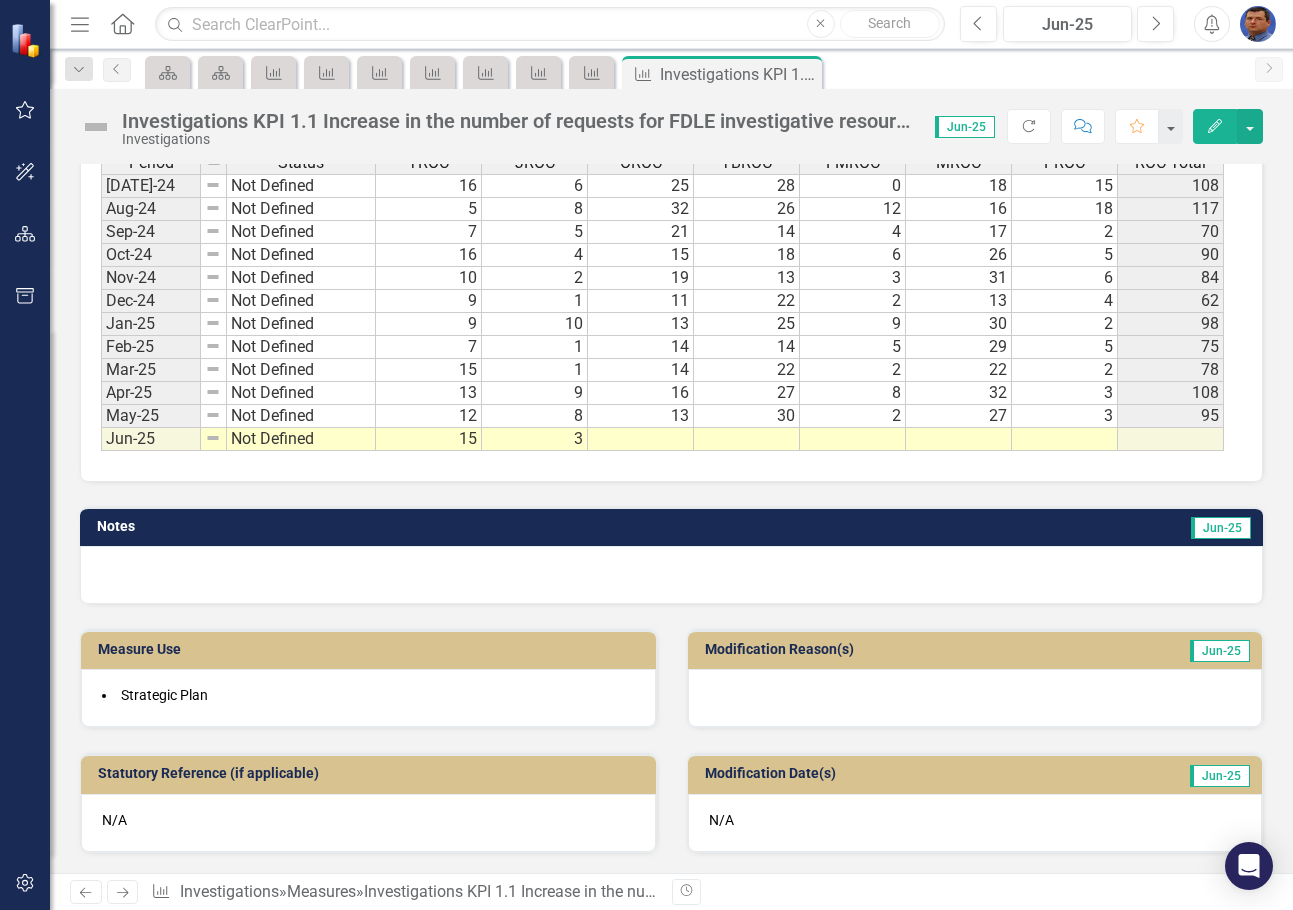 click on "Next" 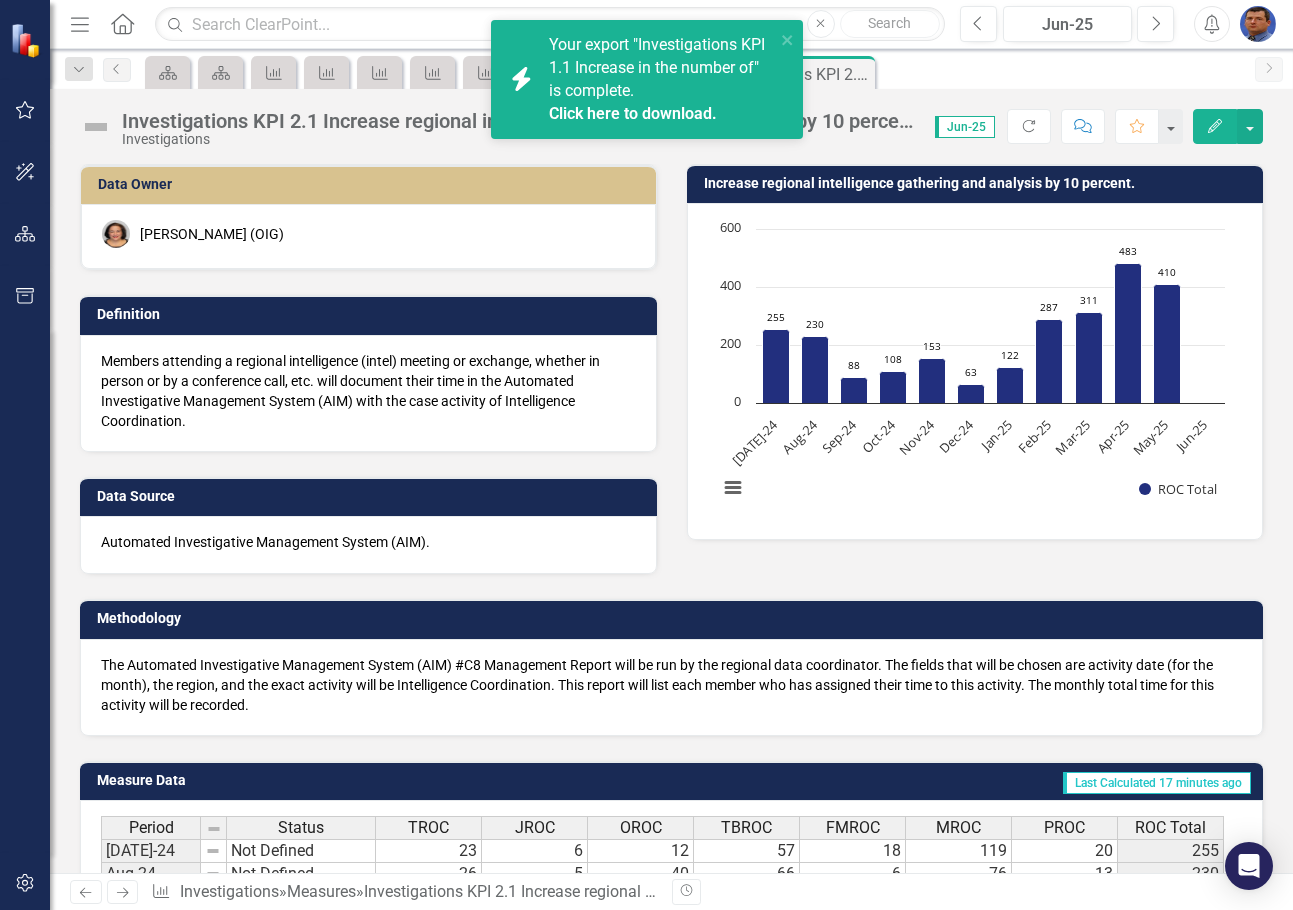 click on "Your export "Investigations KPI 1.1 Increase in the number of" is complete.  Click here to download." at bounding box center (659, 80) 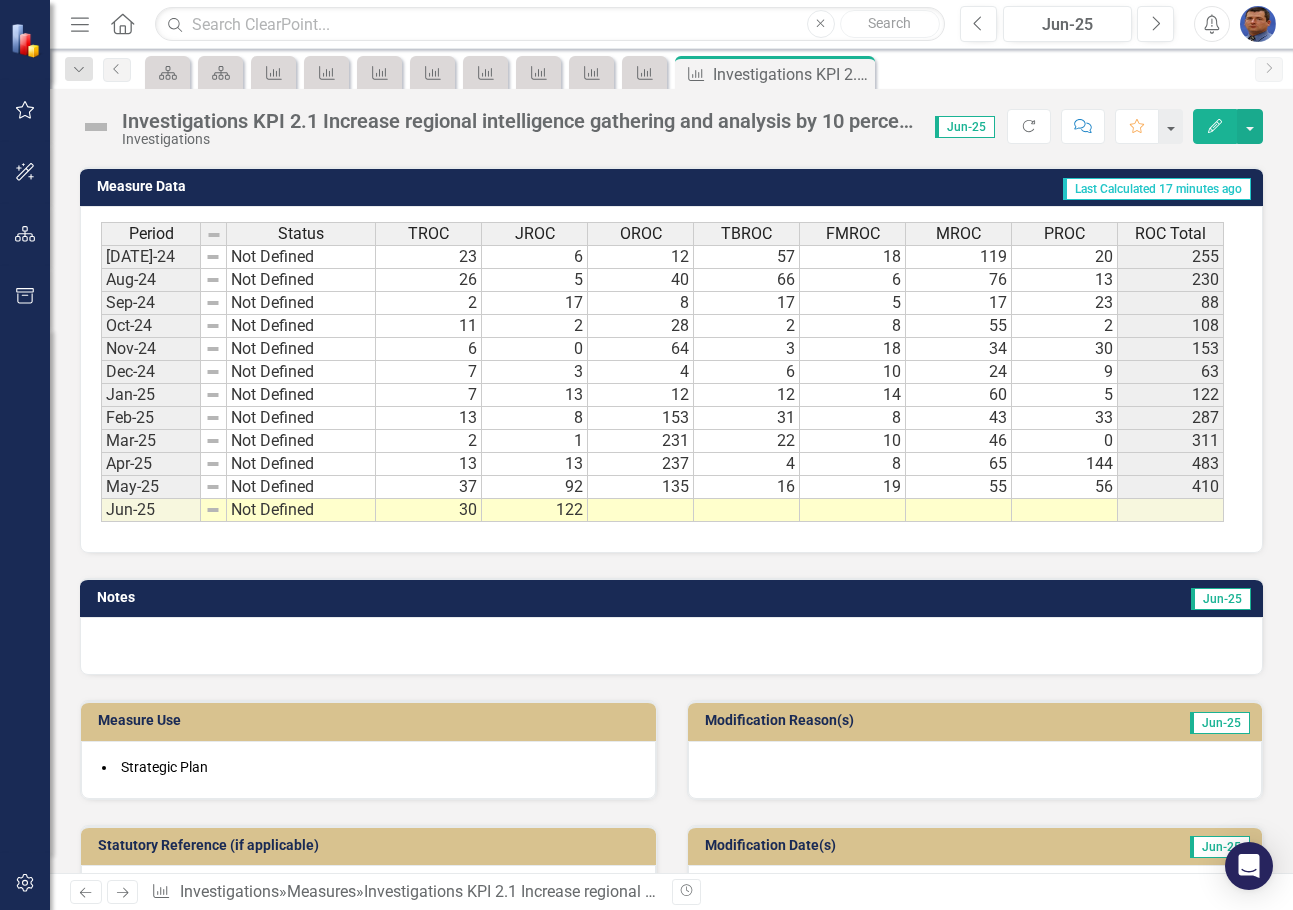 scroll, scrollTop: 600, scrollLeft: 0, axis: vertical 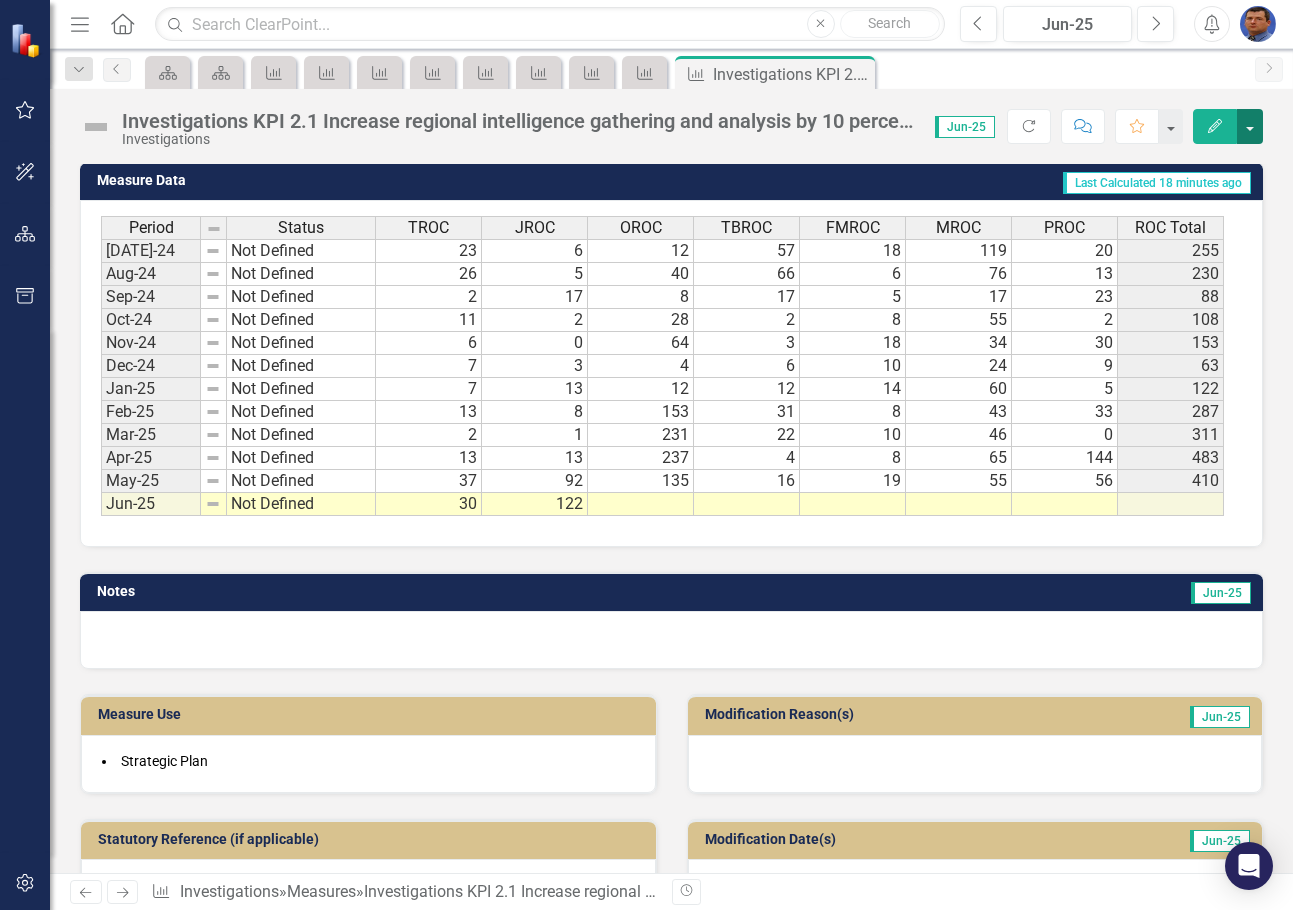 click at bounding box center (1250, 126) 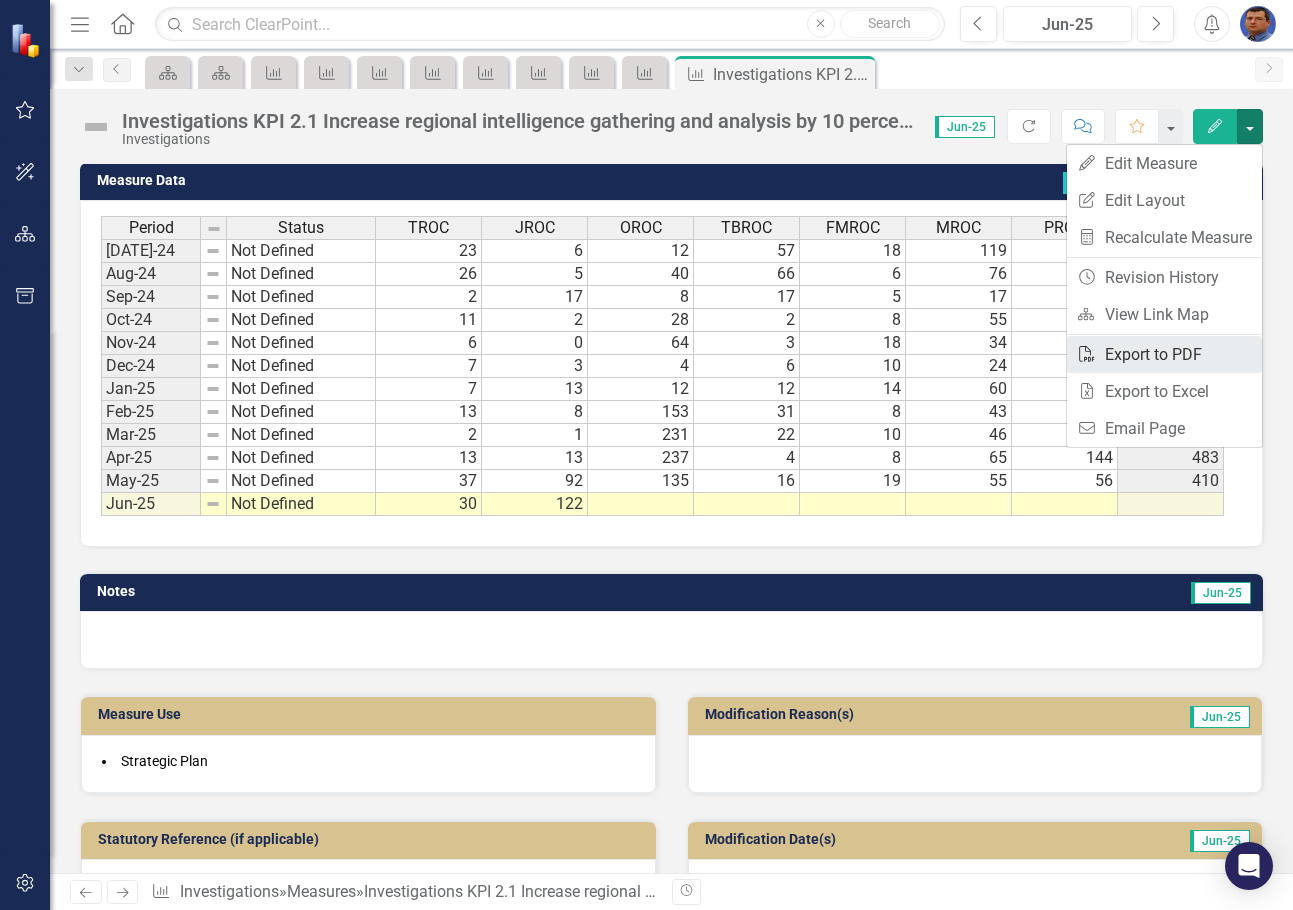 click on "PDF Export to PDF" at bounding box center (1164, 354) 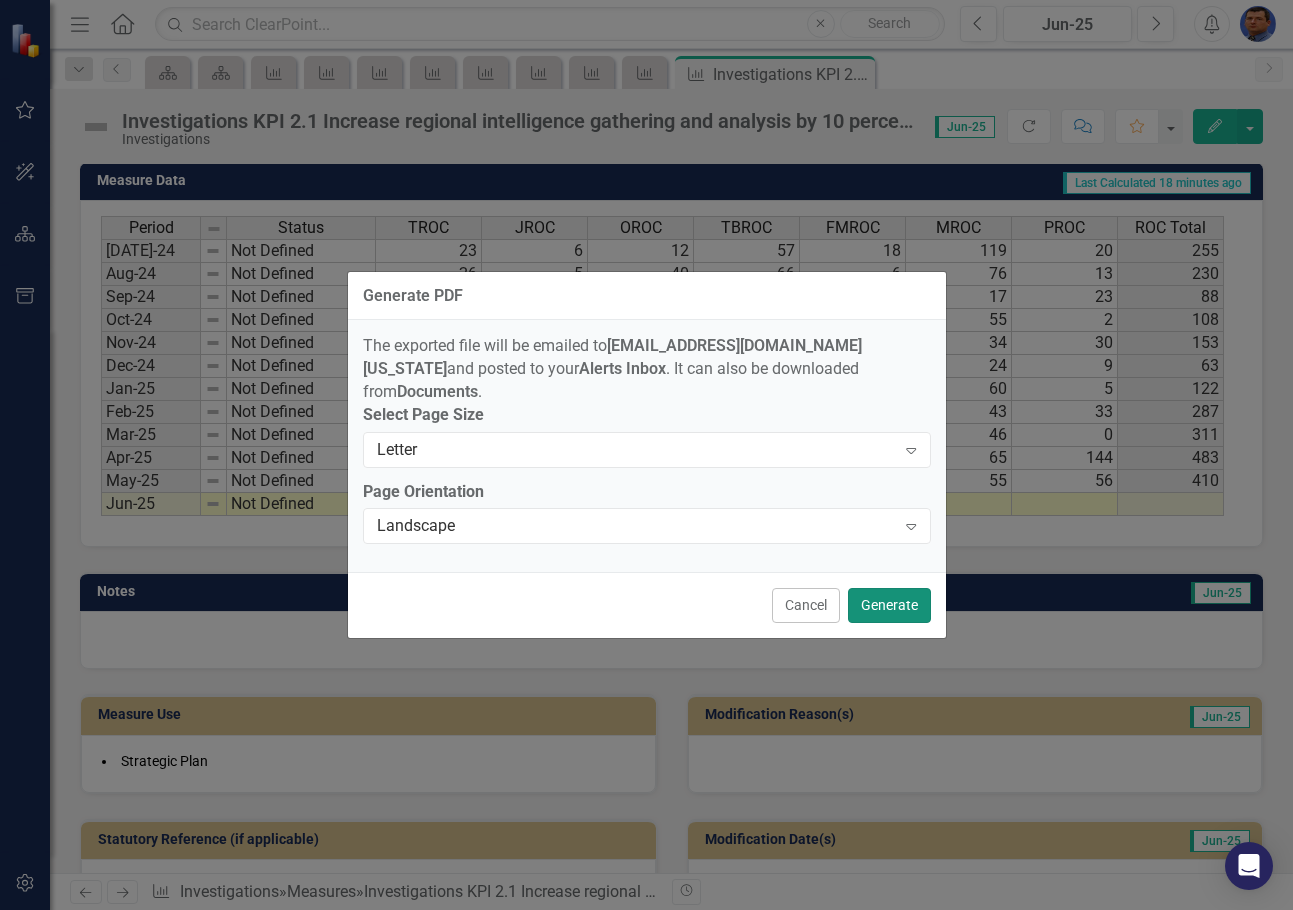 click on "Generate" at bounding box center (889, 605) 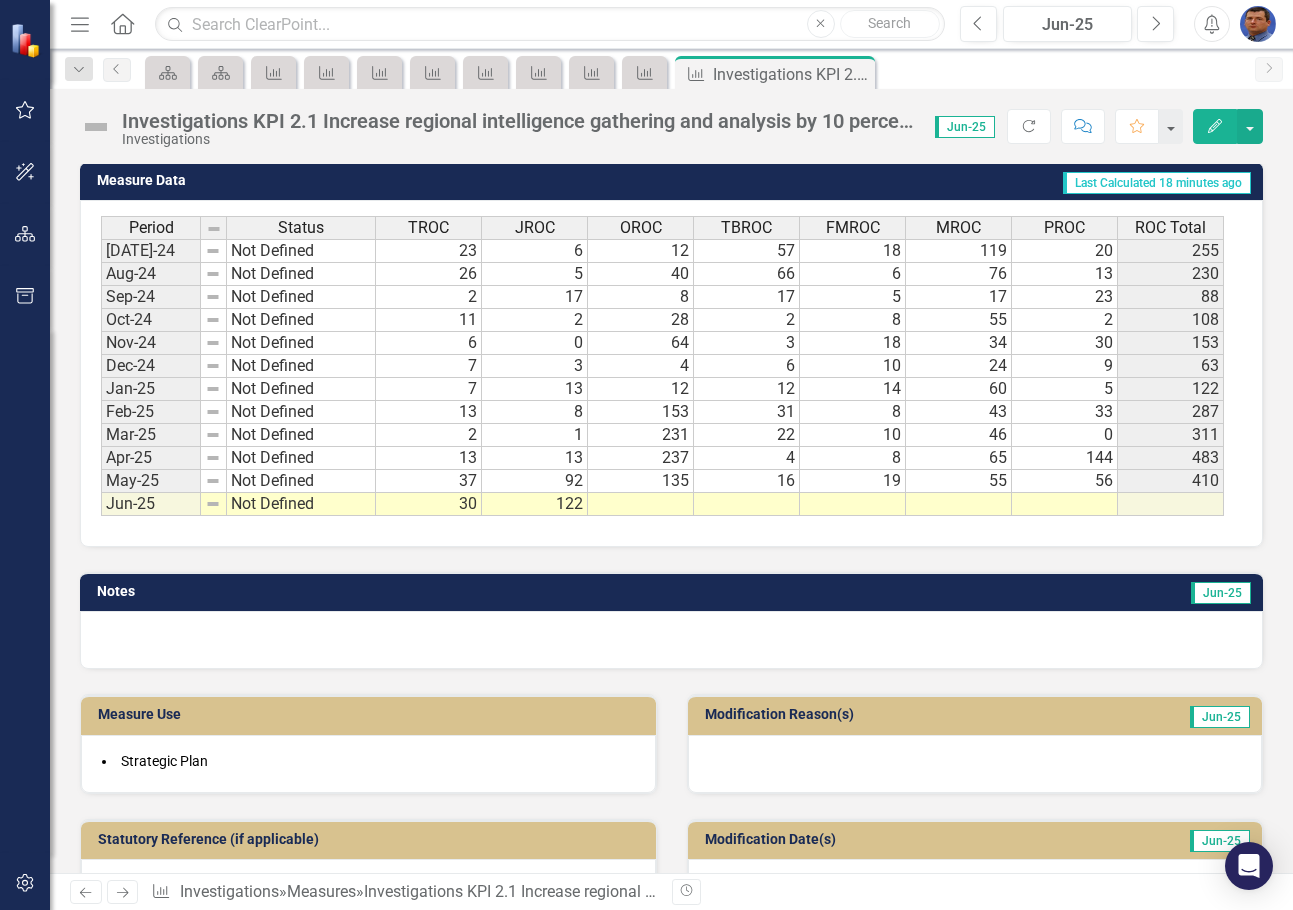 scroll, scrollTop: 665, scrollLeft: 0, axis: vertical 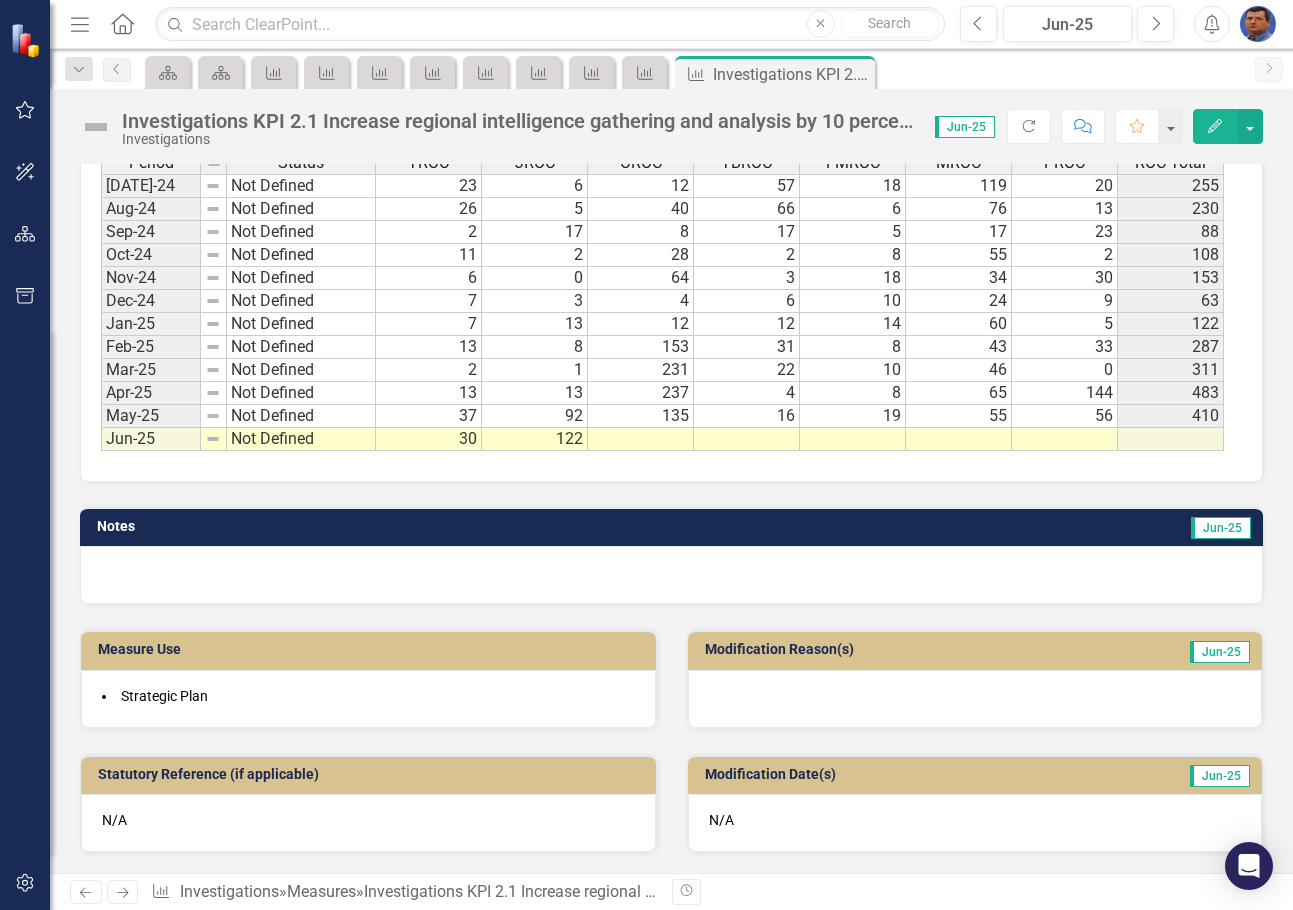 click on "Next" at bounding box center [123, 892] 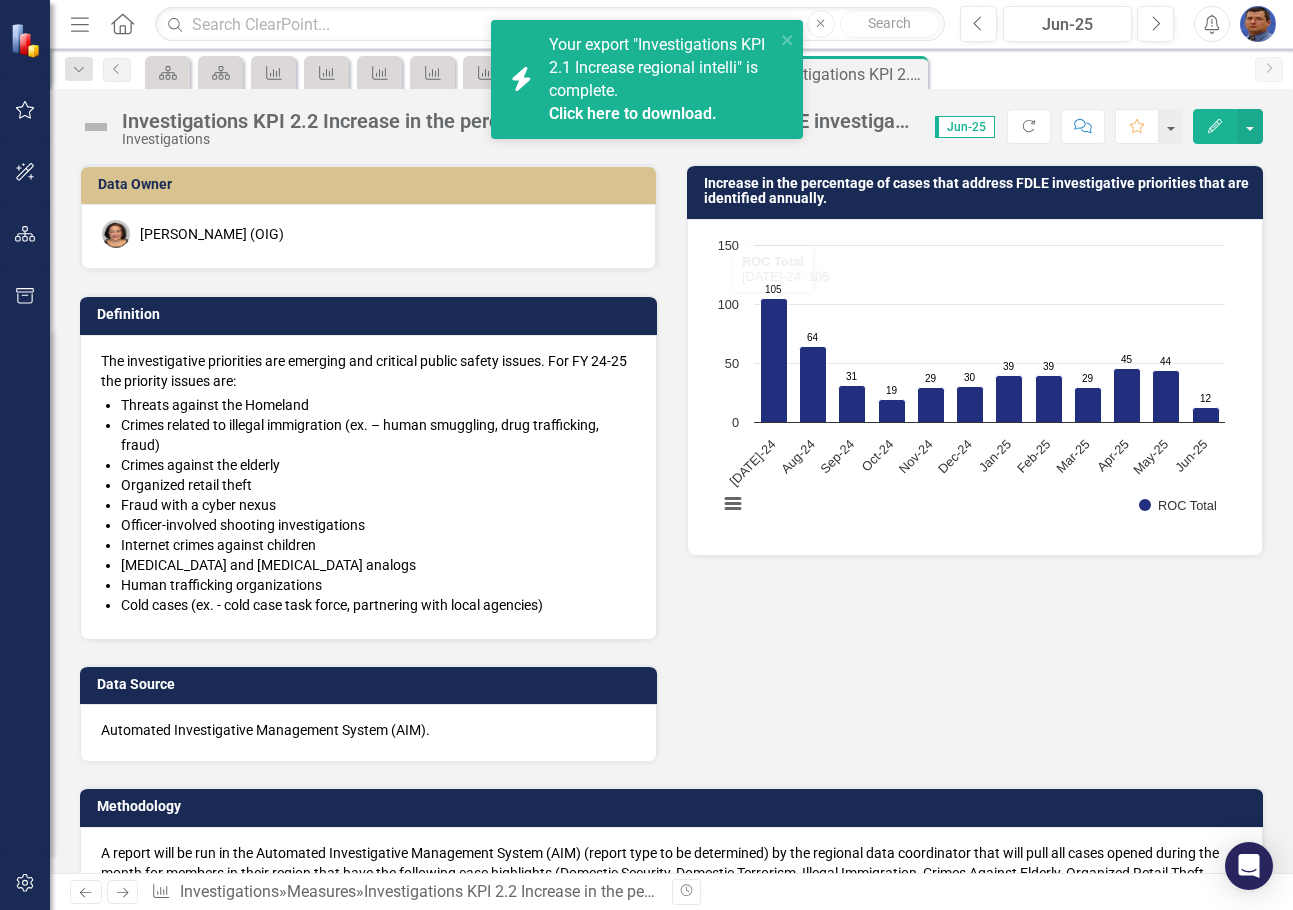 click on "Click here to download." at bounding box center (633, 113) 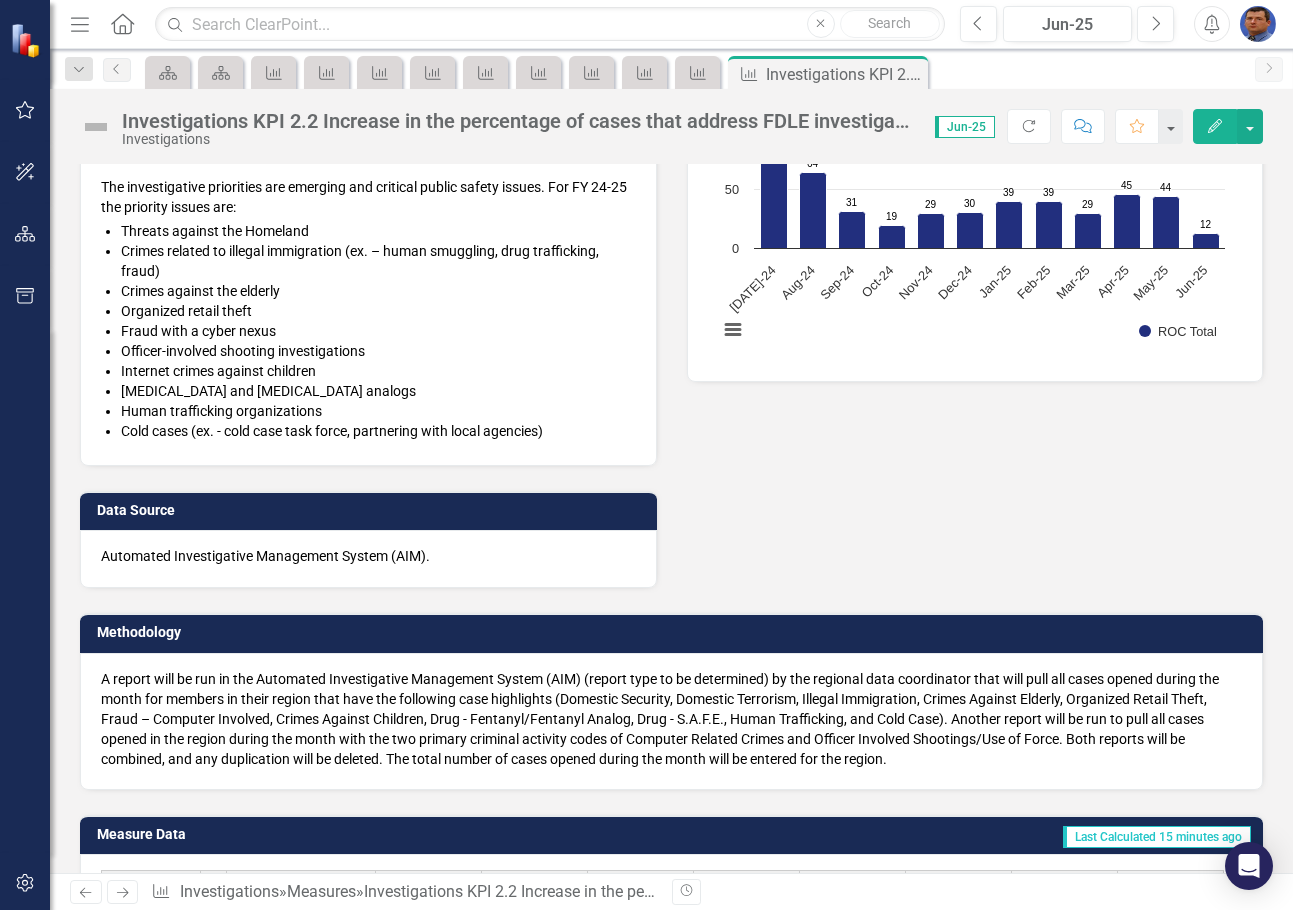 scroll, scrollTop: 0, scrollLeft: 0, axis: both 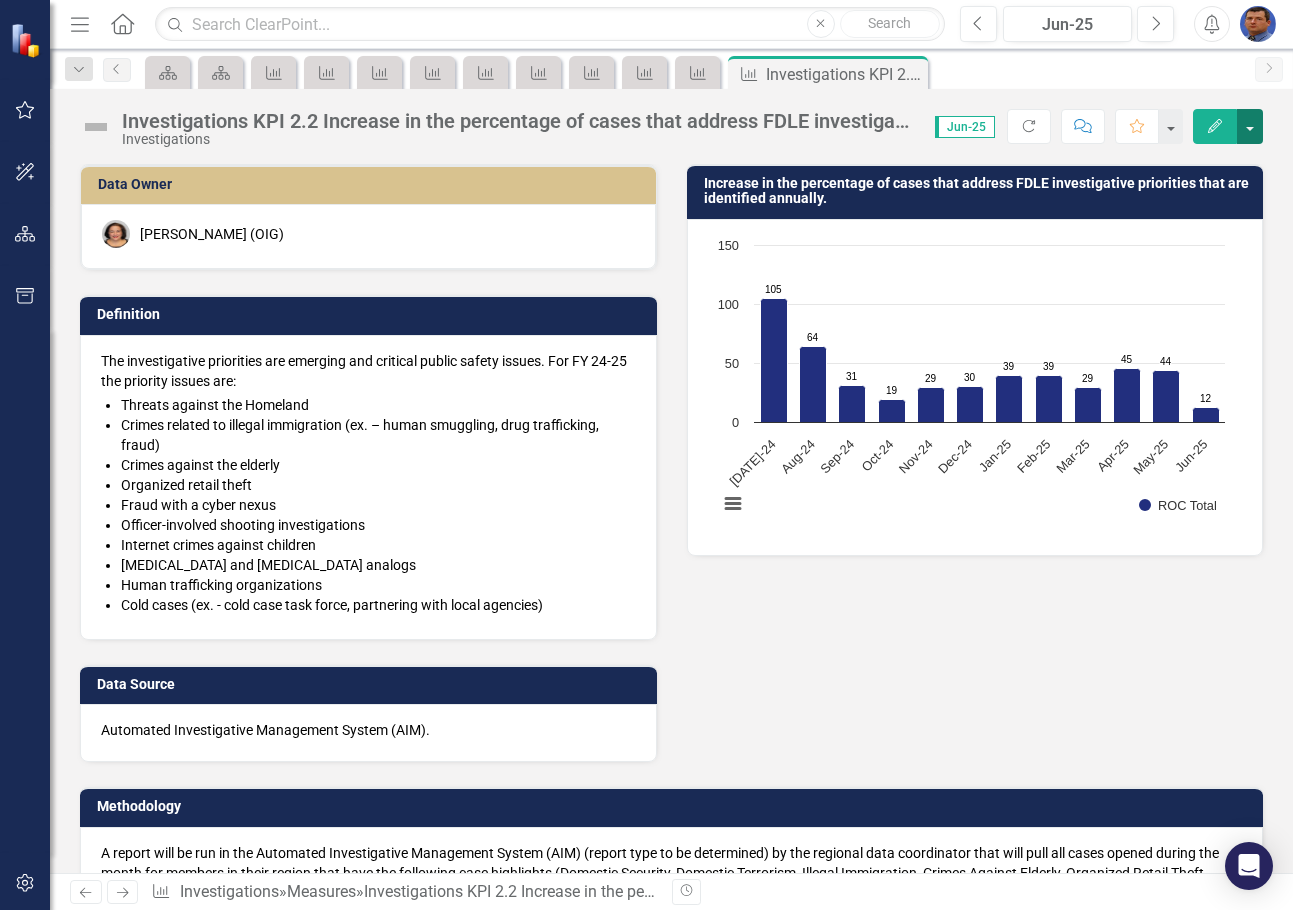 click at bounding box center (1250, 126) 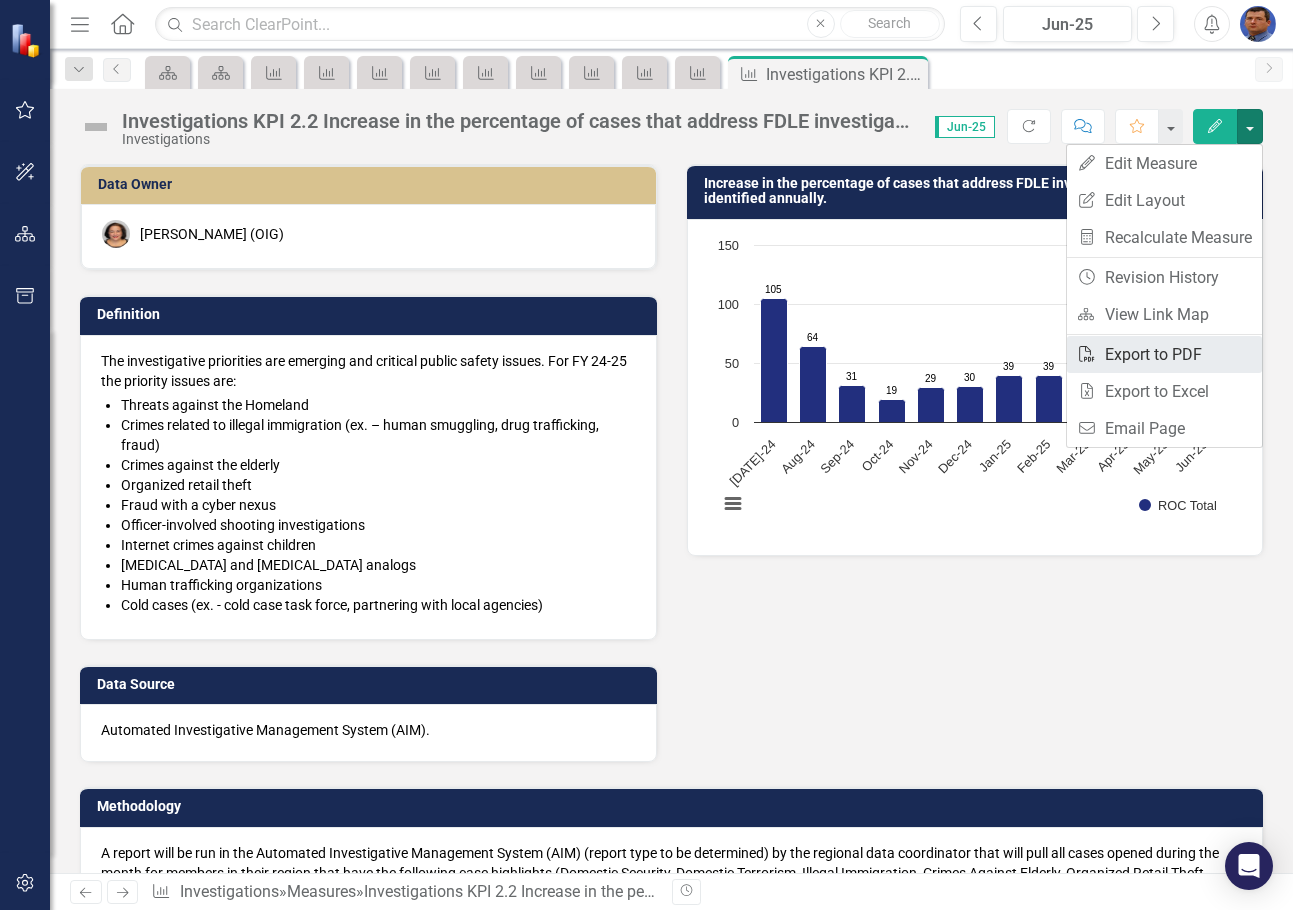click on "PDF Export to PDF" at bounding box center [1164, 354] 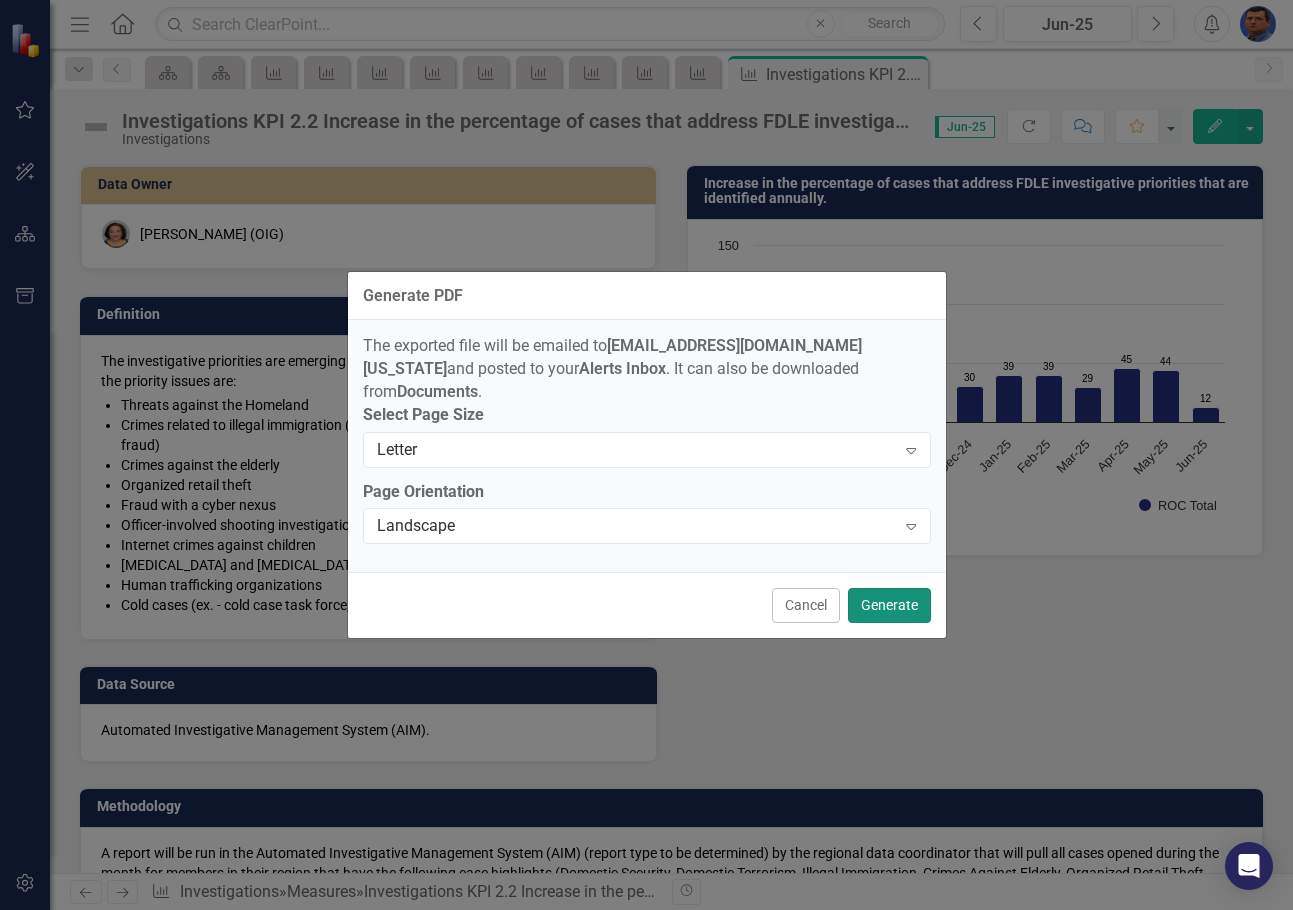 click on "Generate" at bounding box center (889, 605) 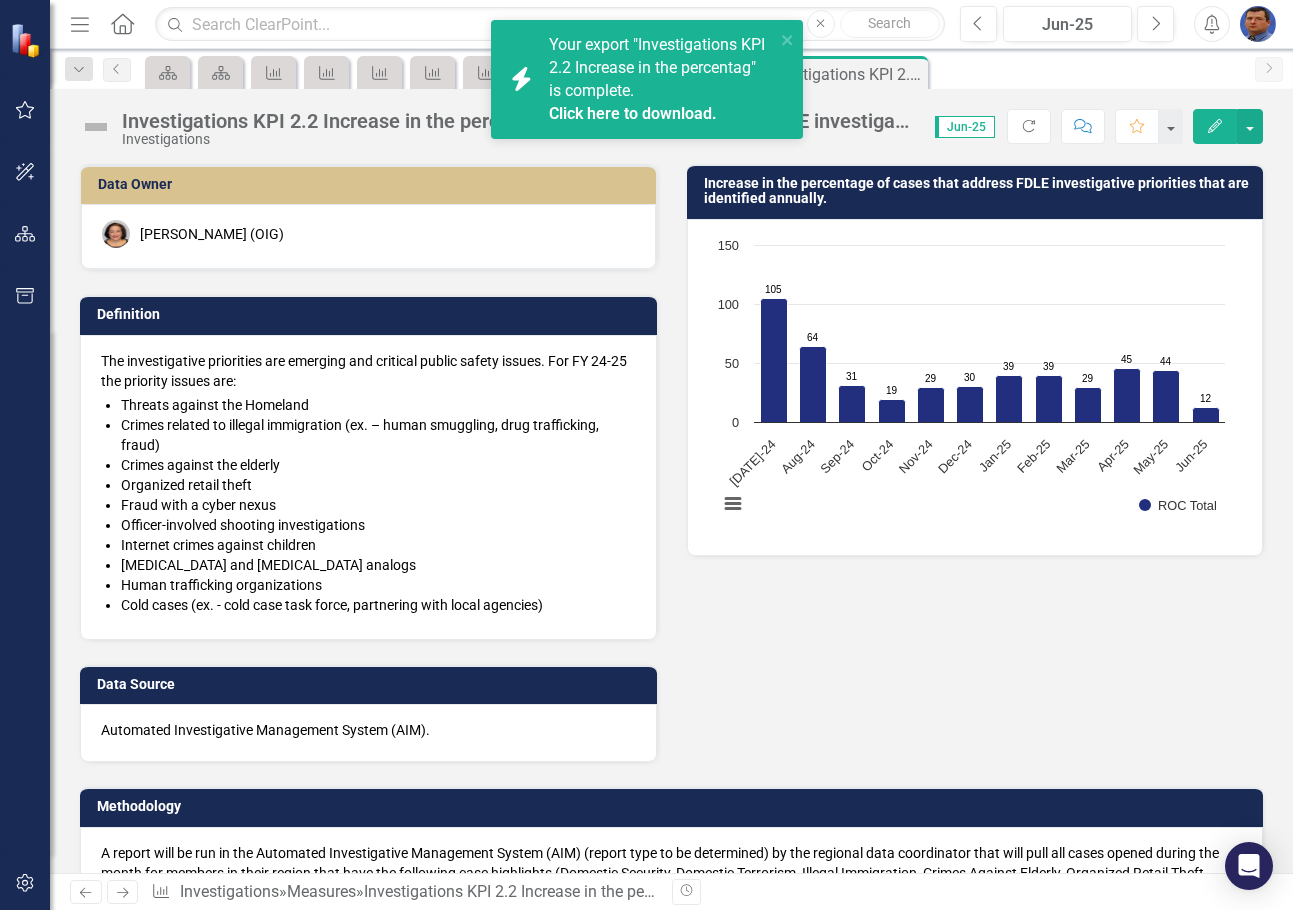 click on "Click here to download." at bounding box center [633, 113] 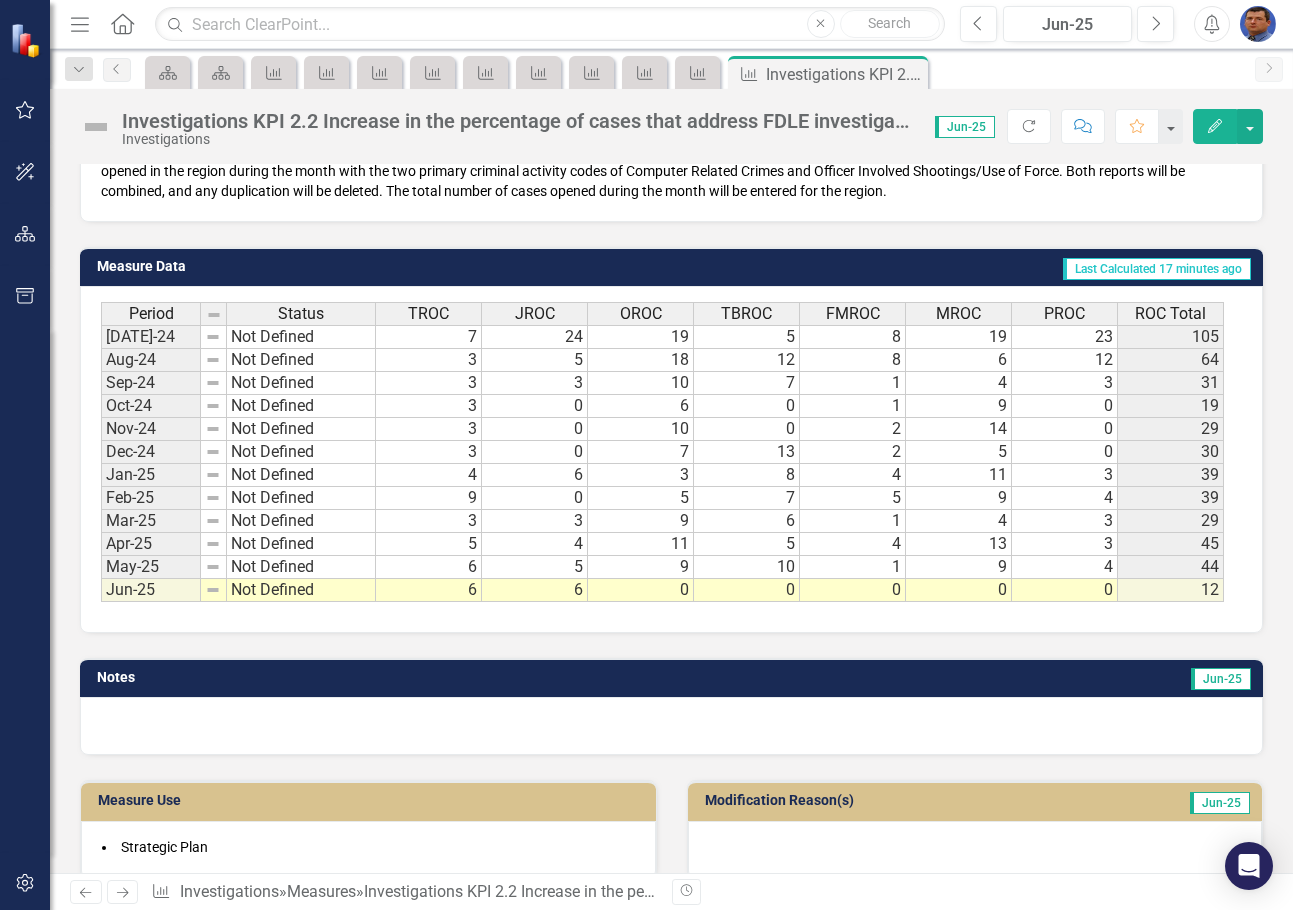 scroll, scrollTop: 800, scrollLeft: 0, axis: vertical 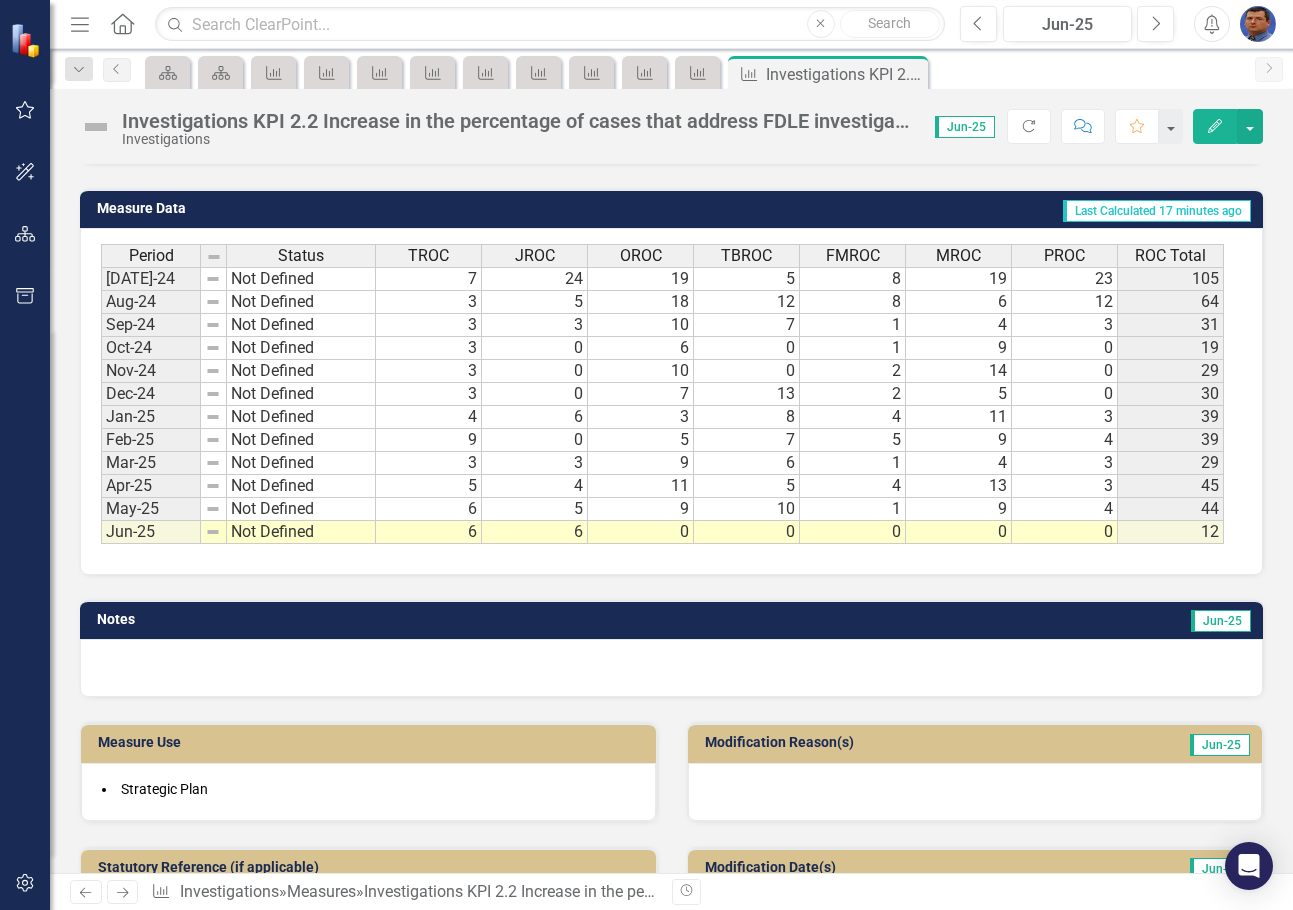 click on "Previous" 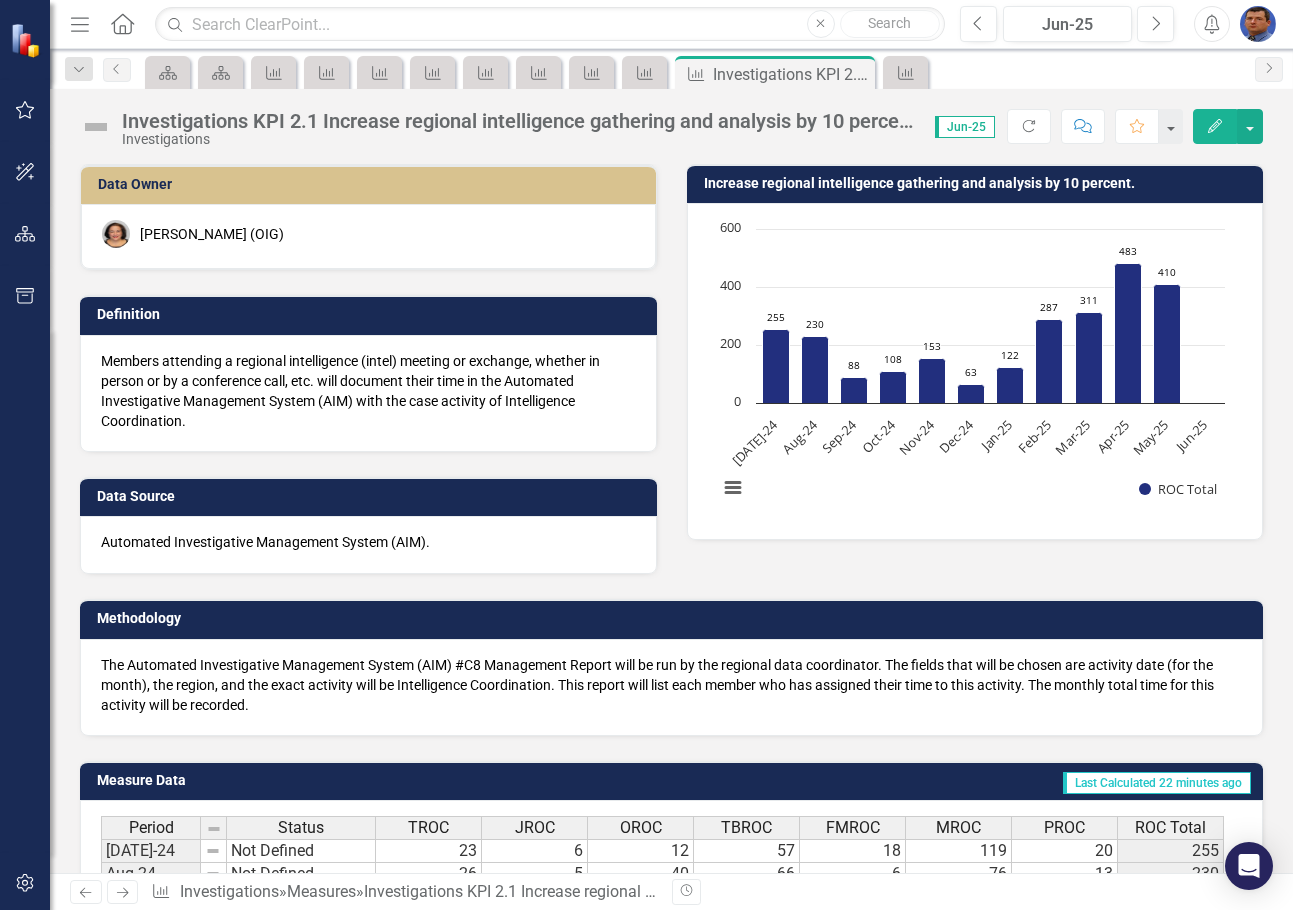 click on "Previous" 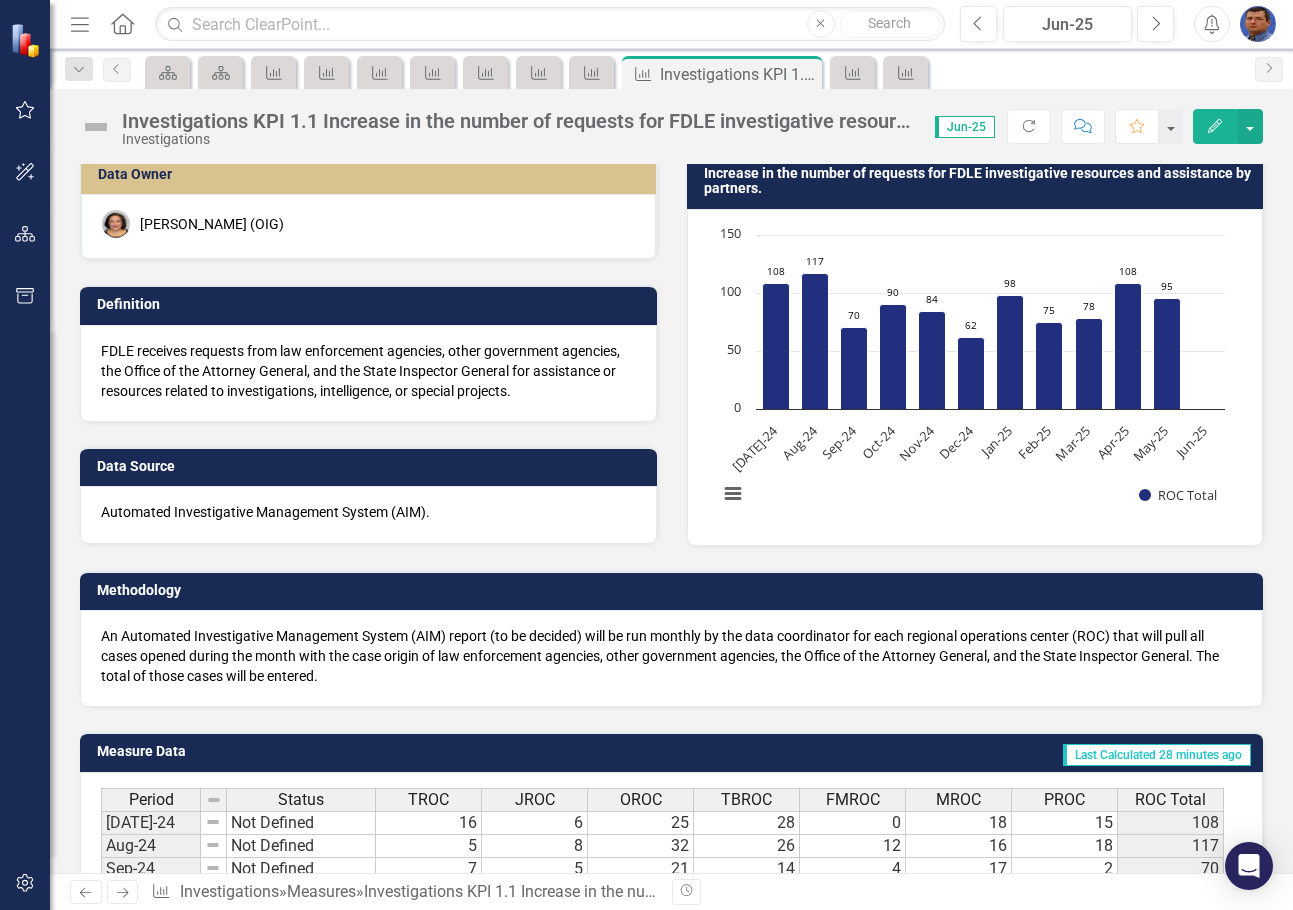 scroll, scrollTop: 0, scrollLeft: 0, axis: both 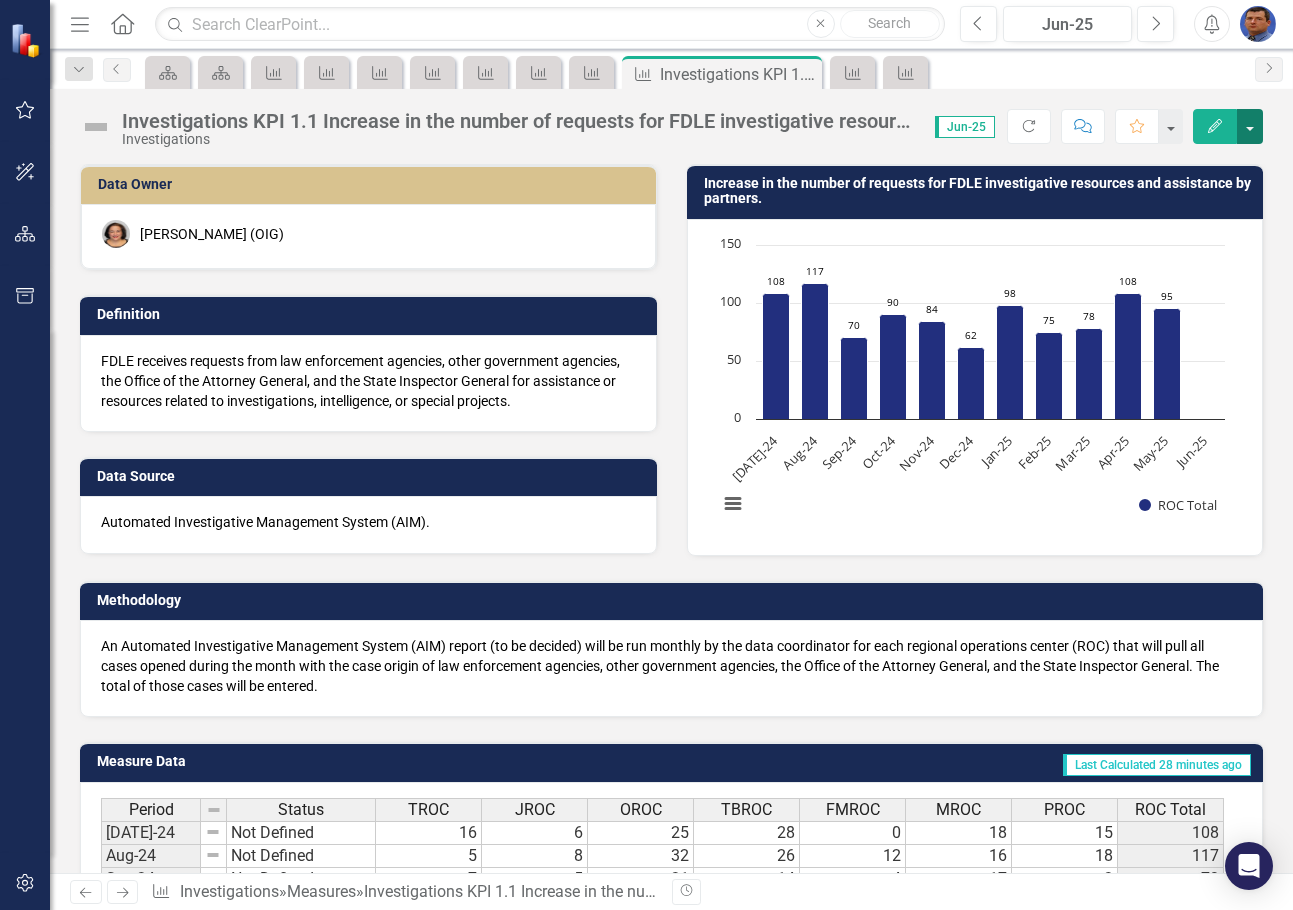 click at bounding box center [1250, 126] 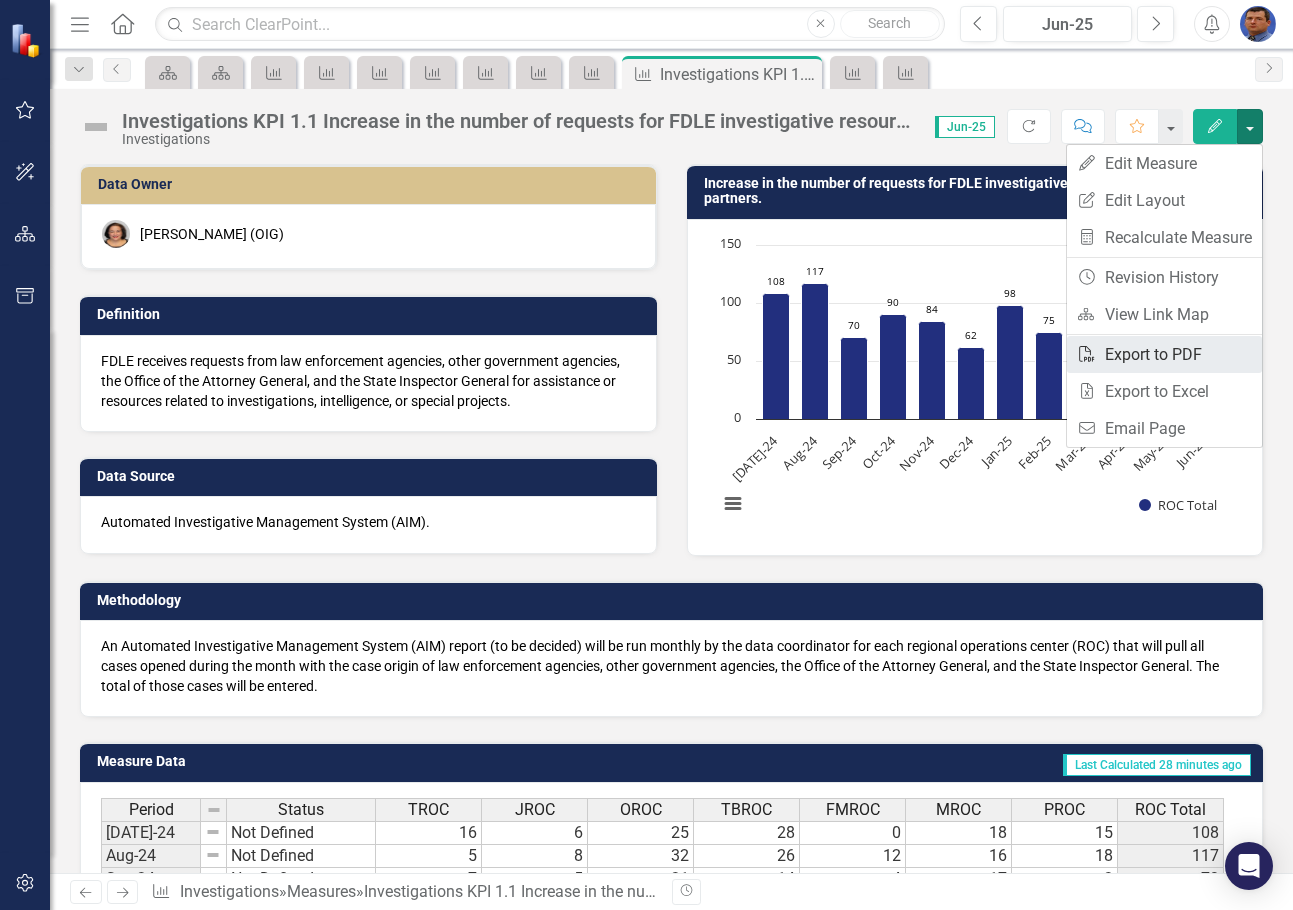 click on "PDF Export to PDF" at bounding box center [1164, 354] 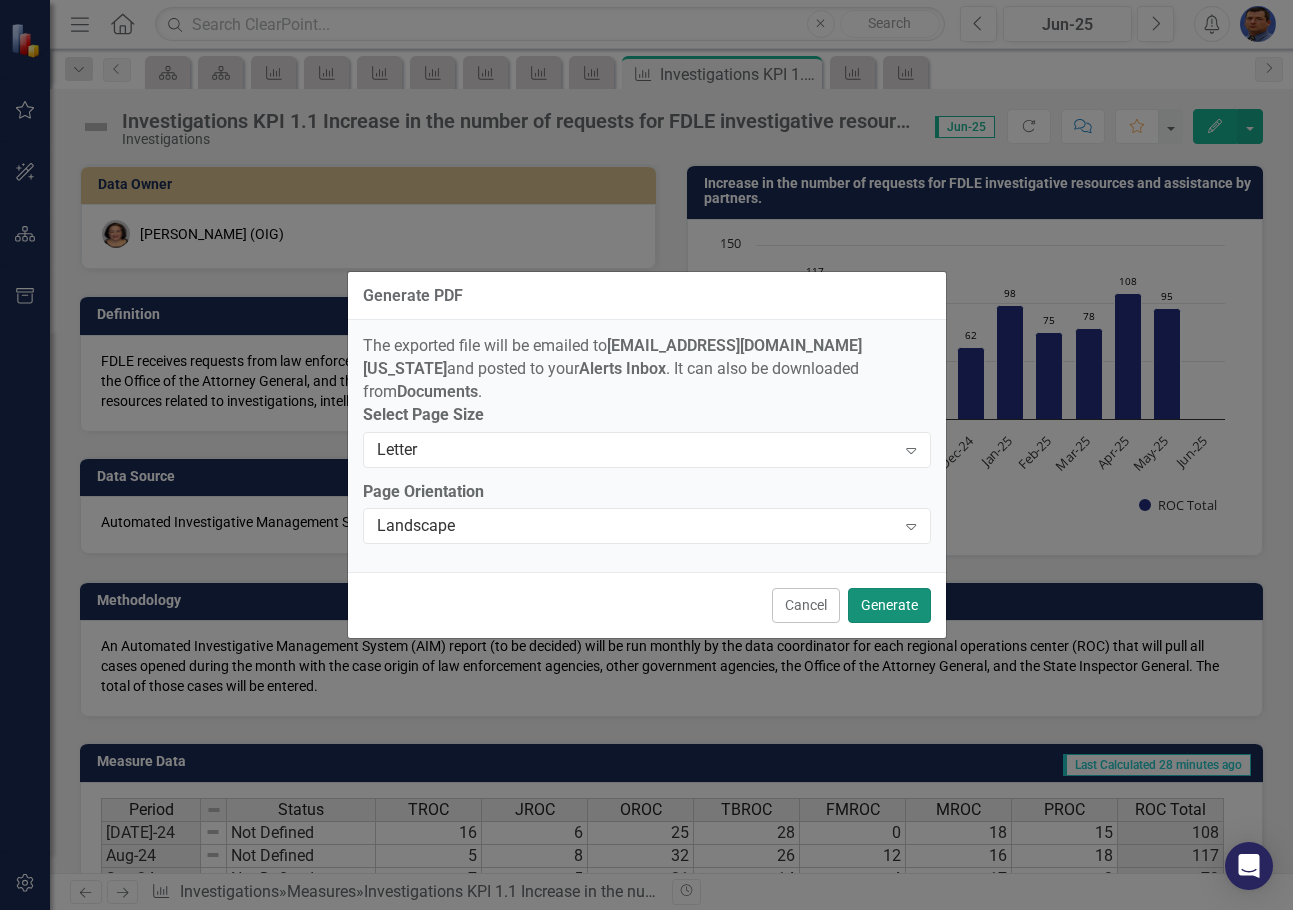 click on "Generate" at bounding box center (889, 605) 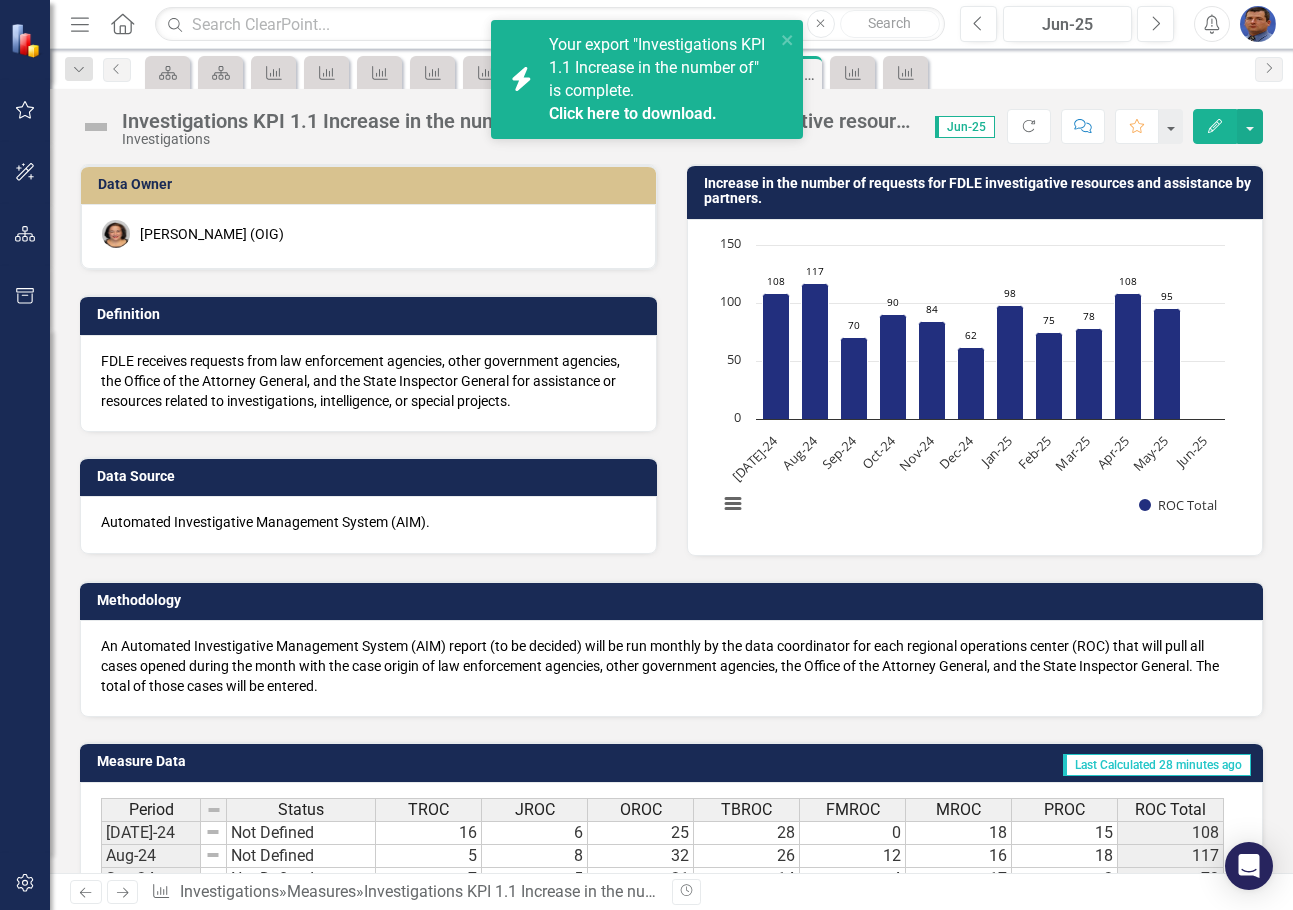 click on "Click here to download." at bounding box center (633, 113) 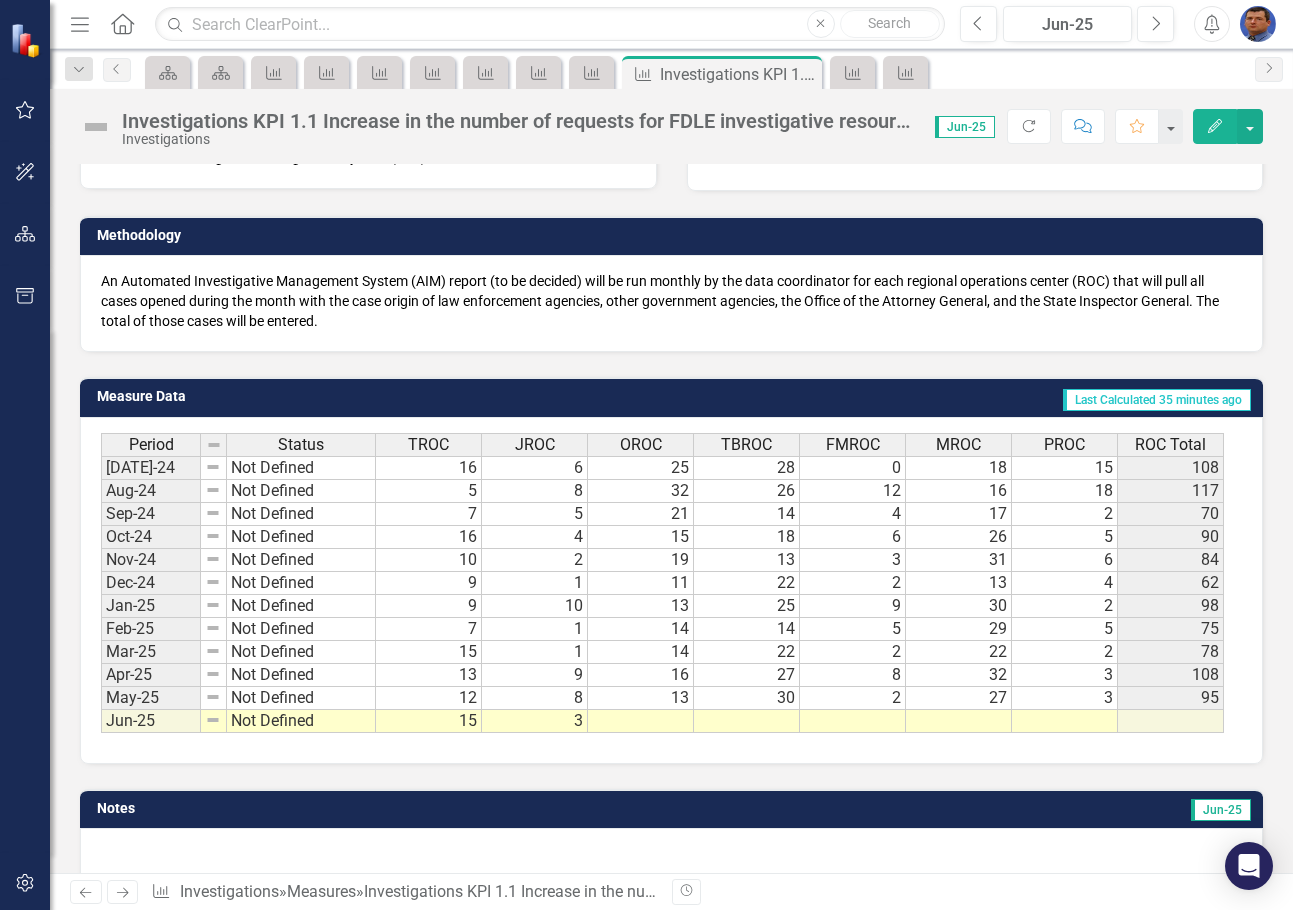 scroll, scrollTop: 0, scrollLeft: 0, axis: both 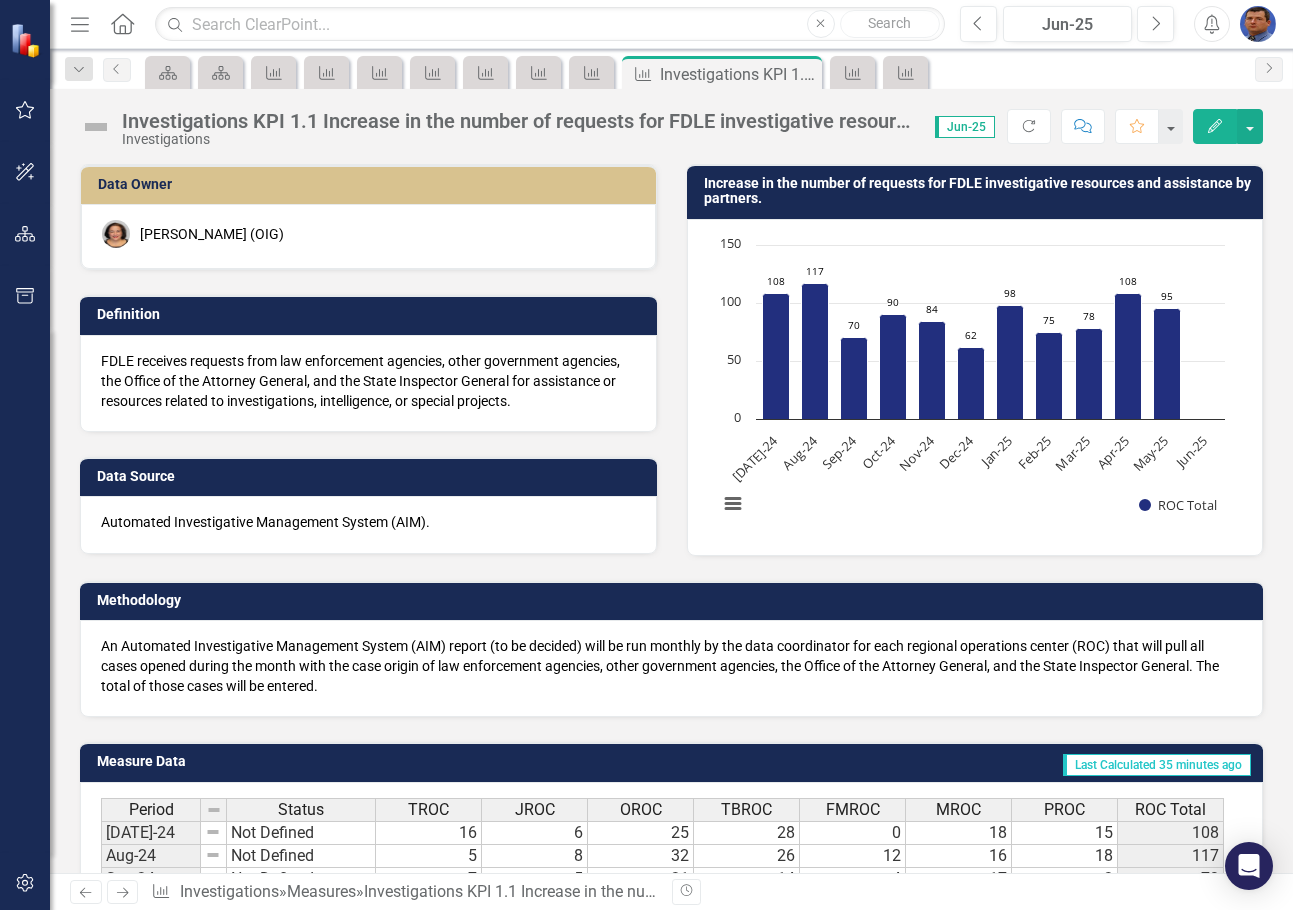 click 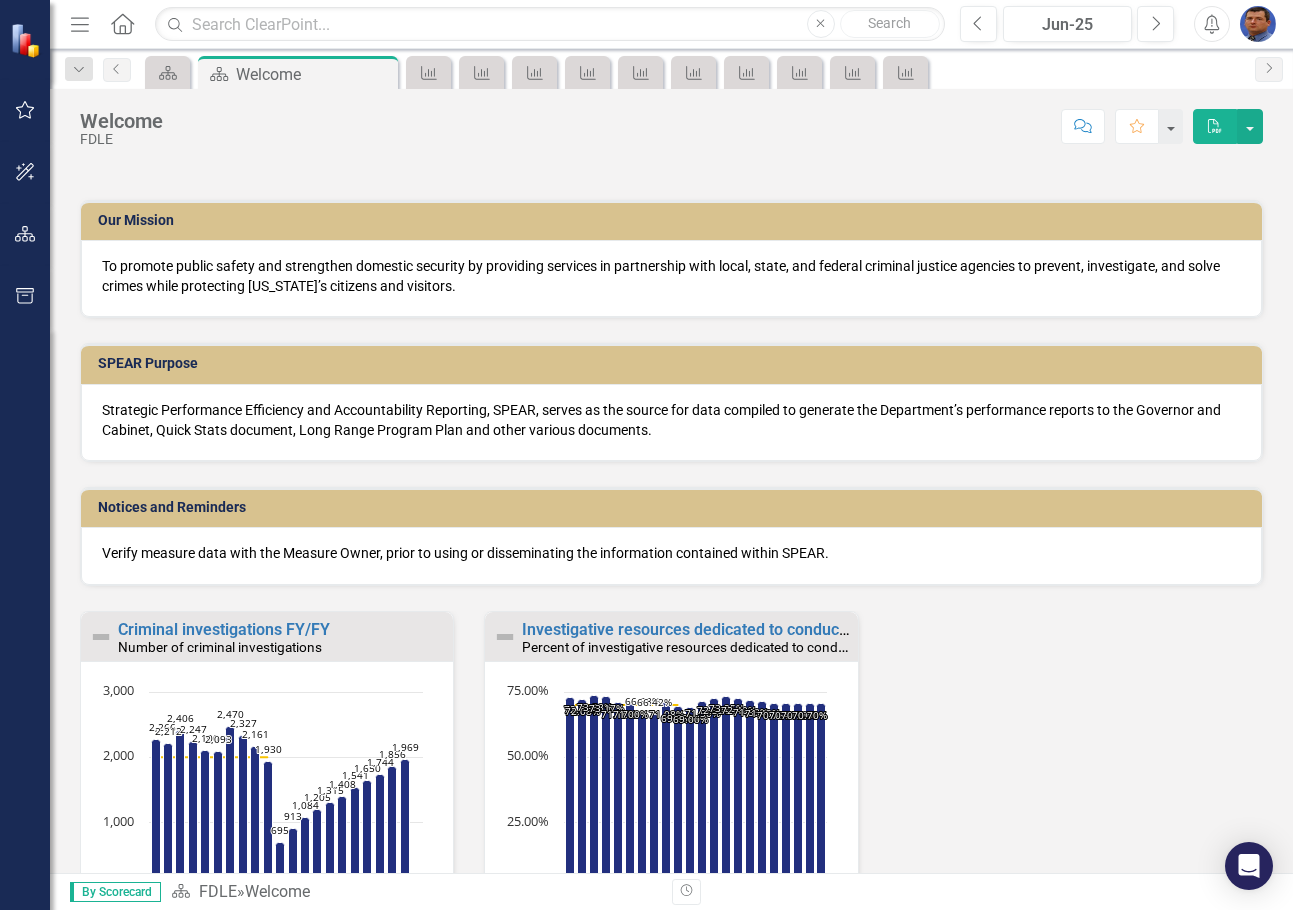 scroll, scrollTop: 0, scrollLeft: 0, axis: both 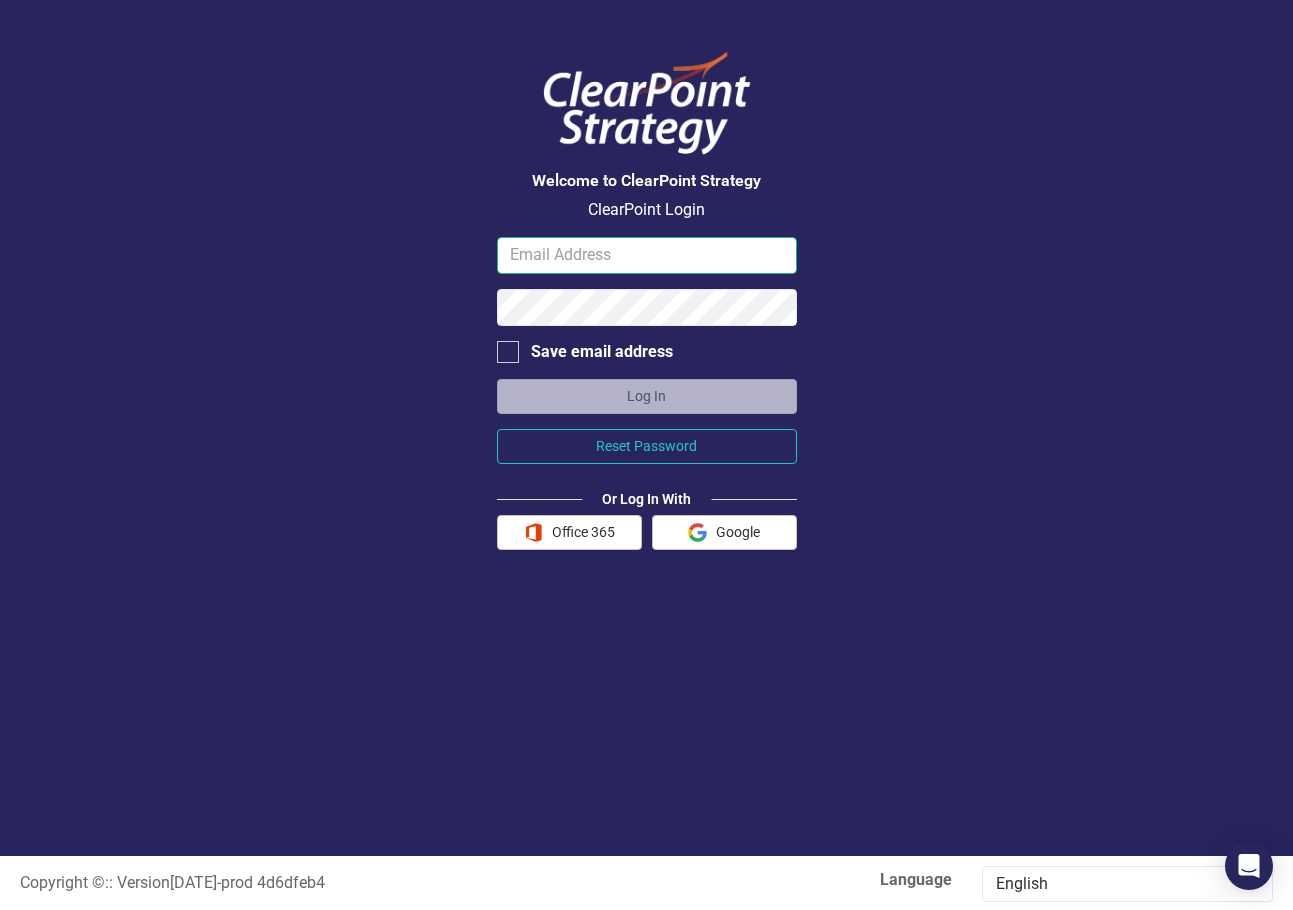 type on "[EMAIL_ADDRESS][DOMAIN_NAME][US_STATE]" 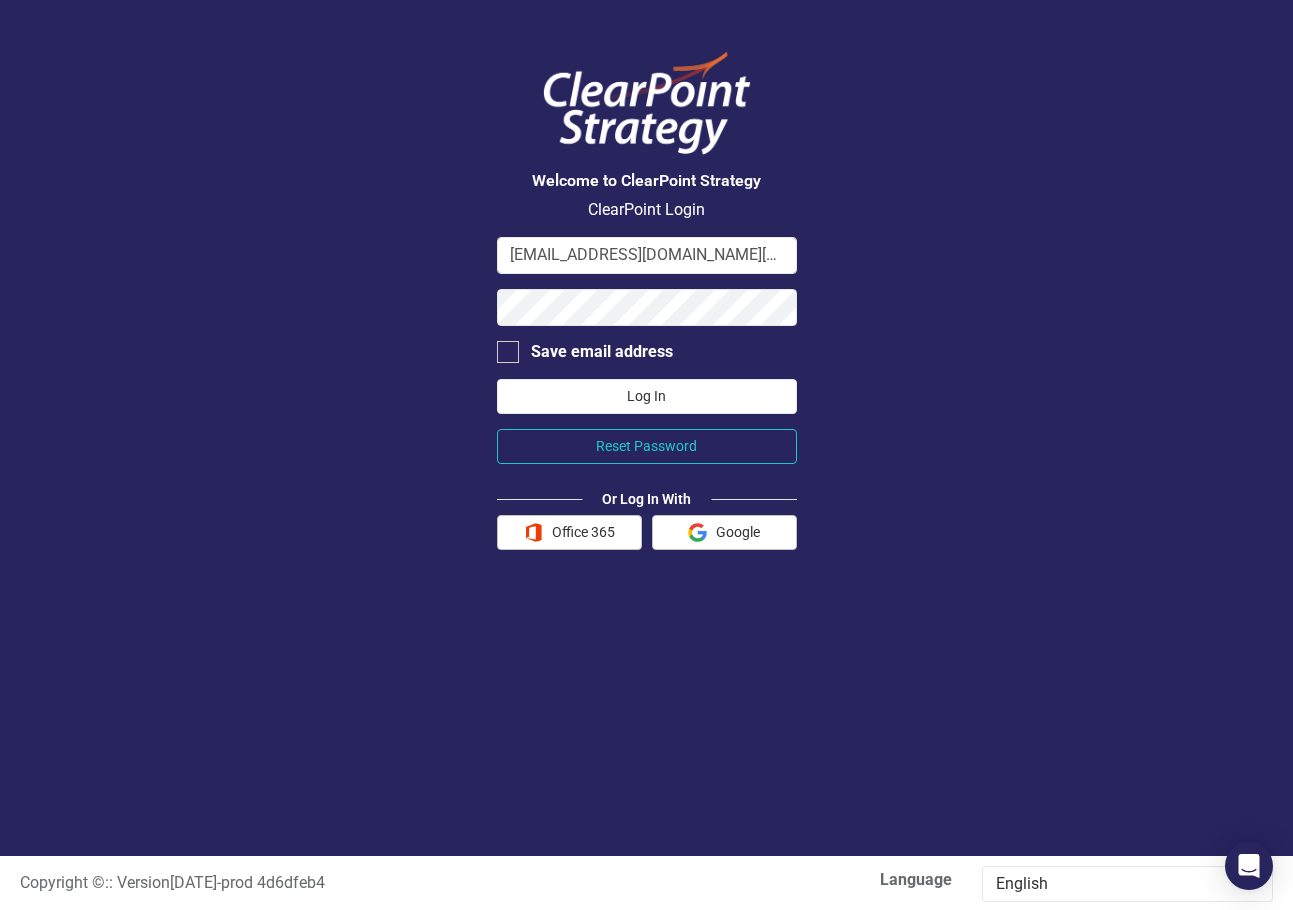 click on "Log In" at bounding box center [647, 396] 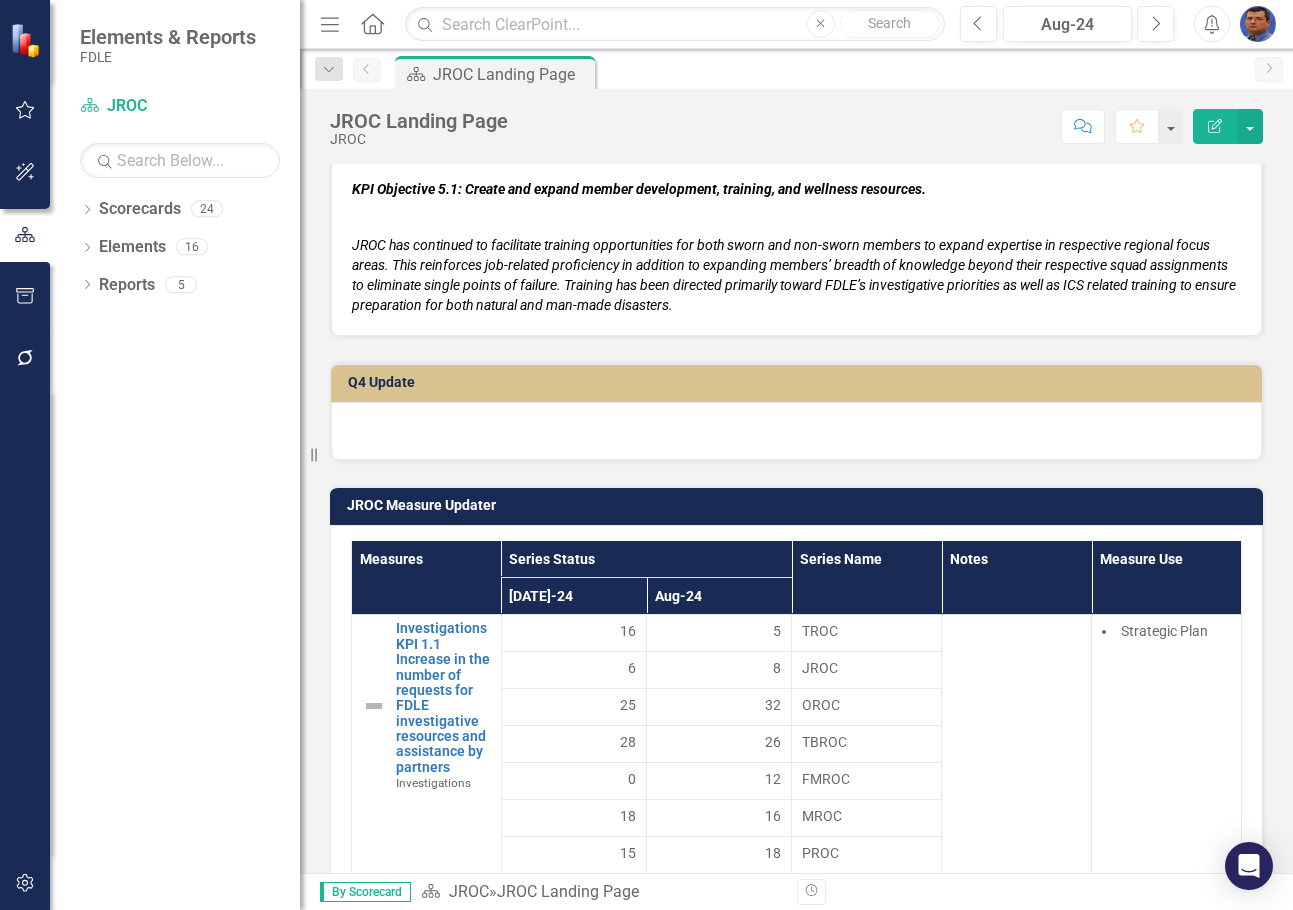scroll, scrollTop: 2700, scrollLeft: 0, axis: vertical 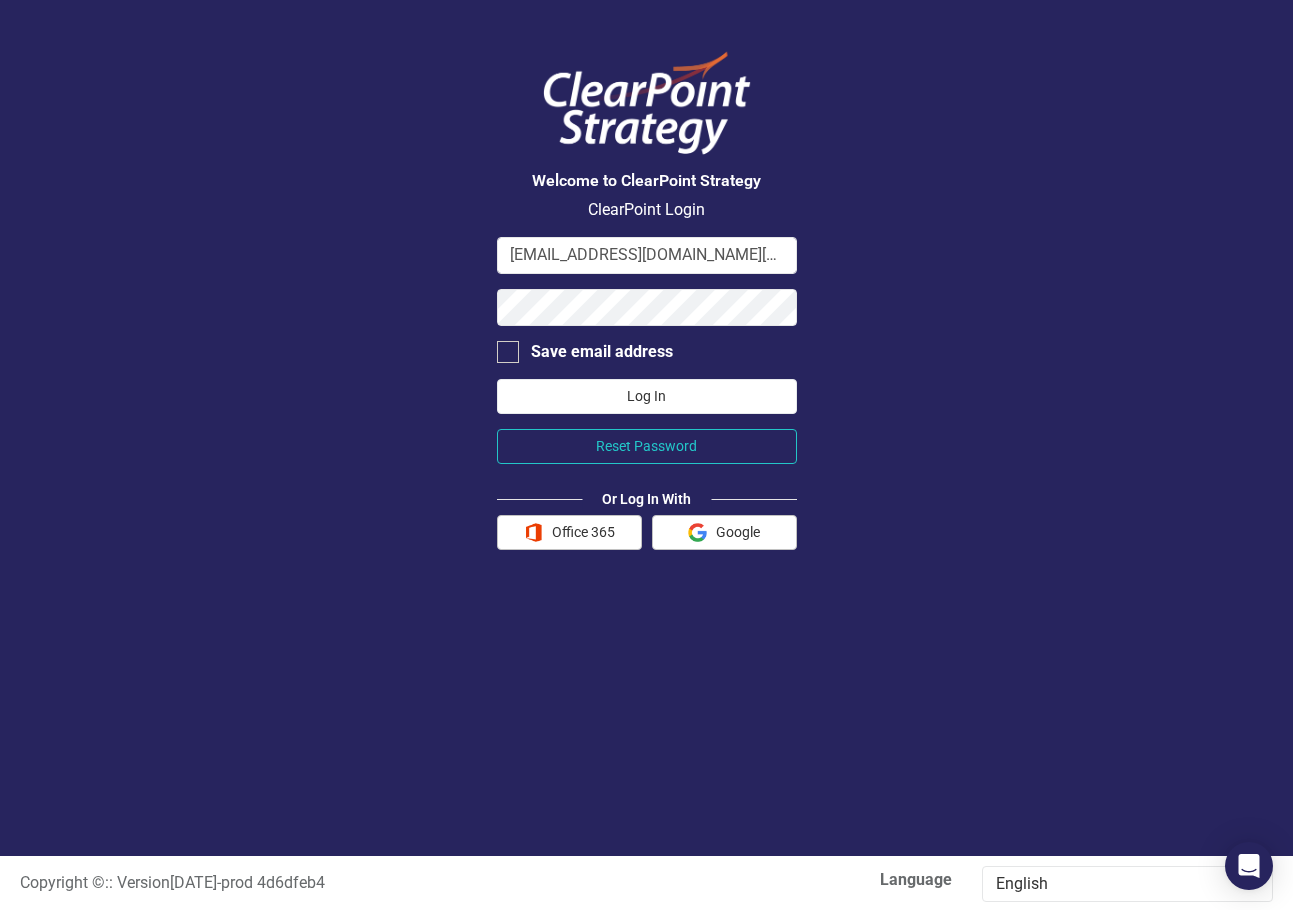 click on "Log In" at bounding box center (647, 396) 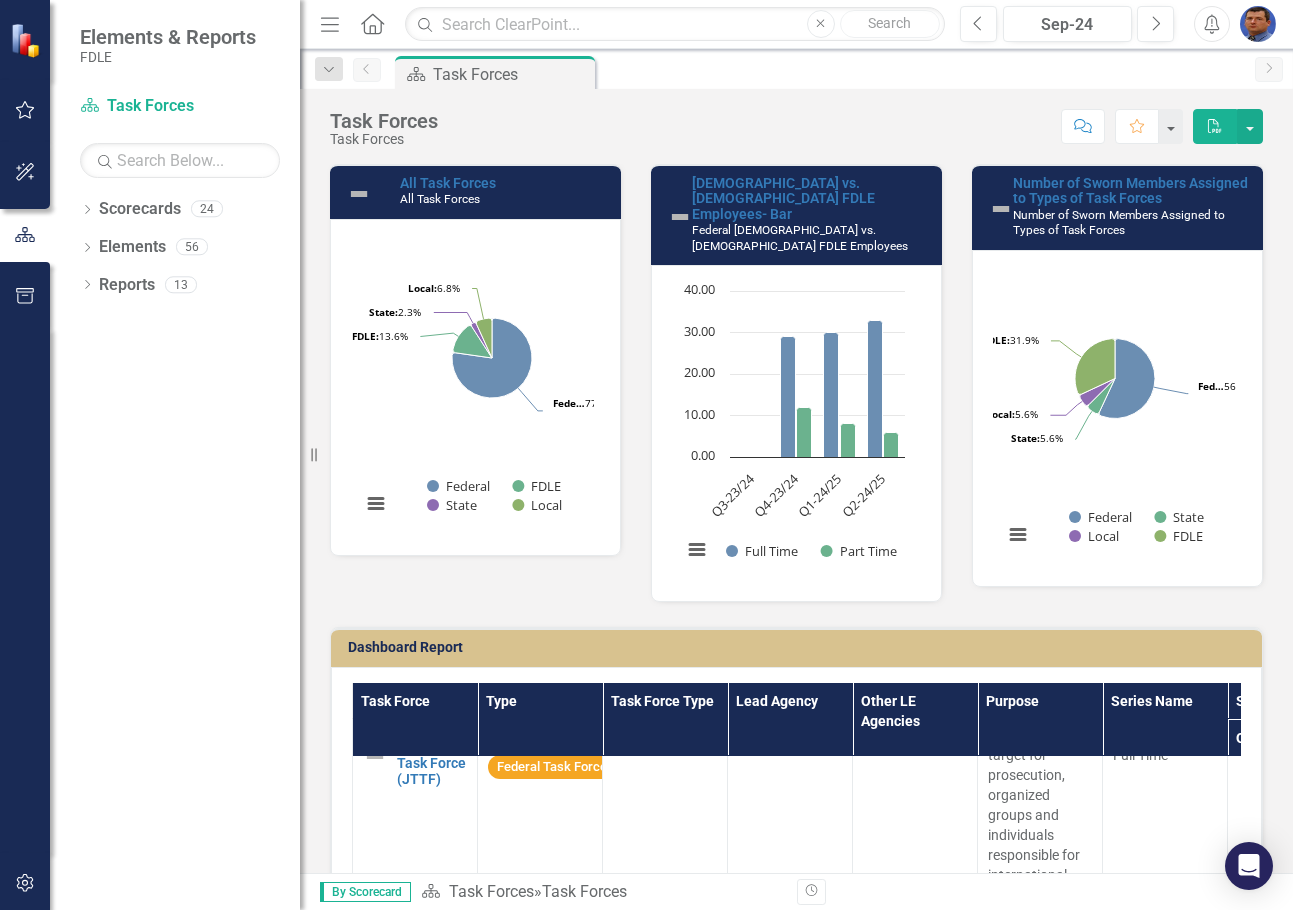 scroll, scrollTop: 0, scrollLeft: 0, axis: both 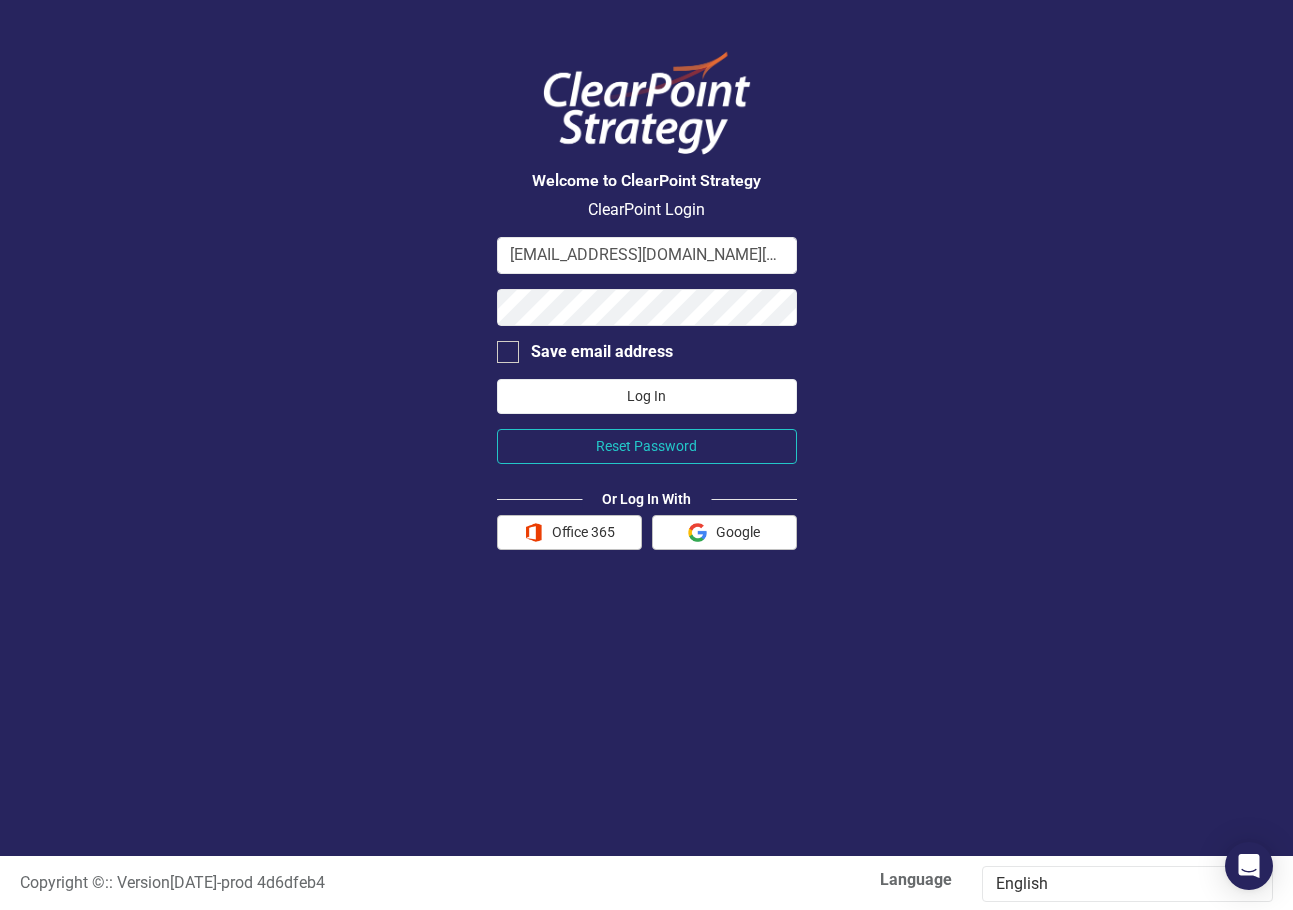 click on "Log In" at bounding box center (647, 396) 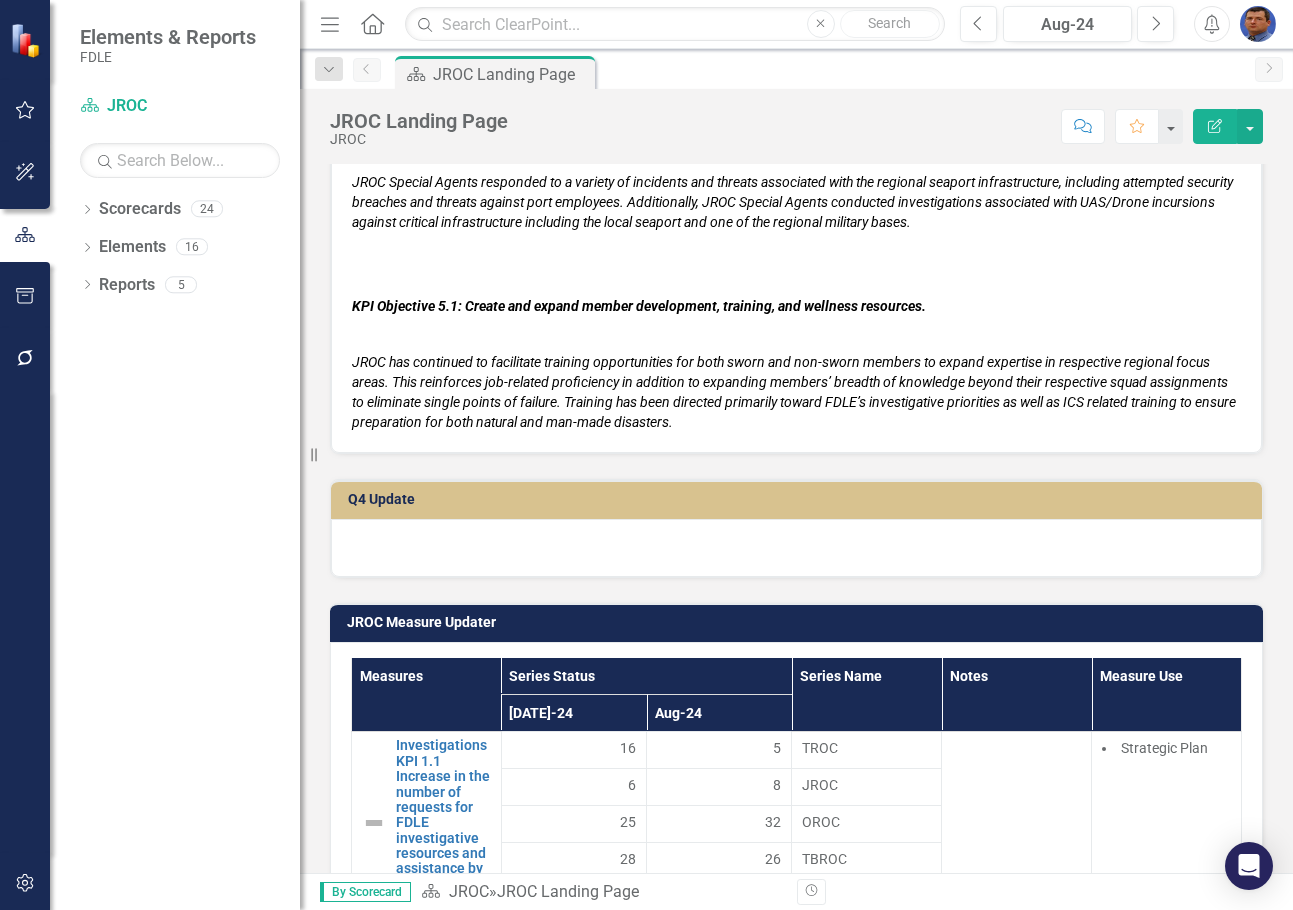 scroll, scrollTop: 2600, scrollLeft: 0, axis: vertical 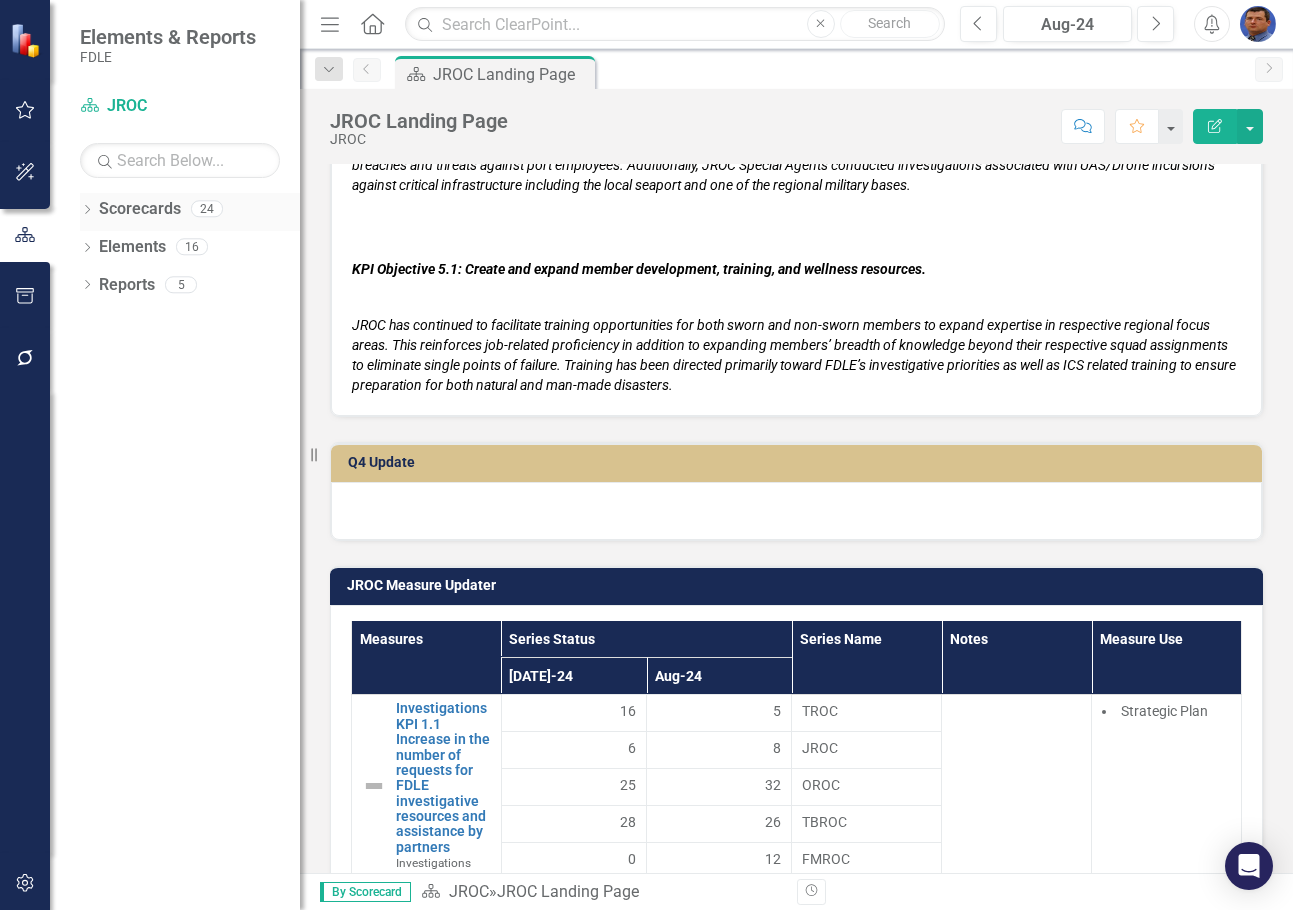 click on "Scorecards" at bounding box center (140, 209) 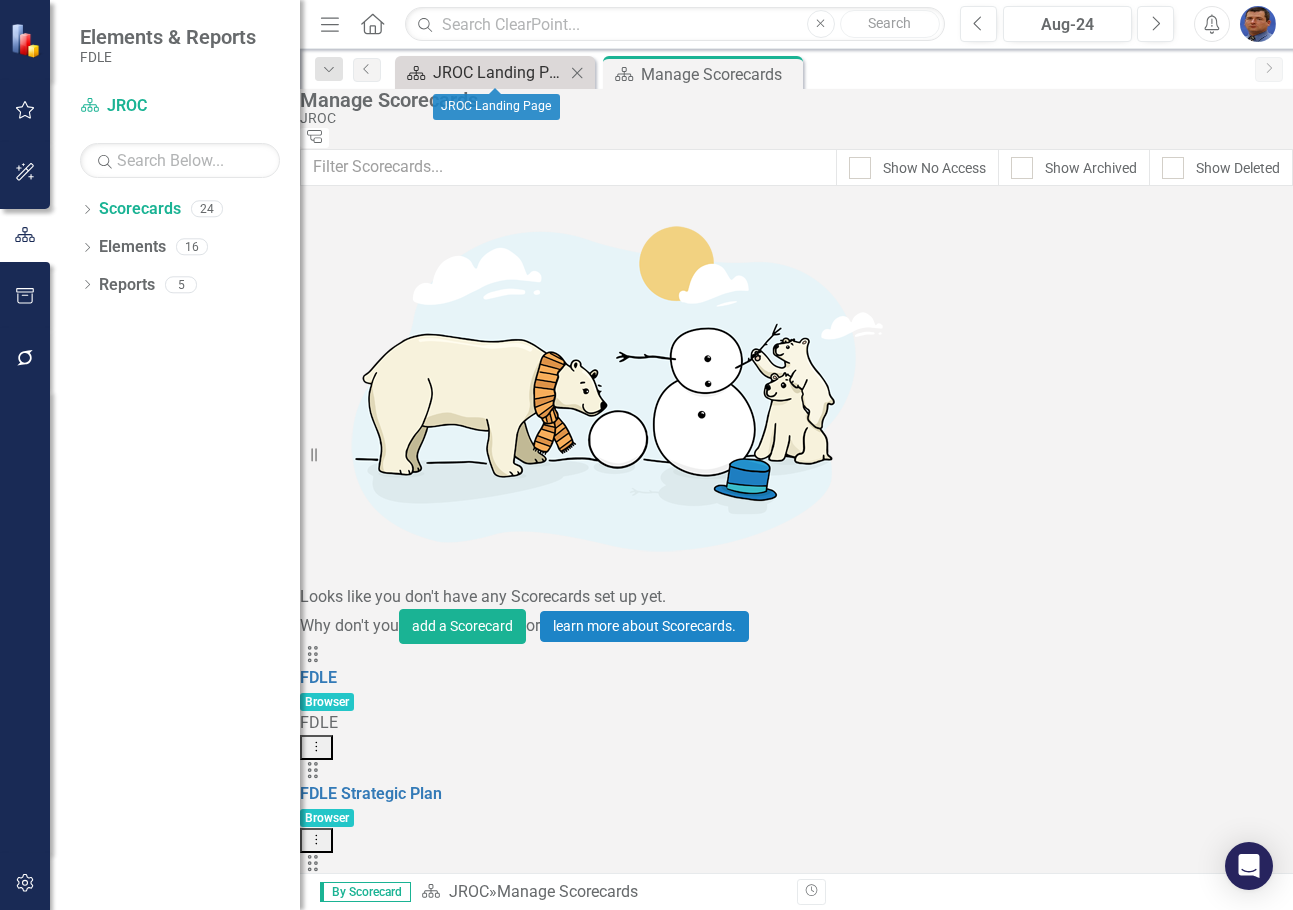 click on "JROC Landing Page" at bounding box center (499, 72) 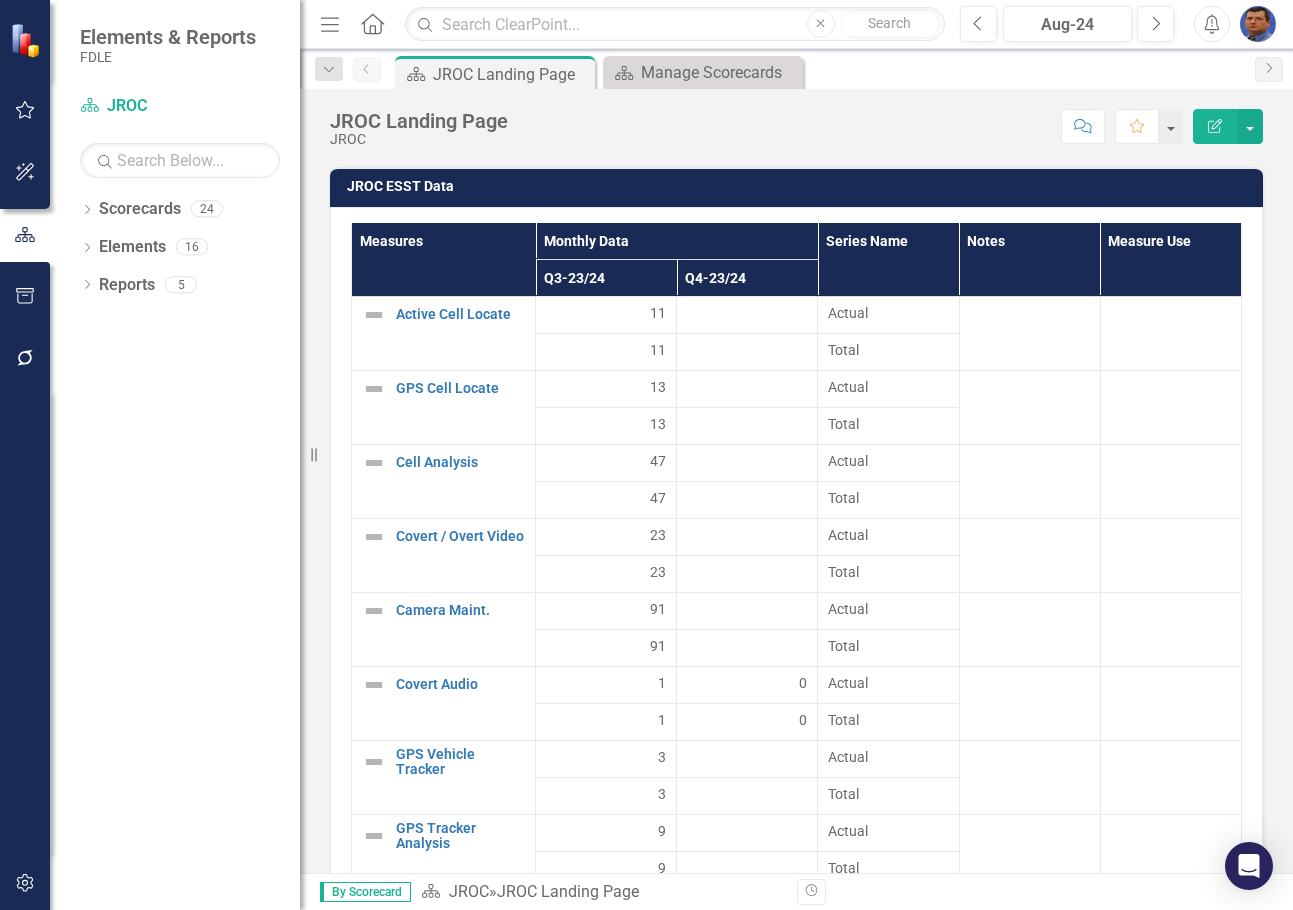 scroll, scrollTop: 4700, scrollLeft: 0, axis: vertical 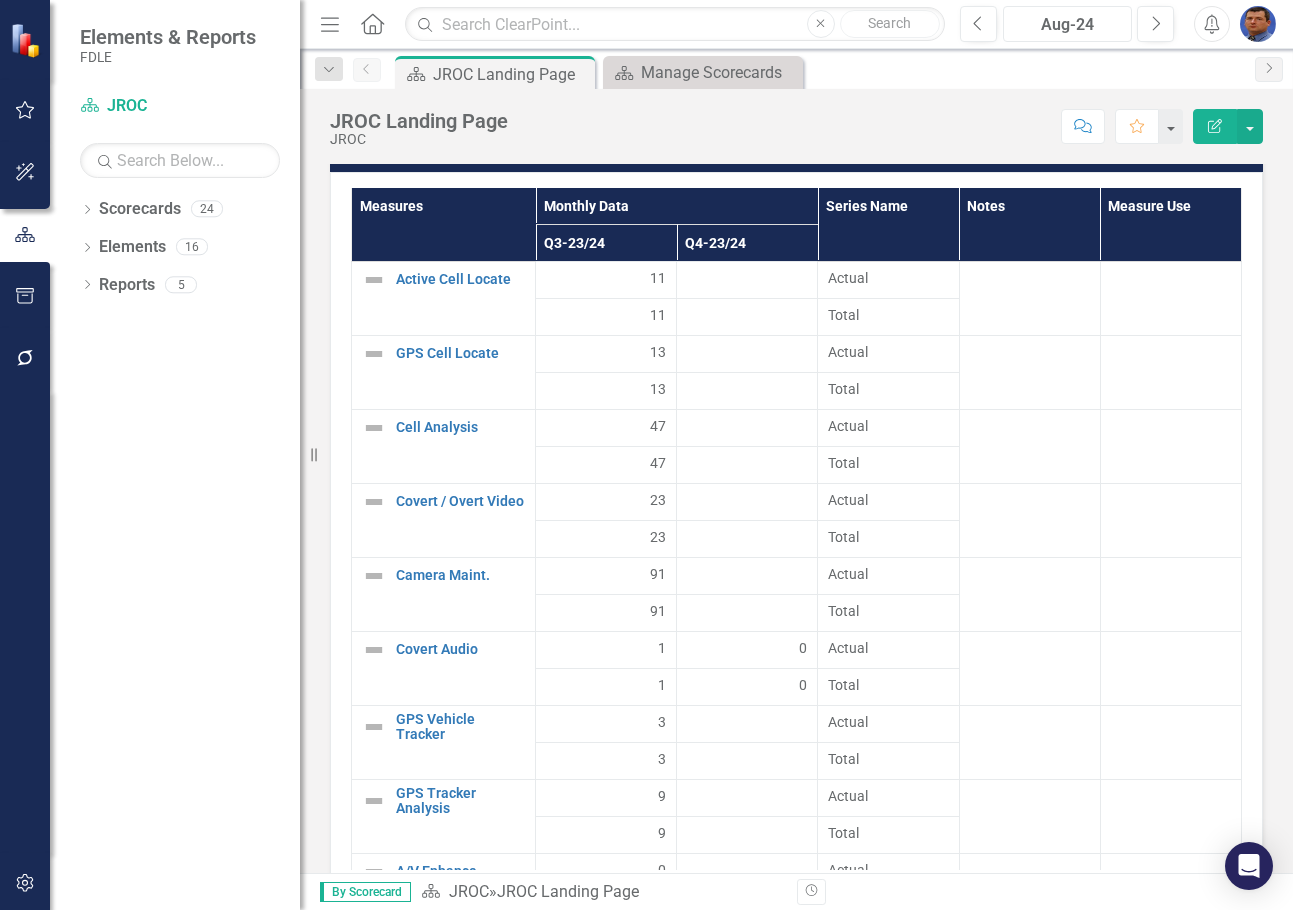 click on "Aug-24" at bounding box center (1067, 25) 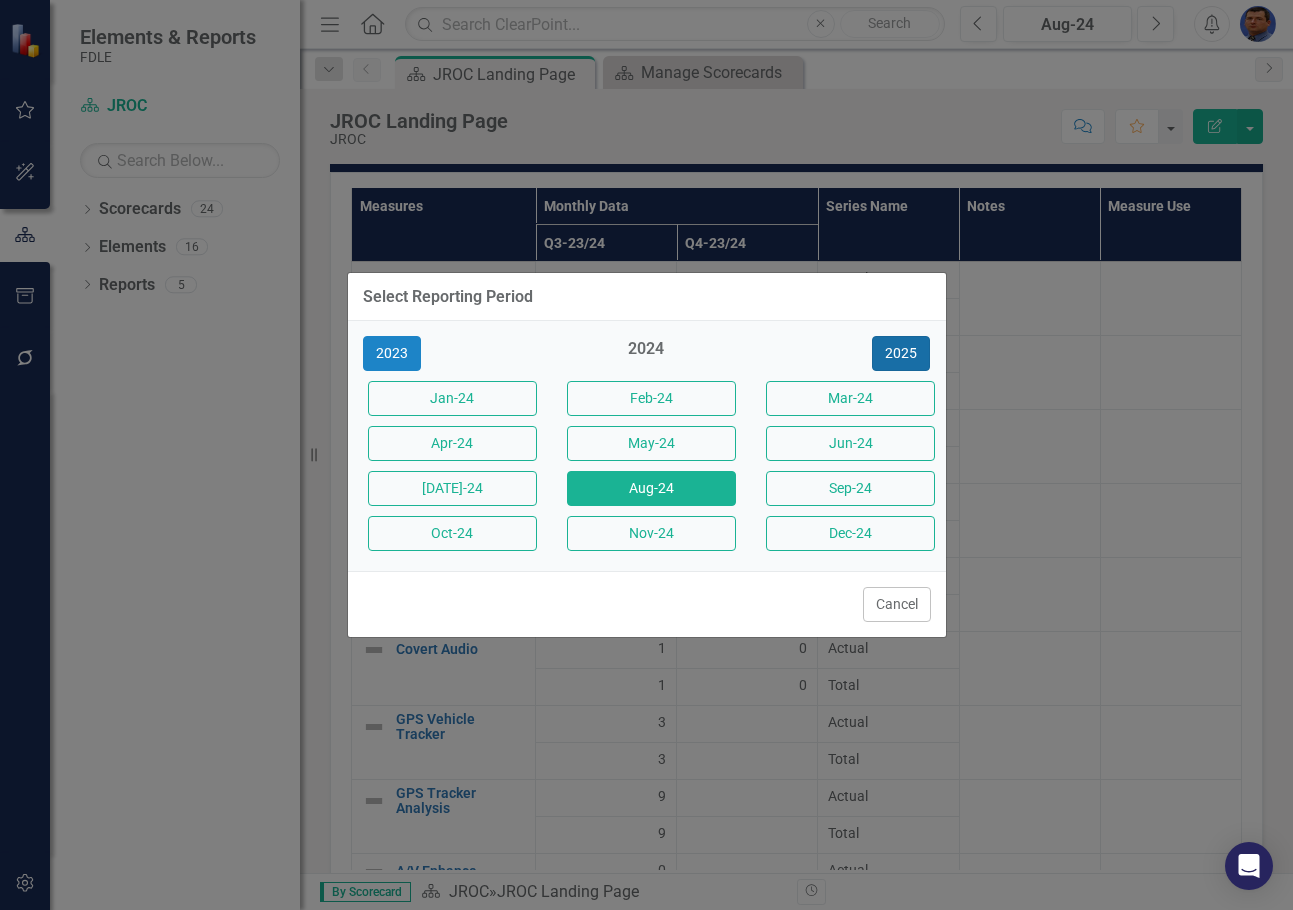 click on "2025" at bounding box center (901, 353) 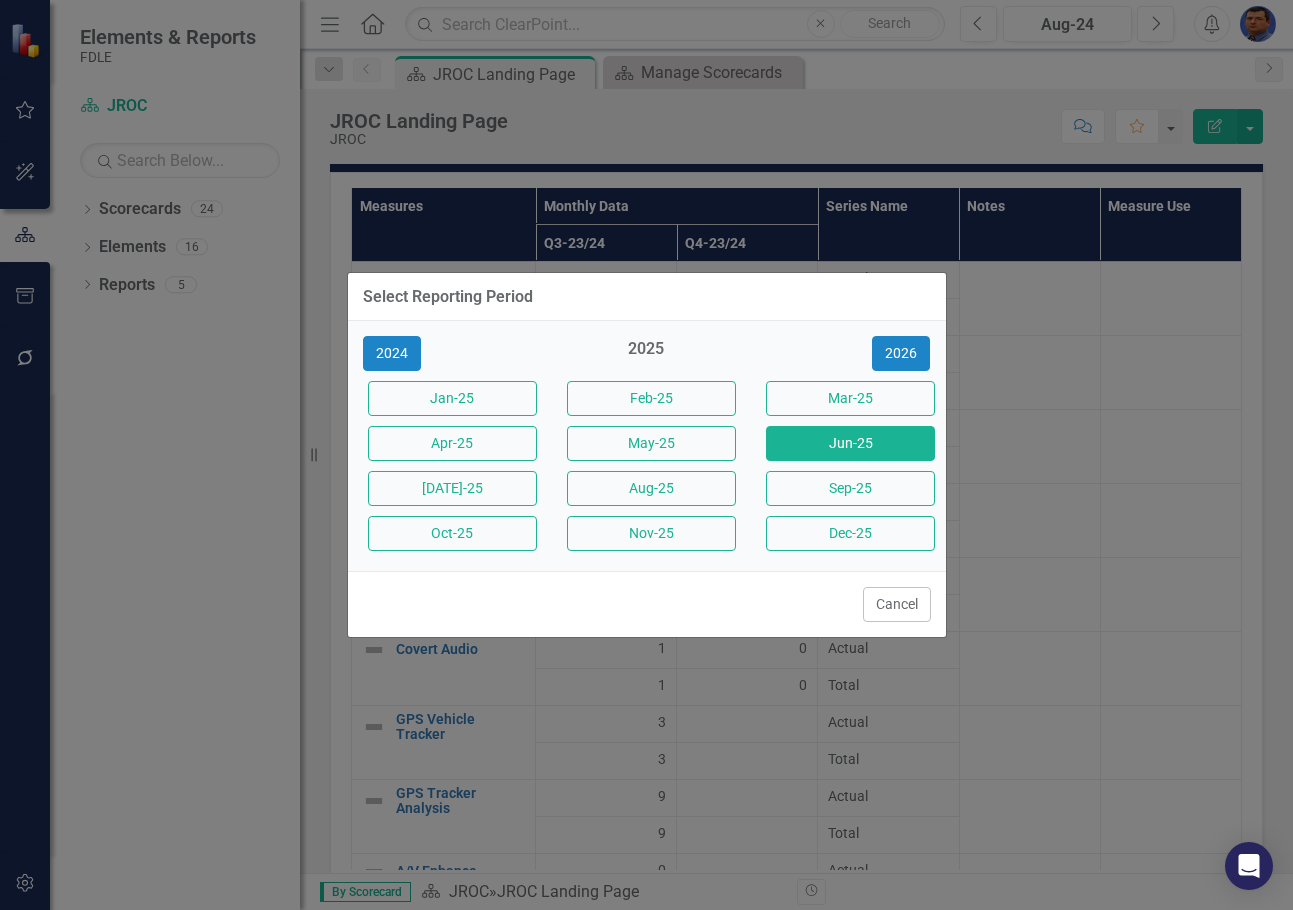 click on "Jun-25" at bounding box center (850, 443) 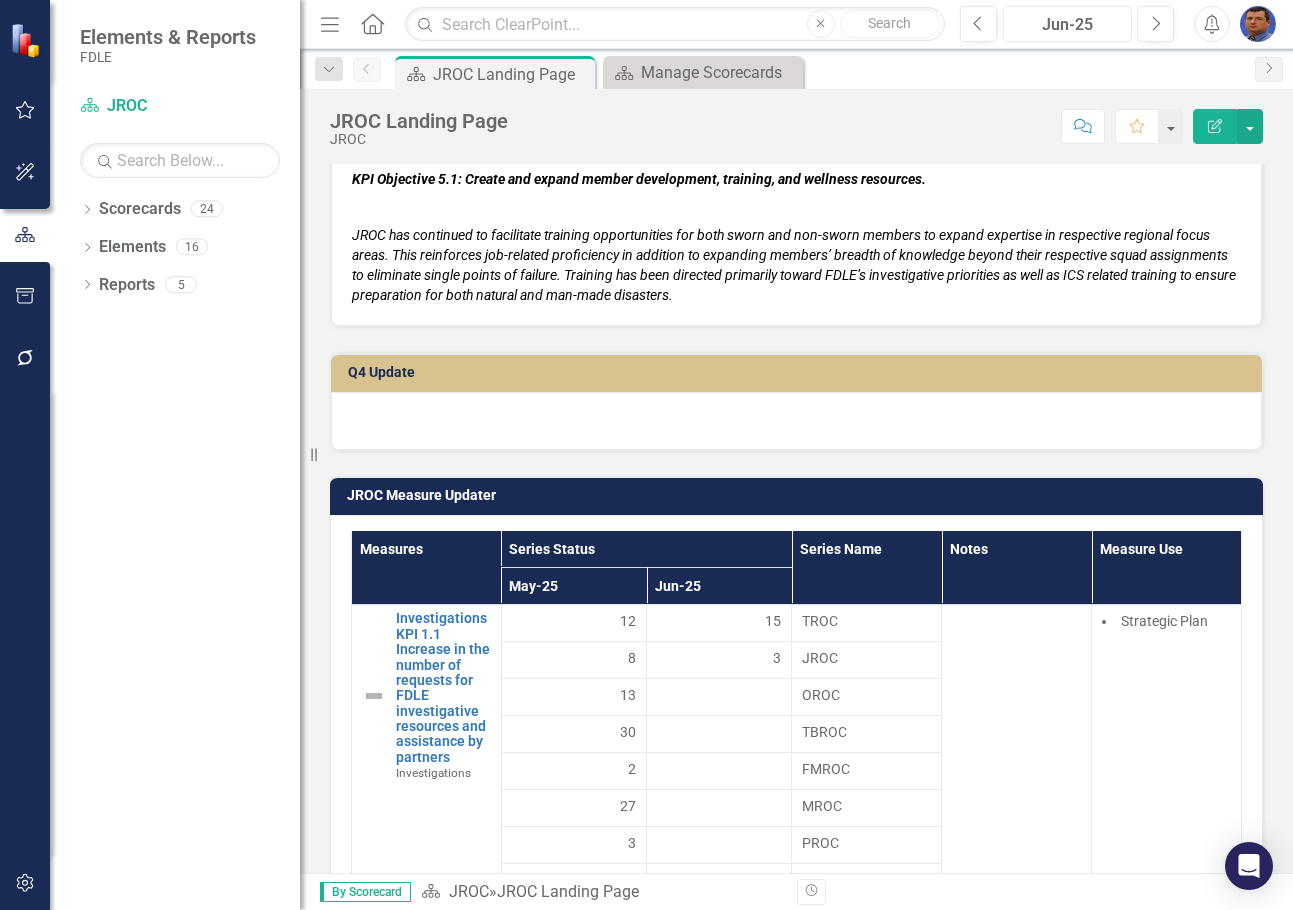 scroll, scrollTop: 2900, scrollLeft: 0, axis: vertical 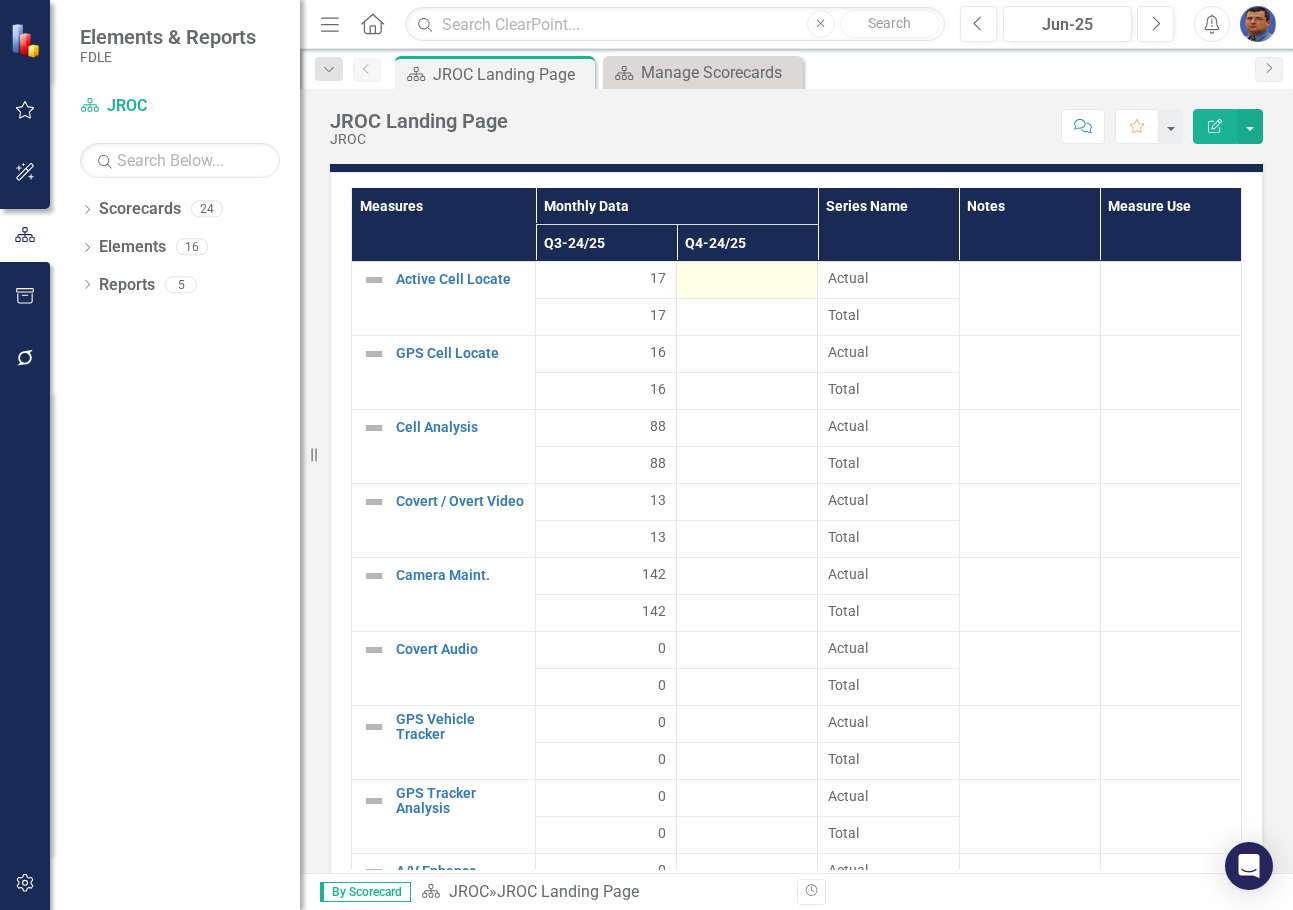 click at bounding box center [747, 280] 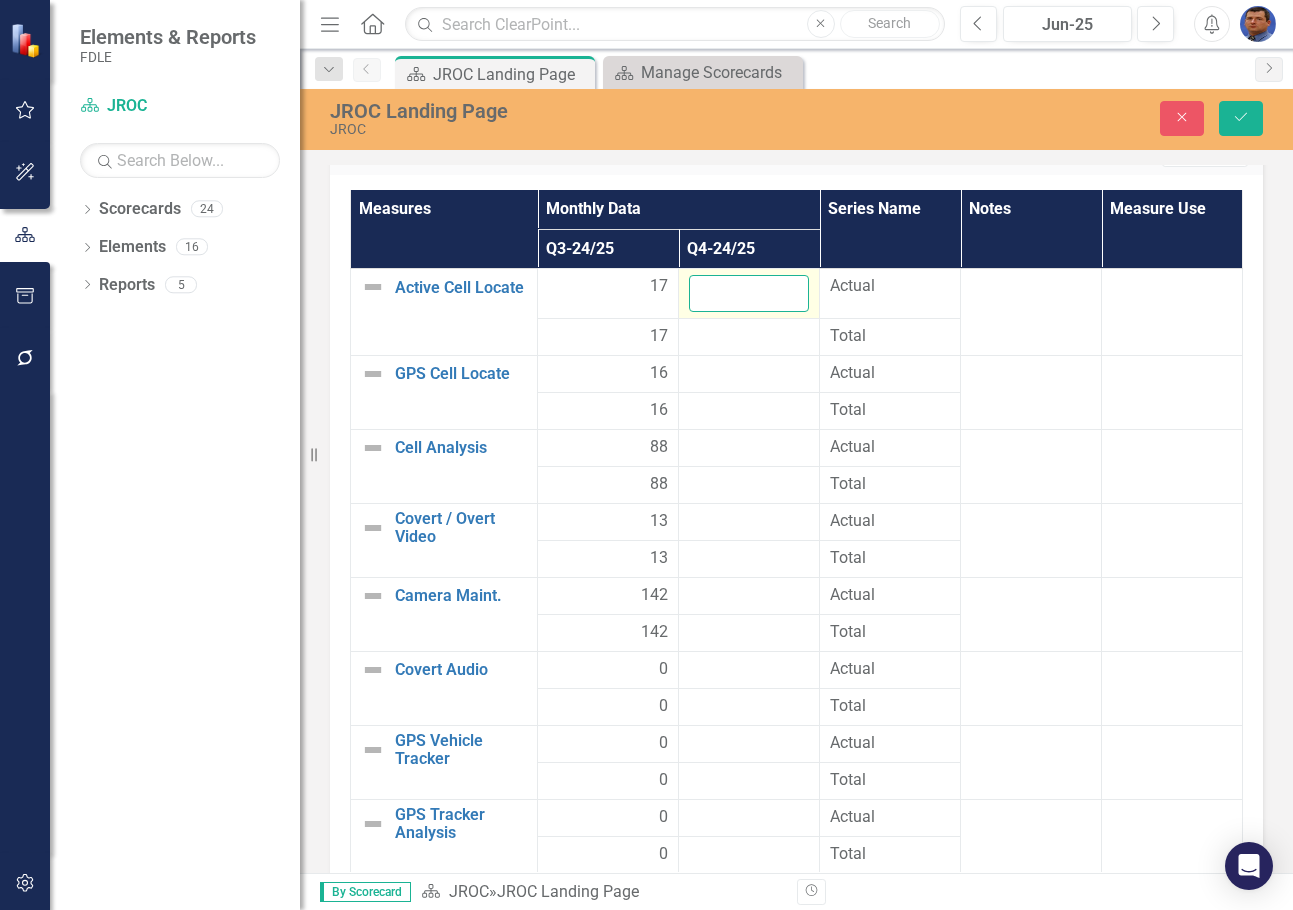 click at bounding box center [749, 293] 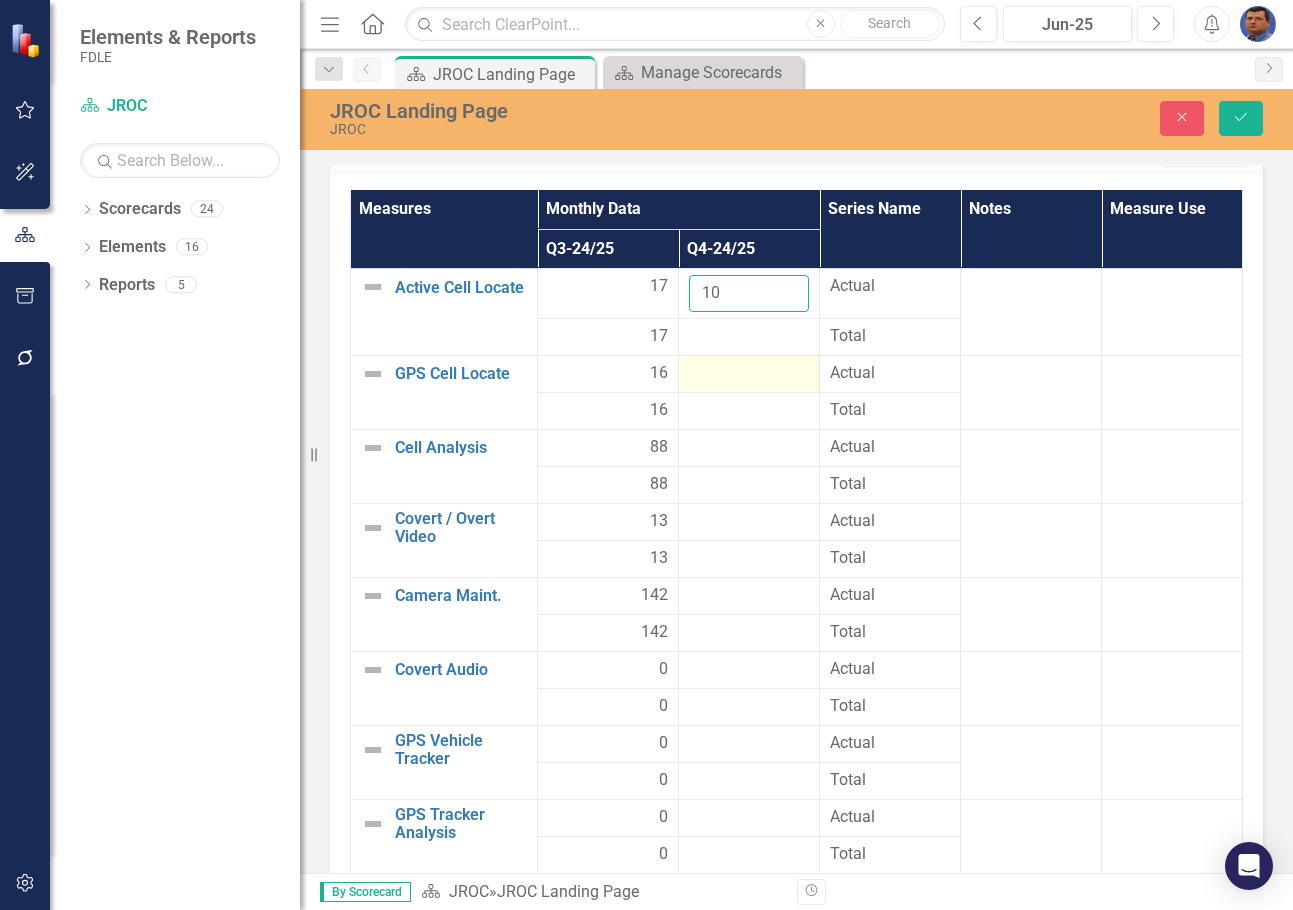 type on "10" 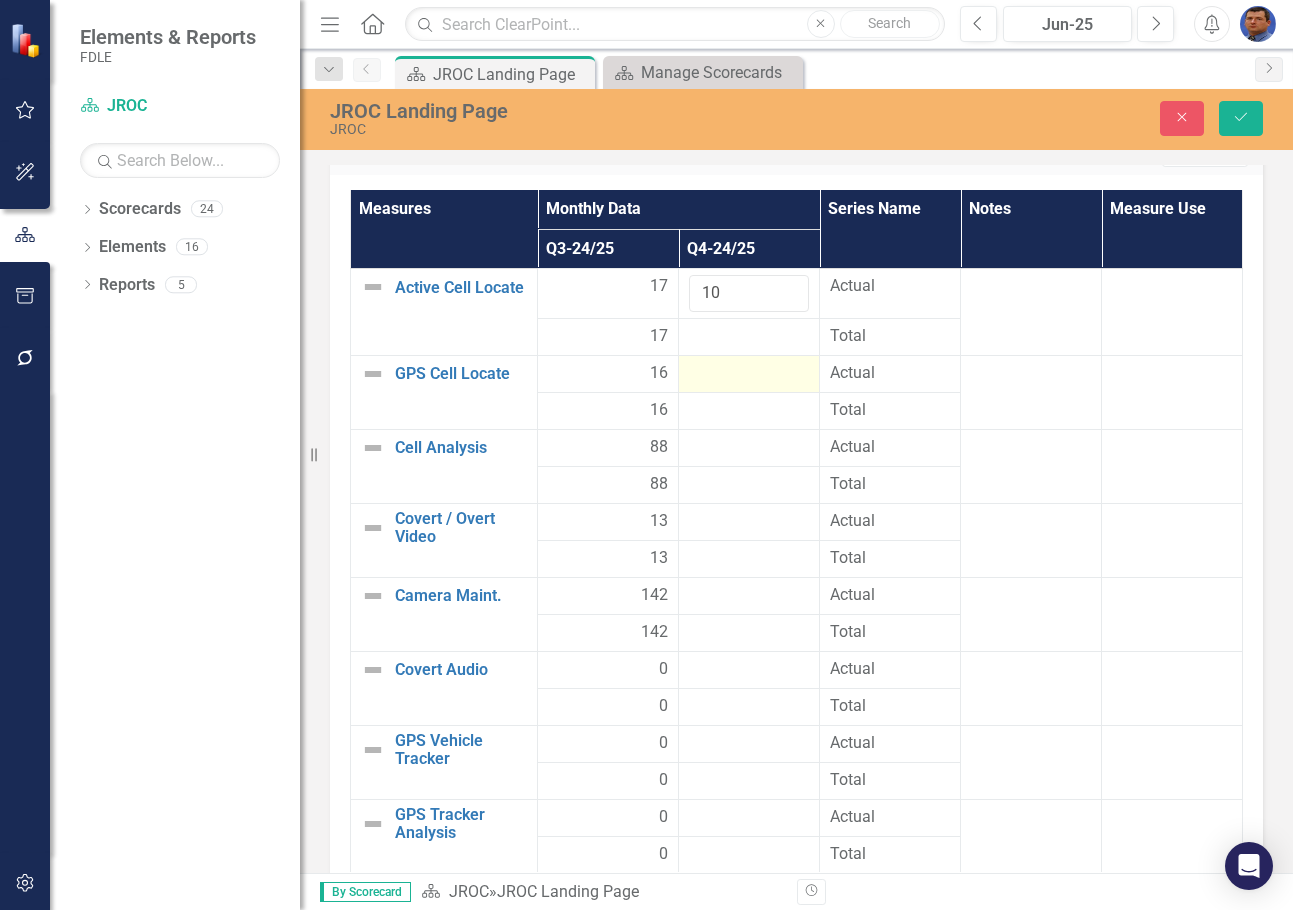 click at bounding box center [749, 374] 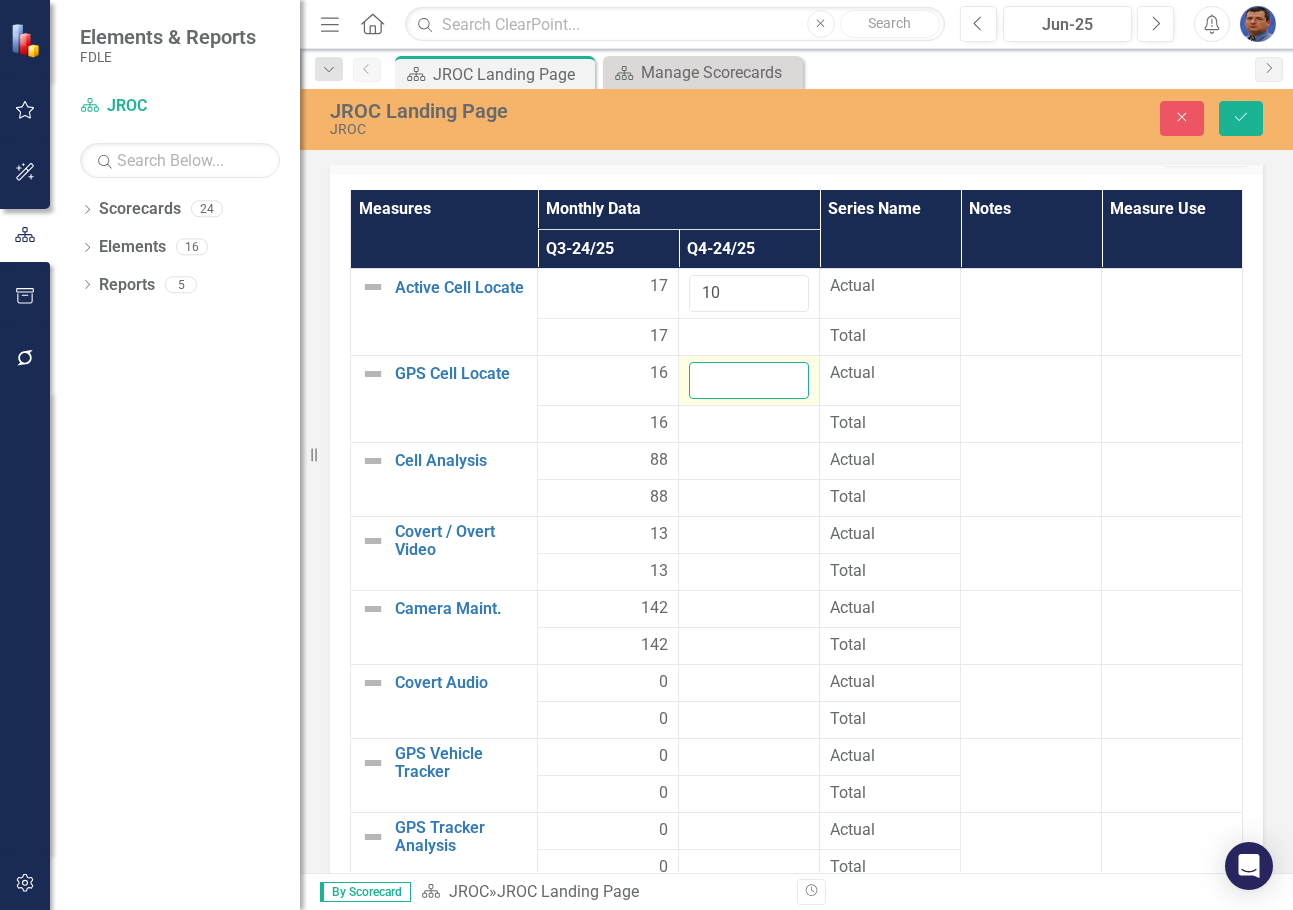 click at bounding box center [749, 380] 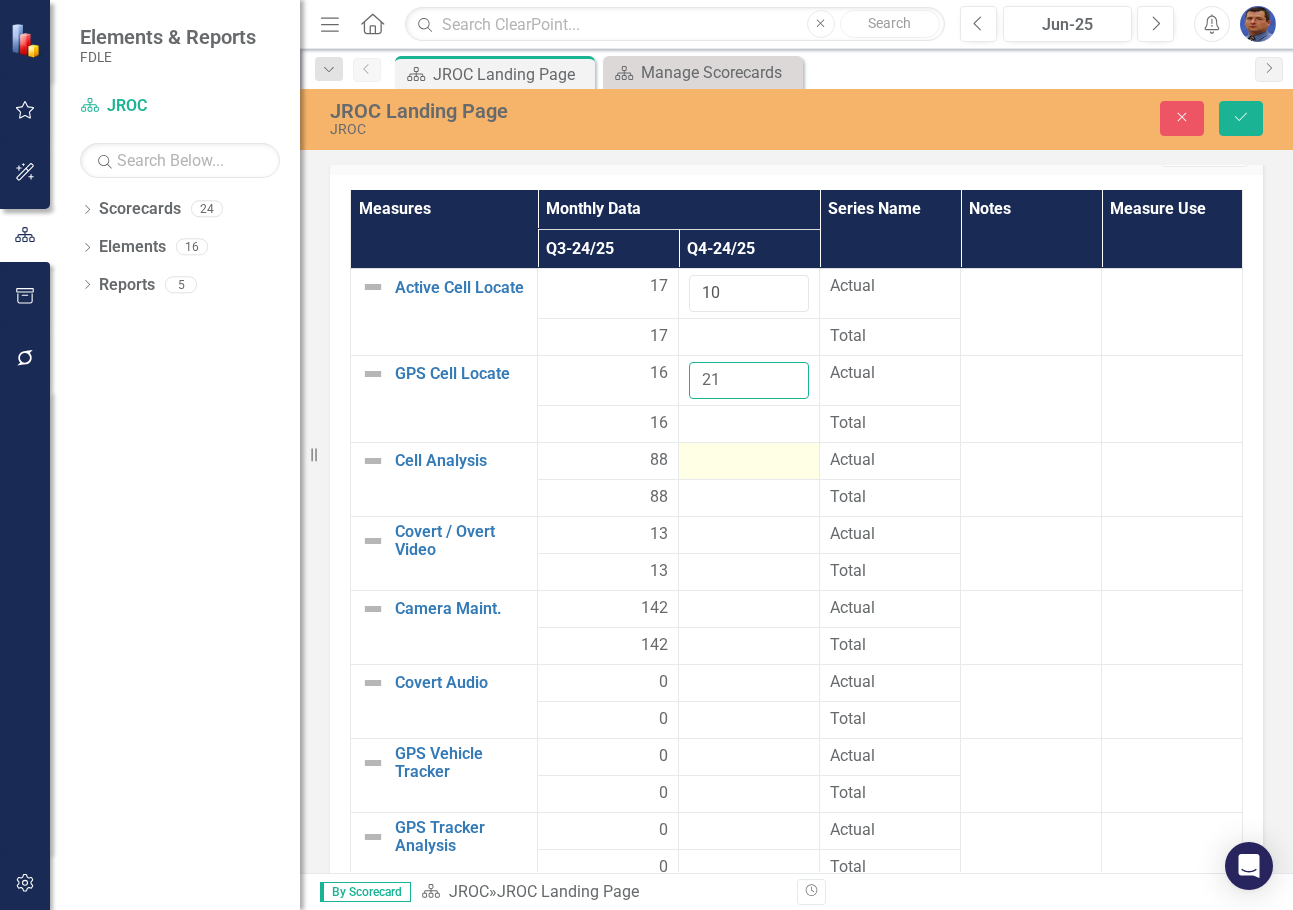 type on "21" 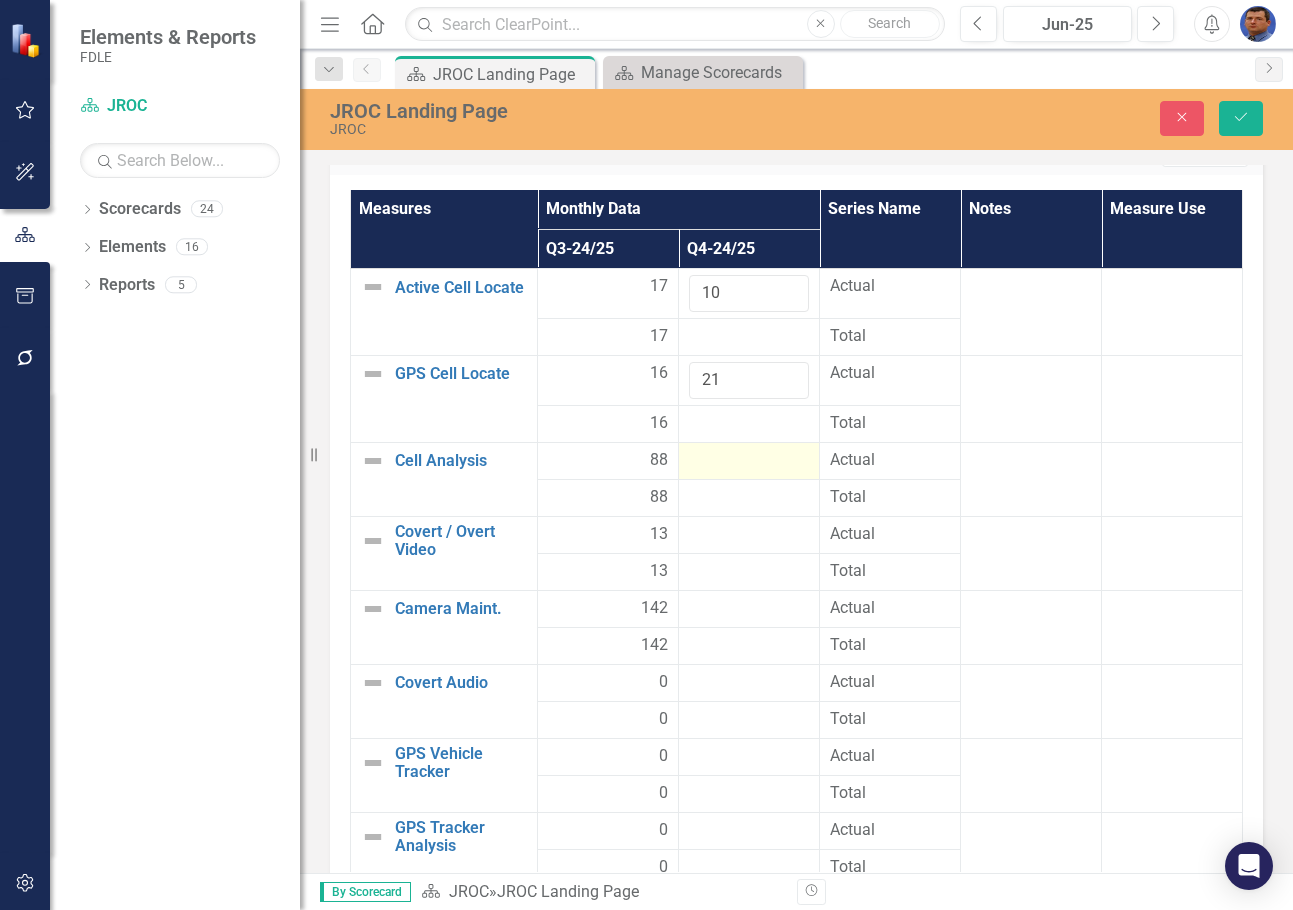 click at bounding box center [749, 461] 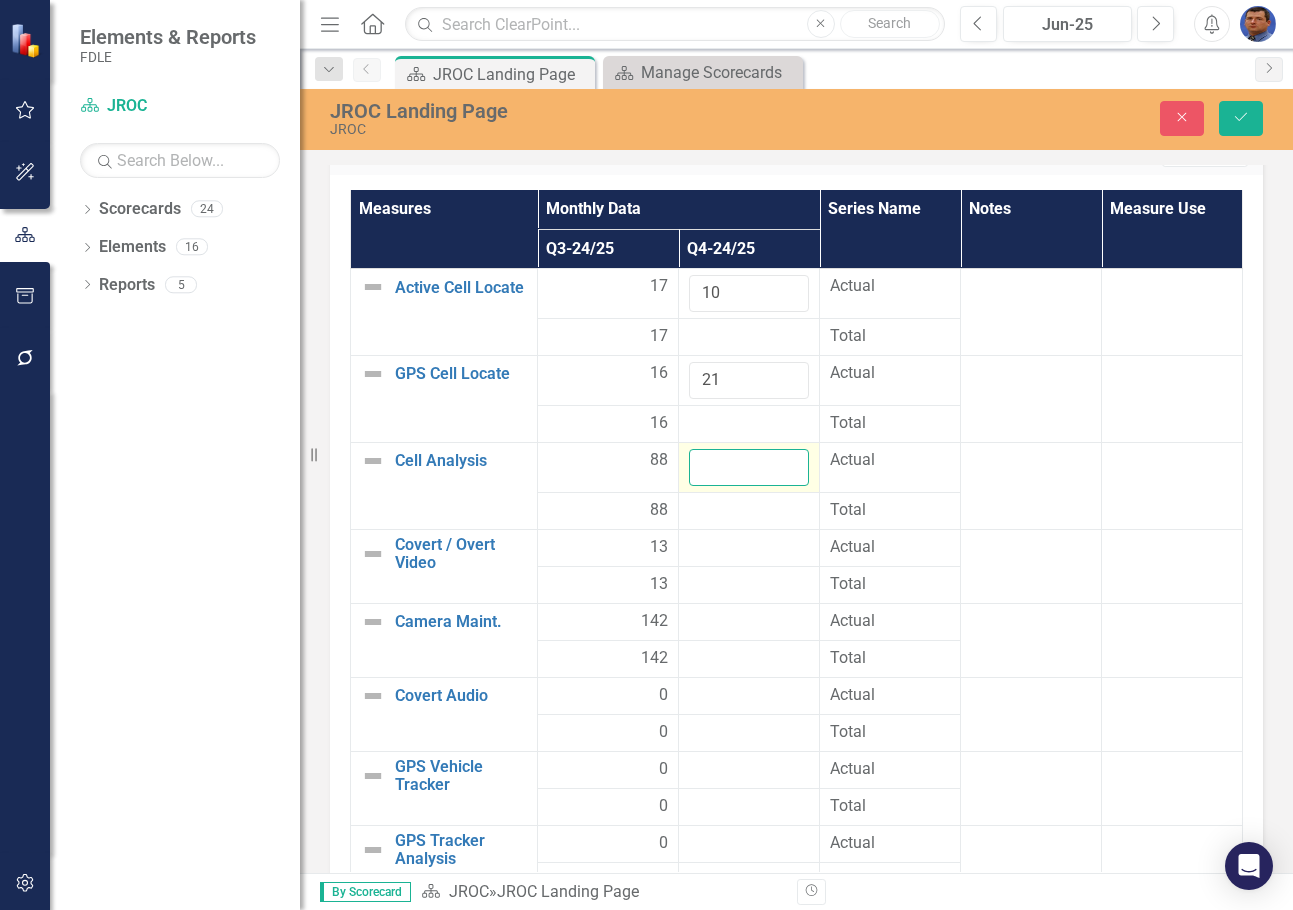 click at bounding box center (749, 467) 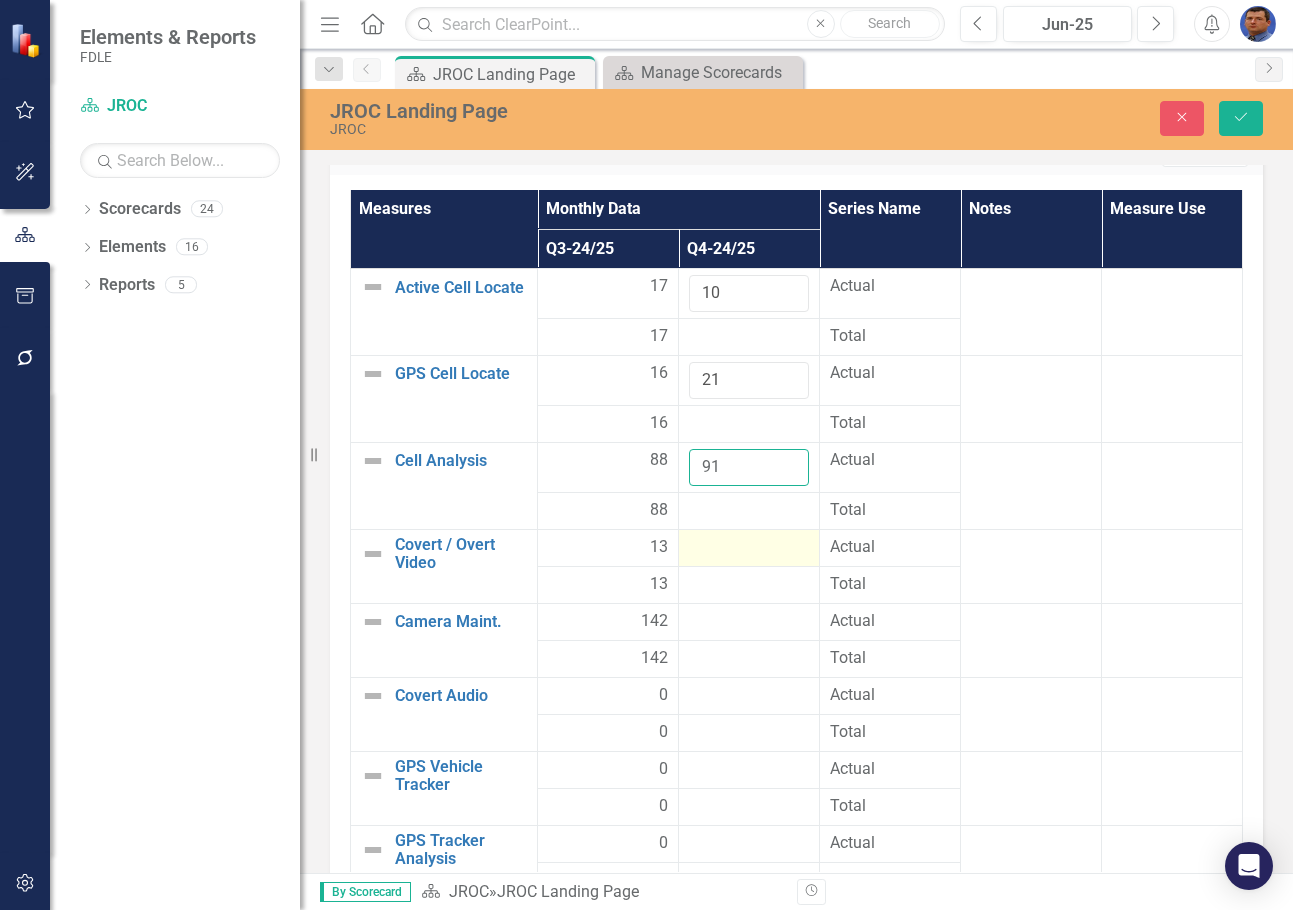 type on "91" 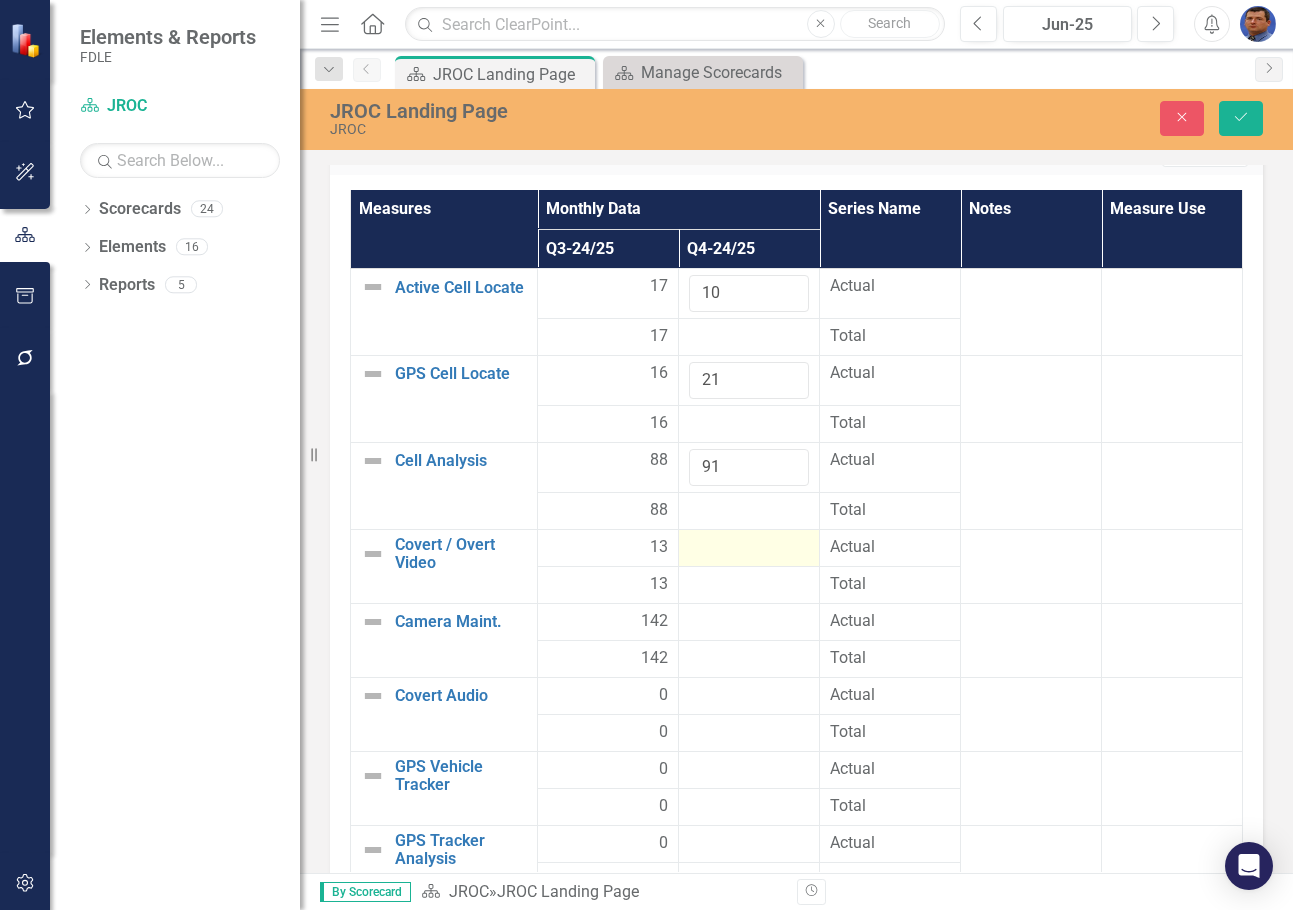 click at bounding box center (749, 548) 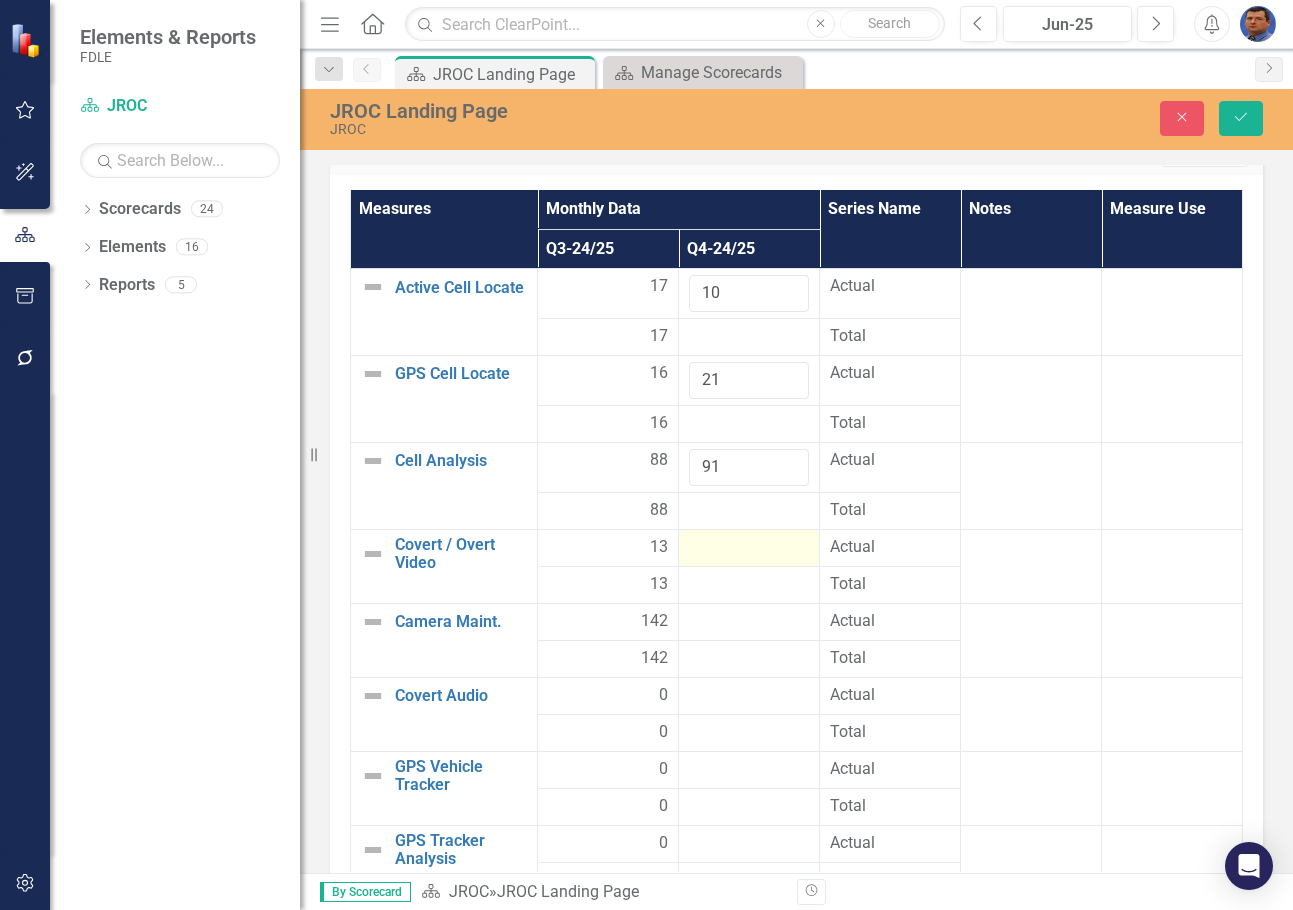 click at bounding box center [749, 548] 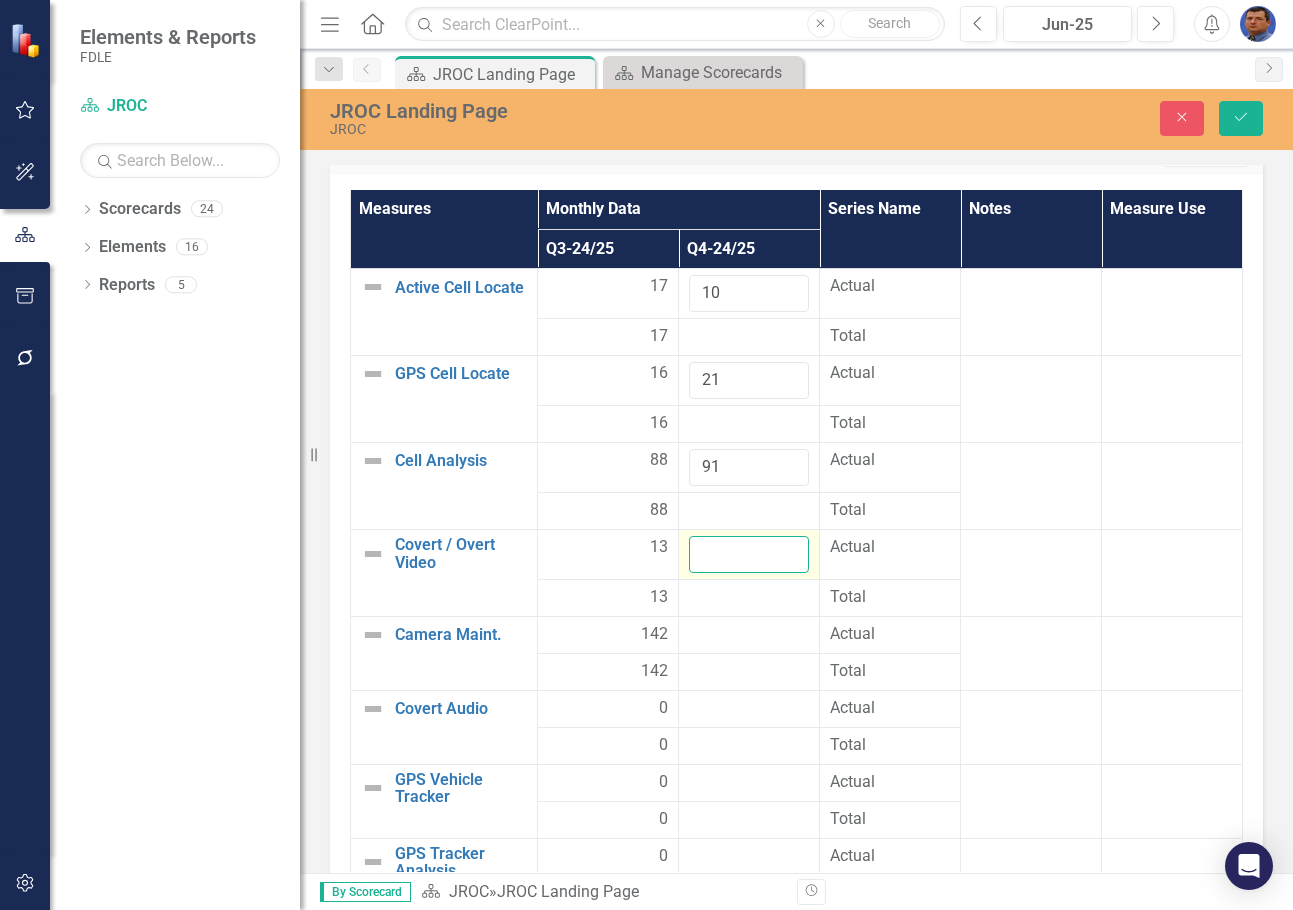 click at bounding box center [749, 554] 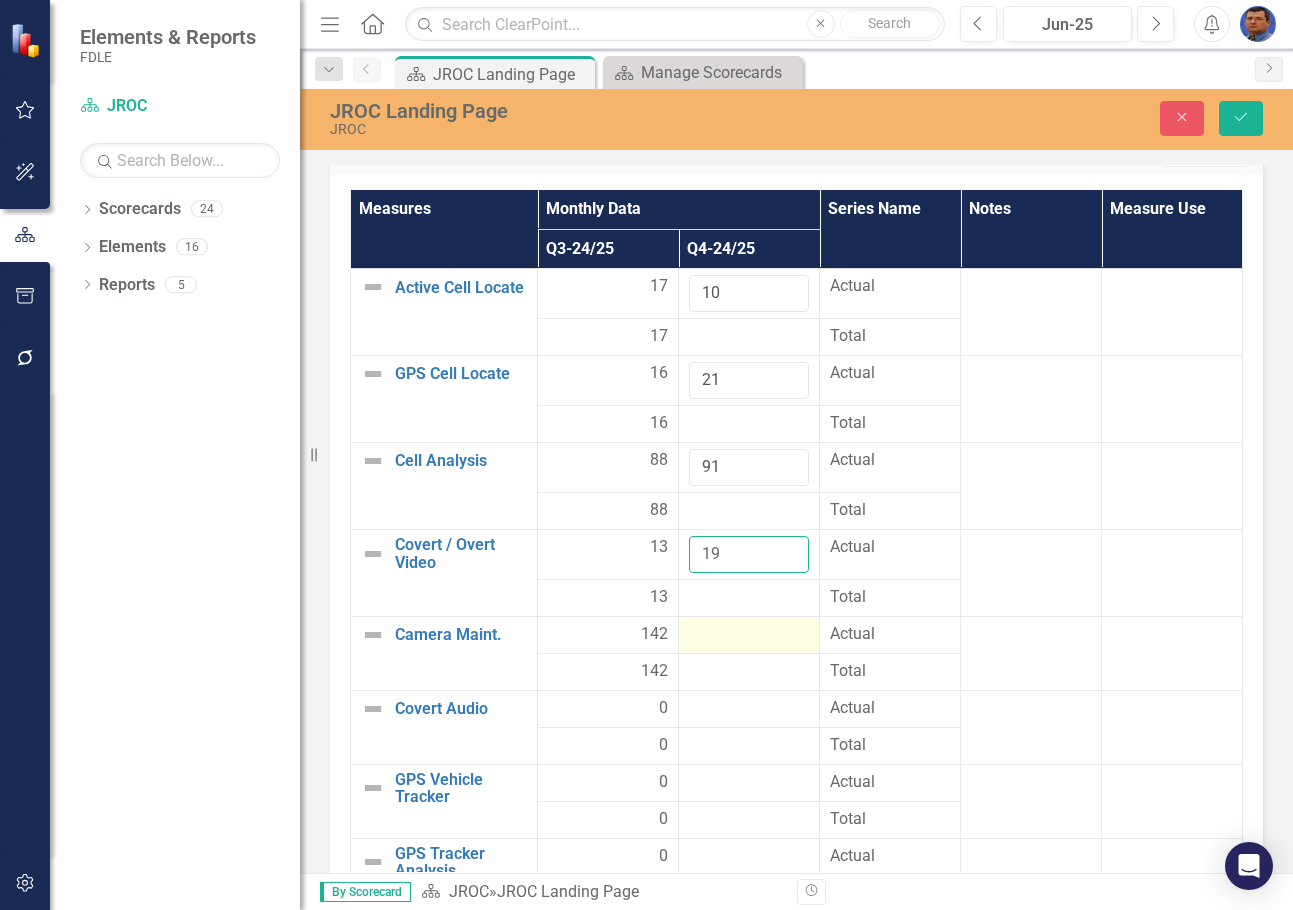 type on "19" 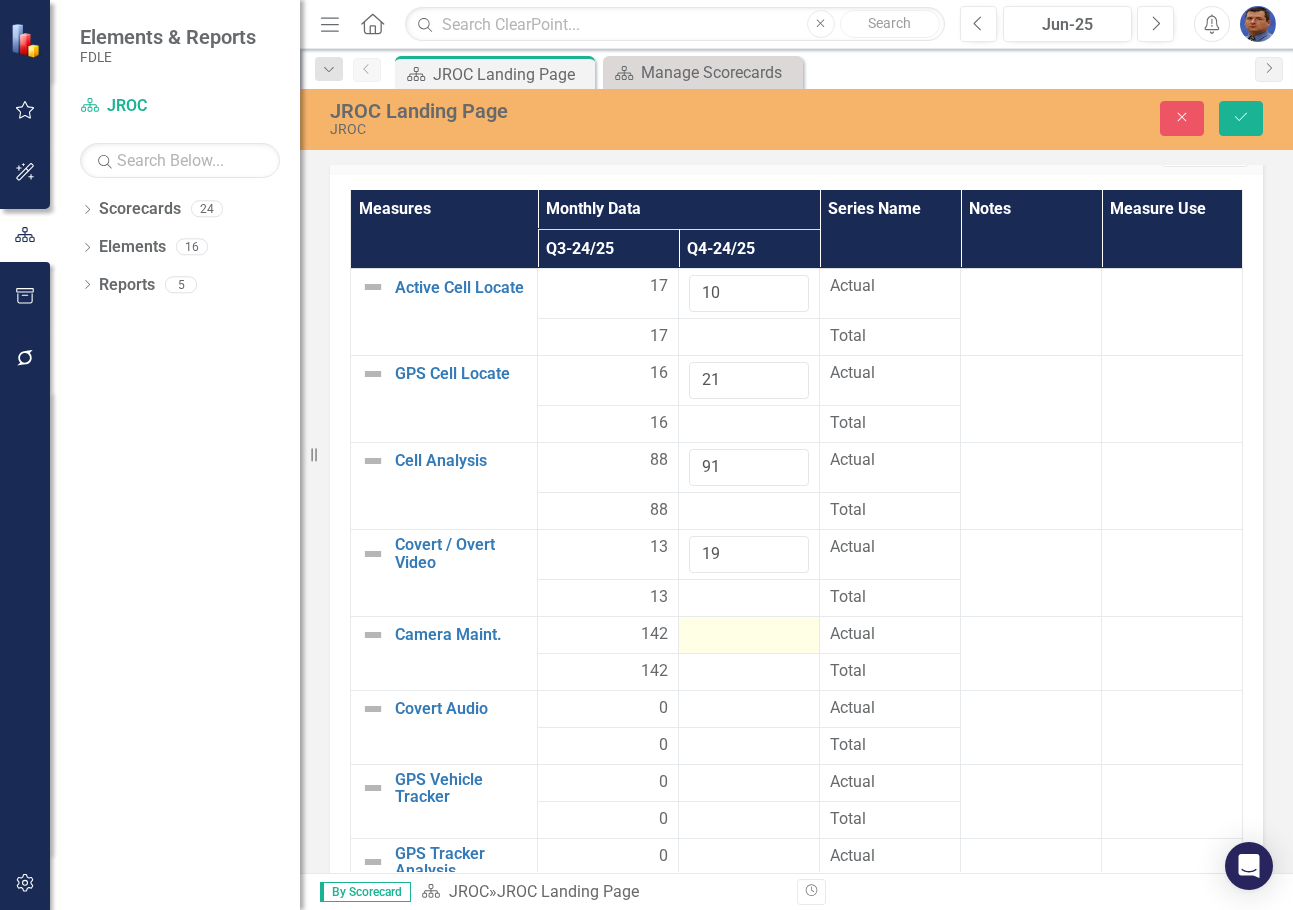 click at bounding box center (749, 635) 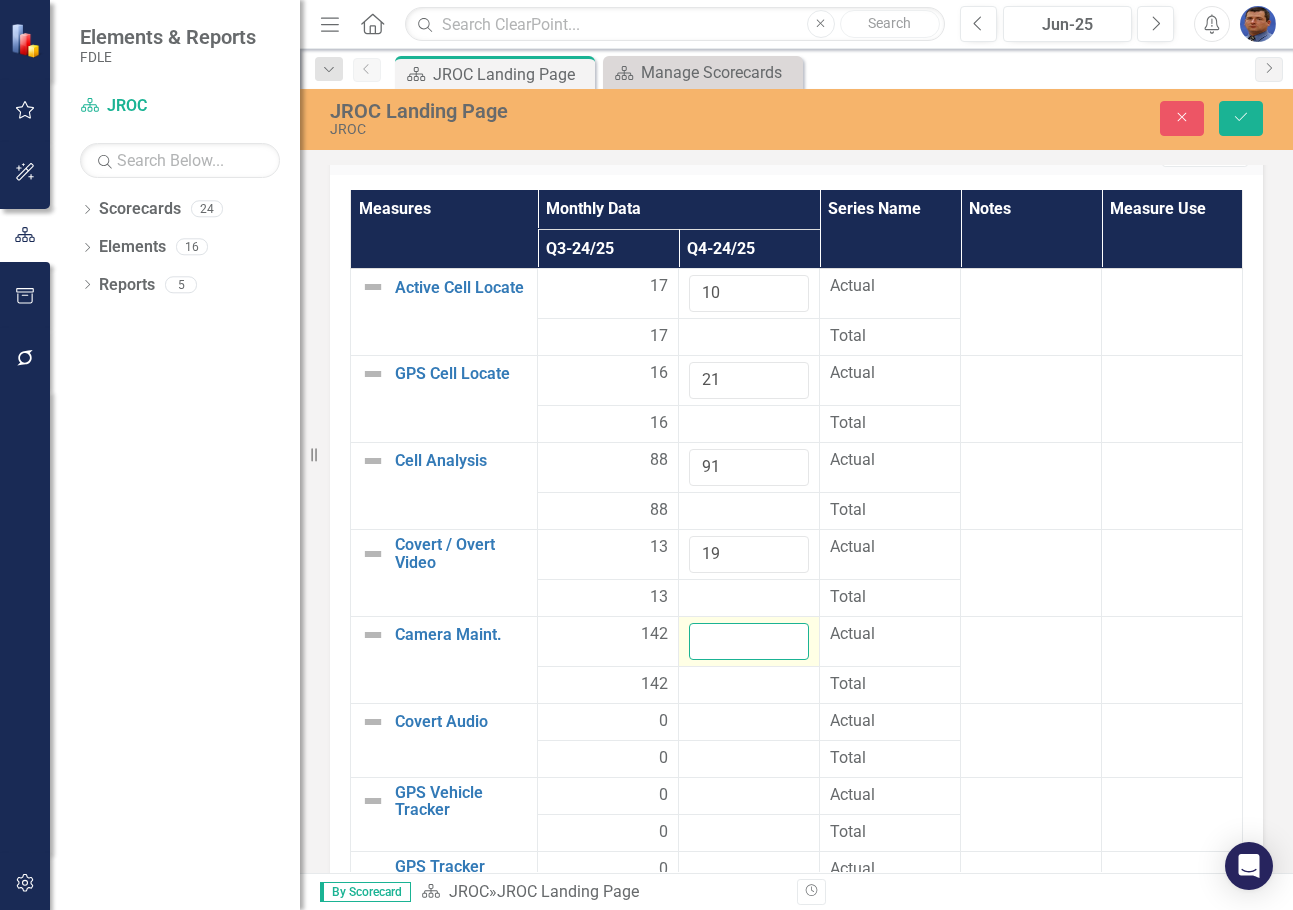 click at bounding box center [749, 641] 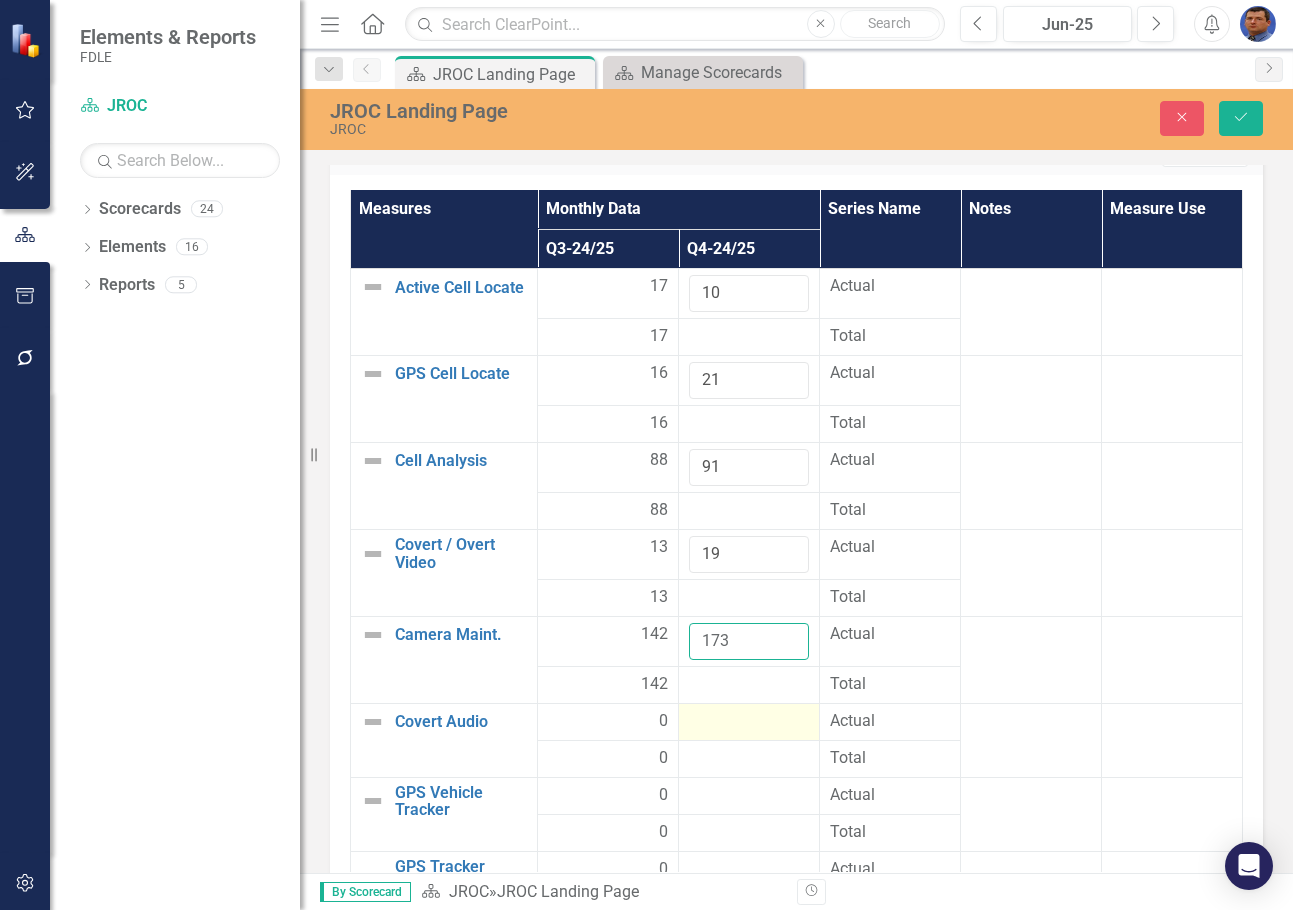 type on "173" 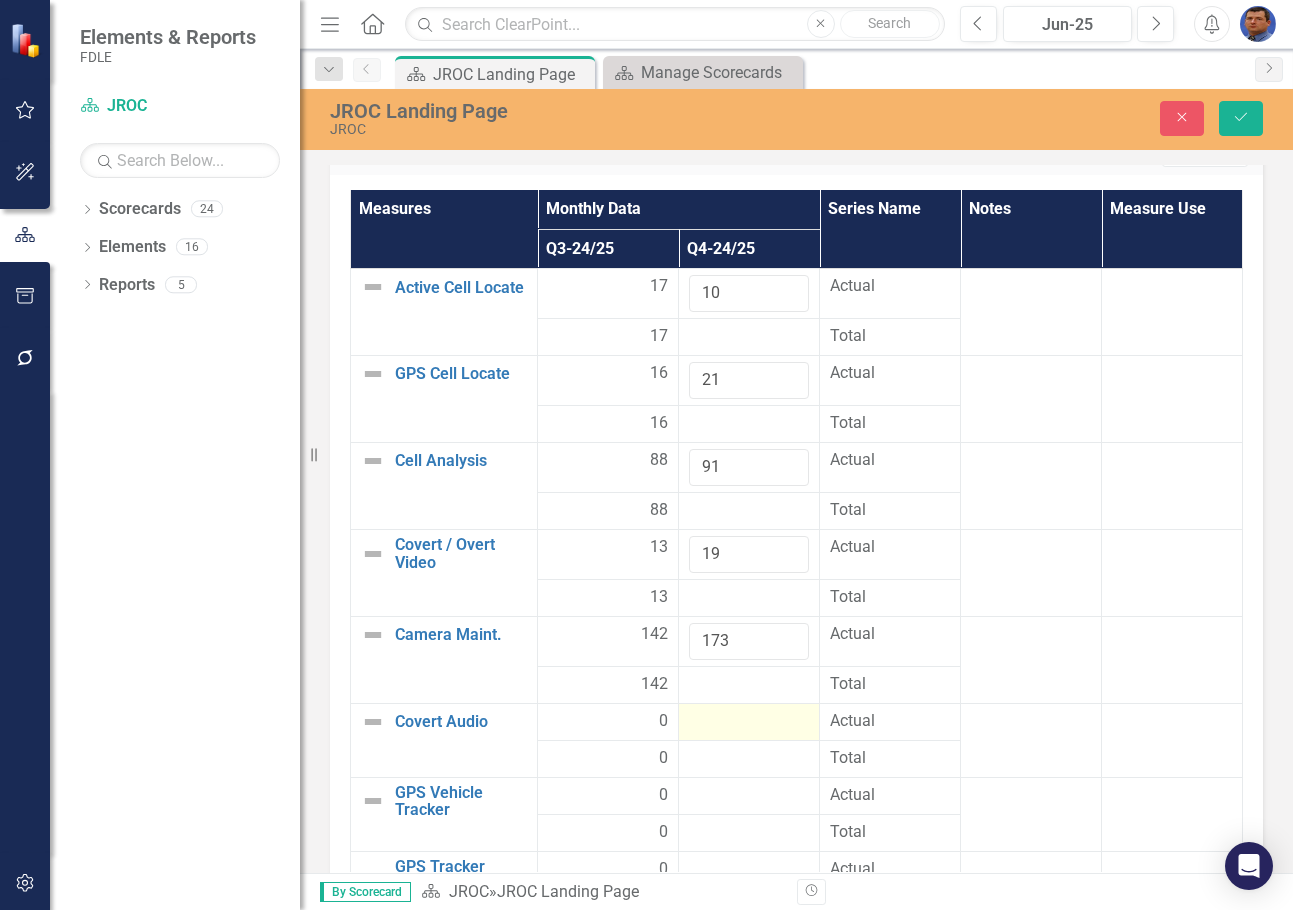 click at bounding box center [749, 722] 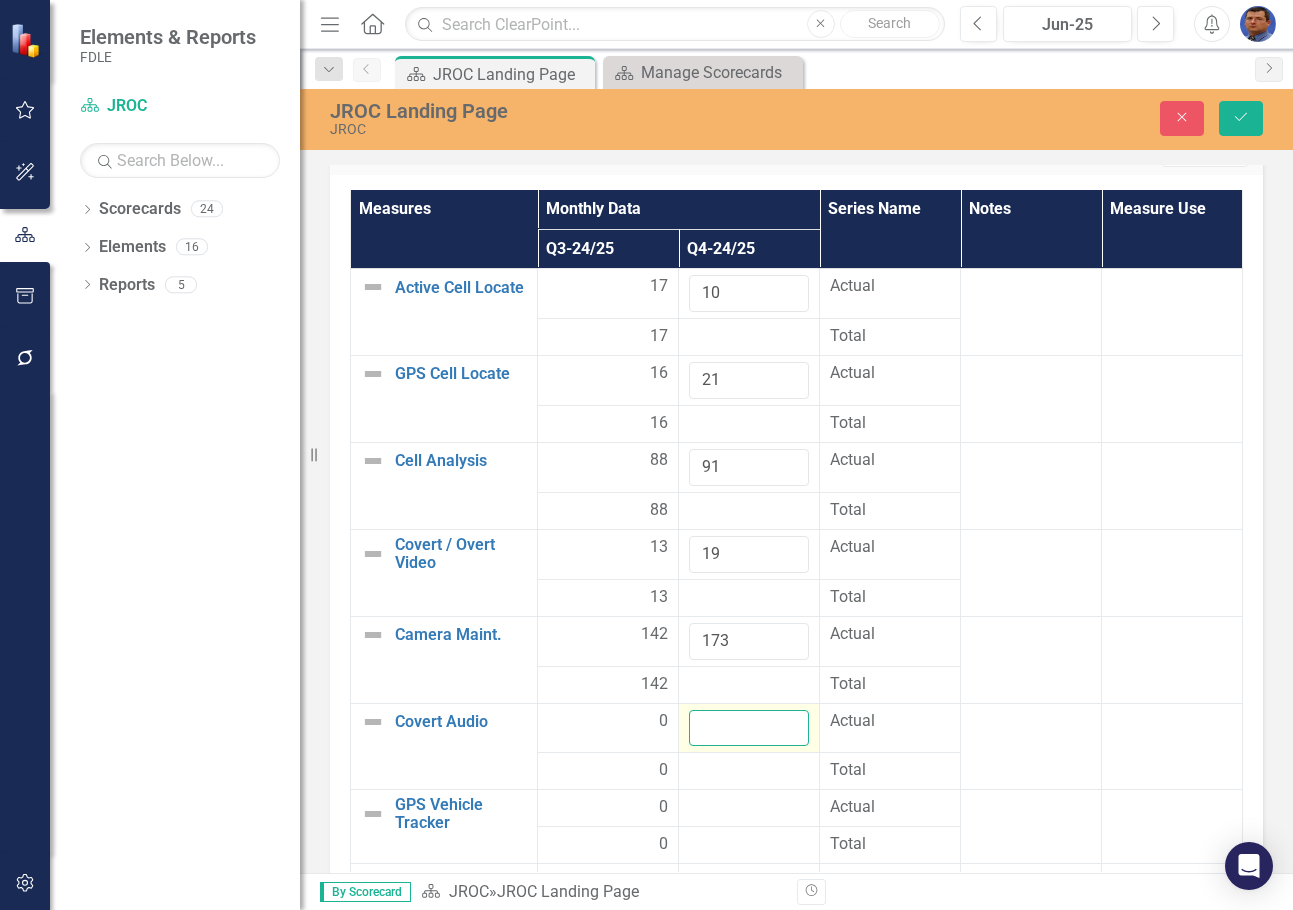click at bounding box center (749, 728) 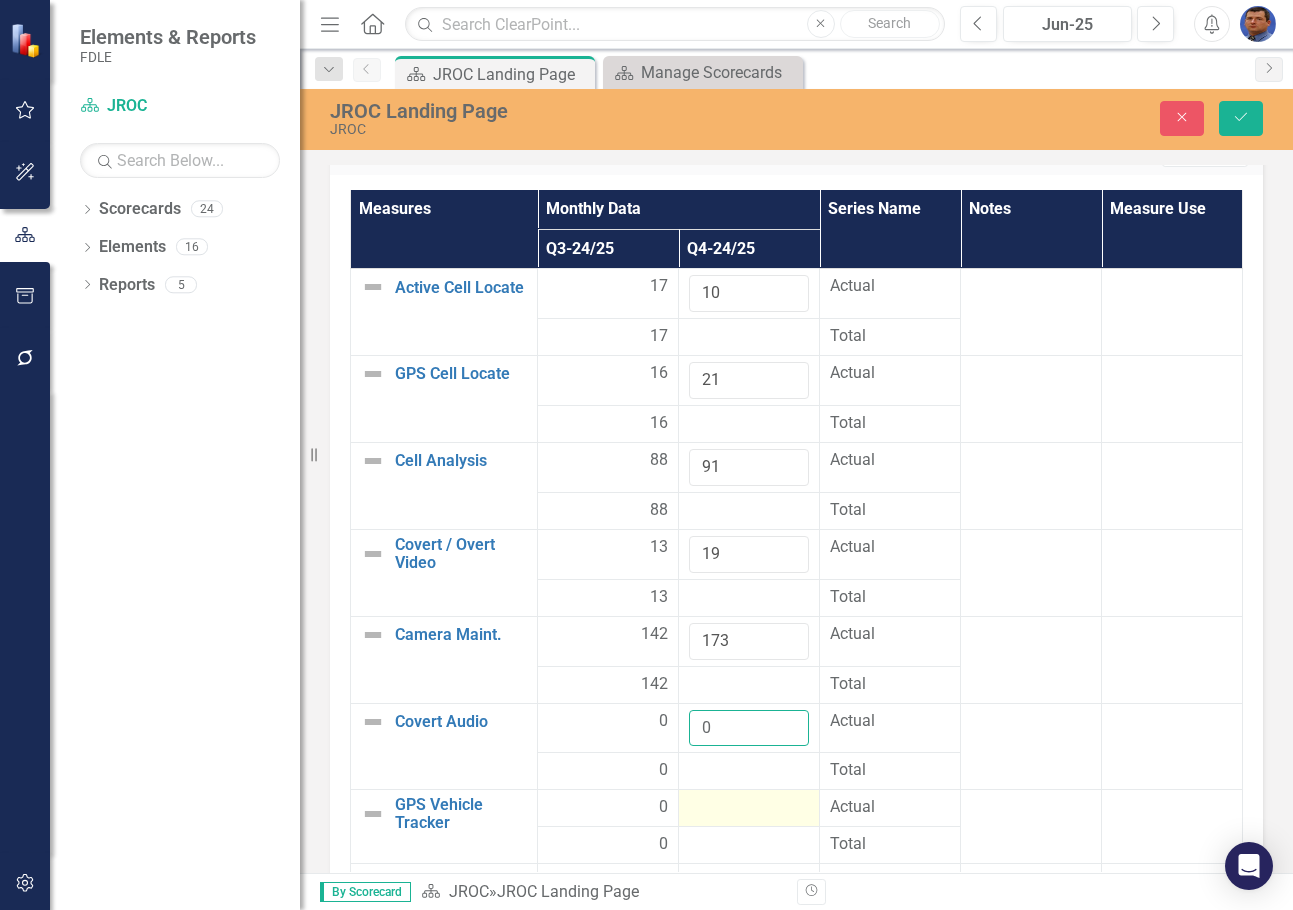 type on "0" 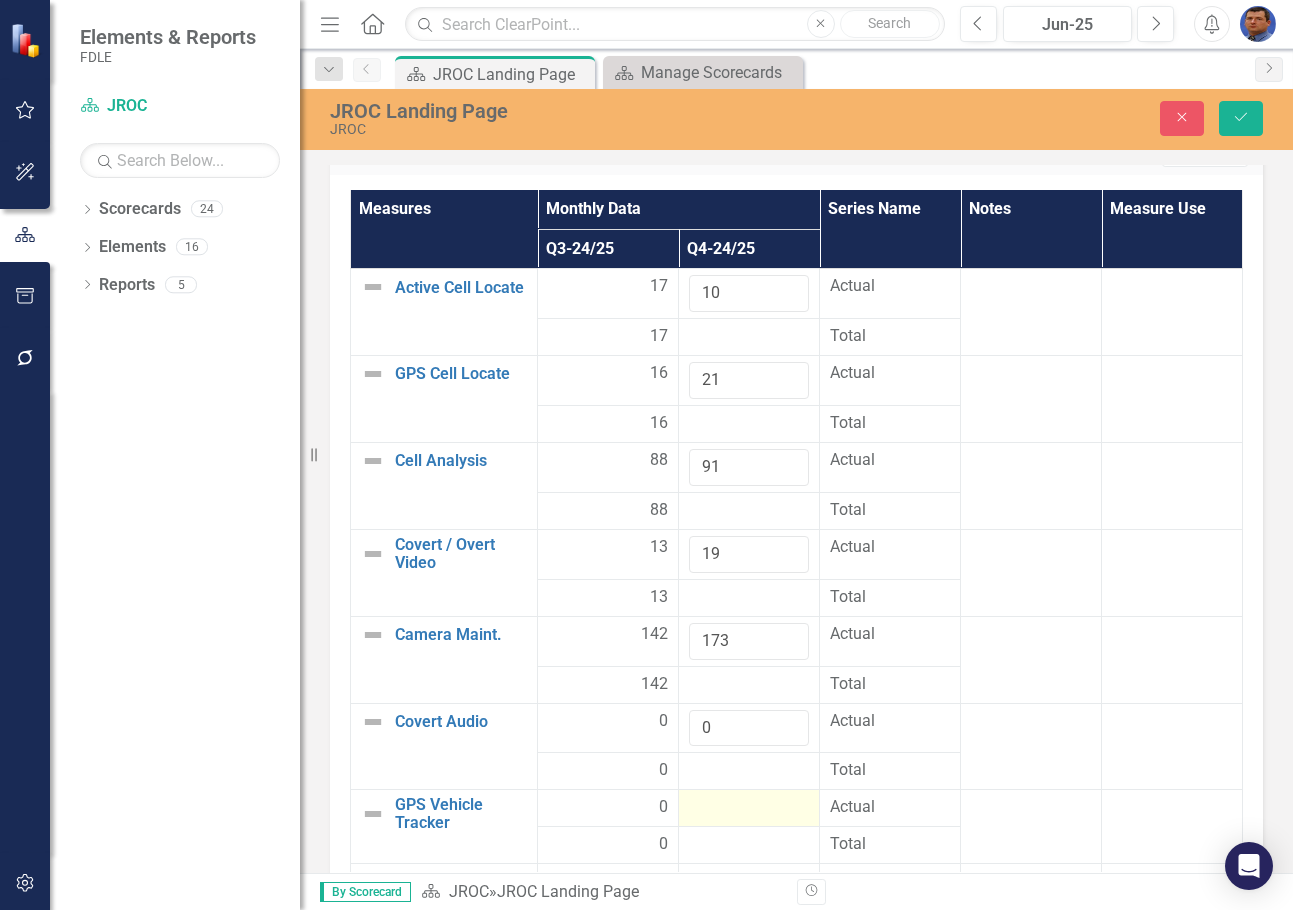 click at bounding box center (749, 808) 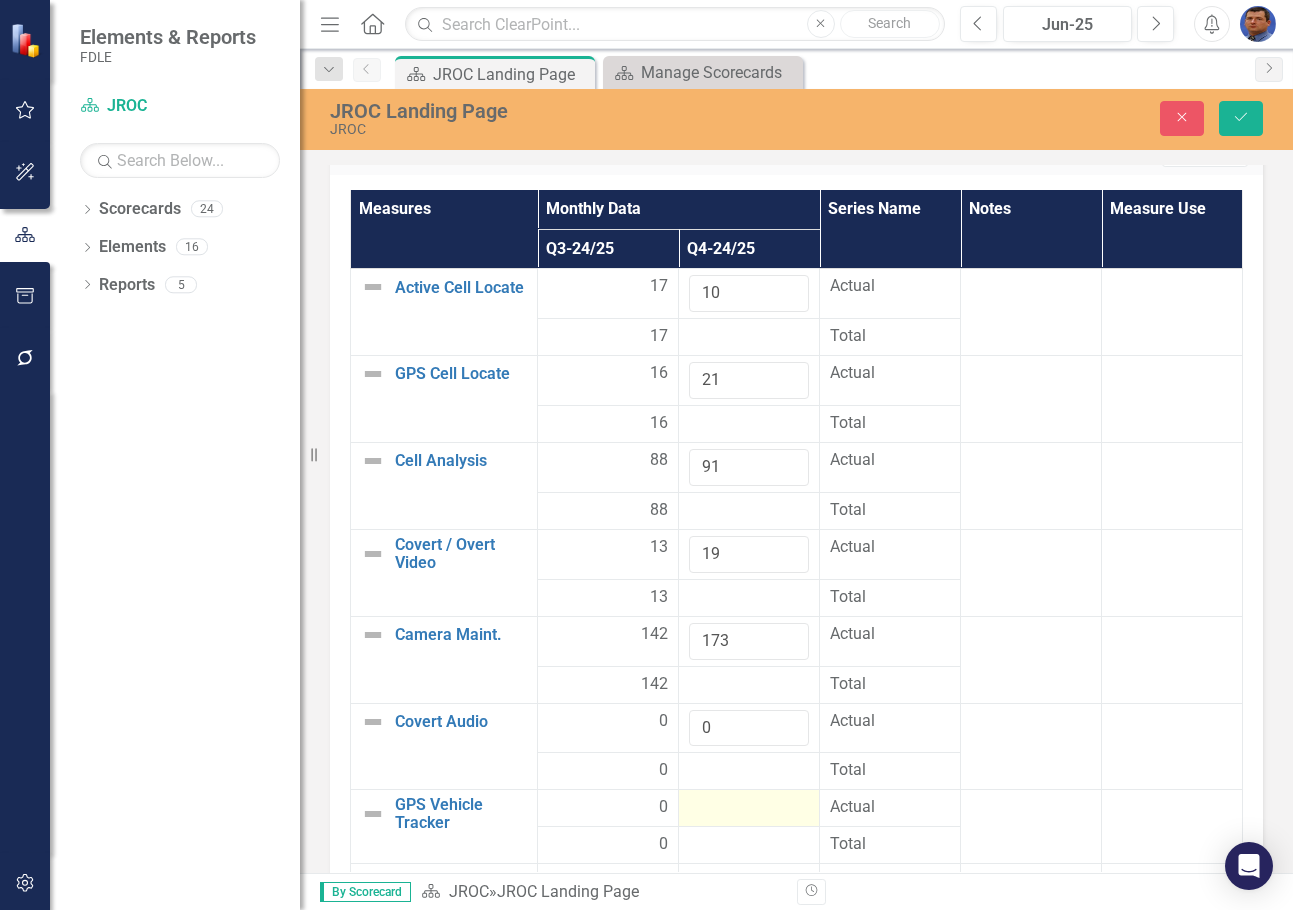 click at bounding box center (749, 808) 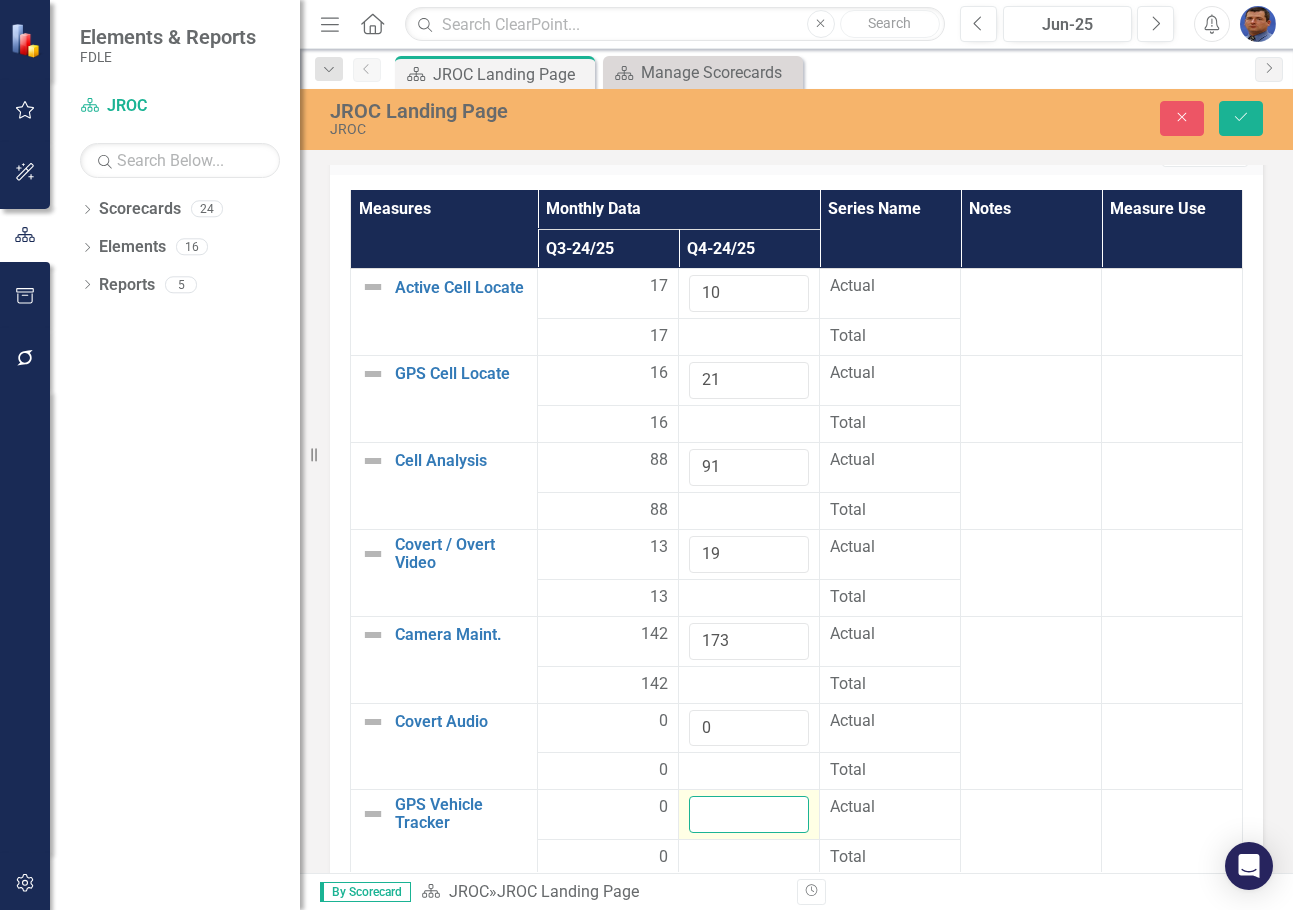 click at bounding box center (749, 814) 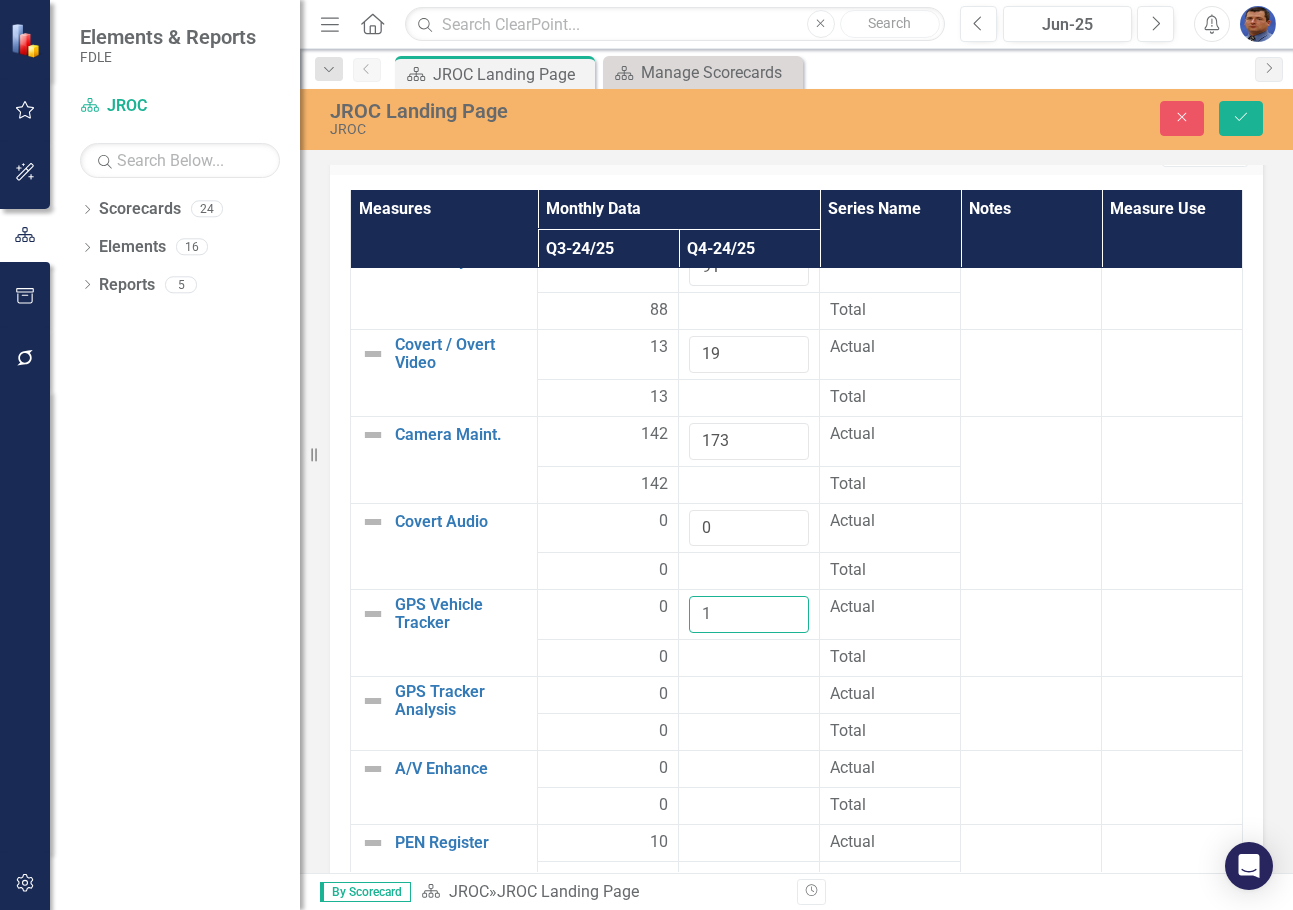 scroll, scrollTop: 300, scrollLeft: 0, axis: vertical 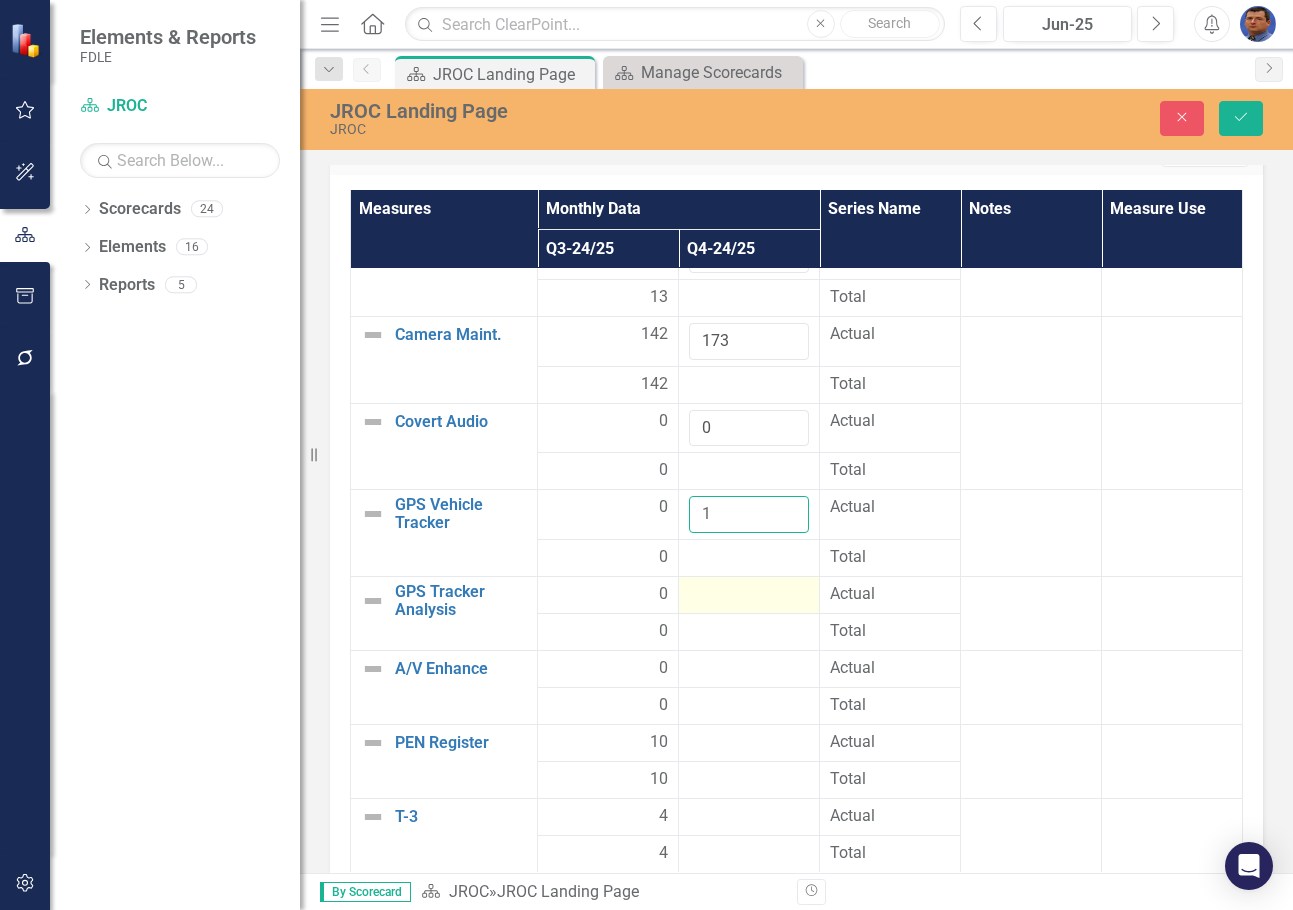 type on "1" 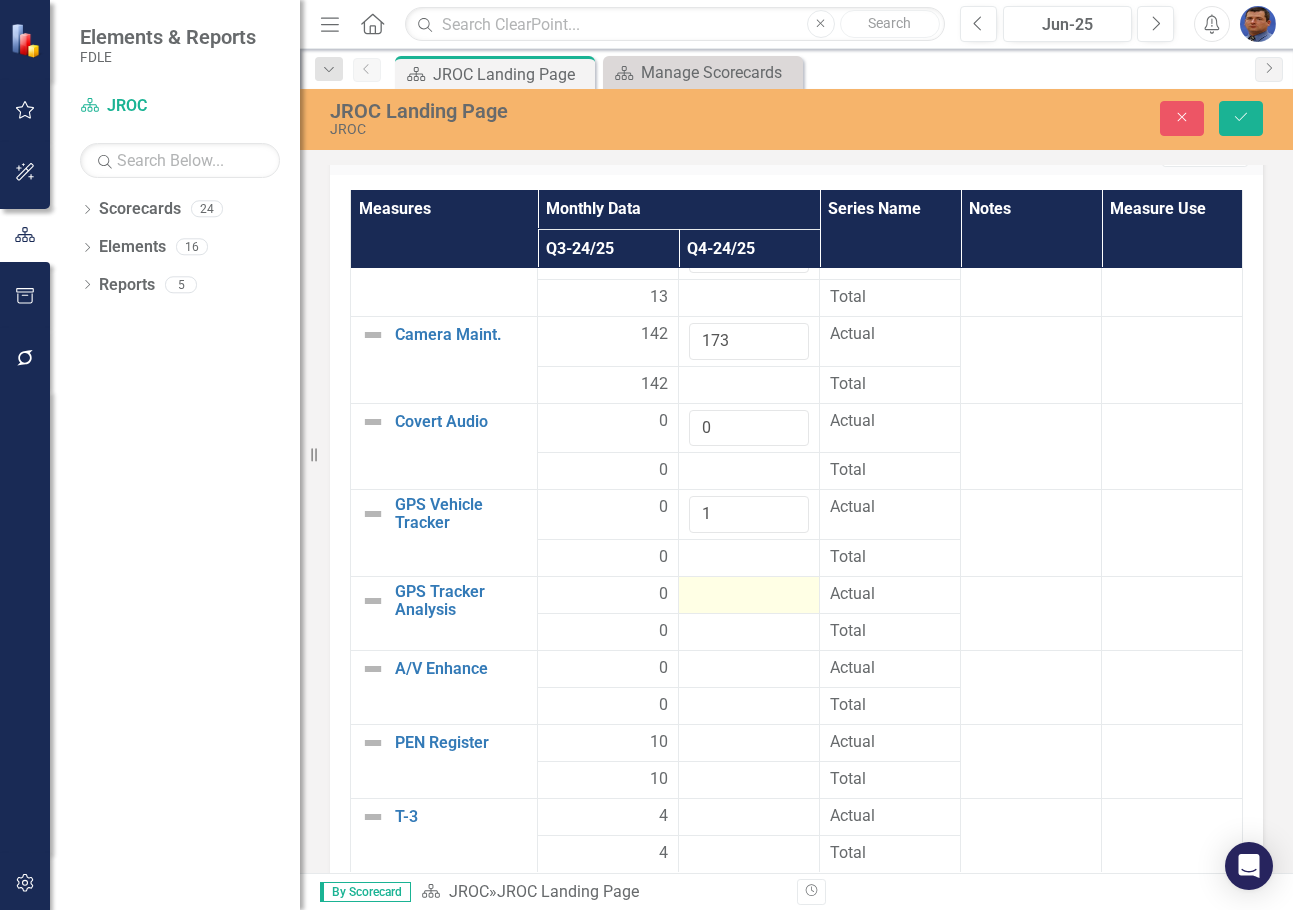click at bounding box center (749, 595) 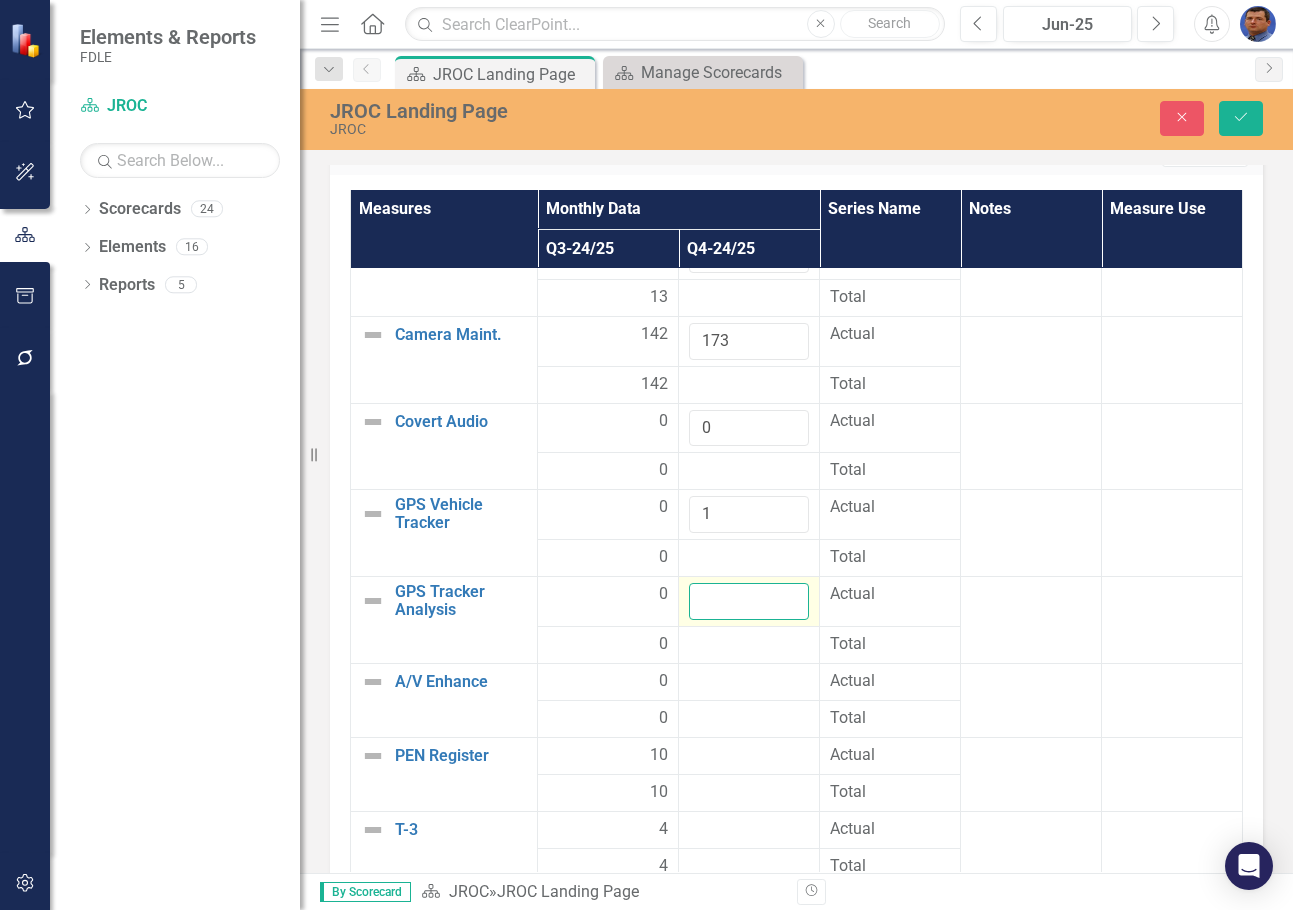 click at bounding box center (749, 601) 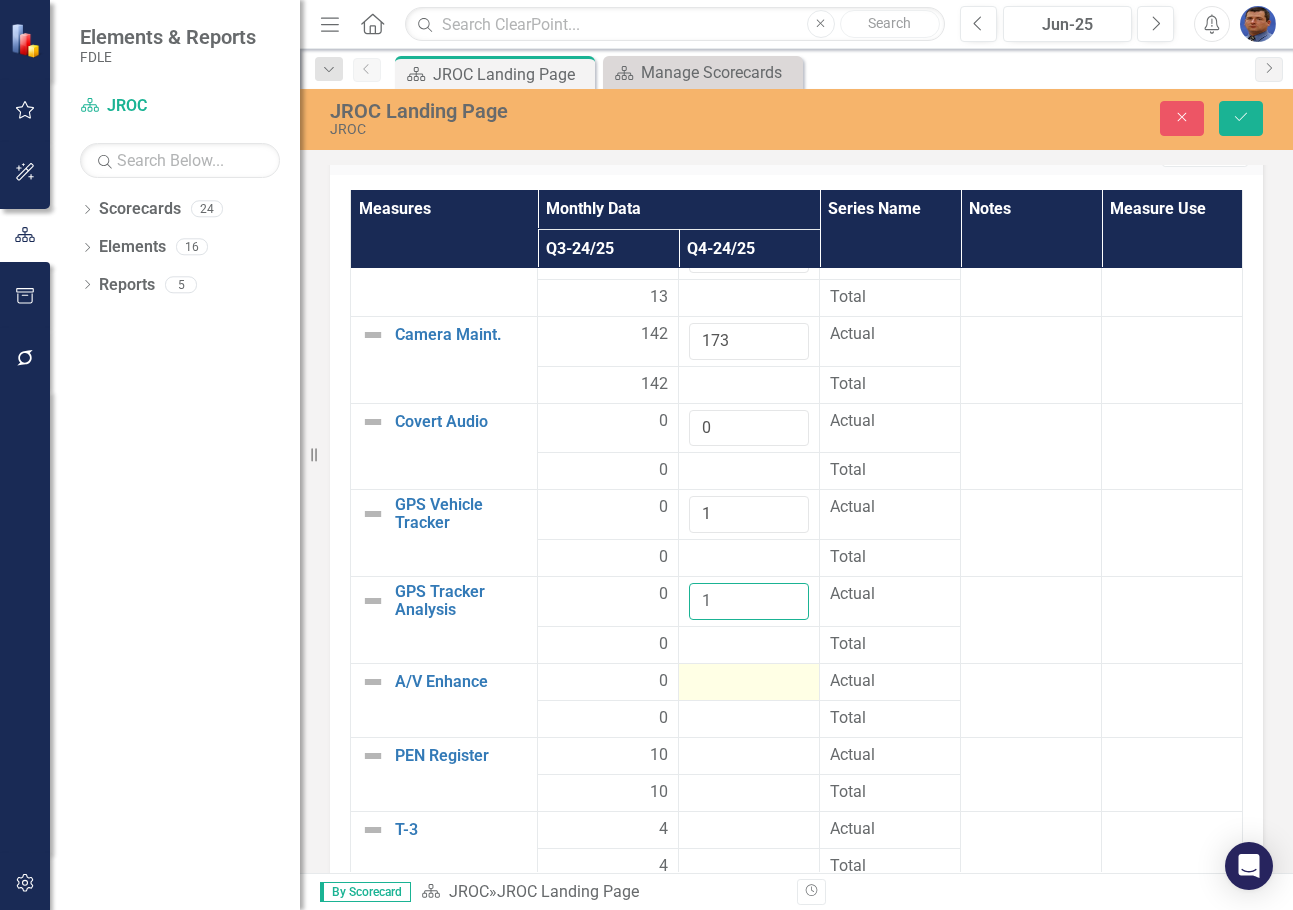 type on "1" 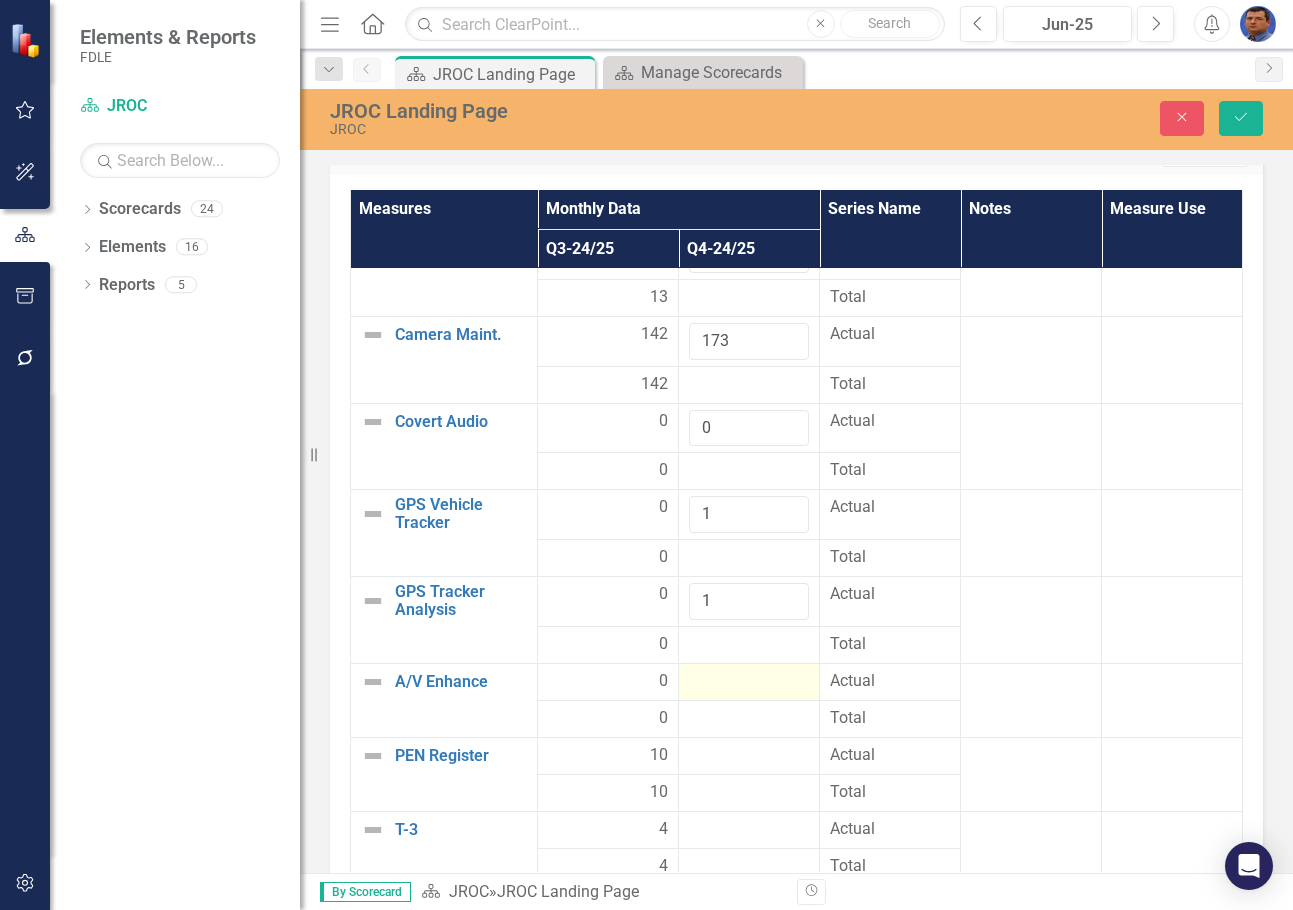click at bounding box center (749, 682) 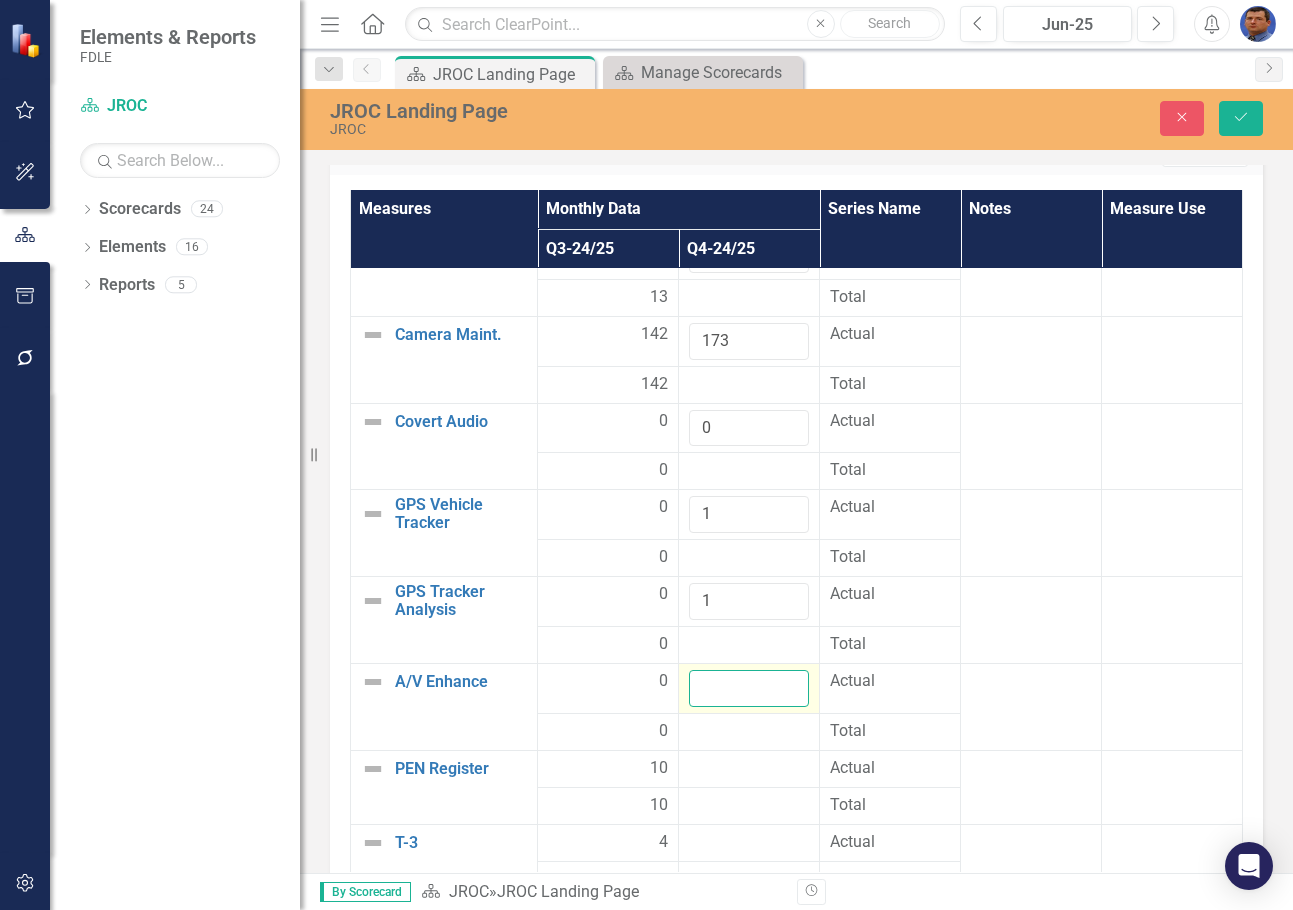 click at bounding box center (749, 688) 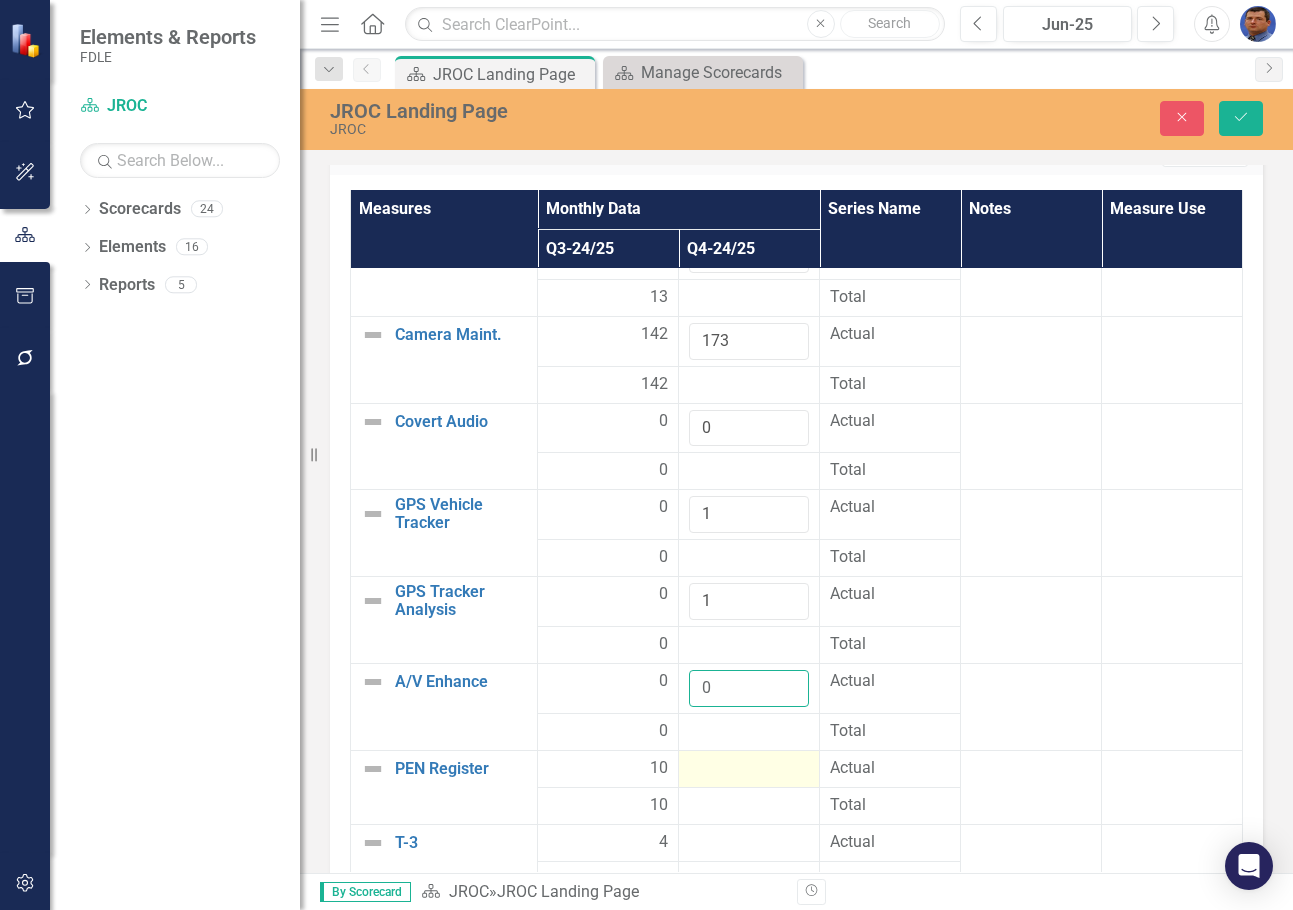 type on "0" 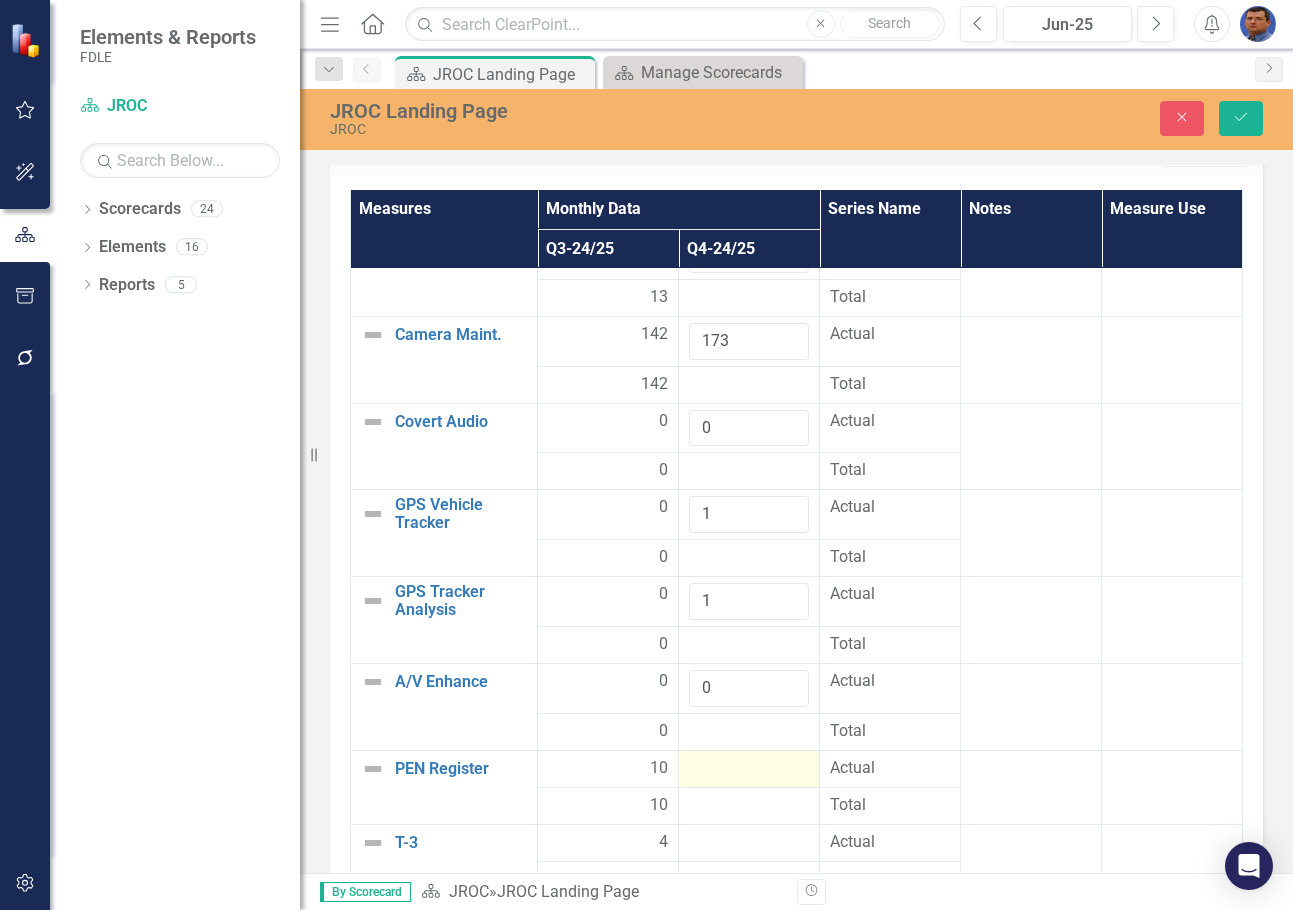 click at bounding box center [749, 769] 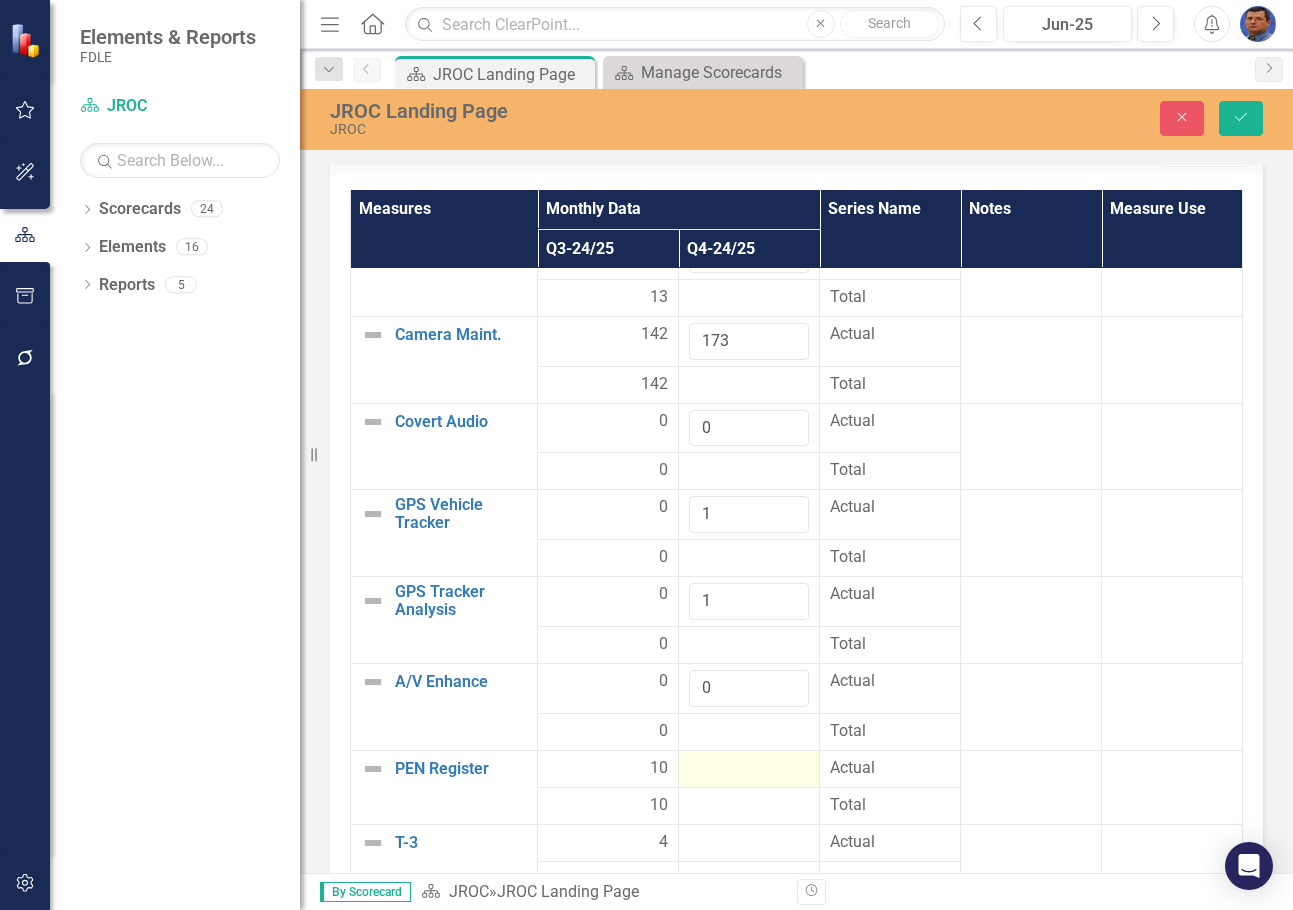 click at bounding box center (749, 769) 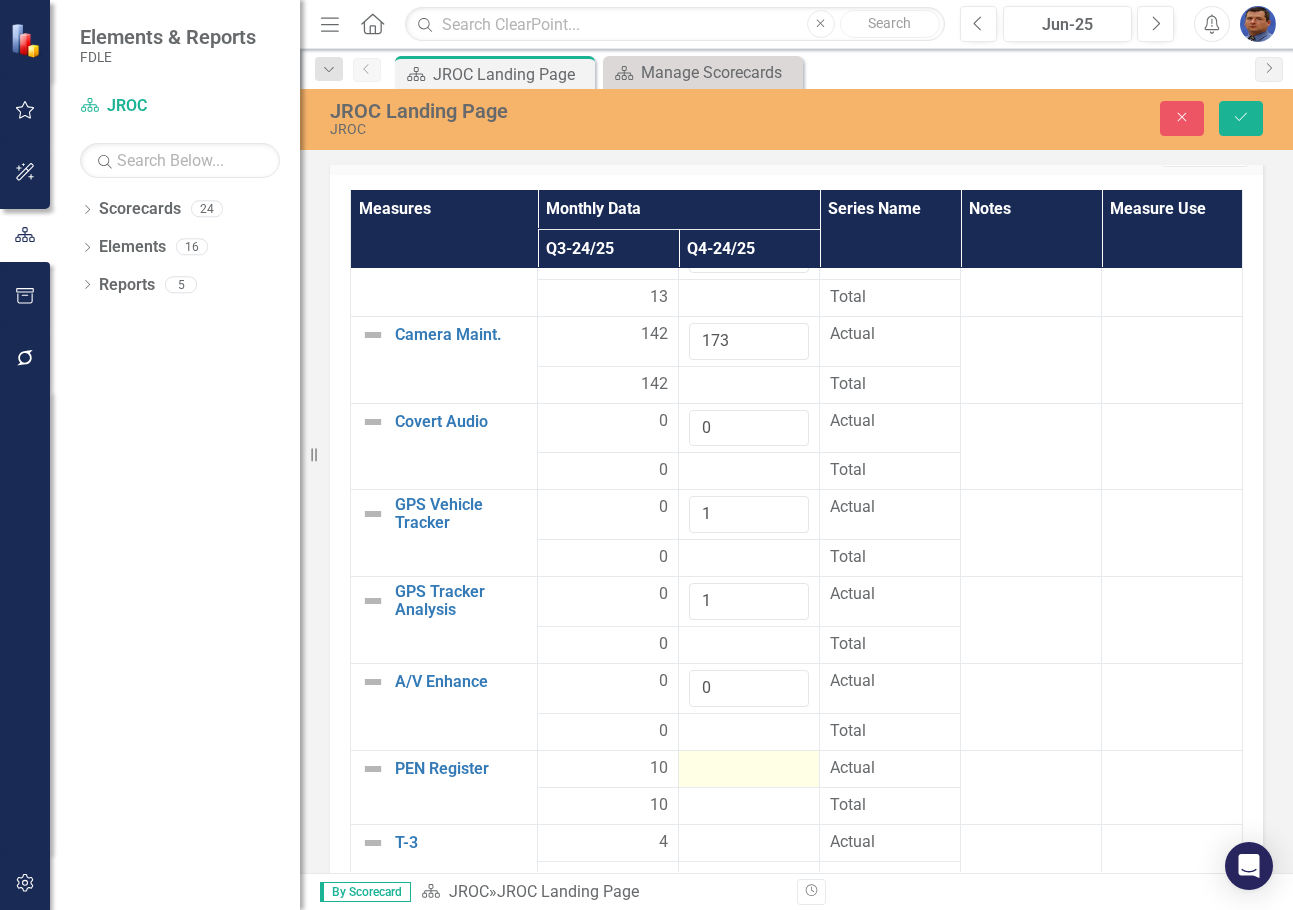 click at bounding box center [749, 769] 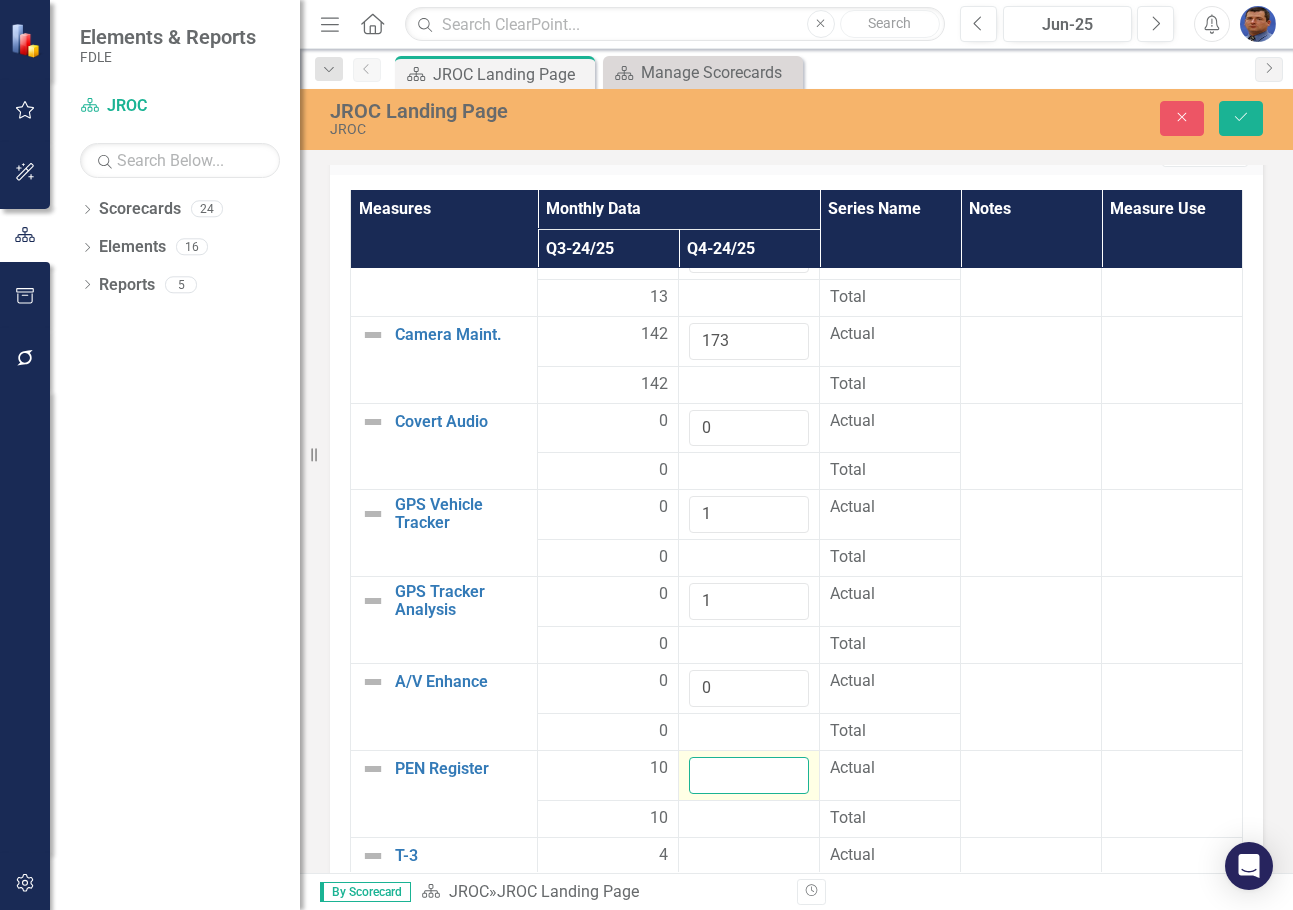click at bounding box center [749, 775] 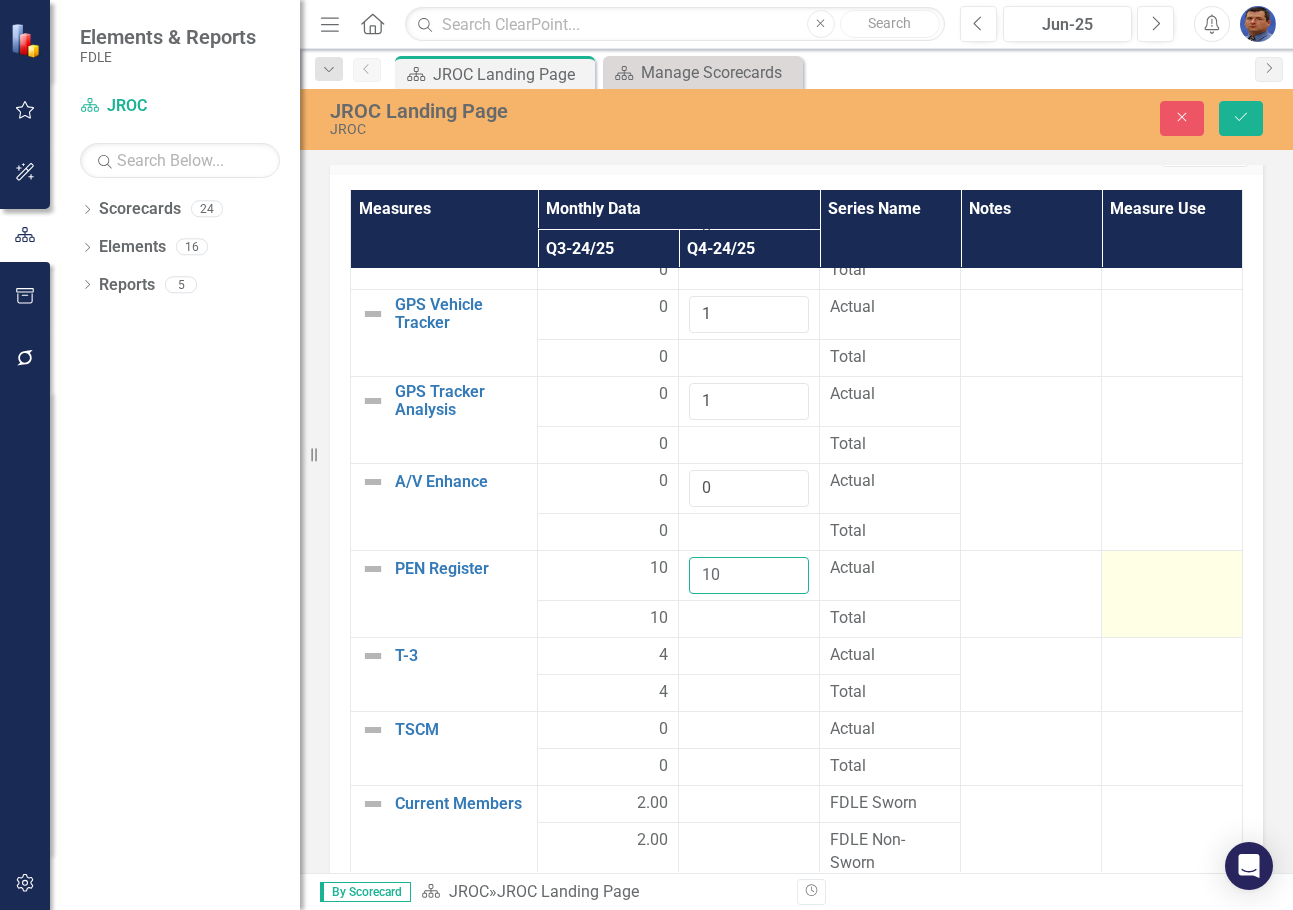 scroll, scrollTop: 600, scrollLeft: 0, axis: vertical 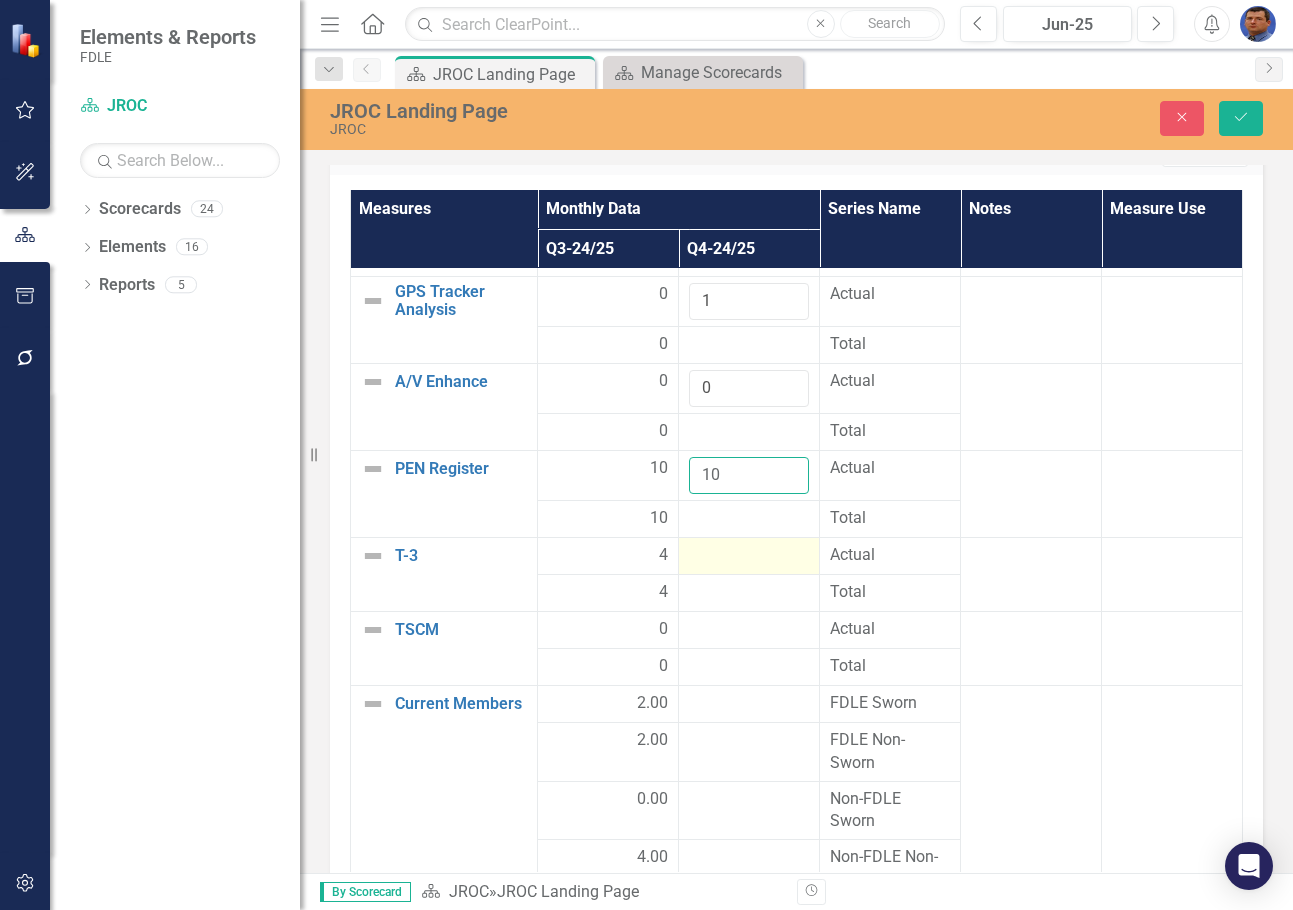 type on "10" 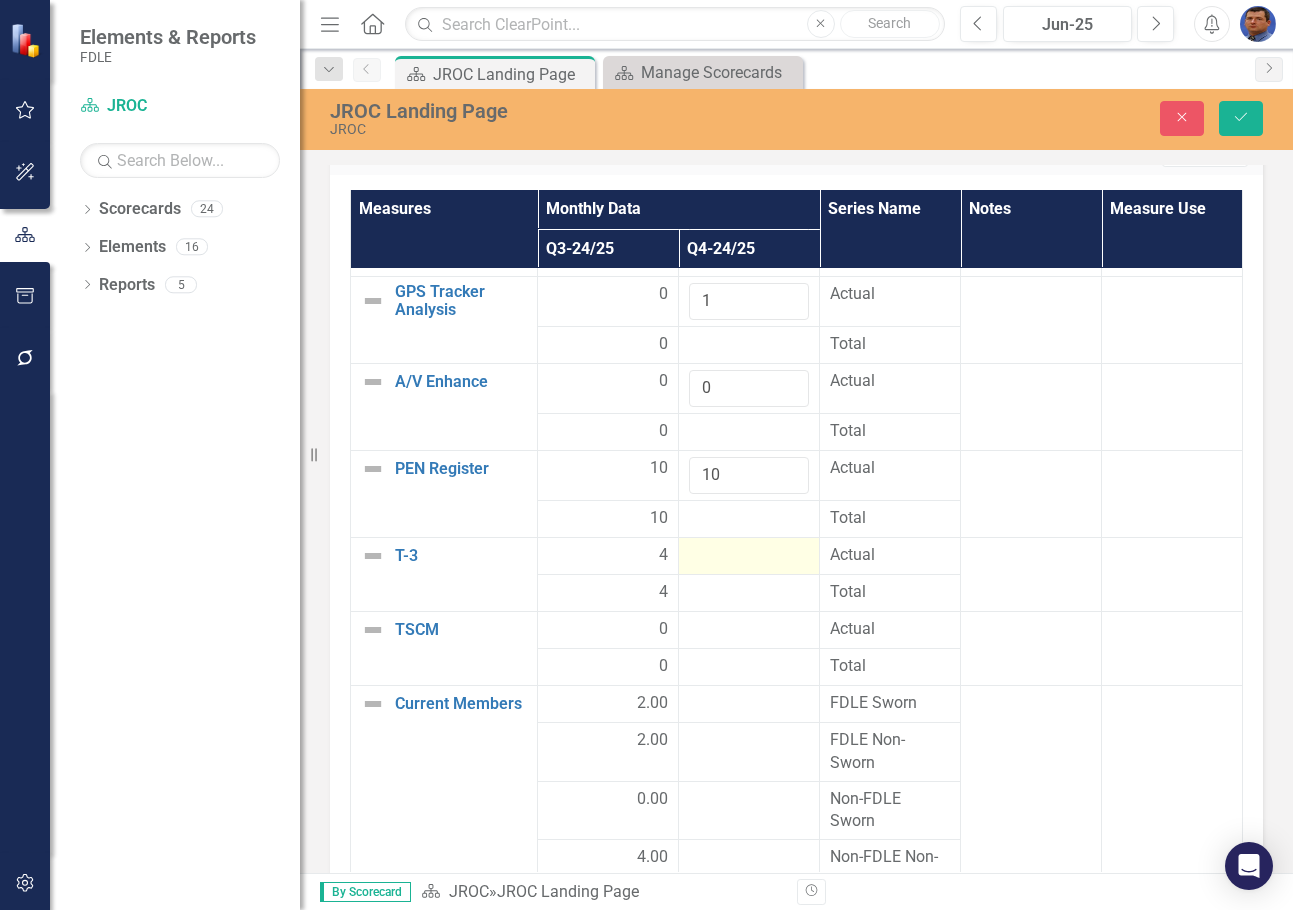 click at bounding box center (749, 556) 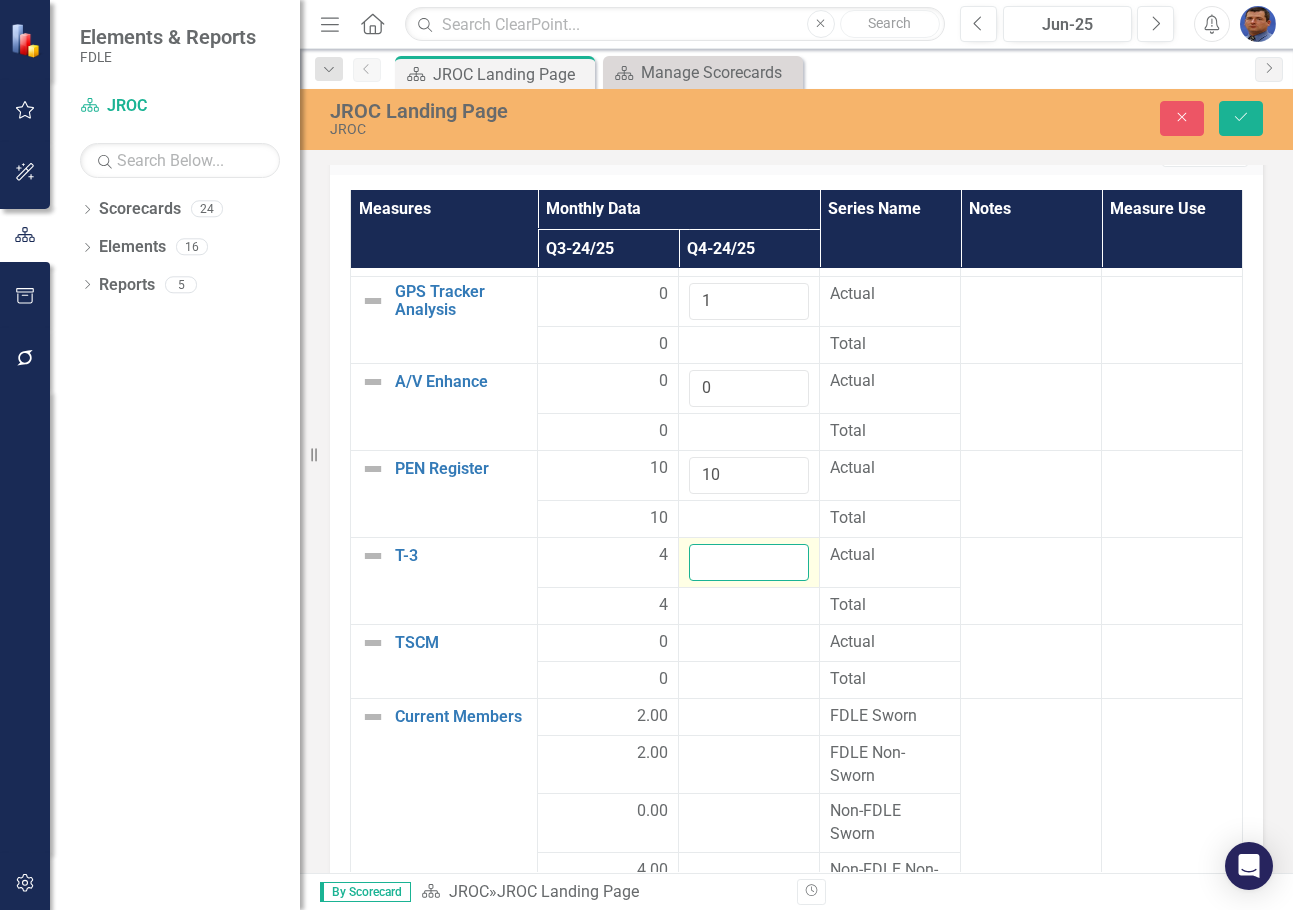 click at bounding box center (749, 562) 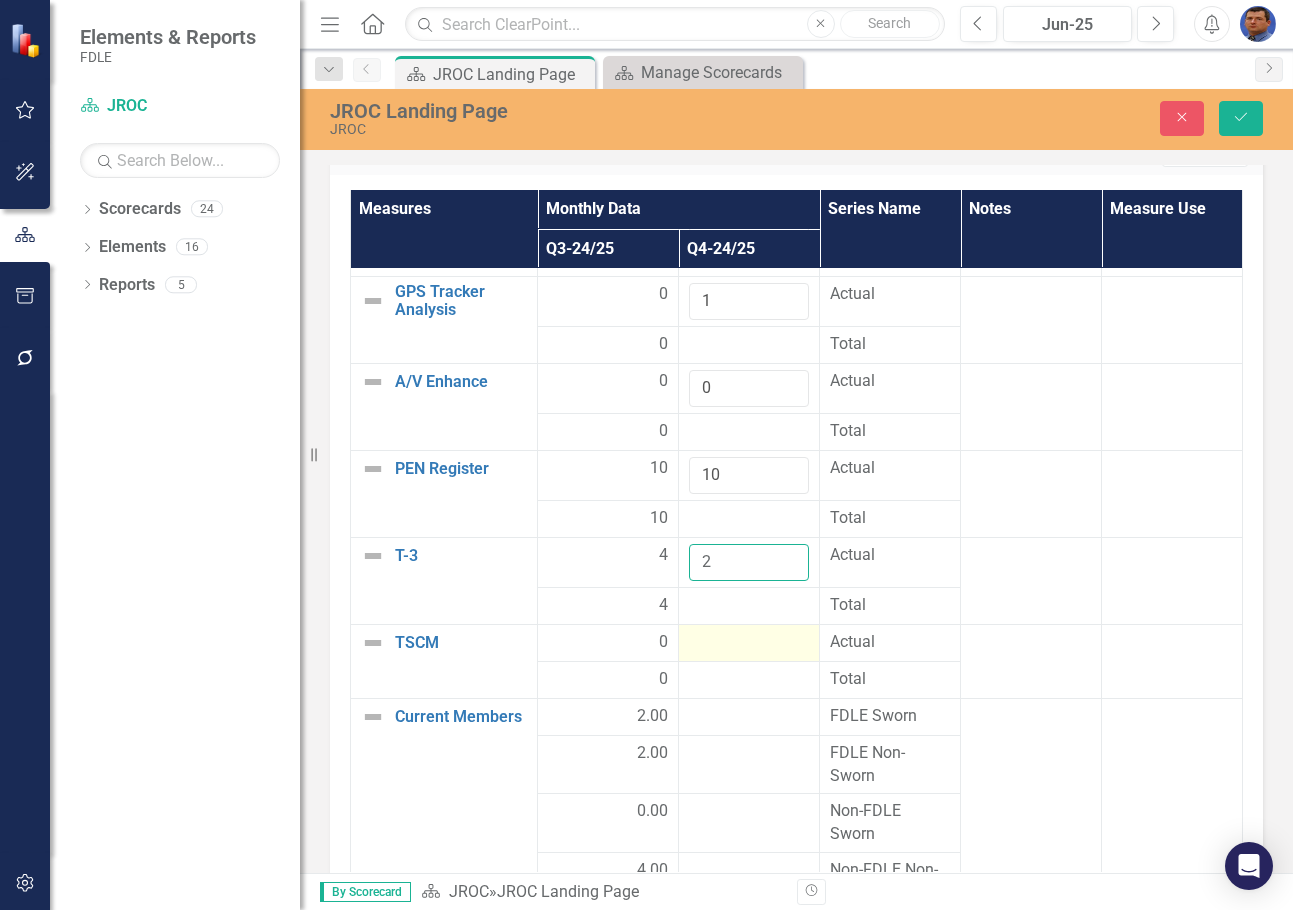 type on "2" 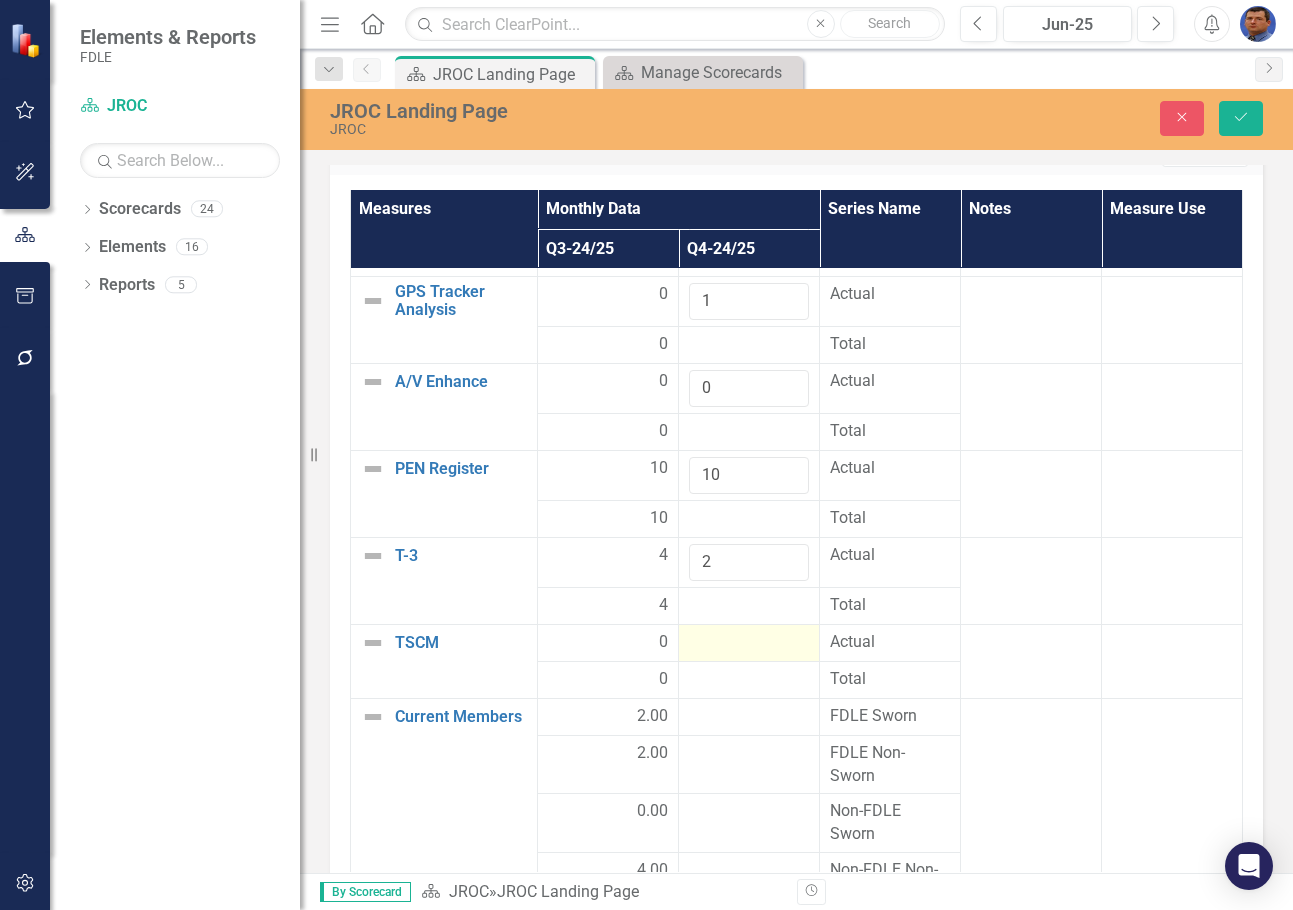 click at bounding box center (749, 643) 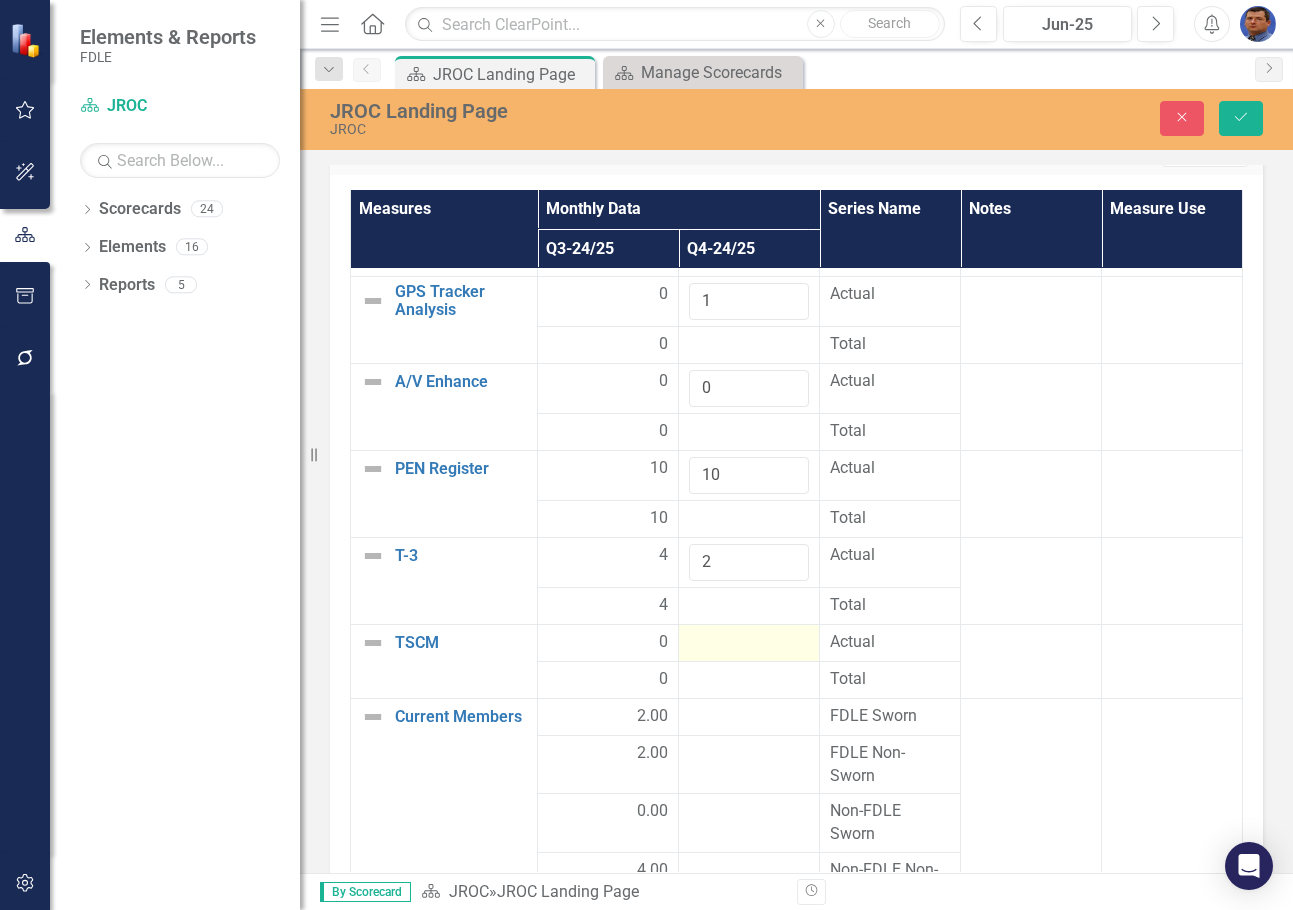 click at bounding box center (749, 643) 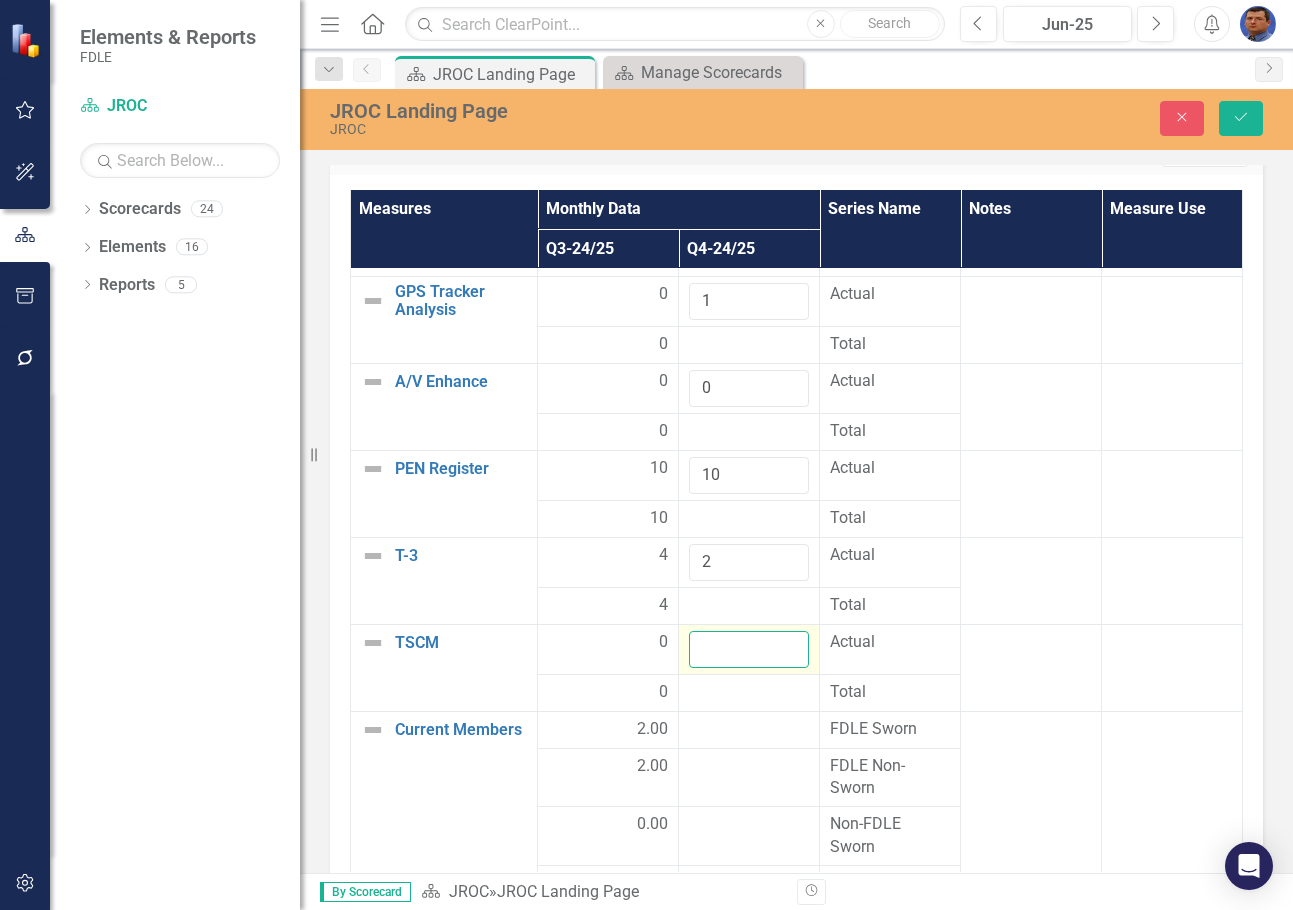 click at bounding box center (749, 649) 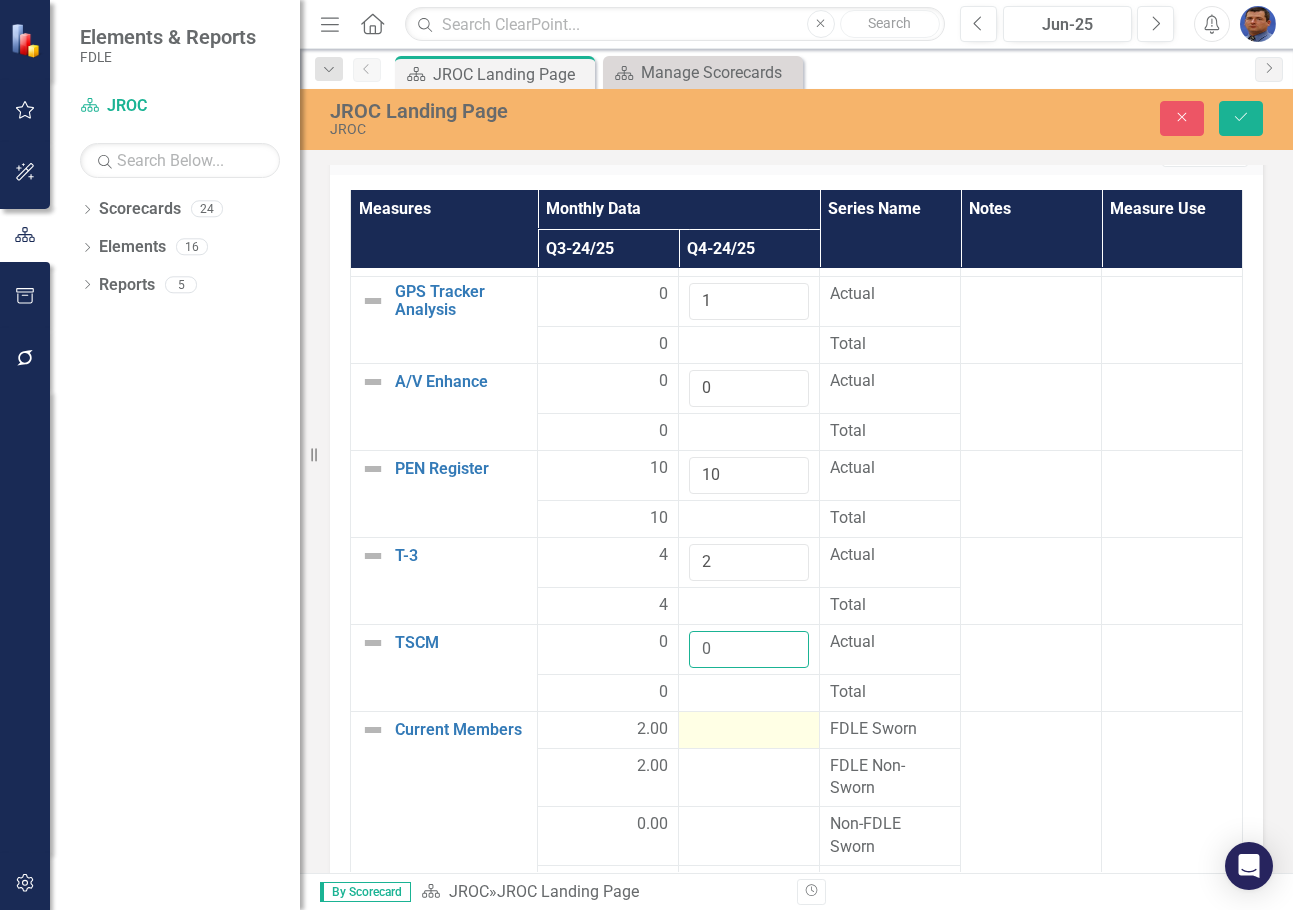 type on "0" 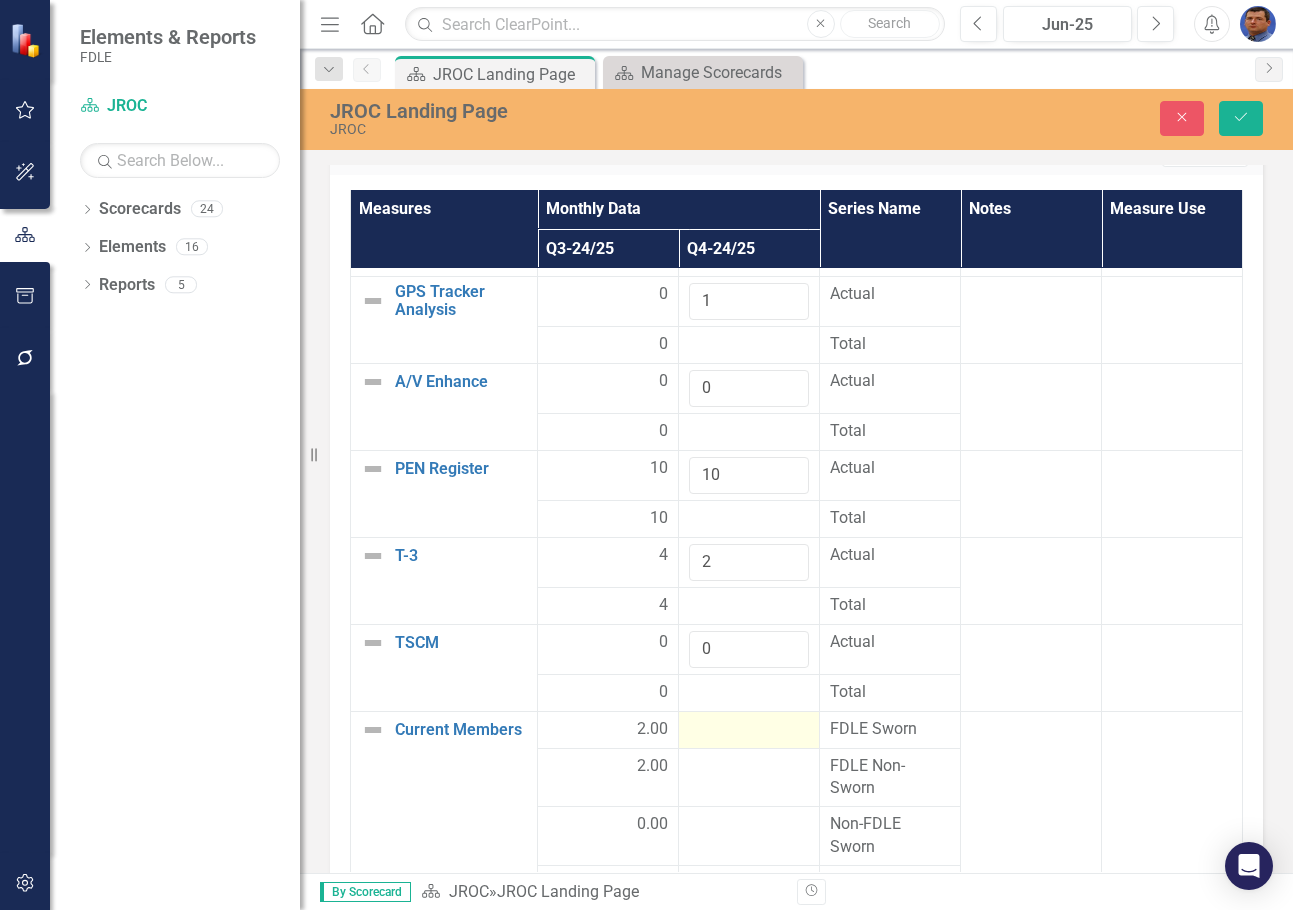 click at bounding box center (749, 730) 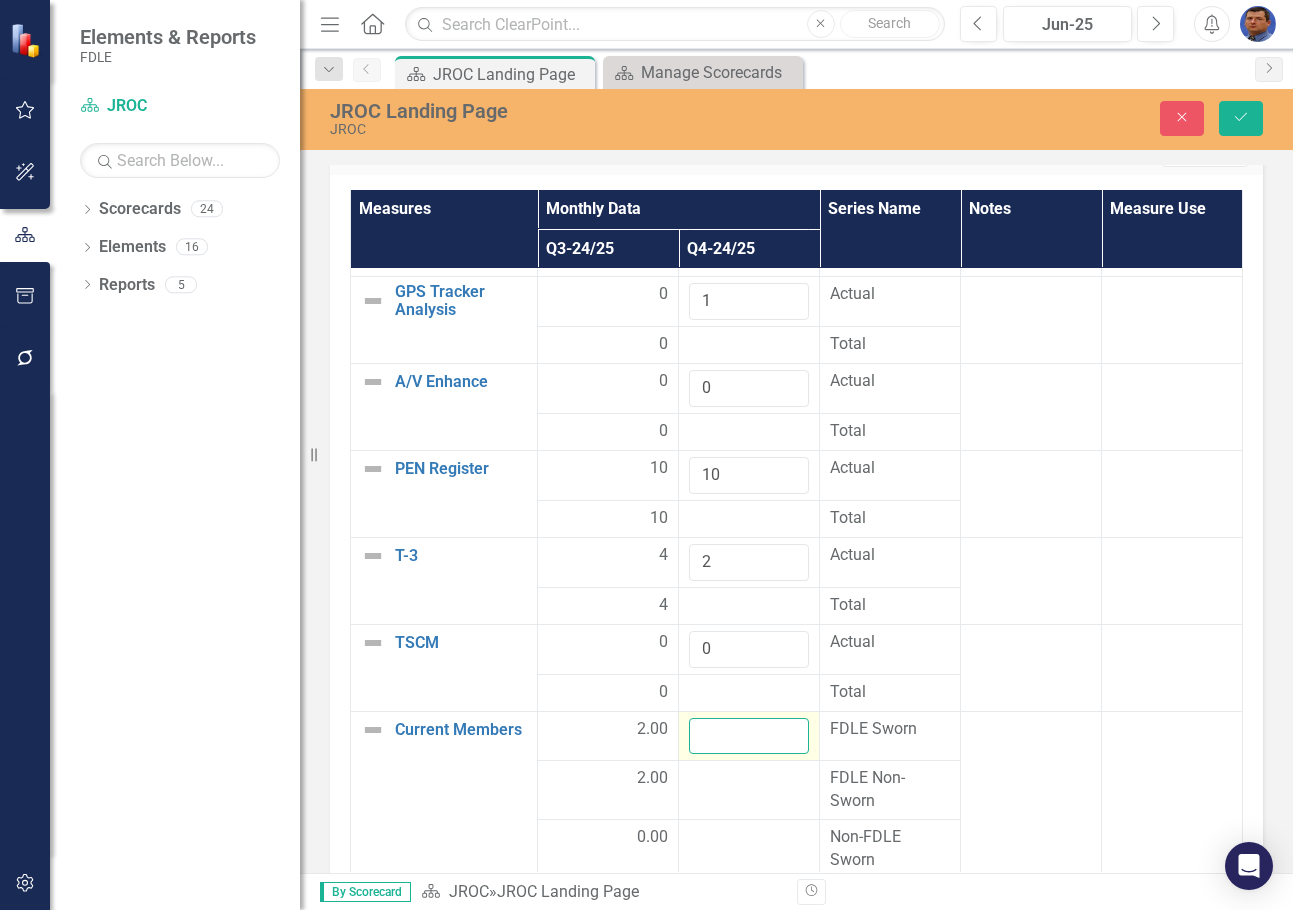 click at bounding box center (749, 736) 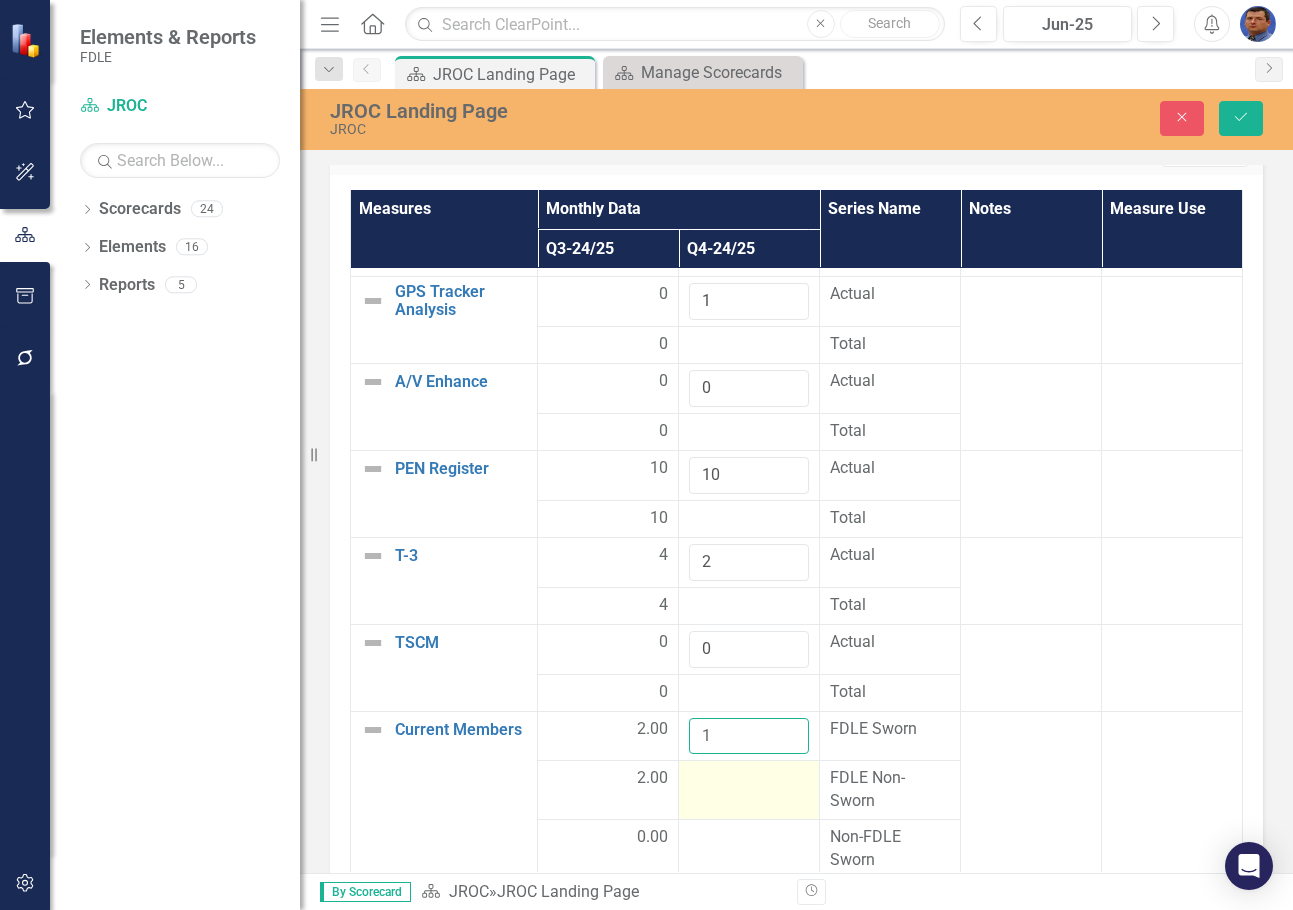 type on "1" 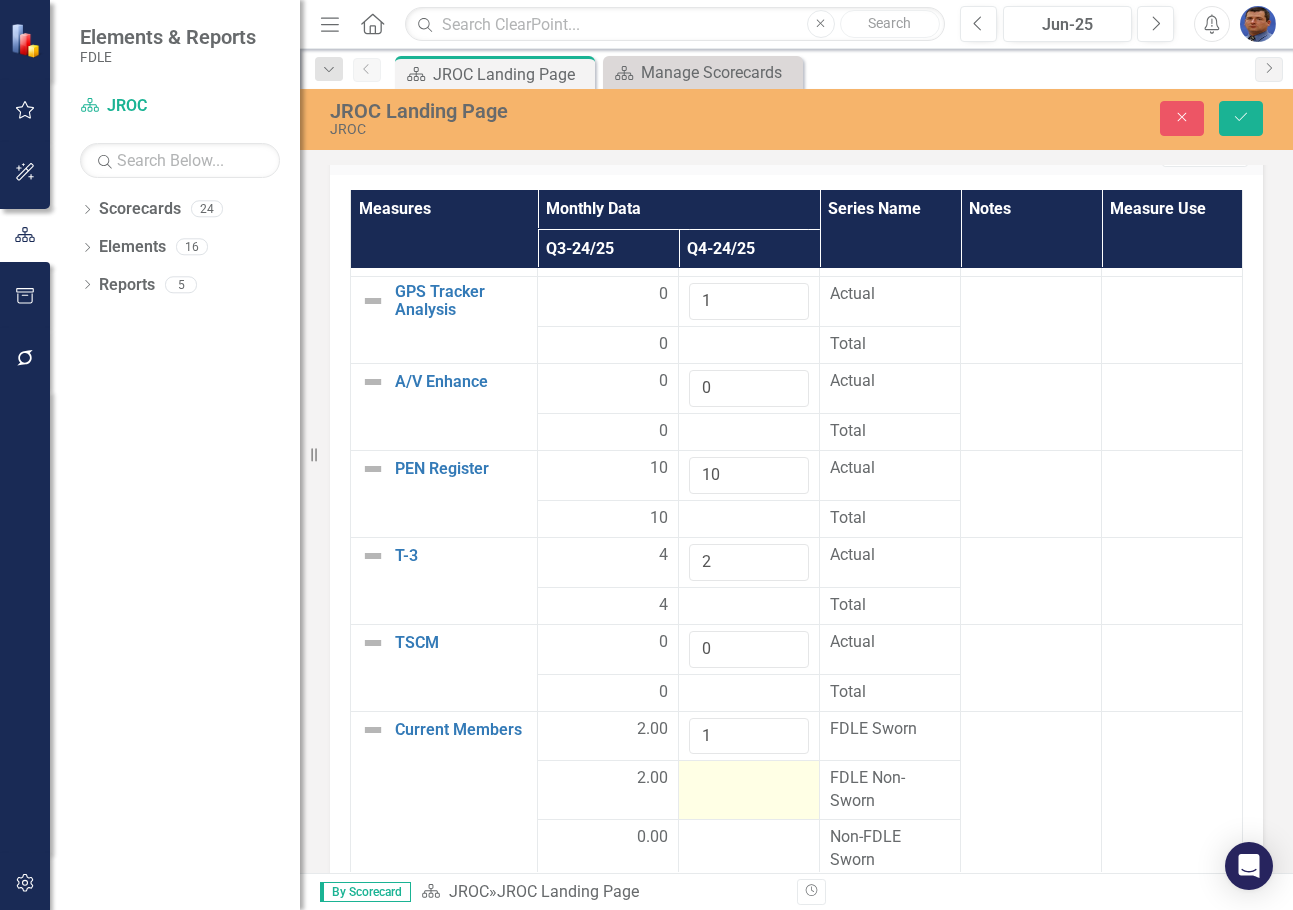 click at bounding box center [749, 790] 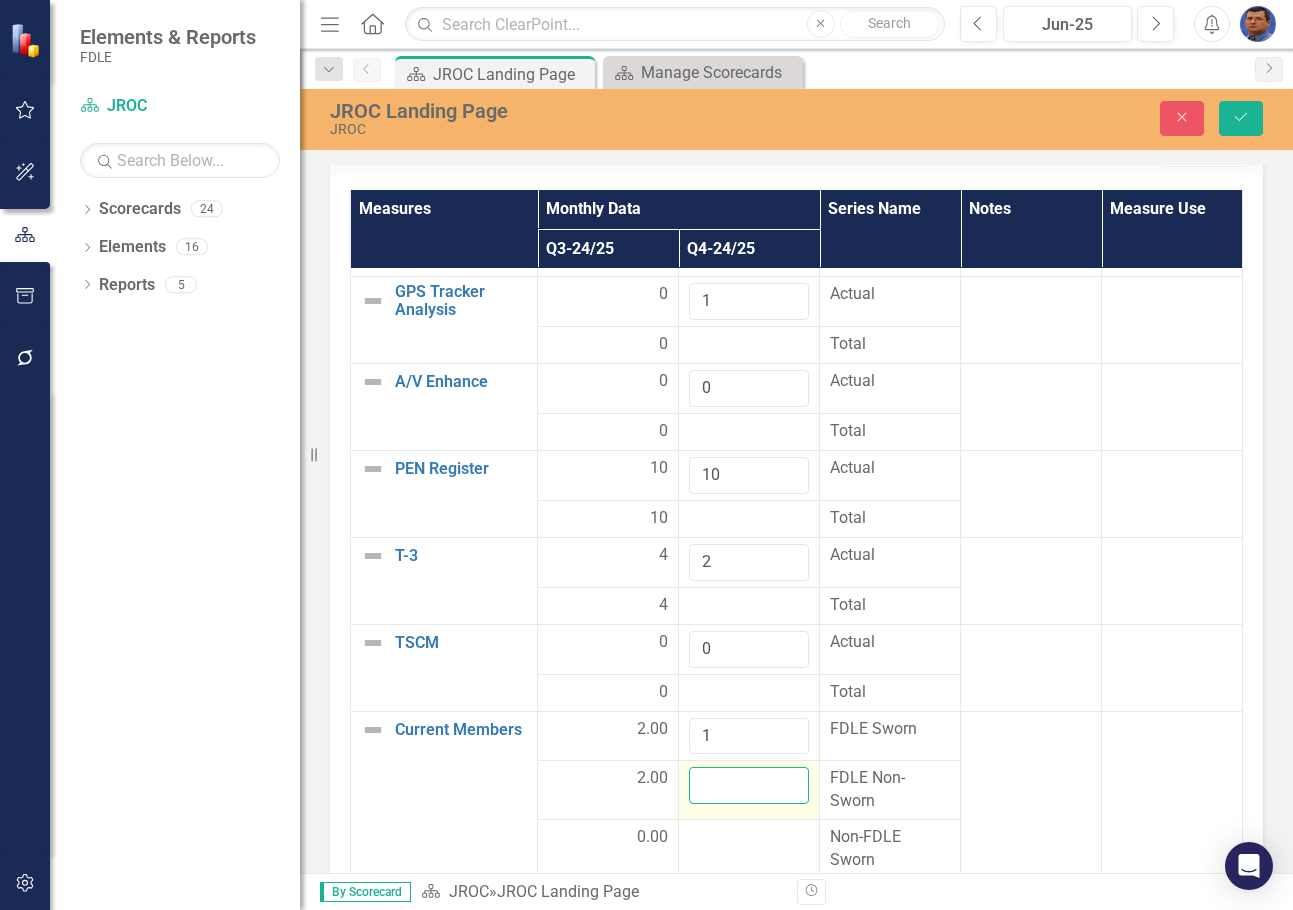 click at bounding box center (749, 785) 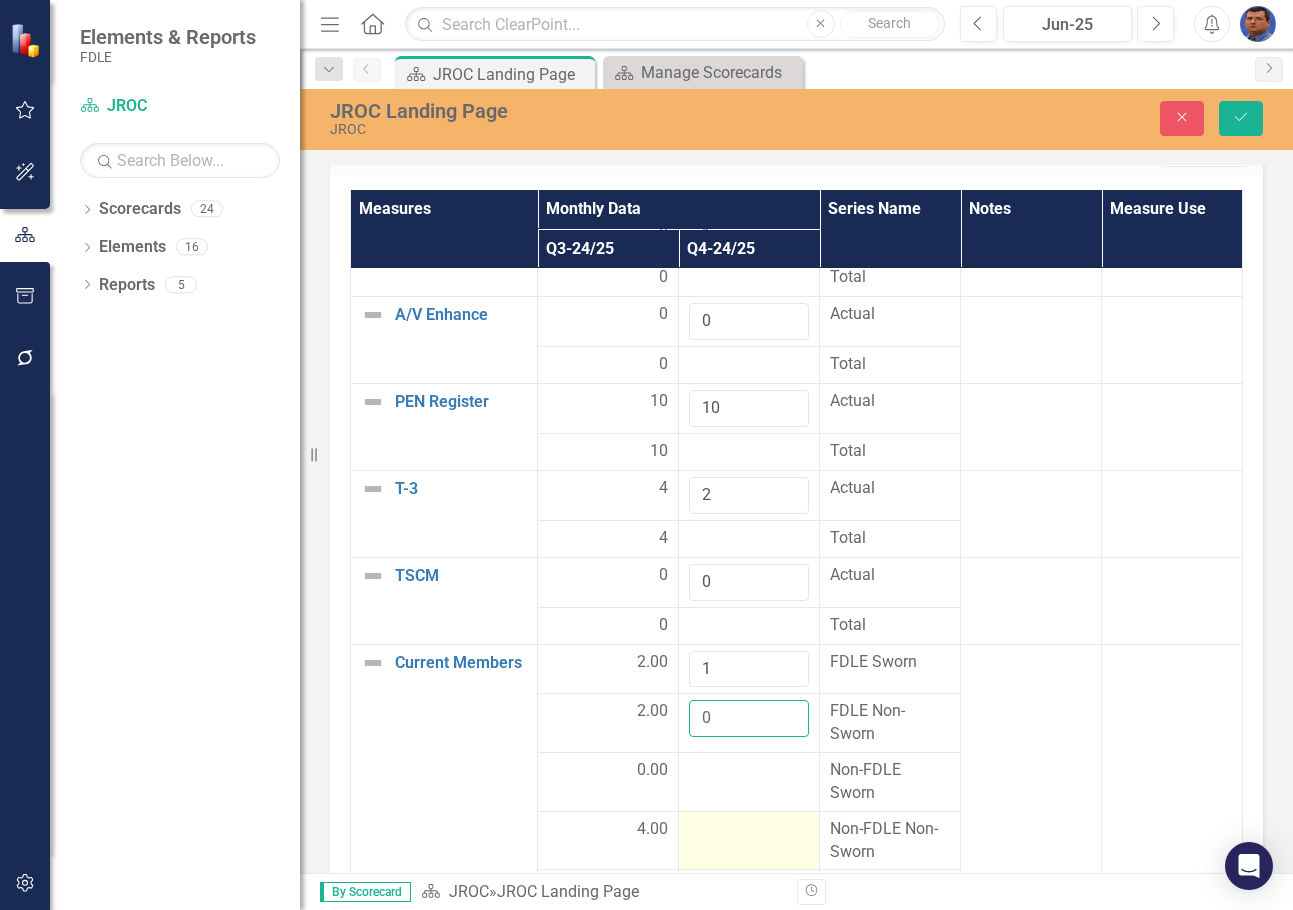 scroll, scrollTop: 700, scrollLeft: 0, axis: vertical 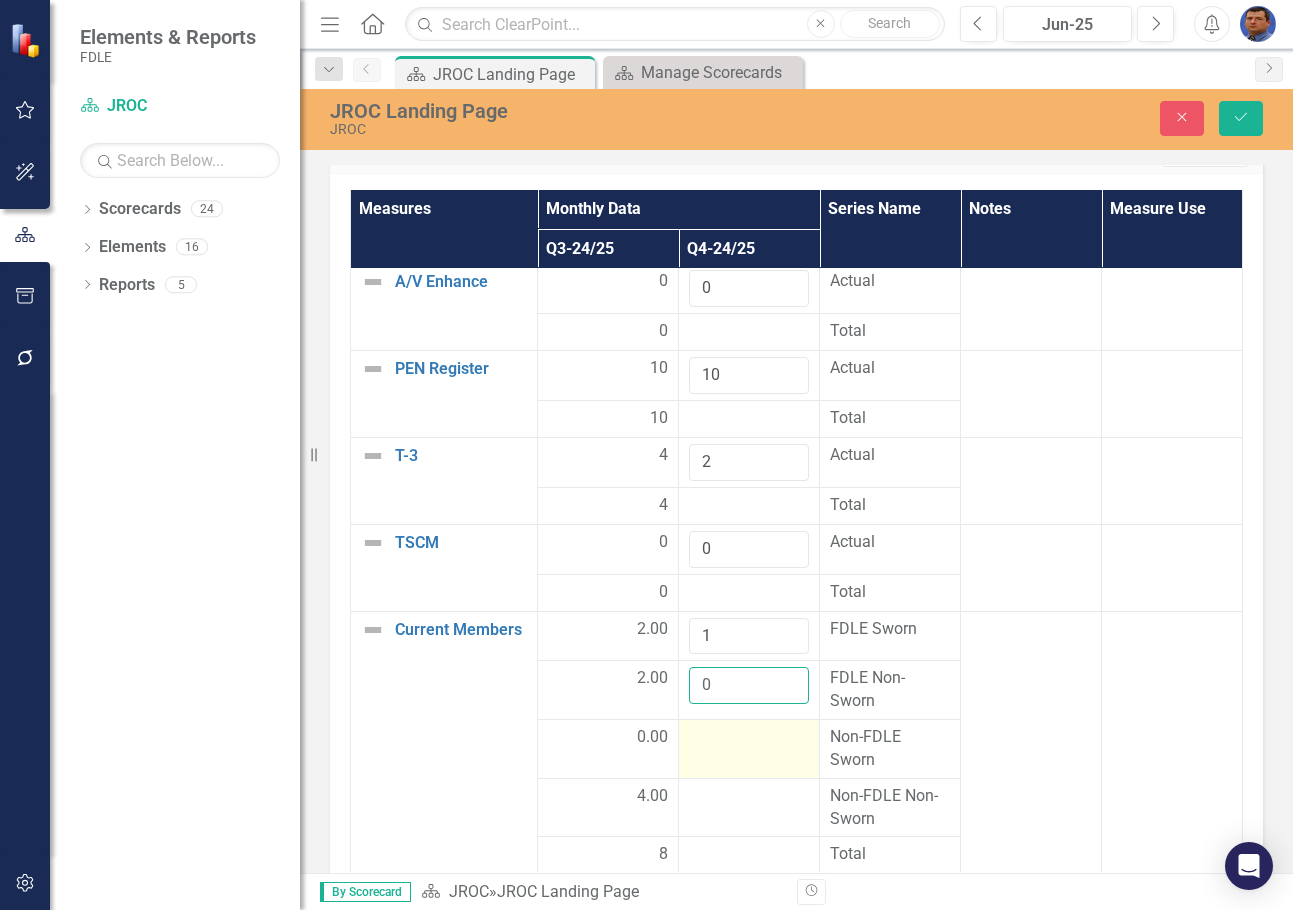 type on "0" 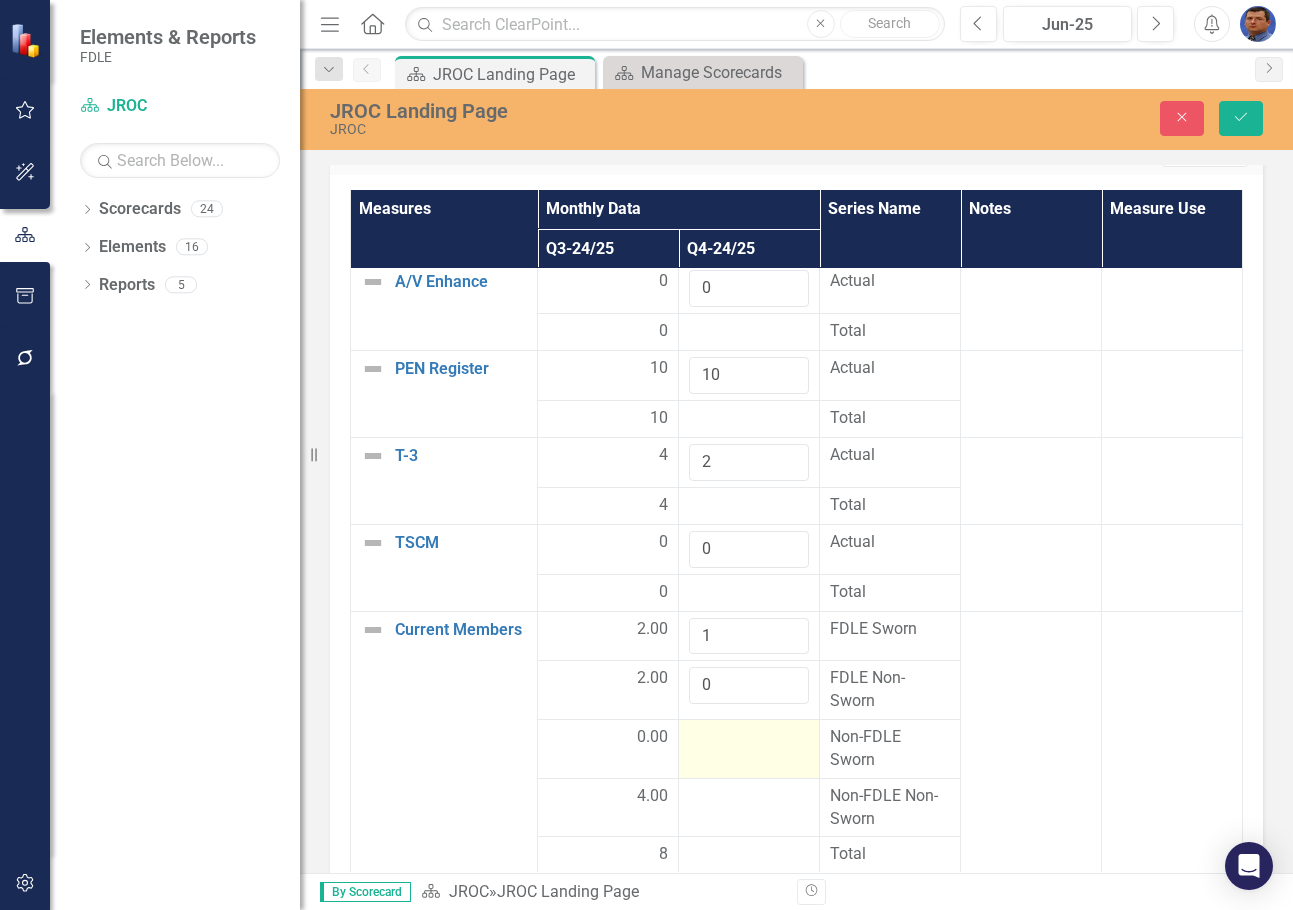 click at bounding box center (749, 738) 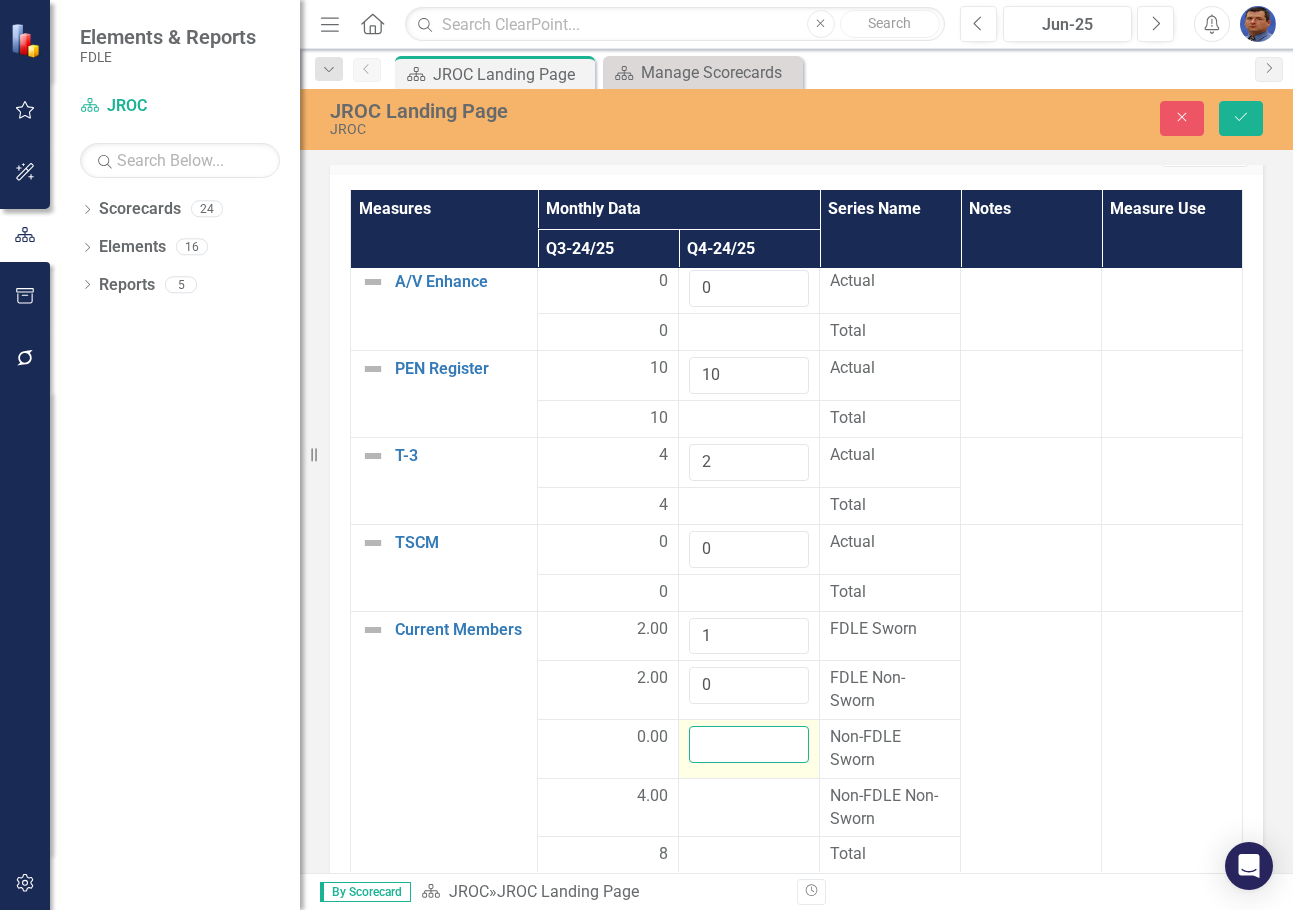 click at bounding box center (749, 744) 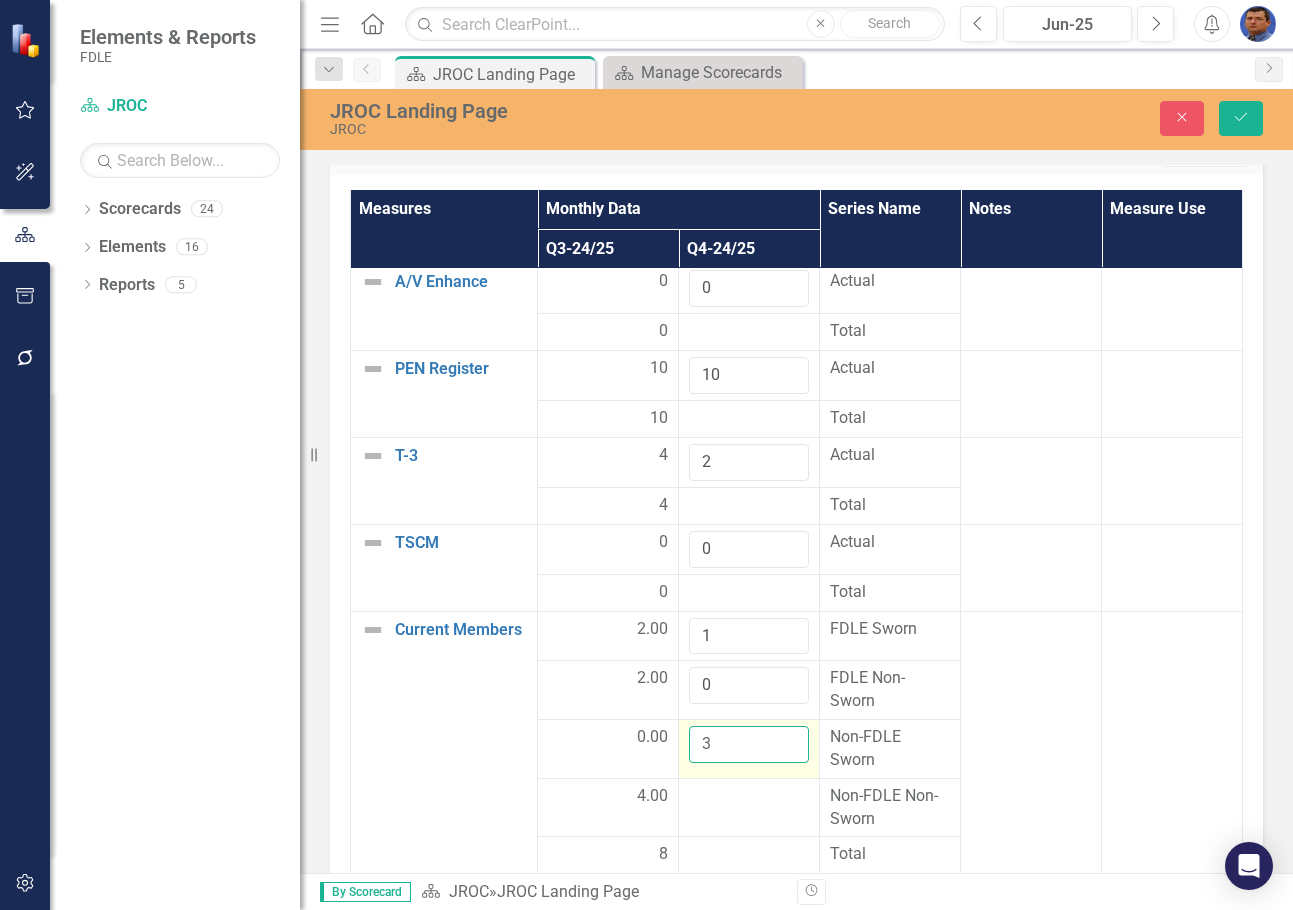 scroll, scrollTop: 702, scrollLeft: 0, axis: vertical 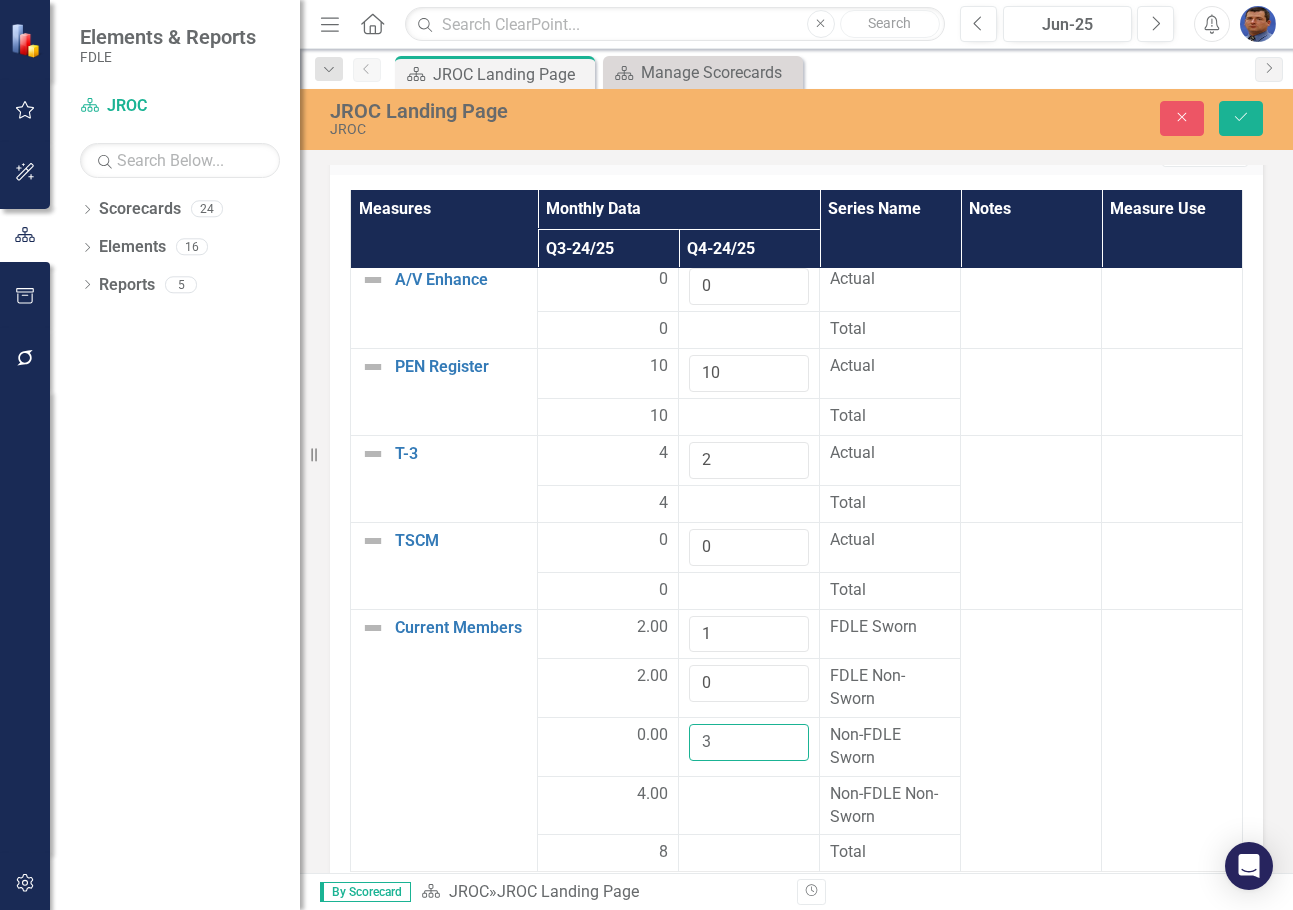 type on "3" 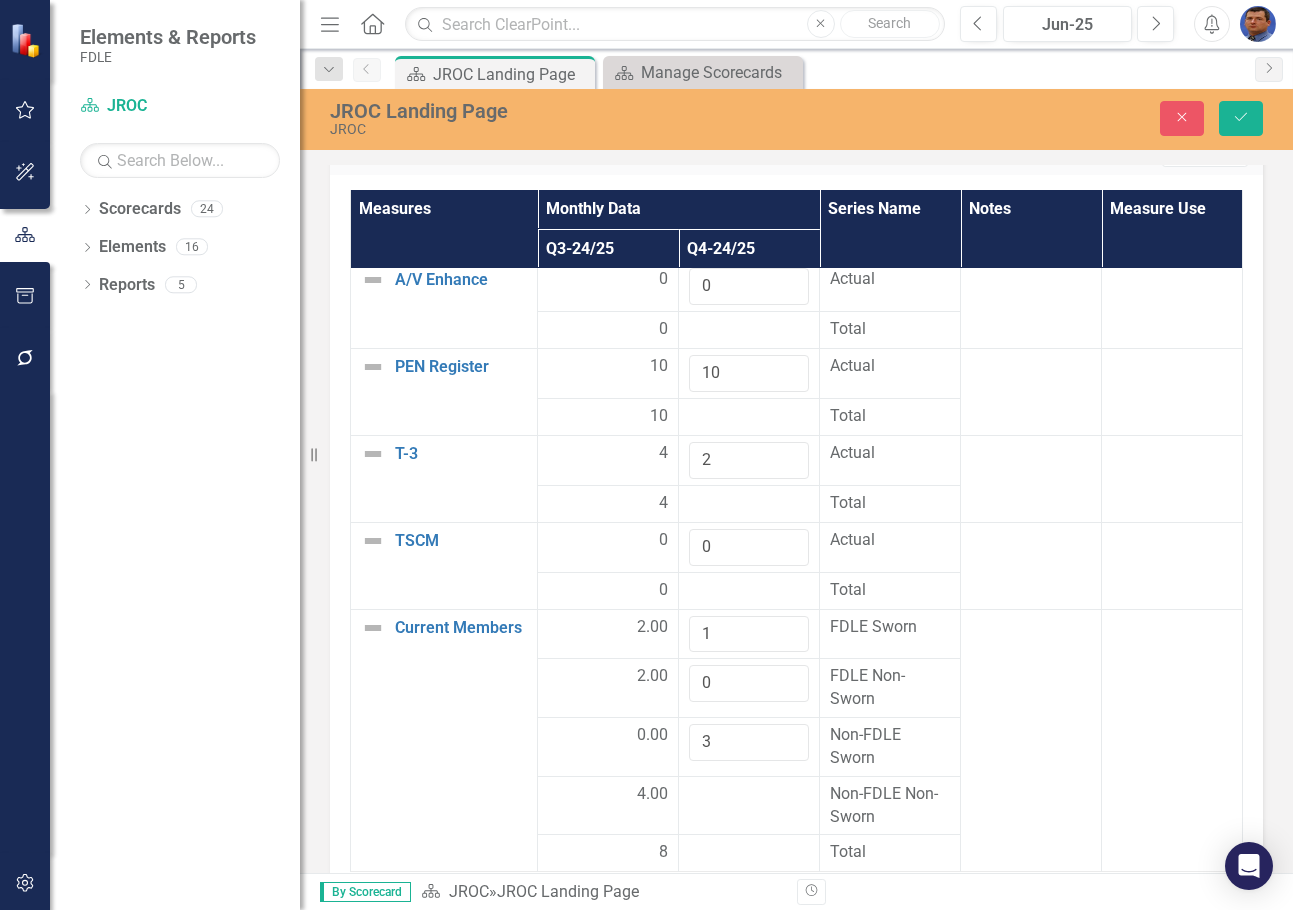 click at bounding box center [749, 853] 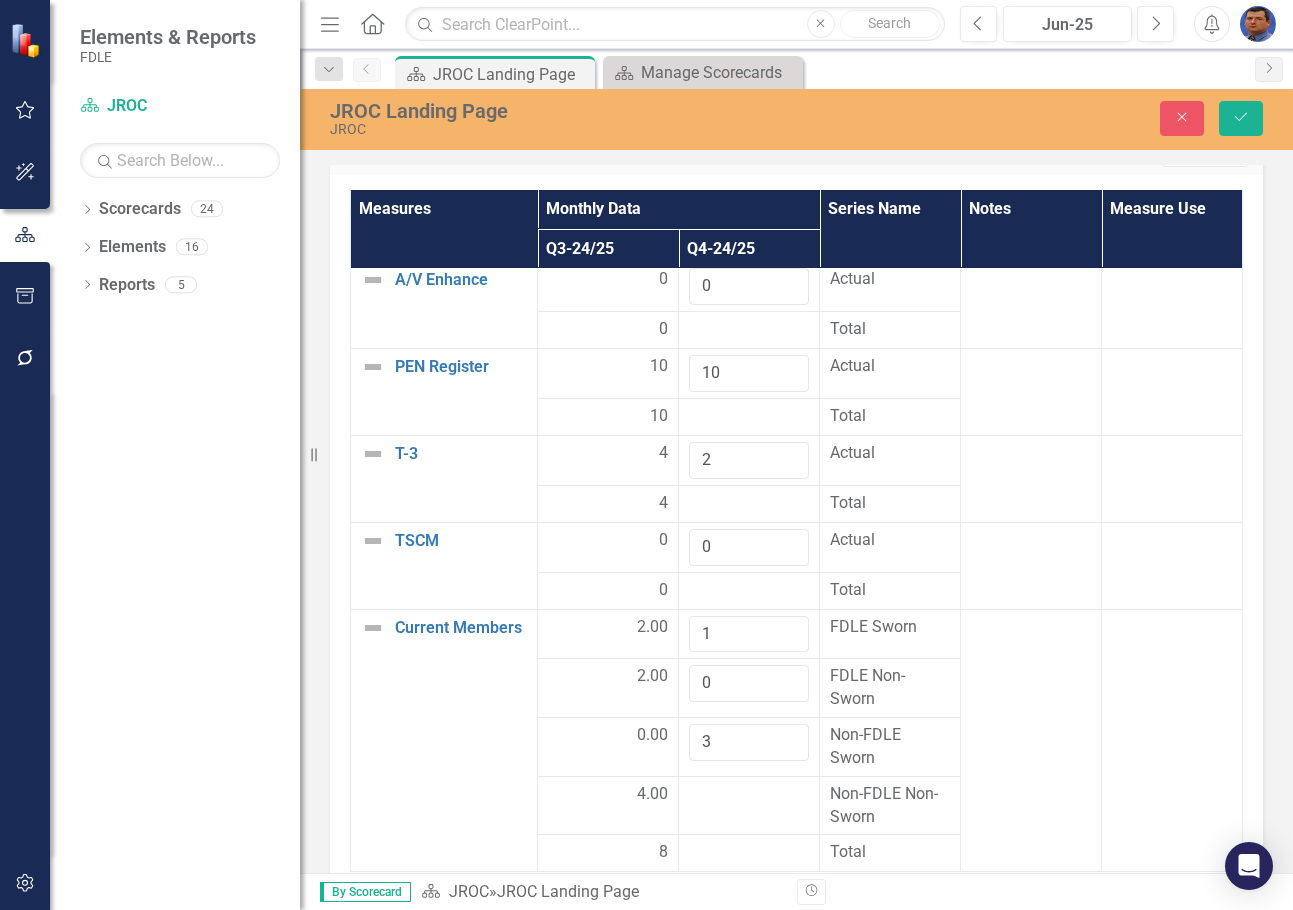 click at bounding box center [749, 853] 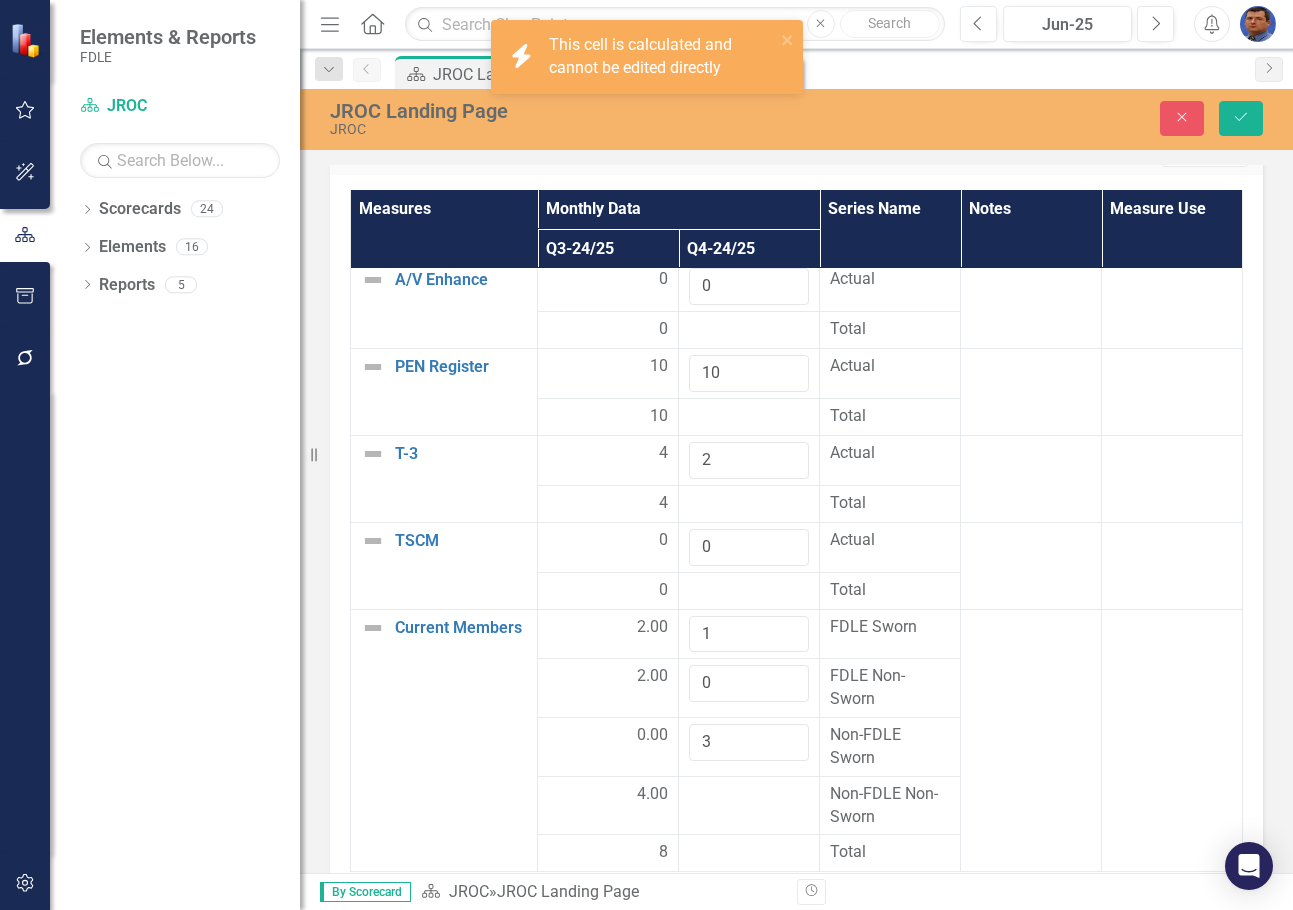 click at bounding box center (749, 853) 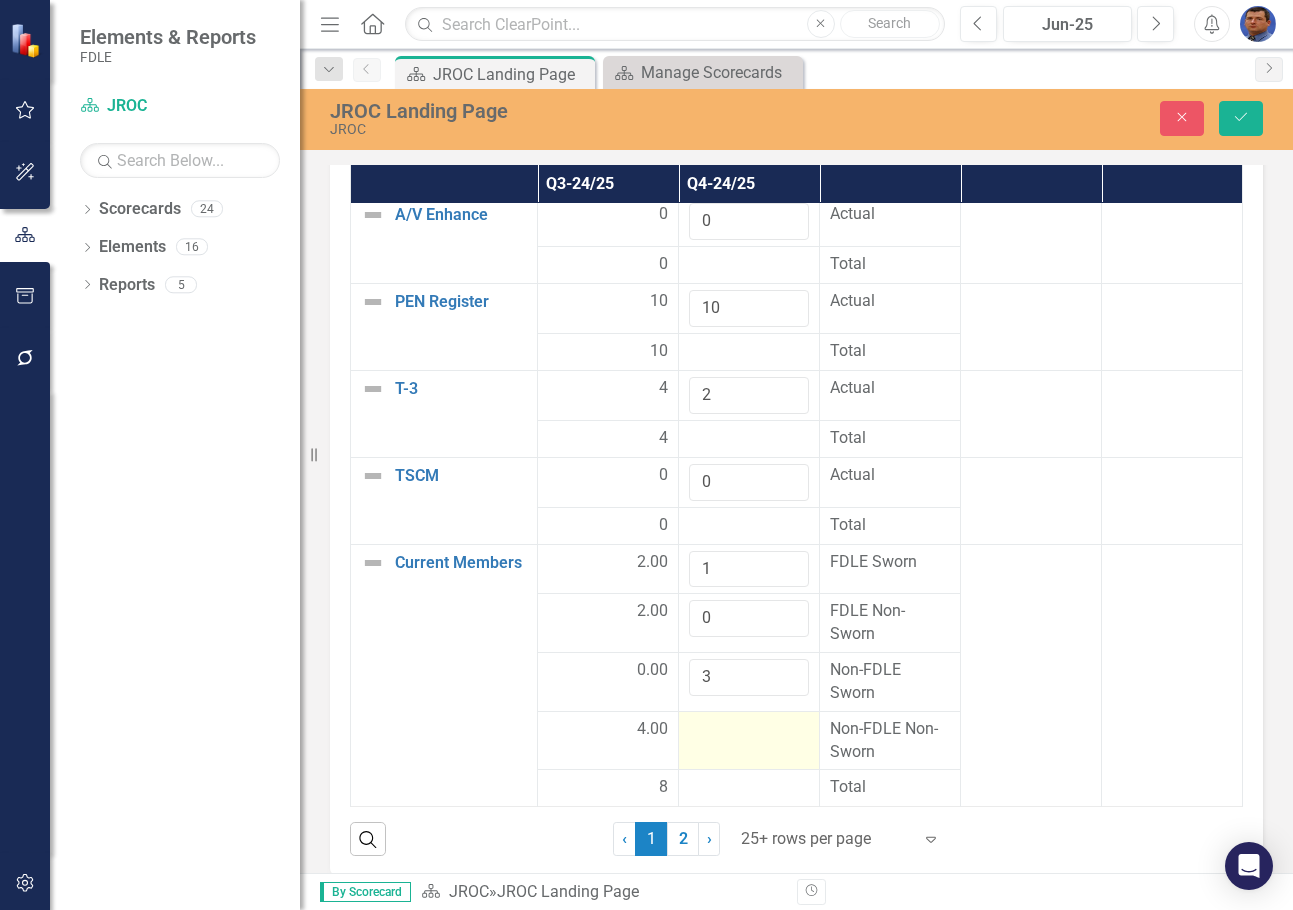 scroll, scrollTop: 4808, scrollLeft: 0, axis: vertical 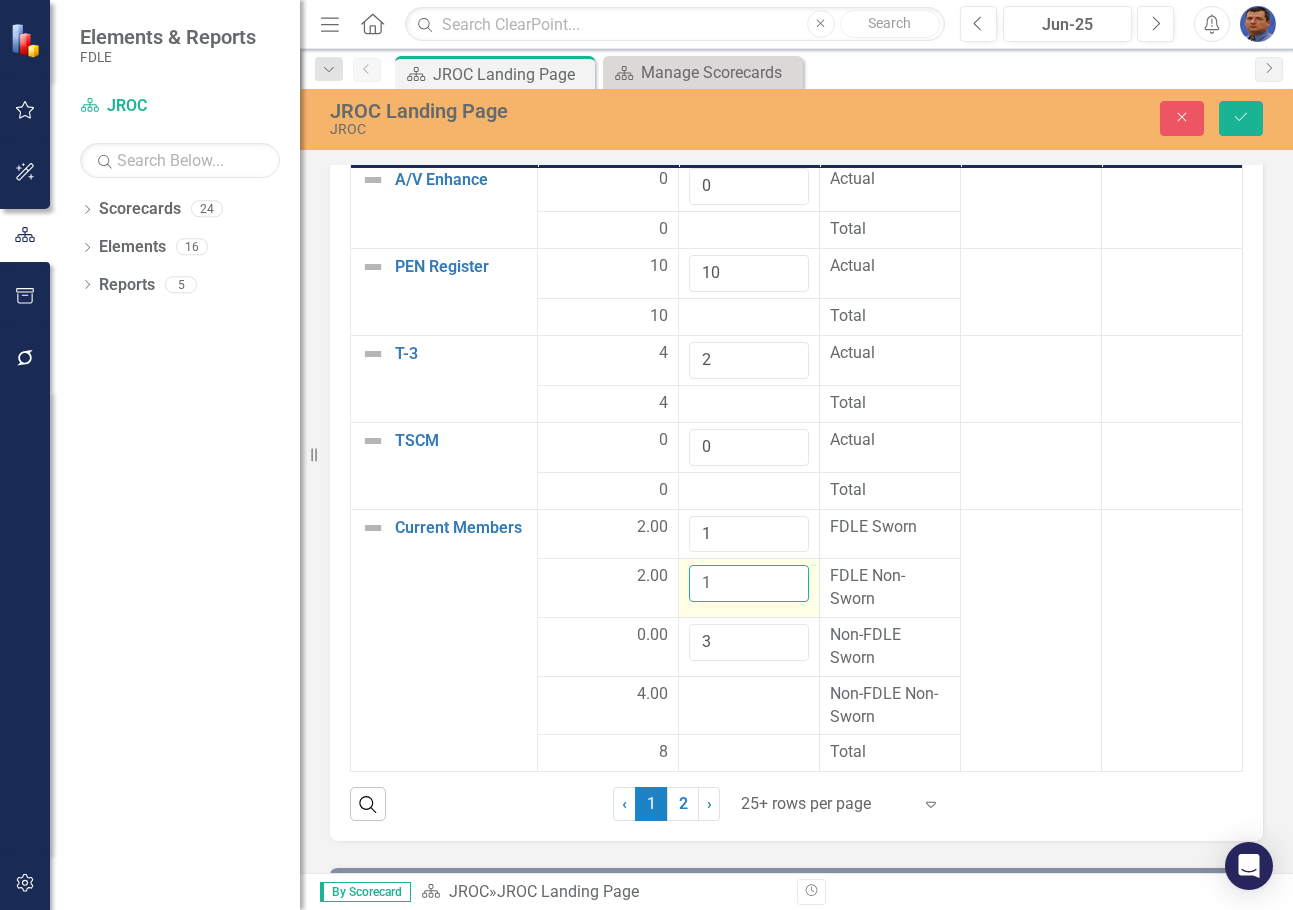 click on "1" at bounding box center [749, 583] 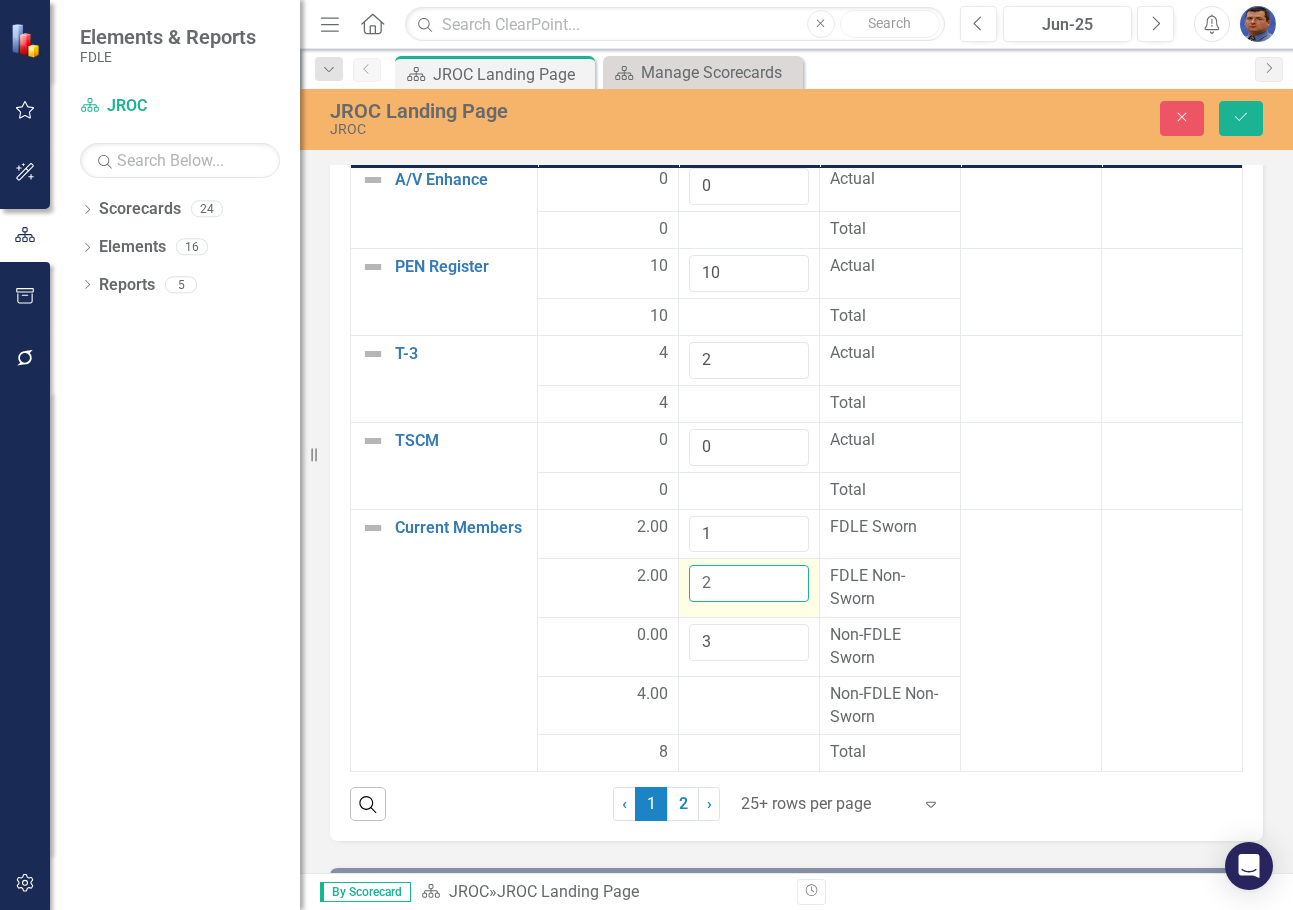 type on "2" 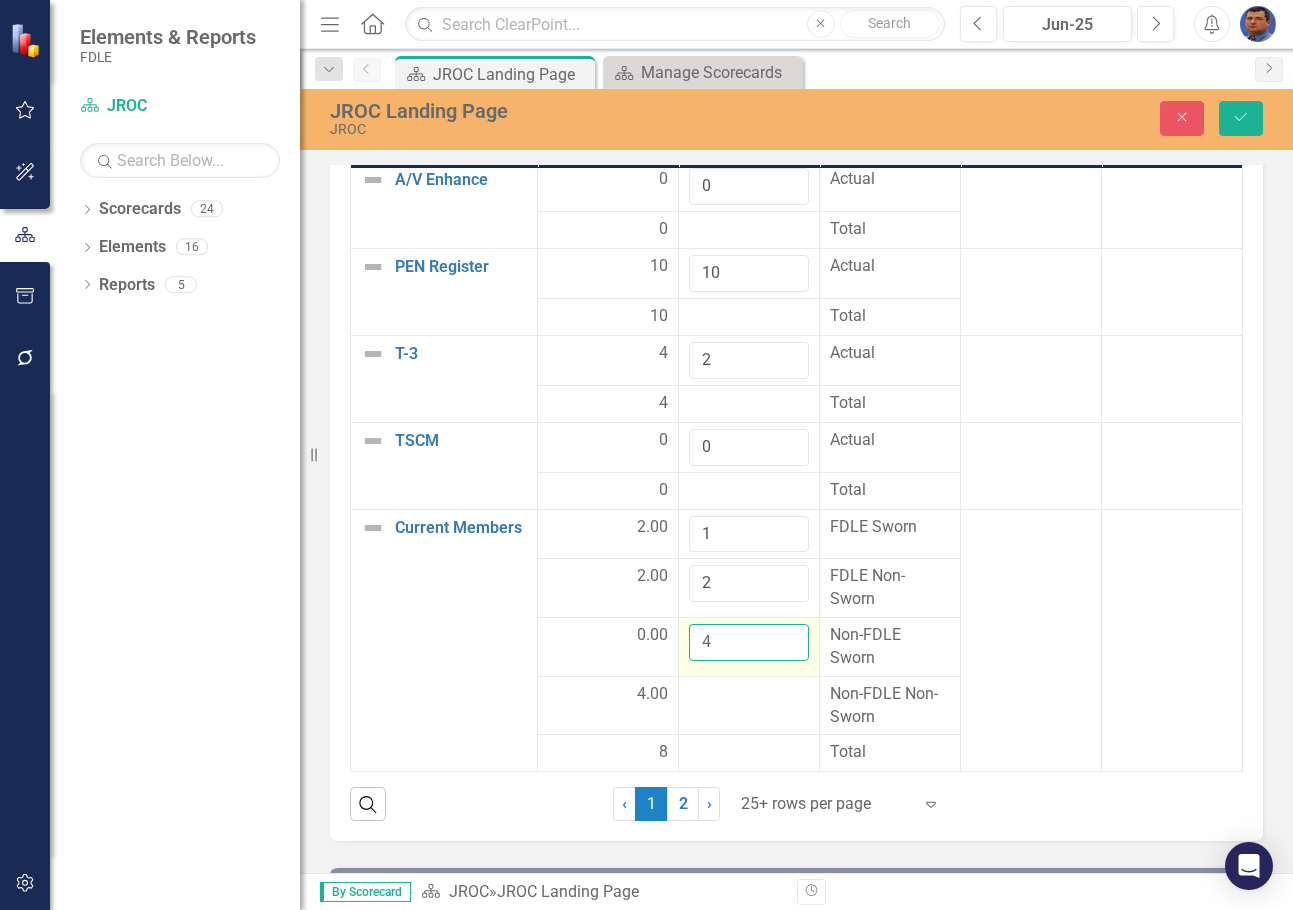 type on "4" 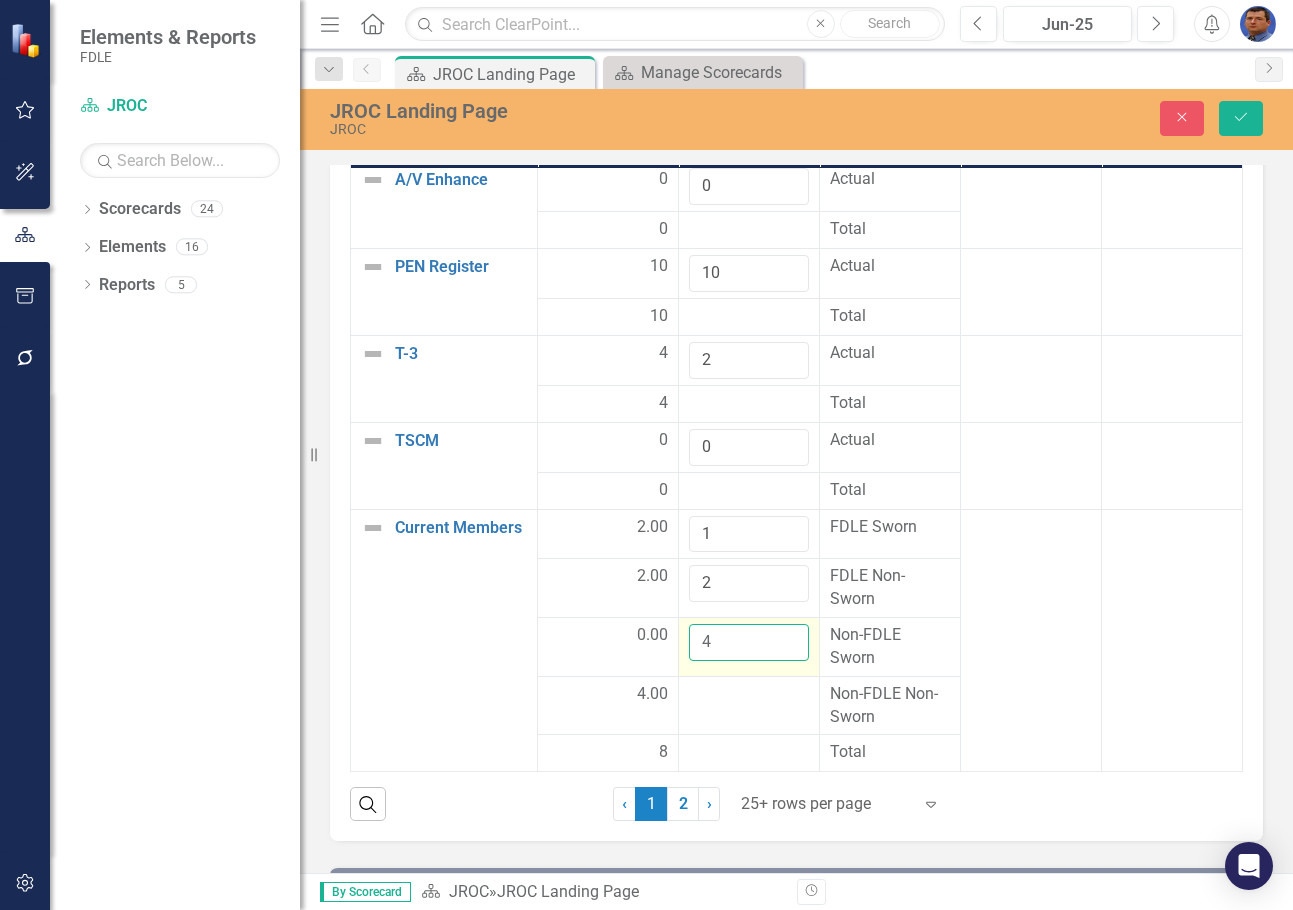 drag, startPoint x: 706, startPoint y: 623, endPoint x: 686, endPoint y: 627, distance: 20.396078 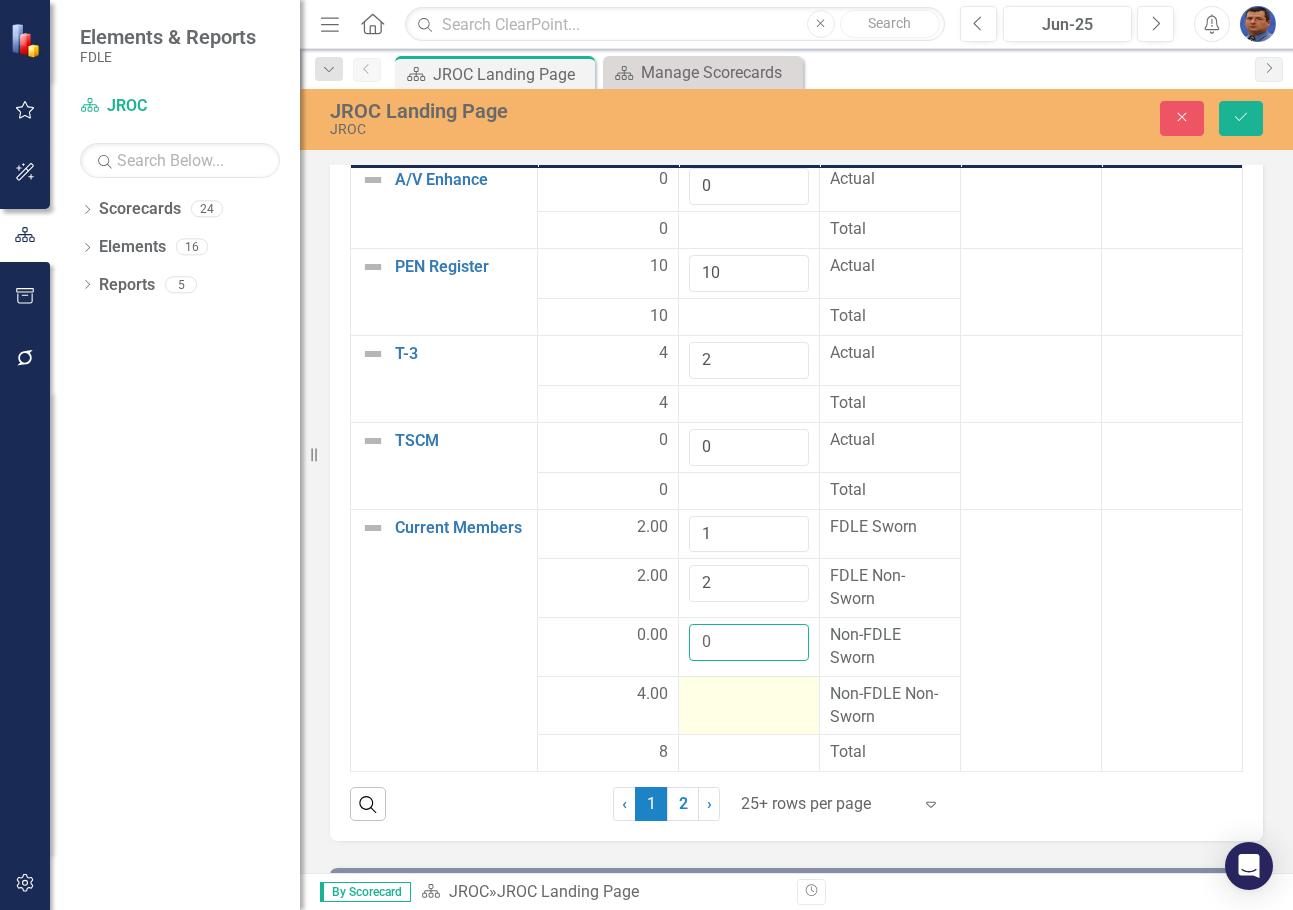 type on "0" 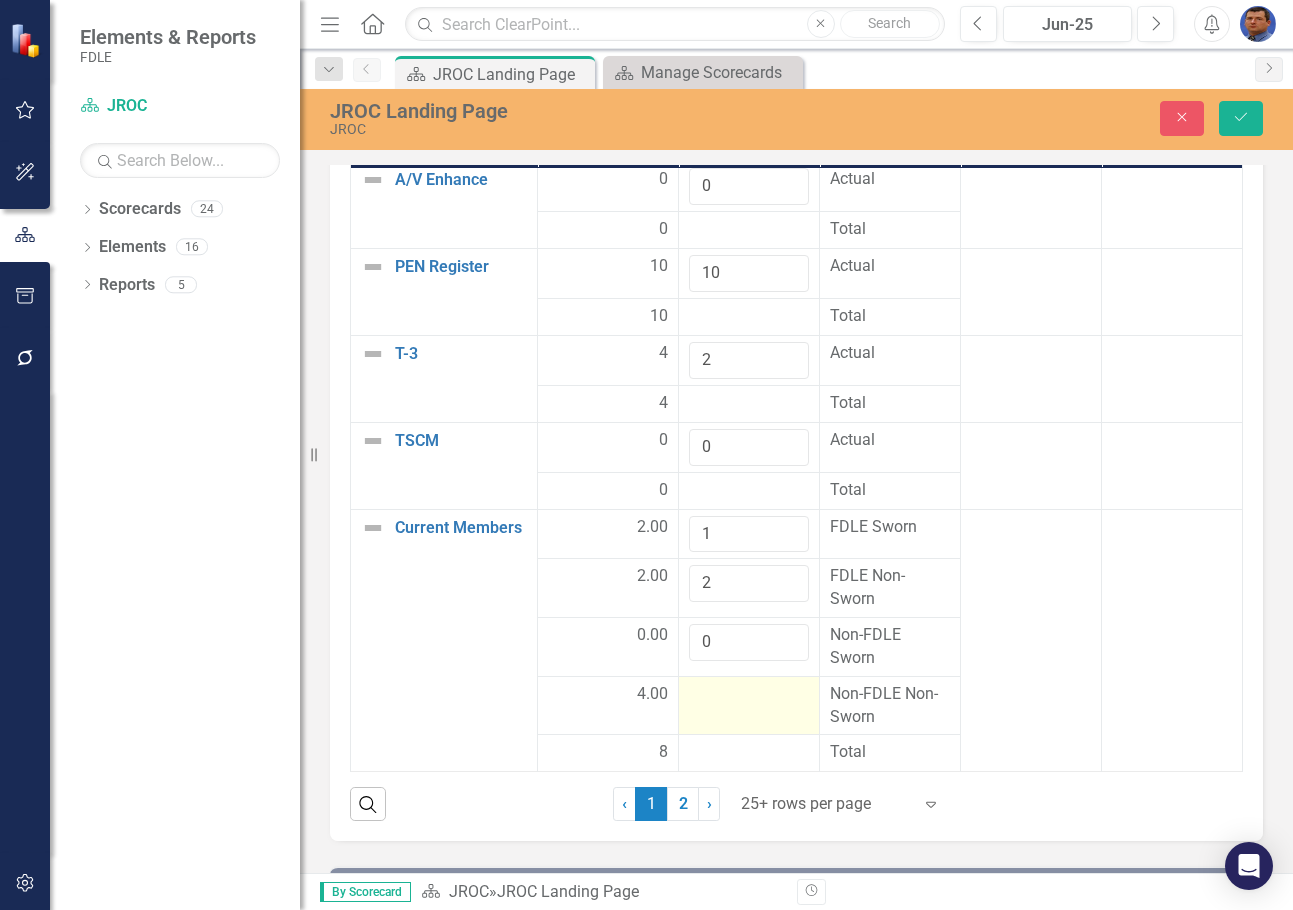click at bounding box center (749, 705) 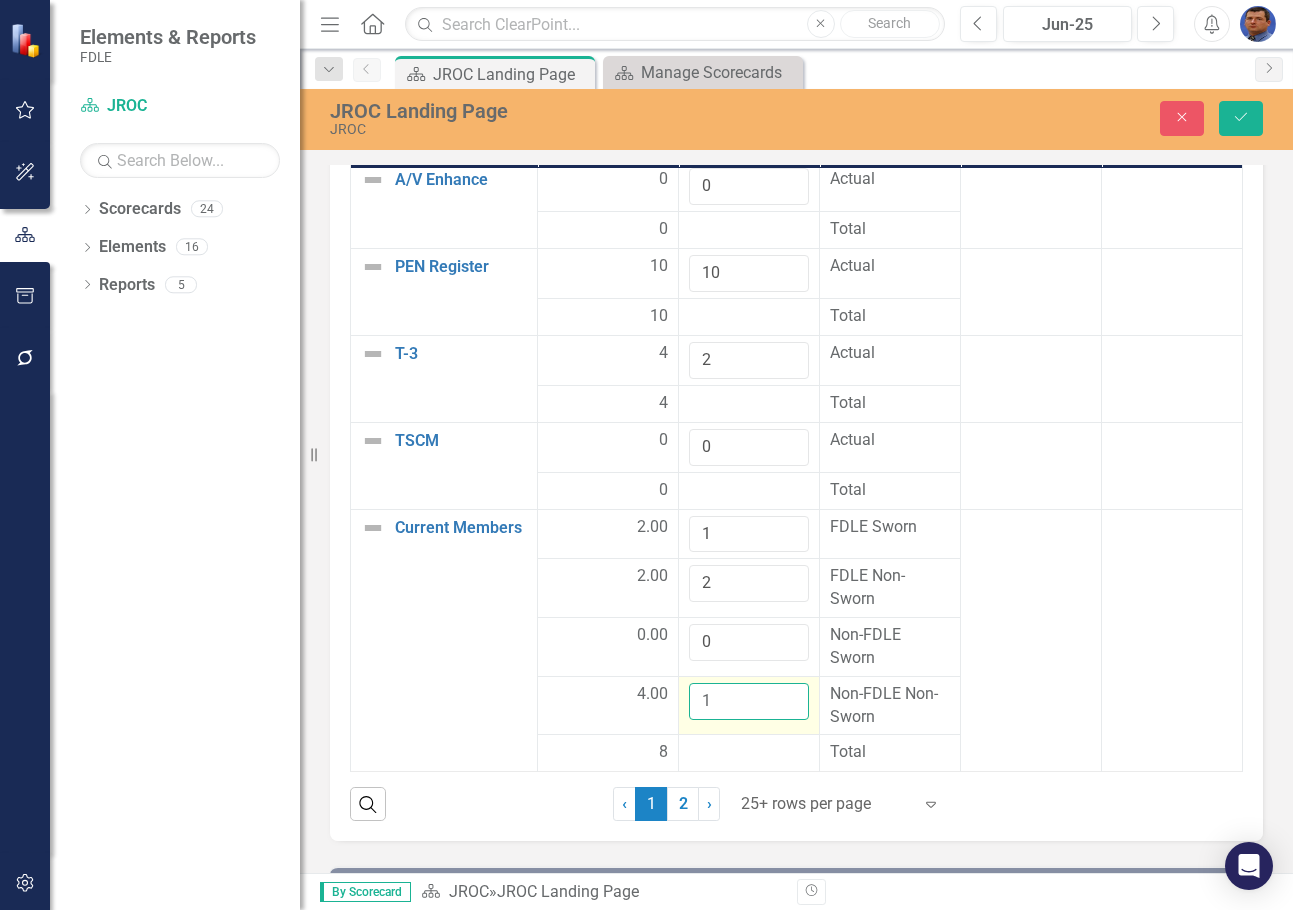 click on "1" at bounding box center (749, 701) 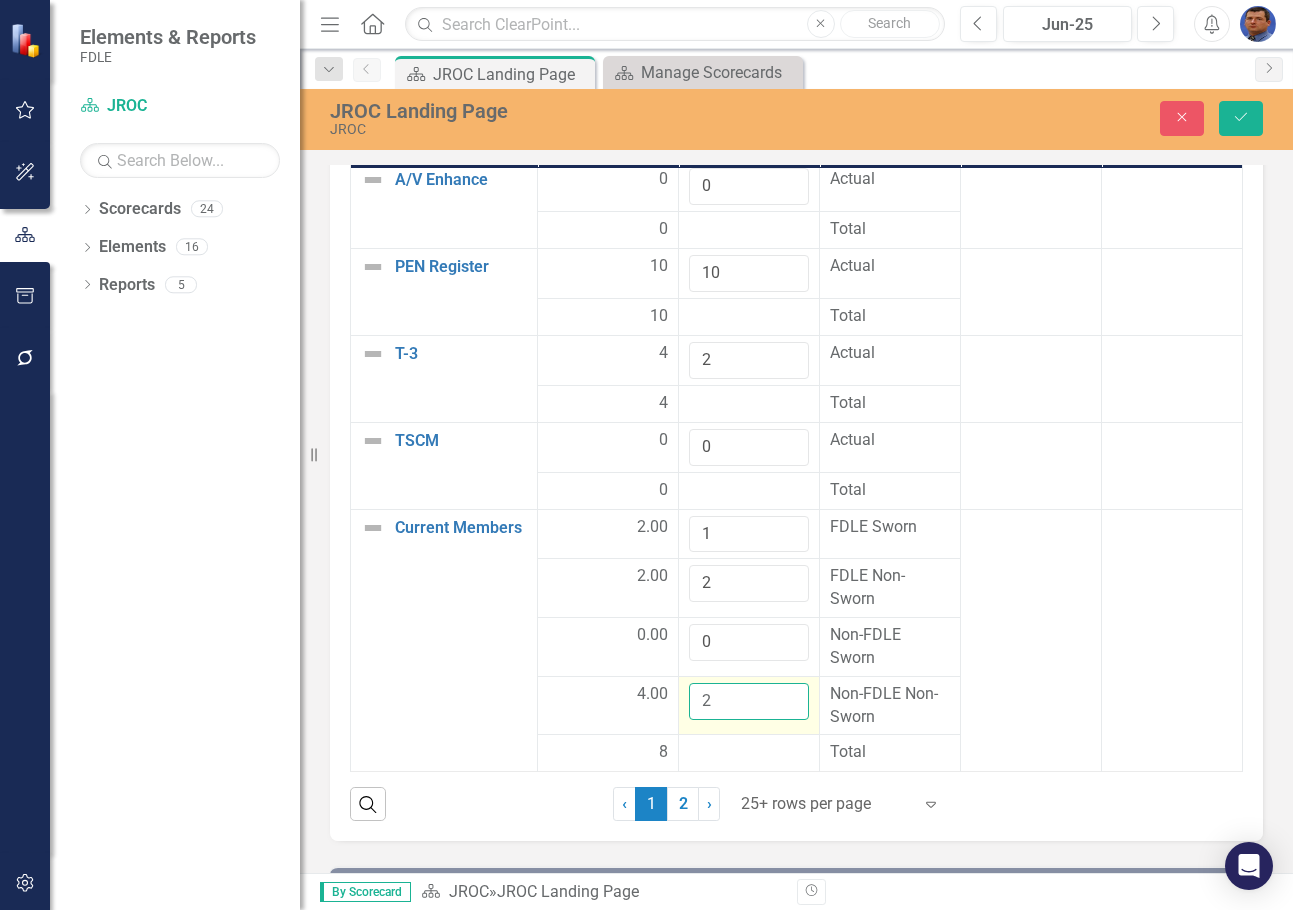 click on "2" at bounding box center (749, 701) 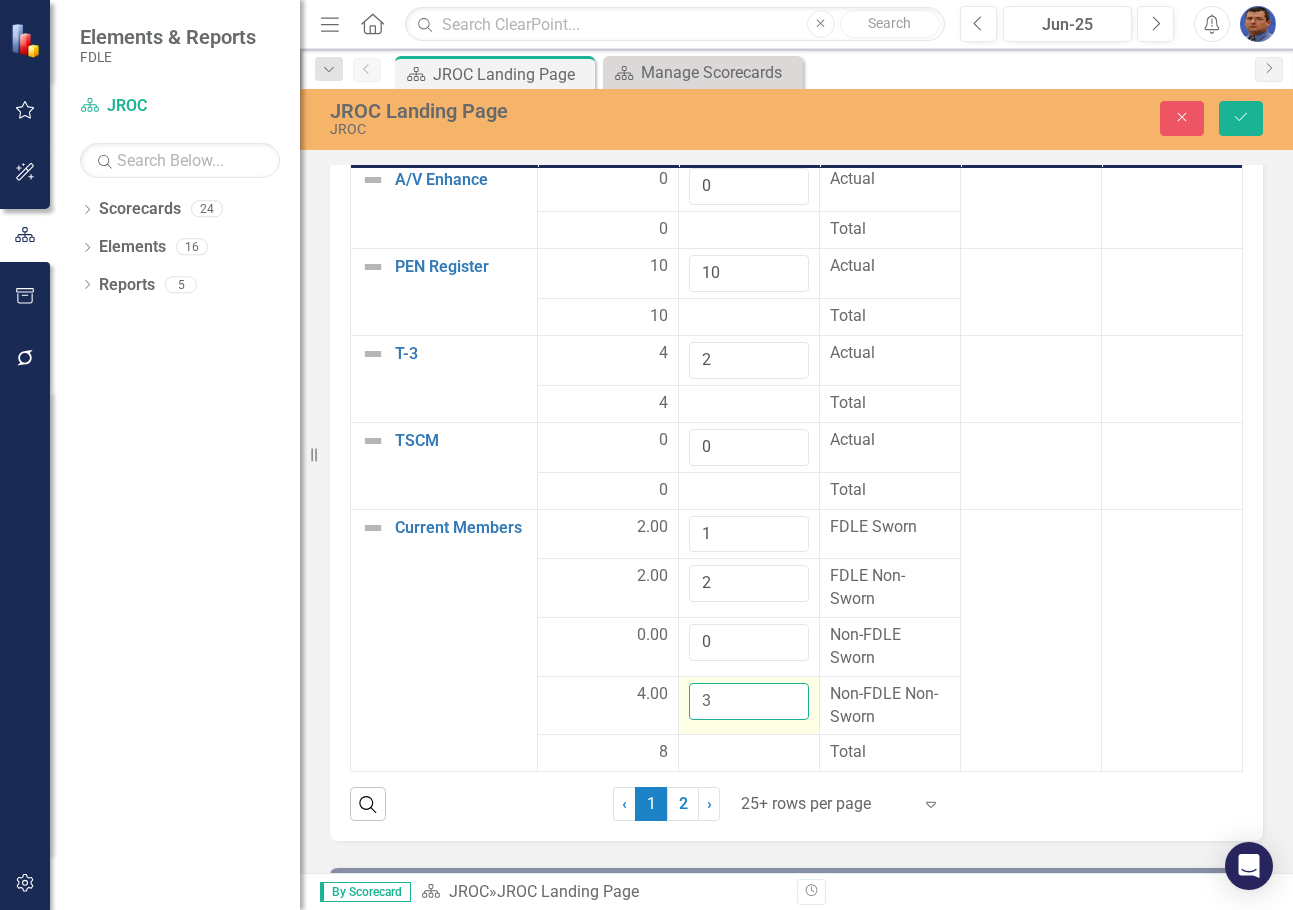 click on "3" at bounding box center (749, 701) 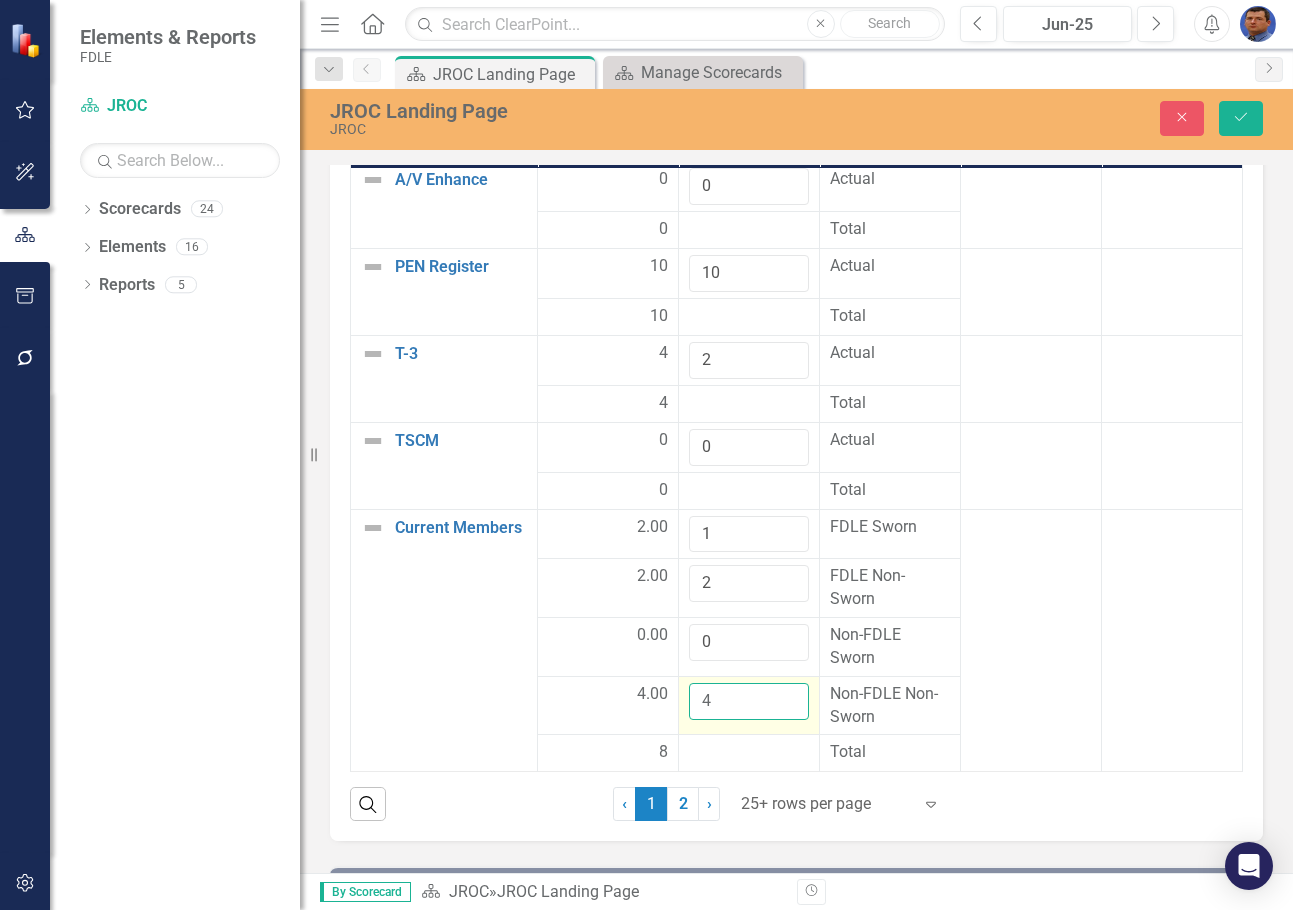 type on "4" 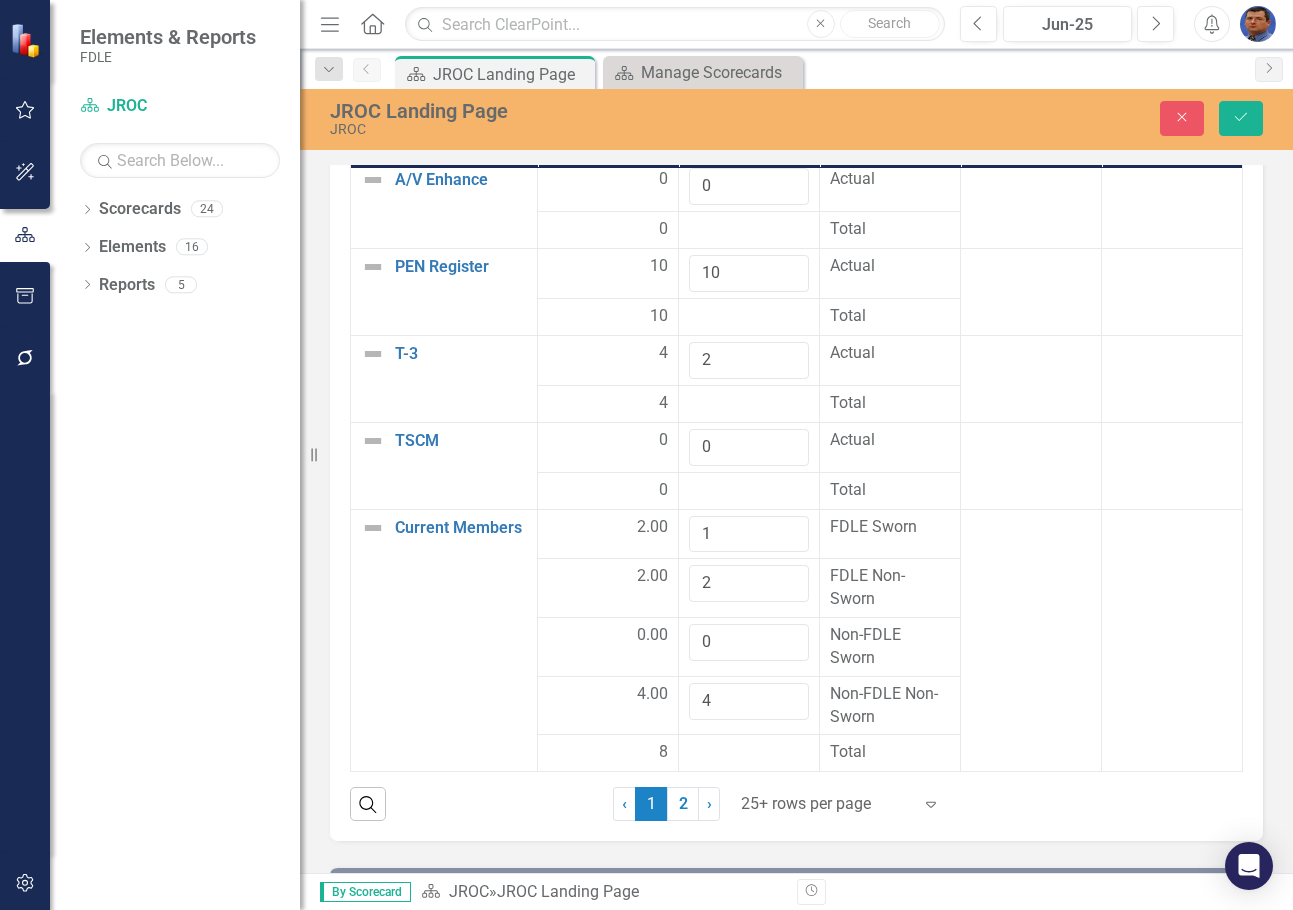 click at bounding box center (749, 753) 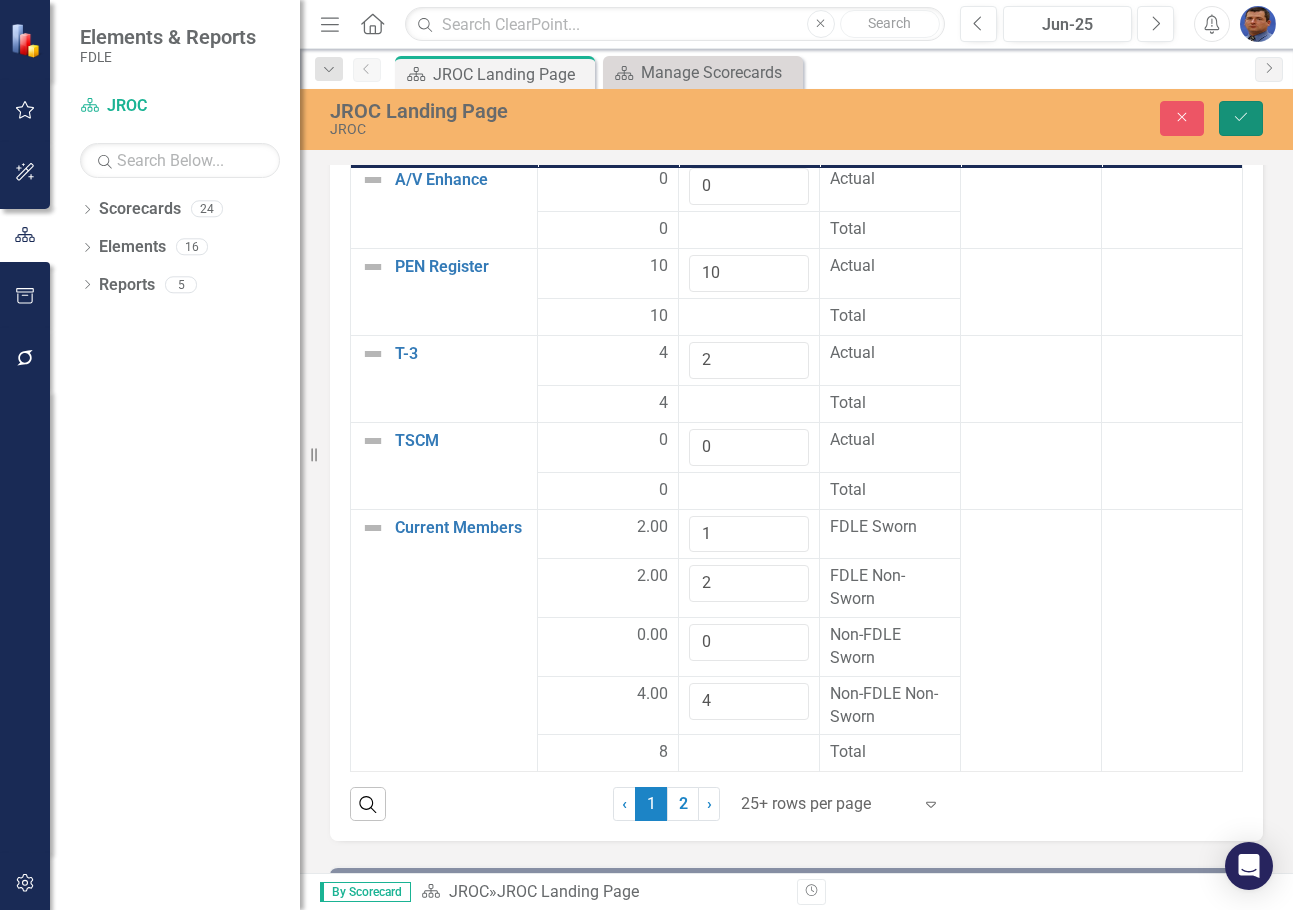 click on "Save" at bounding box center (1241, 118) 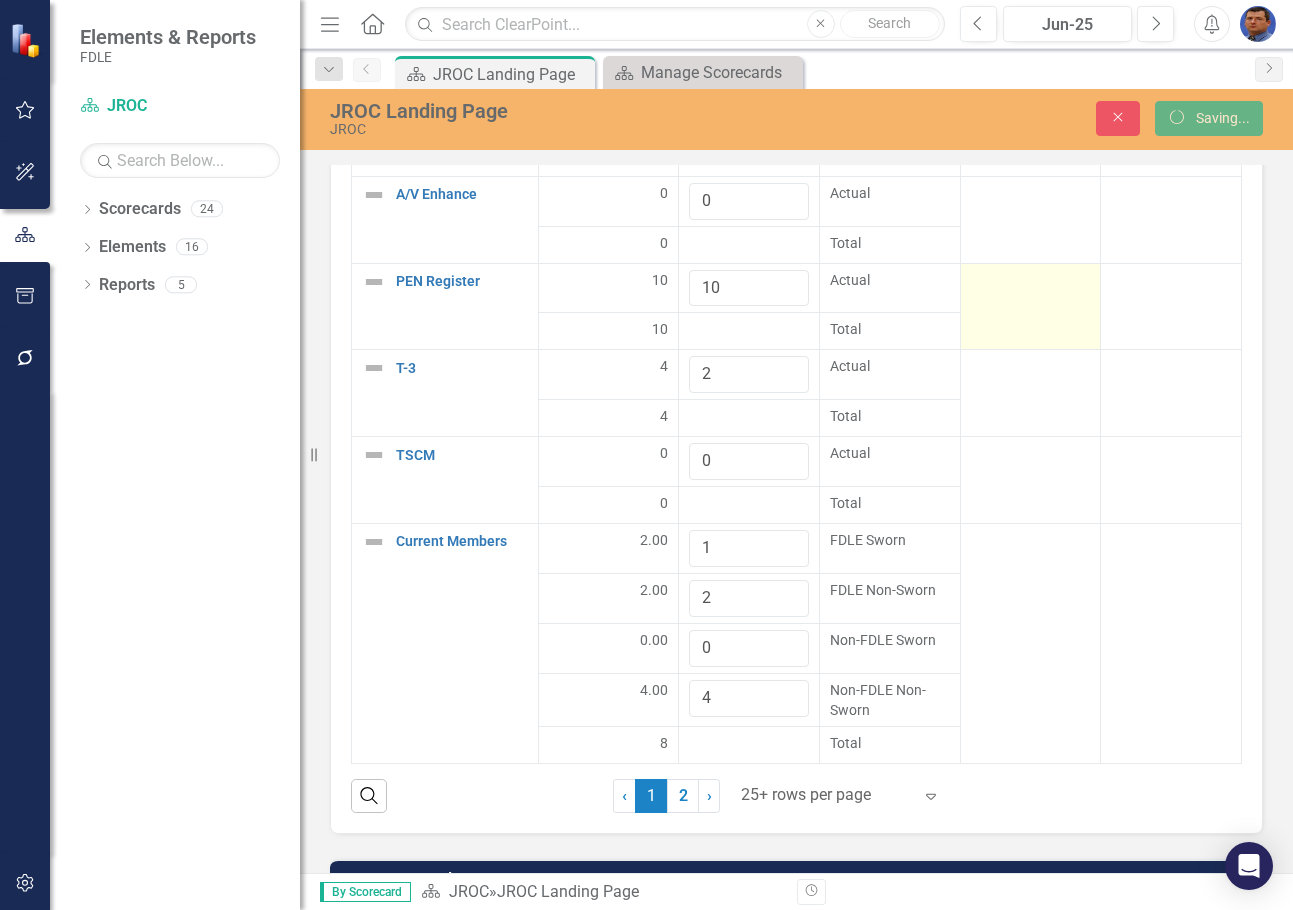 scroll, scrollTop: 480, scrollLeft: 0, axis: vertical 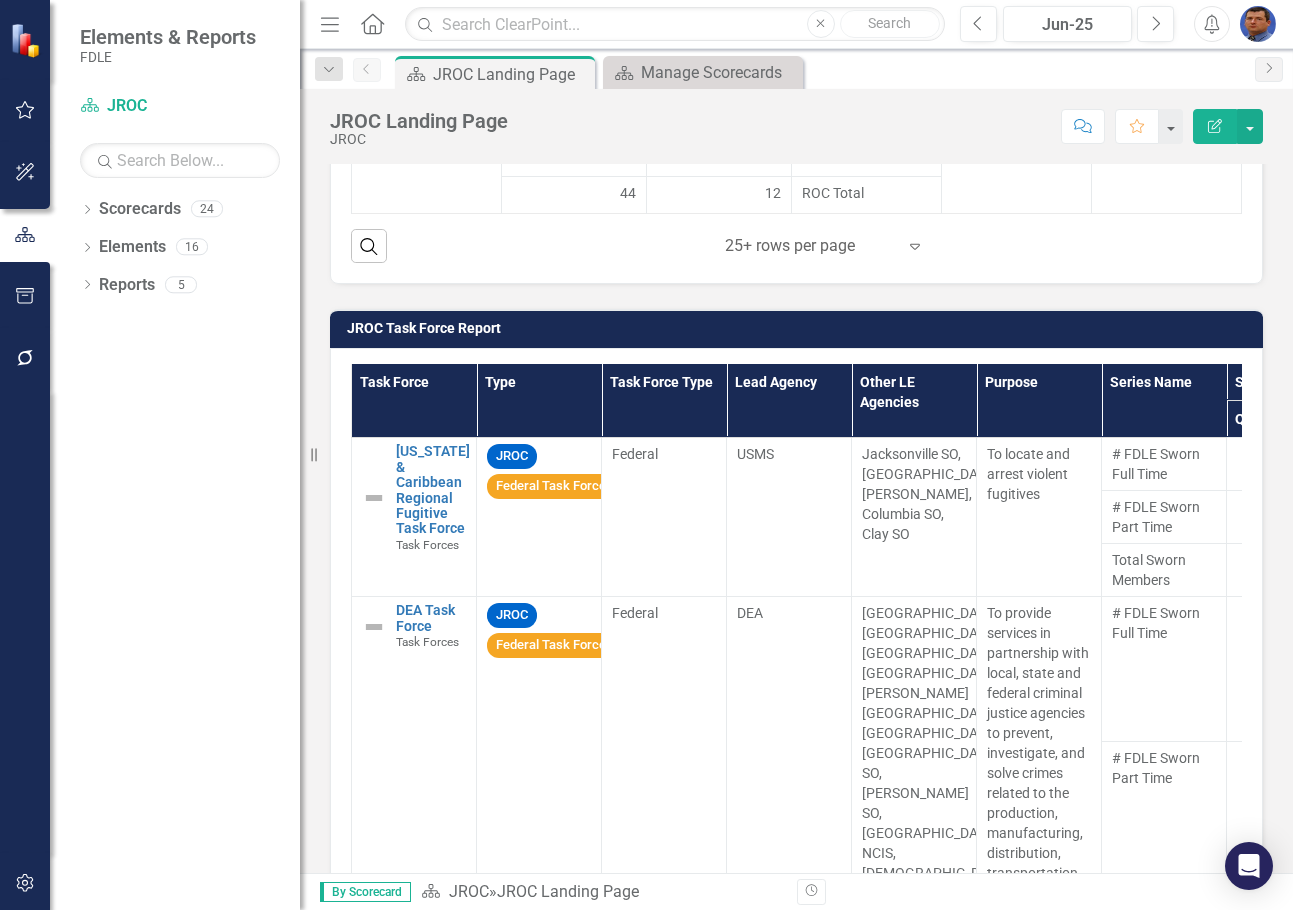 click on "Task Force" at bounding box center (414, 401) 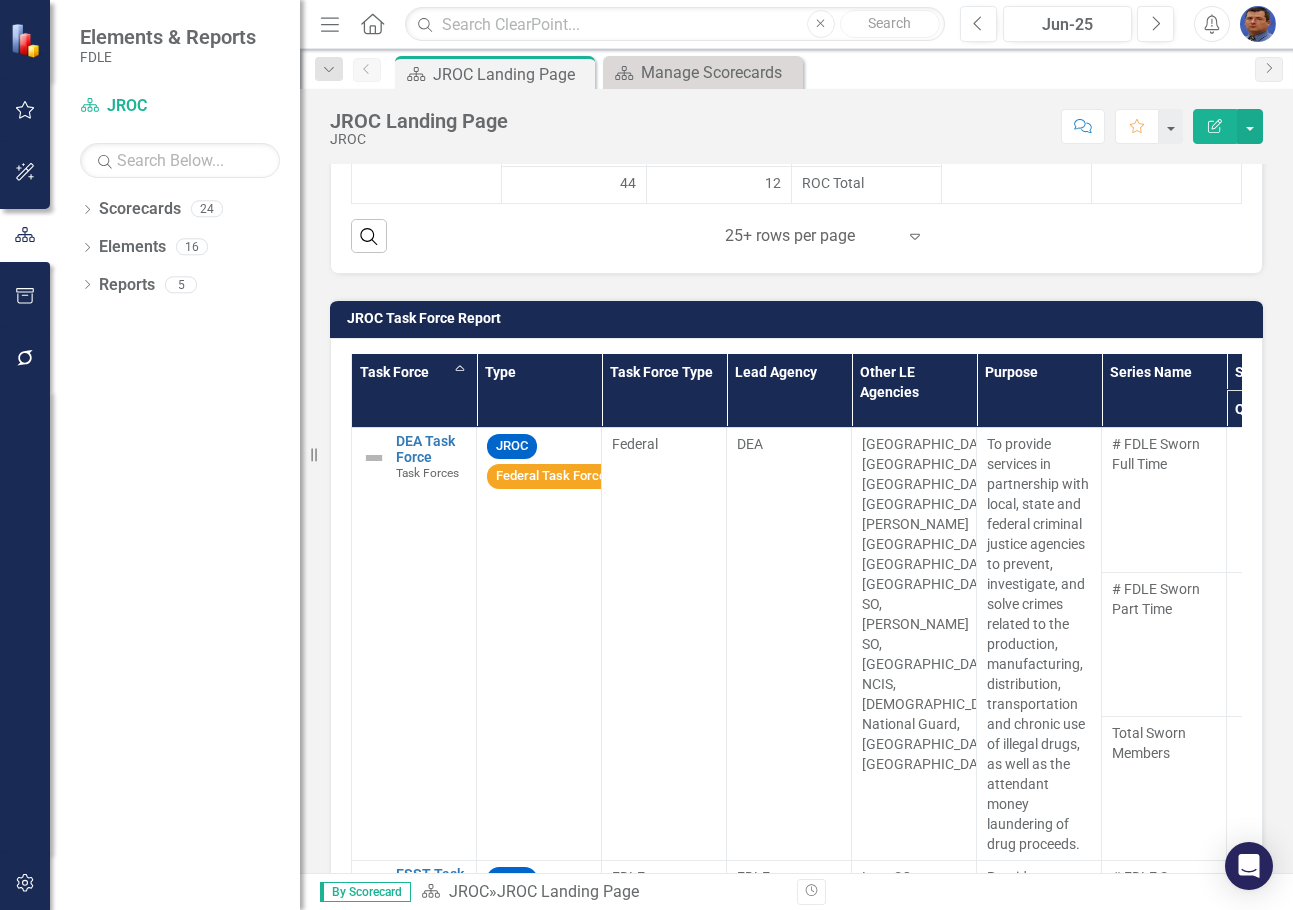 scroll, scrollTop: 3490, scrollLeft: 0, axis: vertical 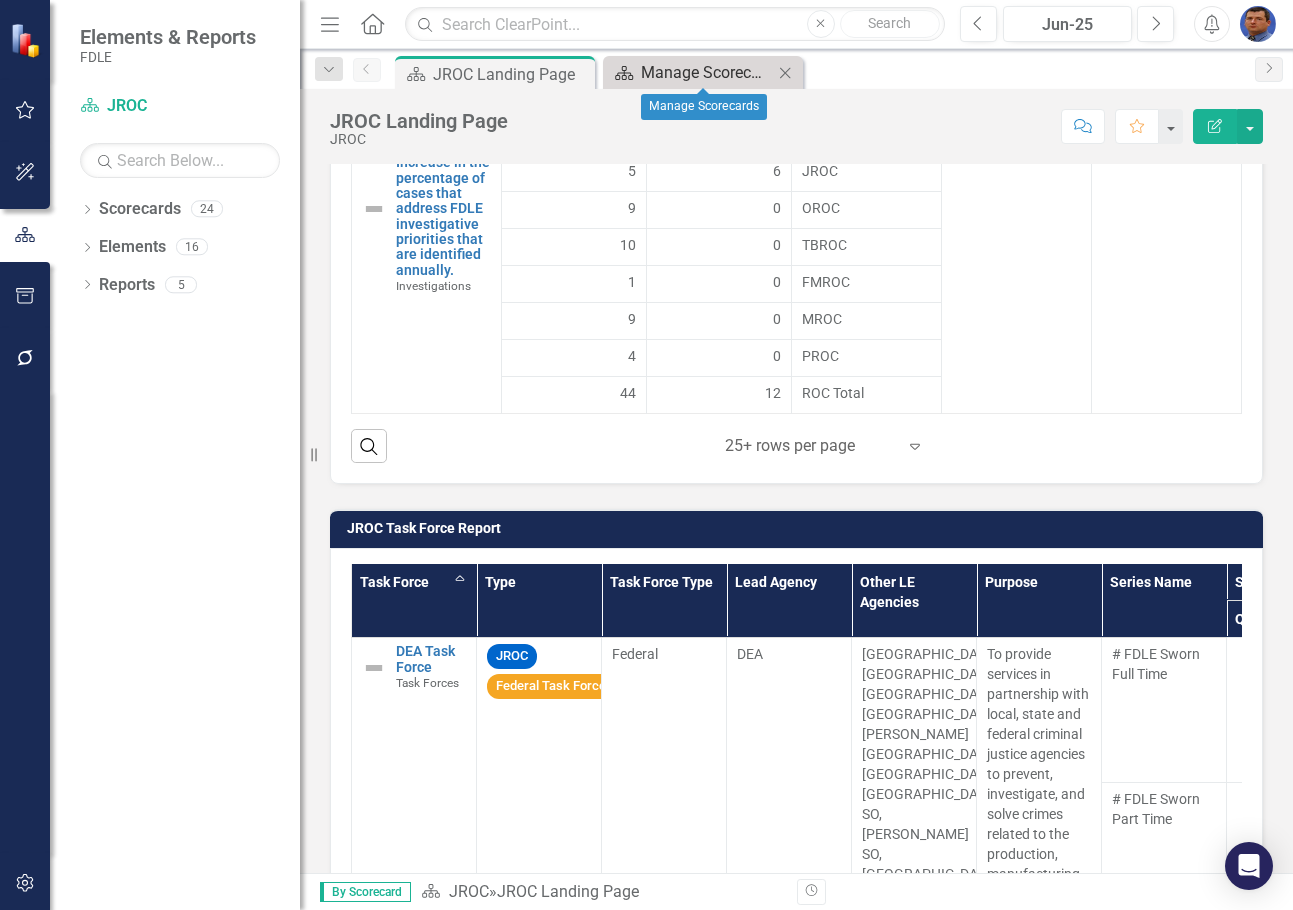 click on "Manage Scorecards" at bounding box center [707, 72] 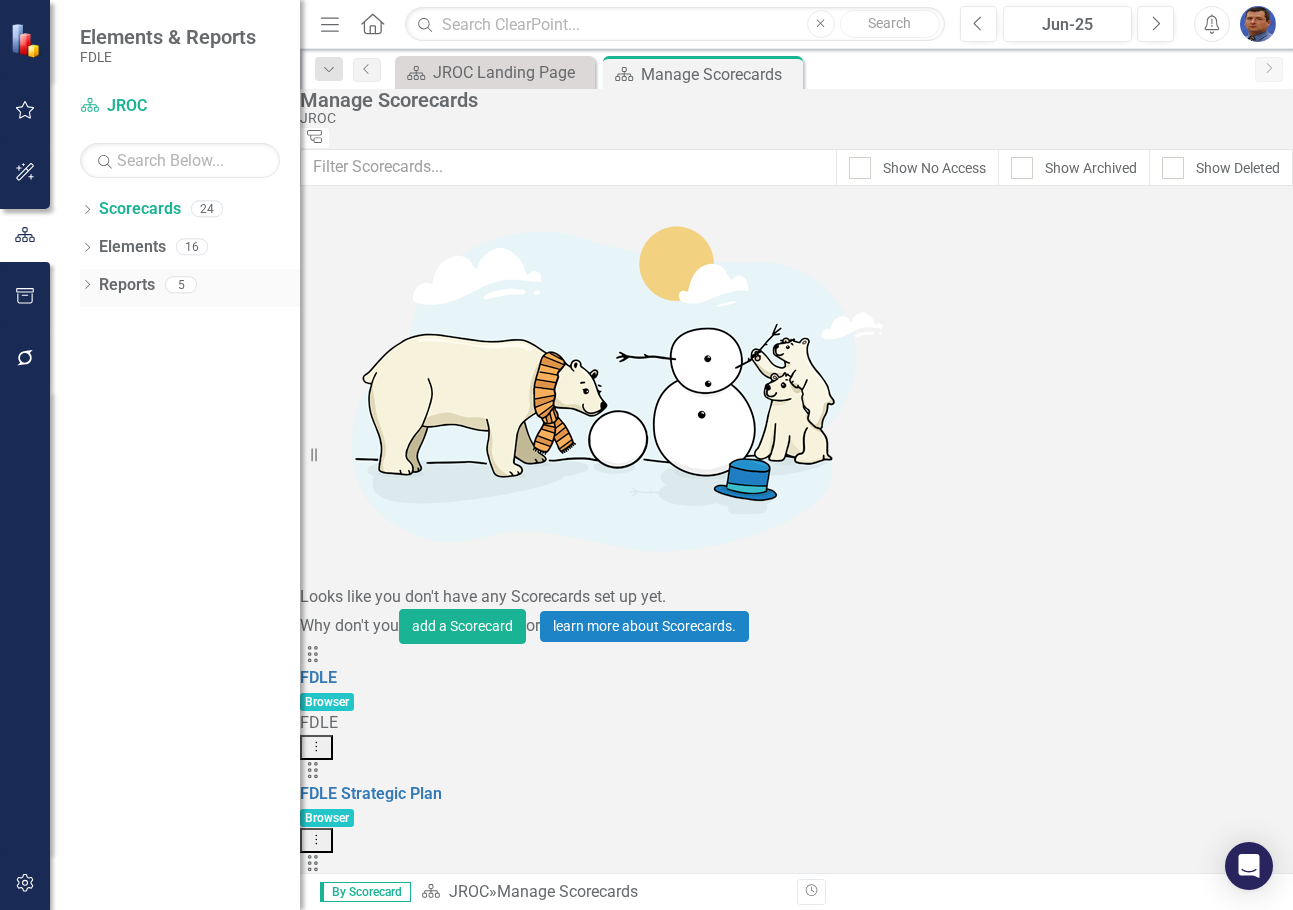 click on "Reports" at bounding box center [127, 285] 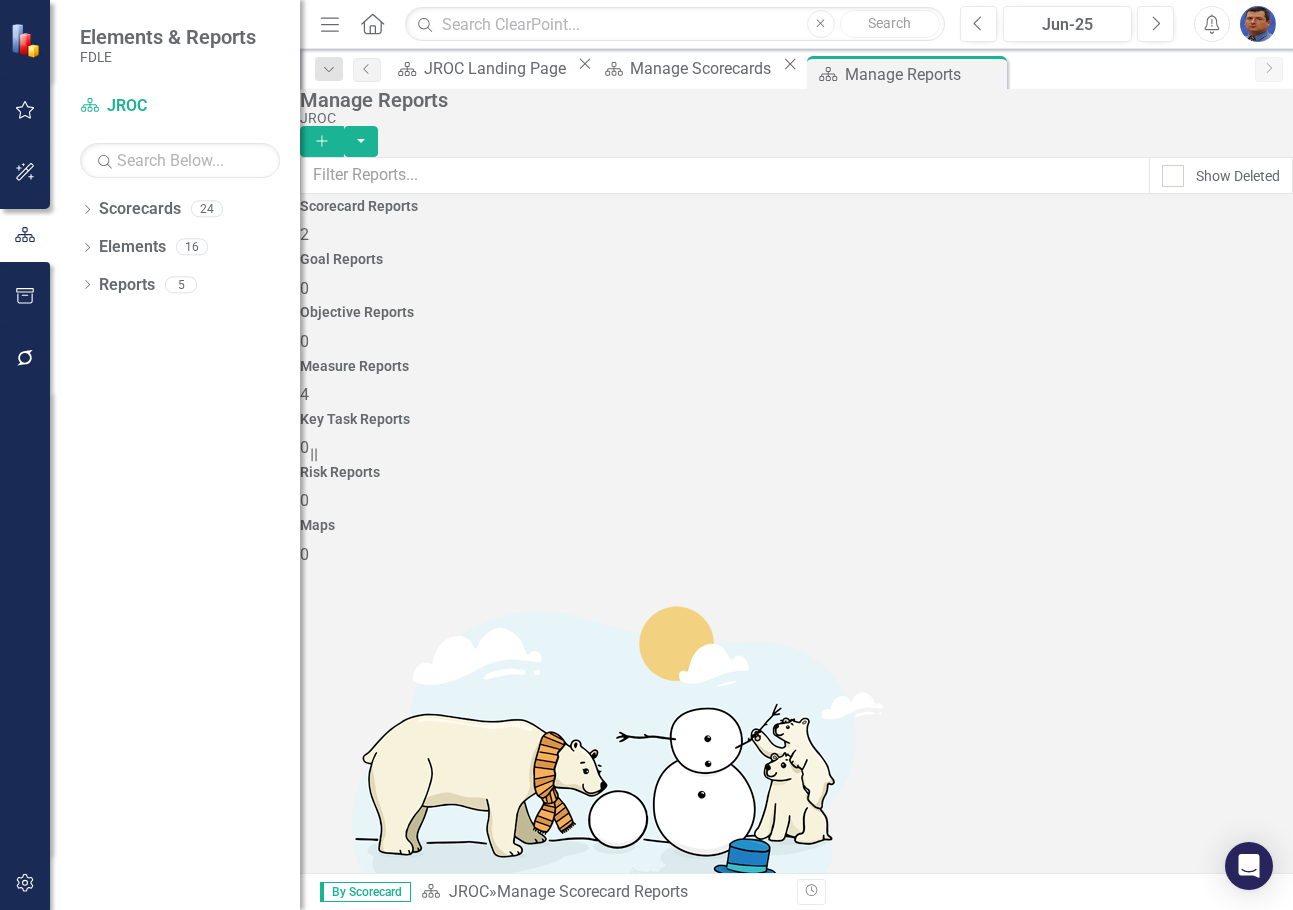 click on "JROC Category View" at bounding box center [374, 1125] 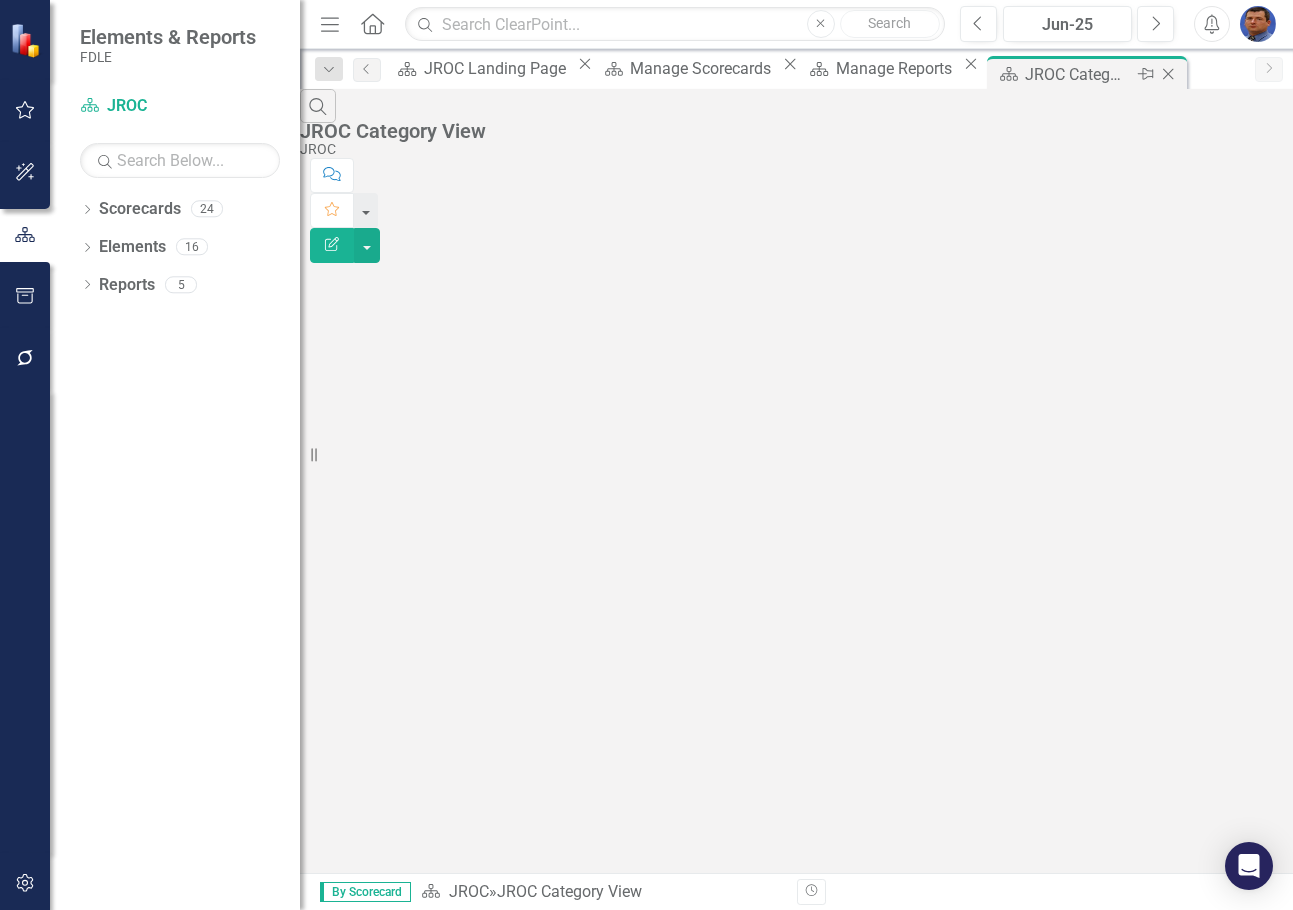 click on "JROC Category View" at bounding box center (1078, 74) 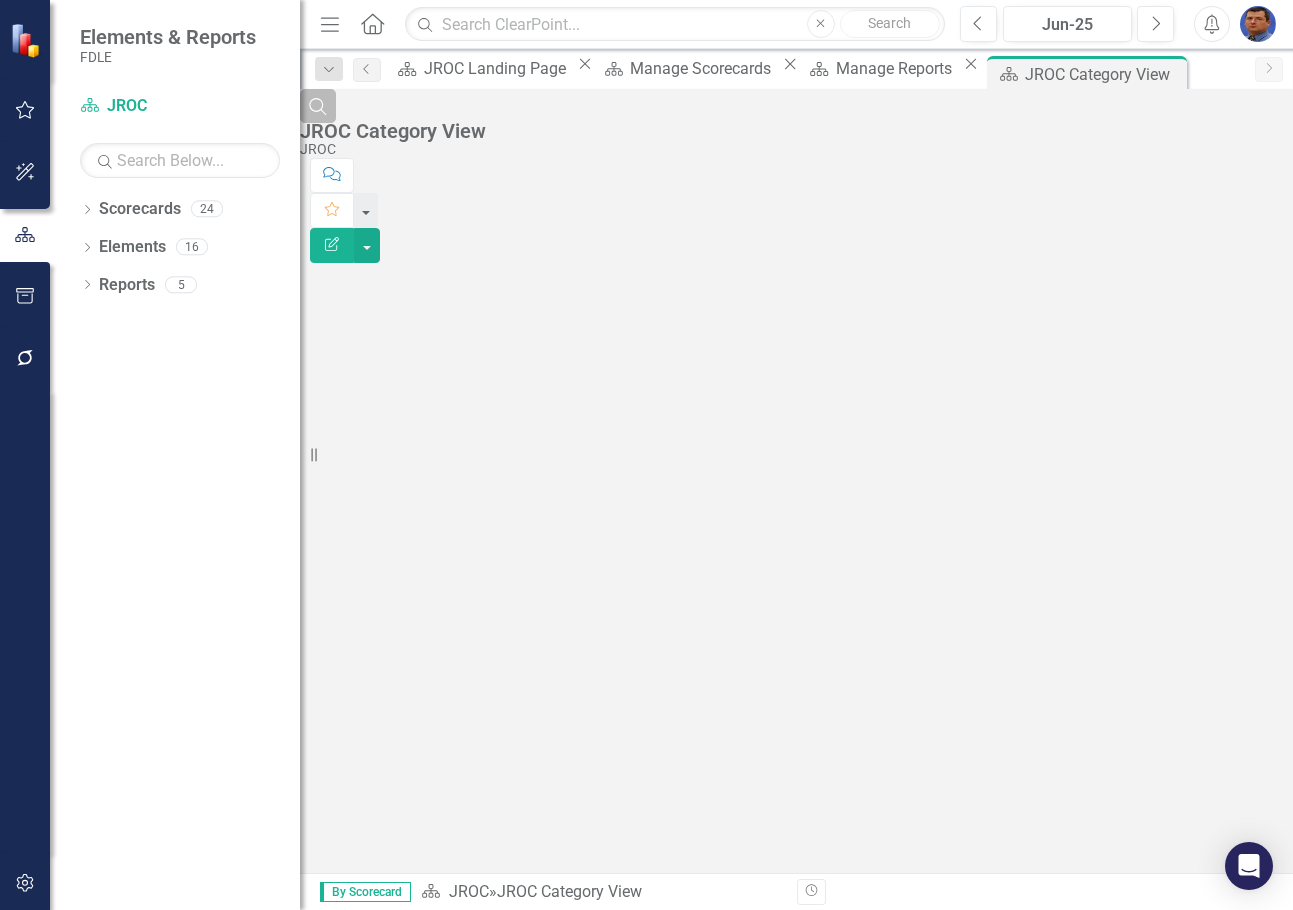 click on "Search" 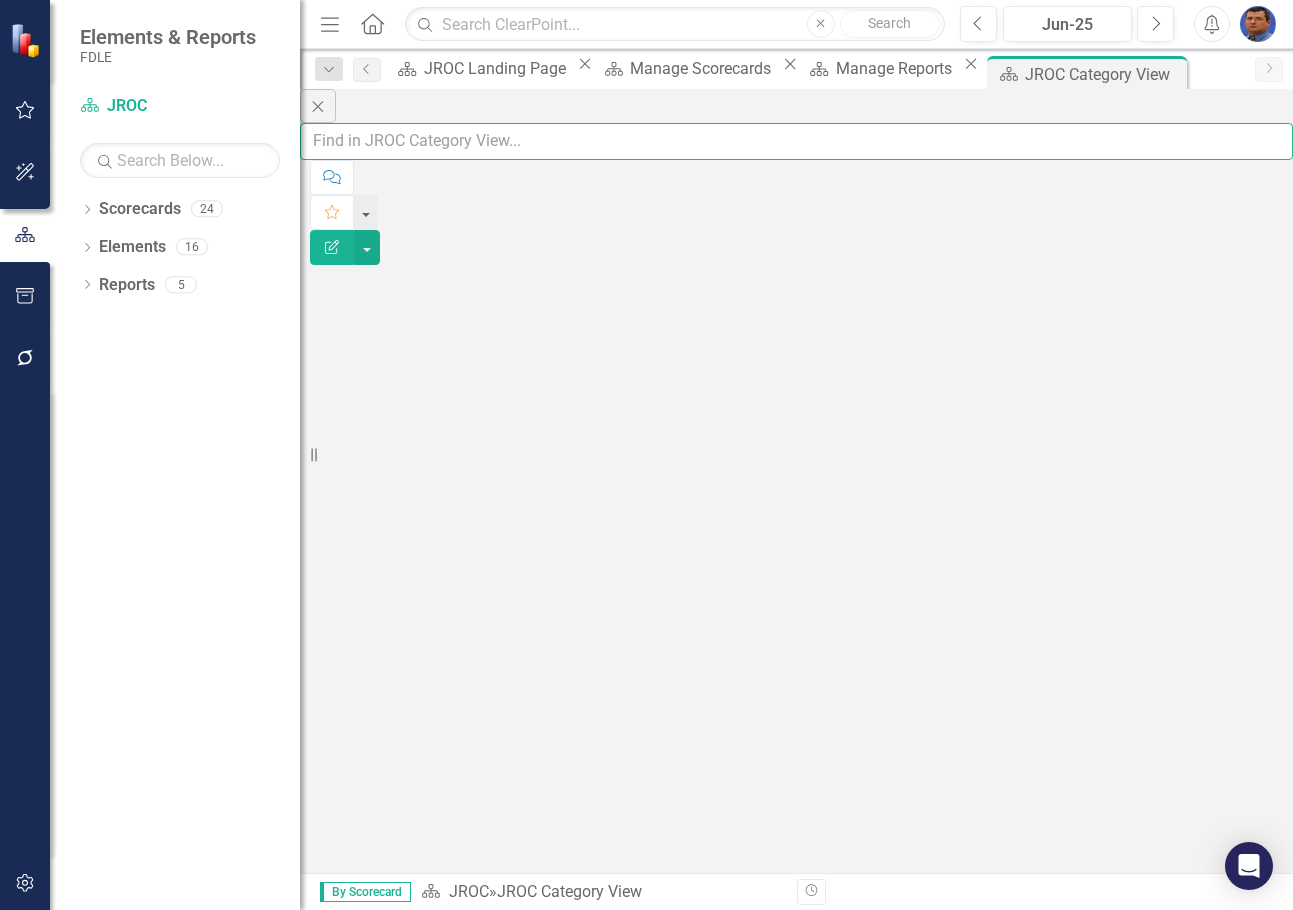 click at bounding box center [796, 141] 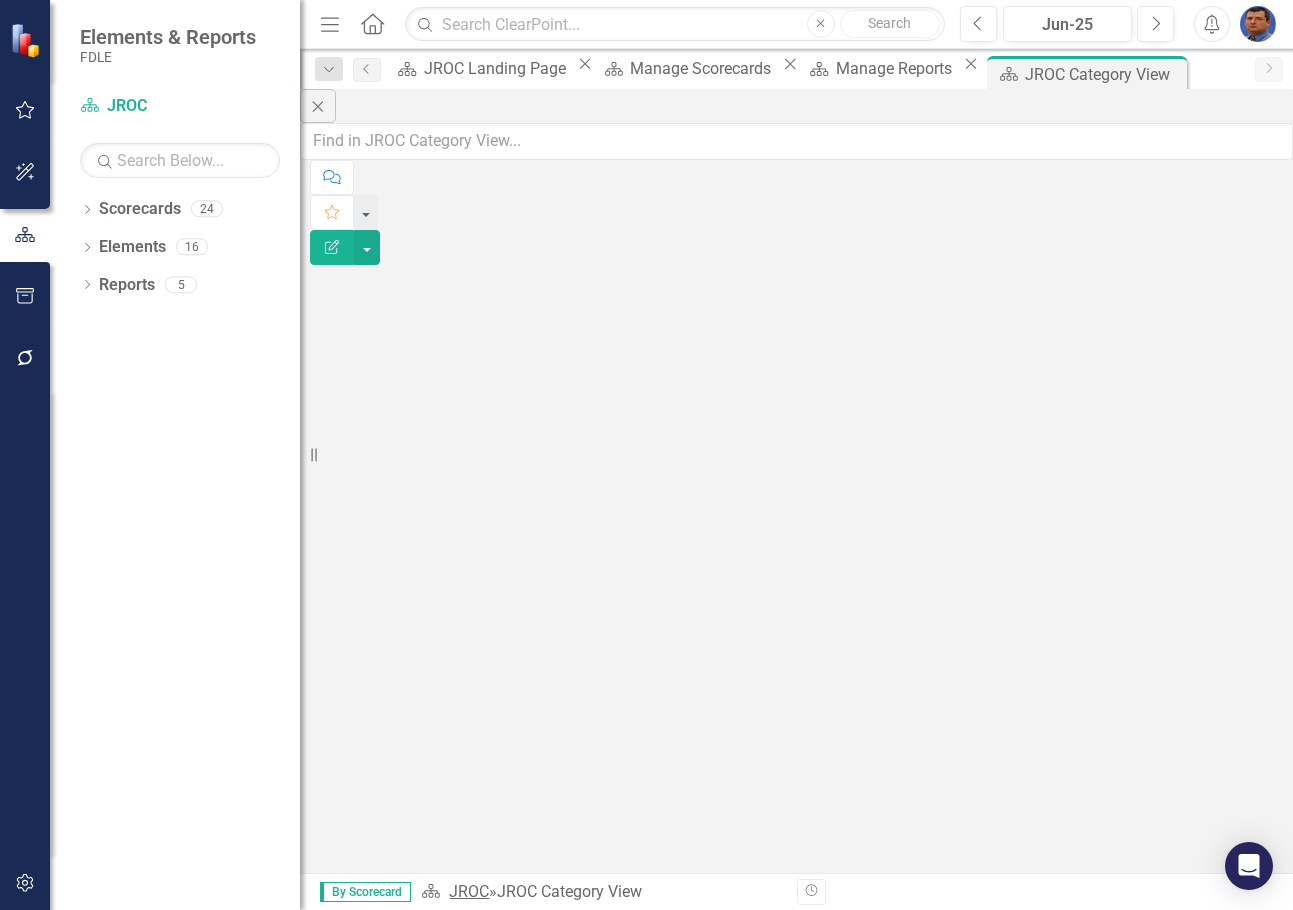 click on "JROC" at bounding box center [469, 891] 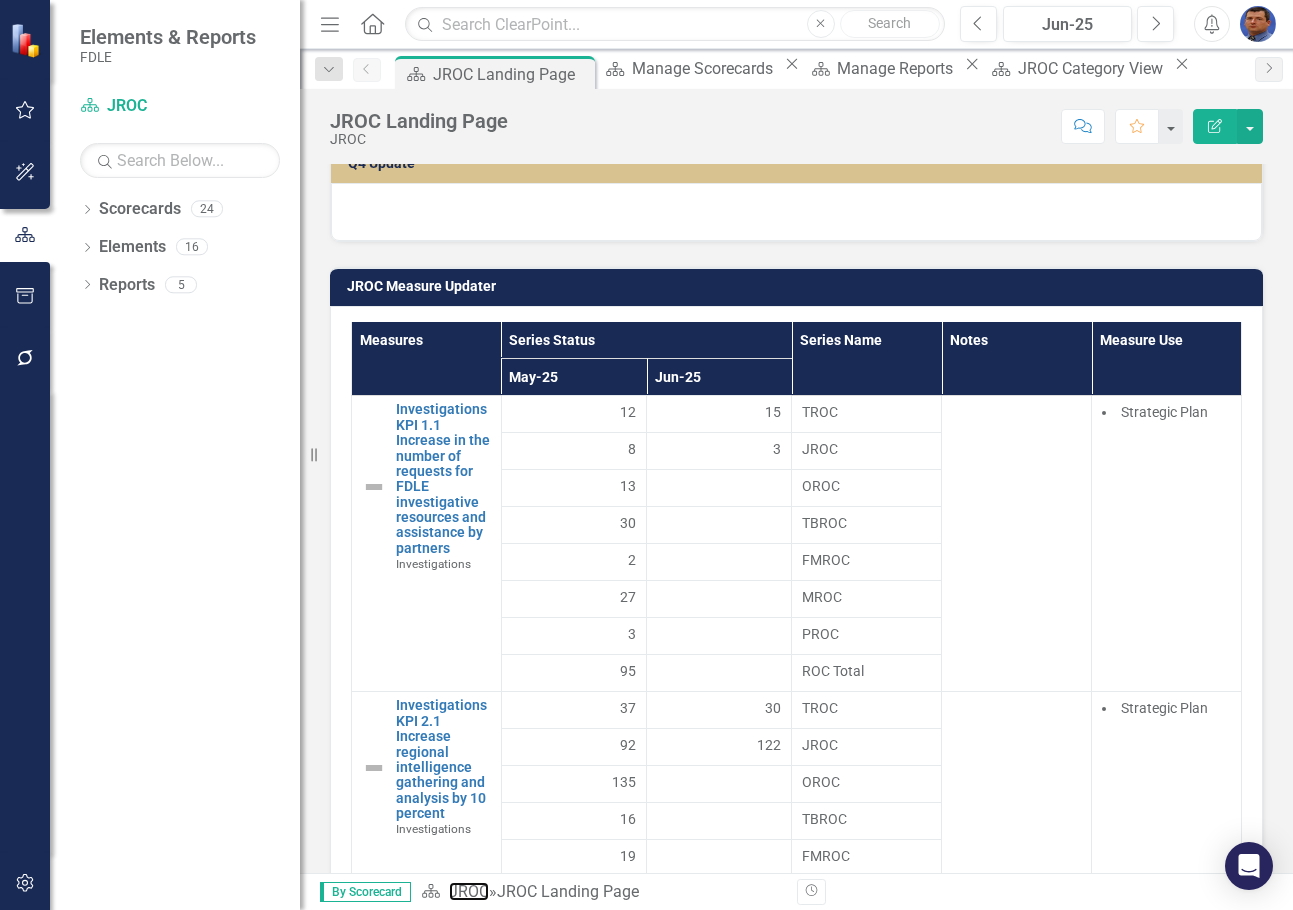 scroll, scrollTop: 2900, scrollLeft: 0, axis: vertical 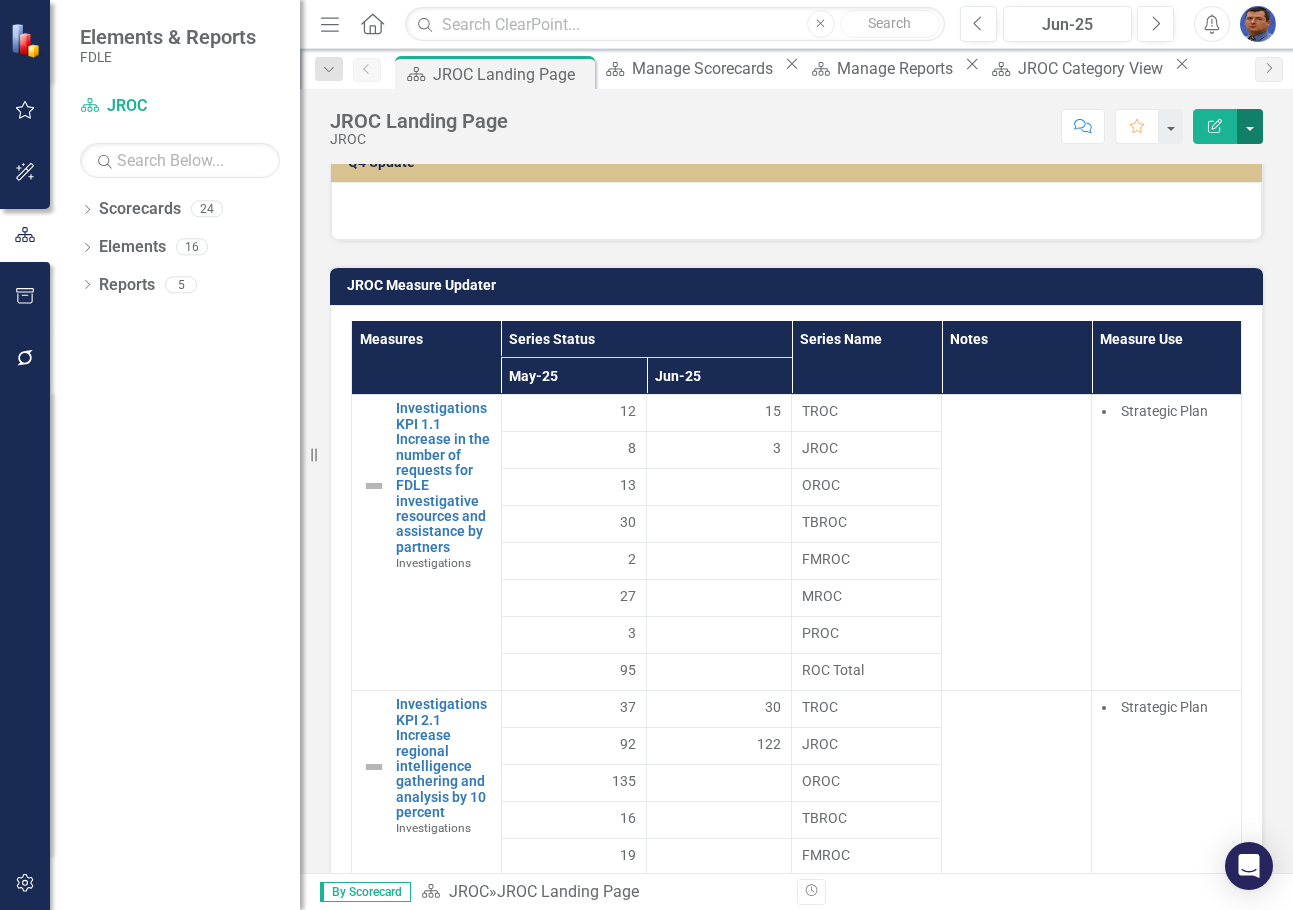 click at bounding box center [1250, 126] 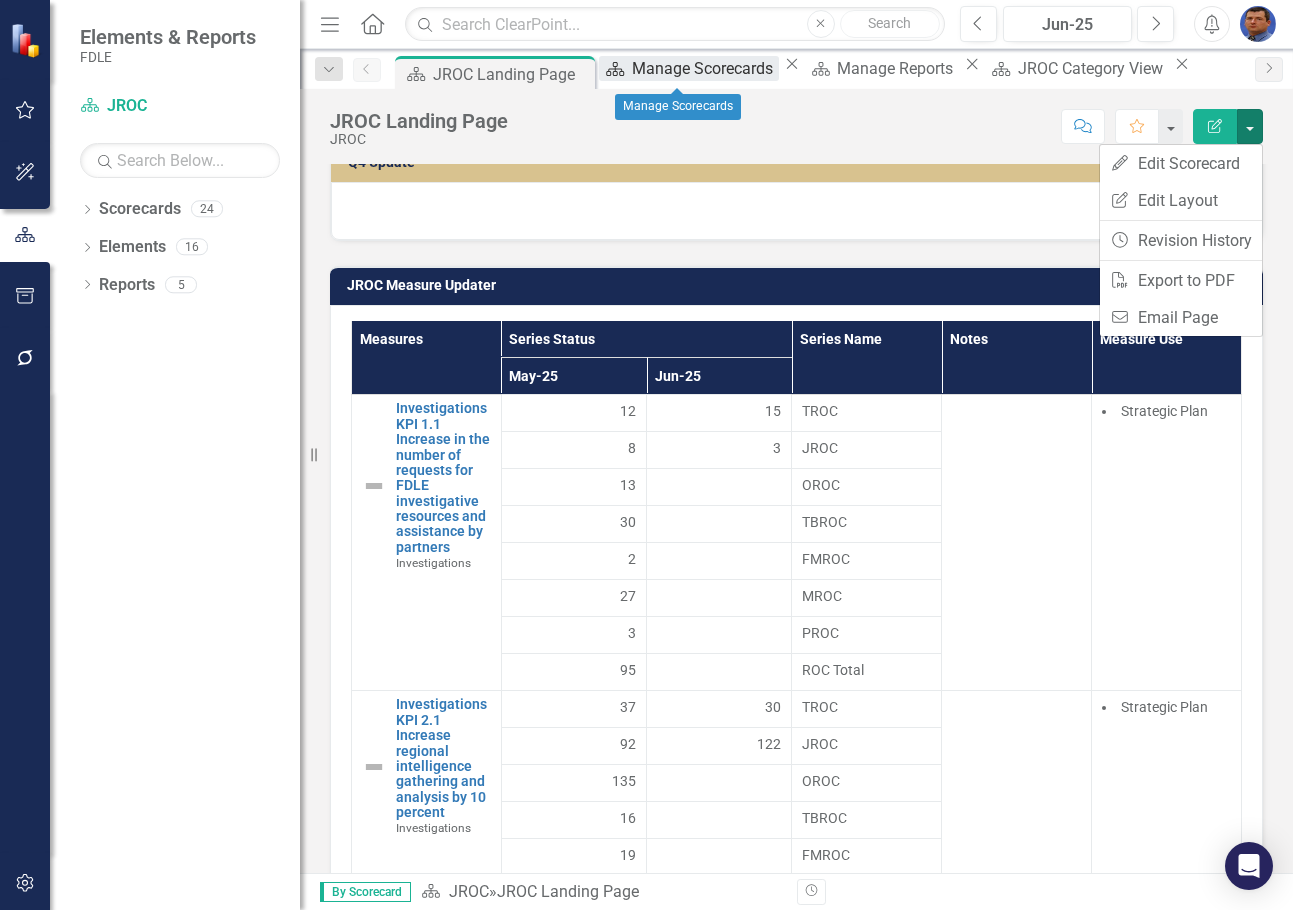 click on "Manage Scorecards" at bounding box center (705, 68) 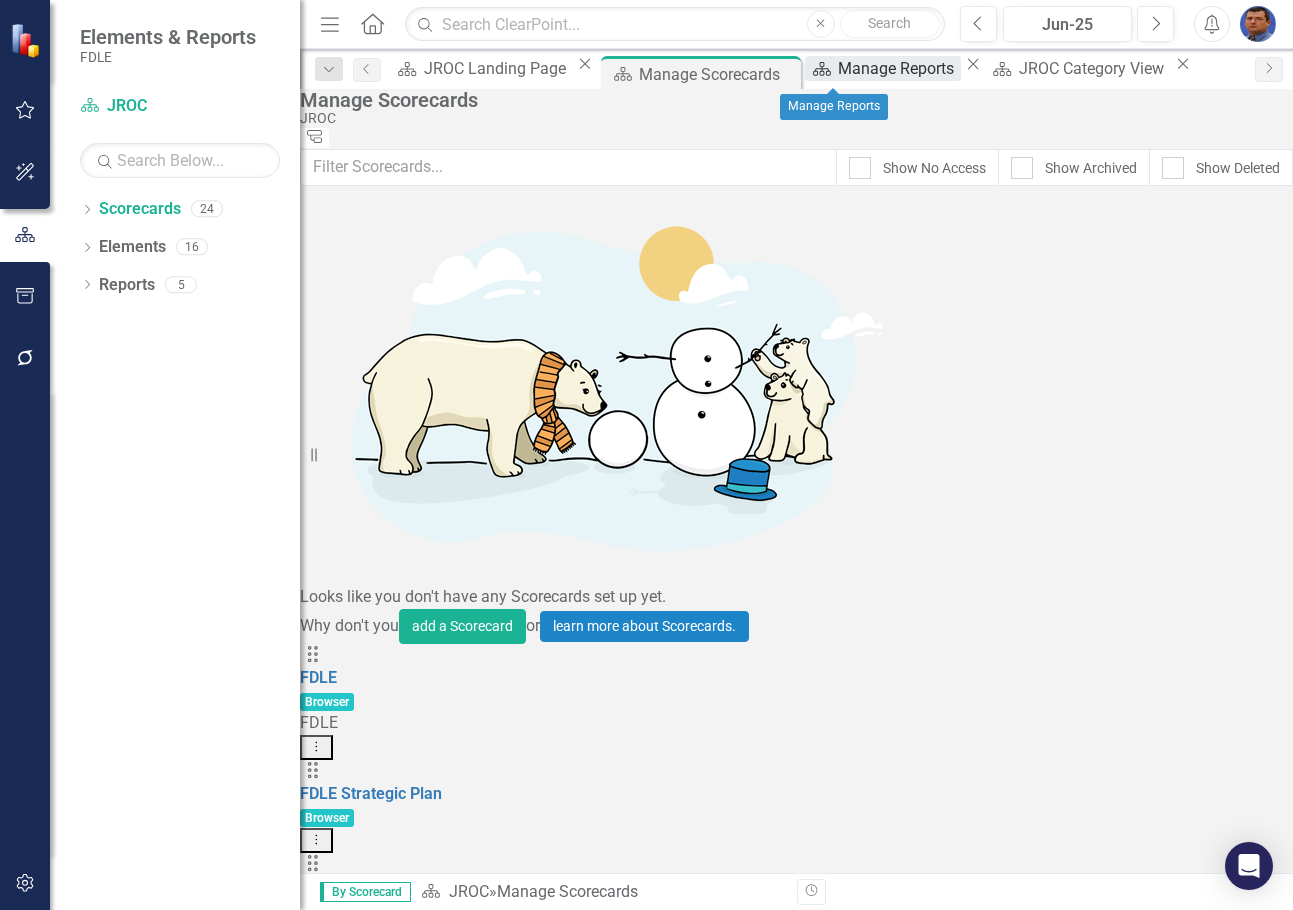 click on "Manage Reports" at bounding box center [899, 68] 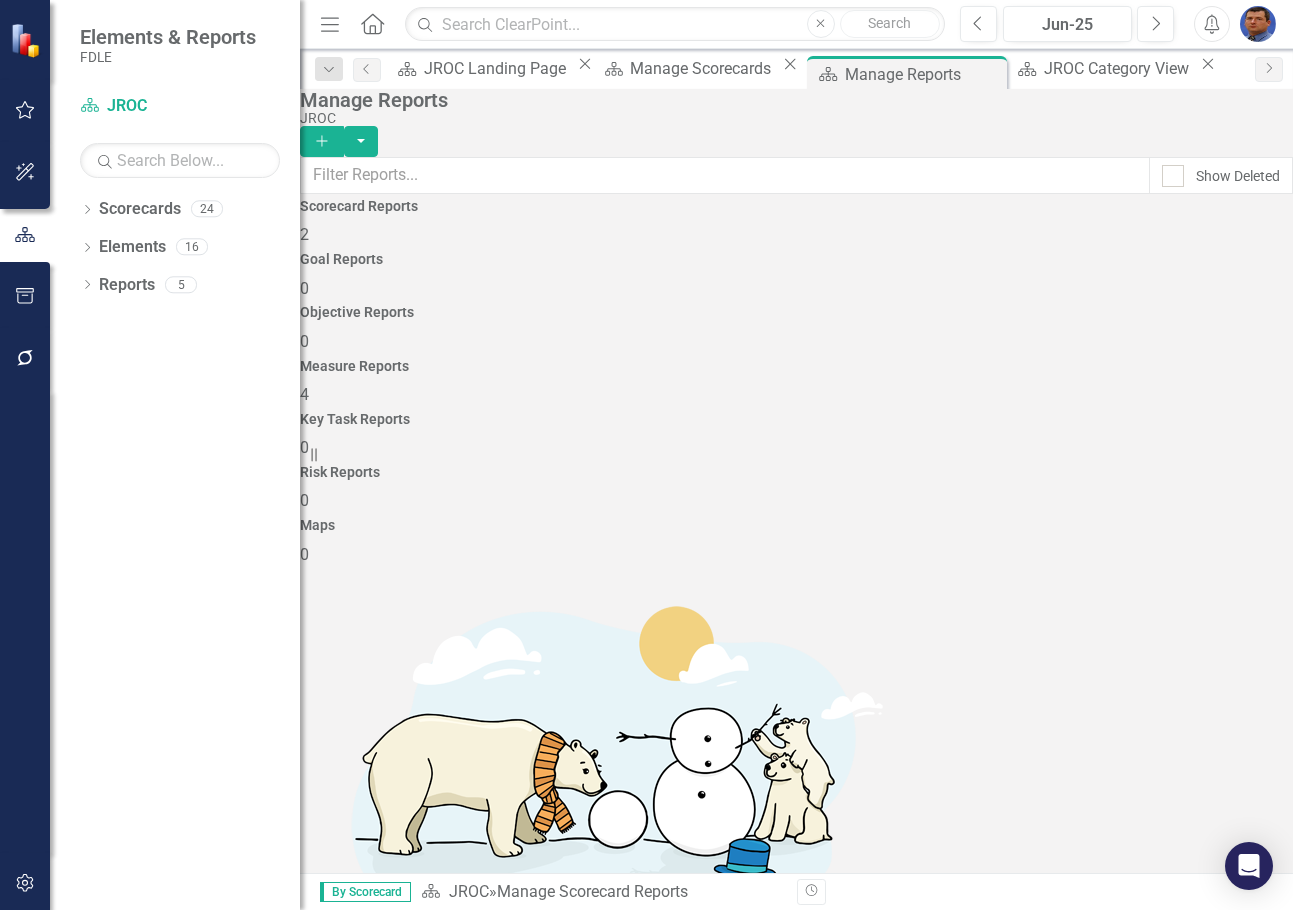 click on "JROC Category View" at bounding box center [374, 1125] 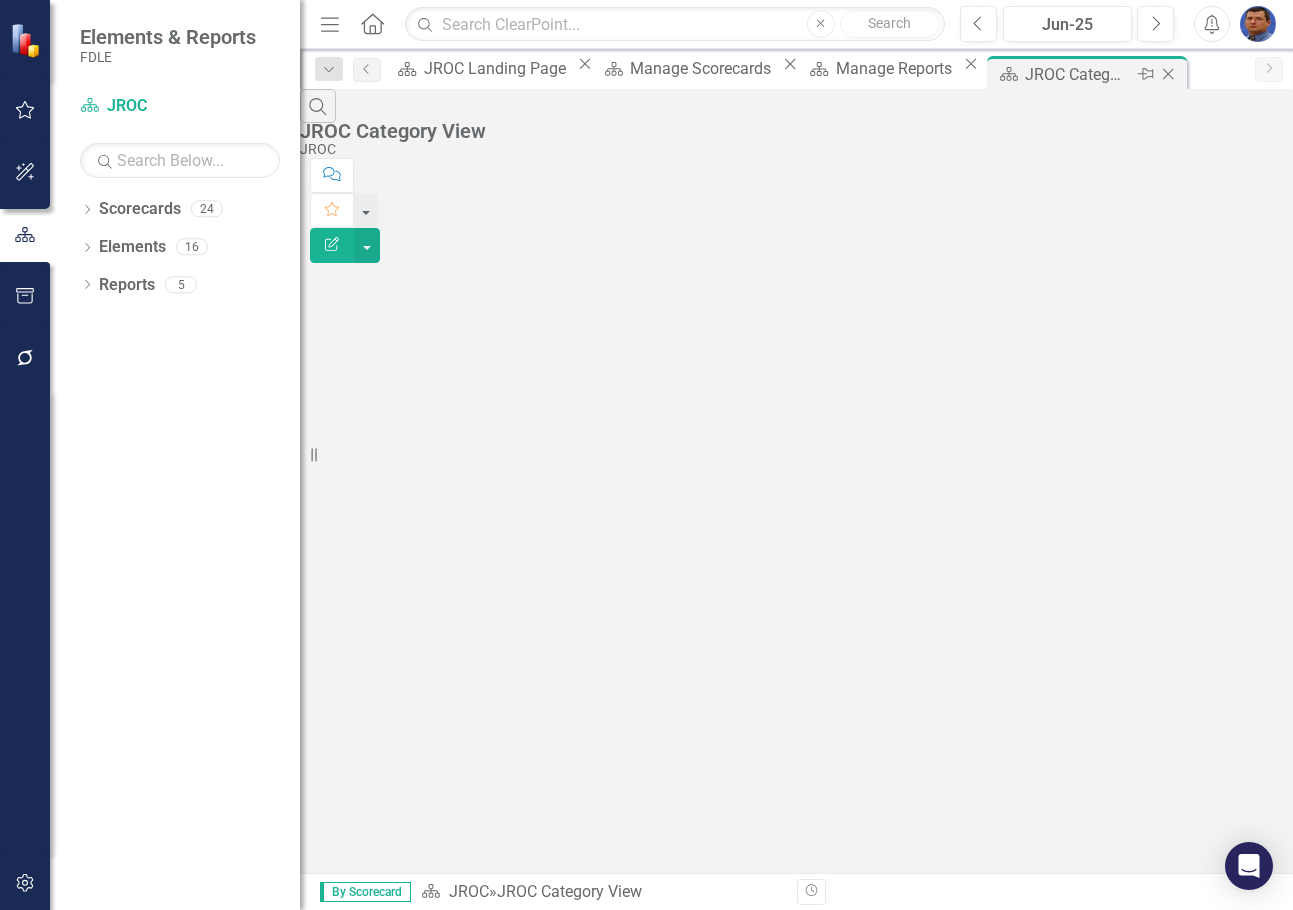 click on "JROC Category View" at bounding box center (1078, 74) 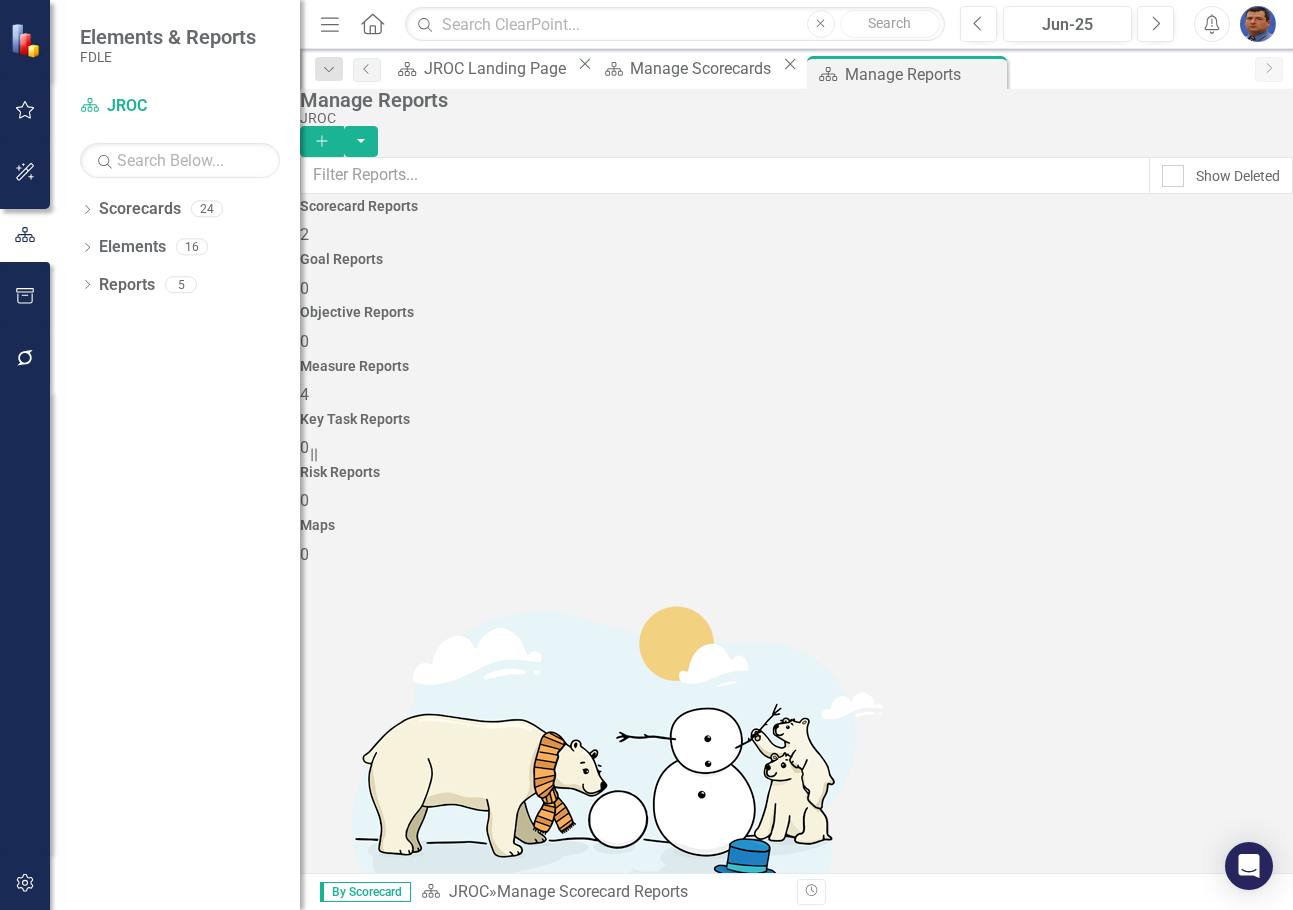 click on "Scorecard Reports" at bounding box center [796, 206] 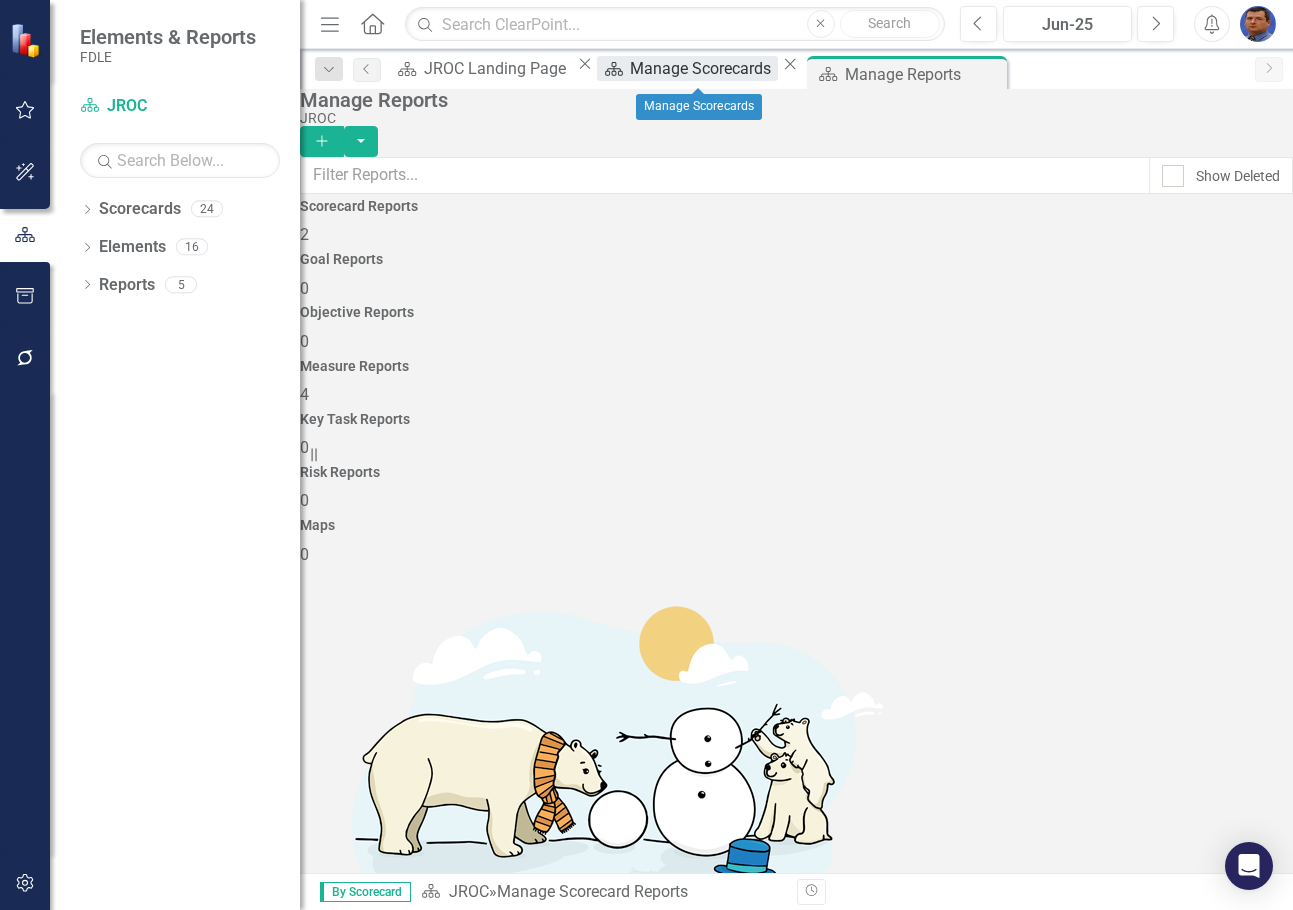 click on "Manage Scorecards" at bounding box center [703, 68] 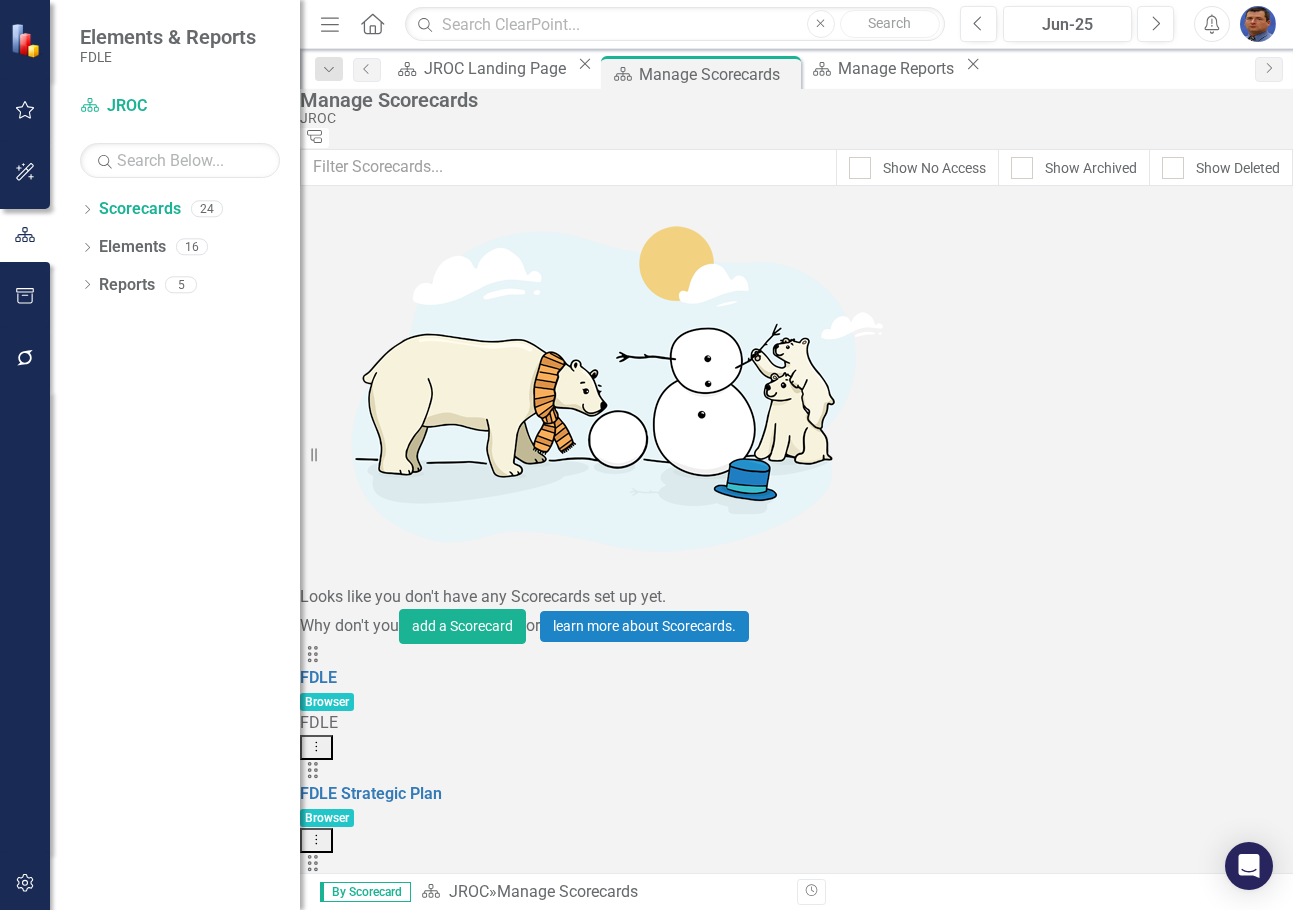 scroll, scrollTop: 100, scrollLeft: 0, axis: vertical 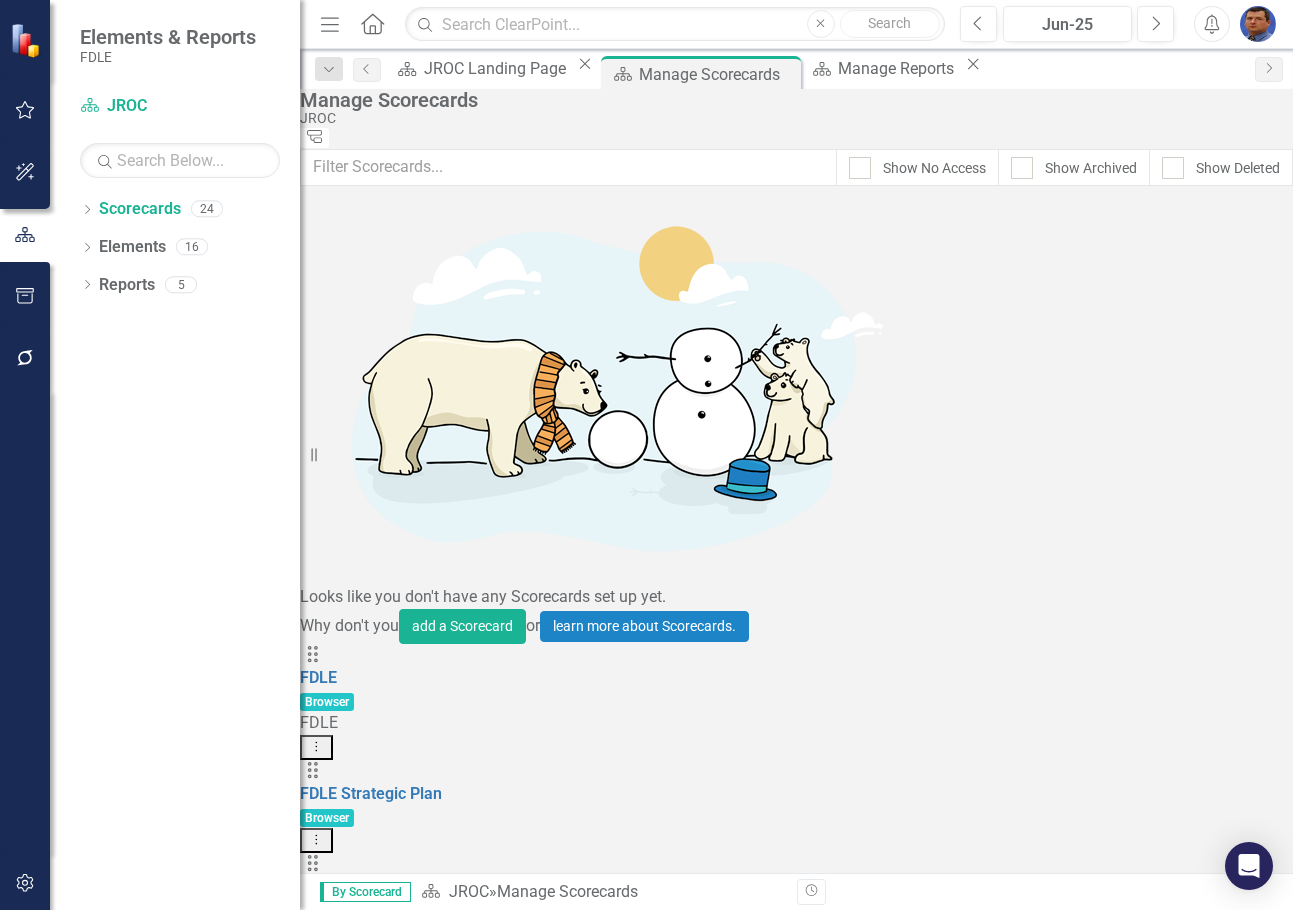 click on "JROC" at bounding box center [320, 1281] 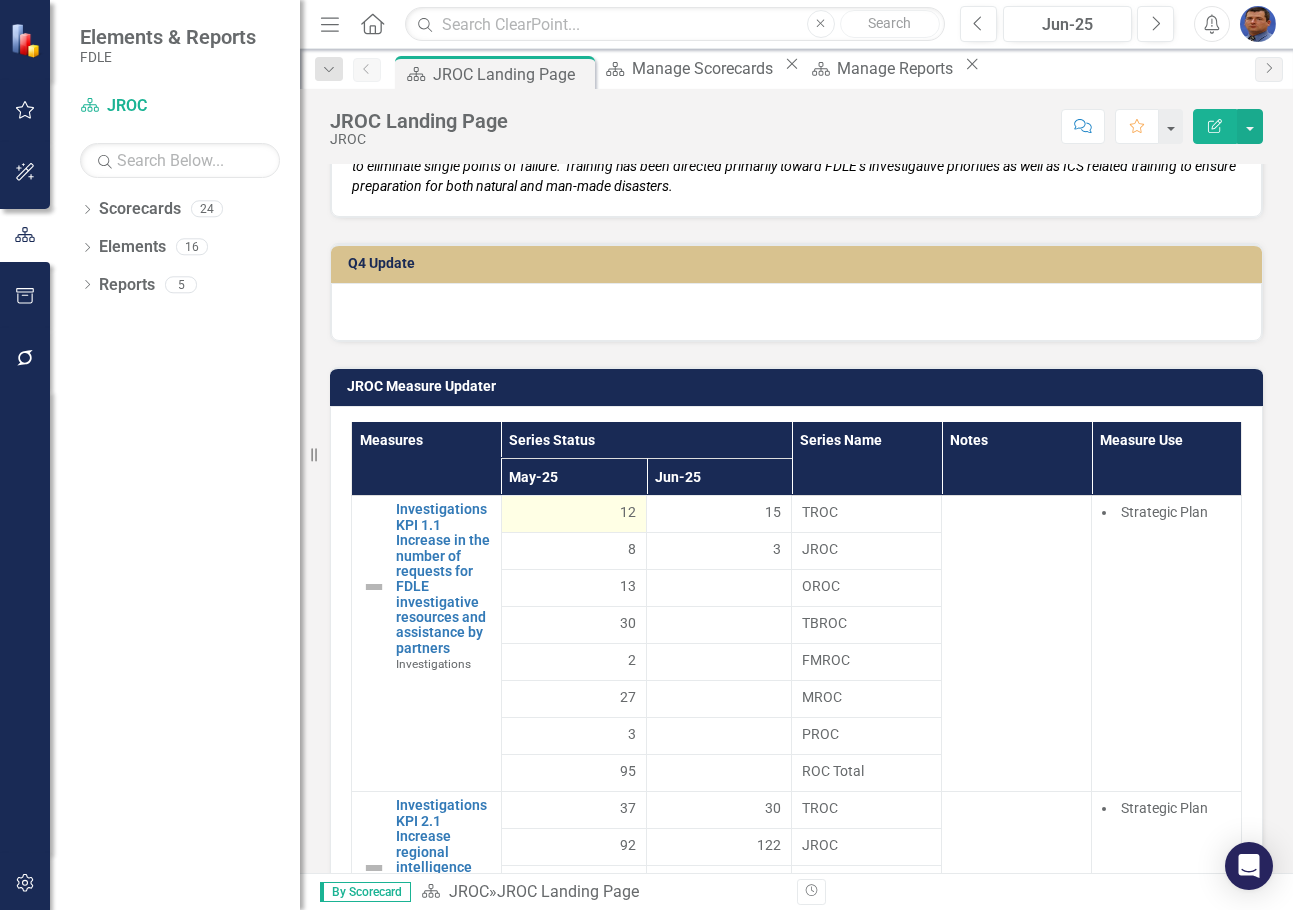 scroll, scrollTop: 2800, scrollLeft: 0, axis: vertical 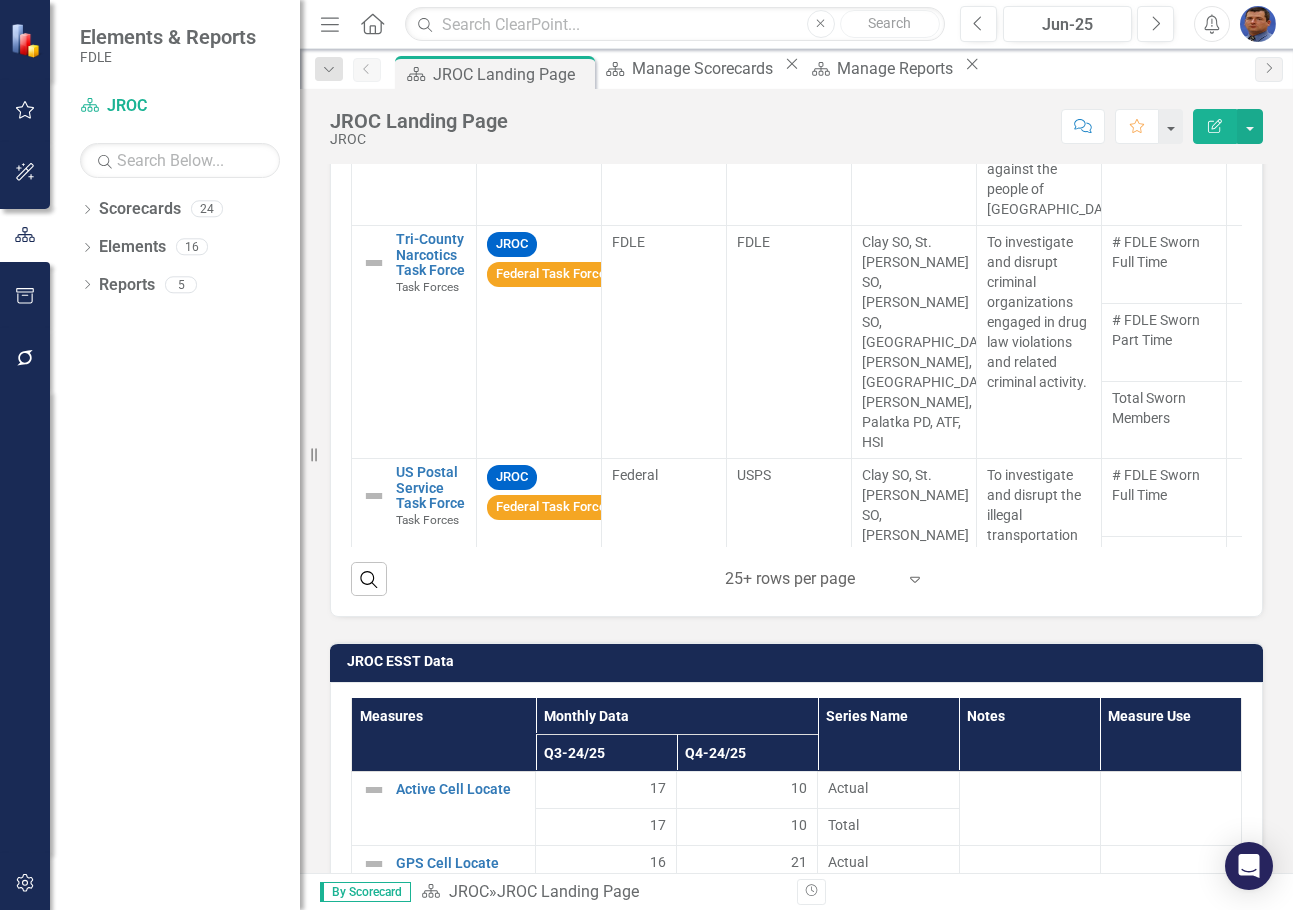 click on "Home" 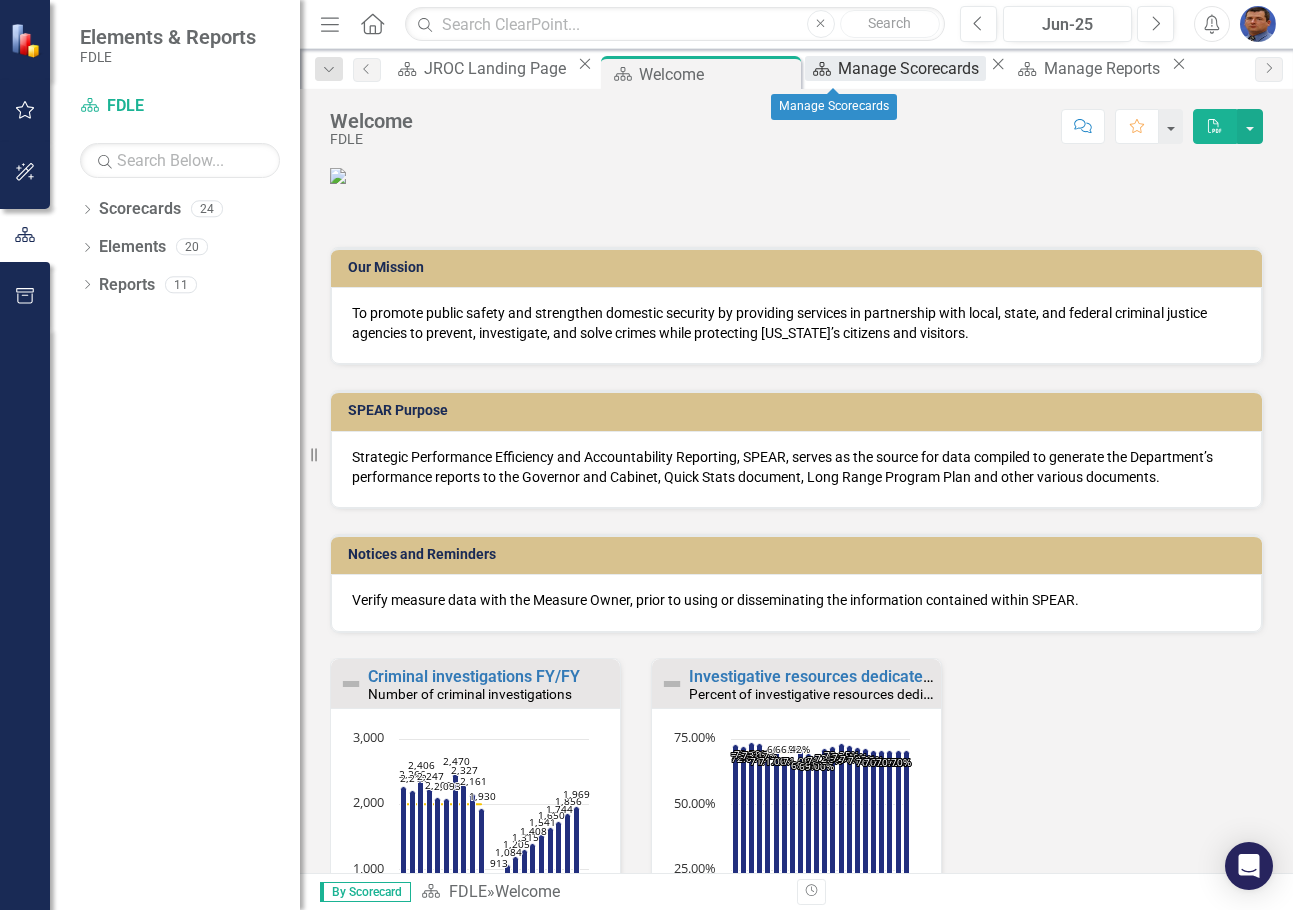 click on "Manage Scorecards" at bounding box center [911, 68] 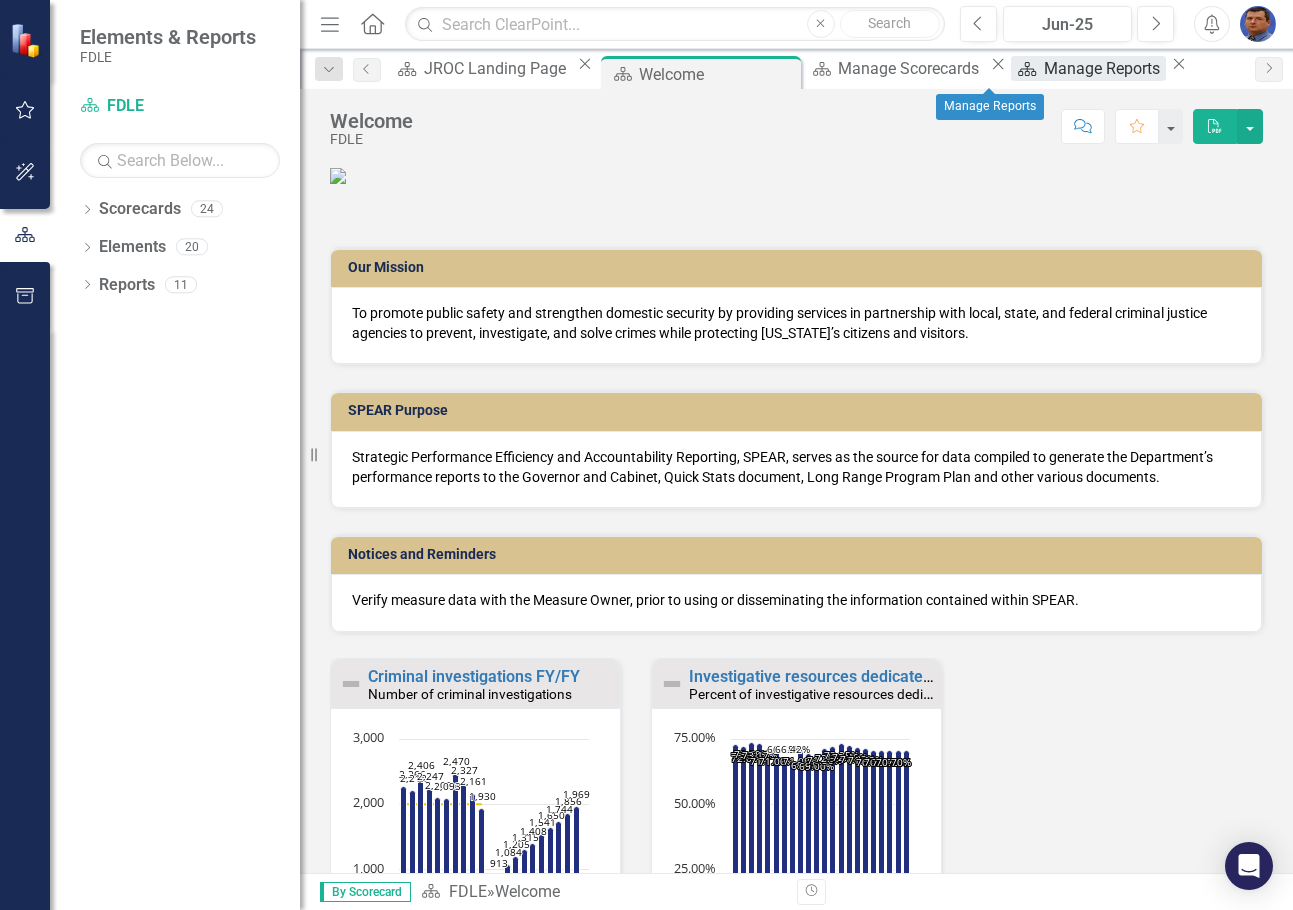 click on "Manage Reports" at bounding box center [1105, 68] 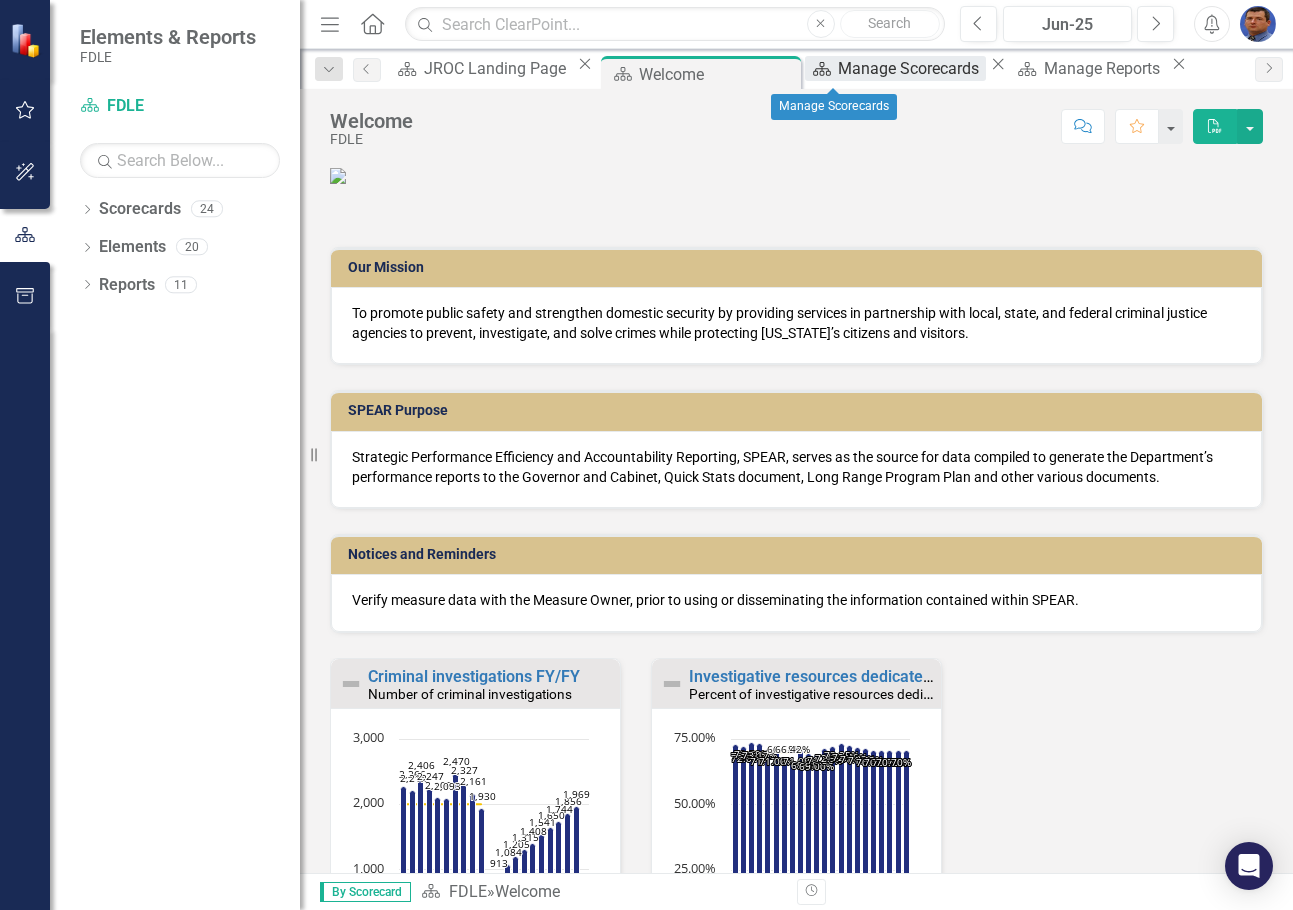 click on "Manage Scorecards" at bounding box center [911, 68] 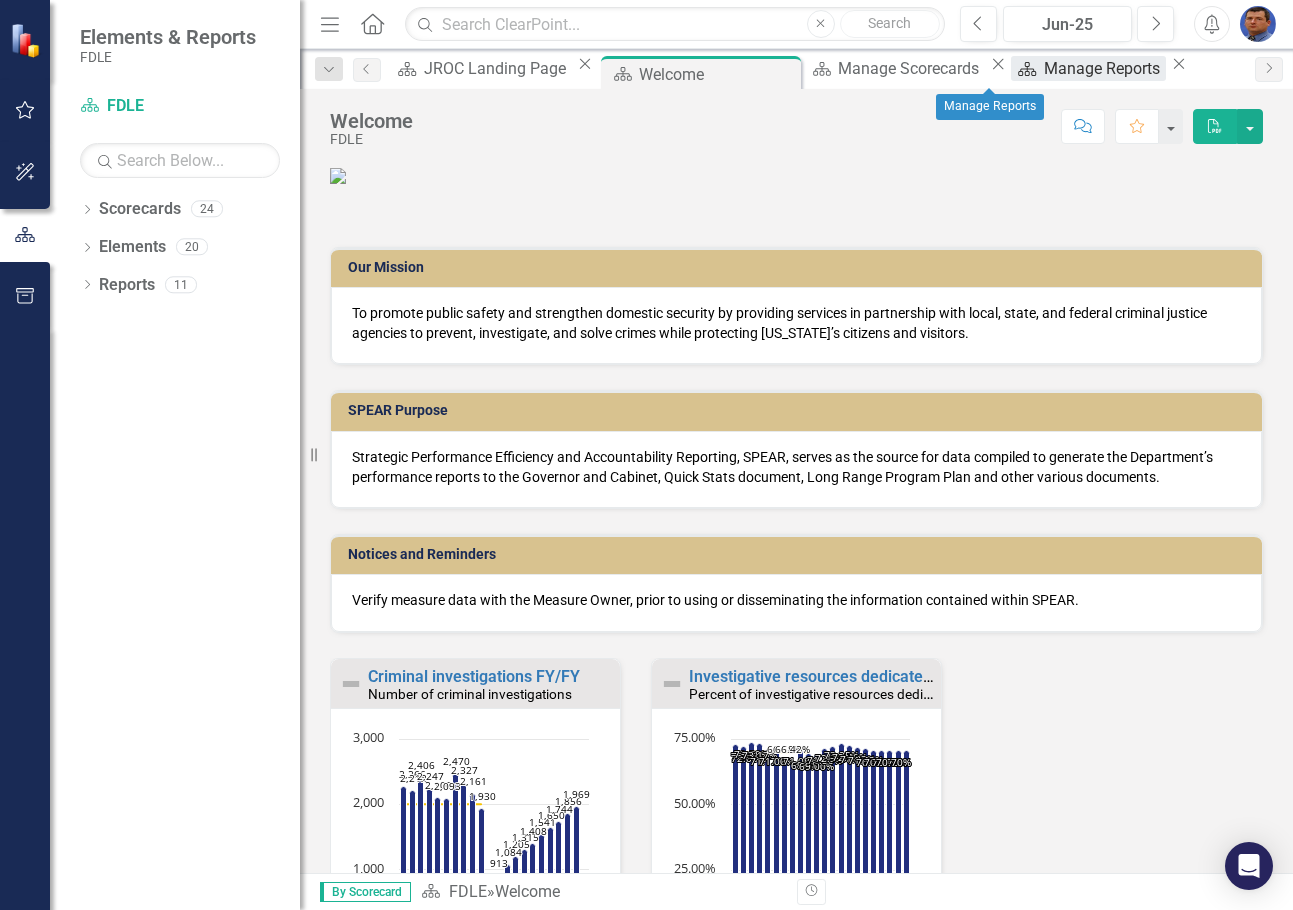 click on "Manage Reports" at bounding box center (1105, 68) 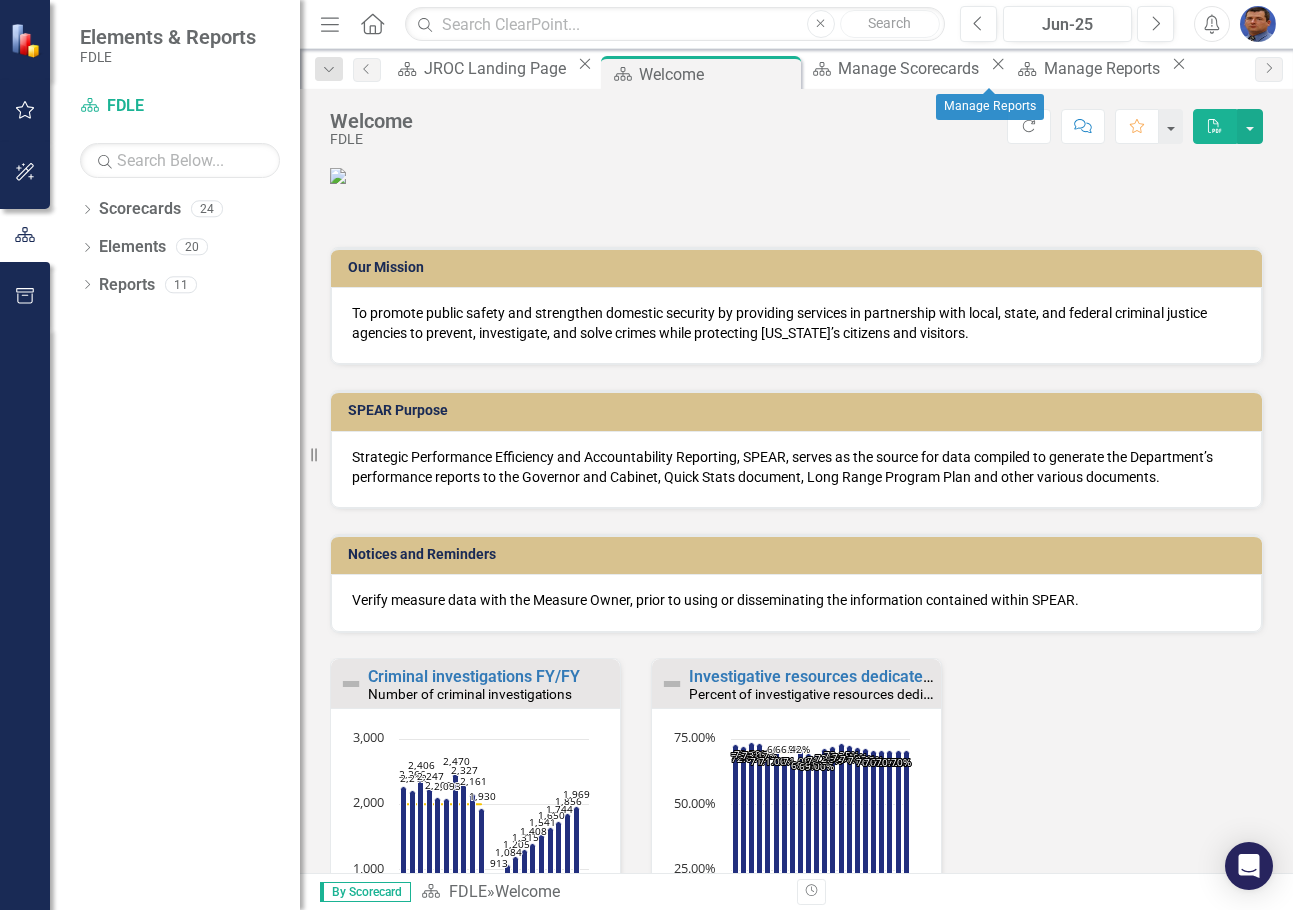 click on "Close" 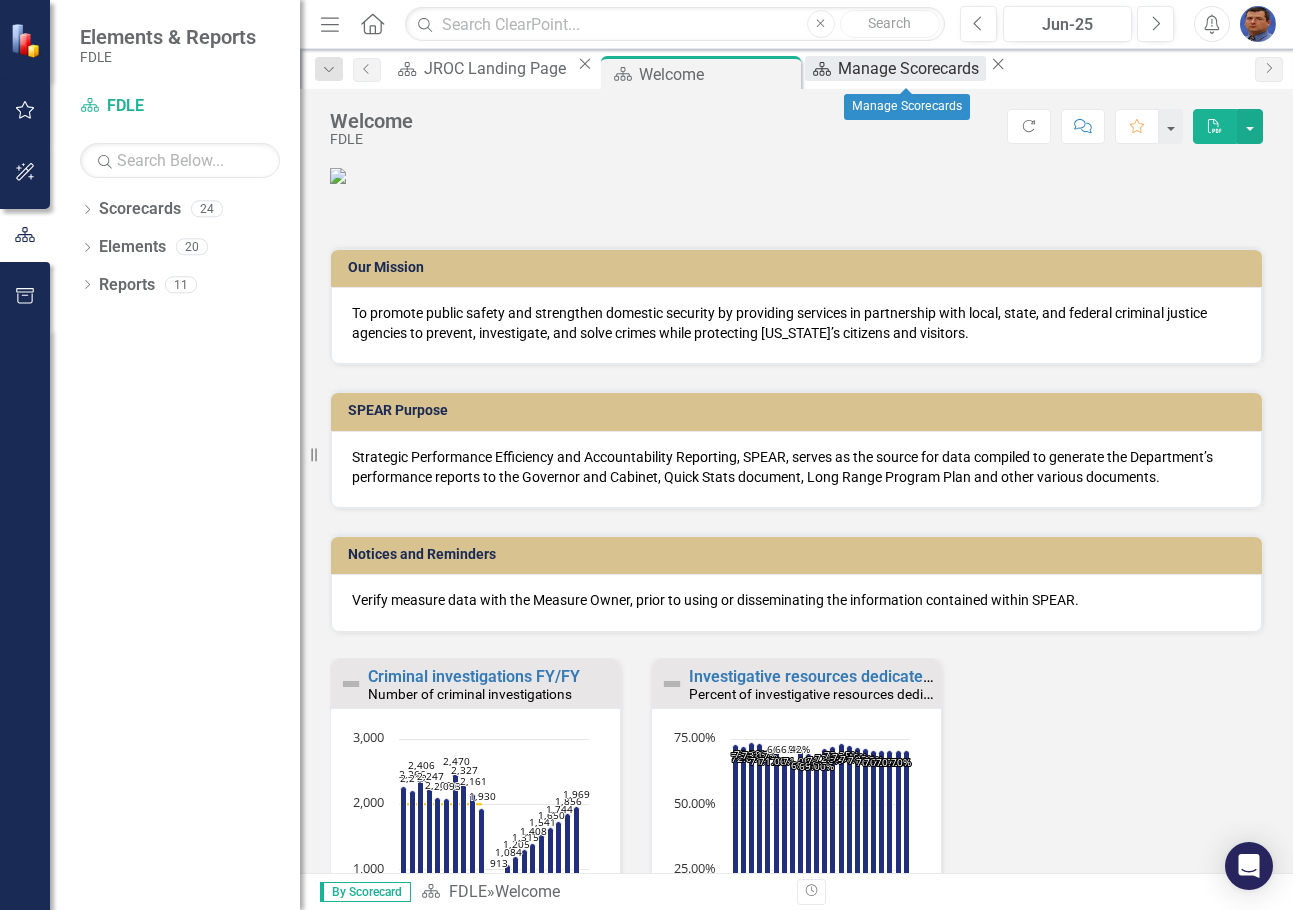 click on "Manage Scorecards" at bounding box center (911, 68) 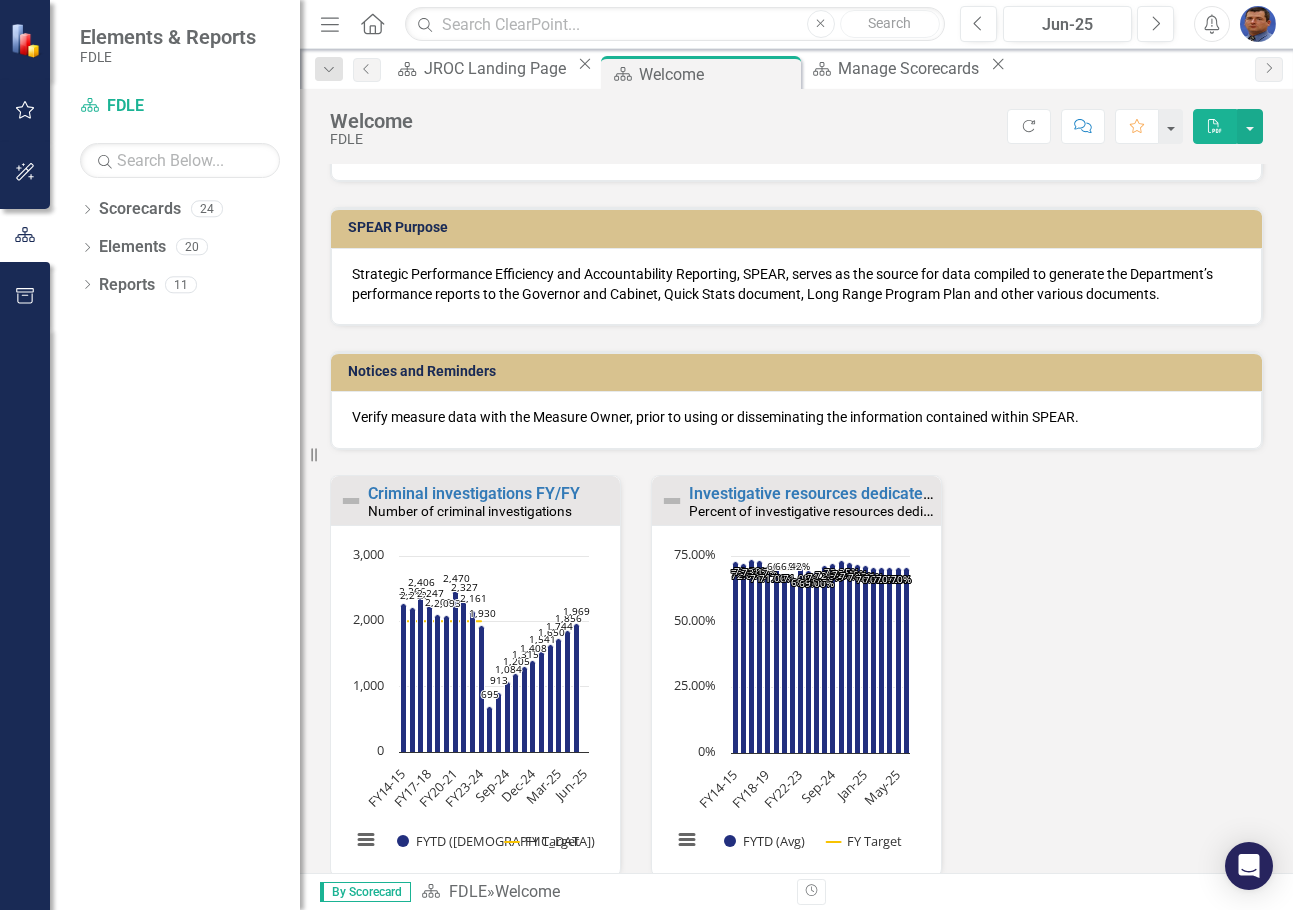 scroll, scrollTop: 200, scrollLeft: 0, axis: vertical 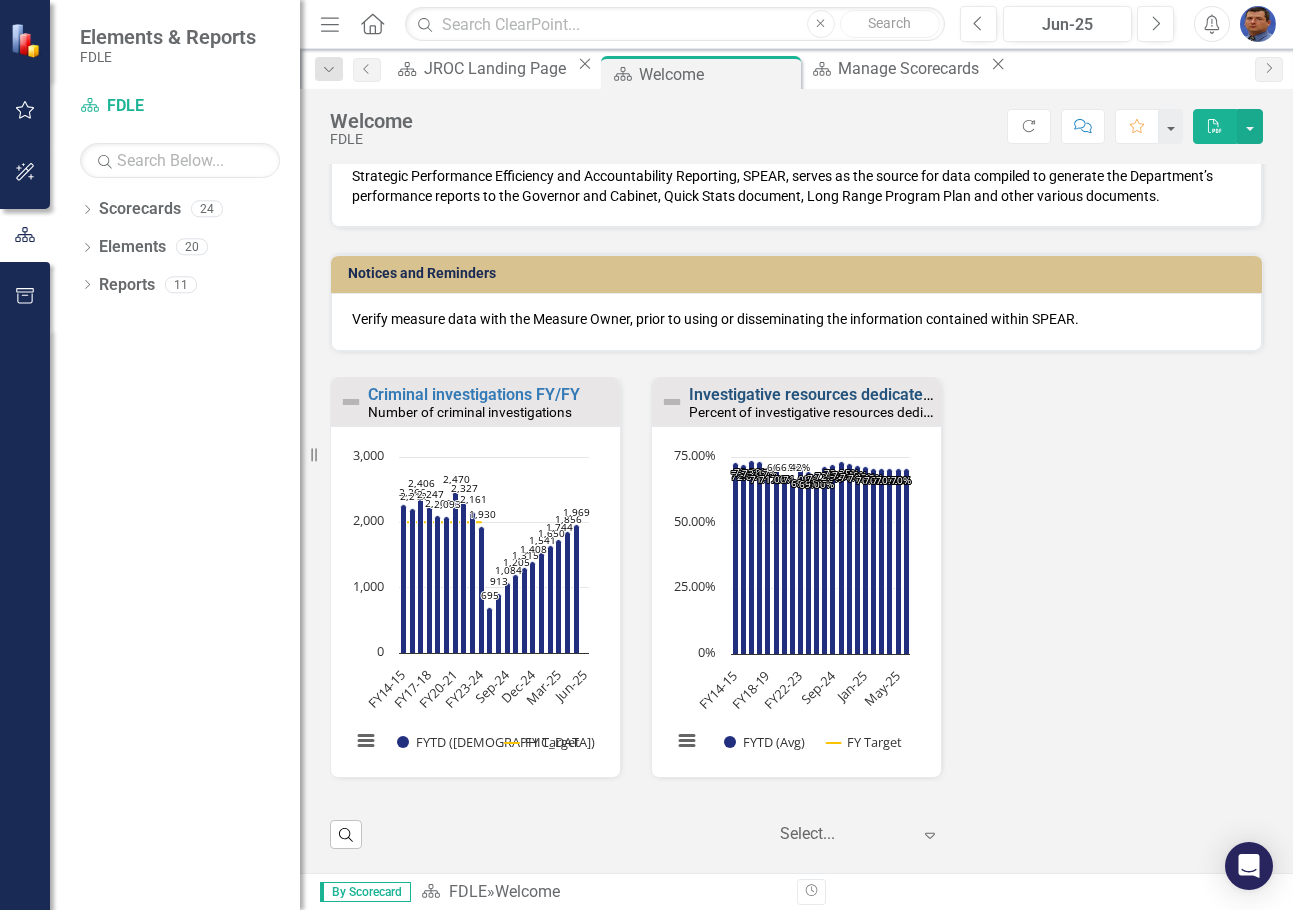 click on "Investigative resources dedicated to conducting major investigations FY/FY" at bounding box center (960, 394) 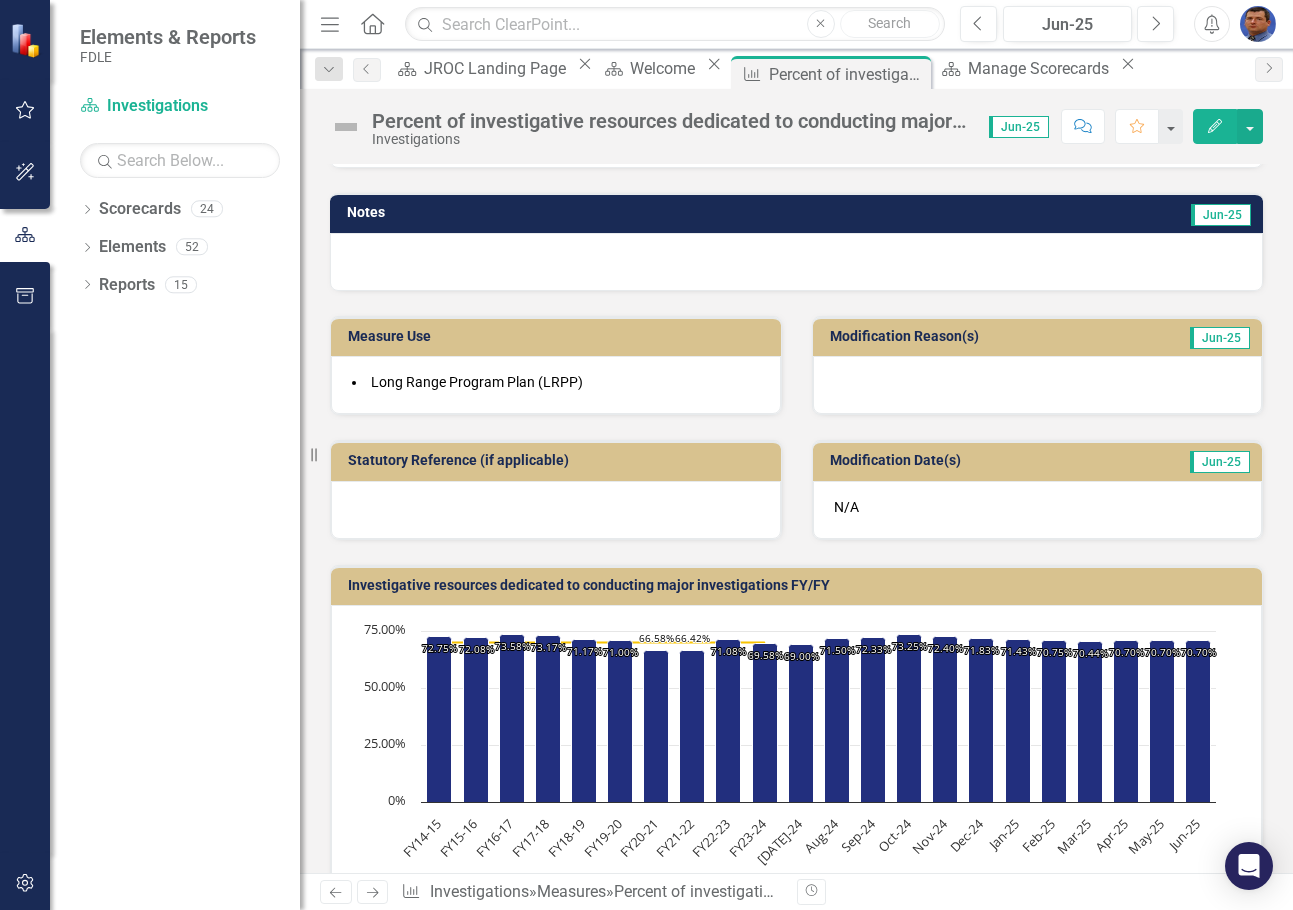 scroll, scrollTop: 1810, scrollLeft: 0, axis: vertical 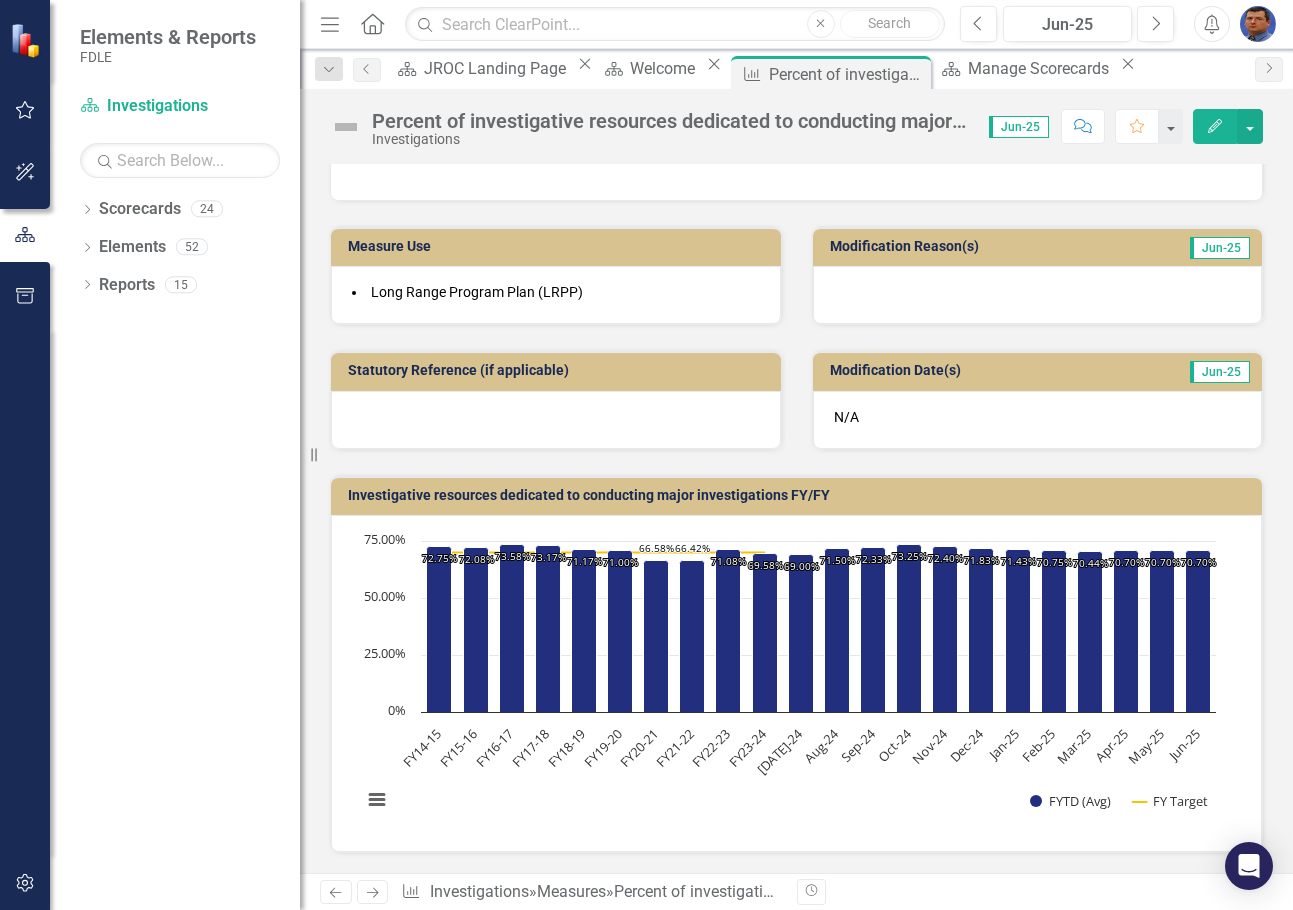 click on "Next" 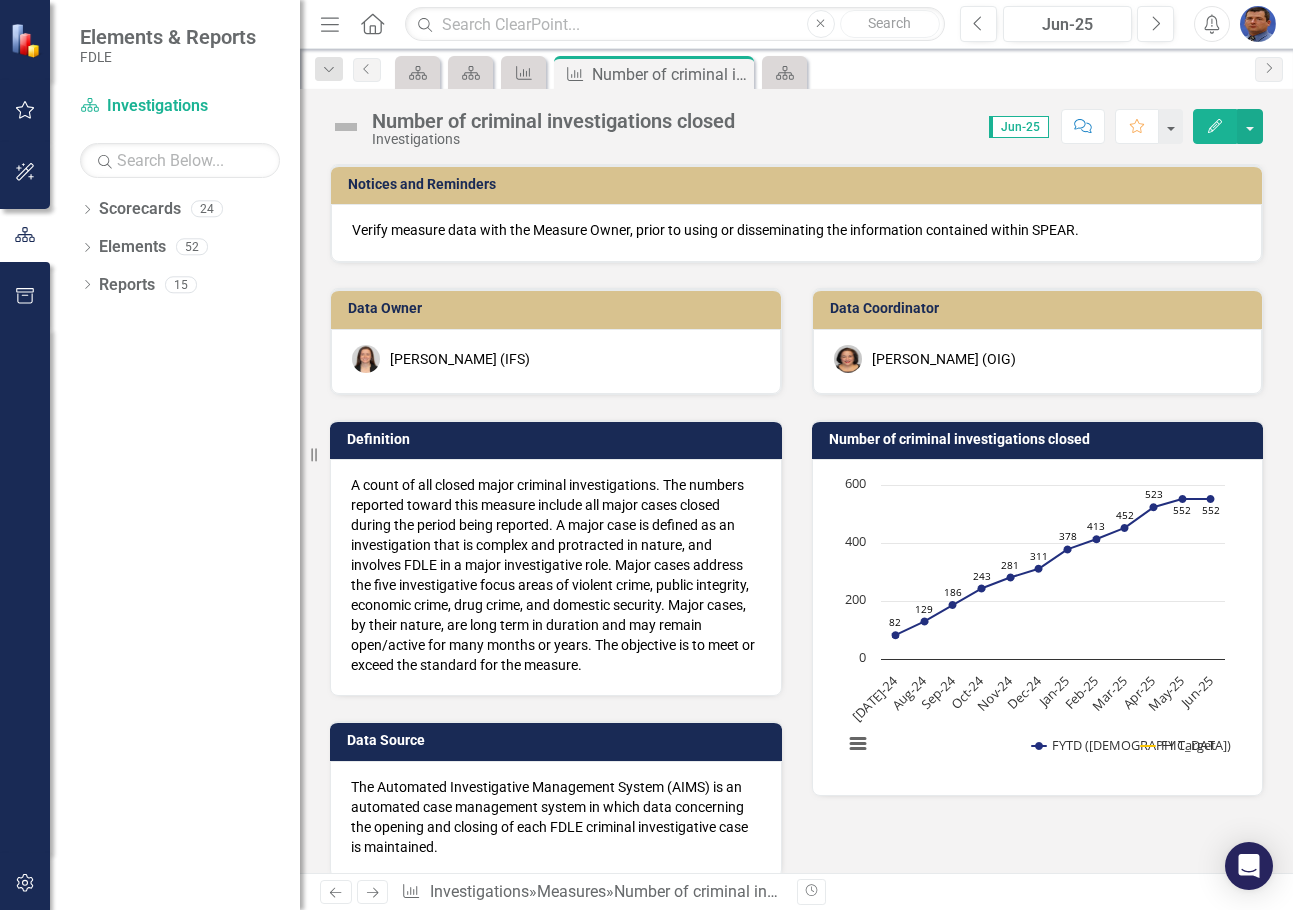 click on "Next" 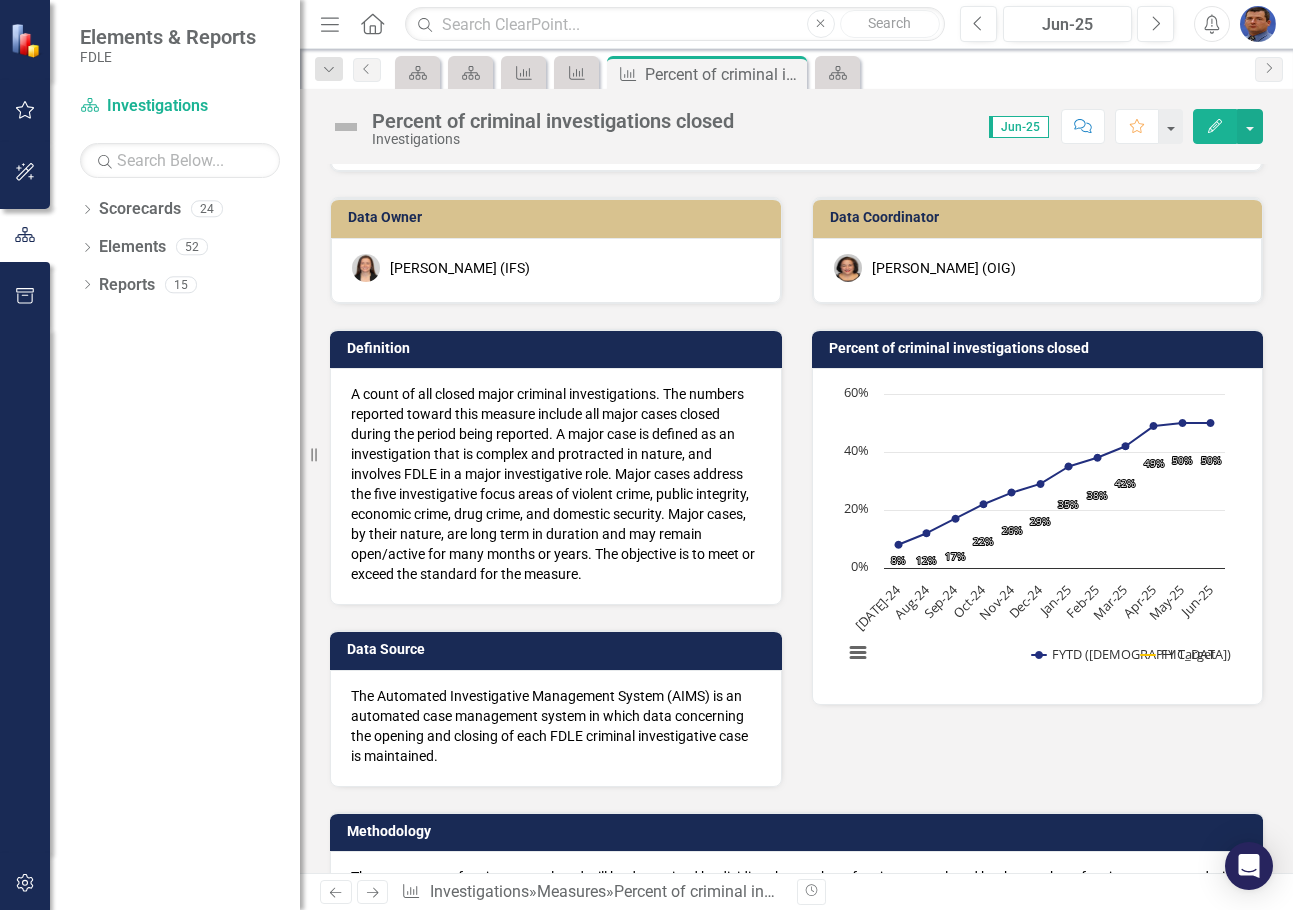scroll, scrollTop: 200, scrollLeft: 0, axis: vertical 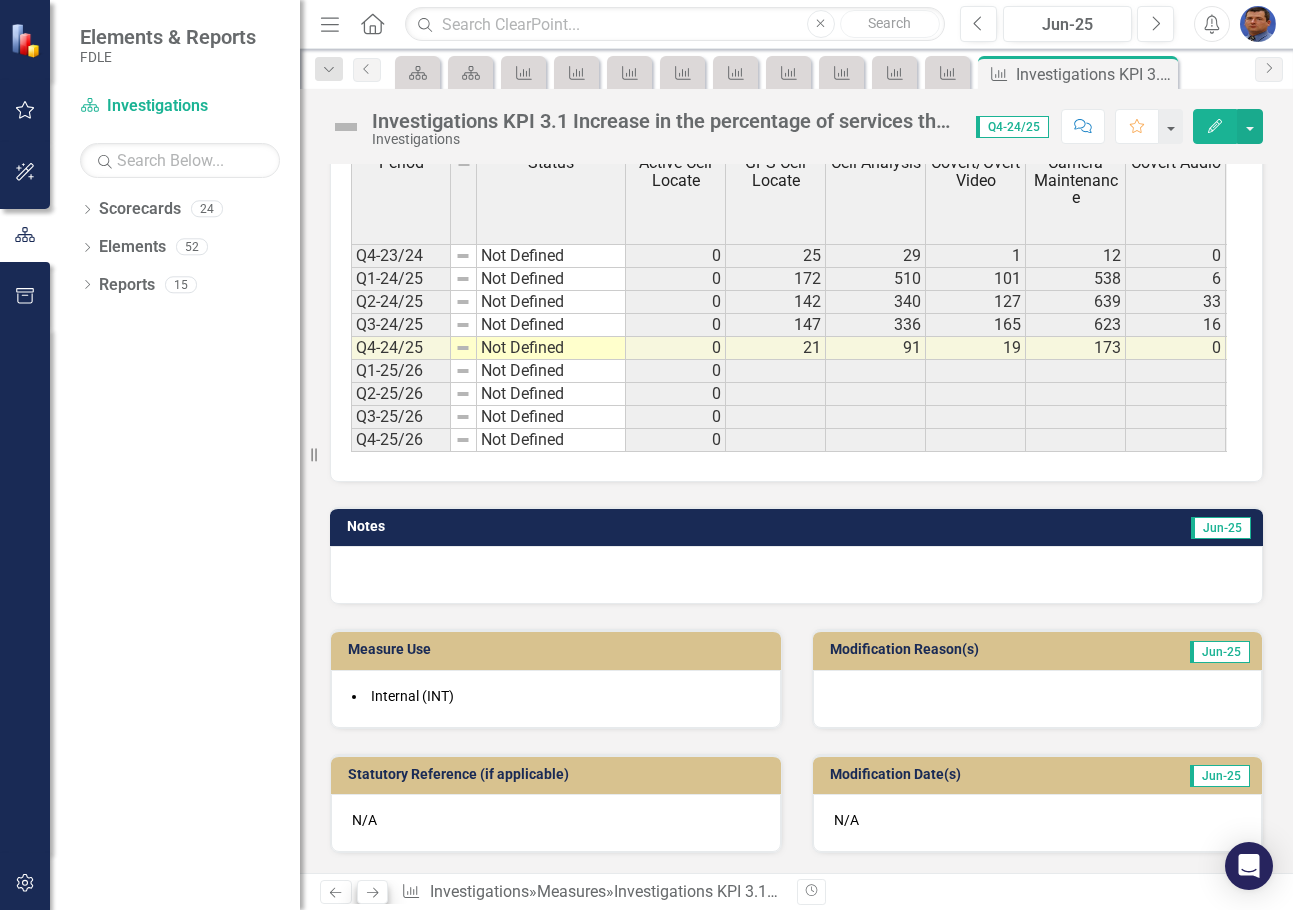 click on "Next" 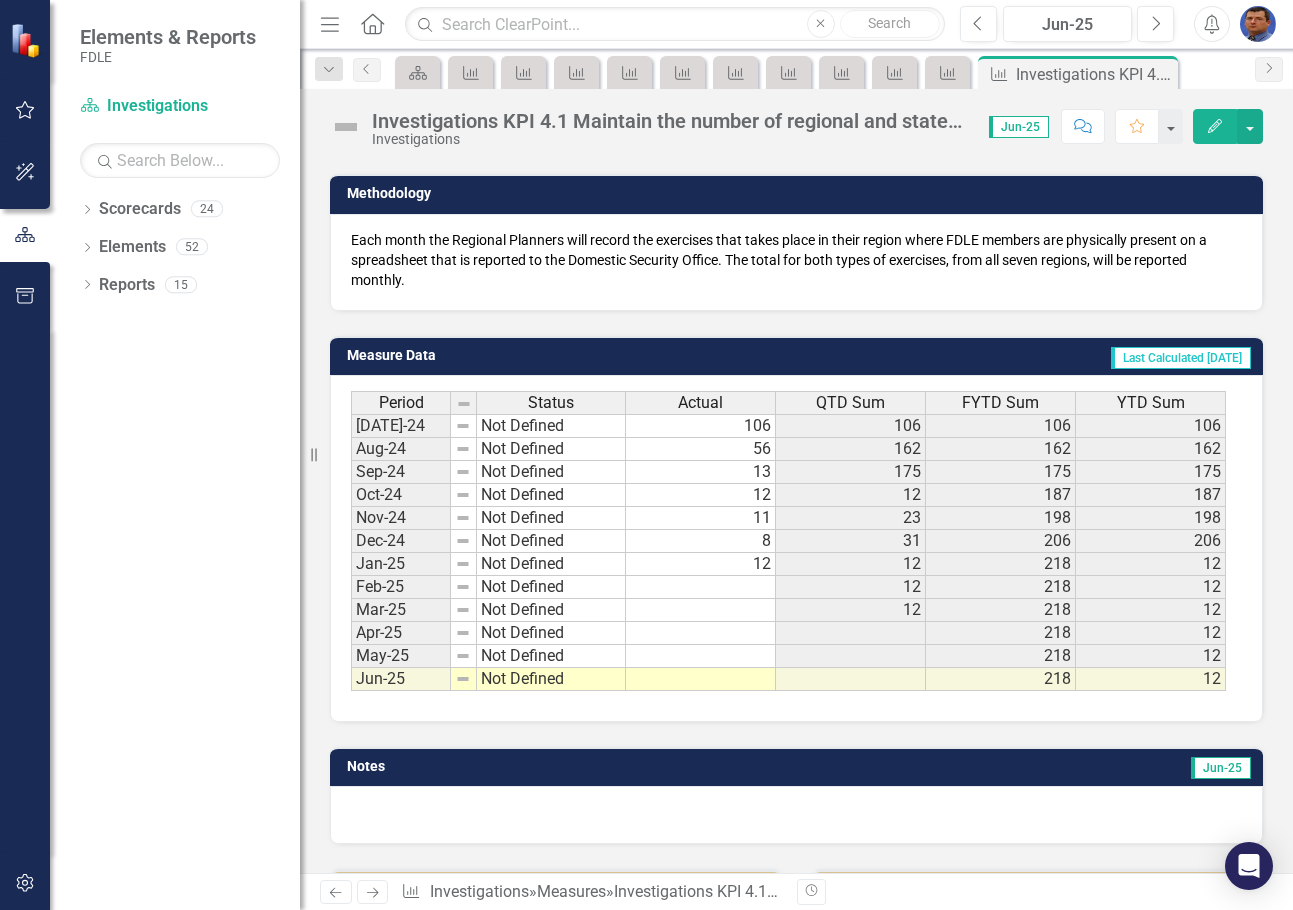 scroll, scrollTop: 700, scrollLeft: 0, axis: vertical 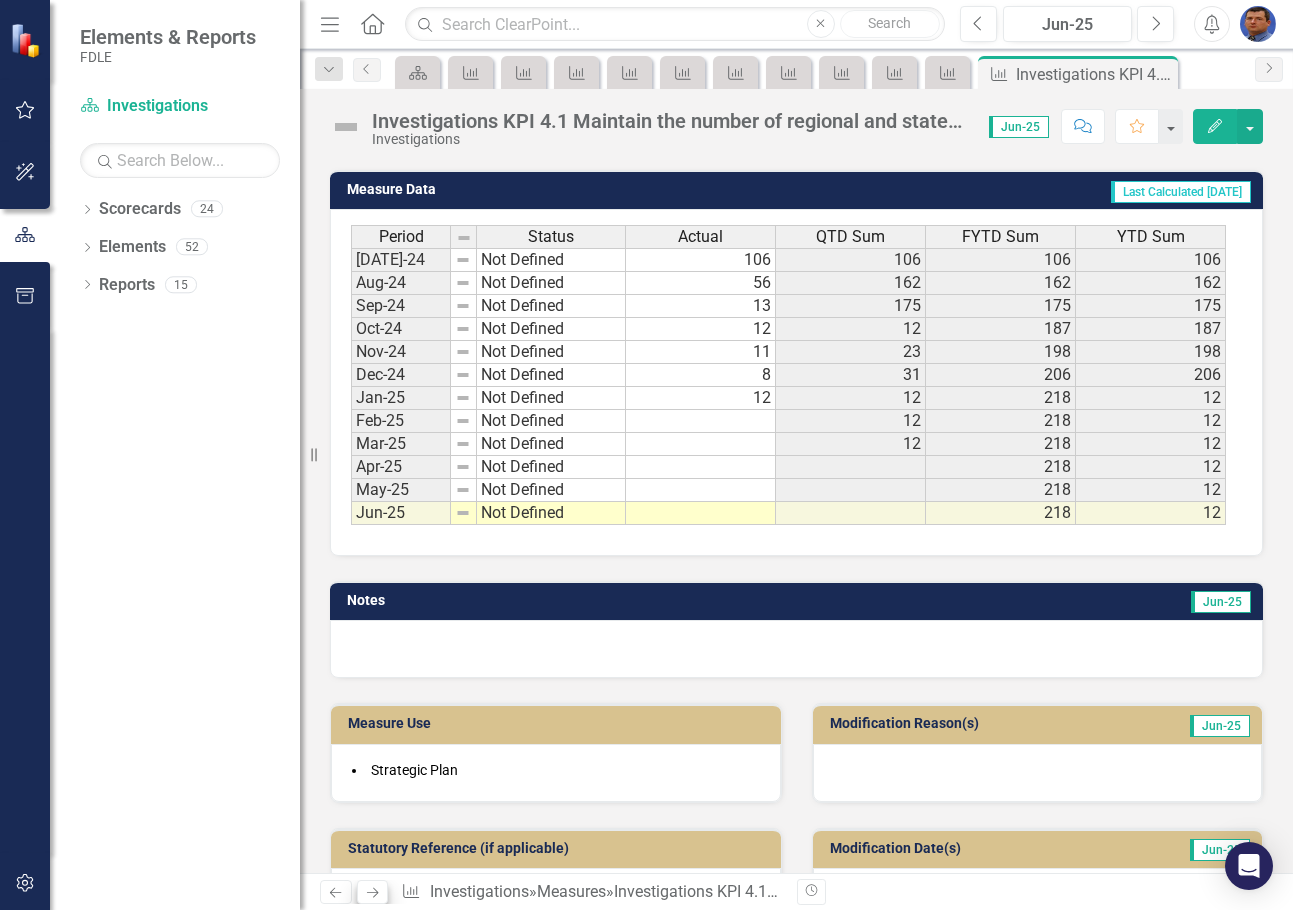click on "Next" 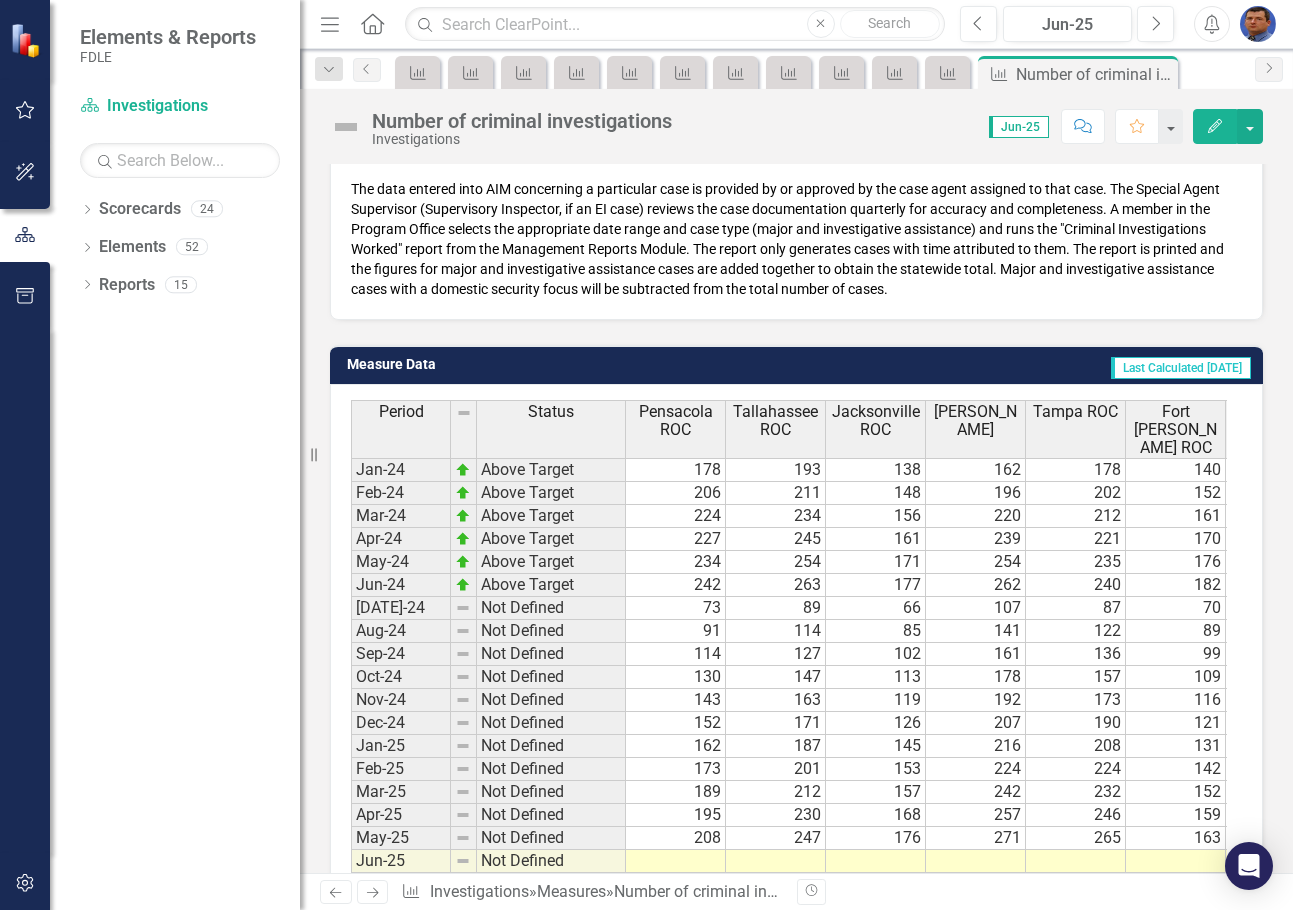 scroll, scrollTop: 900, scrollLeft: 0, axis: vertical 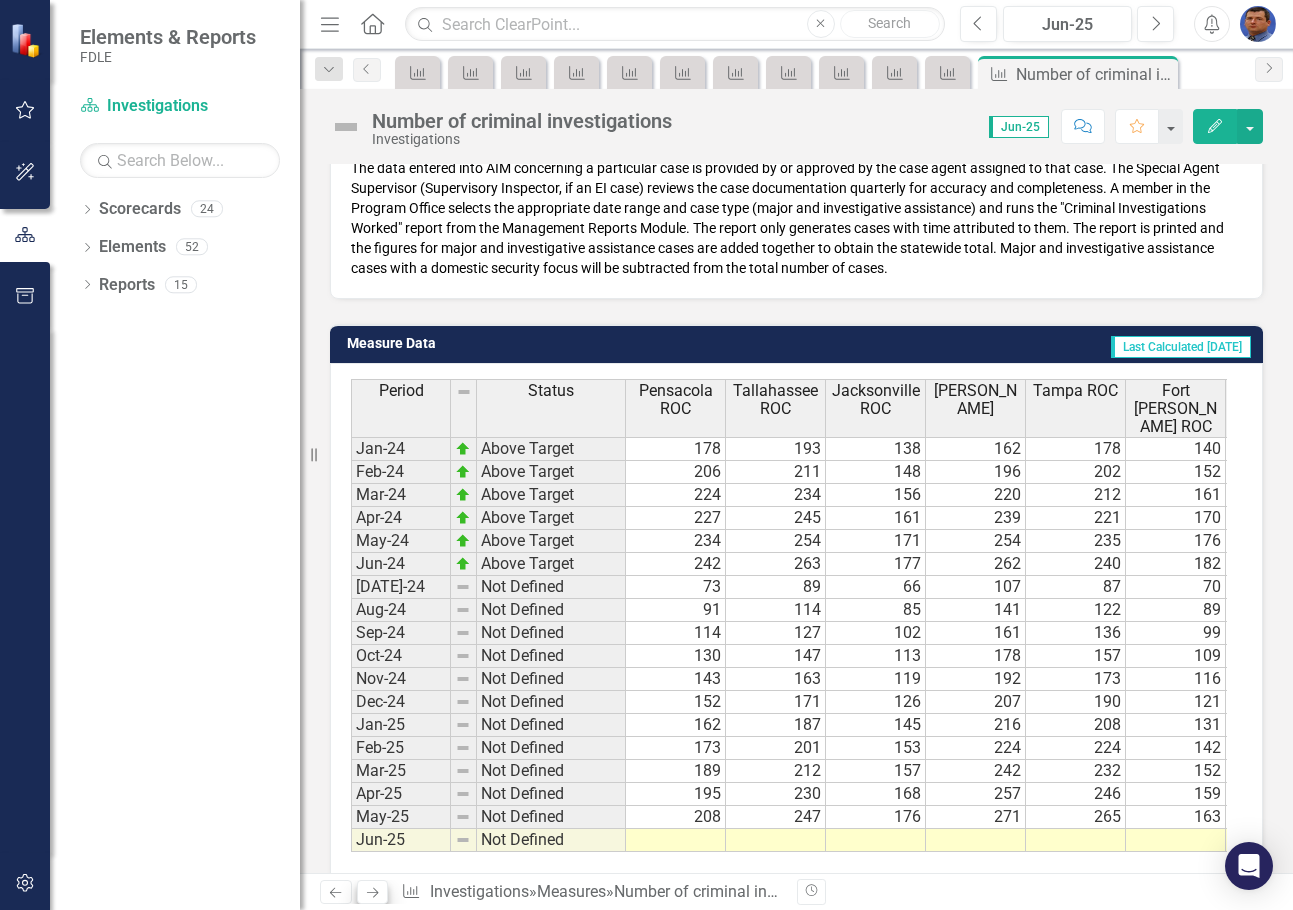 click on "Next" 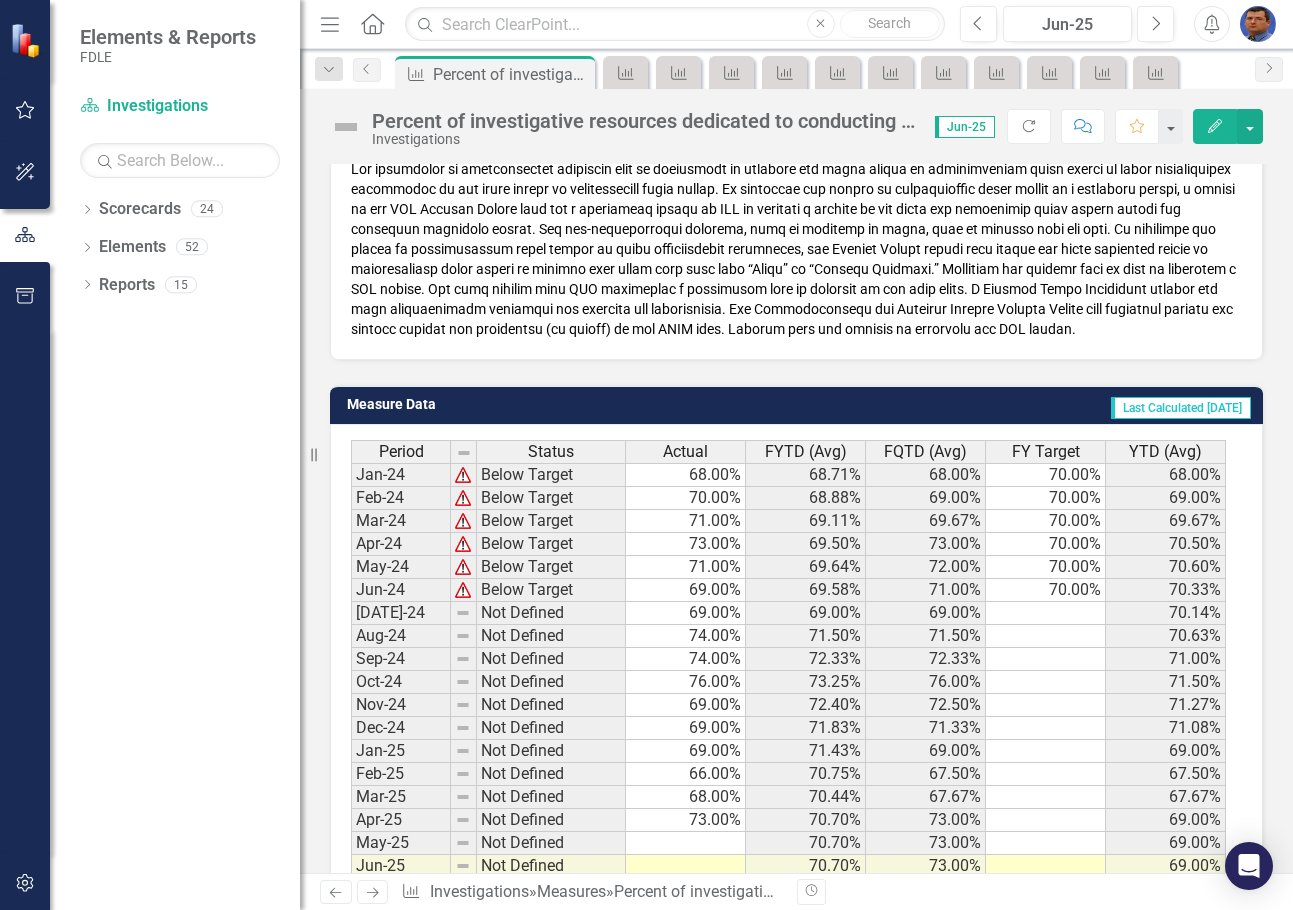 scroll, scrollTop: 1000, scrollLeft: 0, axis: vertical 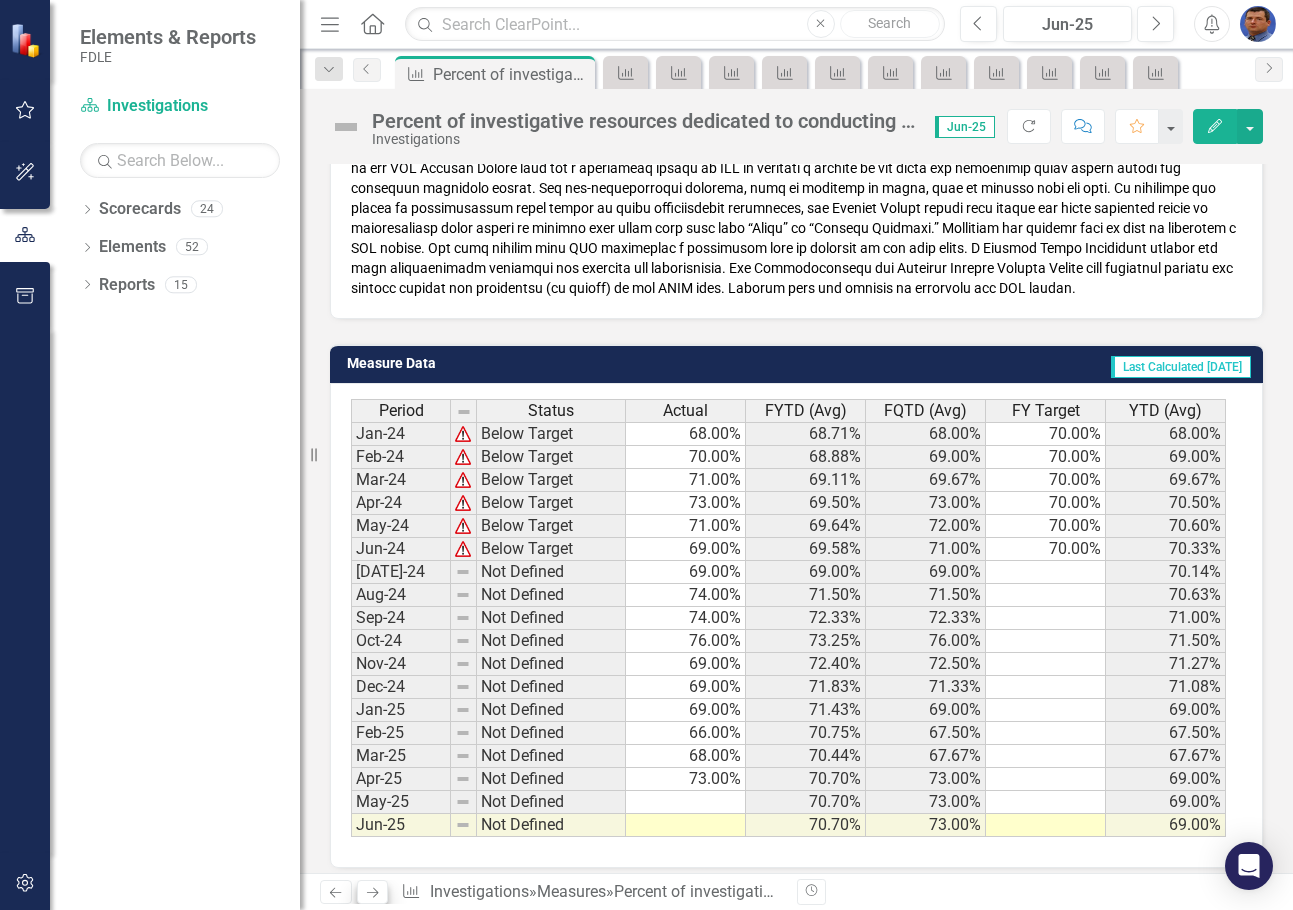 click on "Next" 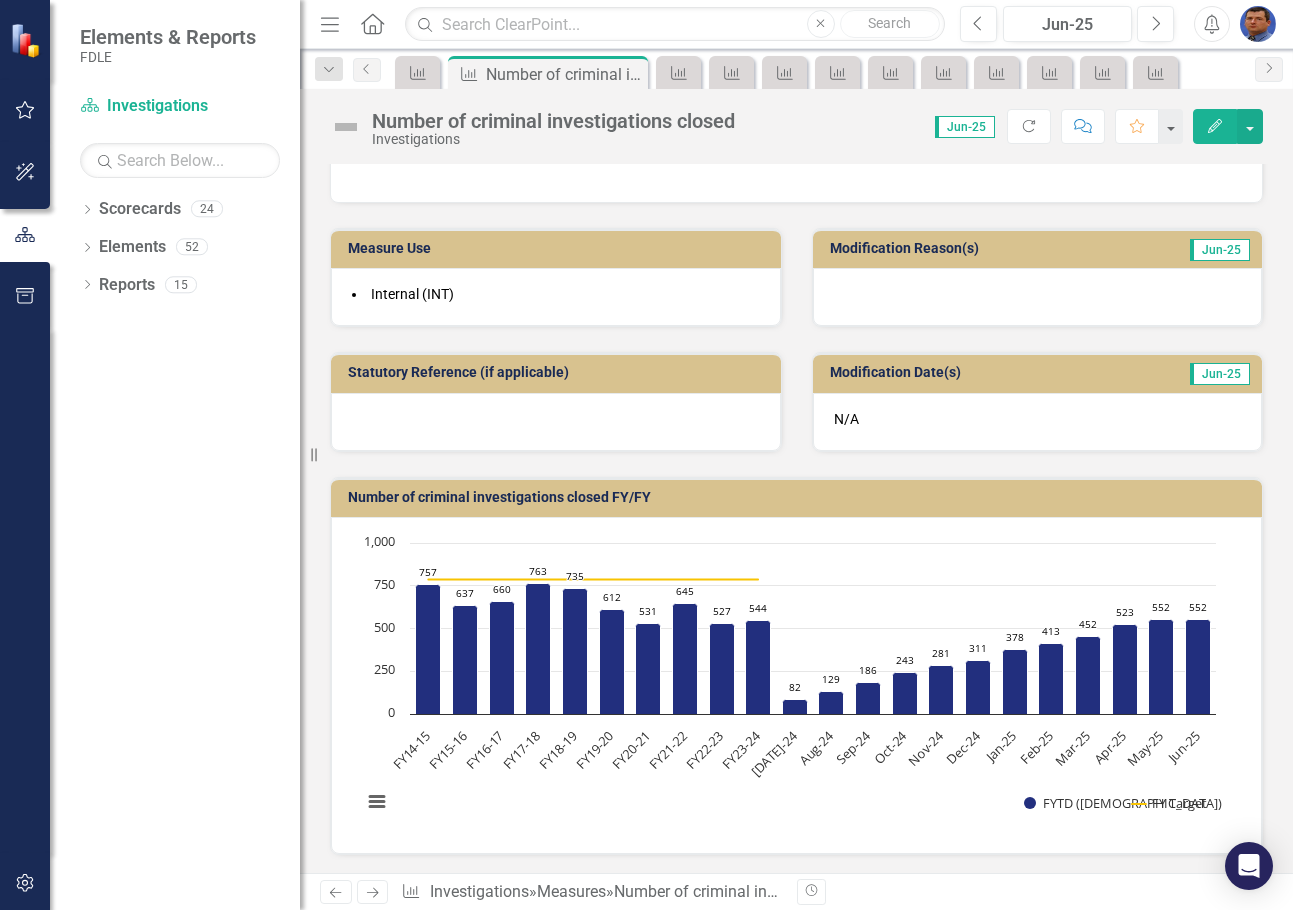 scroll, scrollTop: 1510, scrollLeft: 0, axis: vertical 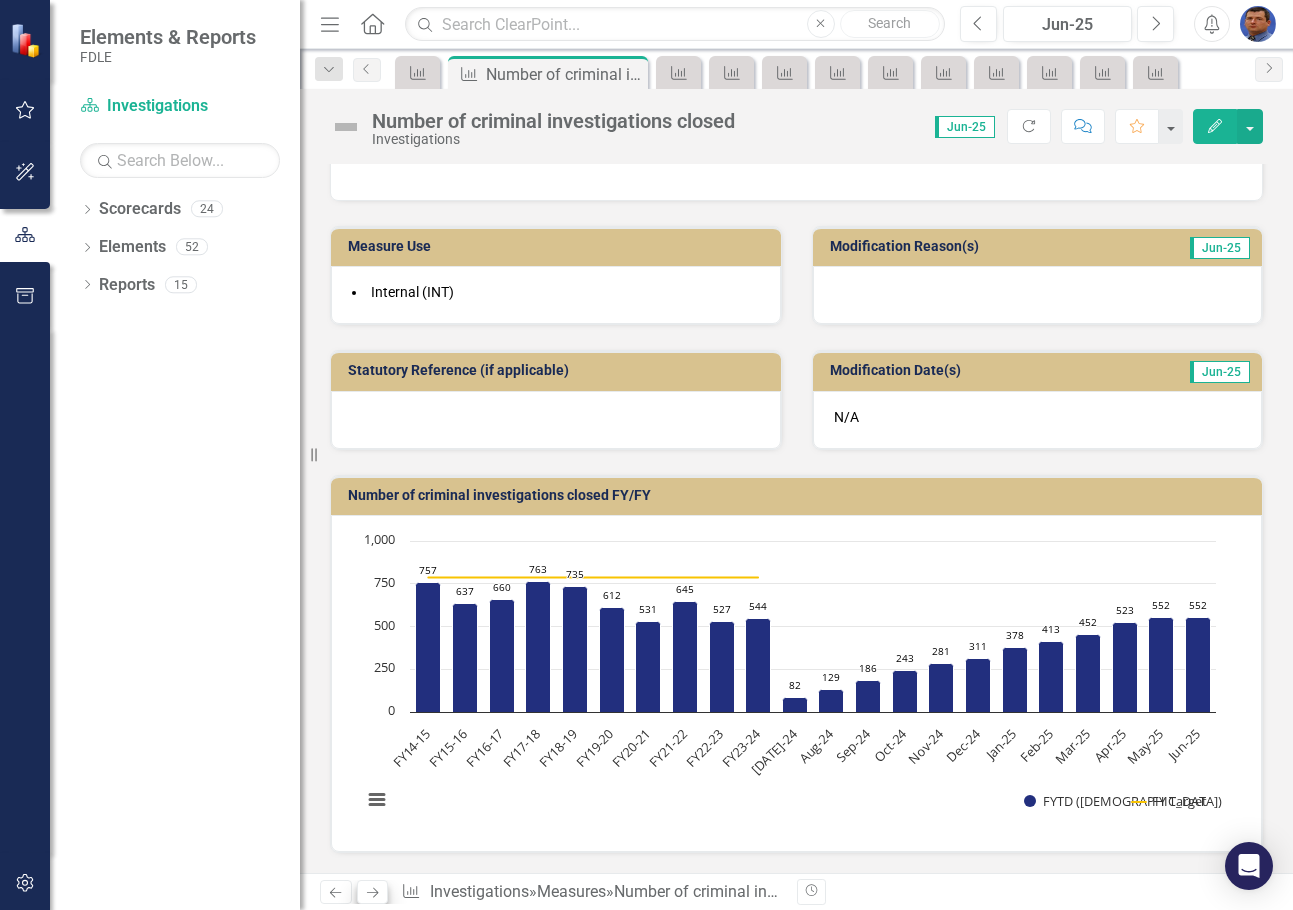 click on "Next" 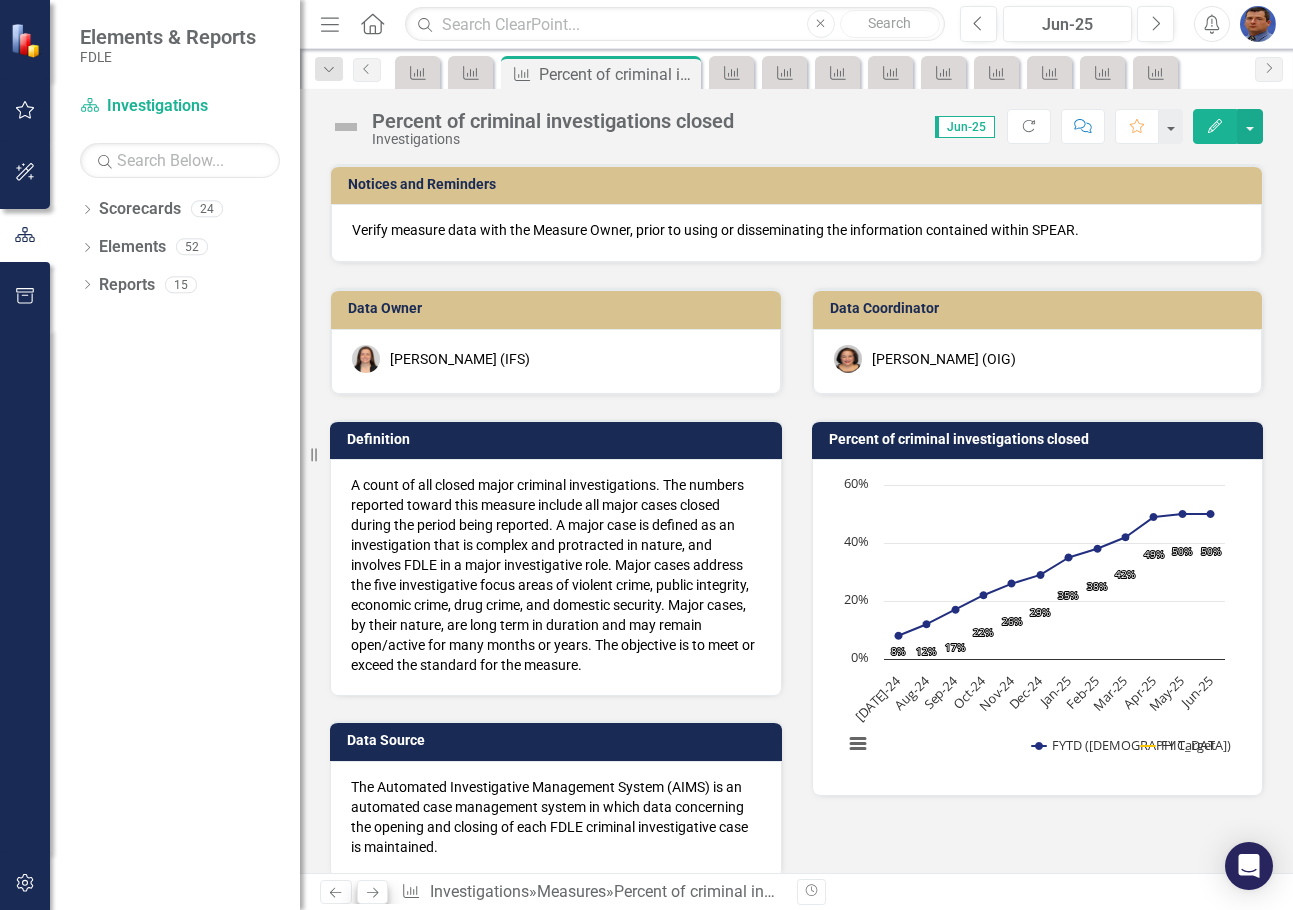 click on "Next" 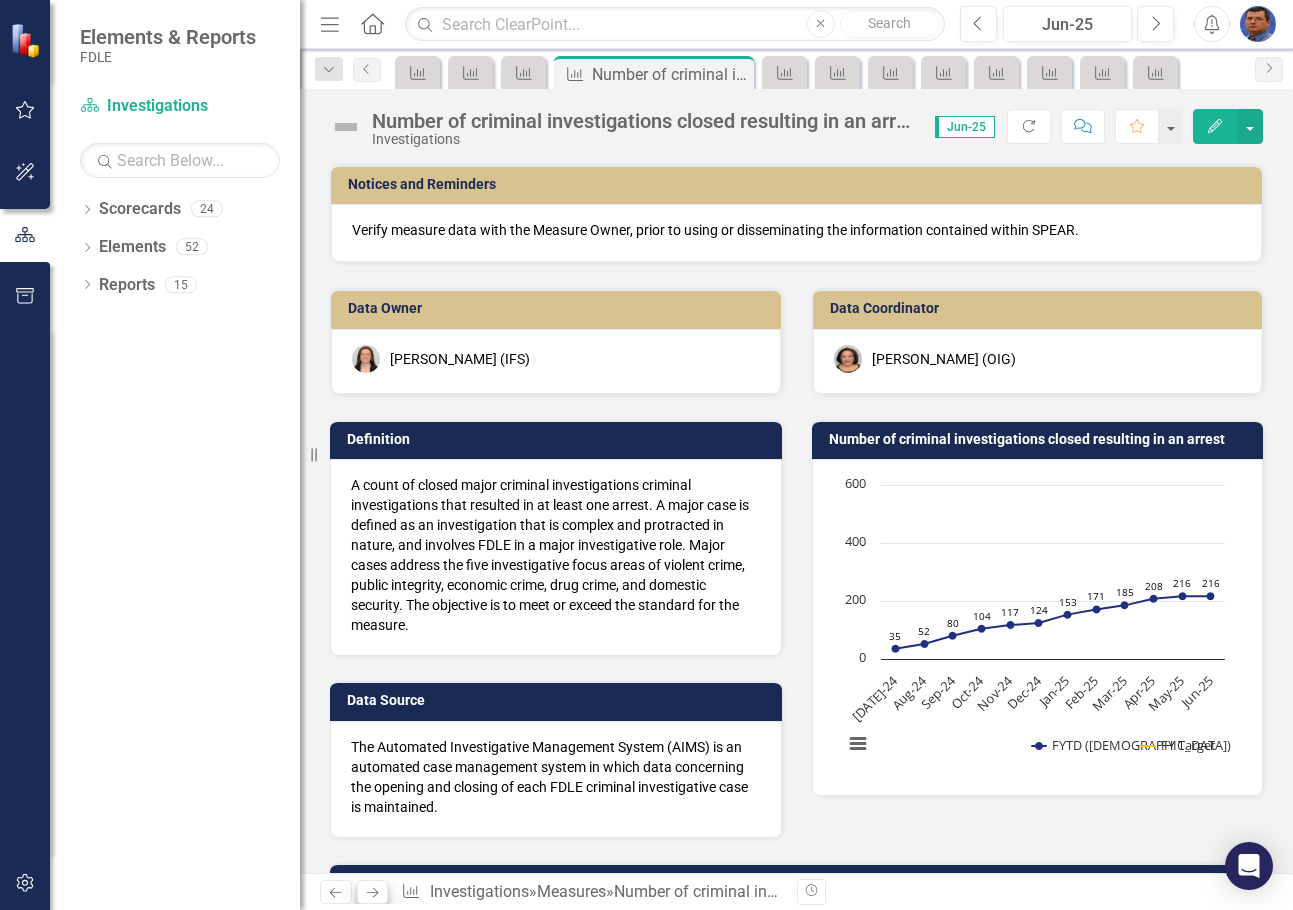 click on "Next" 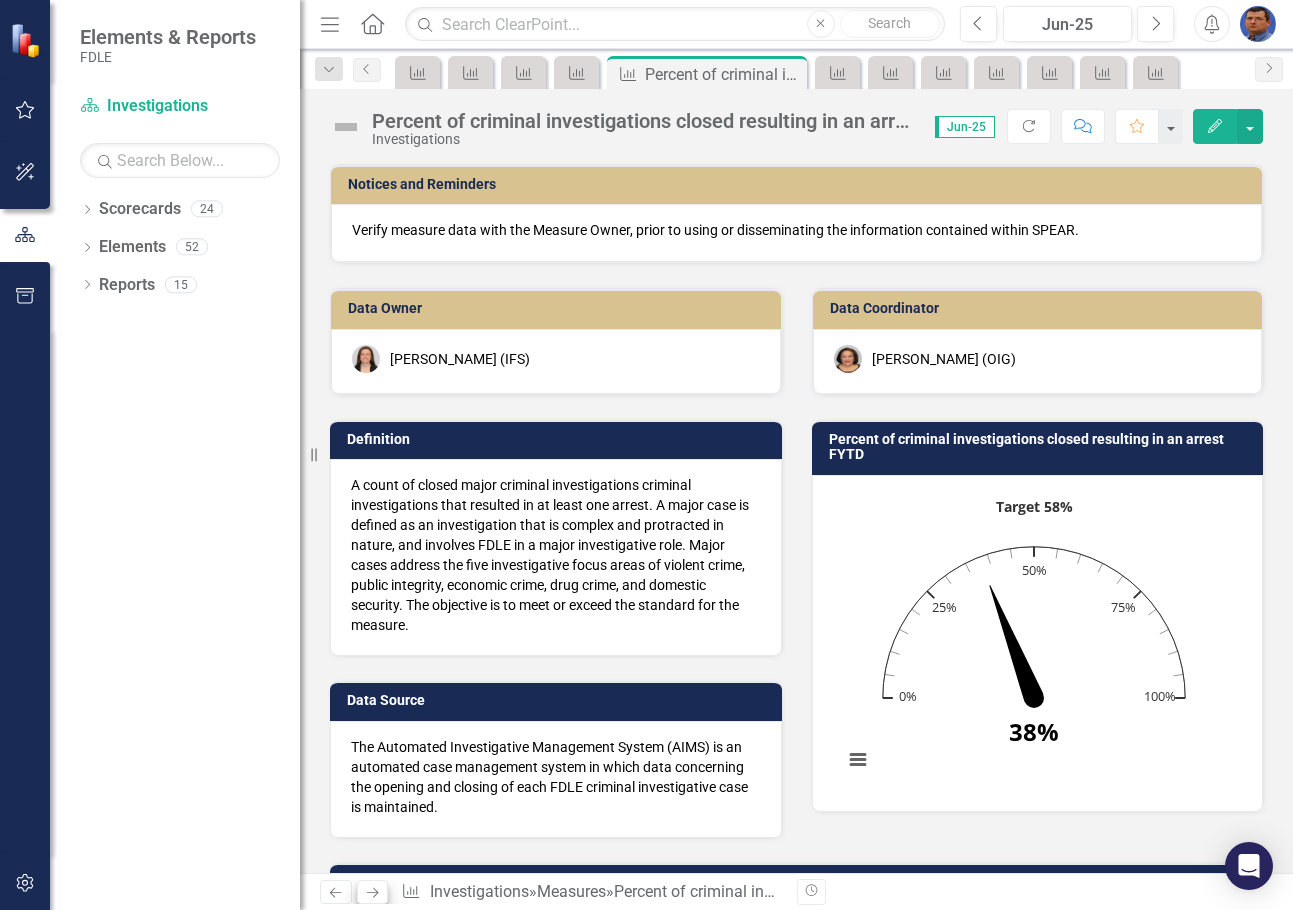 click on "Next" 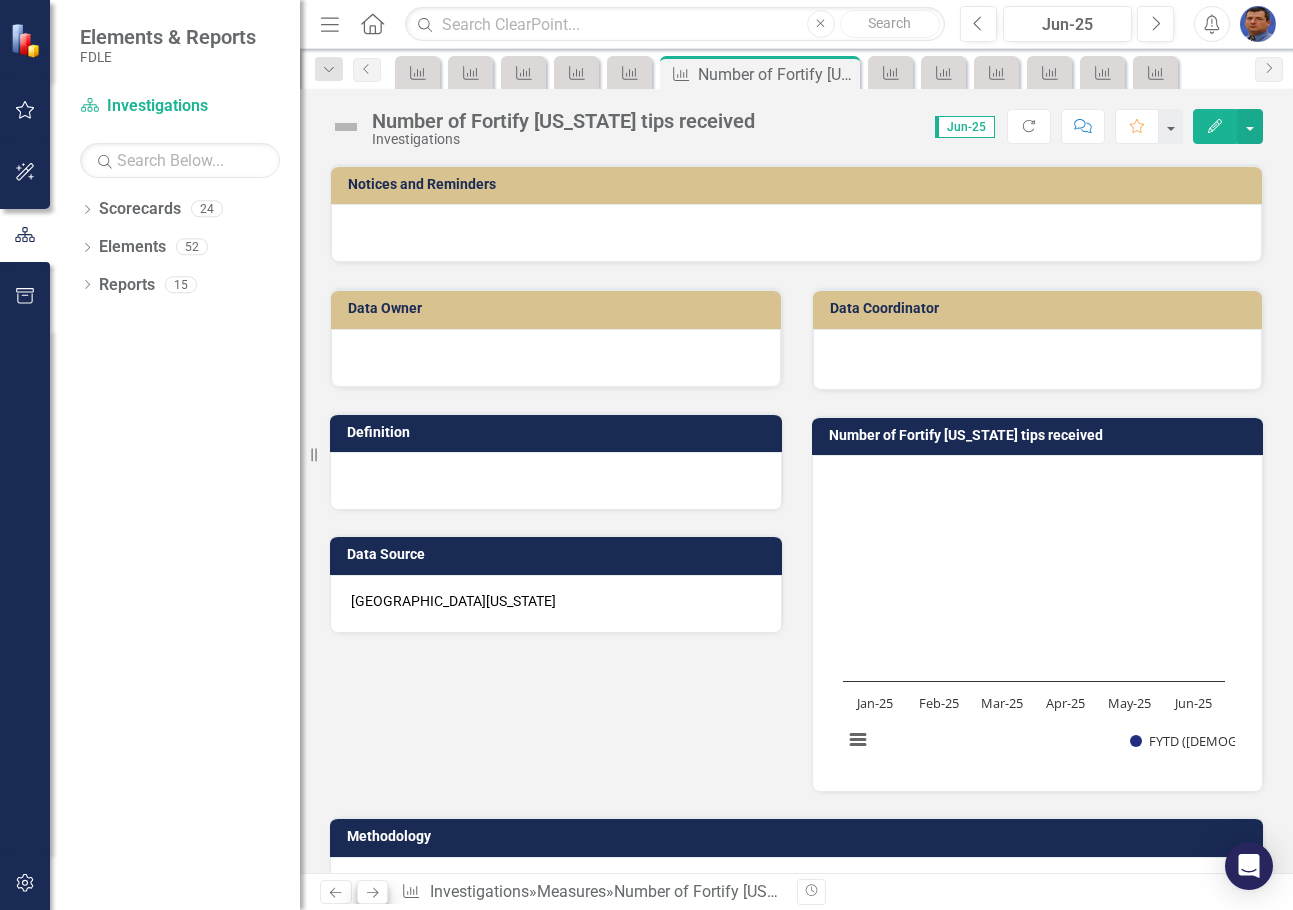 click on "Next" 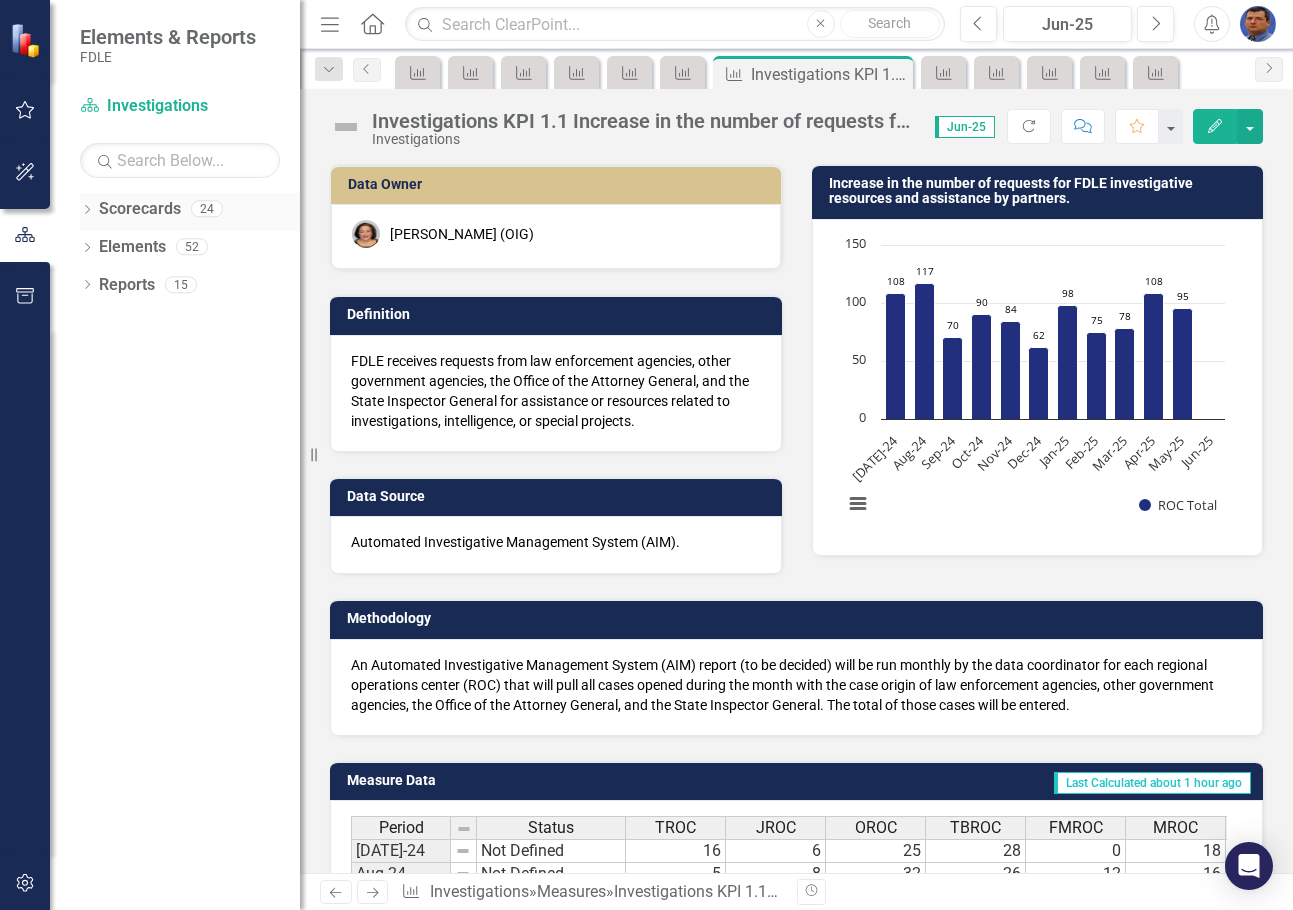 click on "Scorecards" at bounding box center (140, 209) 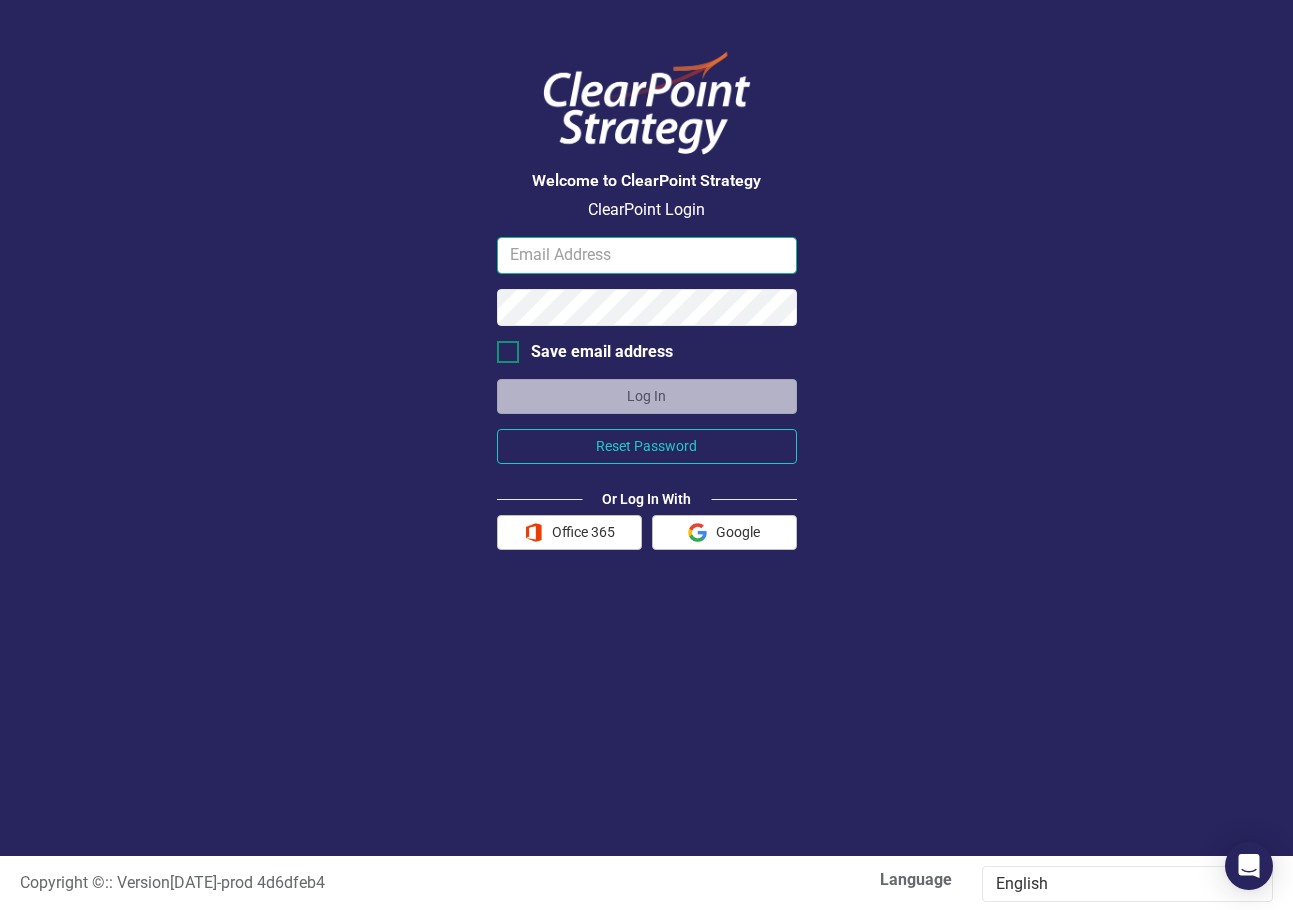 type on "[EMAIL_ADDRESS][DOMAIN_NAME][US_STATE]" 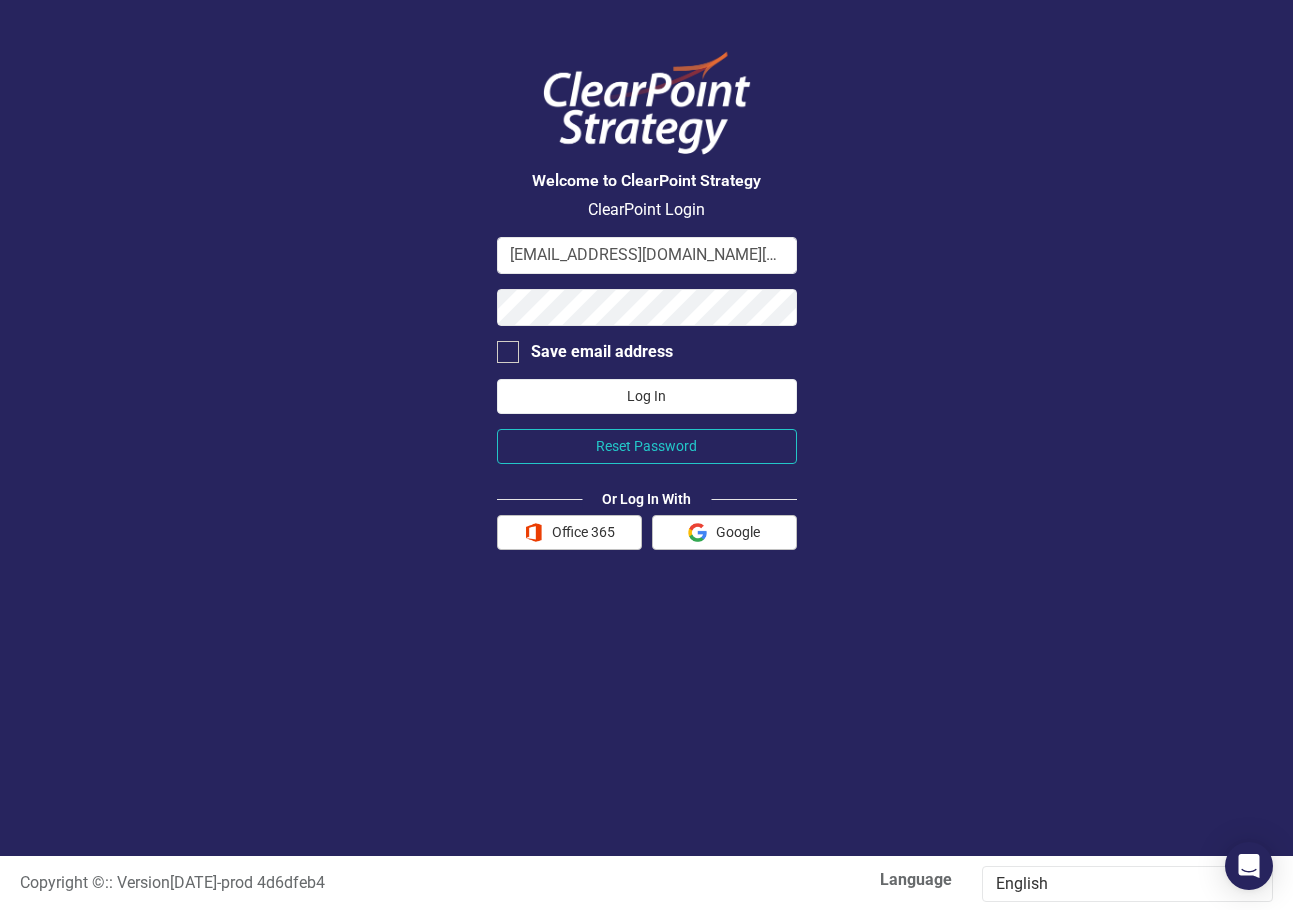 click on "Log In" at bounding box center [647, 396] 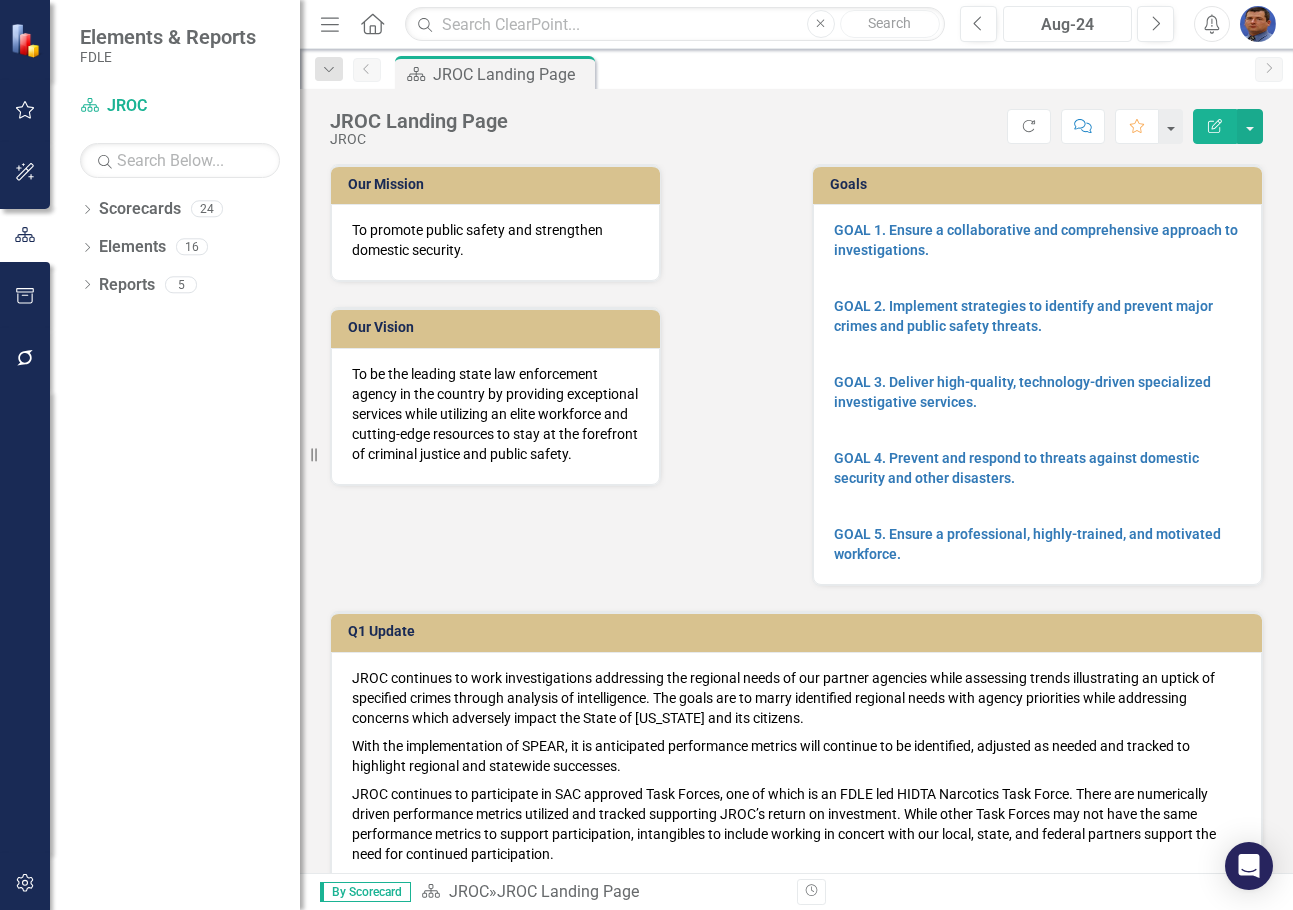 click on "Aug-24" at bounding box center (1067, 25) 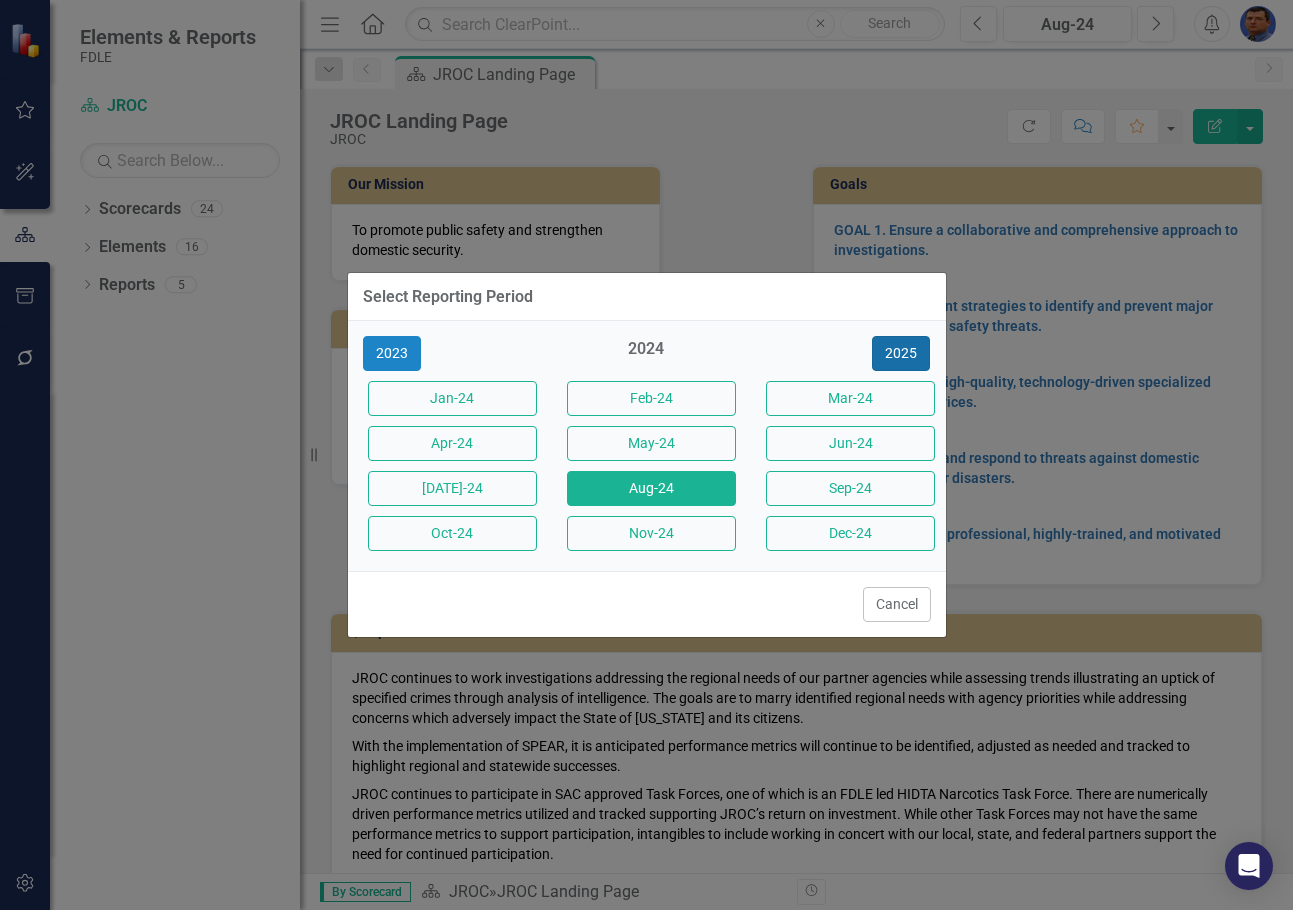 click on "2025" at bounding box center [901, 353] 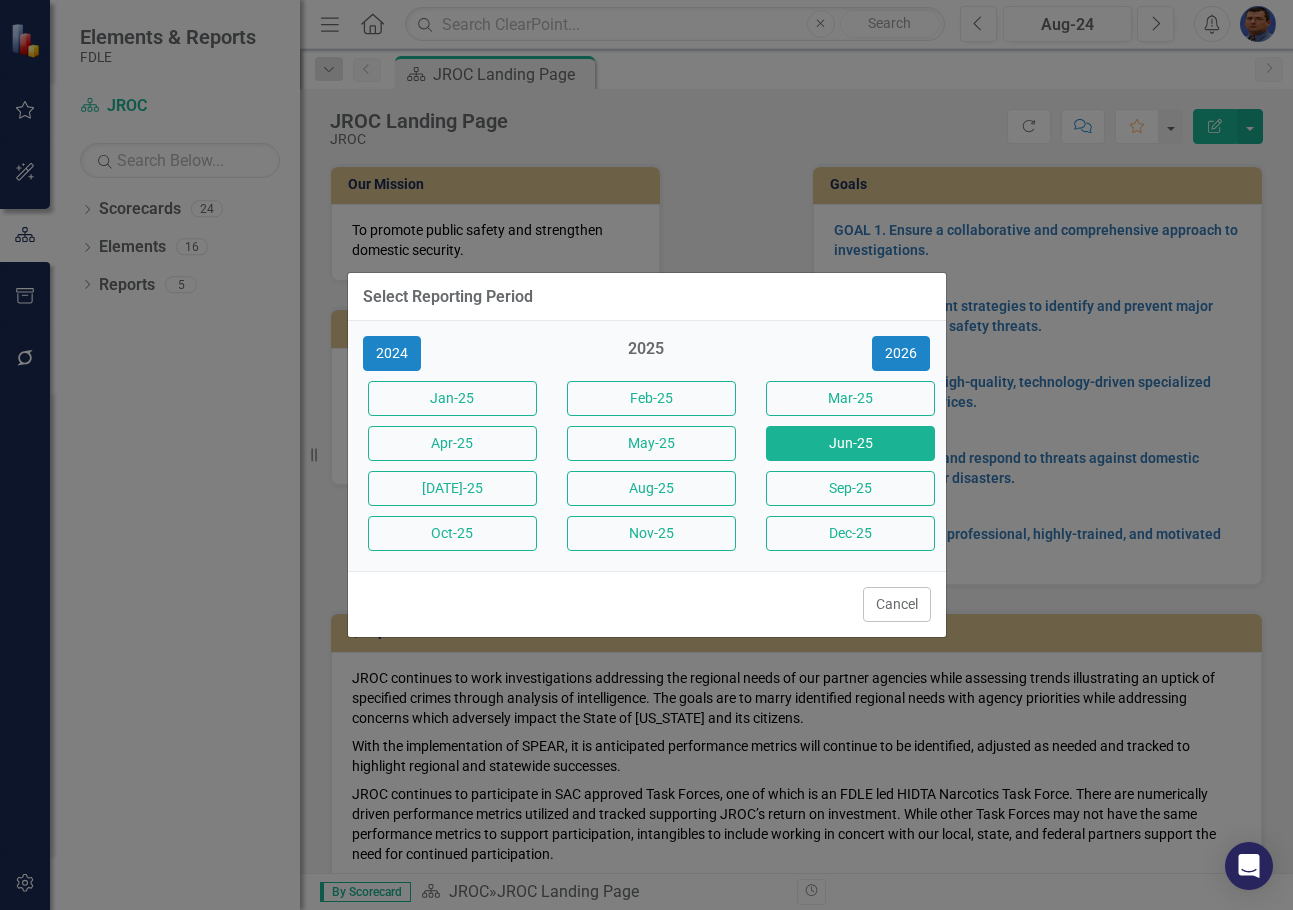click on "Jun-25" at bounding box center [850, 443] 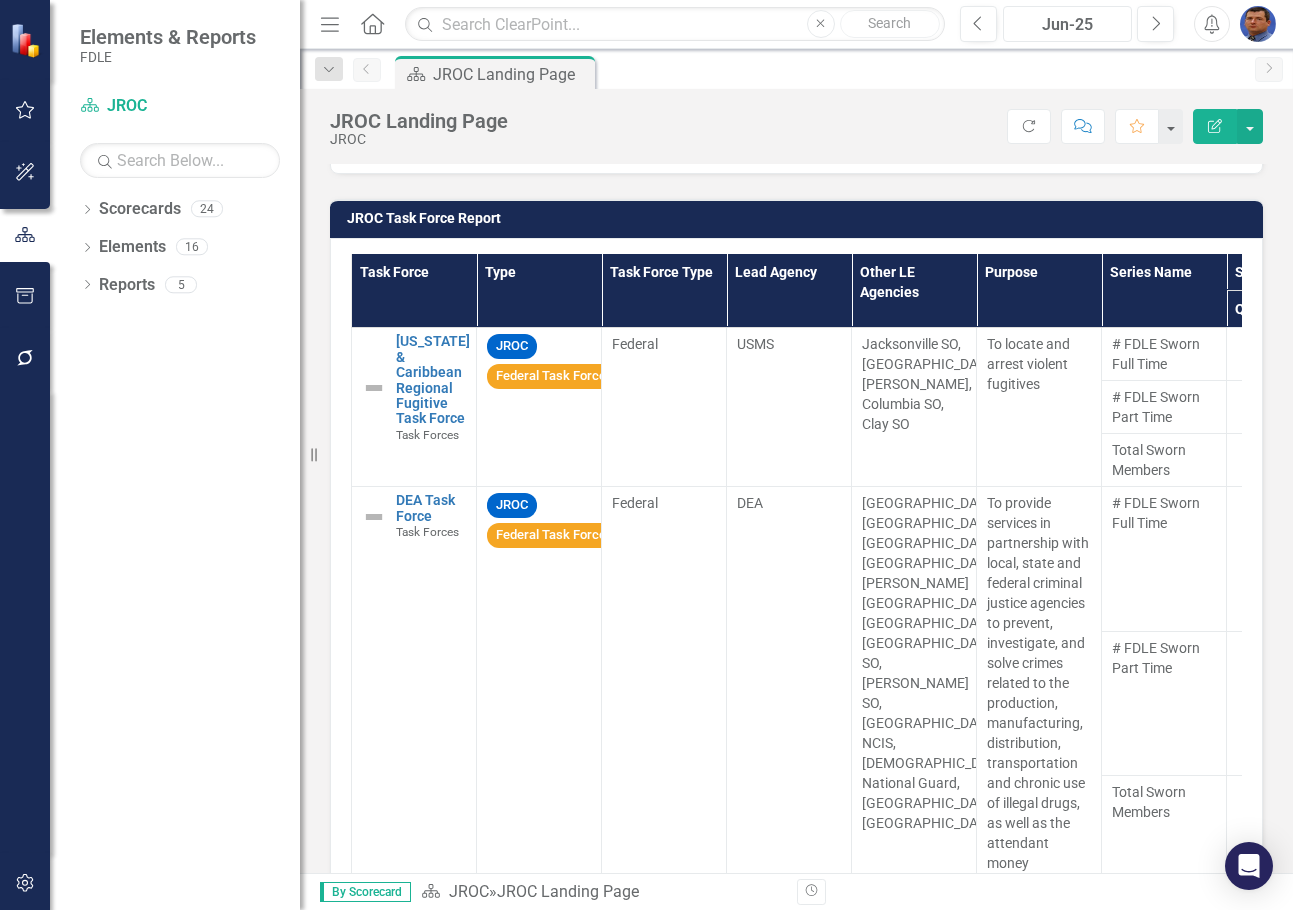 scroll, scrollTop: 3900, scrollLeft: 0, axis: vertical 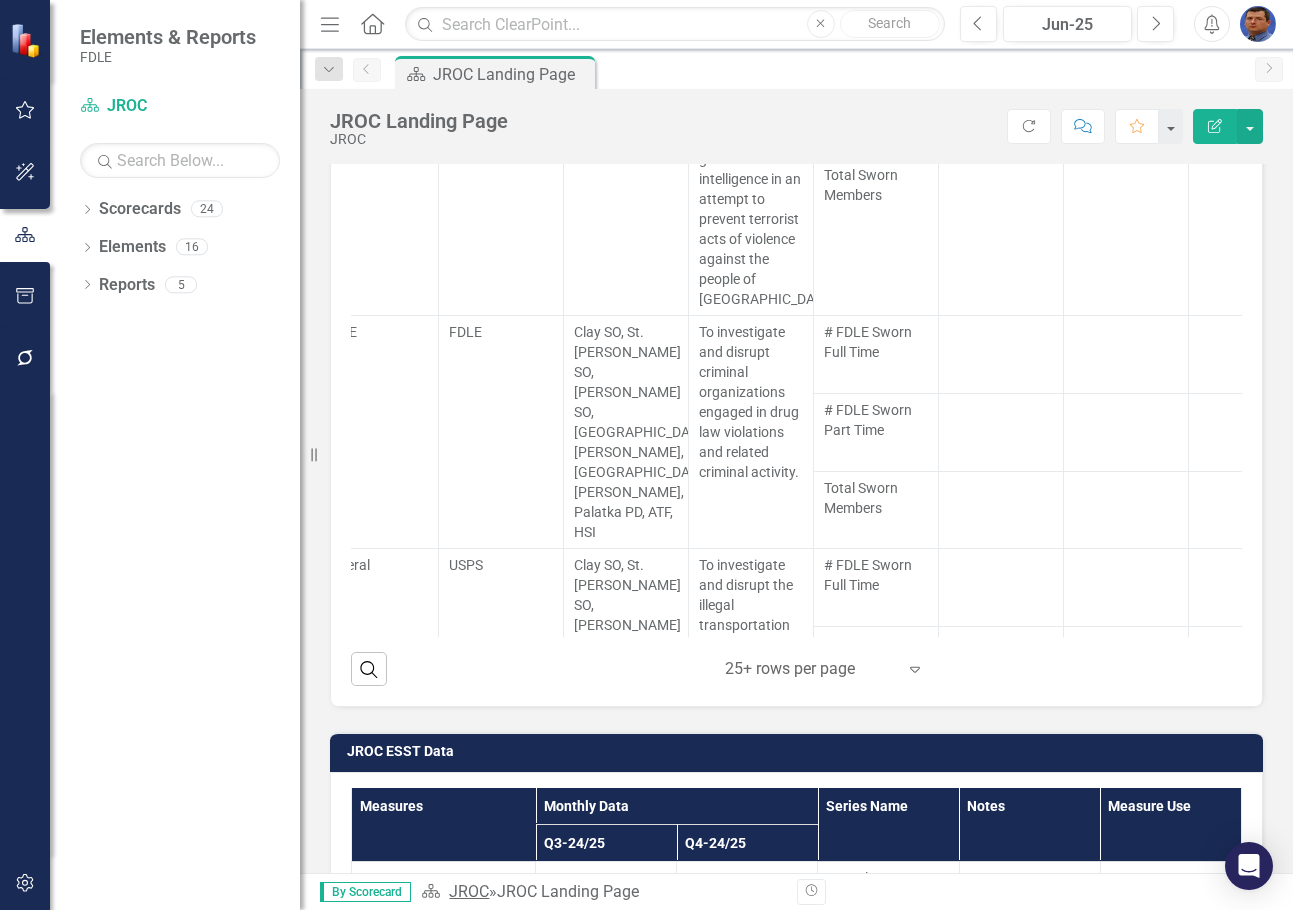 click on "JROC" at bounding box center [469, 891] 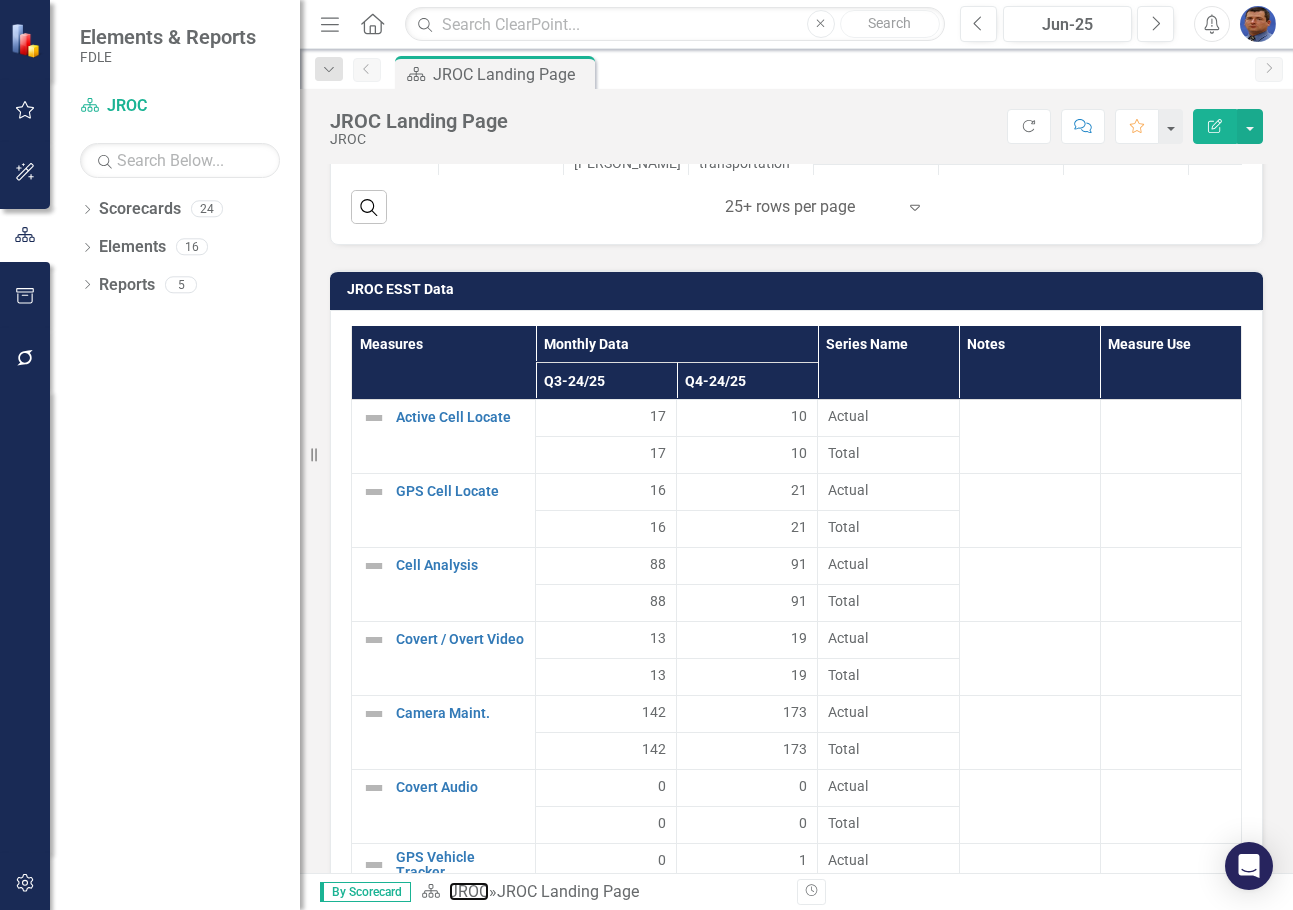 scroll, scrollTop: 4600, scrollLeft: 0, axis: vertical 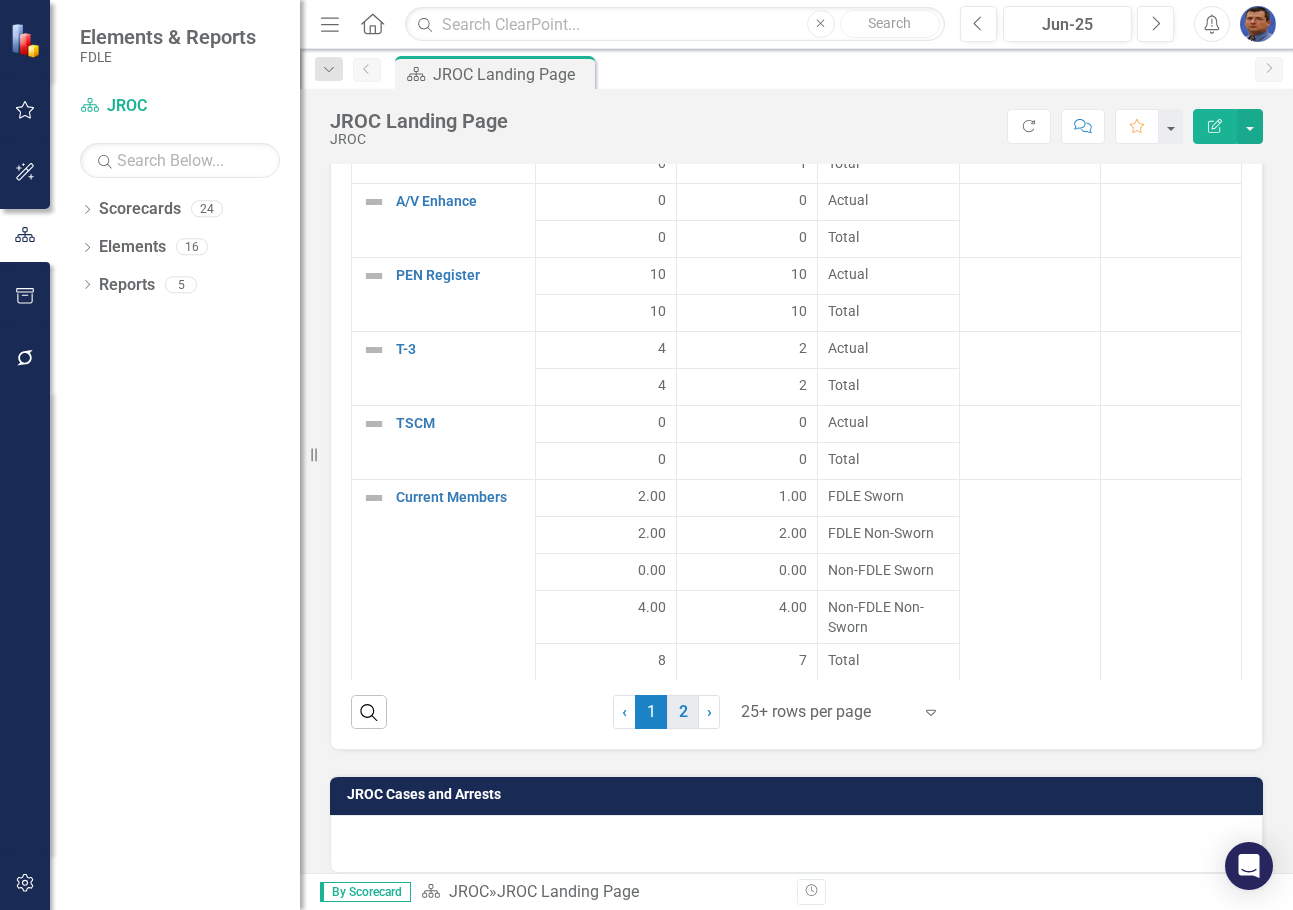 click on "2" at bounding box center [683, 712] 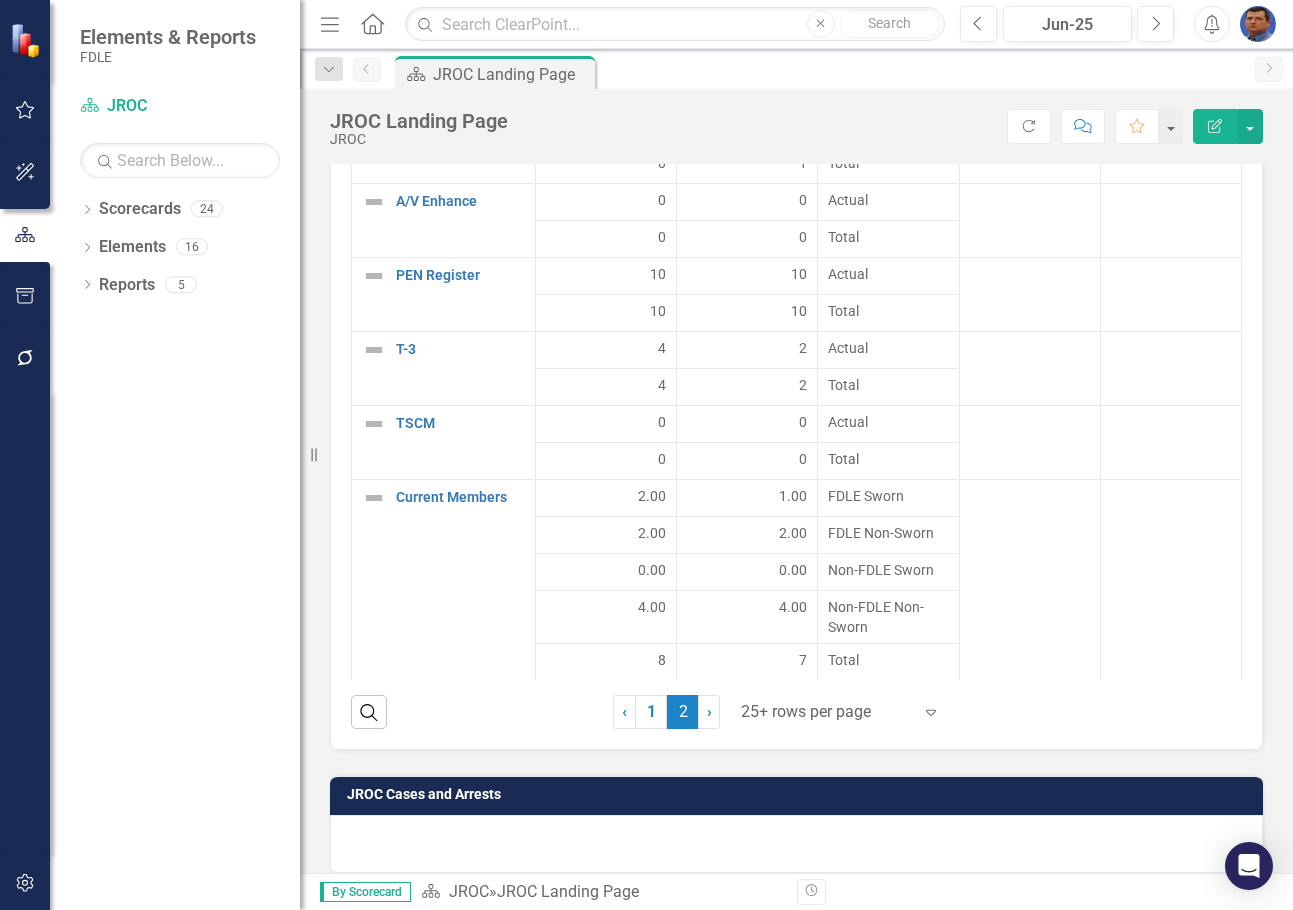 scroll, scrollTop: 0, scrollLeft: 0, axis: both 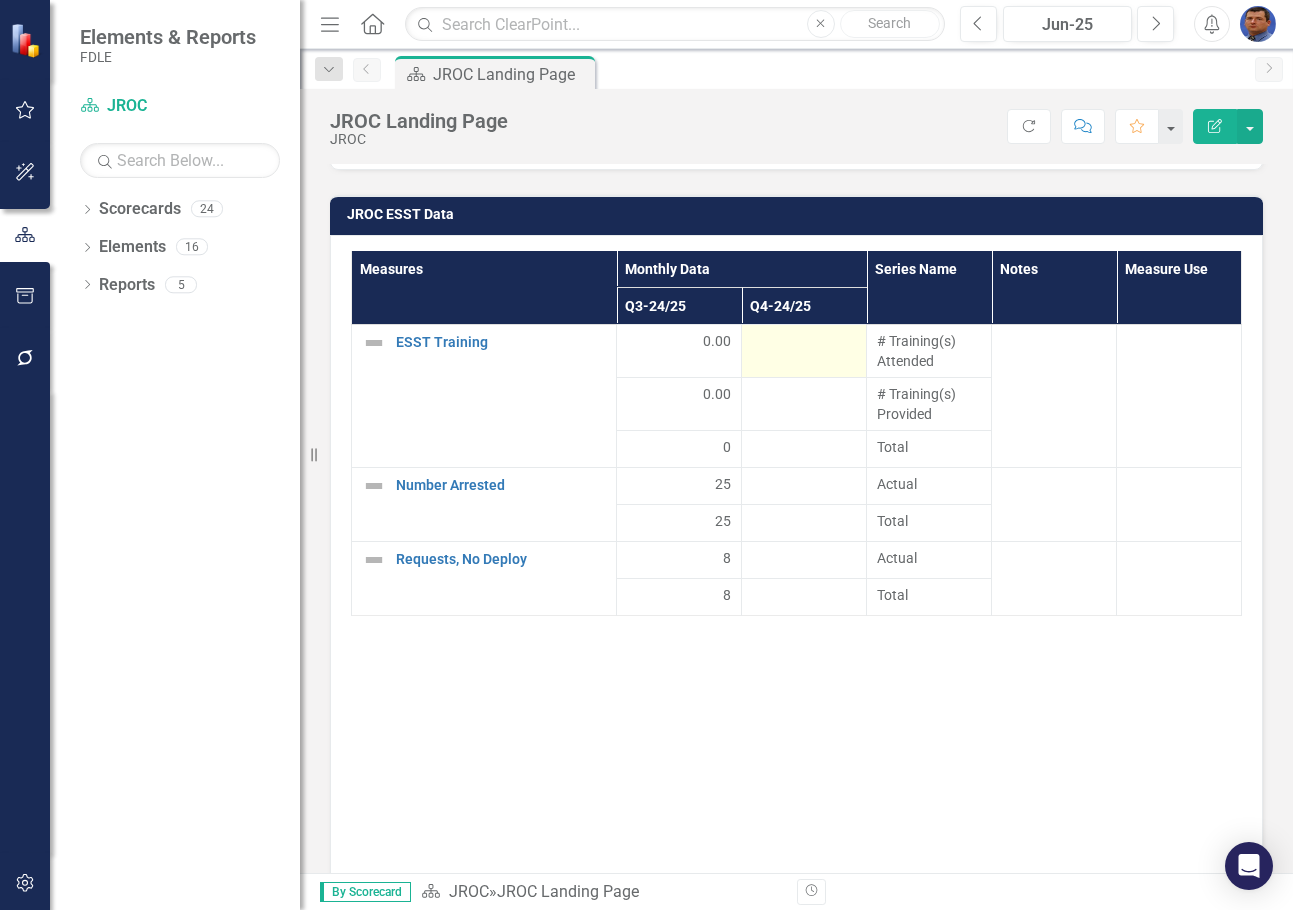 click at bounding box center [804, 343] 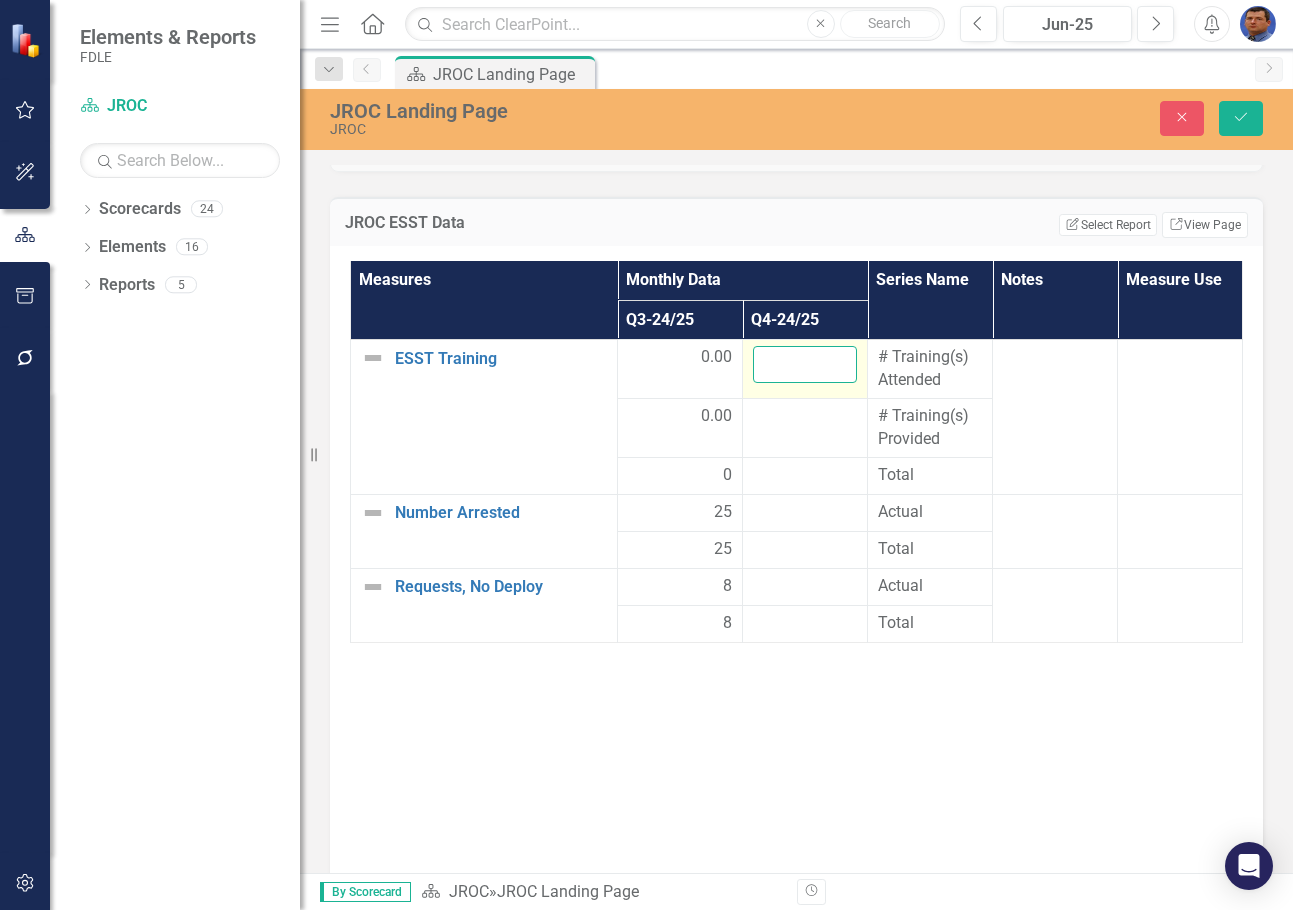 click at bounding box center (805, 364) 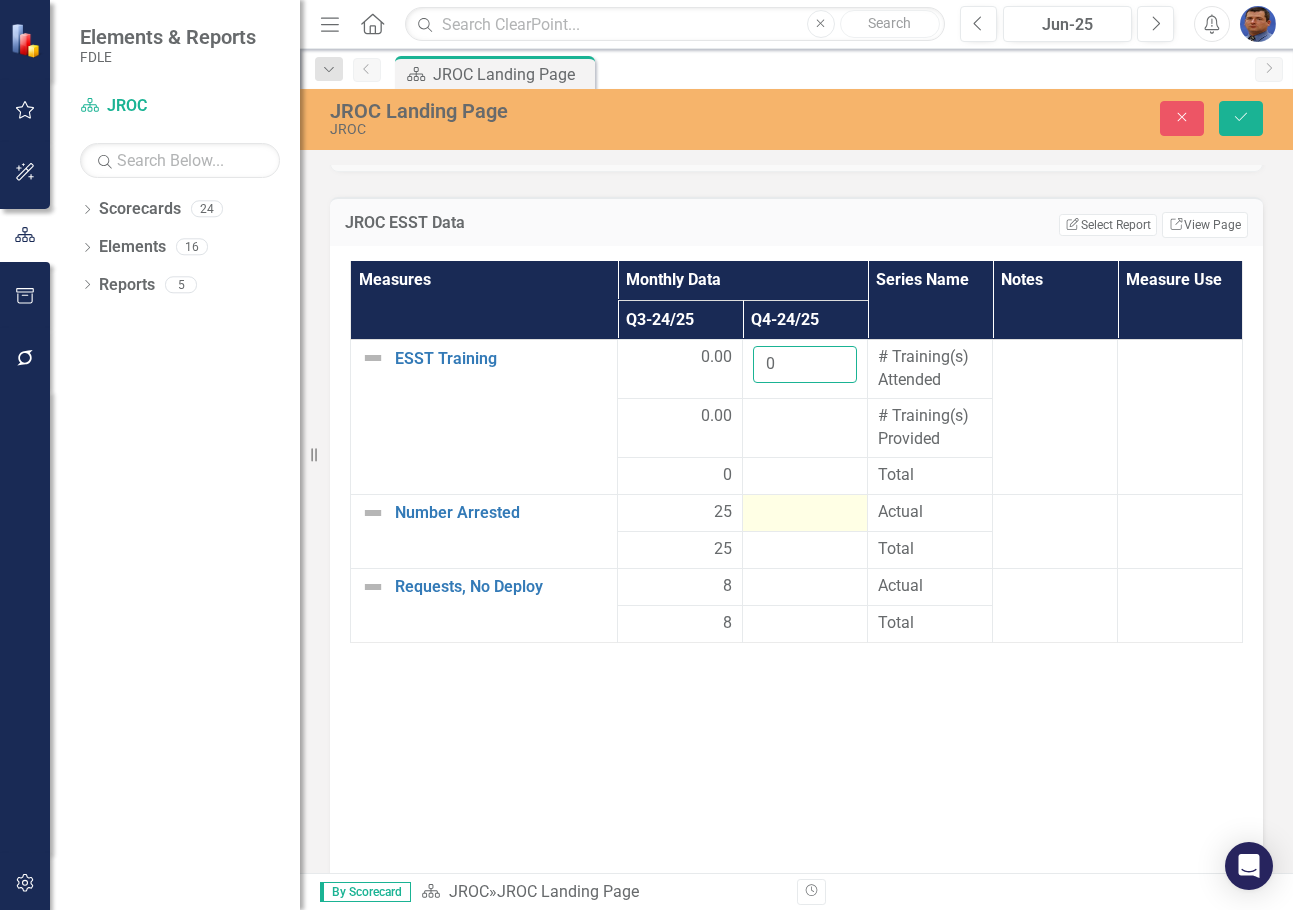 type on "0" 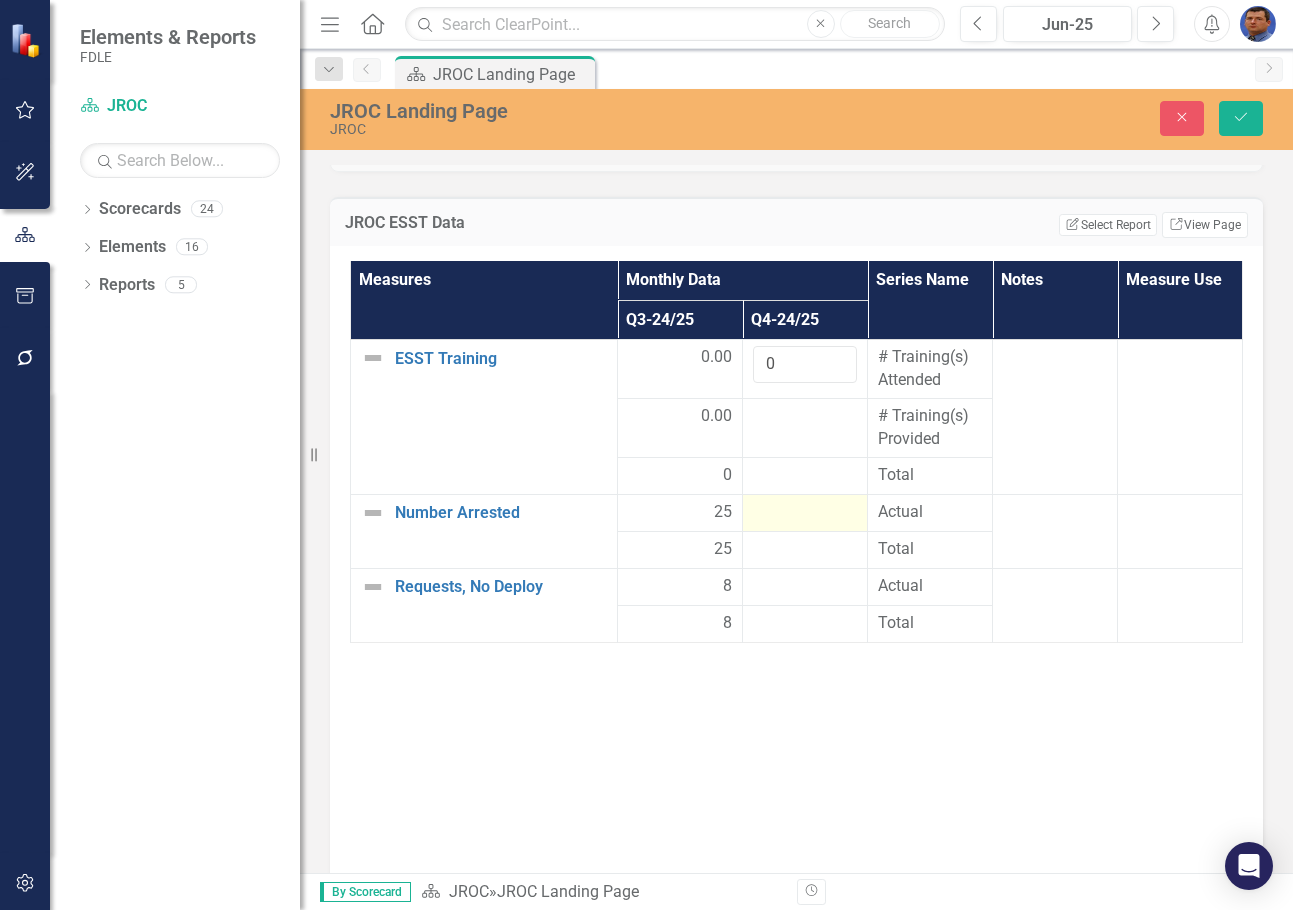 click at bounding box center [805, 513] 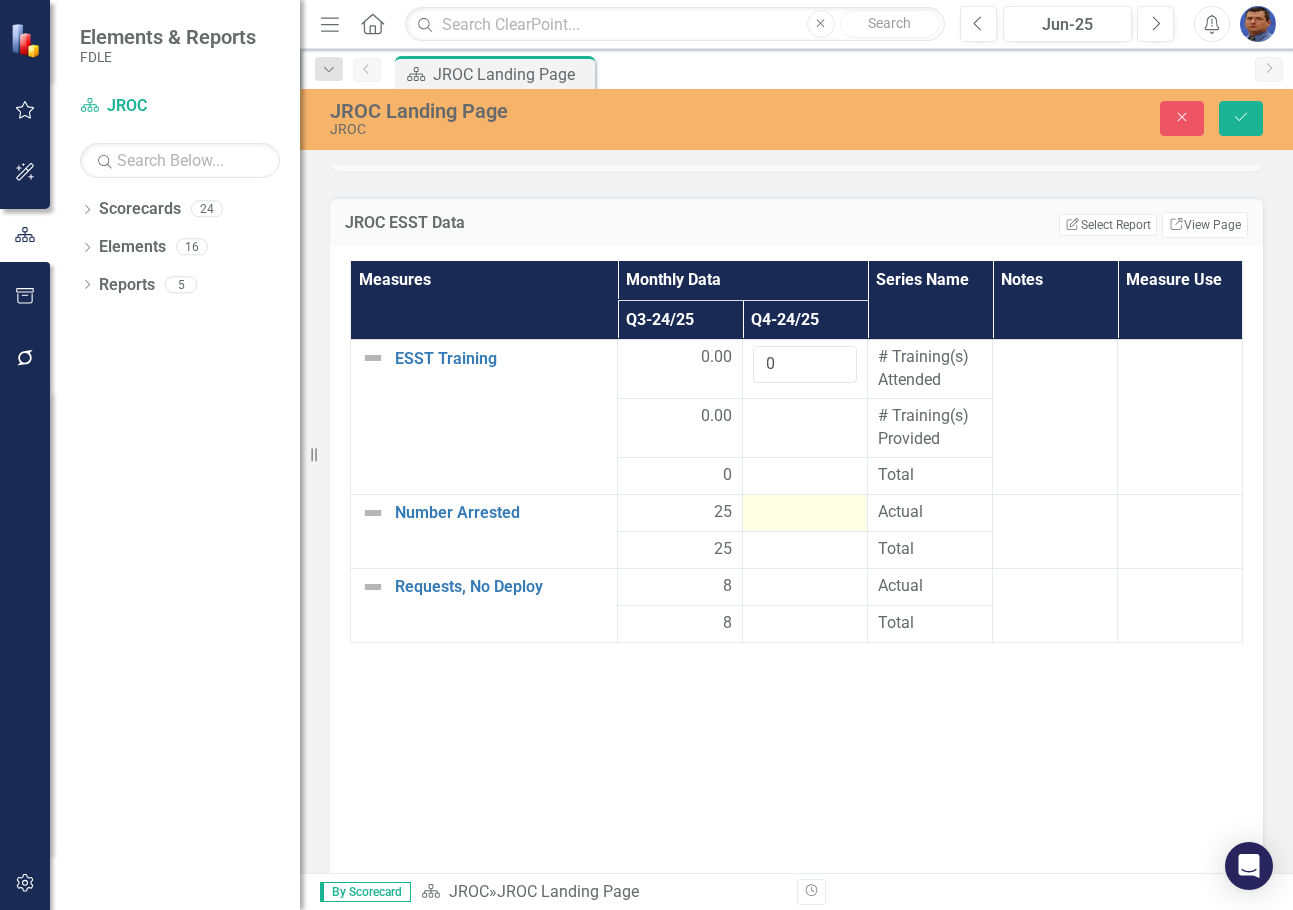 click at bounding box center (805, 513) 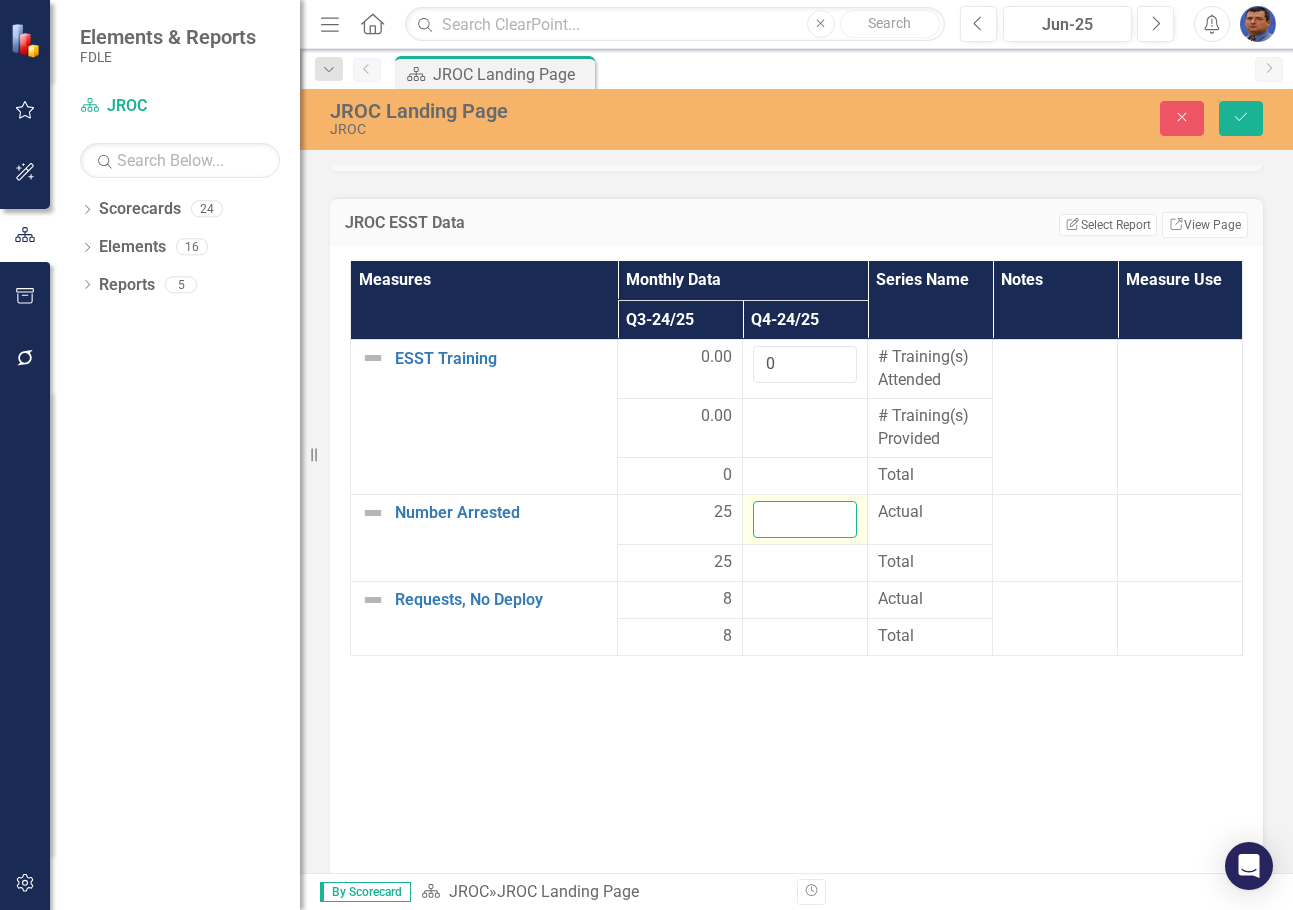 click at bounding box center [805, 519] 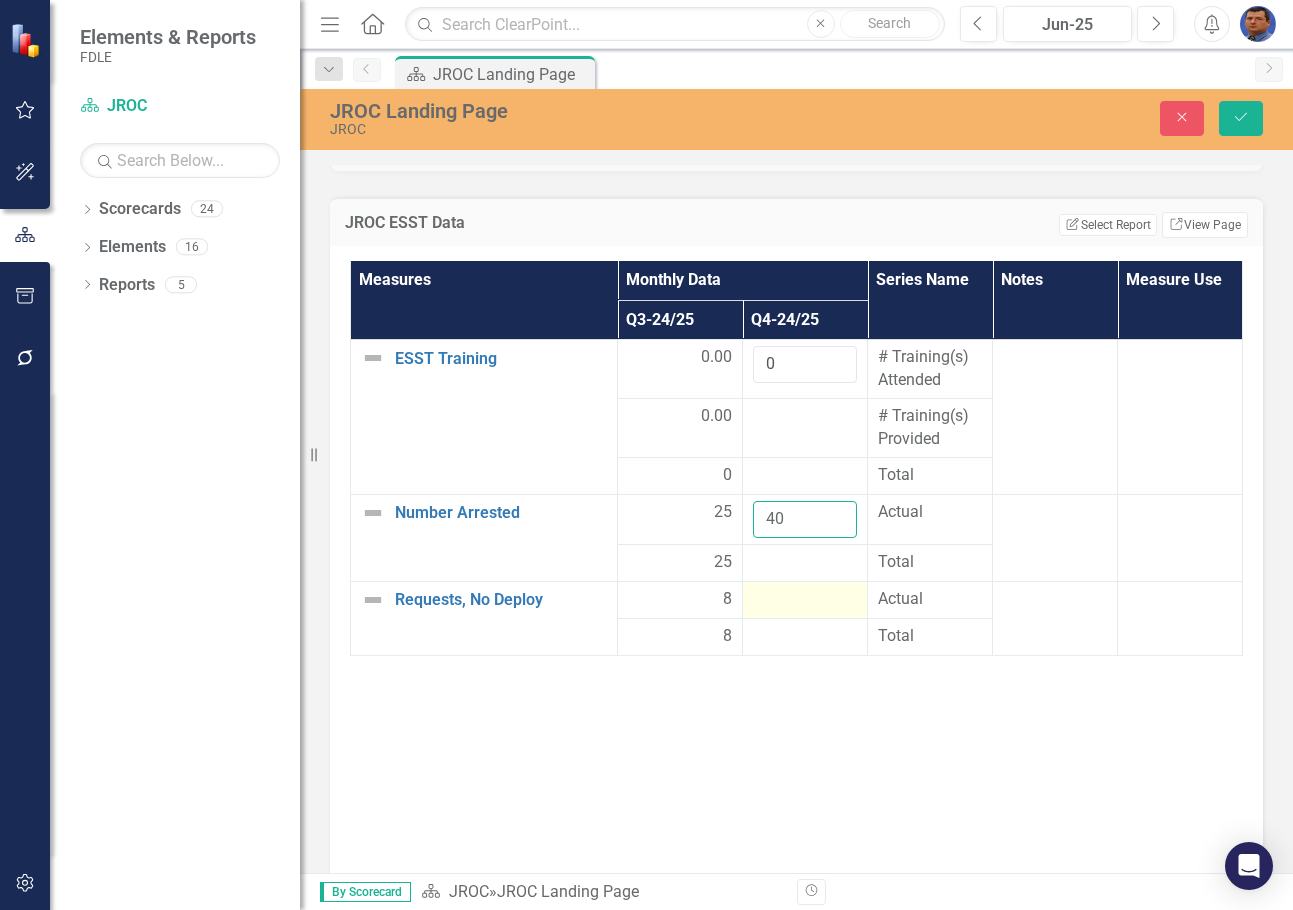 type on "40" 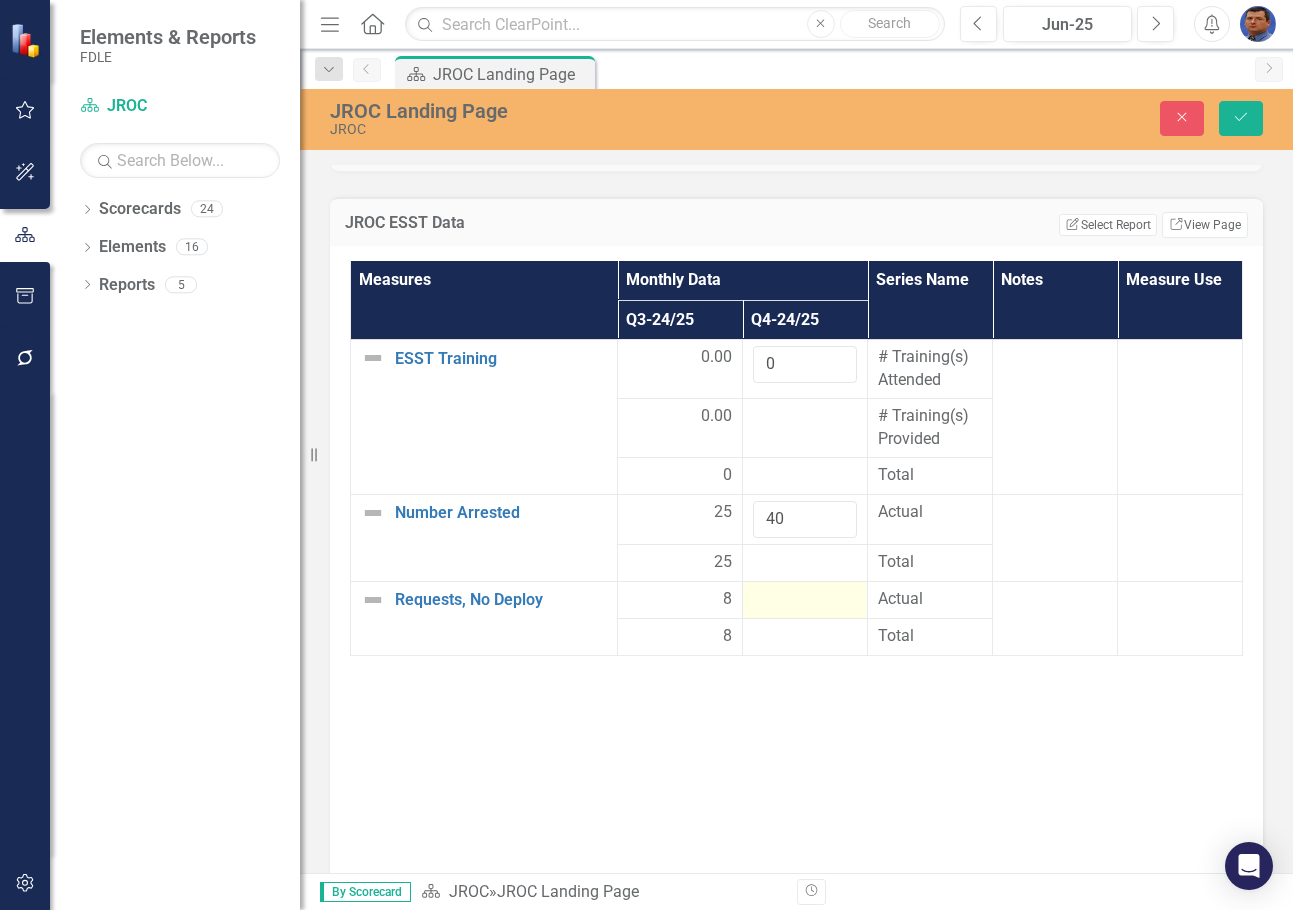 click at bounding box center (805, 600) 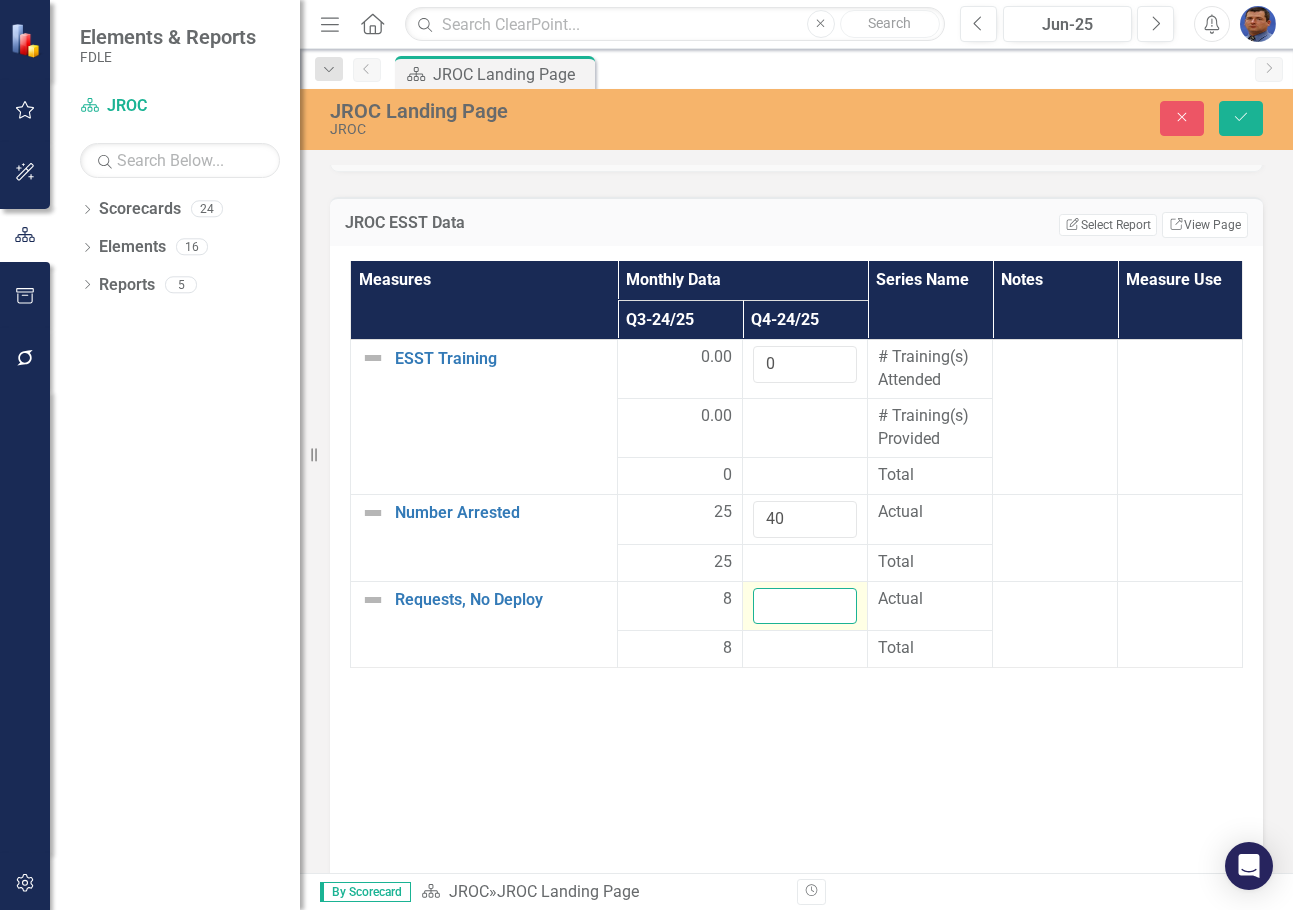 click at bounding box center [805, 606] 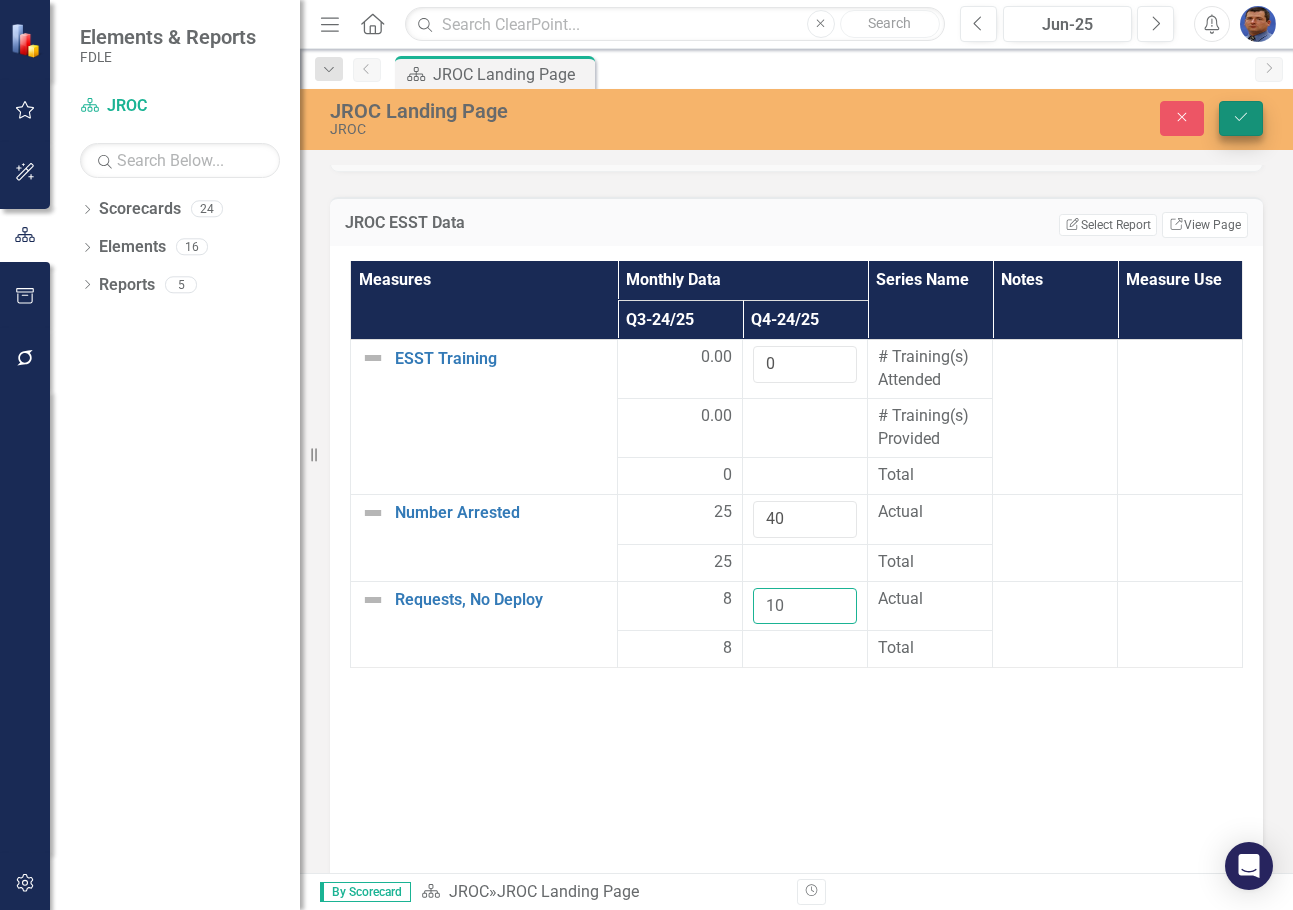 type on "10" 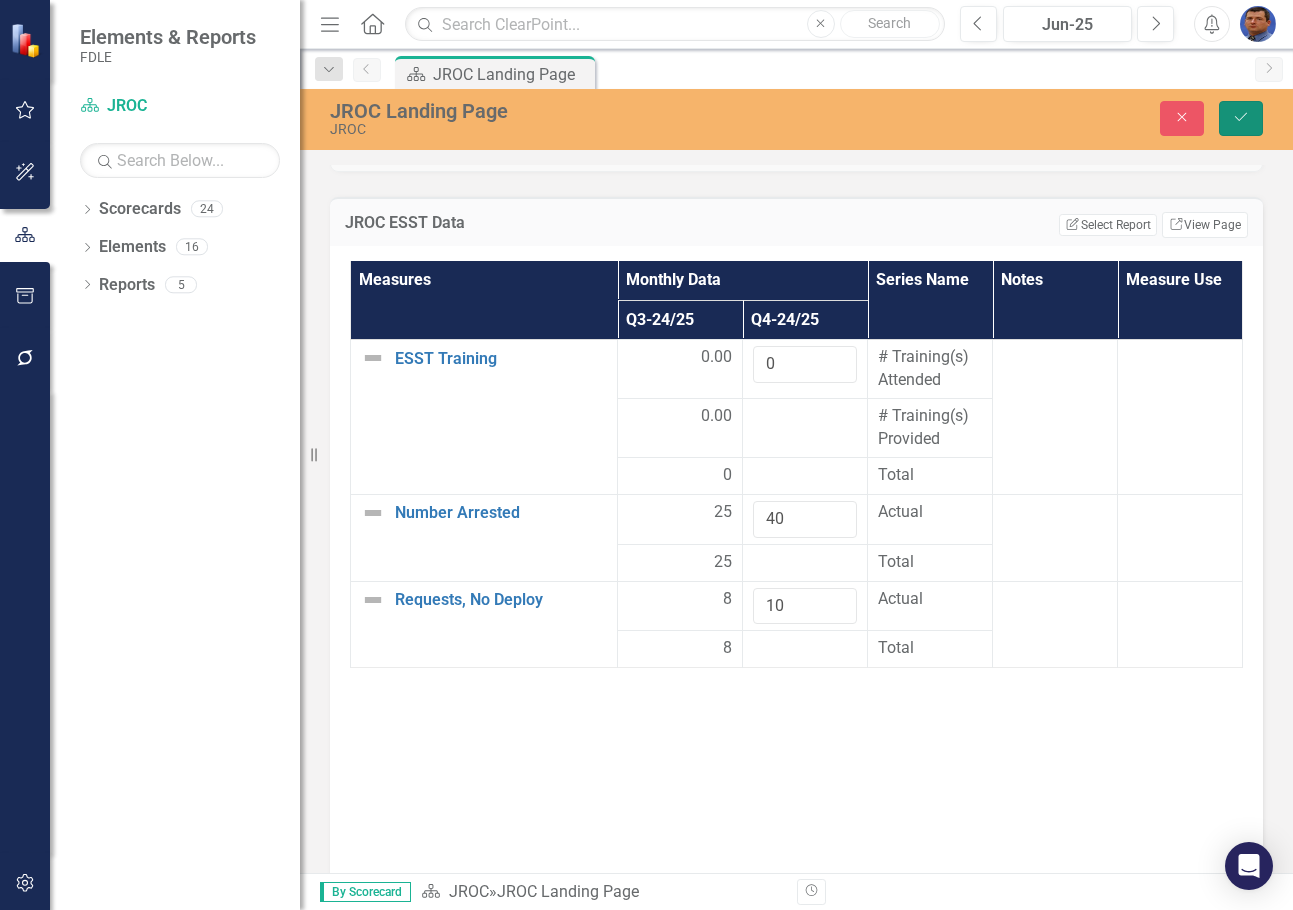 click on "Save" at bounding box center [1241, 118] 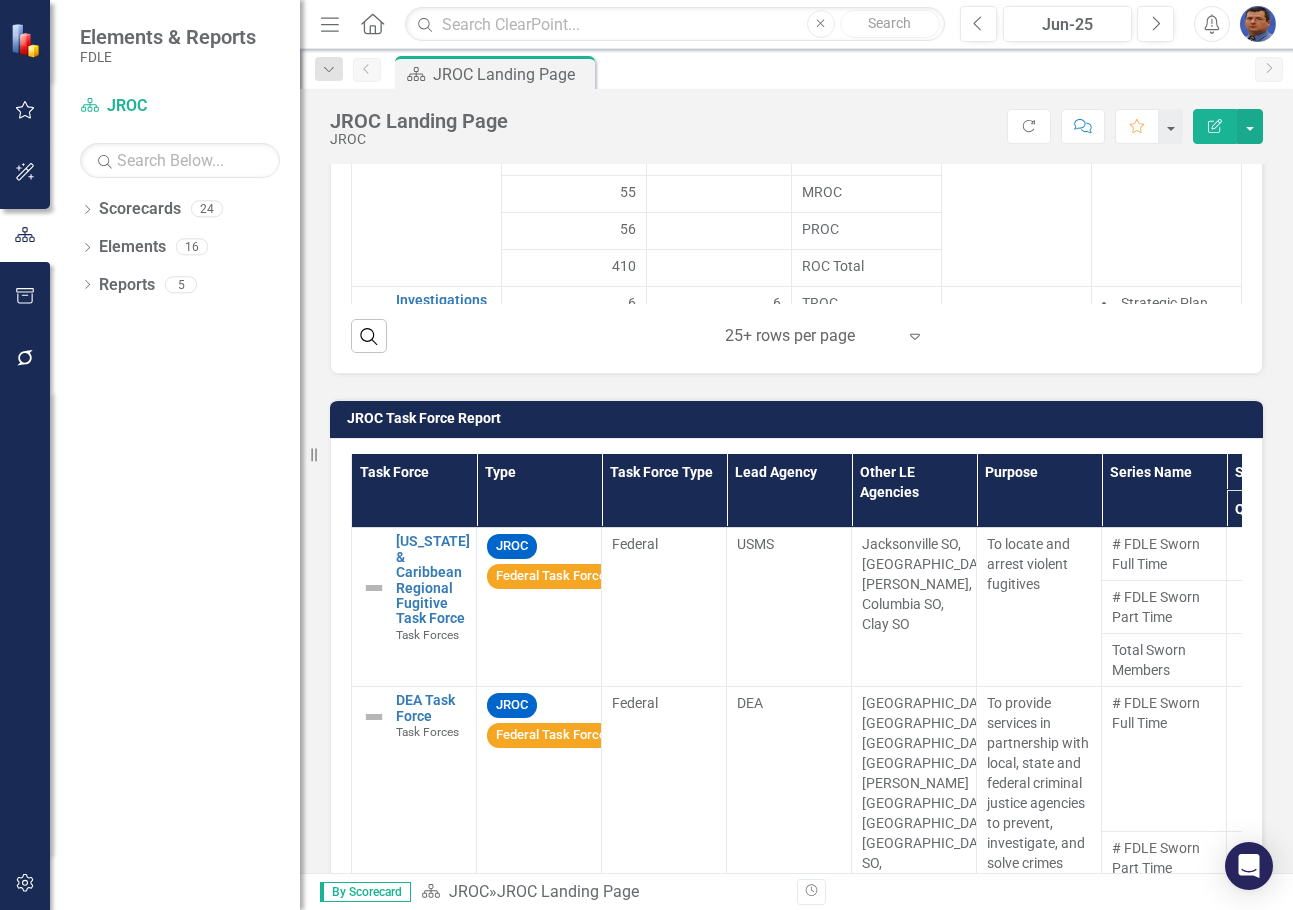 scroll, scrollTop: 3700, scrollLeft: 0, axis: vertical 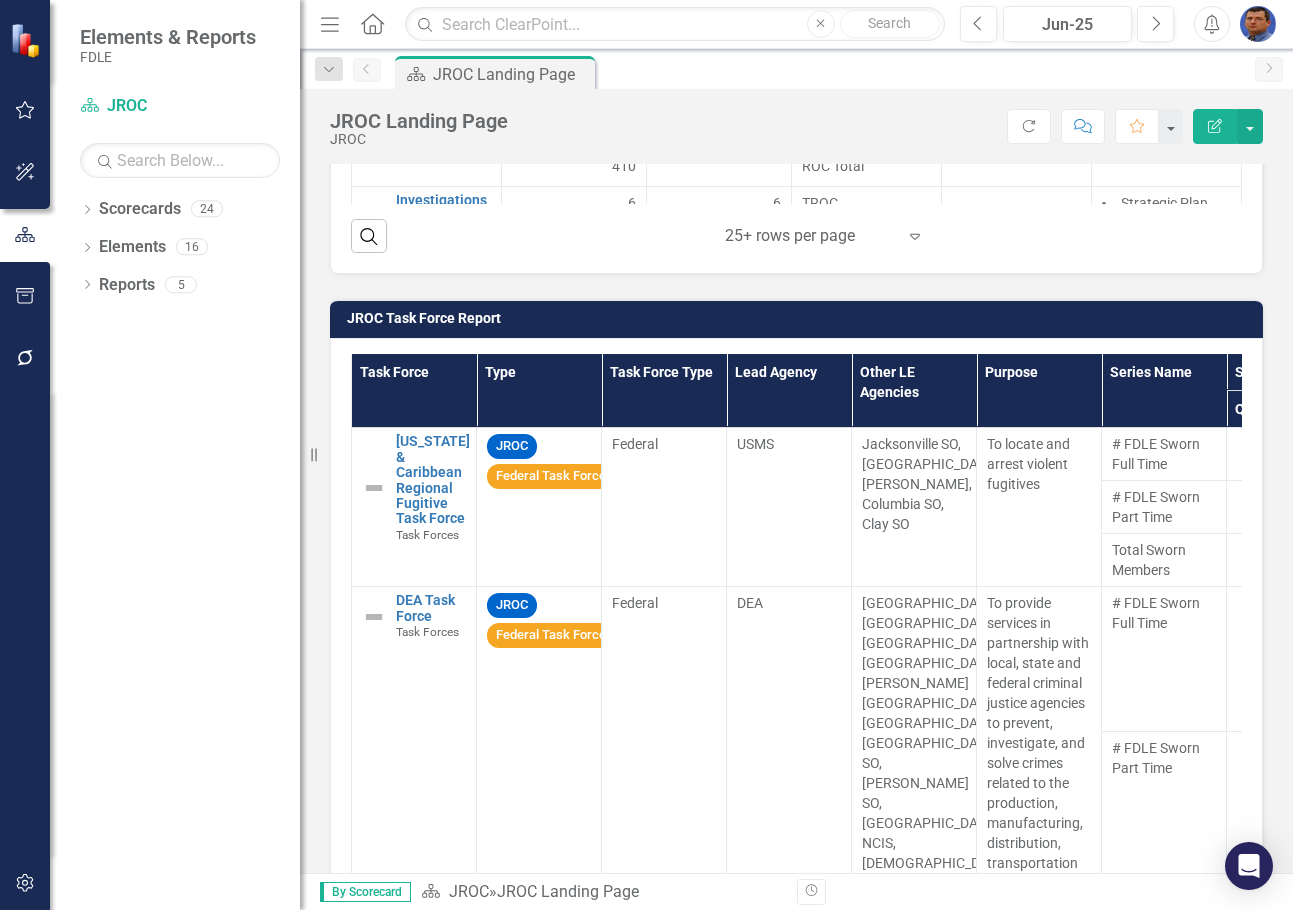 click on "Task Force" at bounding box center (414, 391) 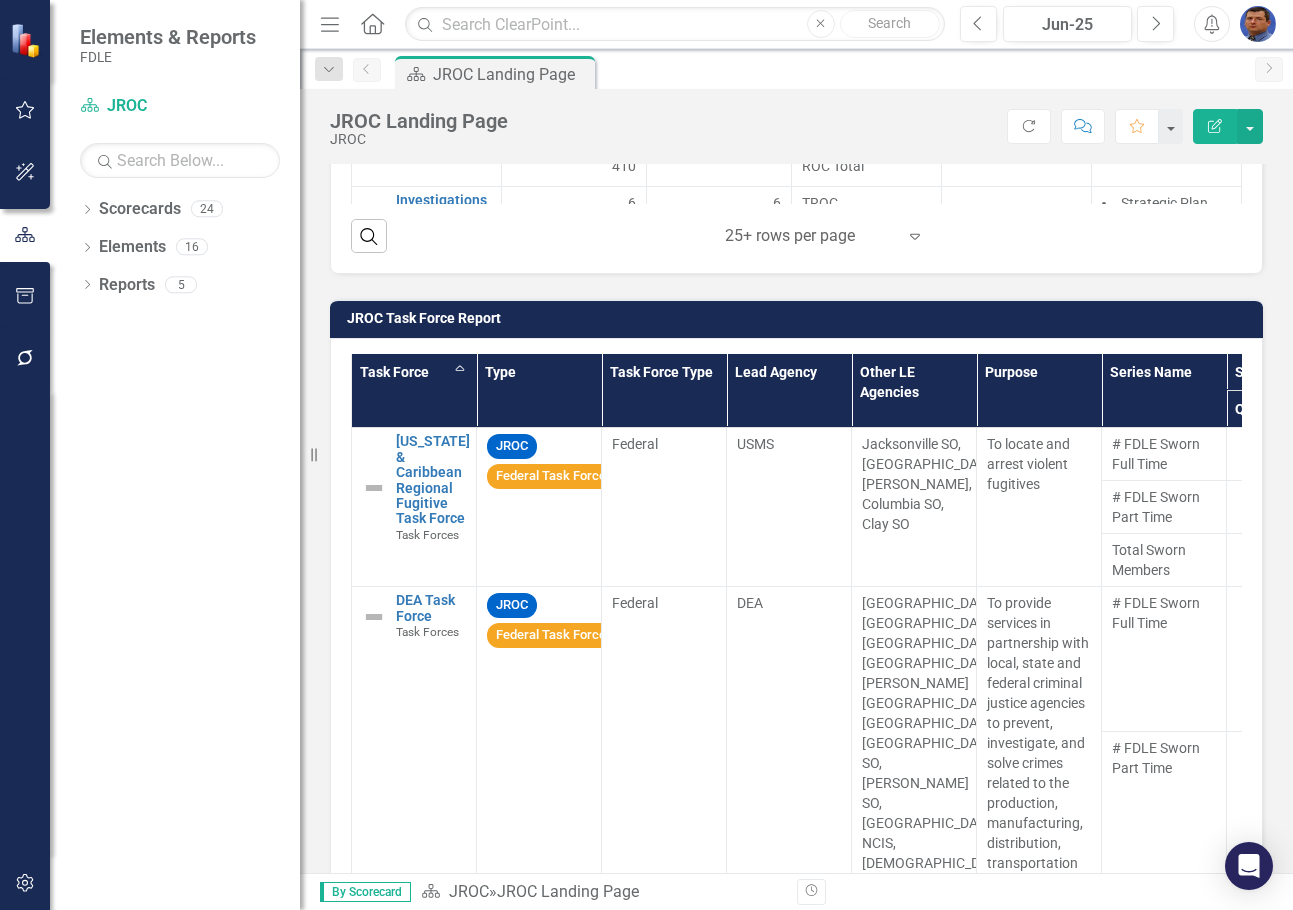 click on "Task Force Sort Ascending" at bounding box center [414, 391] 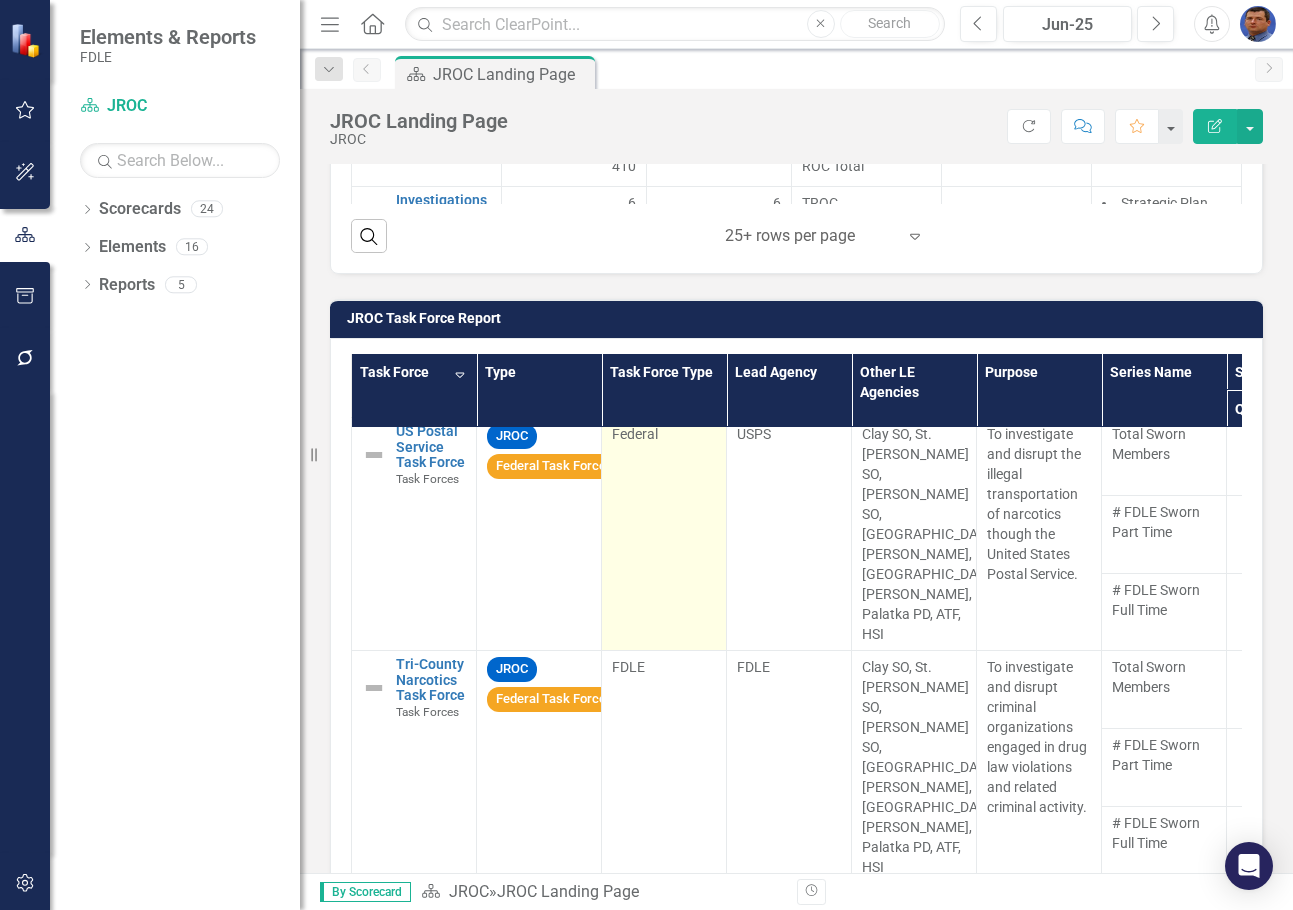 scroll, scrollTop: 0, scrollLeft: 0, axis: both 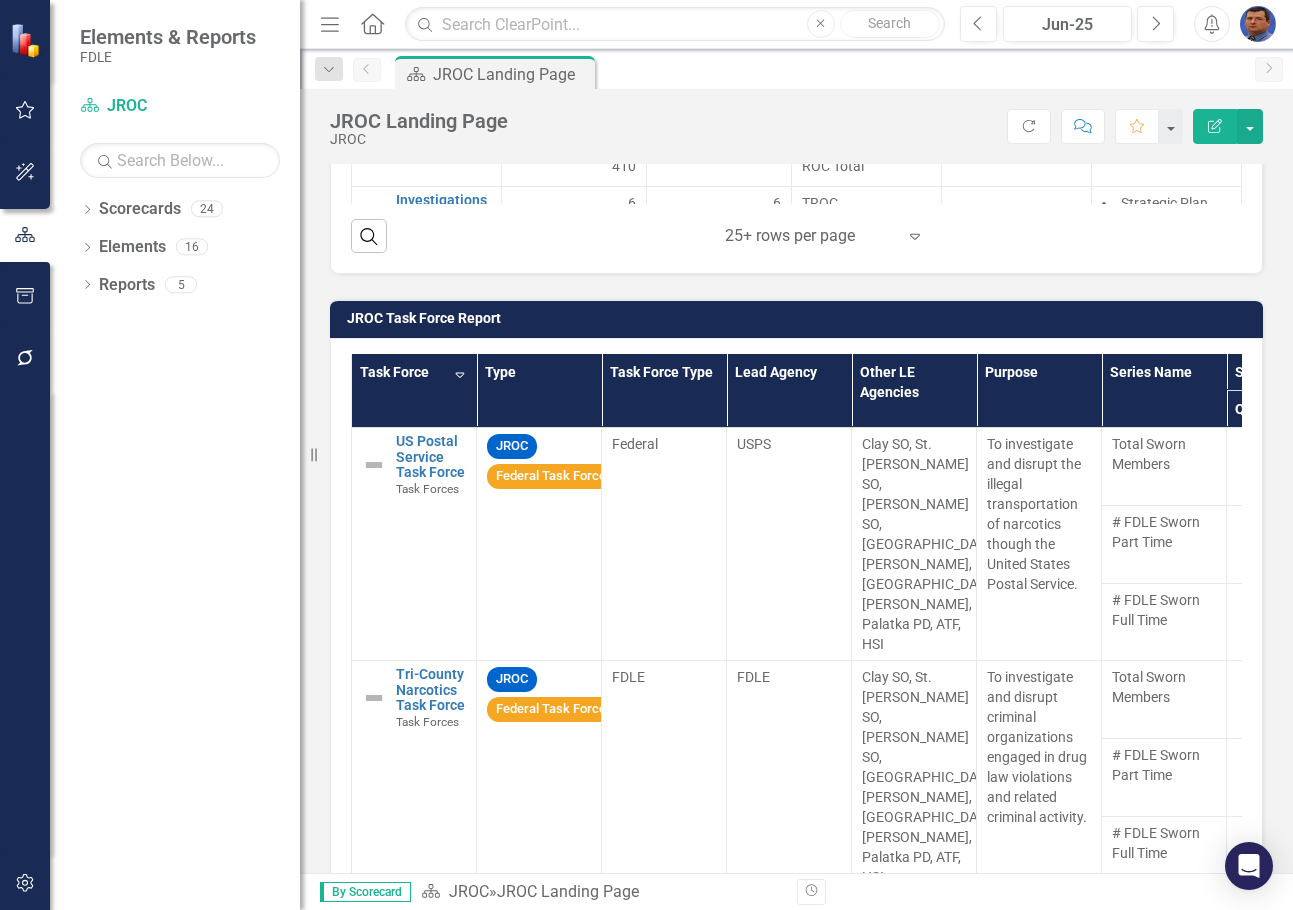 click on "Task Force Sort Descending" at bounding box center [414, 391] 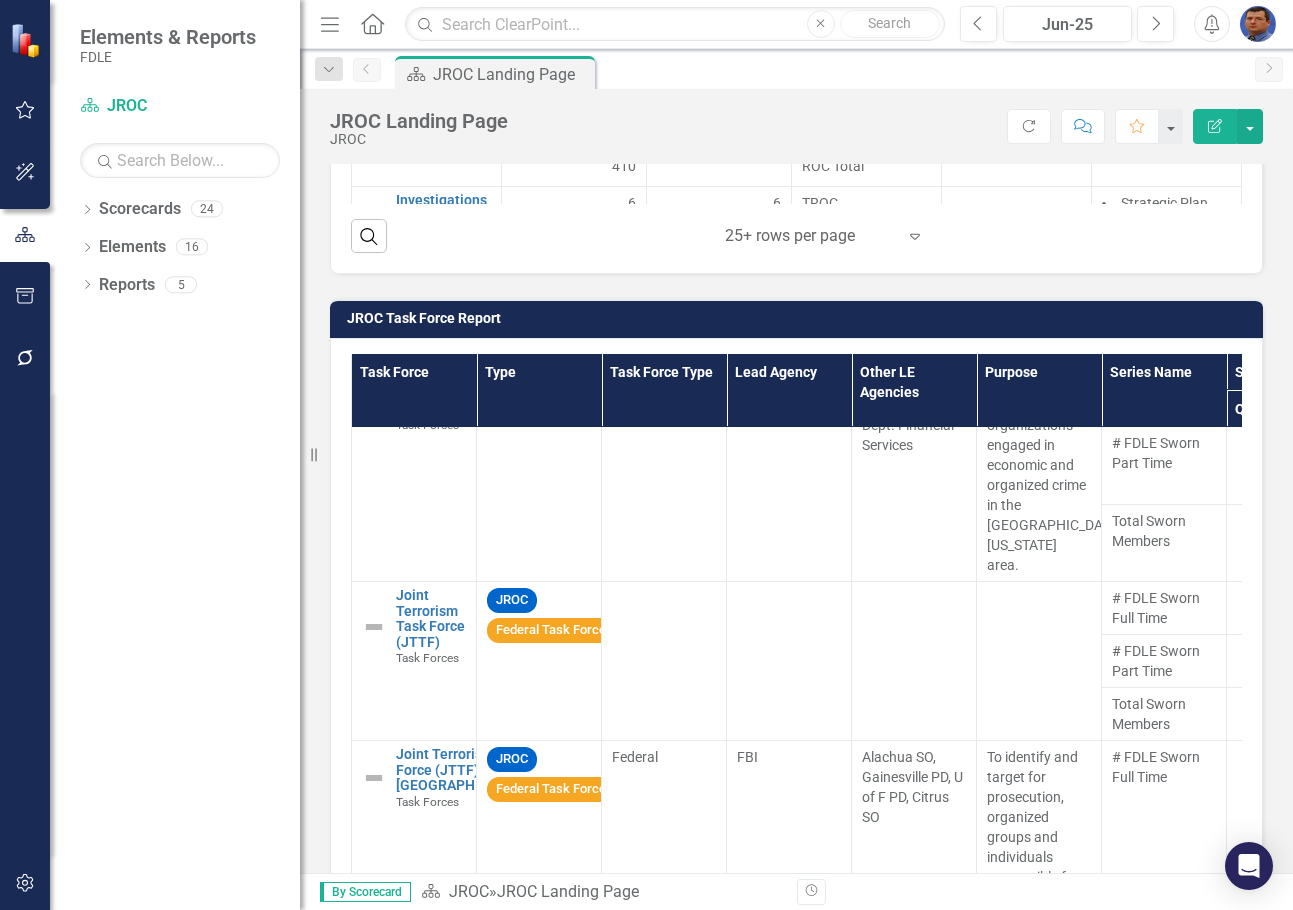 scroll, scrollTop: 1200, scrollLeft: 0, axis: vertical 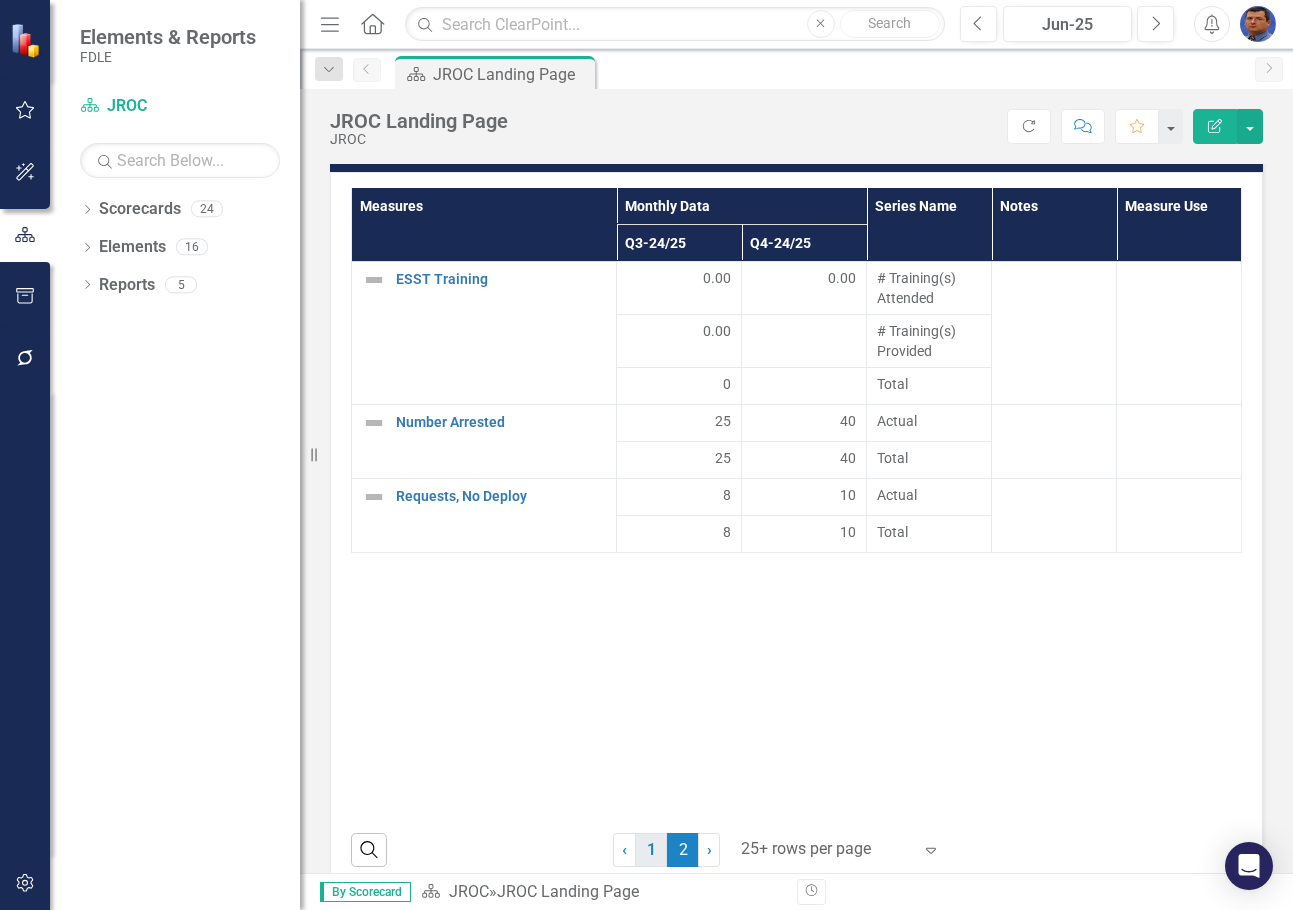 click on "1" at bounding box center (651, 850) 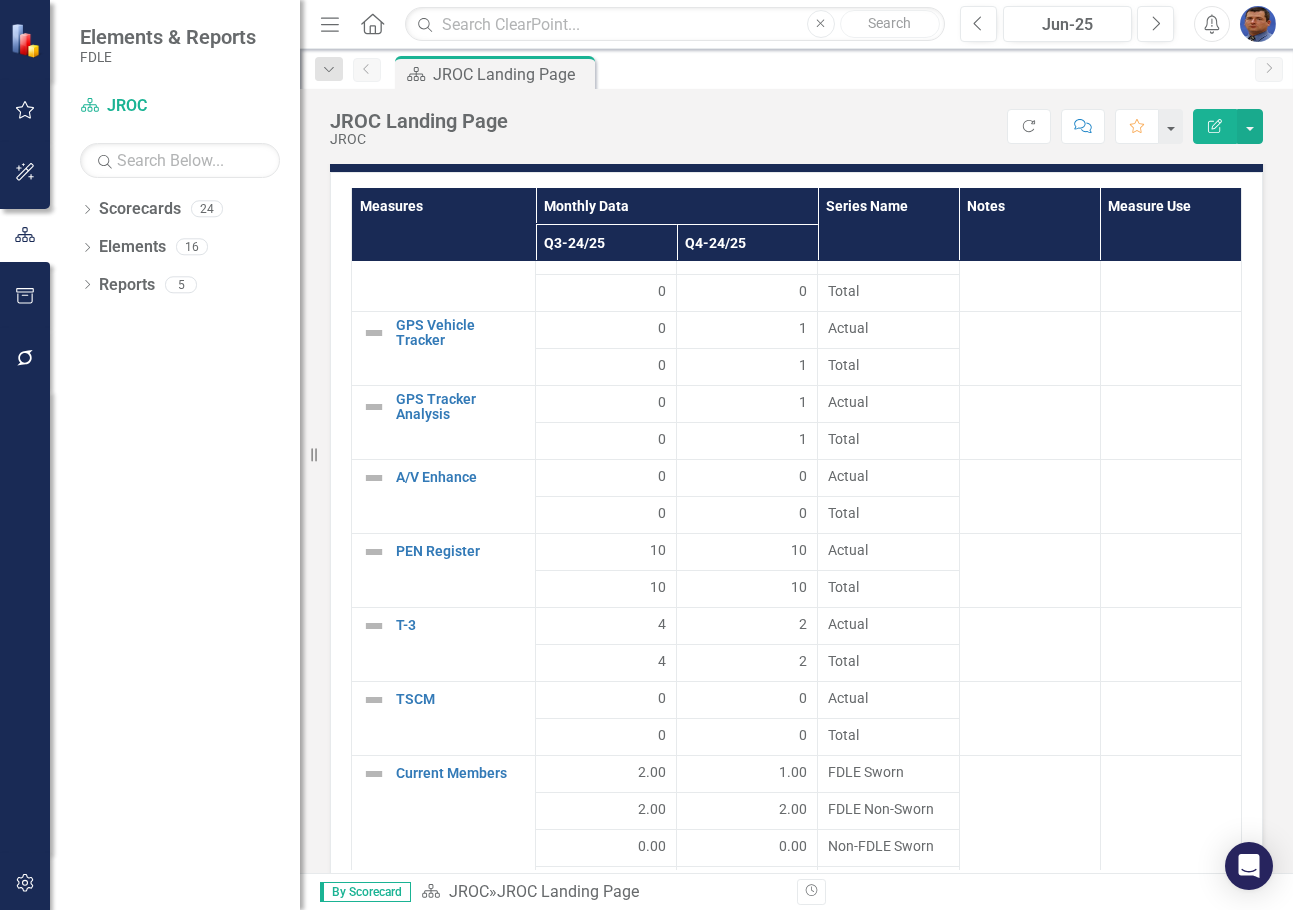 scroll, scrollTop: 281, scrollLeft: 0, axis: vertical 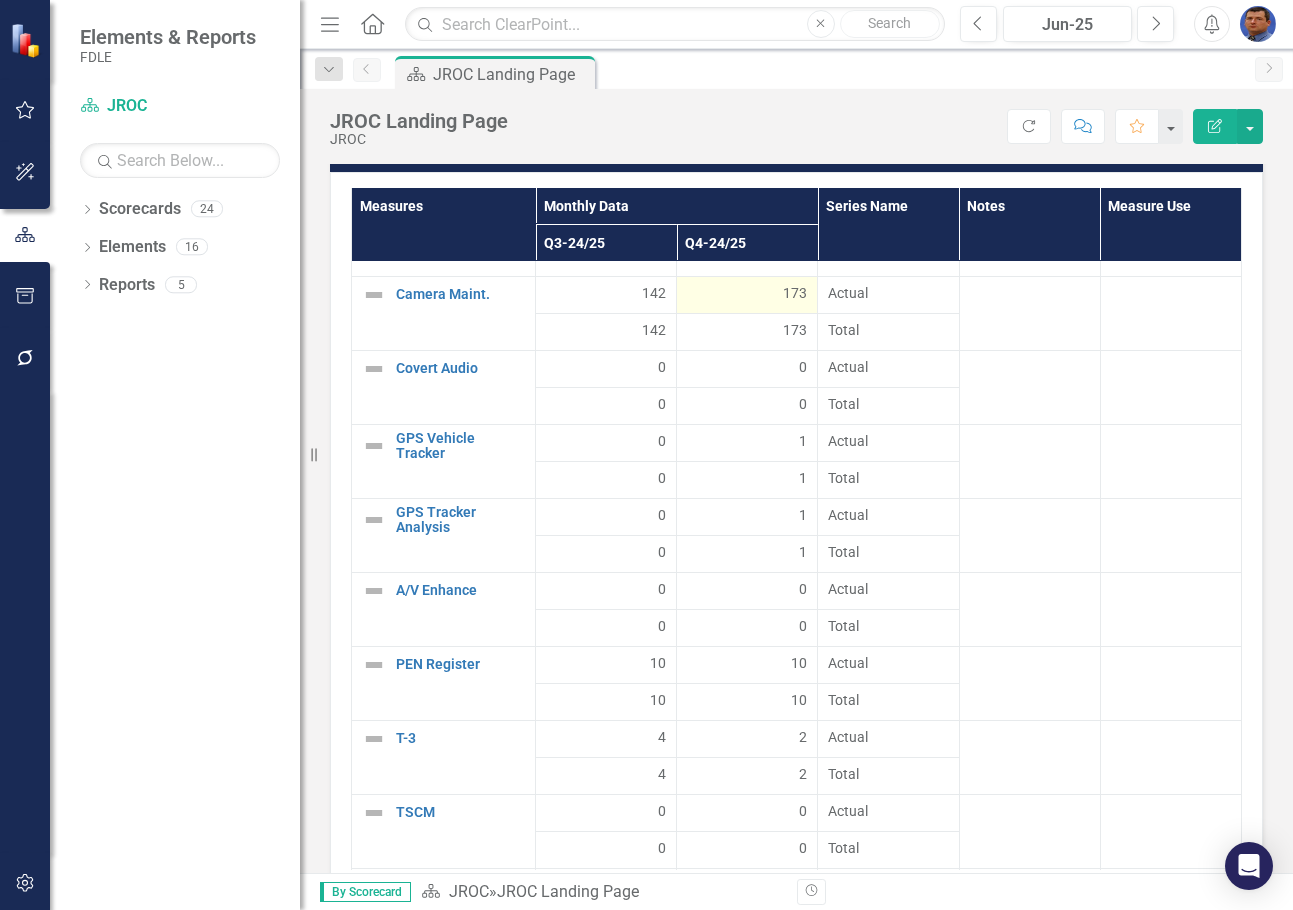 click on "173" at bounding box center (747, 293) 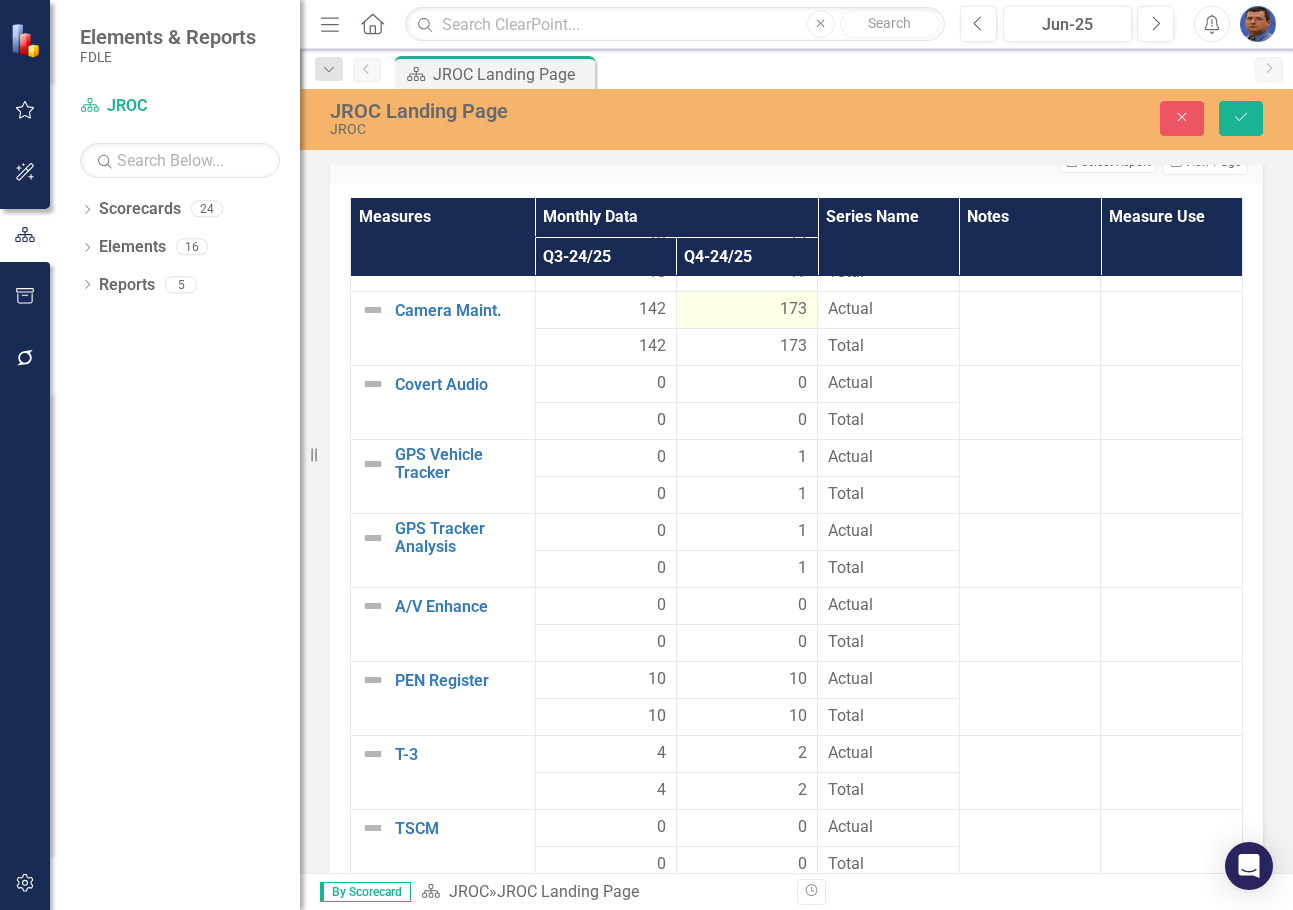 scroll, scrollTop: 4708, scrollLeft: 0, axis: vertical 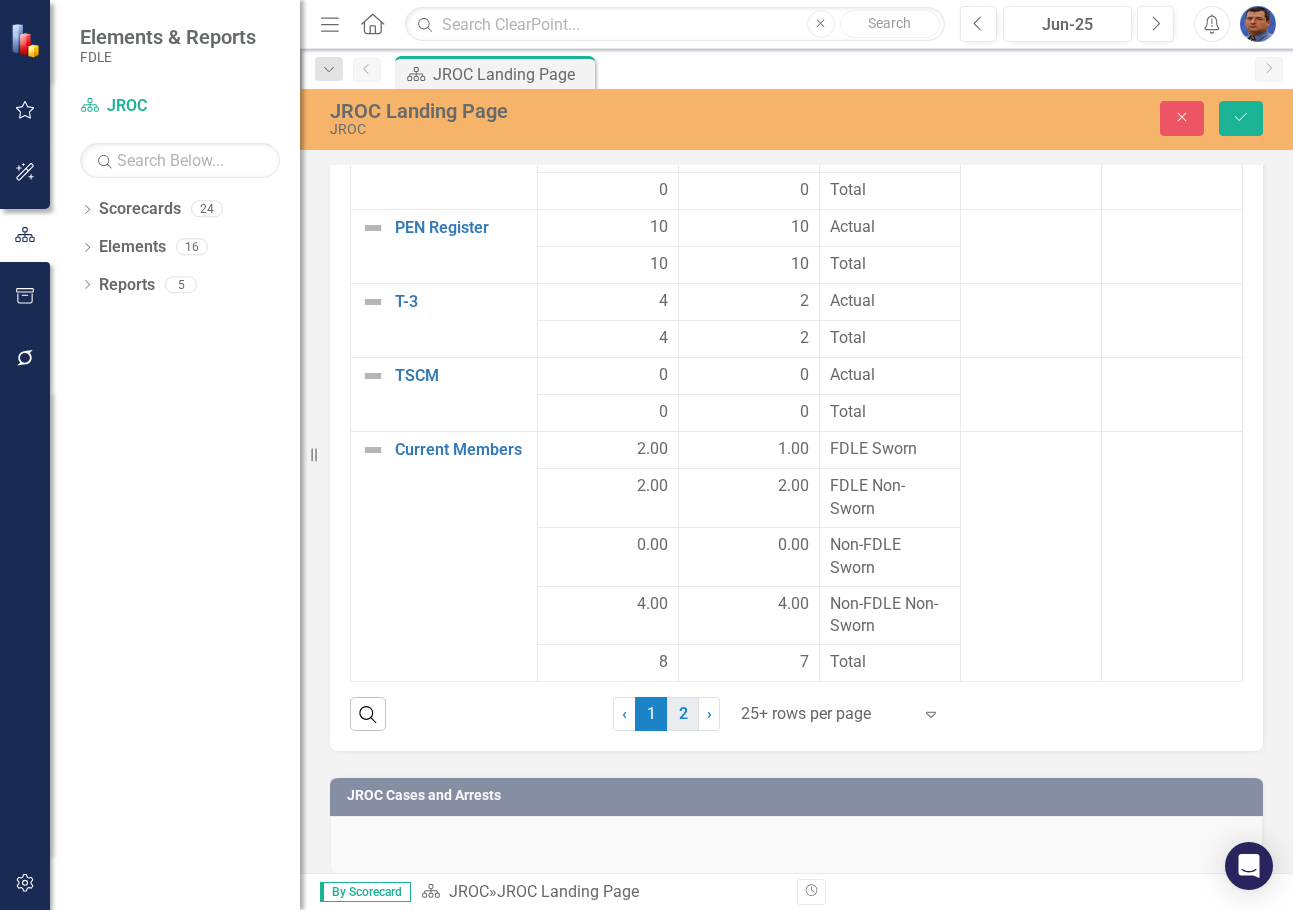 click on "2" at bounding box center [683, 714] 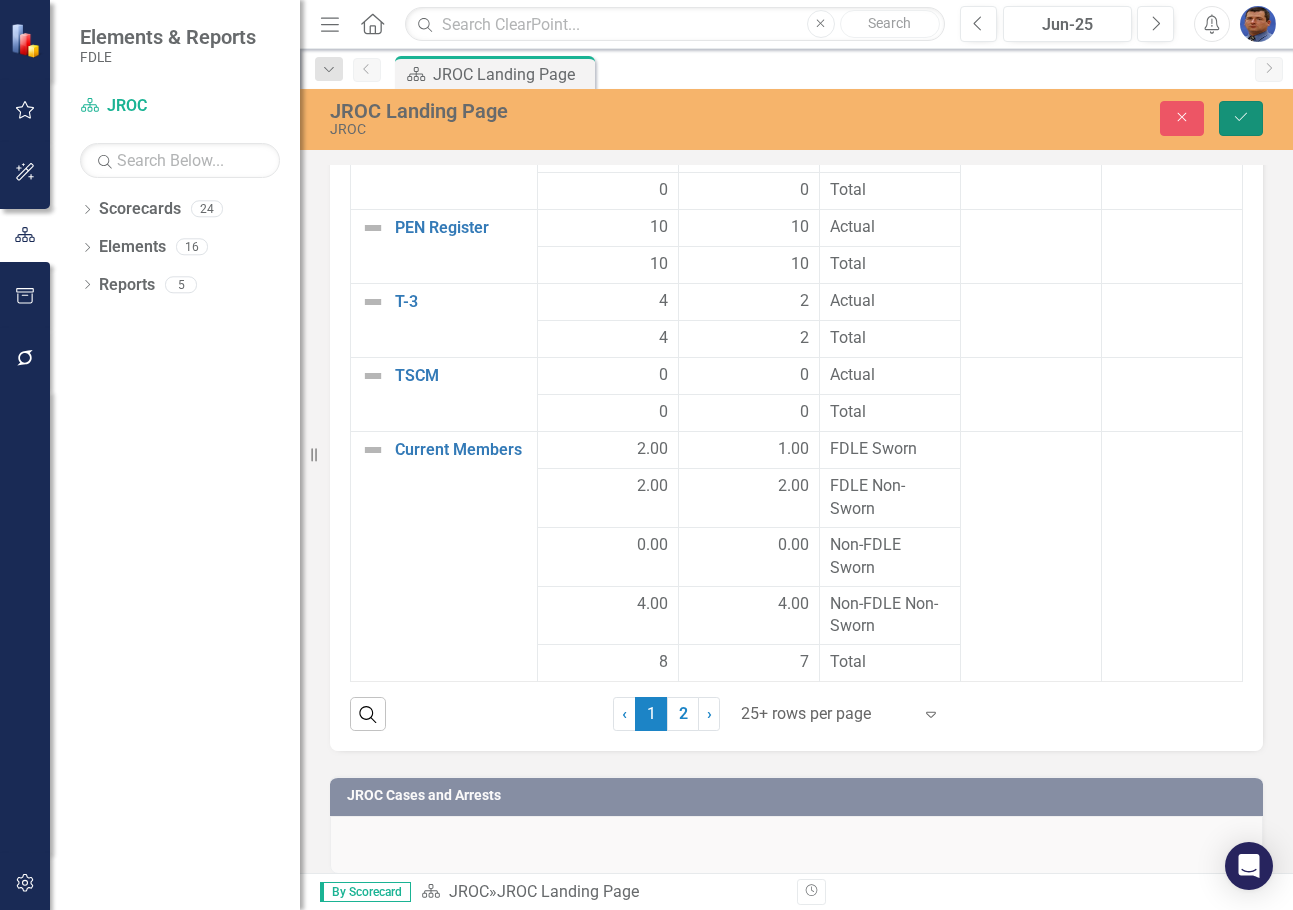 click on "Save" 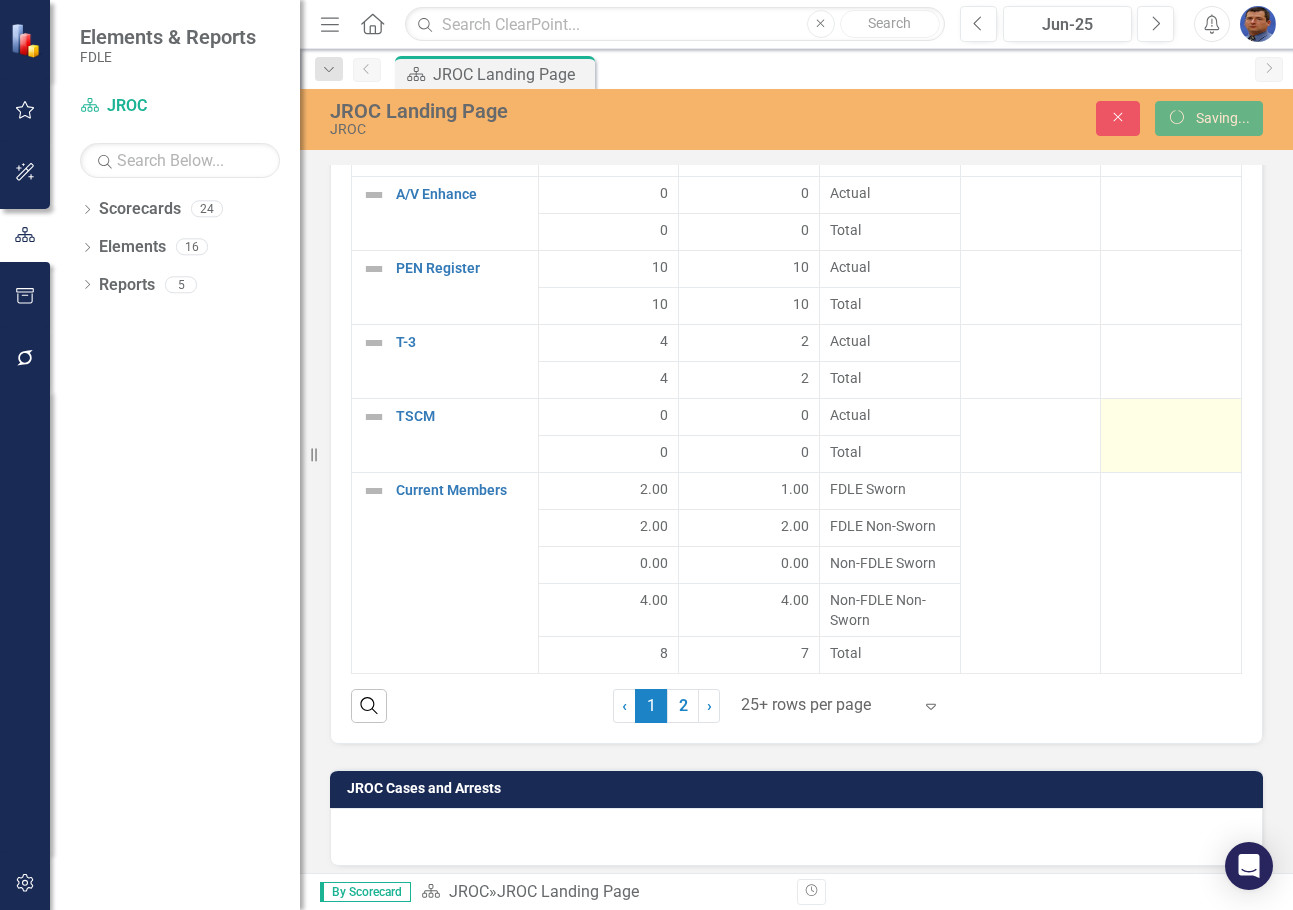 scroll, scrollTop: 493, scrollLeft: 0, axis: vertical 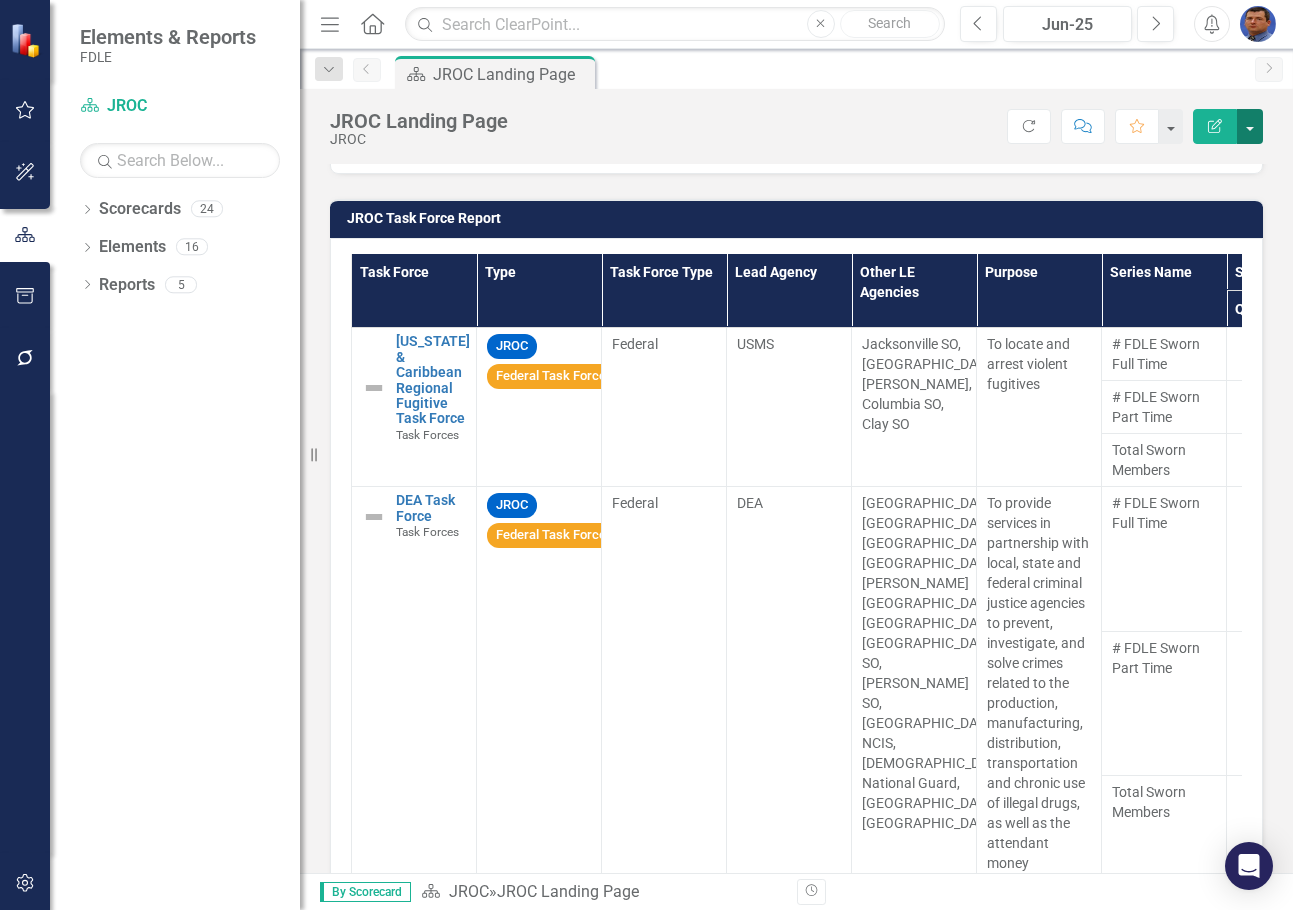 click at bounding box center [1250, 126] 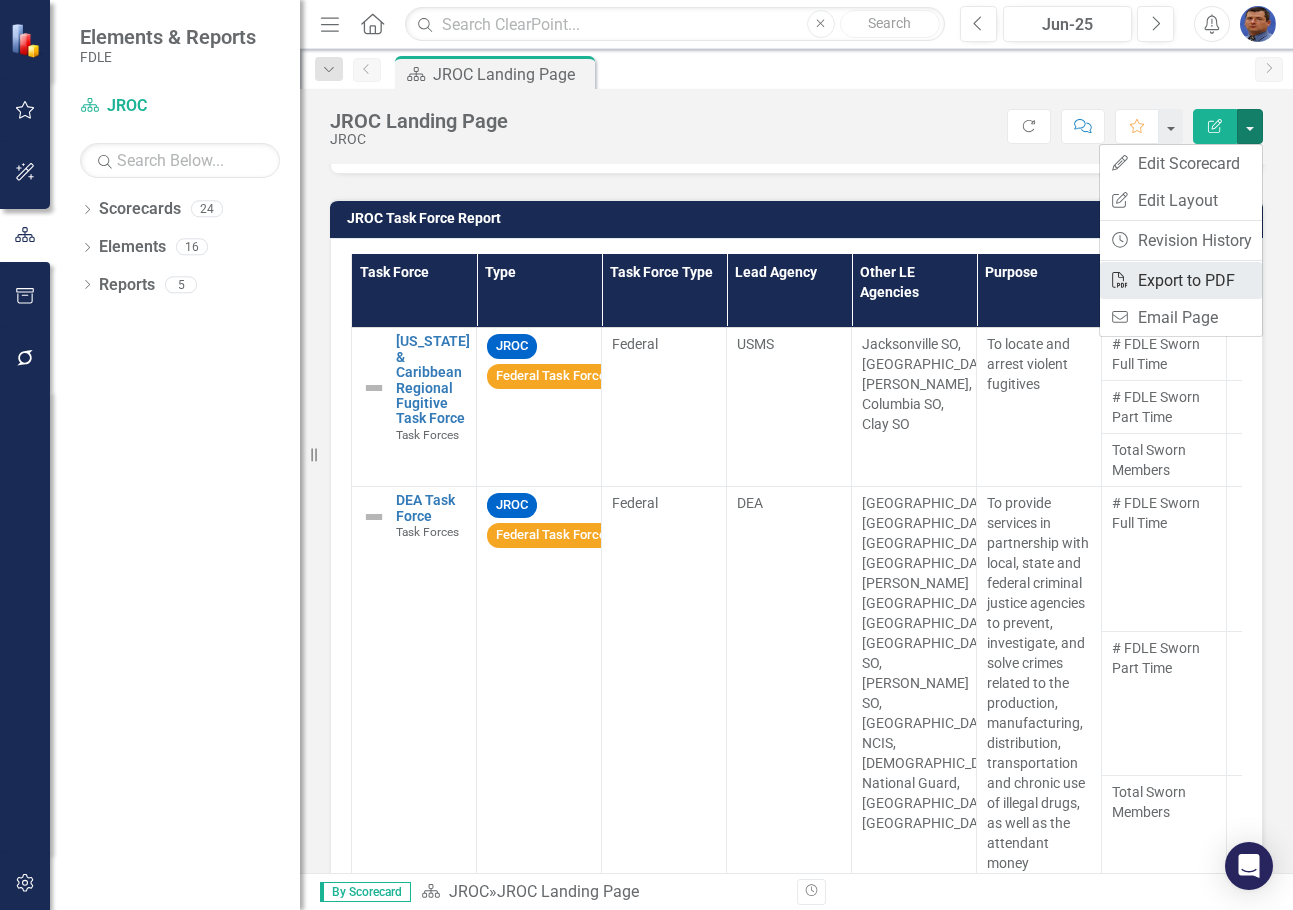 click on "PDF Export to PDF" at bounding box center (1181, 280) 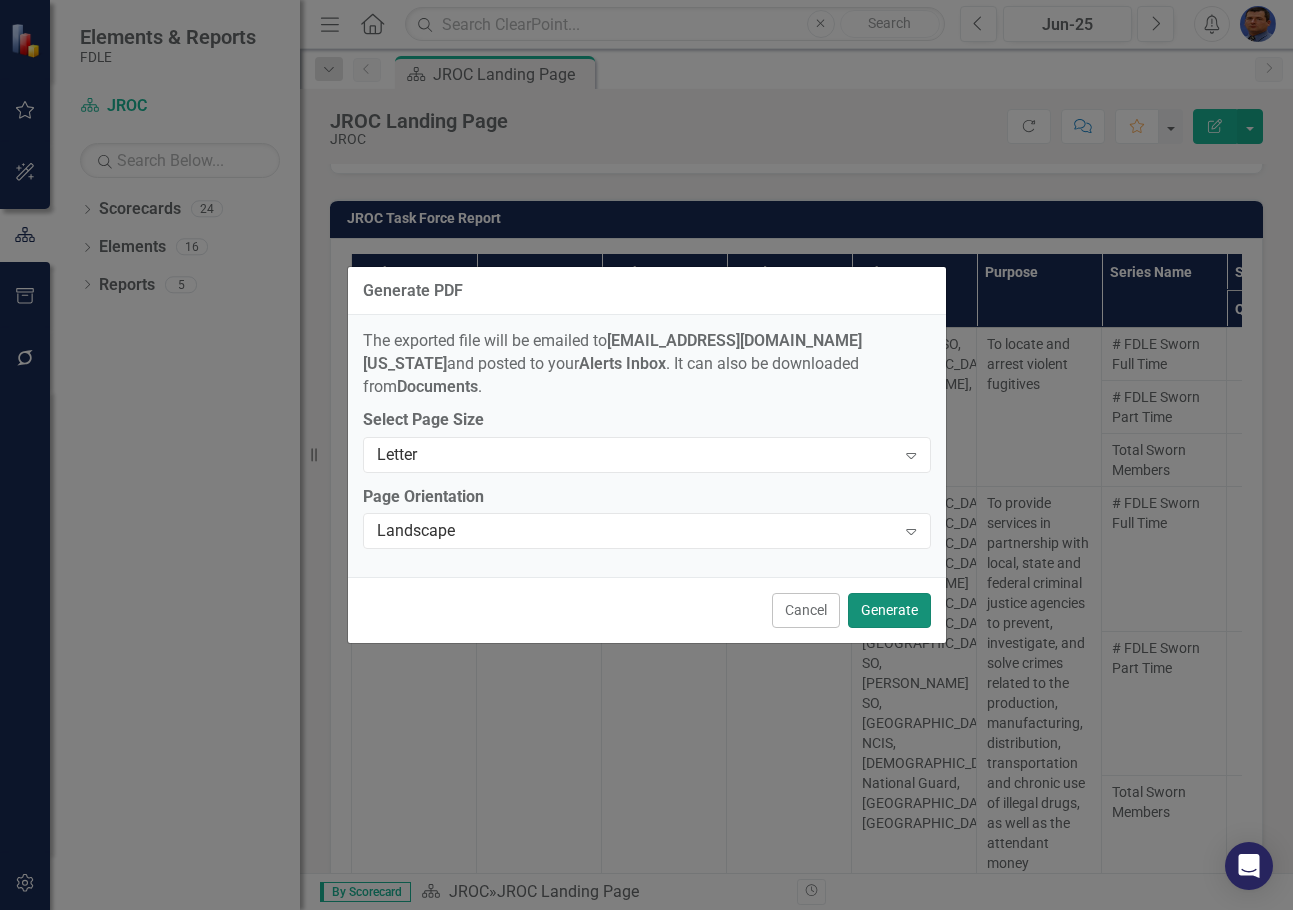 click on "Generate" at bounding box center [889, 610] 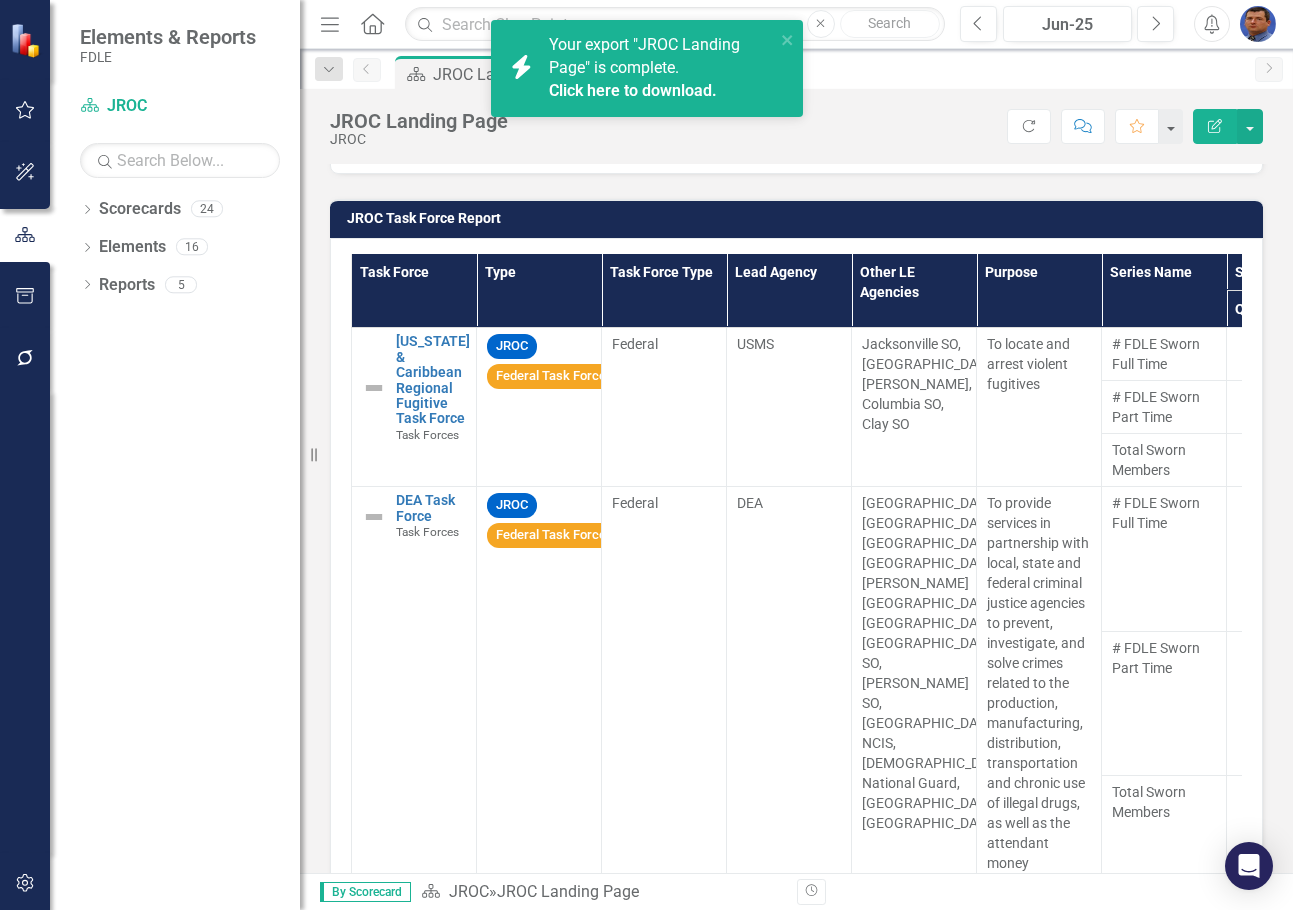 click on "Click here to download." at bounding box center (633, 90) 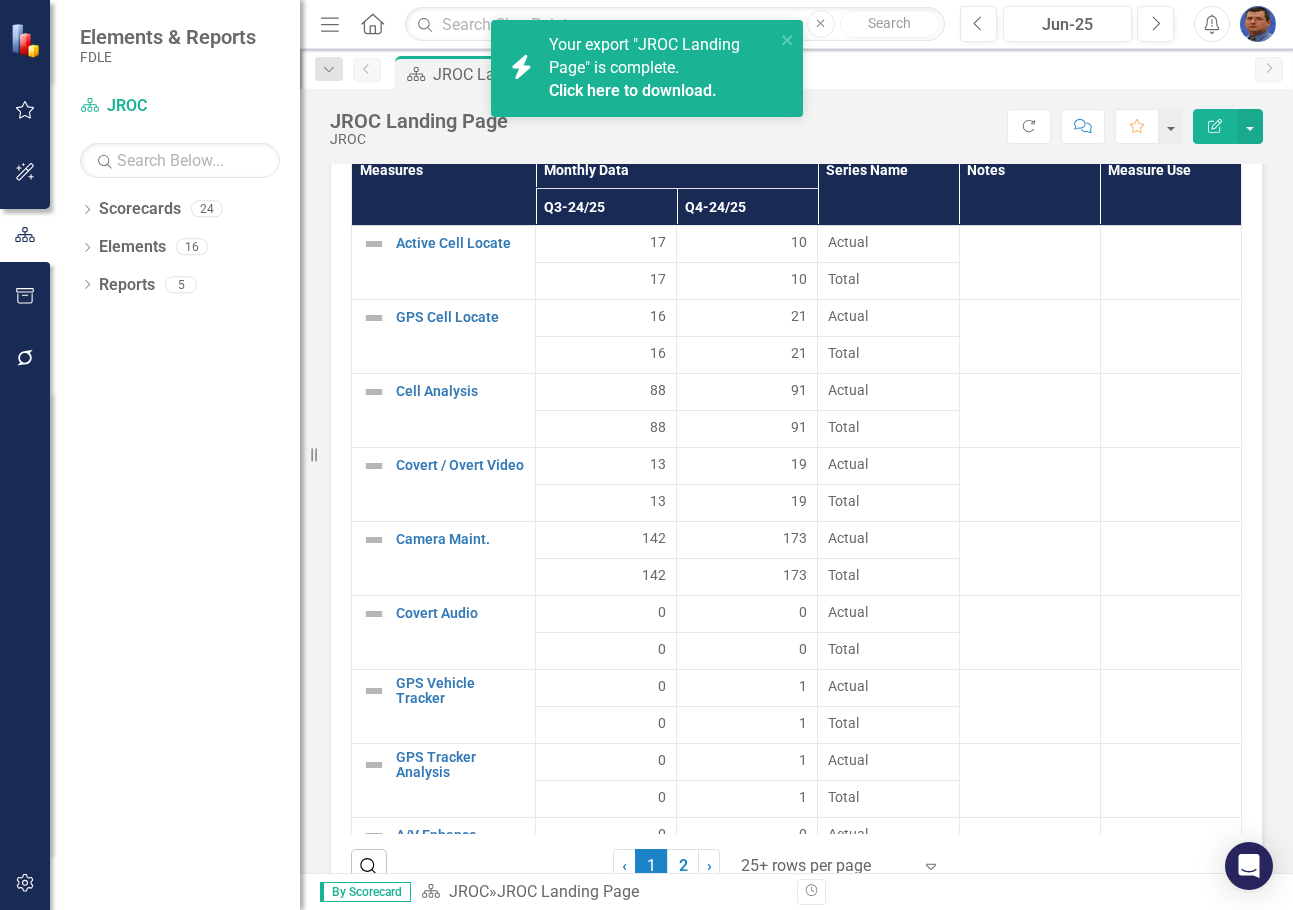 scroll, scrollTop: 4690, scrollLeft: 0, axis: vertical 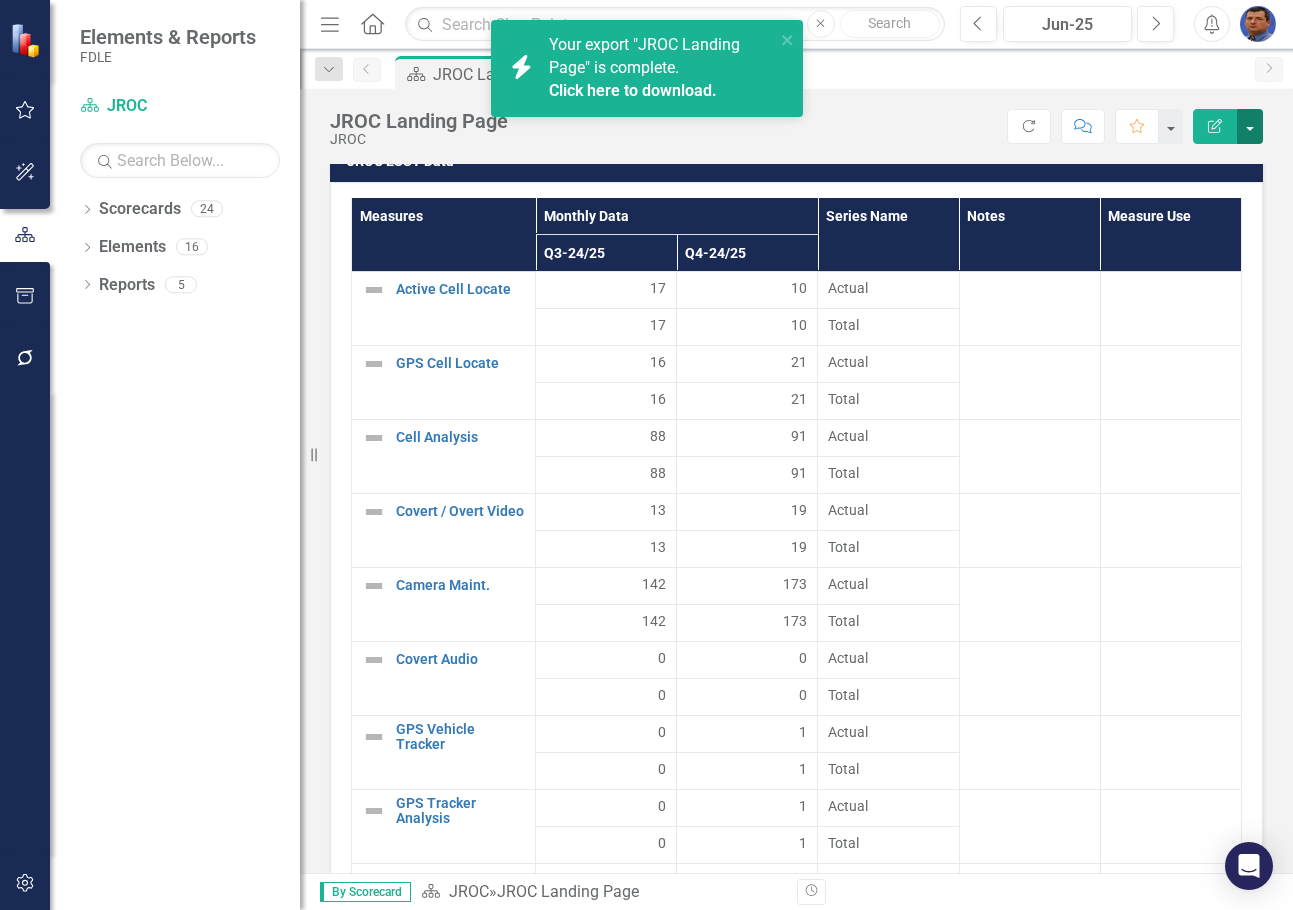 click at bounding box center (1250, 126) 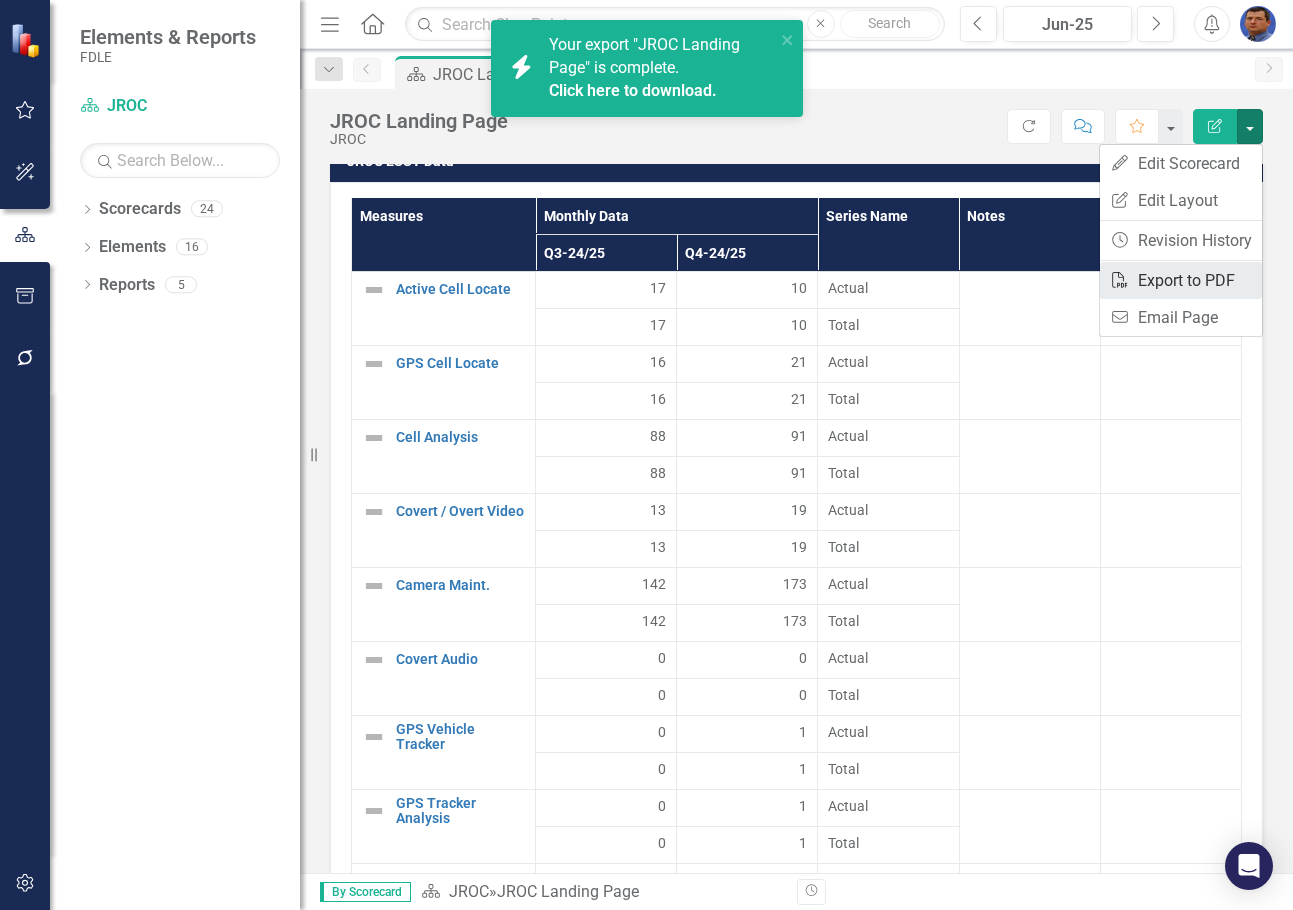 click on "PDF Export to PDF" at bounding box center [1181, 280] 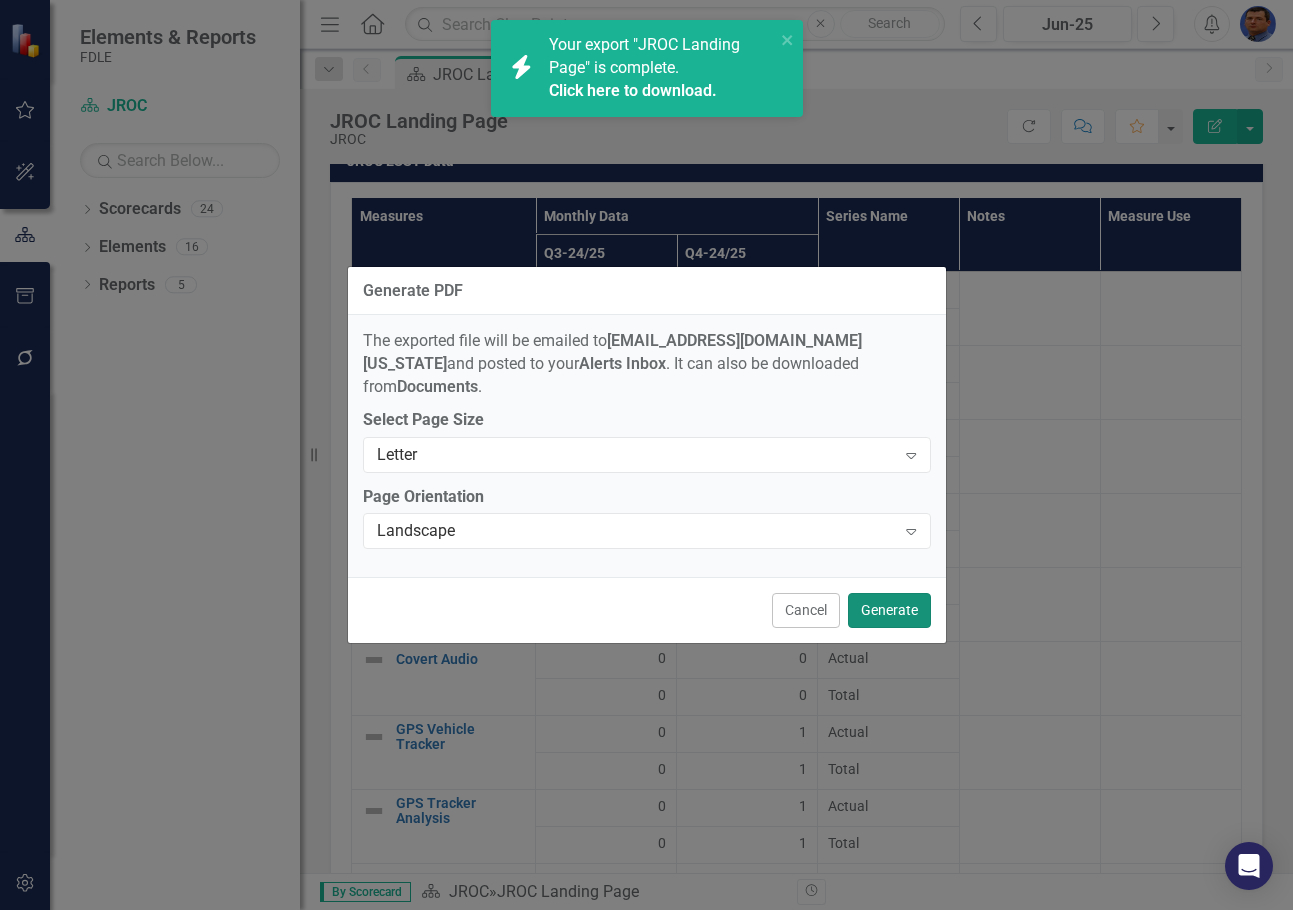 click on "Generate" at bounding box center [889, 610] 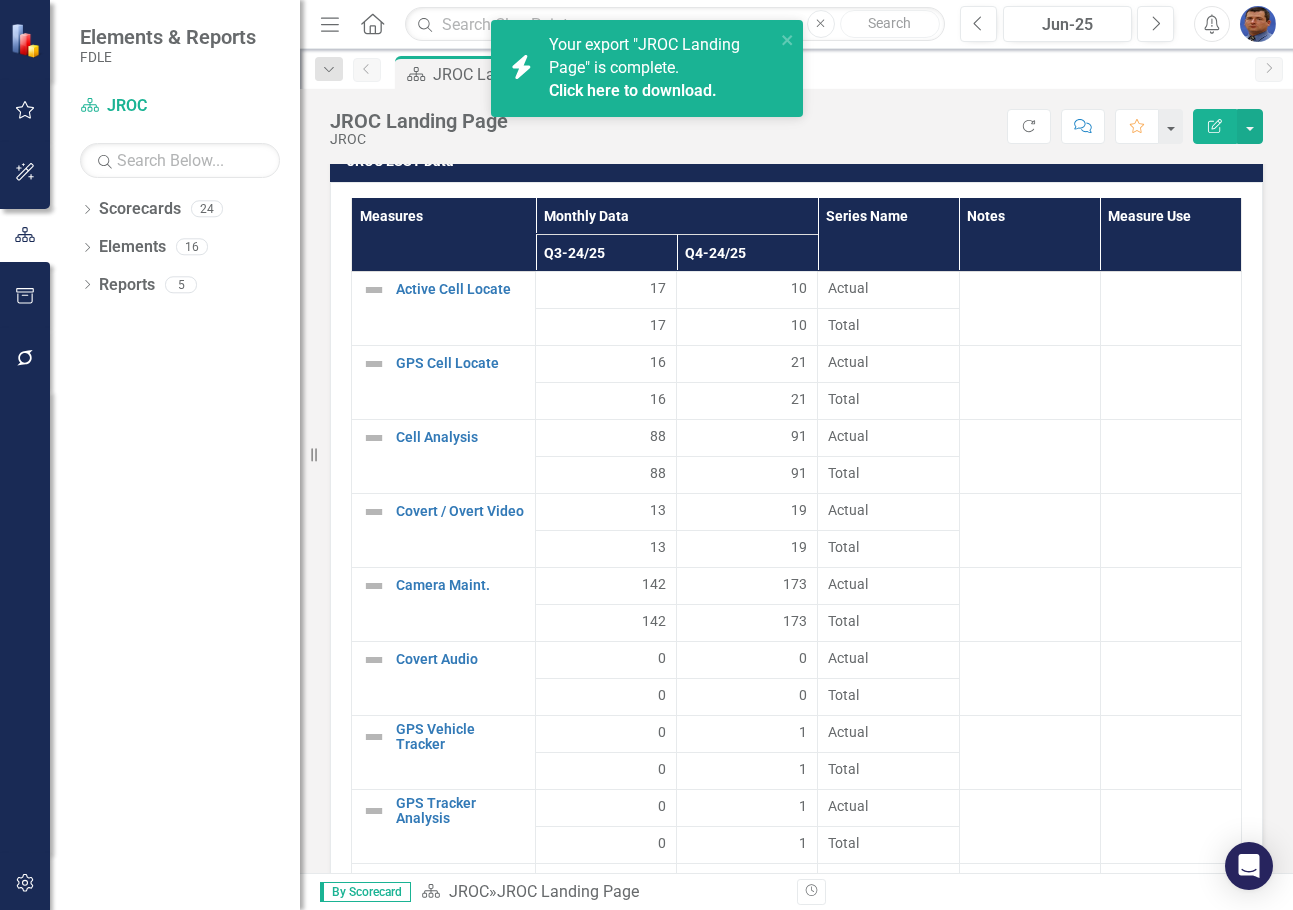 click on "Click here to download." at bounding box center (633, 90) 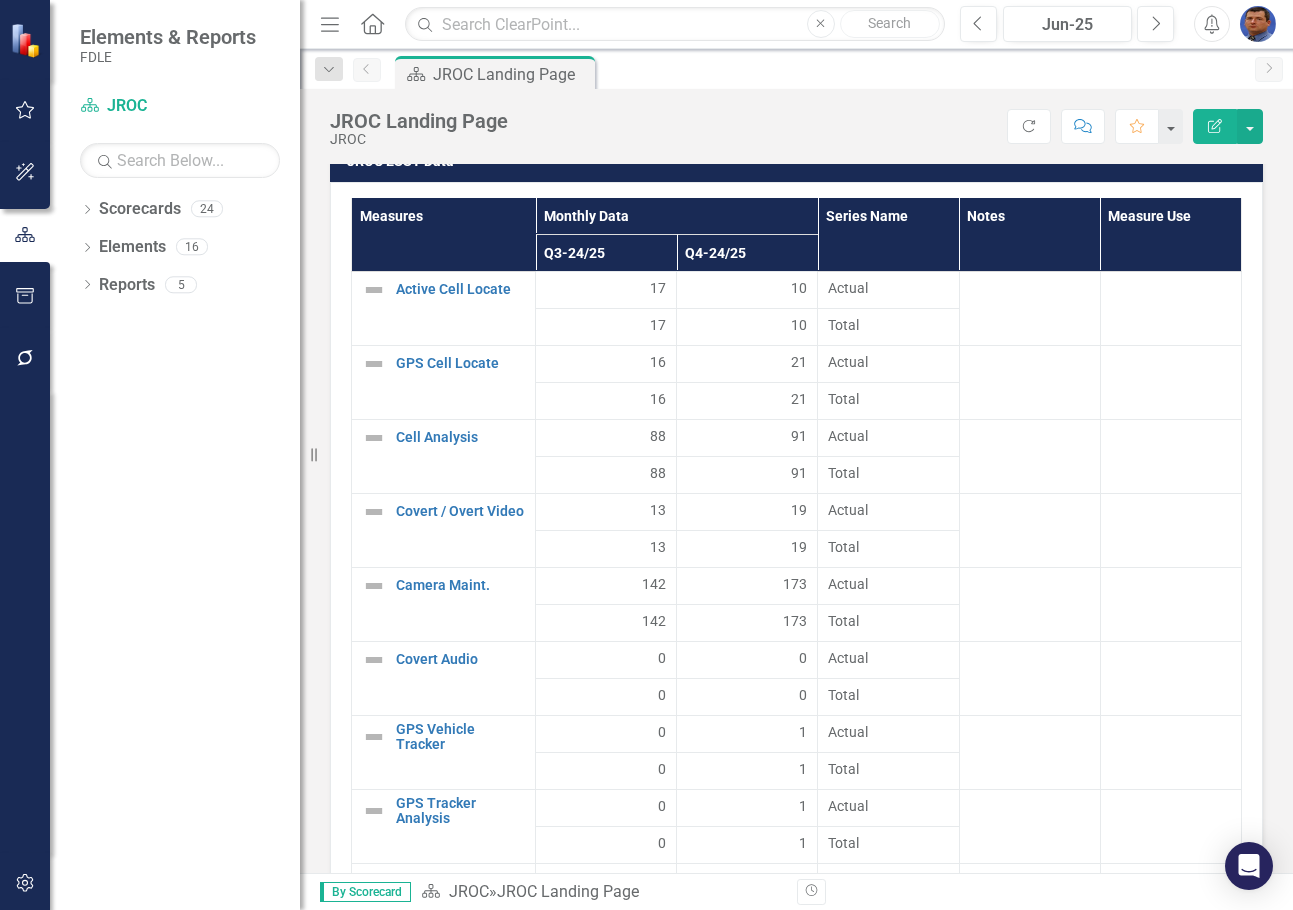 scroll, scrollTop: 4790, scrollLeft: 0, axis: vertical 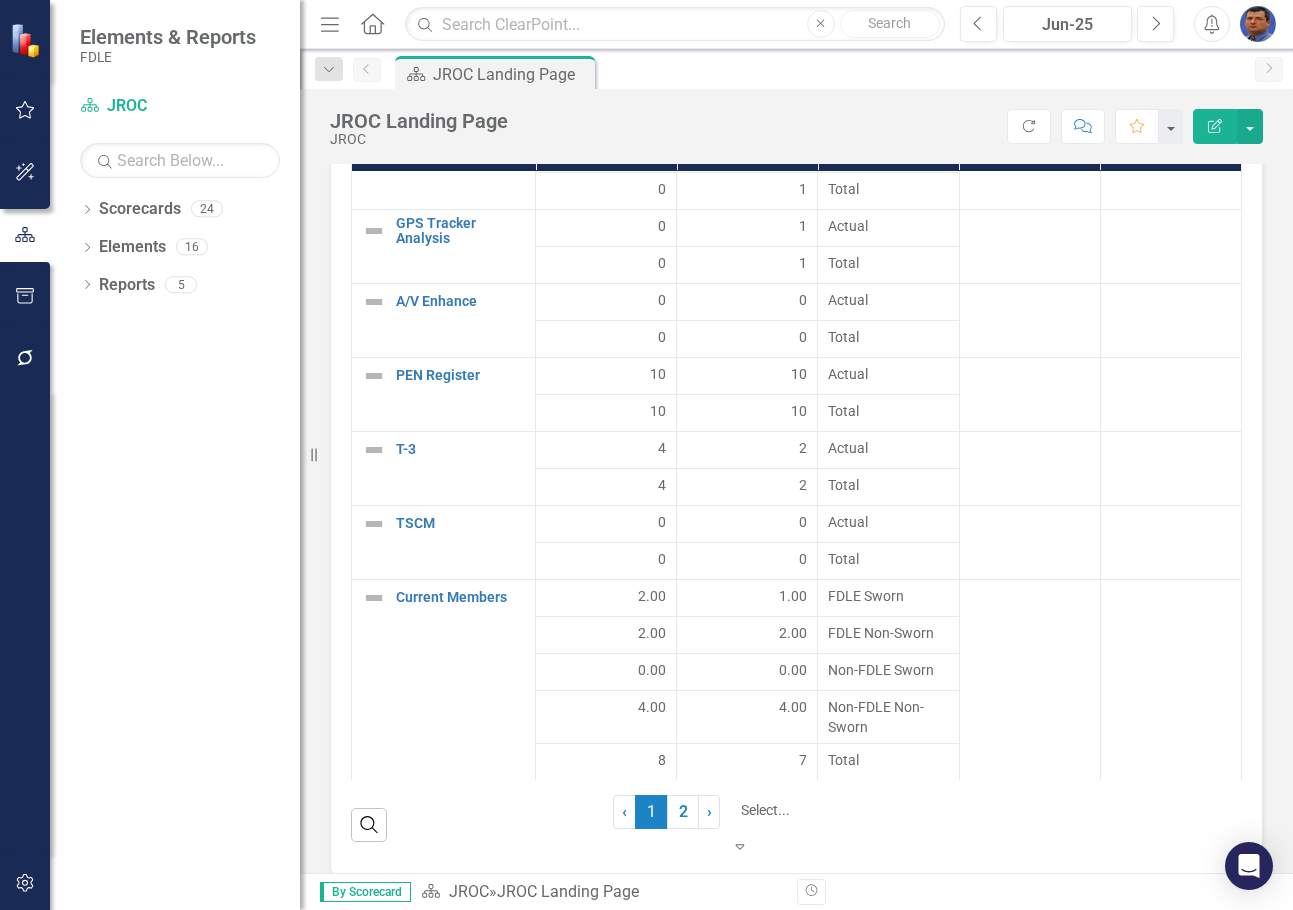 click on "Expand" 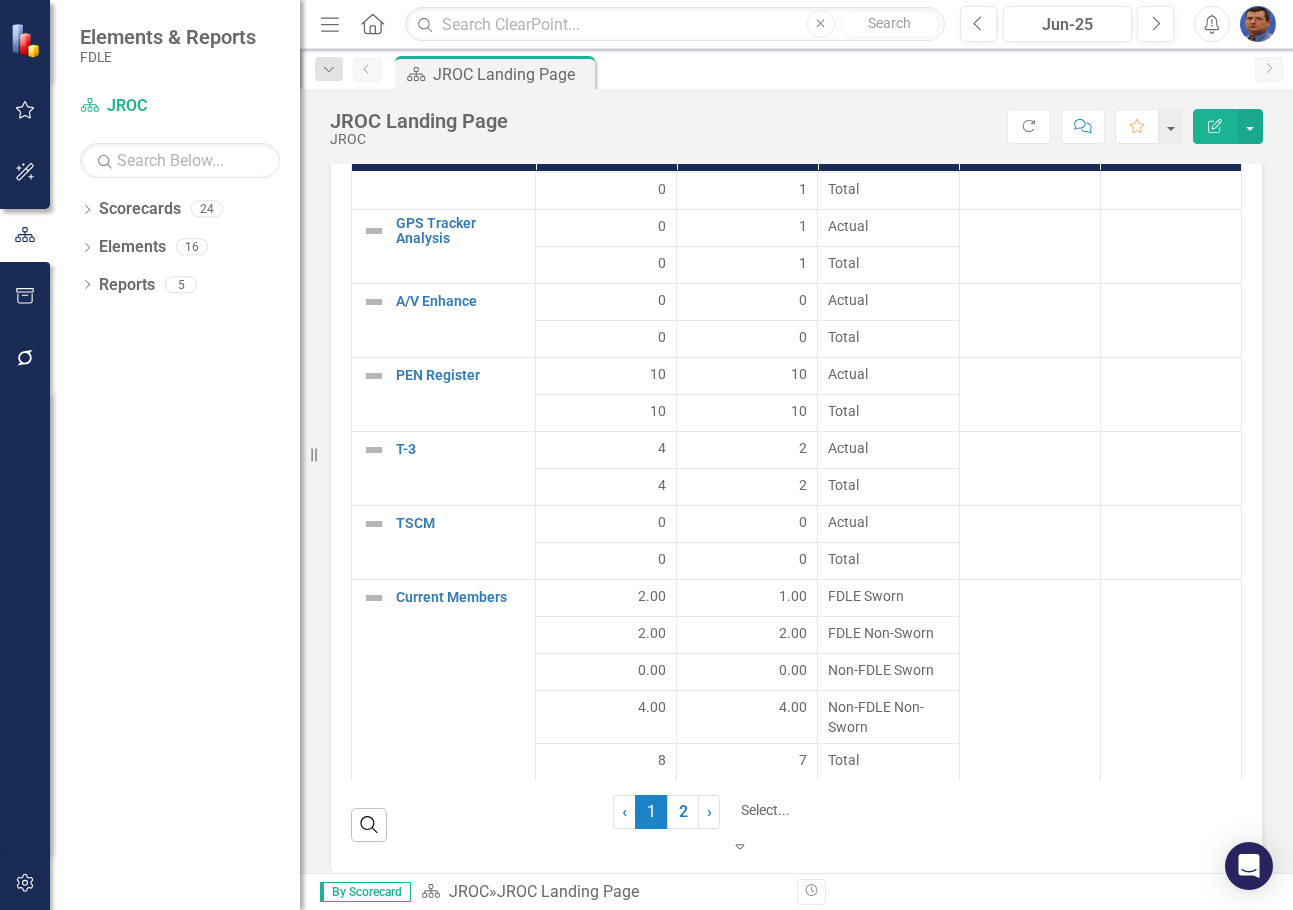 click on "25+ rows per page" at bounding box center (646, 944) 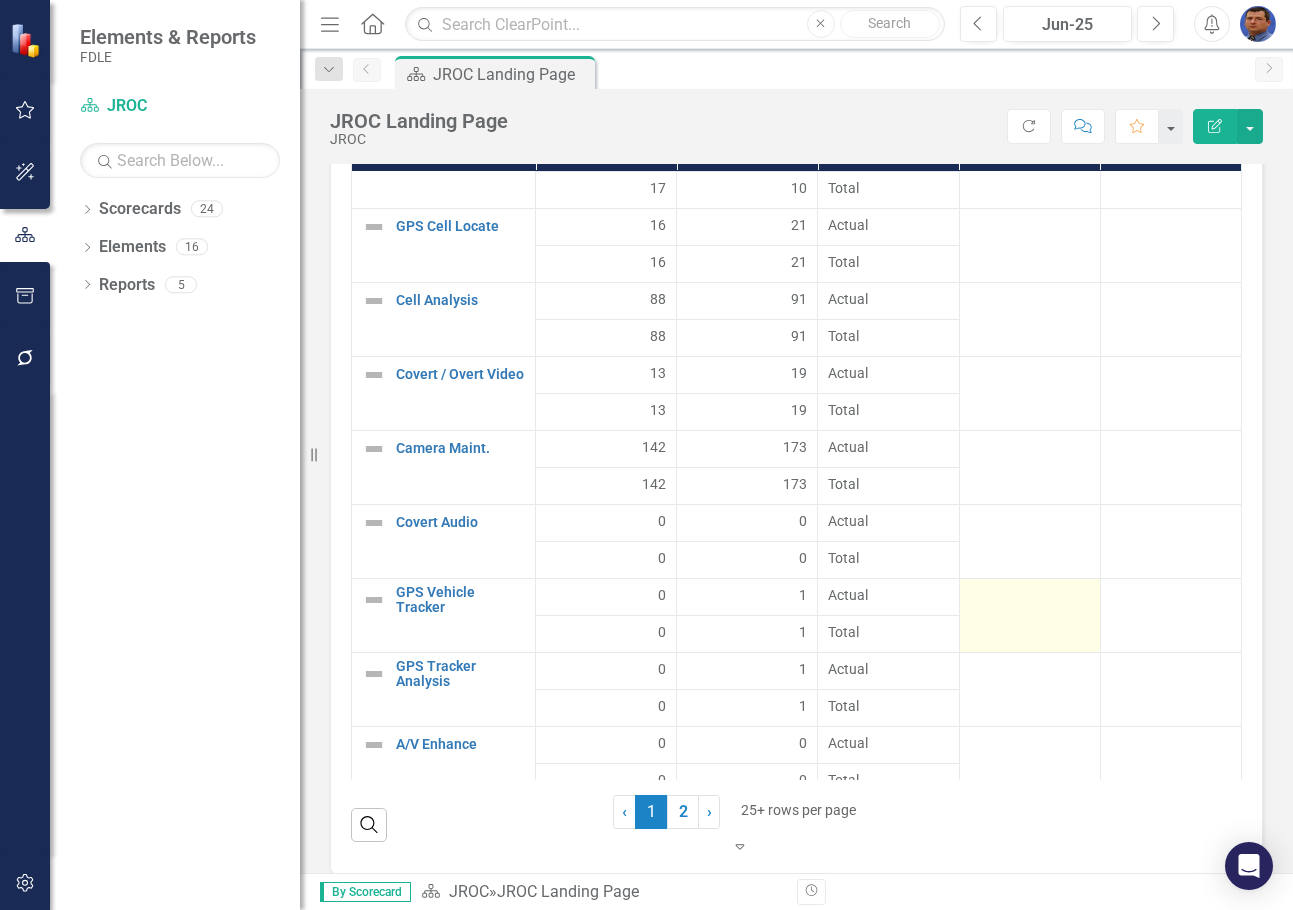 scroll, scrollTop: 0, scrollLeft: 0, axis: both 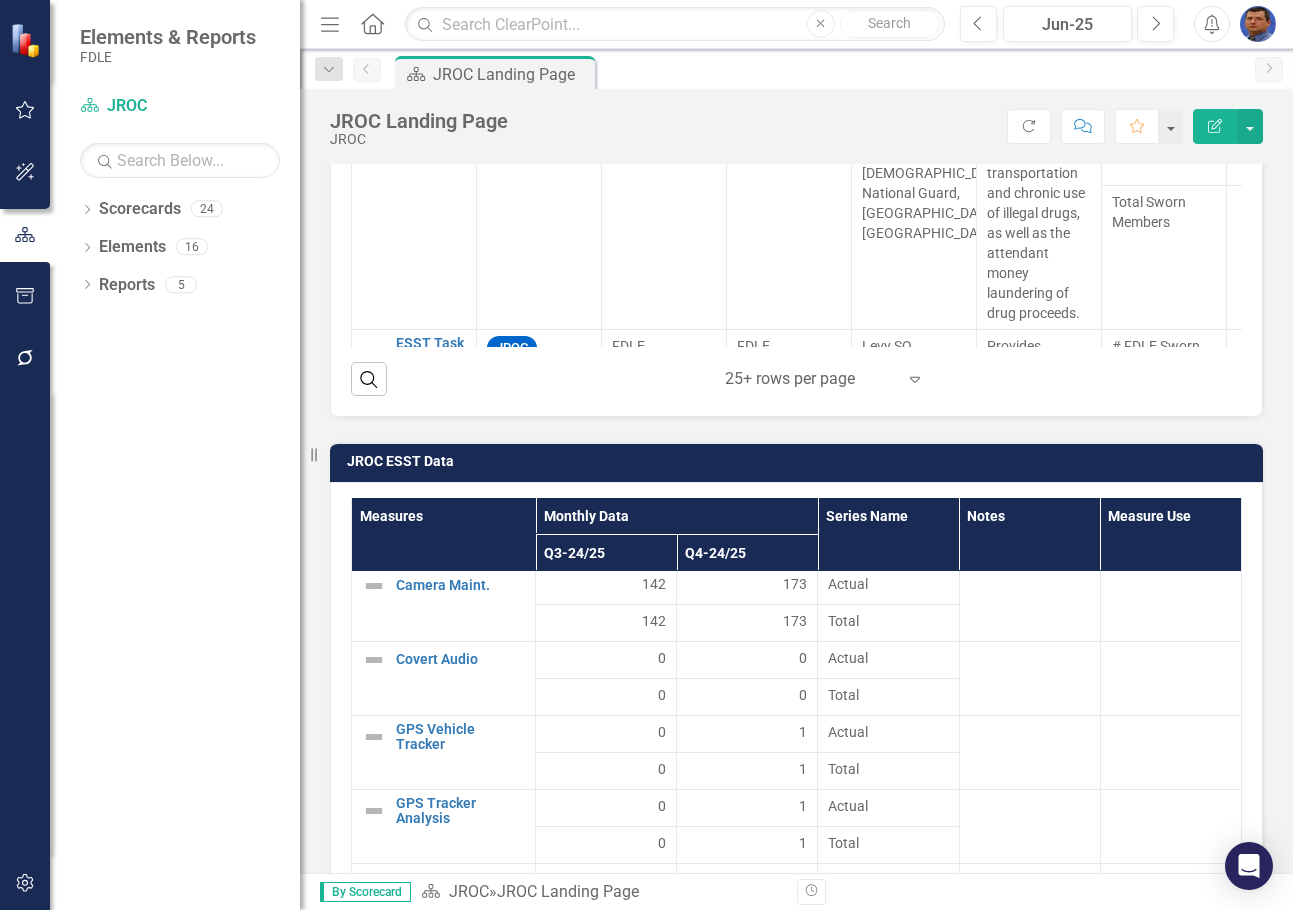 click on "JROC ESST Data" at bounding box center (800, 461) 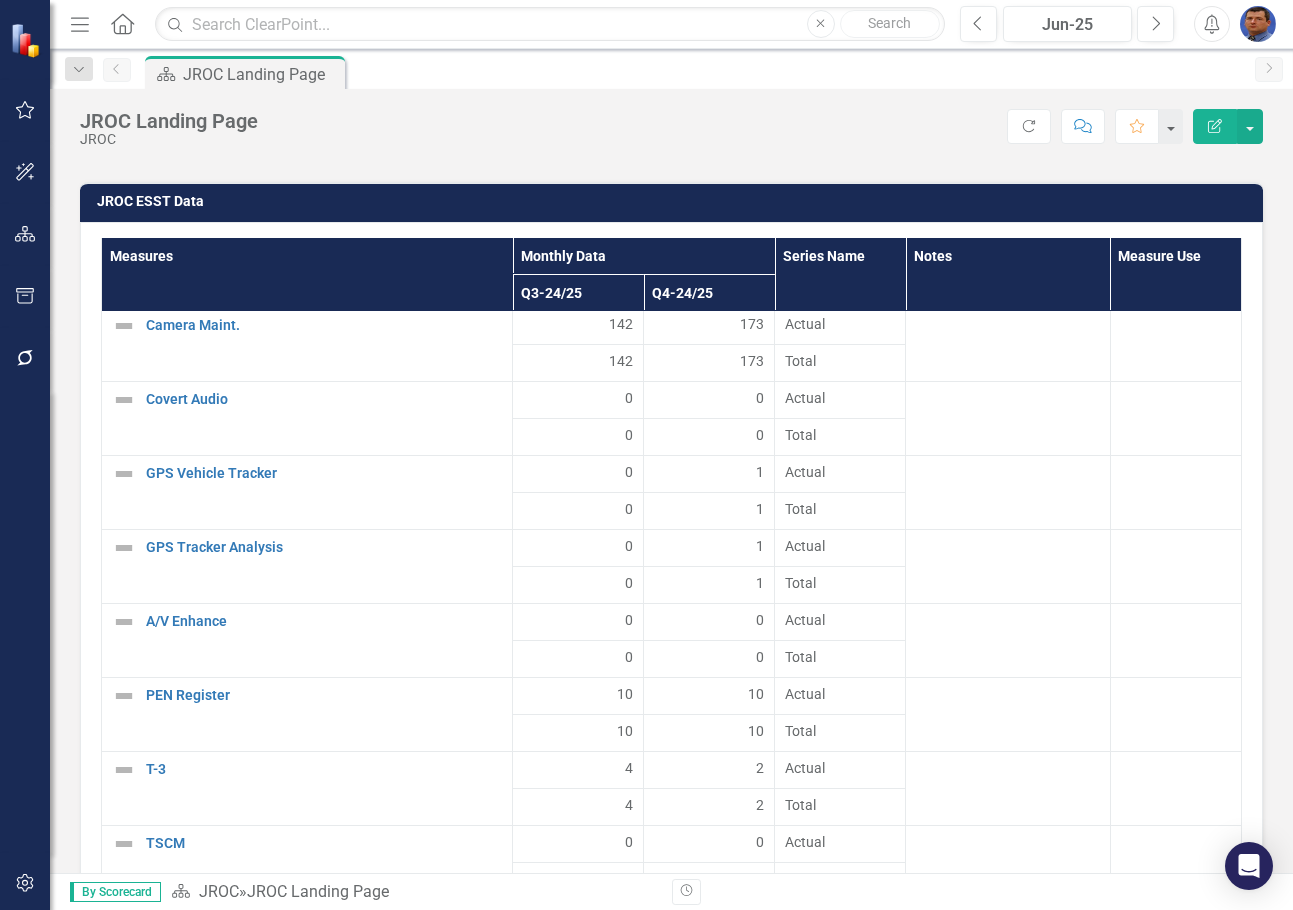 scroll, scrollTop: 4130, scrollLeft: 0, axis: vertical 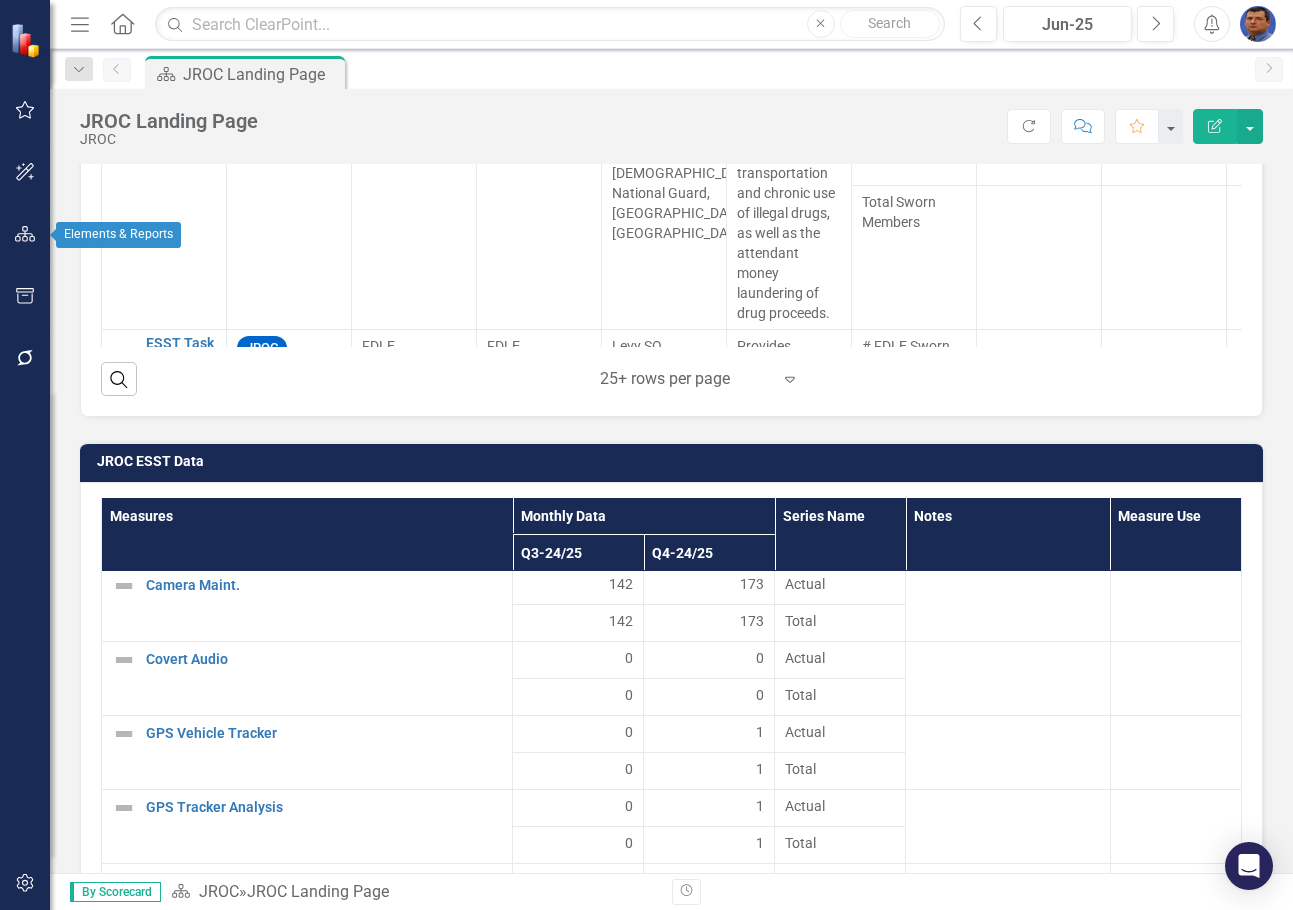 click 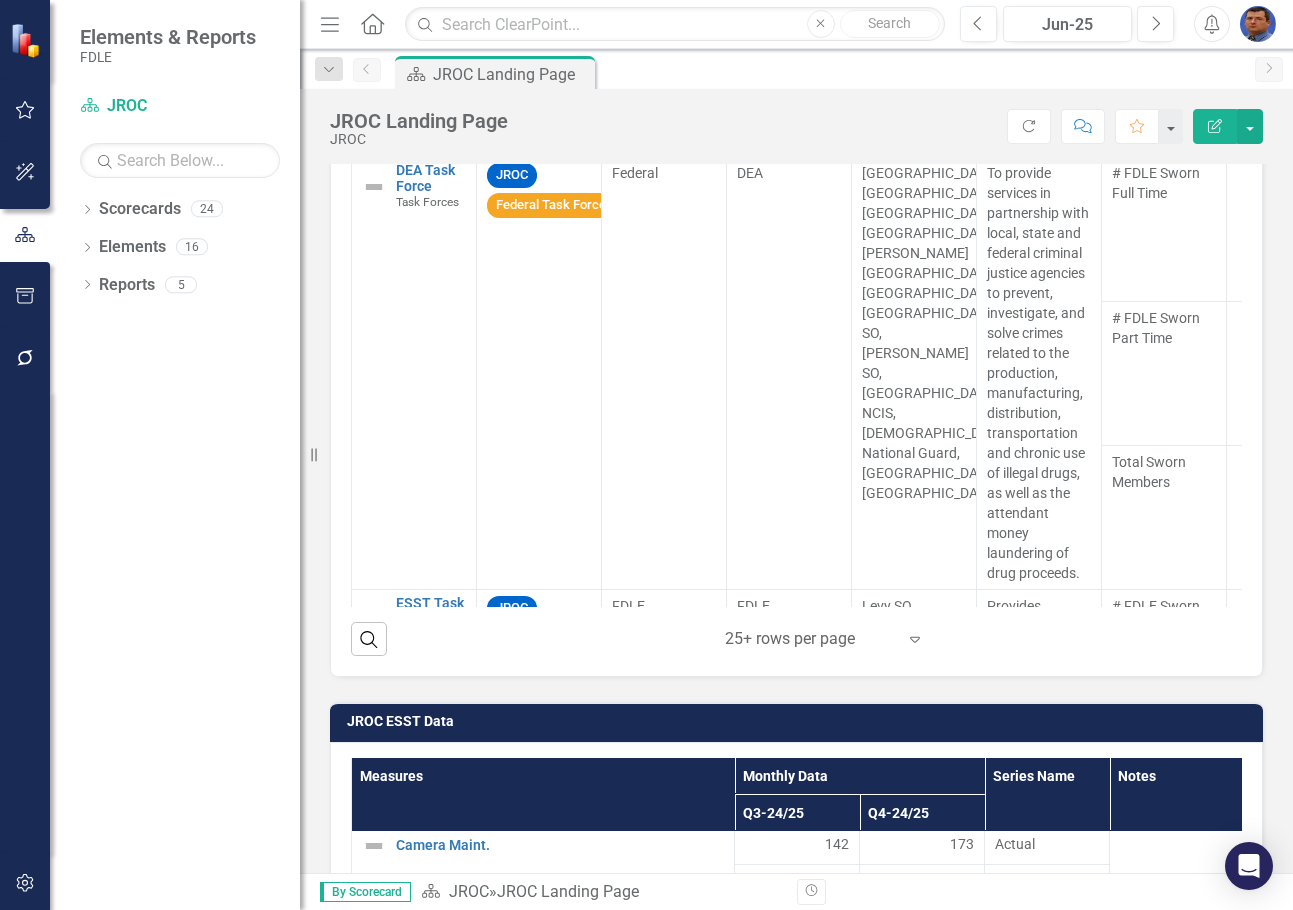 scroll, scrollTop: 4390, scrollLeft: 0, axis: vertical 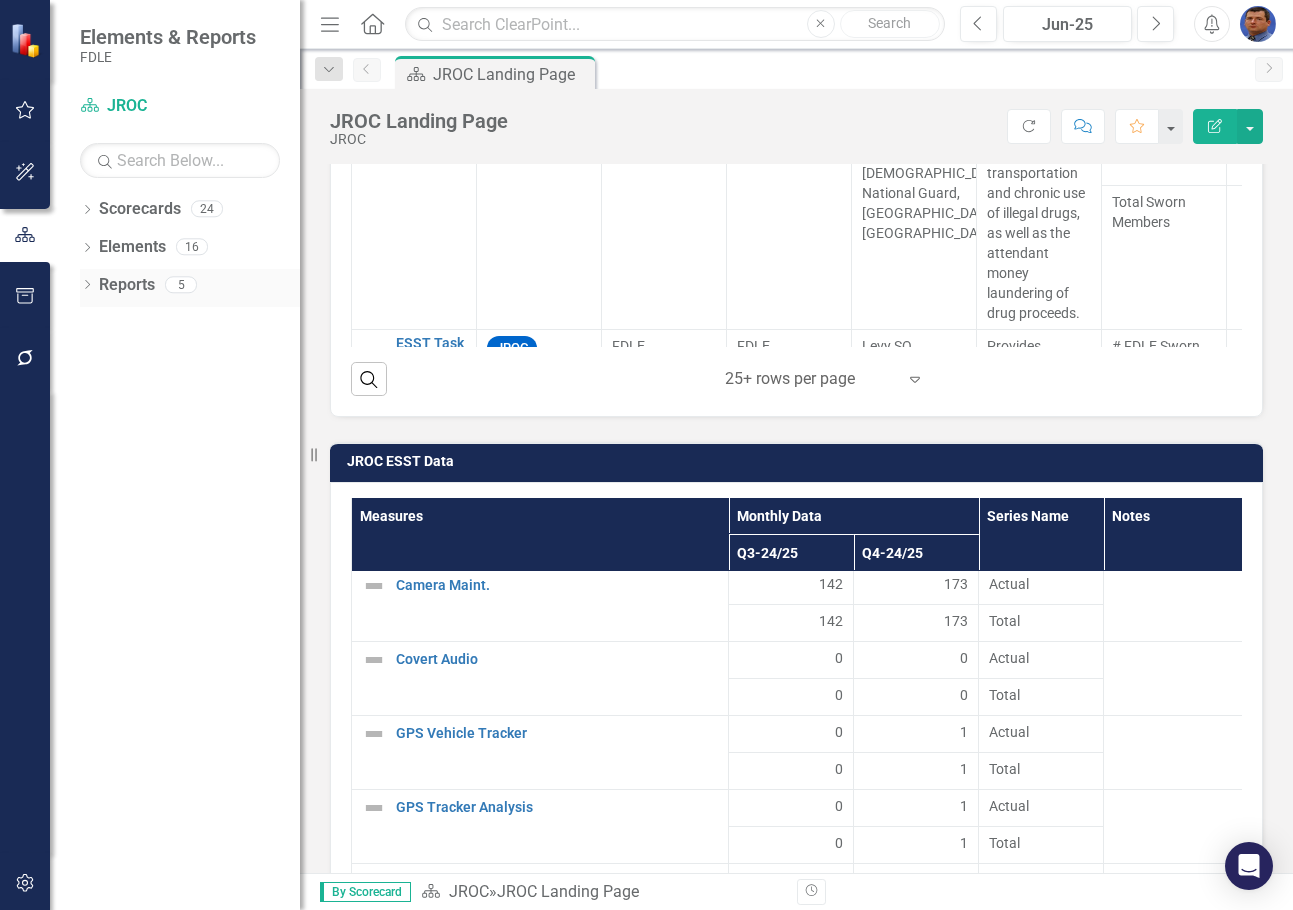 click on "Reports" at bounding box center [127, 285] 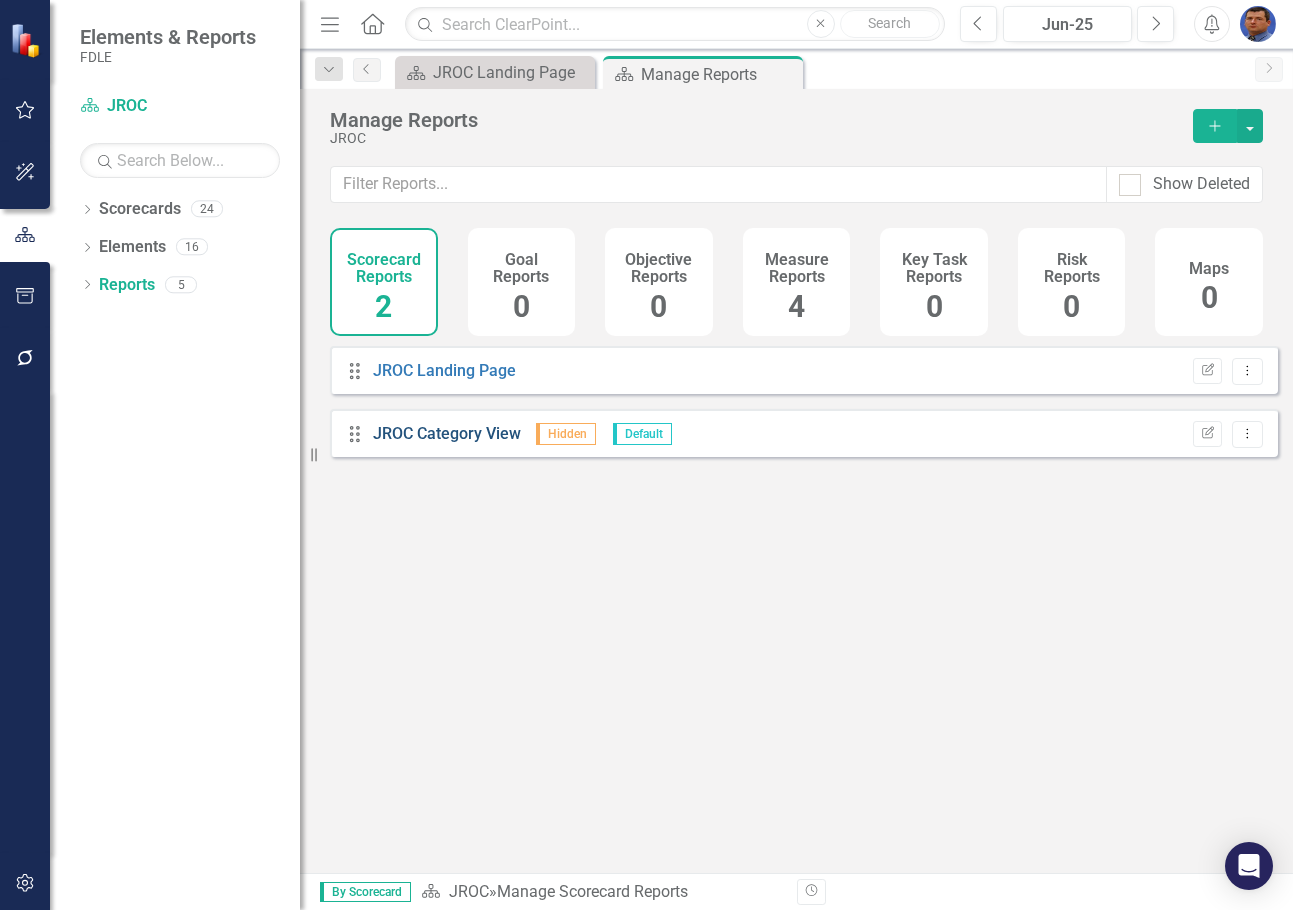 click on "JROC Category View" at bounding box center (447, 433) 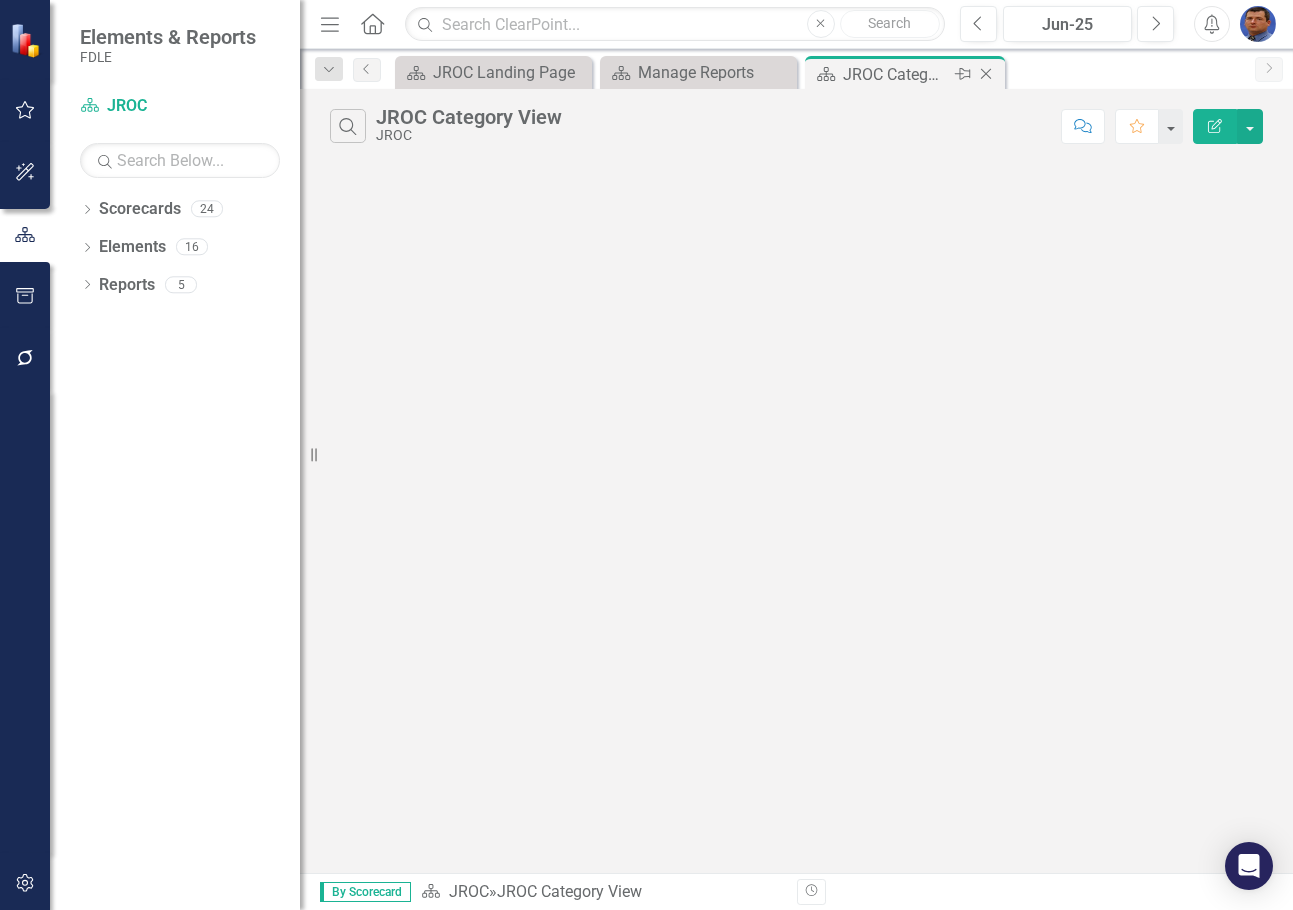 click on "JROC Category View" at bounding box center (896, 74) 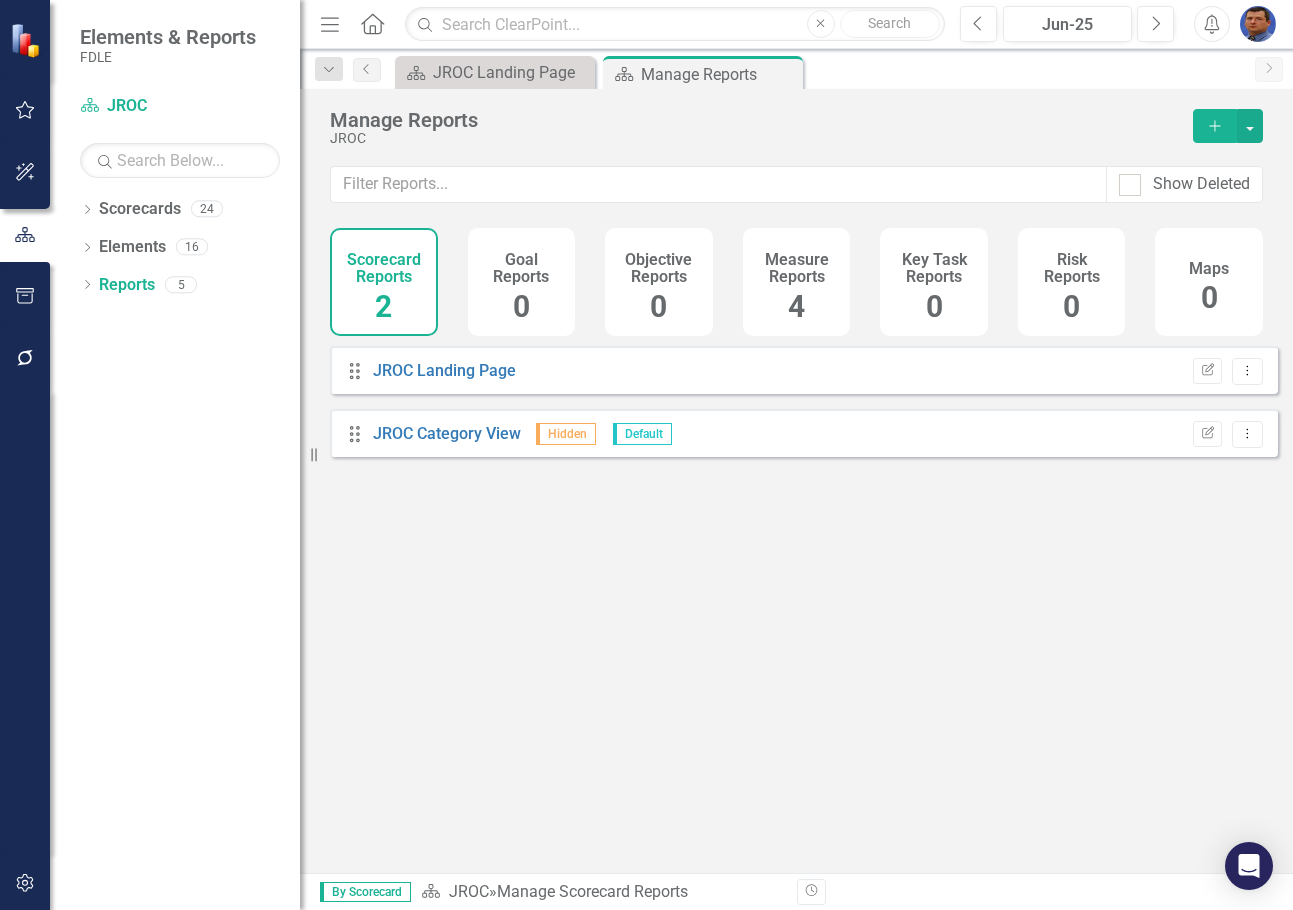 click on "4" at bounding box center [796, 306] 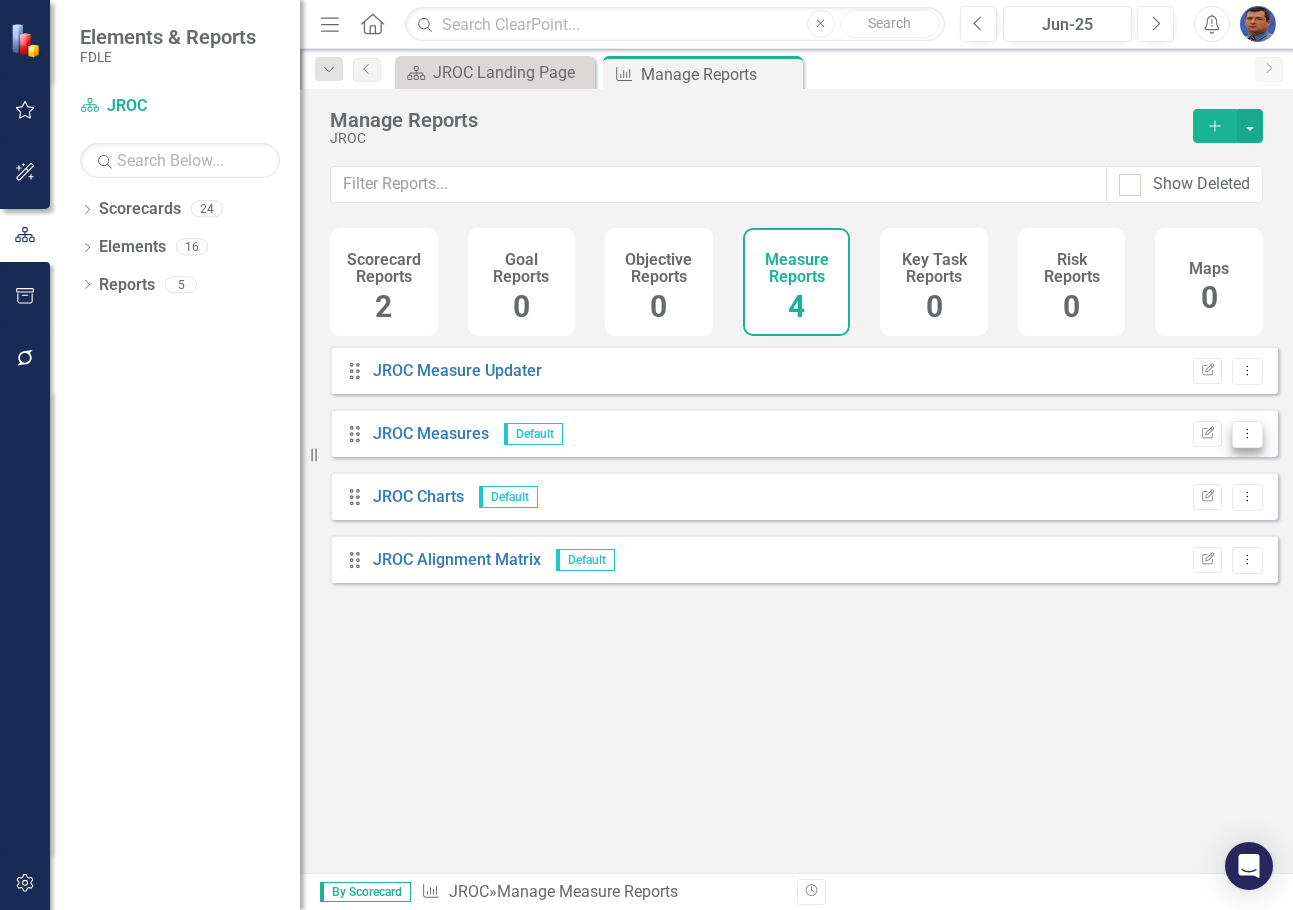 click on "Dropdown Menu" 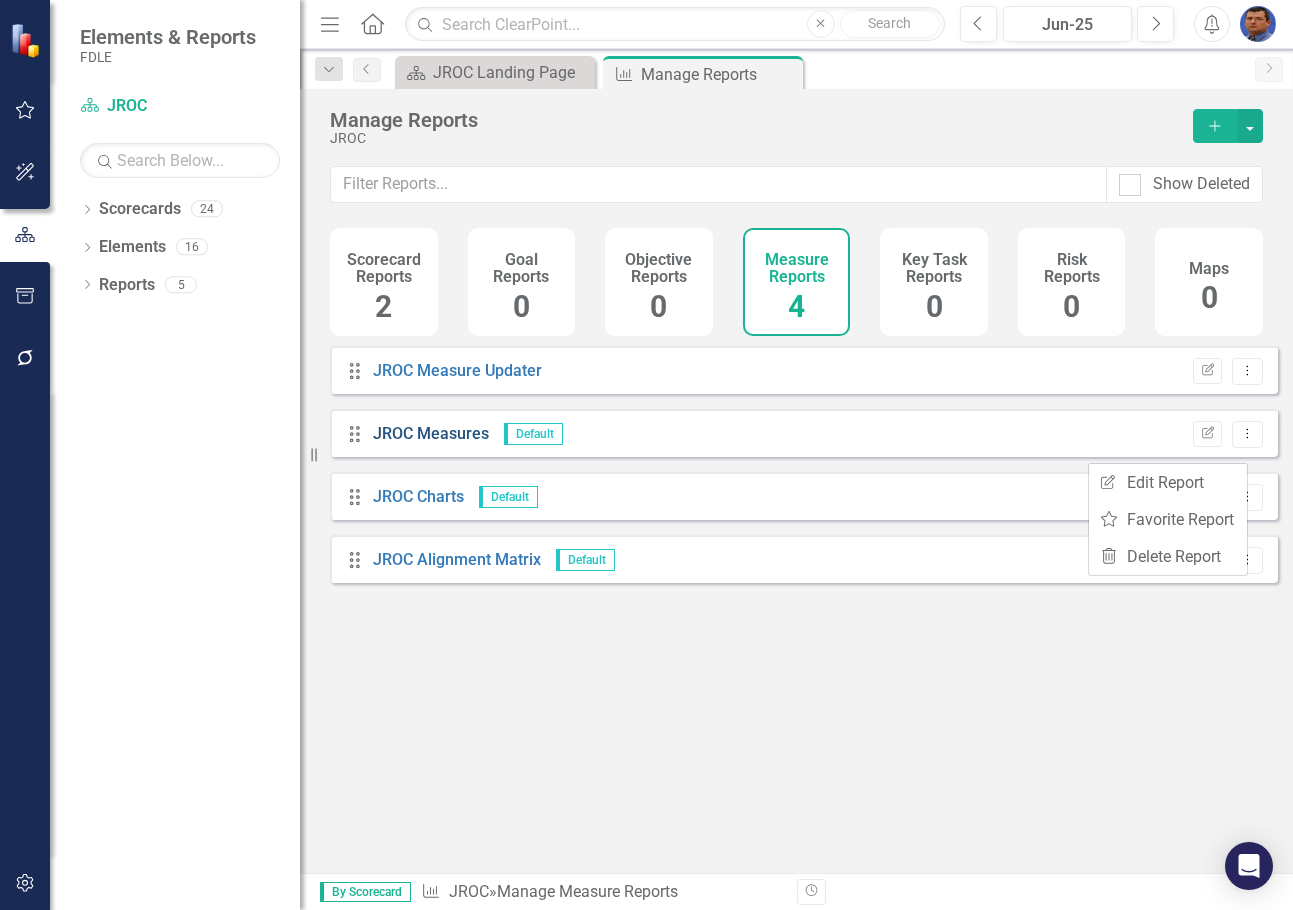 click on "JROC Measures" at bounding box center (431, 433) 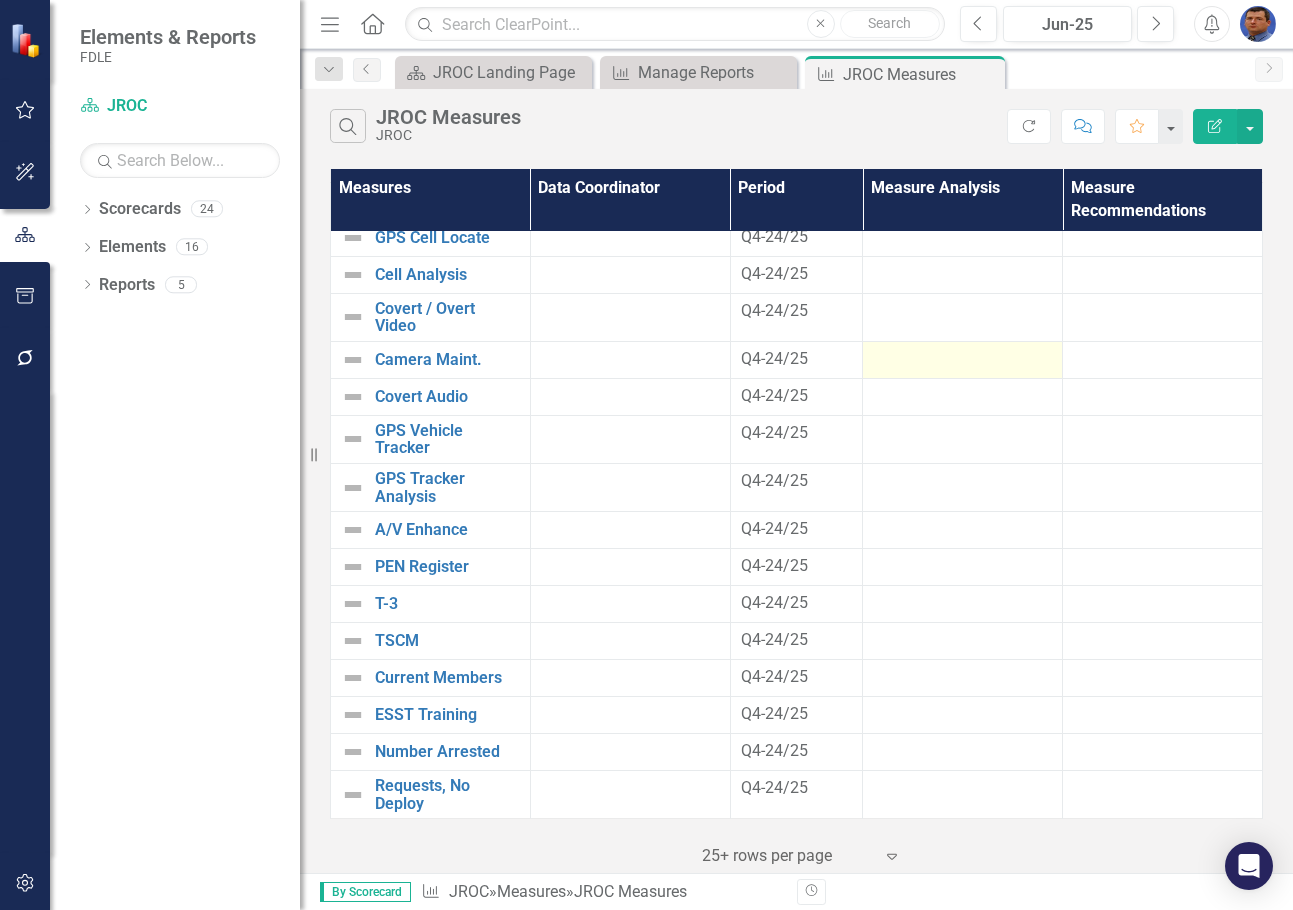 scroll, scrollTop: 0, scrollLeft: 0, axis: both 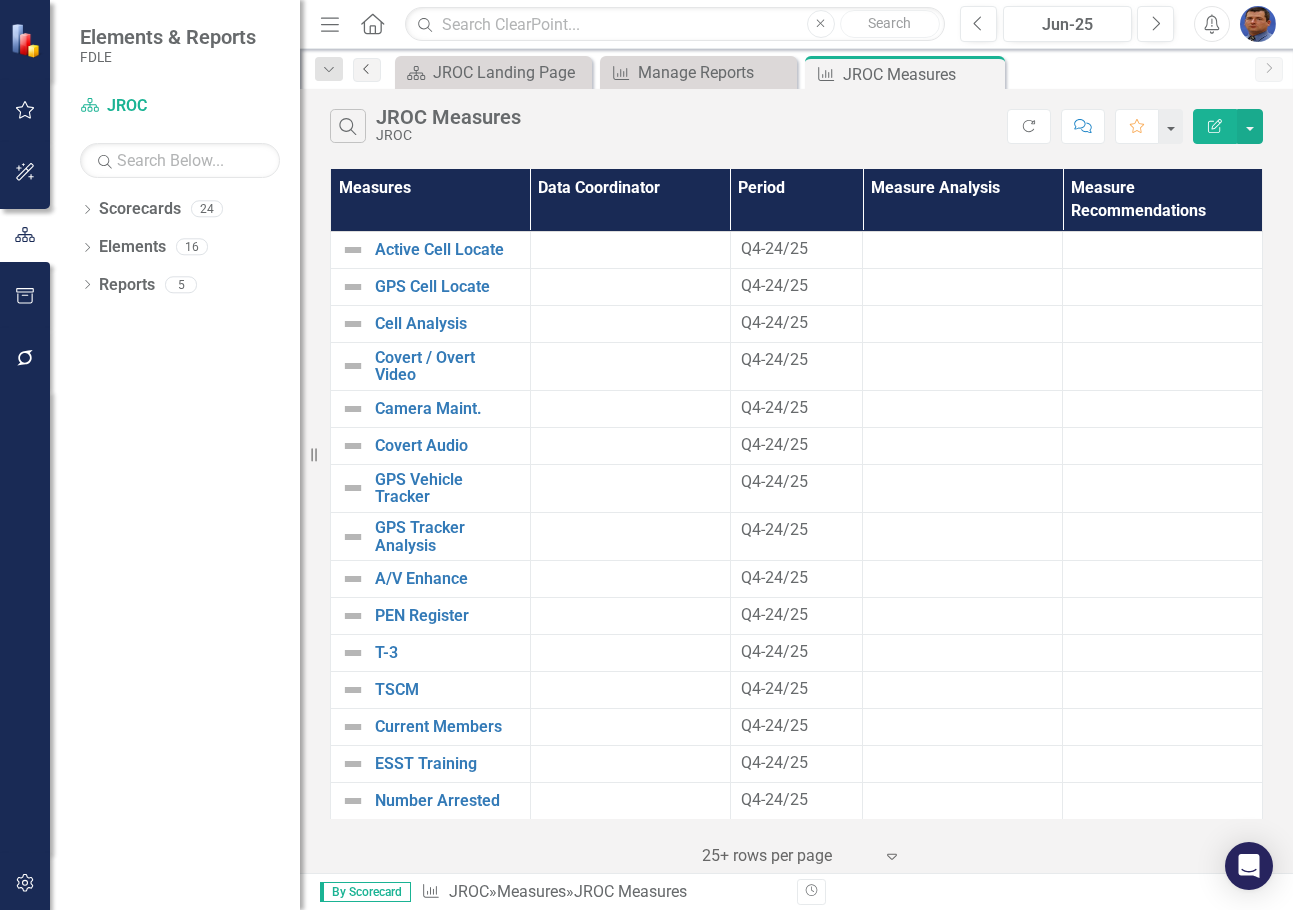 click on "Previous" 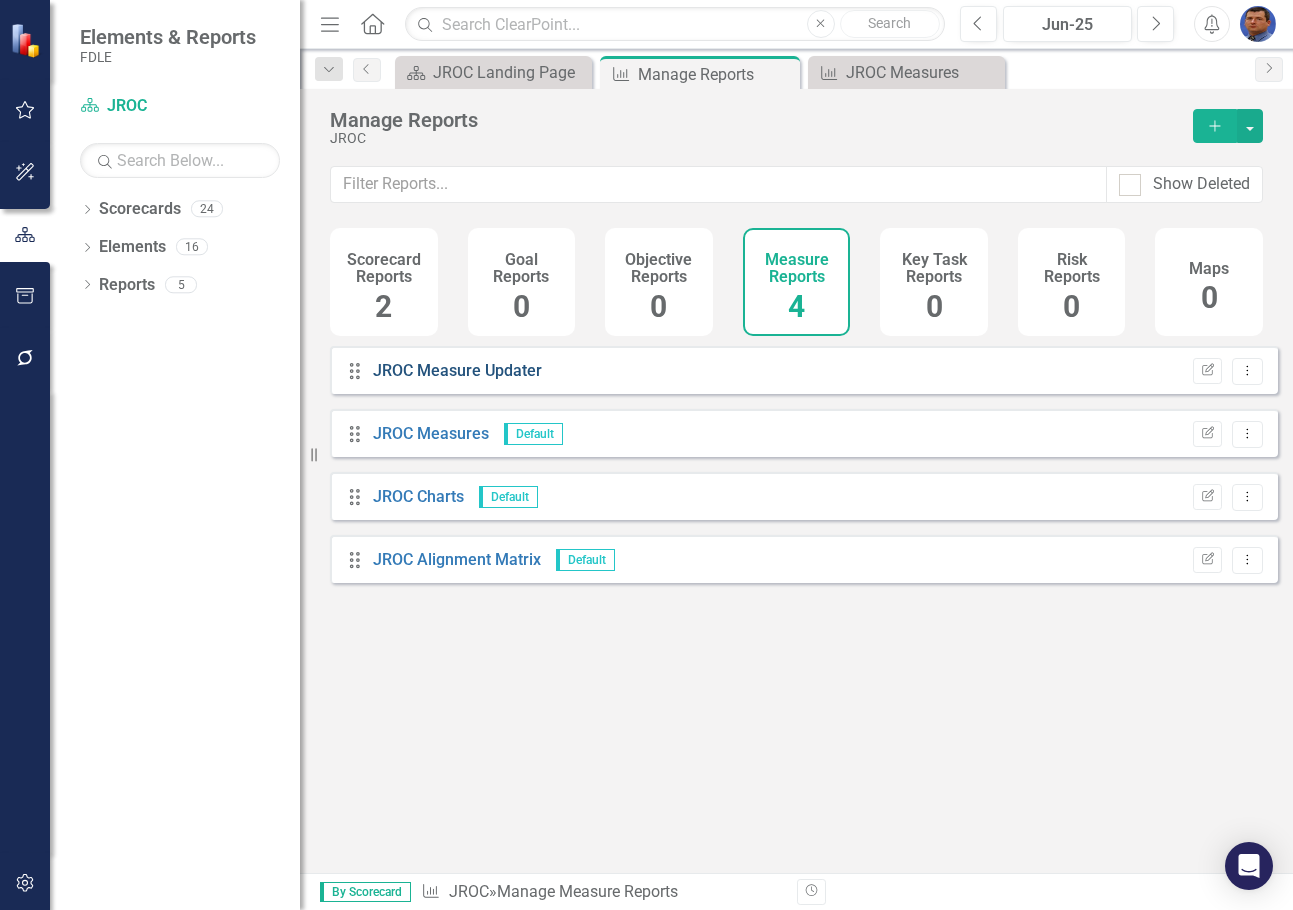 click on "JROC Measure Updater" at bounding box center [457, 370] 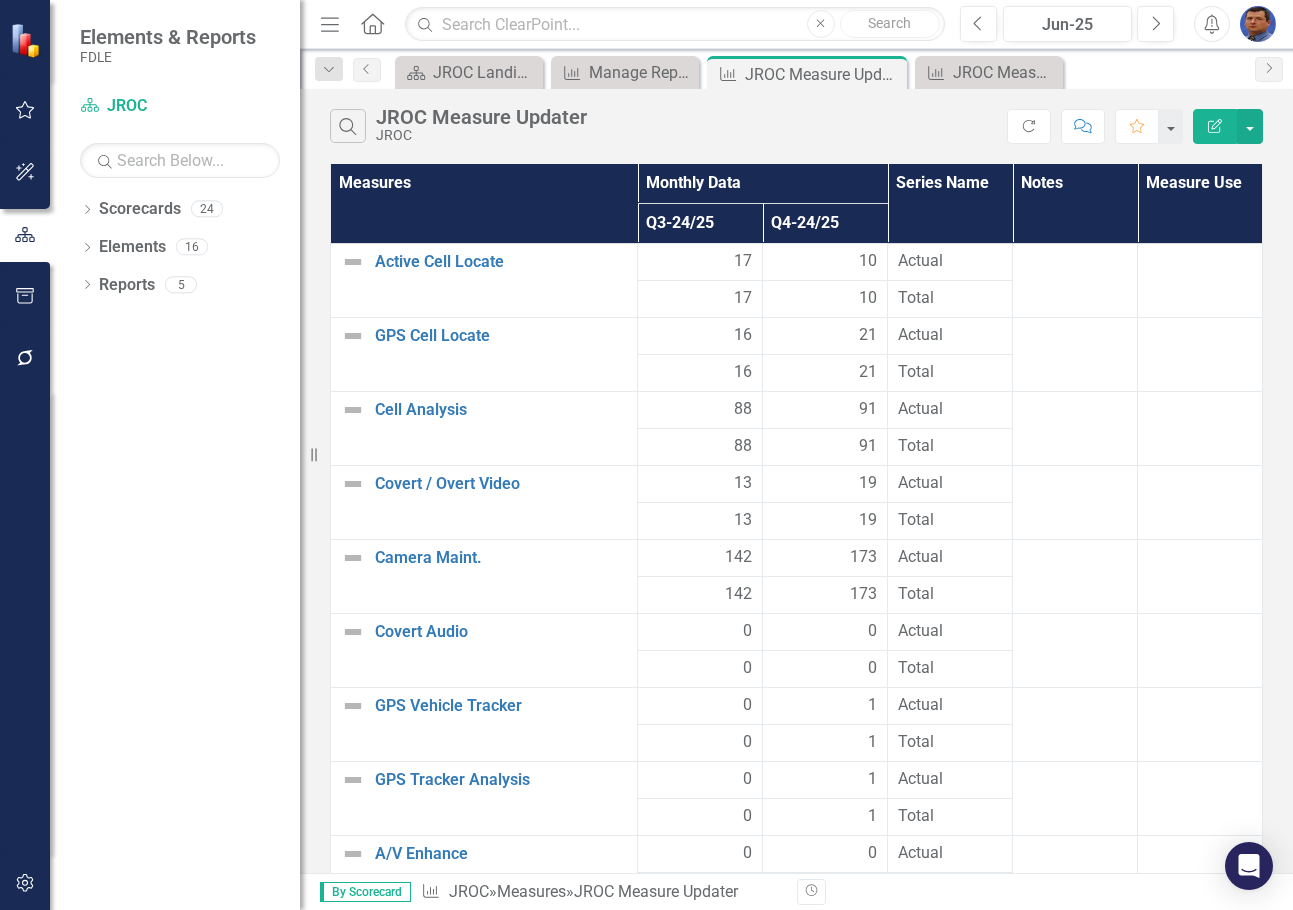 scroll, scrollTop: 588, scrollLeft: 0, axis: vertical 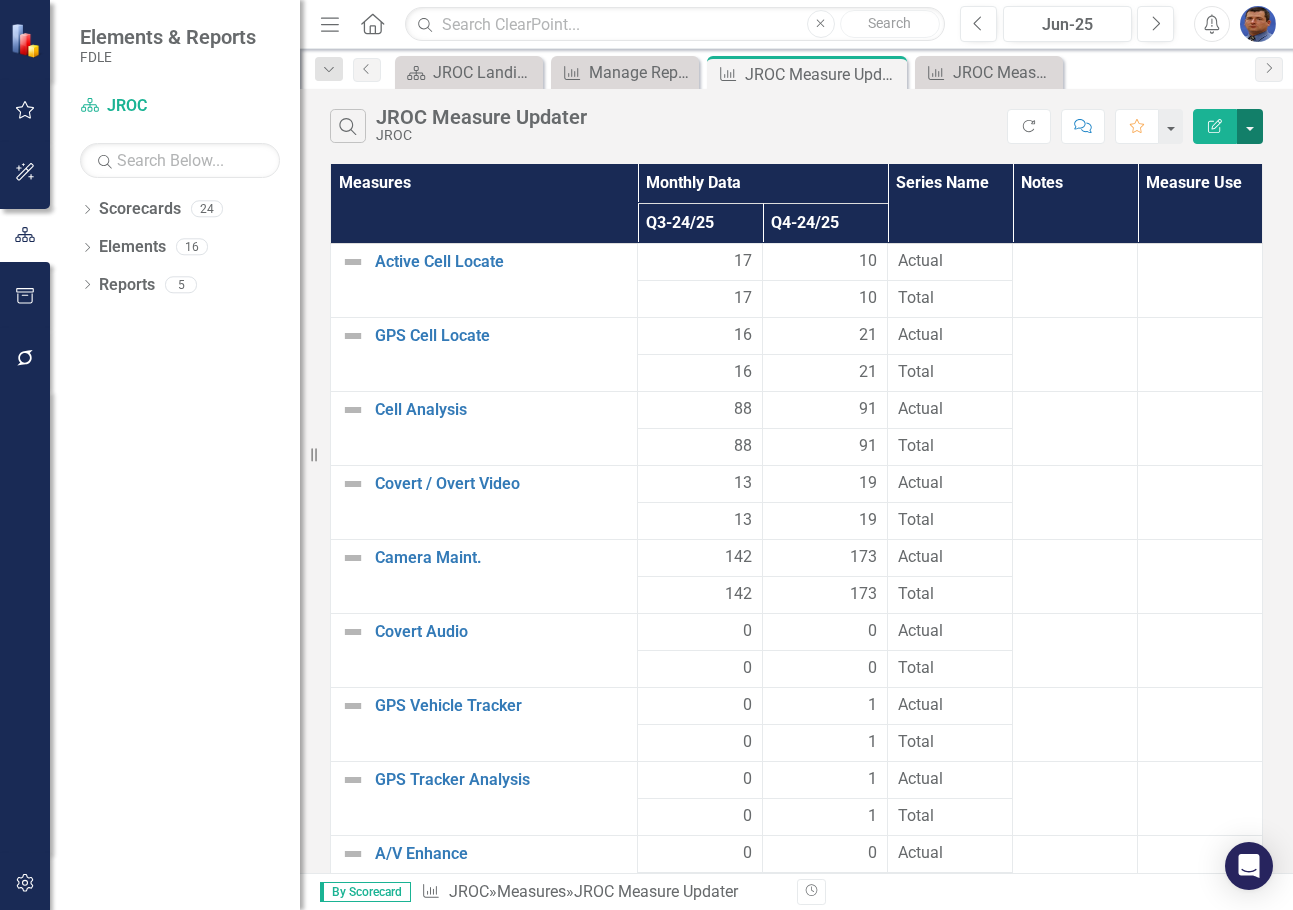 click at bounding box center (1250, 126) 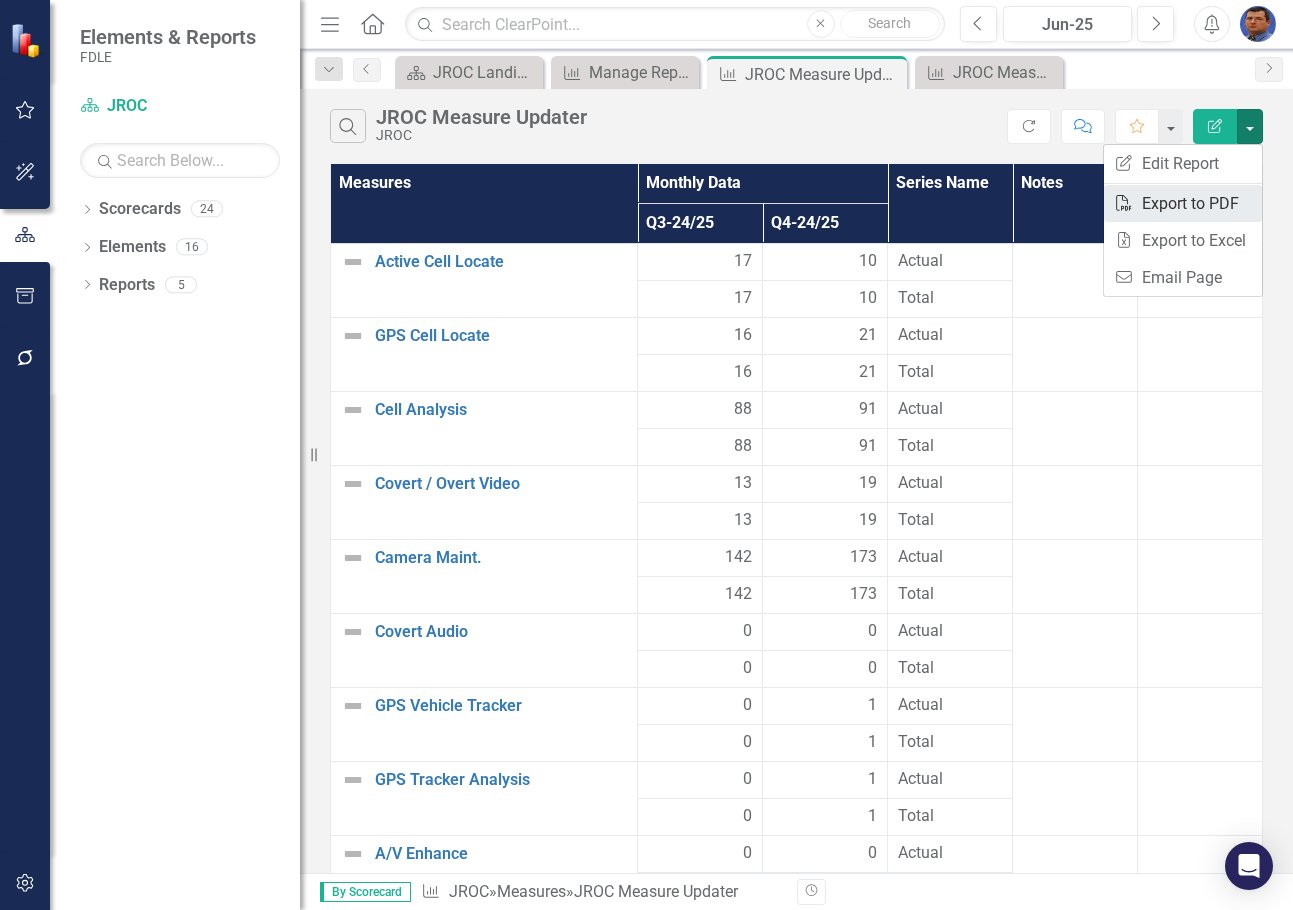 click on "PDF Export to PDF" at bounding box center [1183, 203] 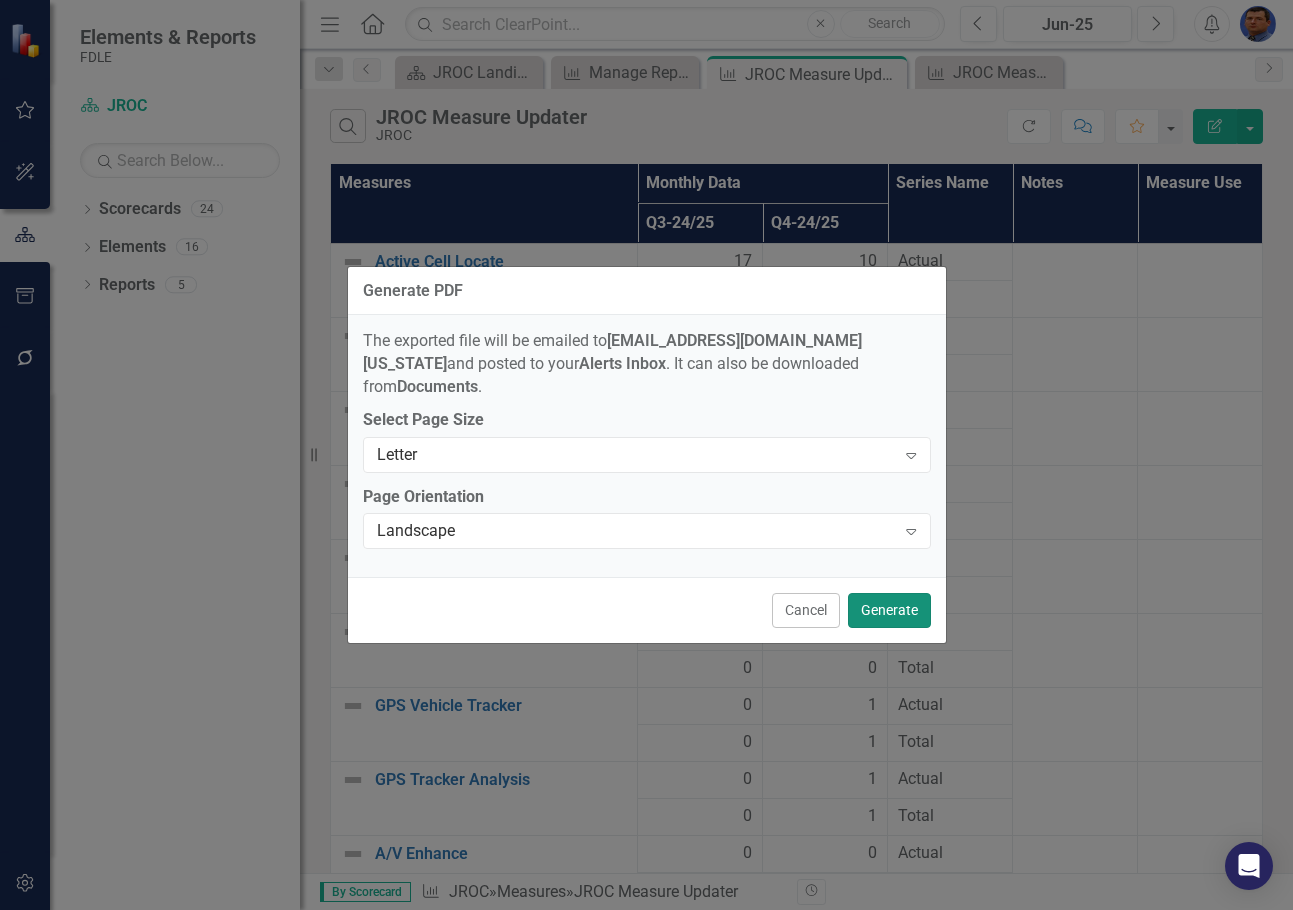click on "Generate" at bounding box center (889, 610) 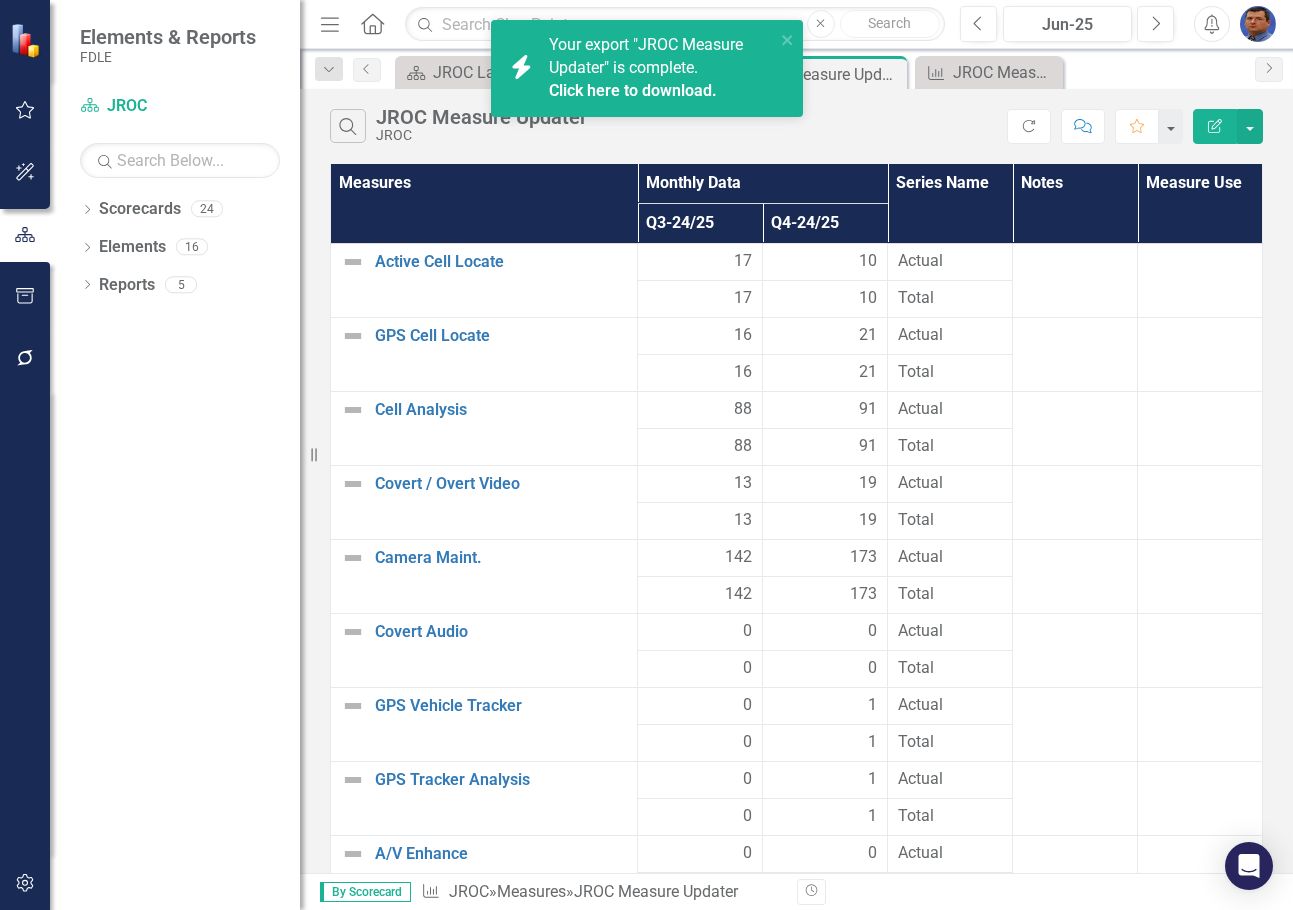 click on "Click here to download." at bounding box center (633, 90) 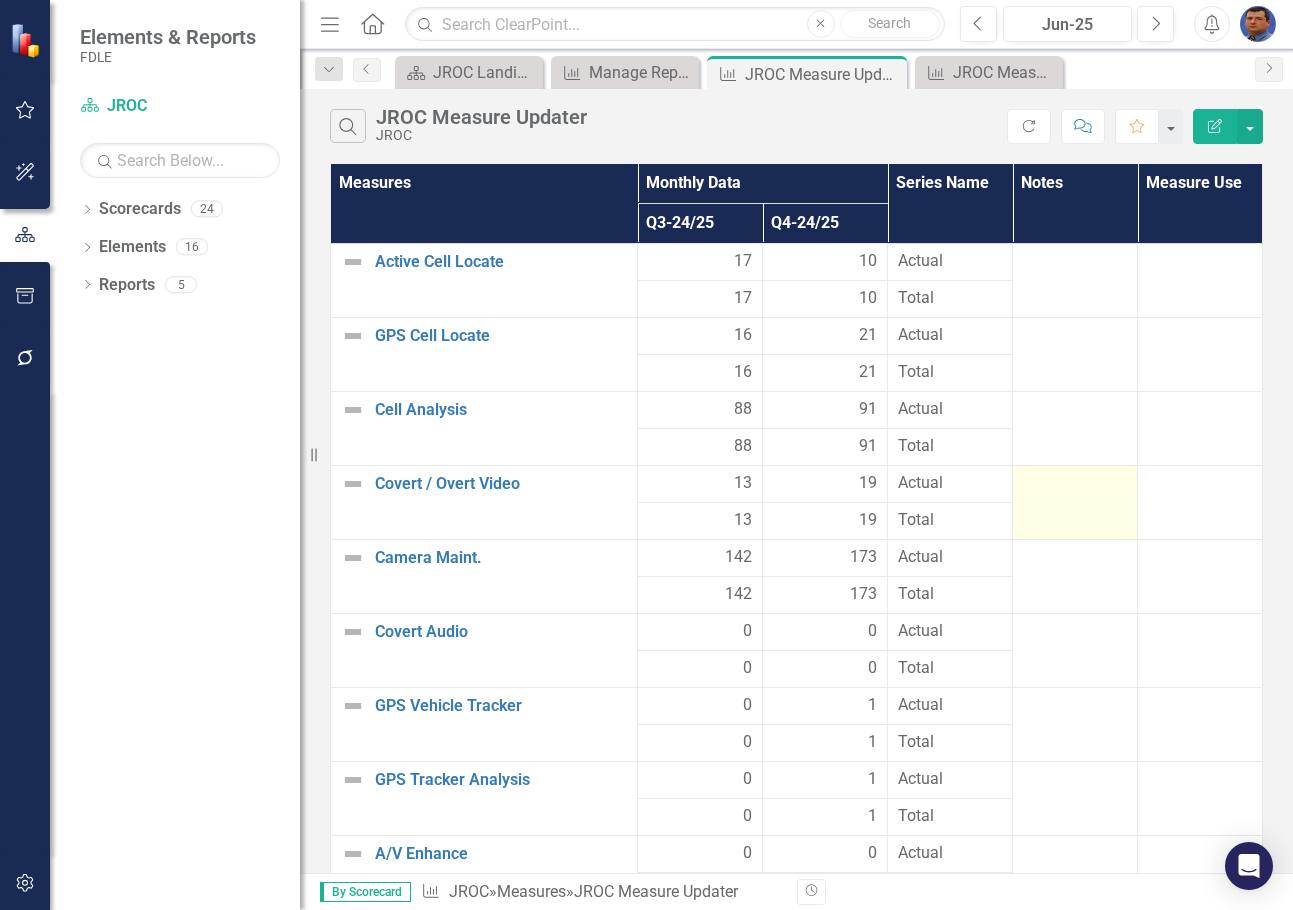 scroll, scrollTop: 0, scrollLeft: 0, axis: both 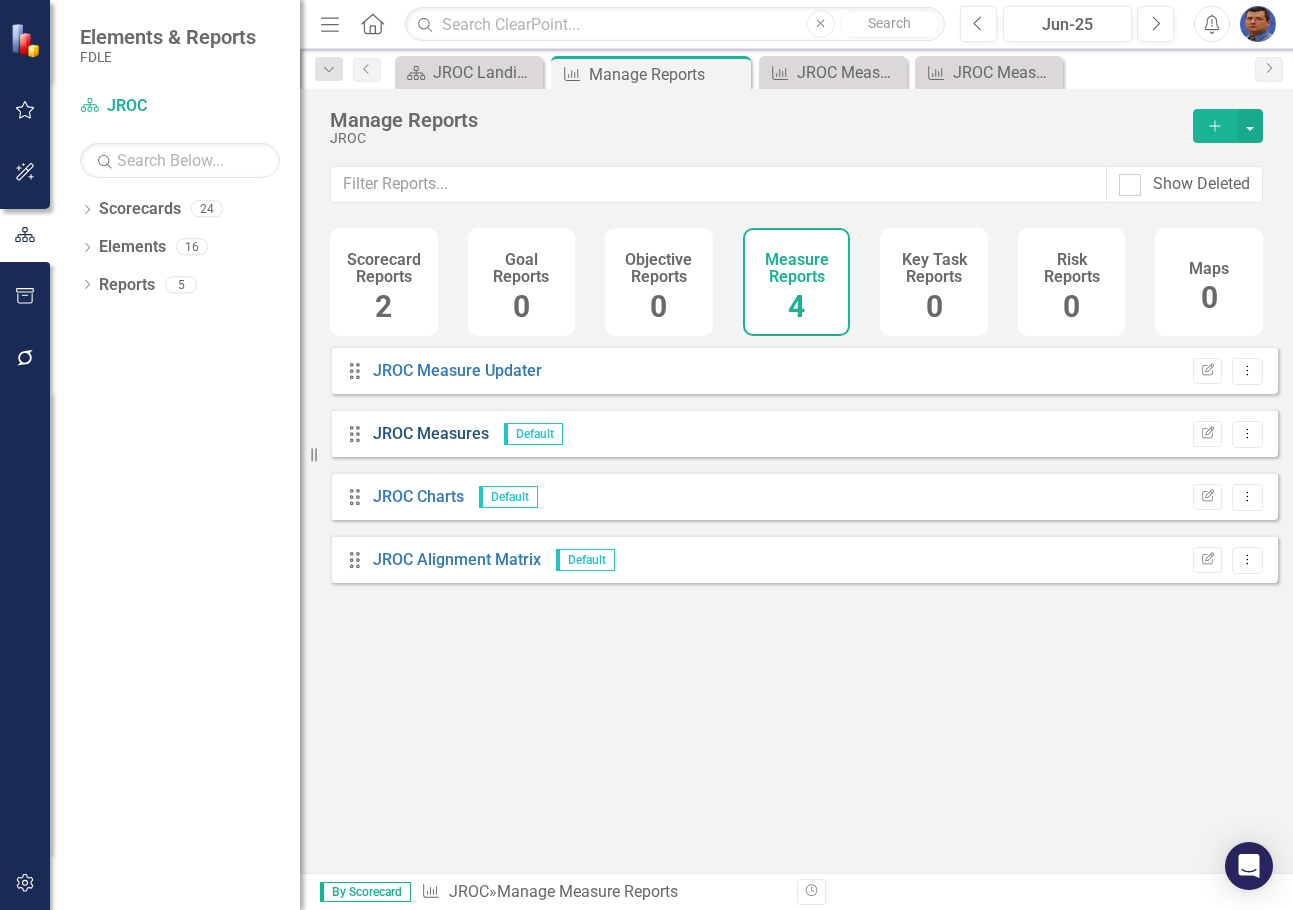 click on "JROC Measures" at bounding box center [431, 433] 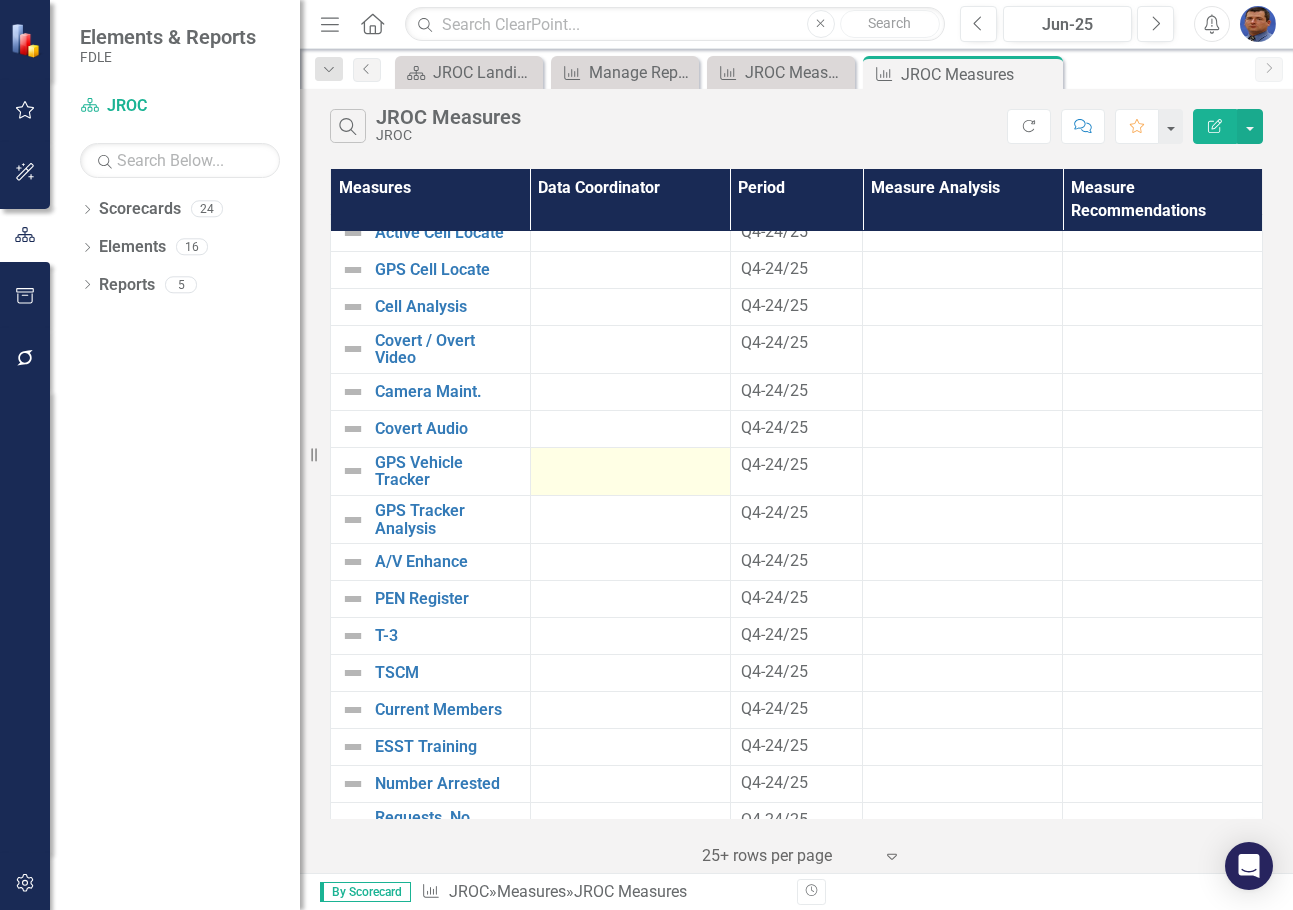 scroll, scrollTop: 0, scrollLeft: 0, axis: both 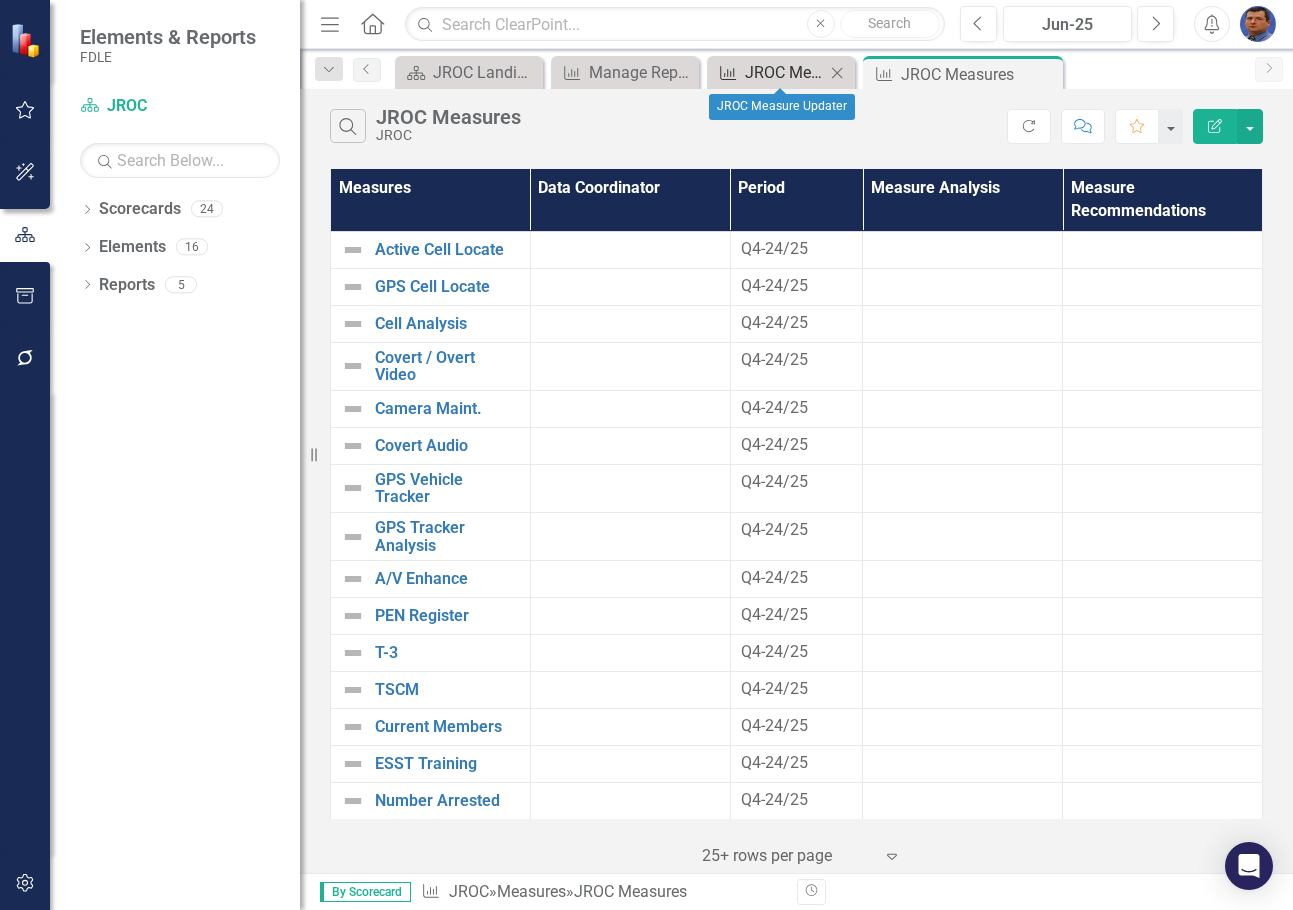 click on "JROC Measure Updater" at bounding box center [785, 72] 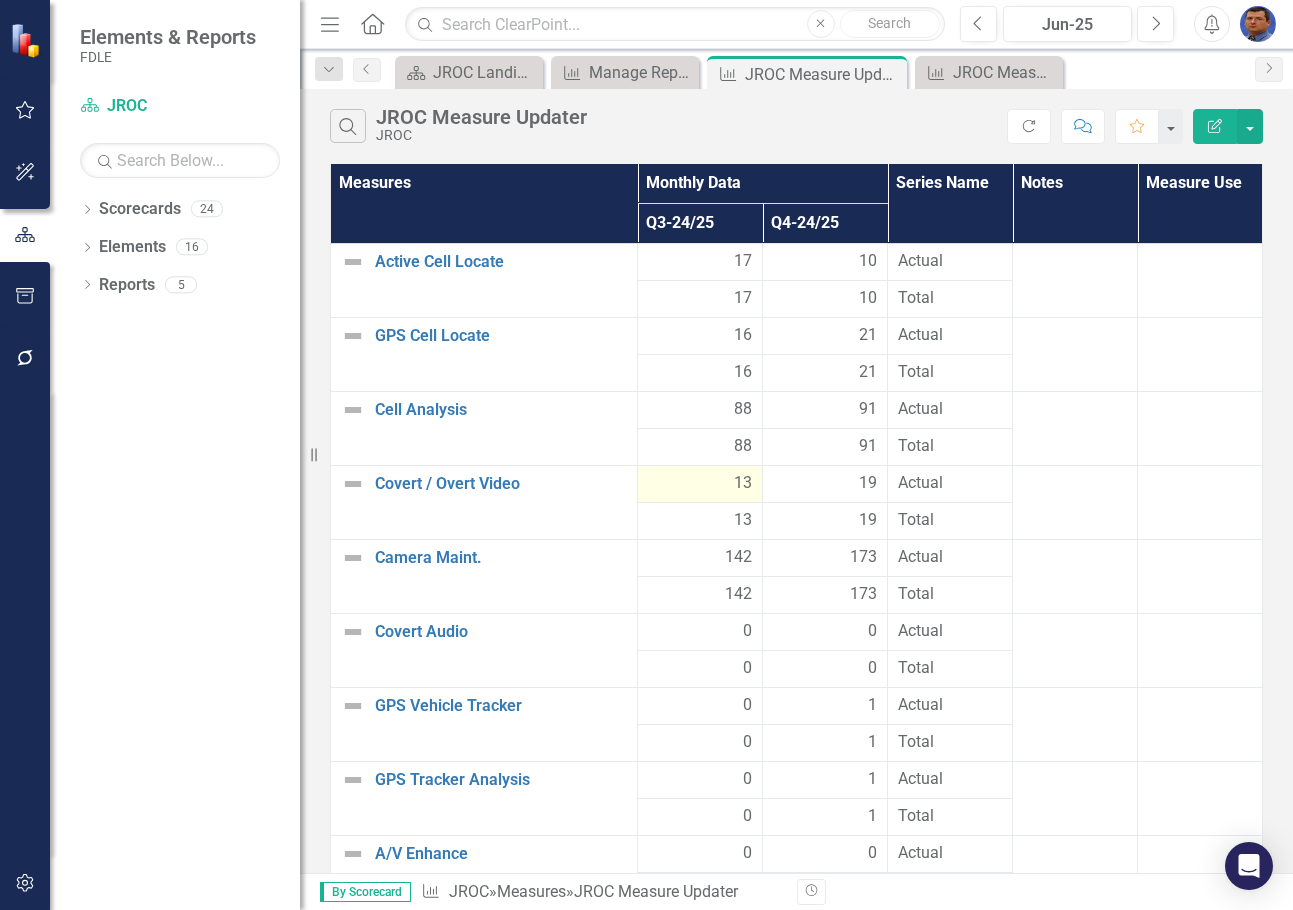 scroll, scrollTop: 188, scrollLeft: 0, axis: vertical 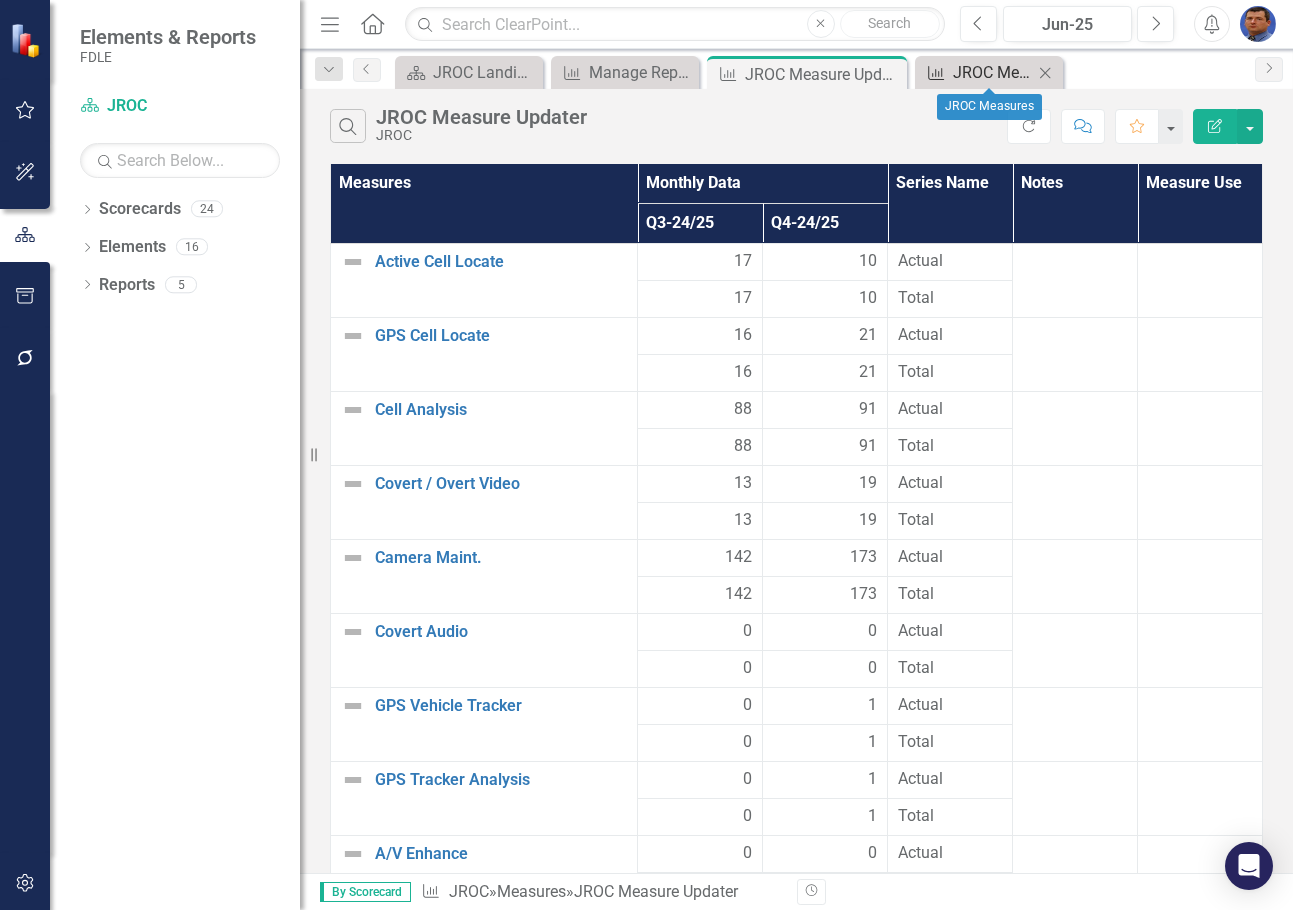 click on "JROC Measures" at bounding box center [993, 72] 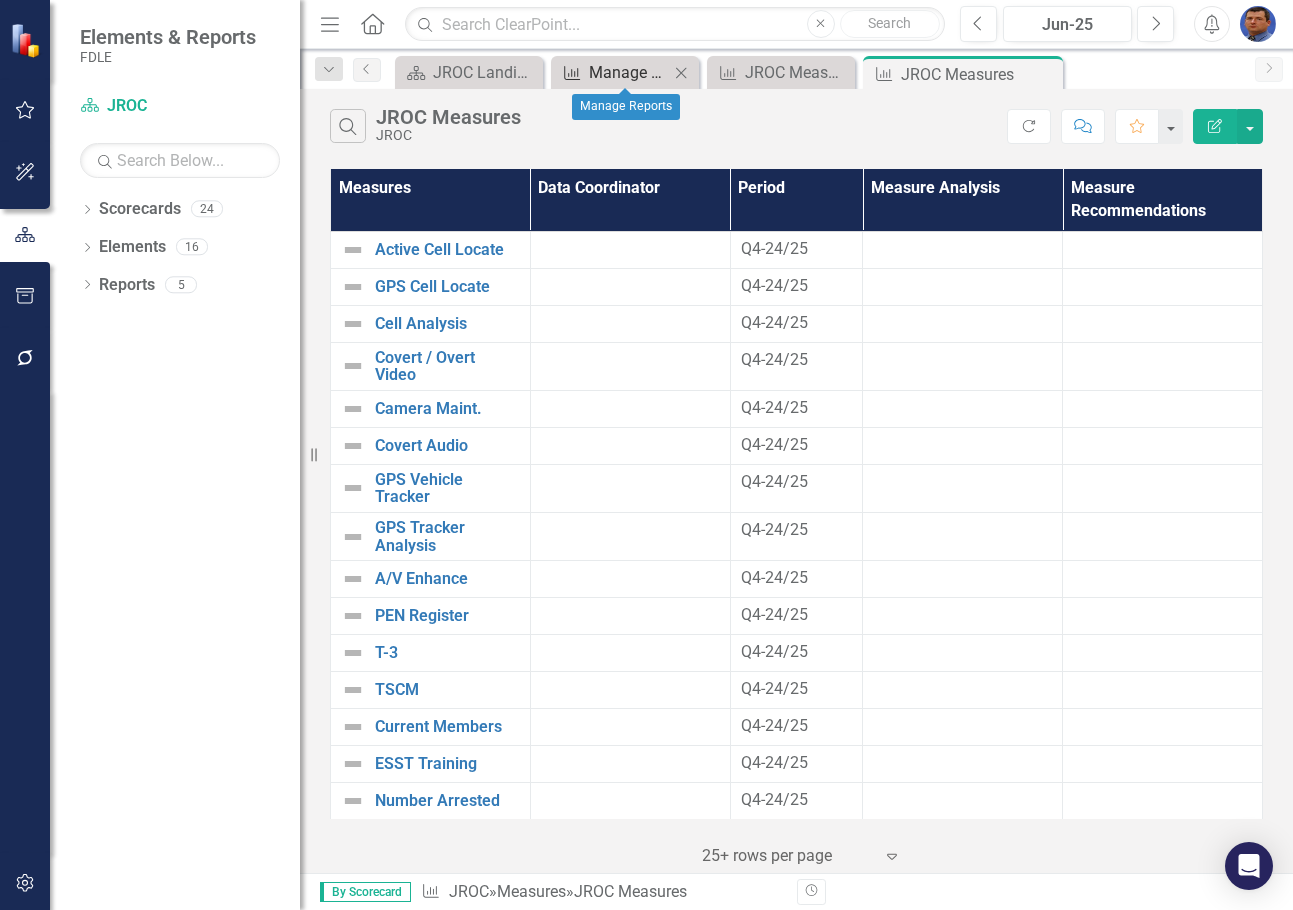 click on "Manage Reports" at bounding box center (629, 72) 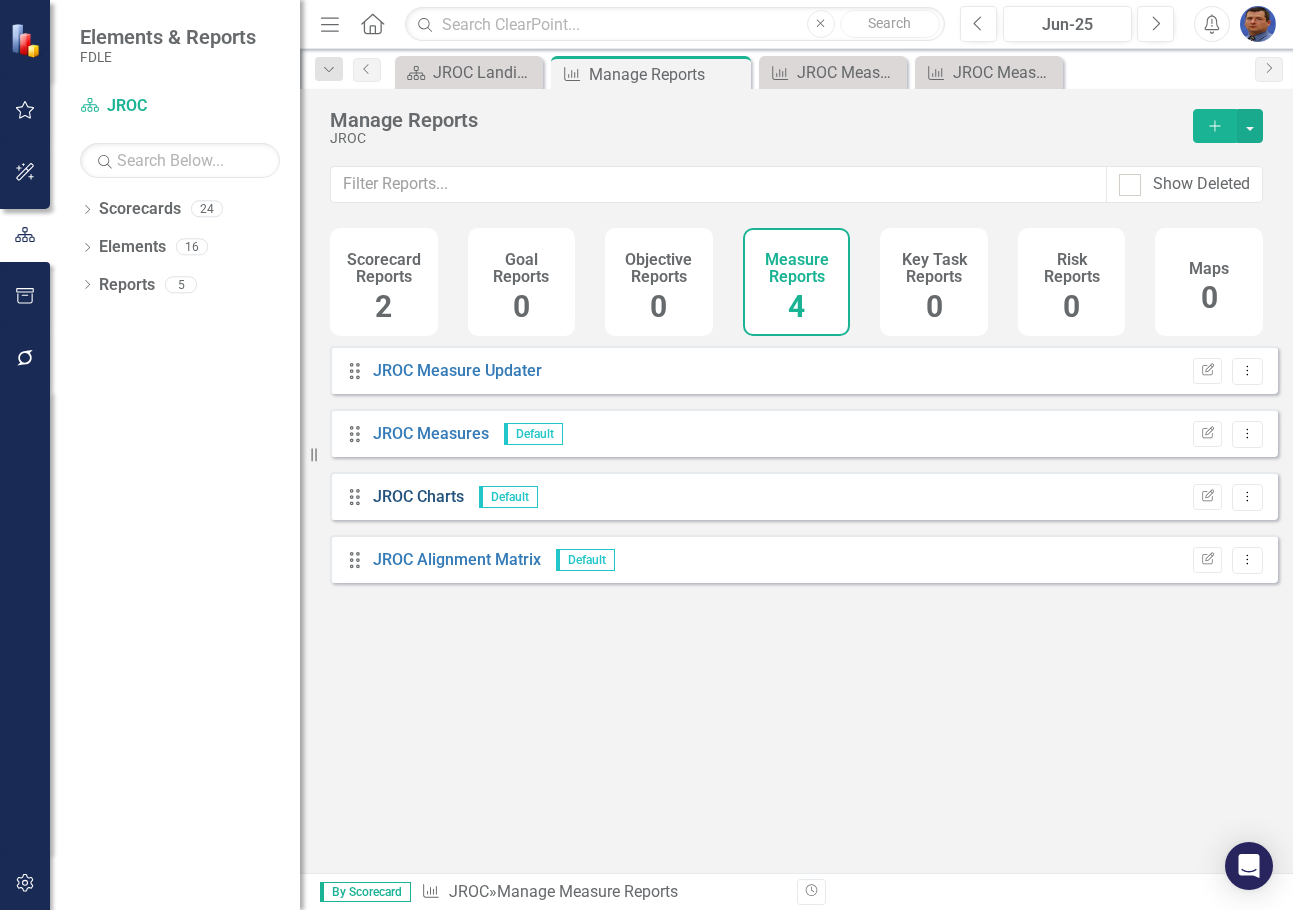 click on "JROC Charts" at bounding box center [418, 496] 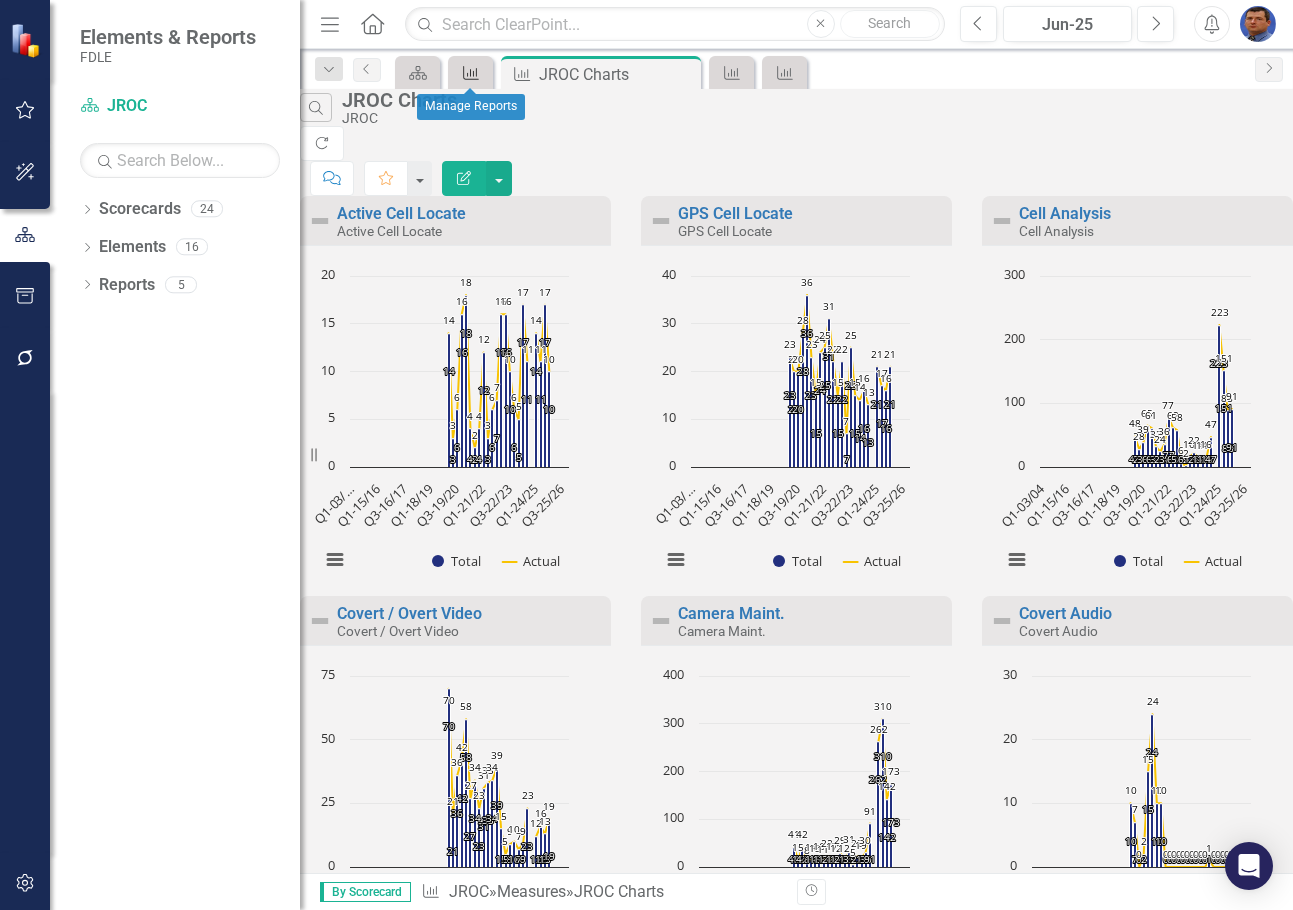 click on "Measure" at bounding box center (467, 72) 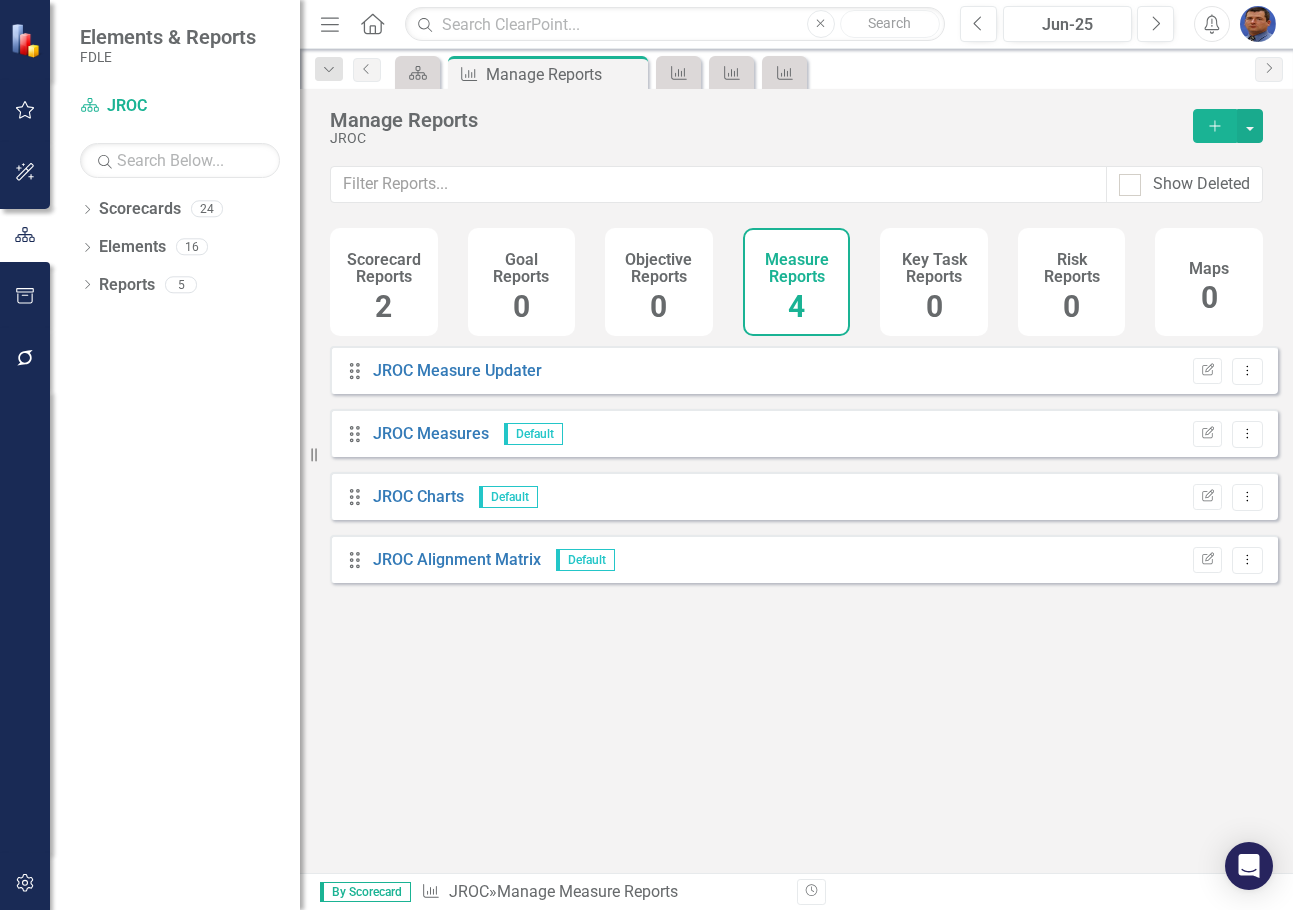 click on "Add" 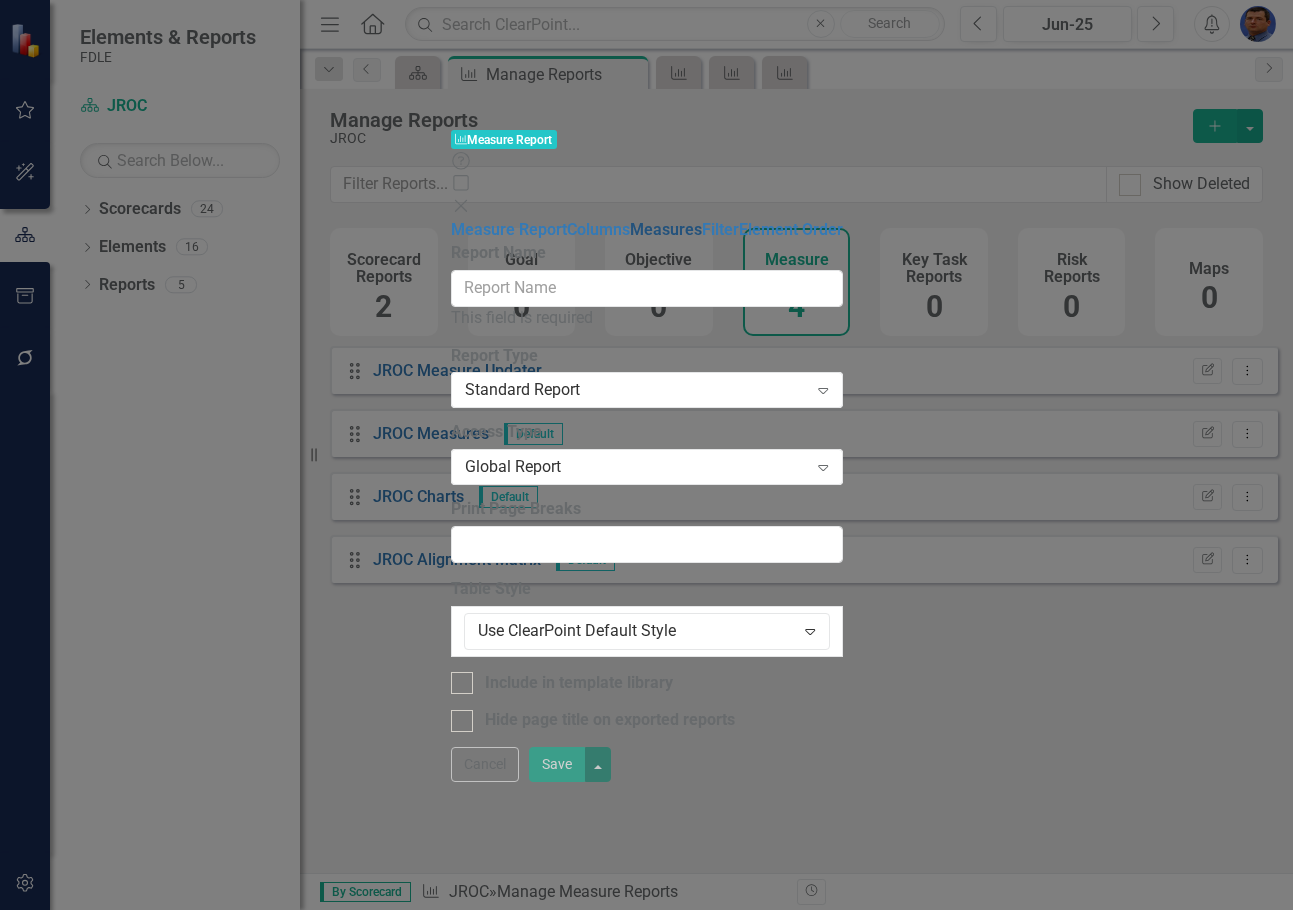 click on "Measures" at bounding box center [666, 229] 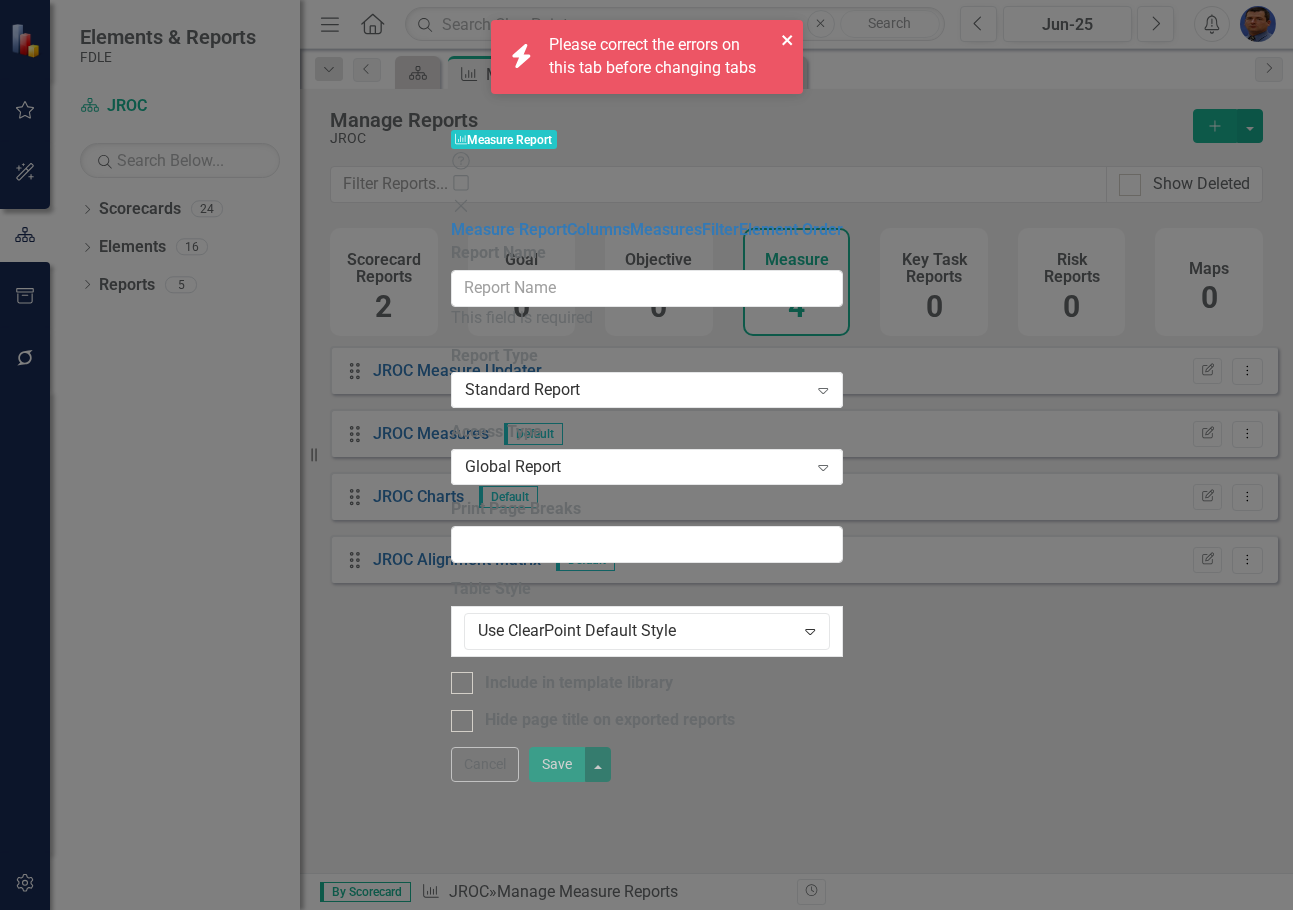 click 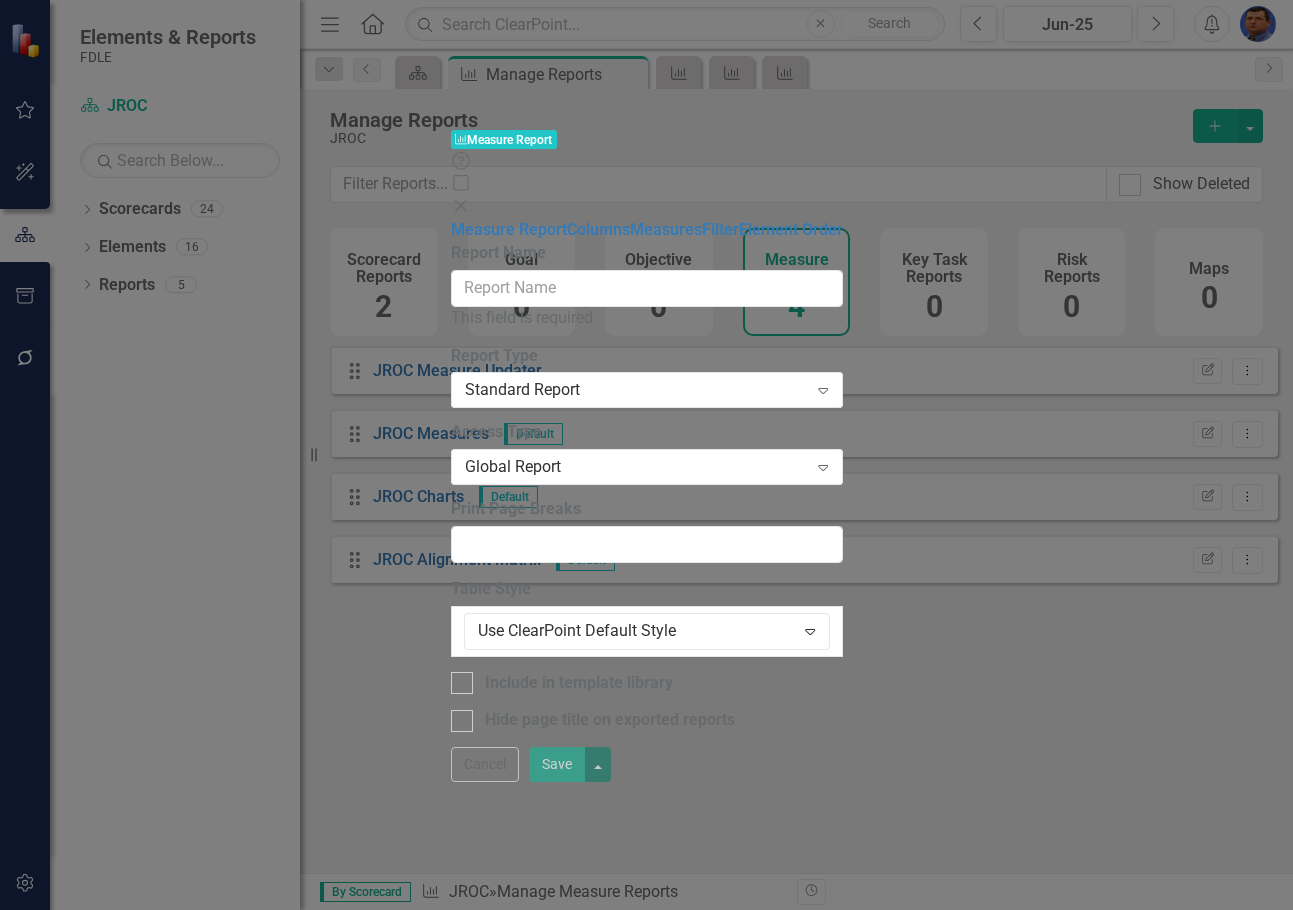 click on "Close" 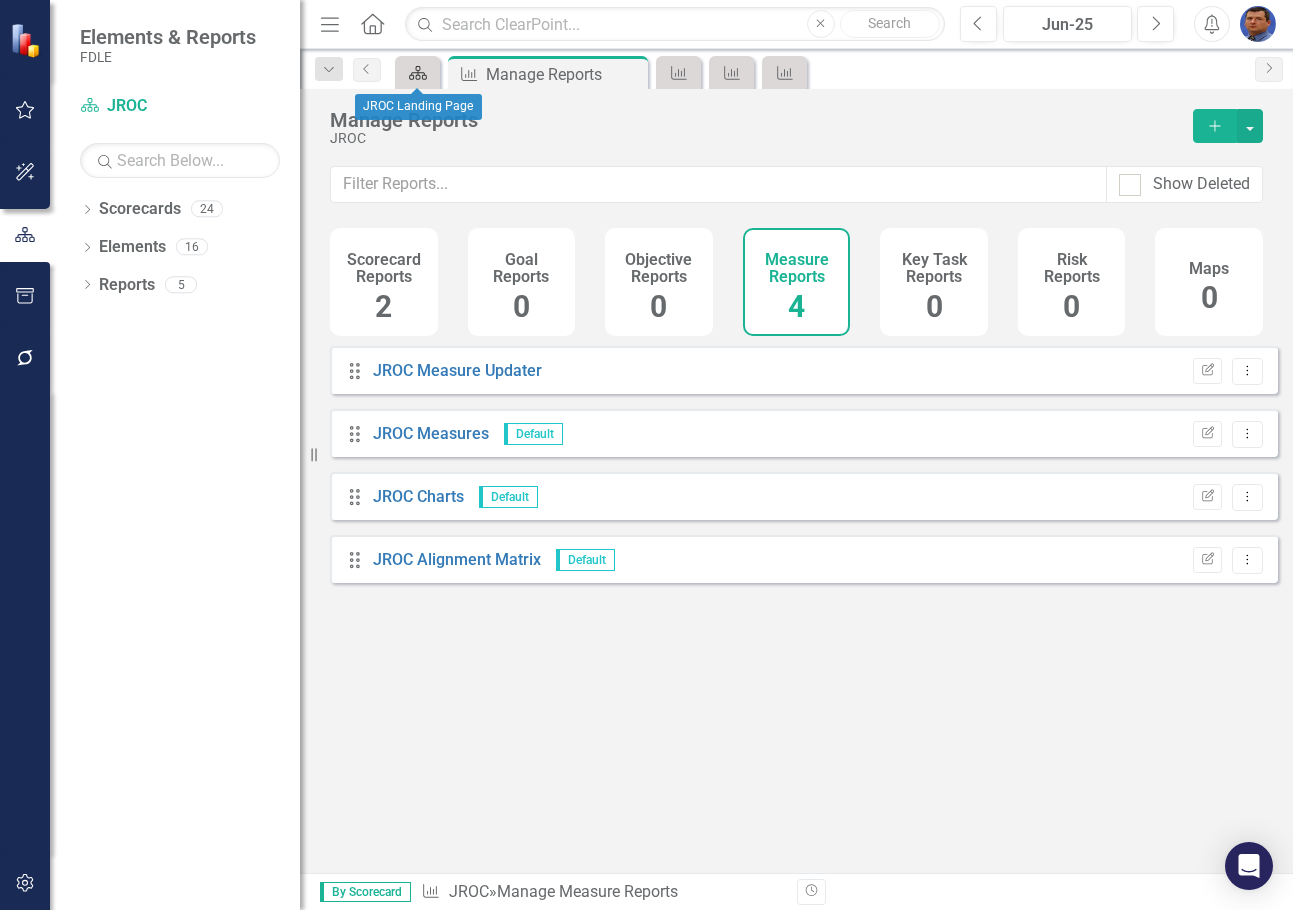 click 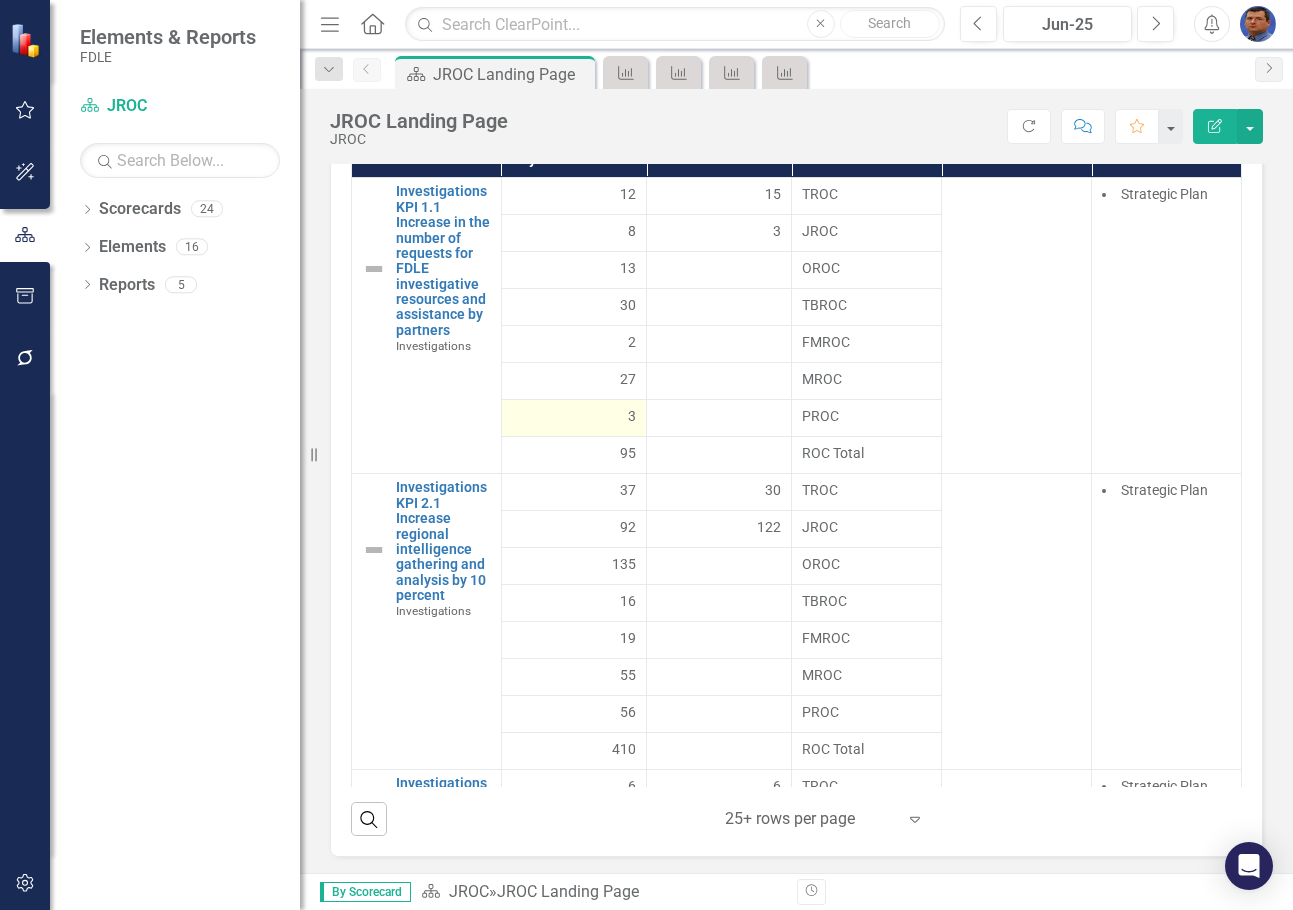 scroll, scrollTop: 3200, scrollLeft: 0, axis: vertical 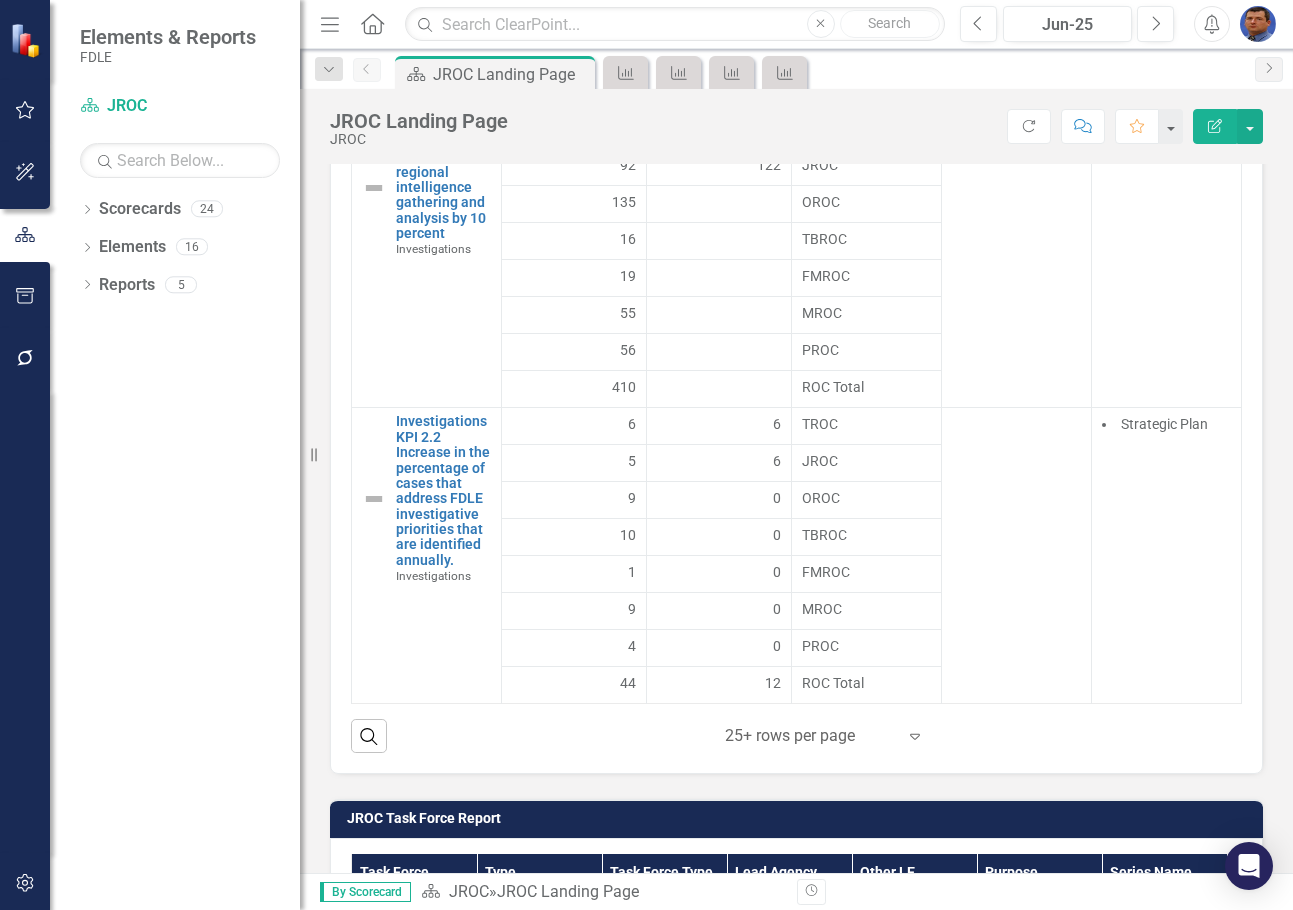 click on "JROC Task Force Report" at bounding box center [800, 818] 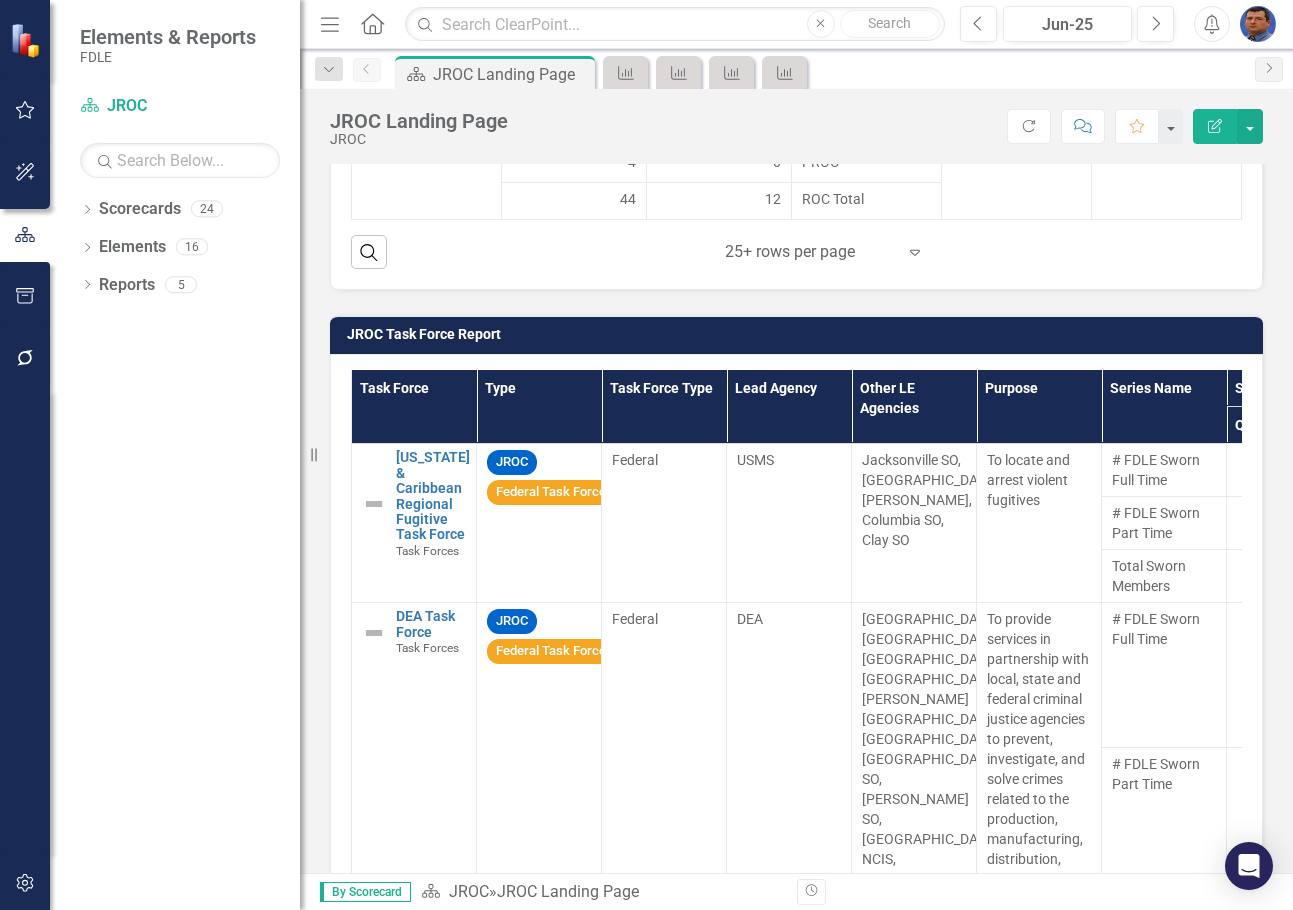 scroll, scrollTop: 3700, scrollLeft: 0, axis: vertical 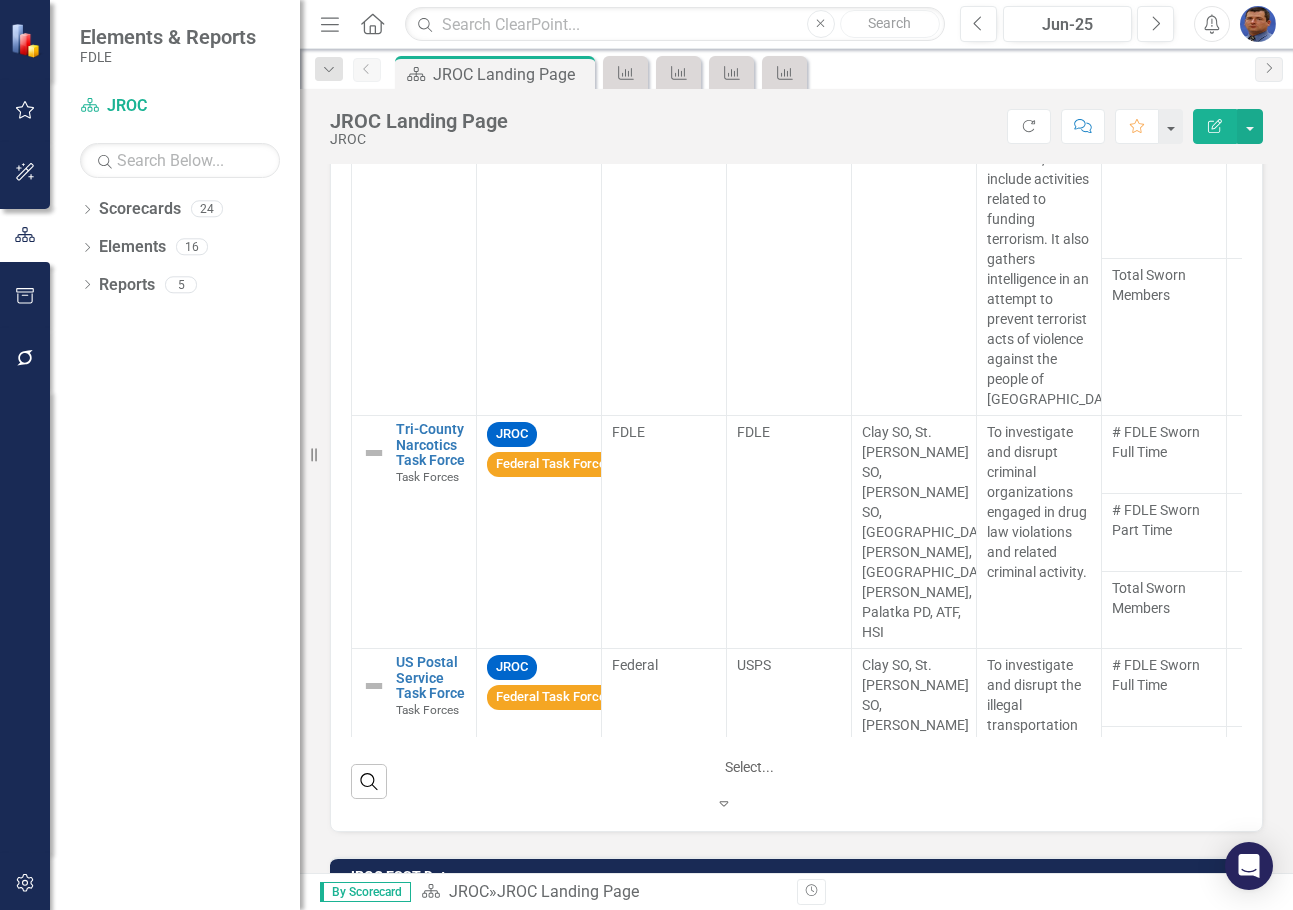 click 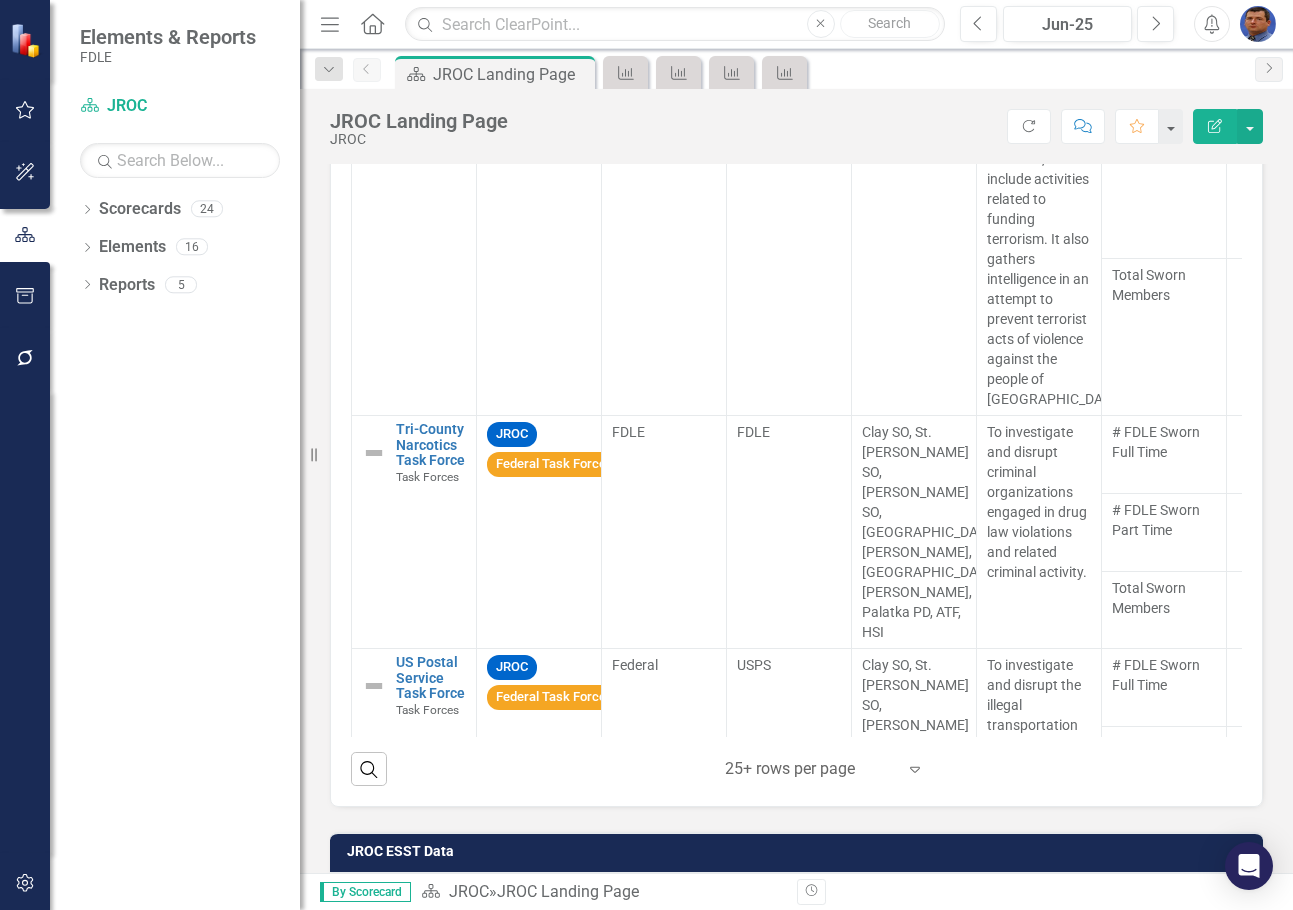 click on "Search ‹ Previous 1 (current) › Next 25+ rows per page Expand" at bounding box center (796, 761) 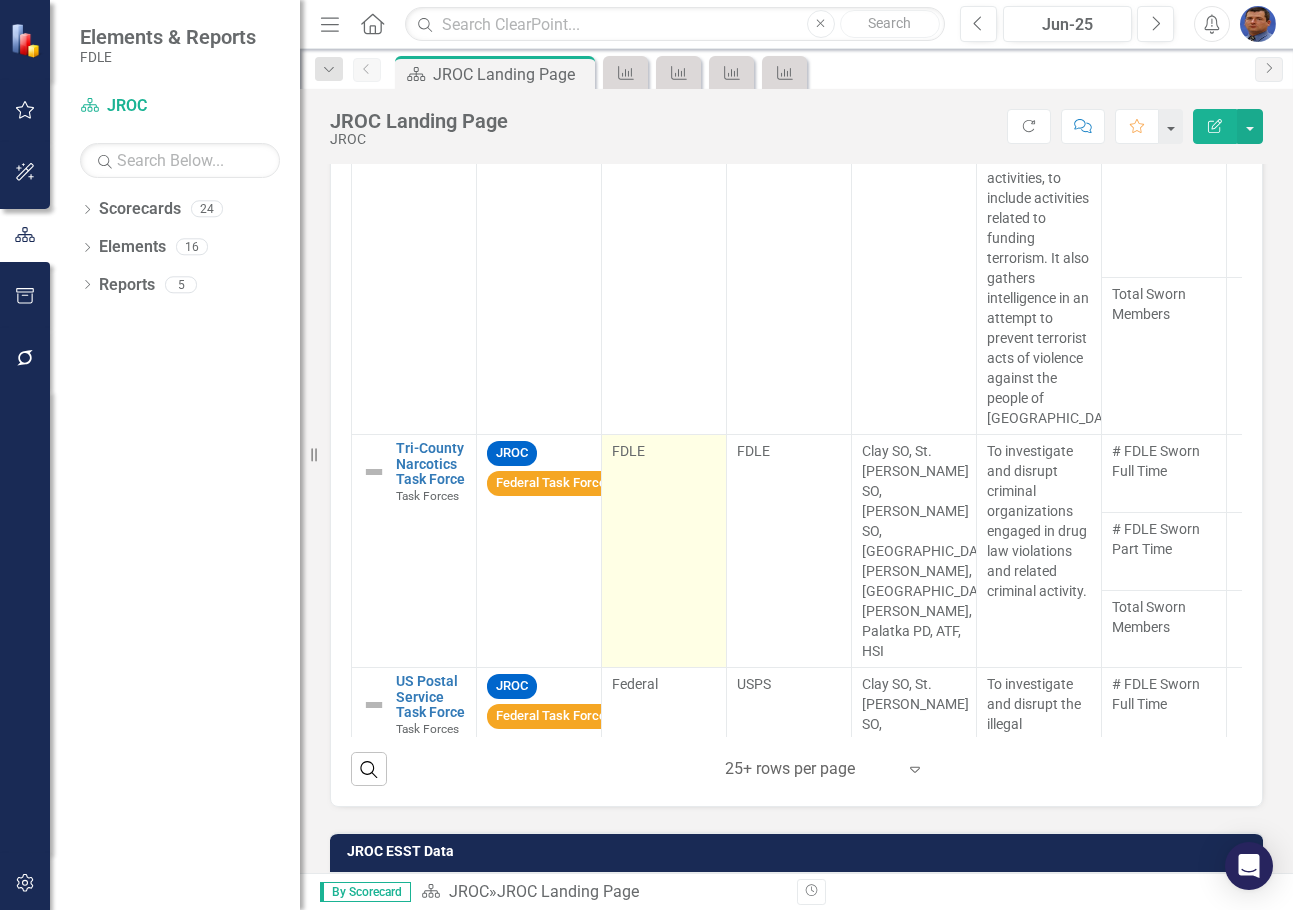 scroll, scrollTop: 1675, scrollLeft: 0, axis: vertical 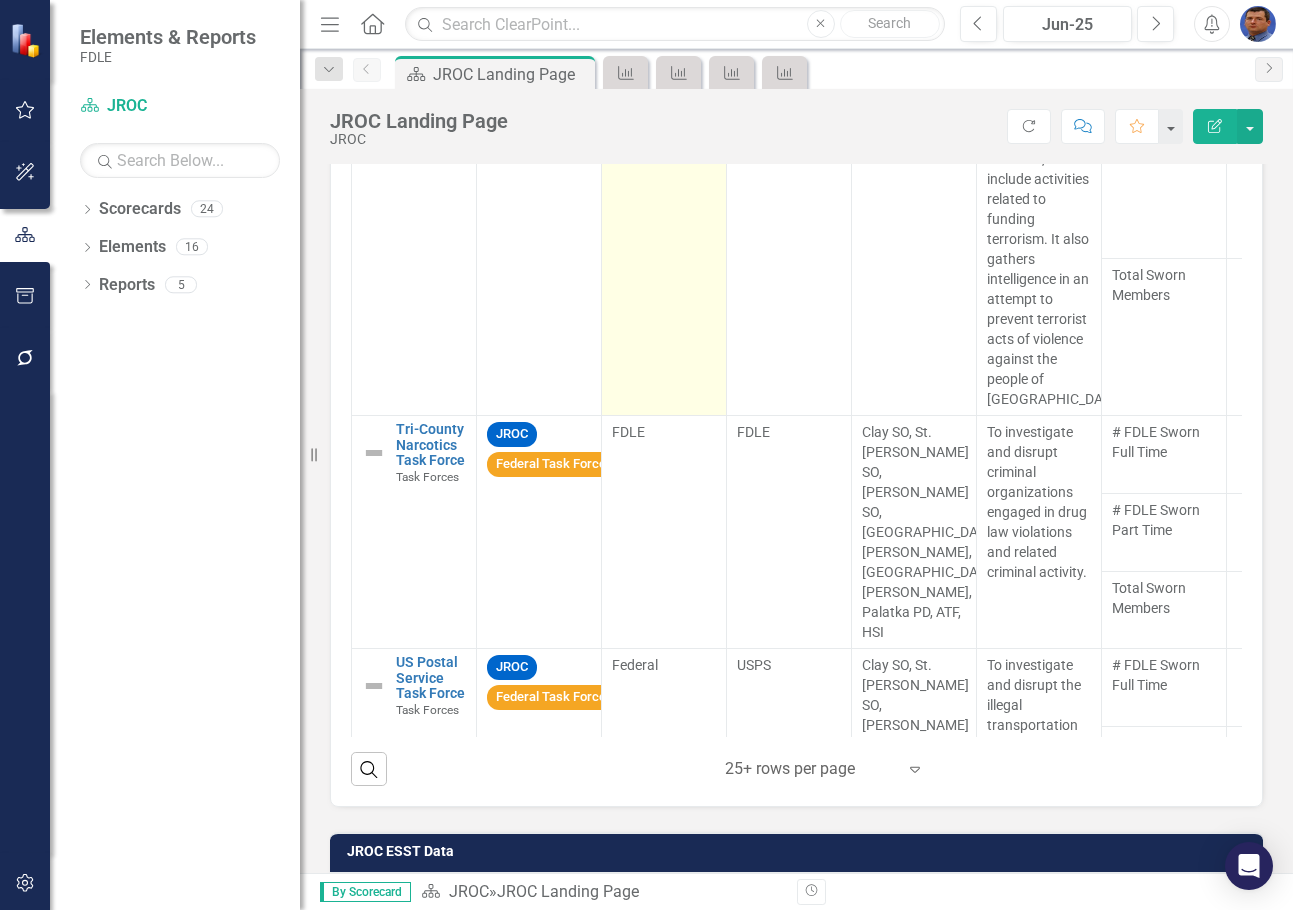 click on "Federal" at bounding box center [664, 179] 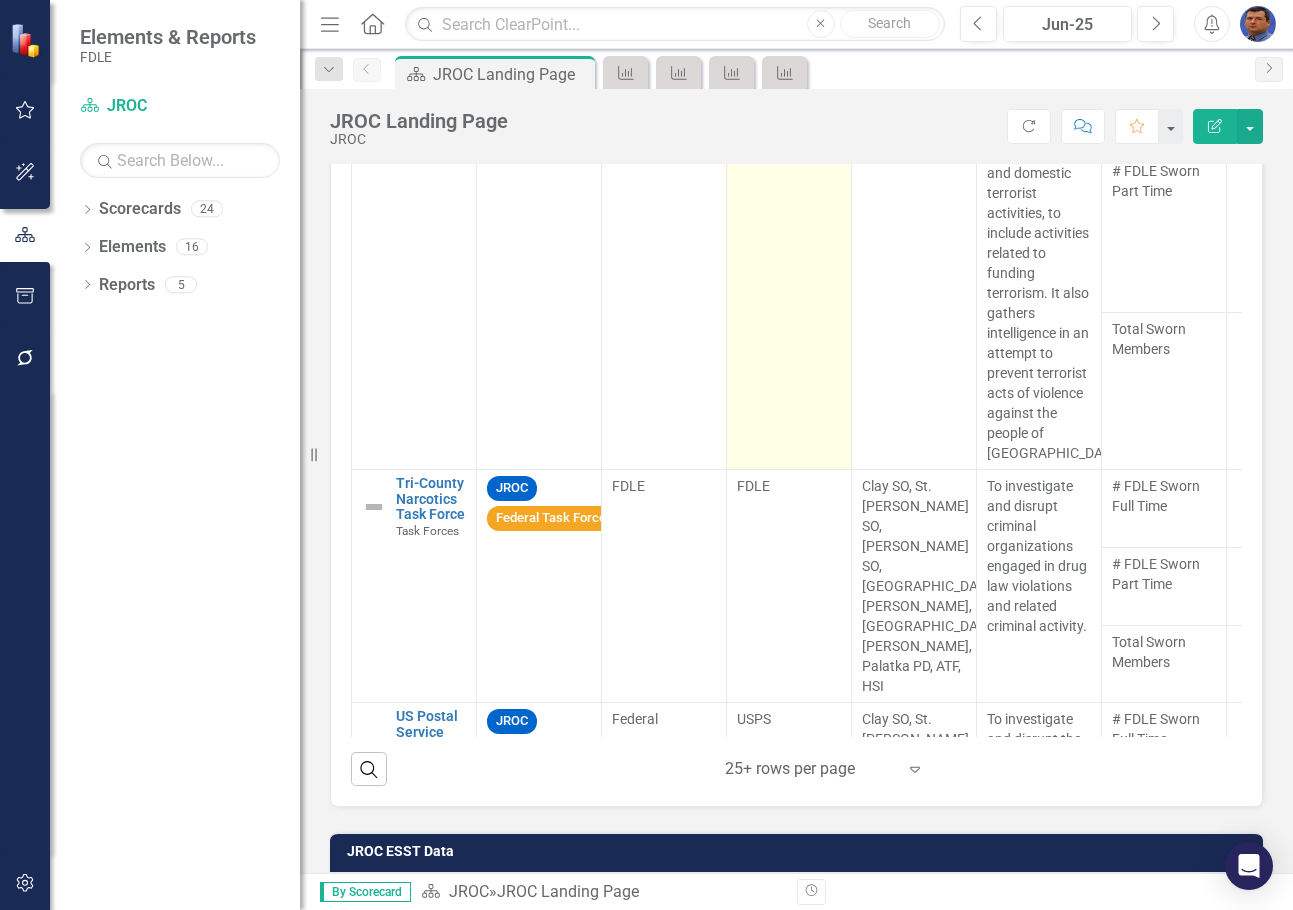scroll, scrollTop: 1675, scrollLeft: 0, axis: vertical 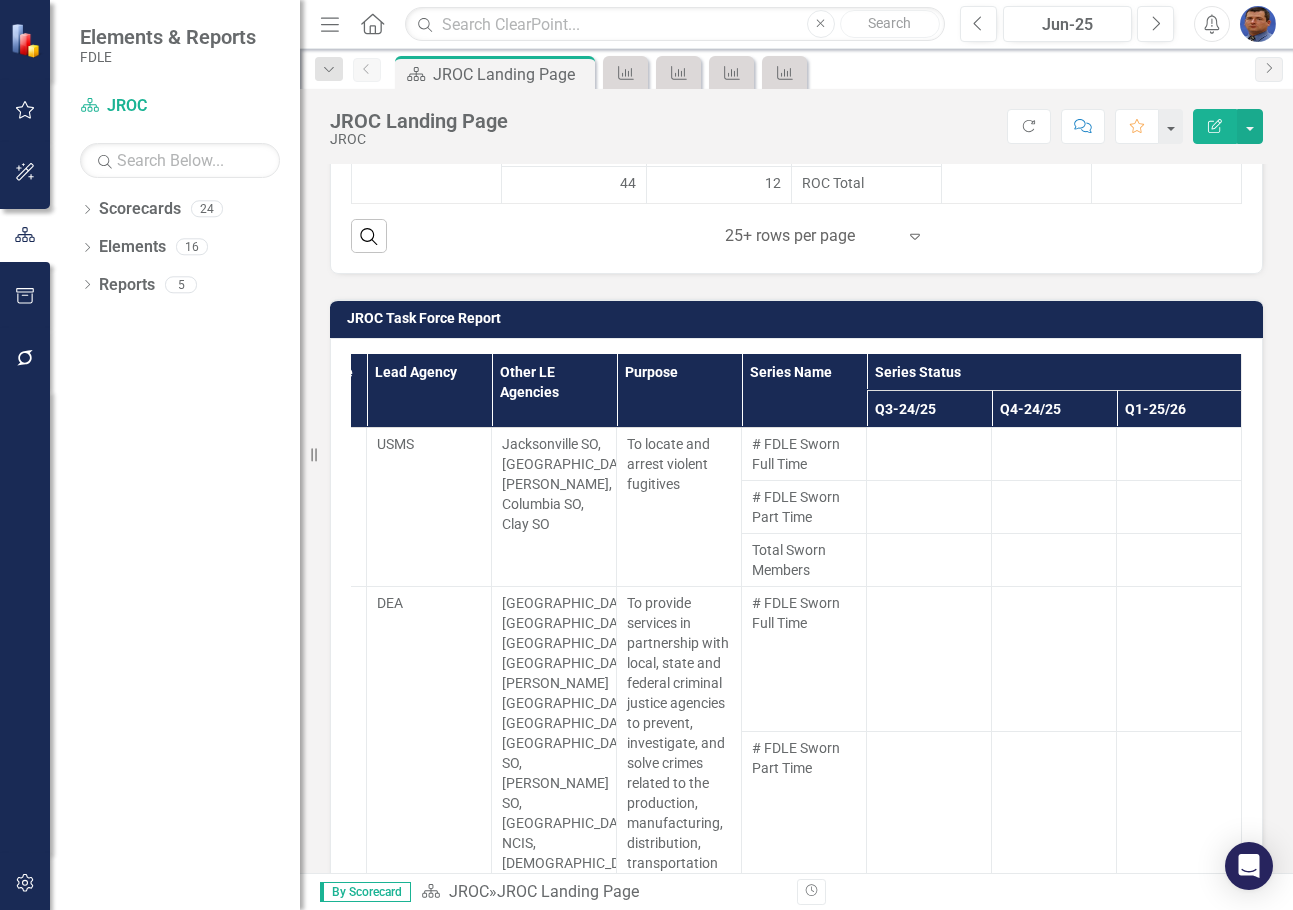 click on "Series Status" at bounding box center (1054, 372) 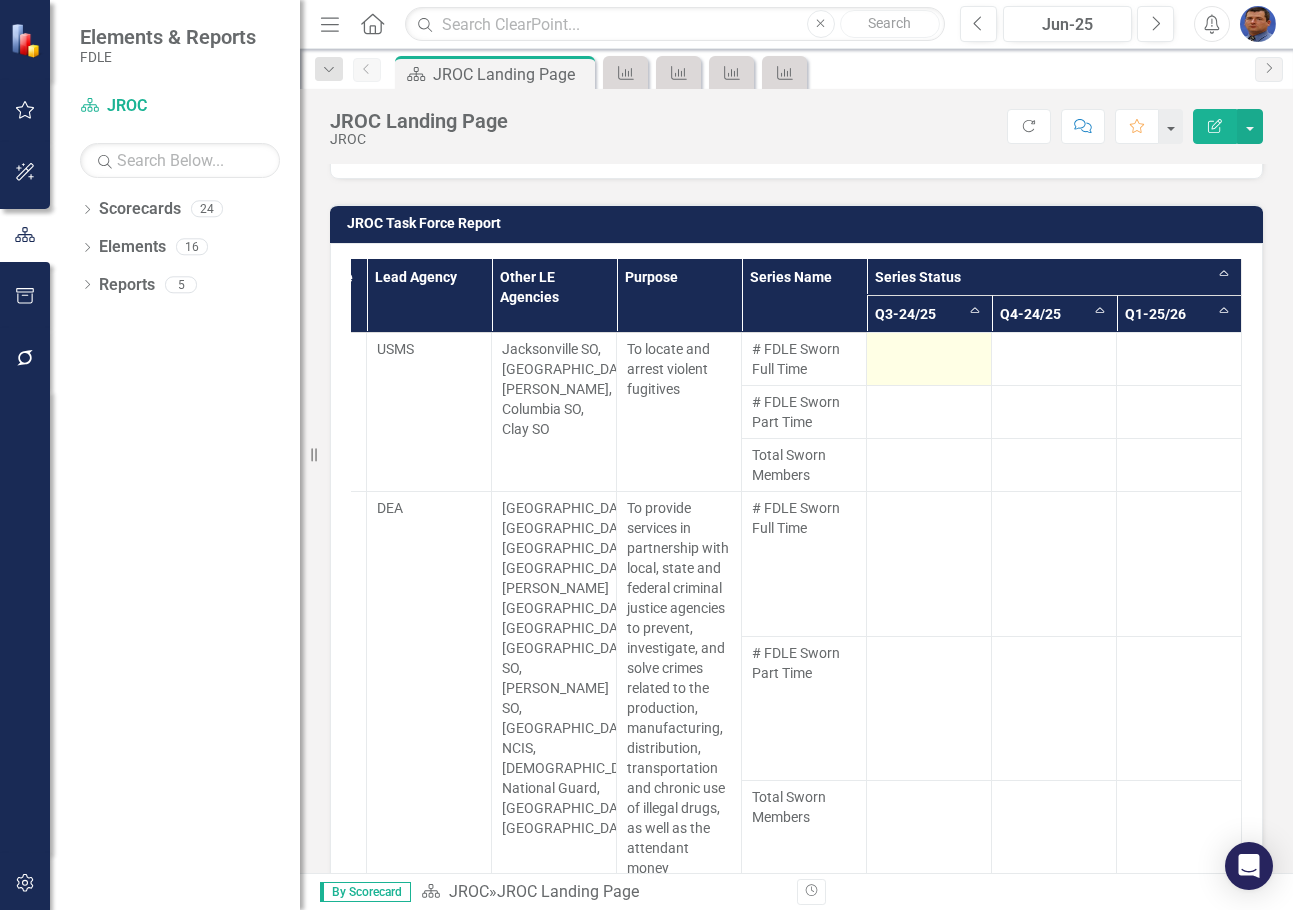 scroll, scrollTop: 3700, scrollLeft: 0, axis: vertical 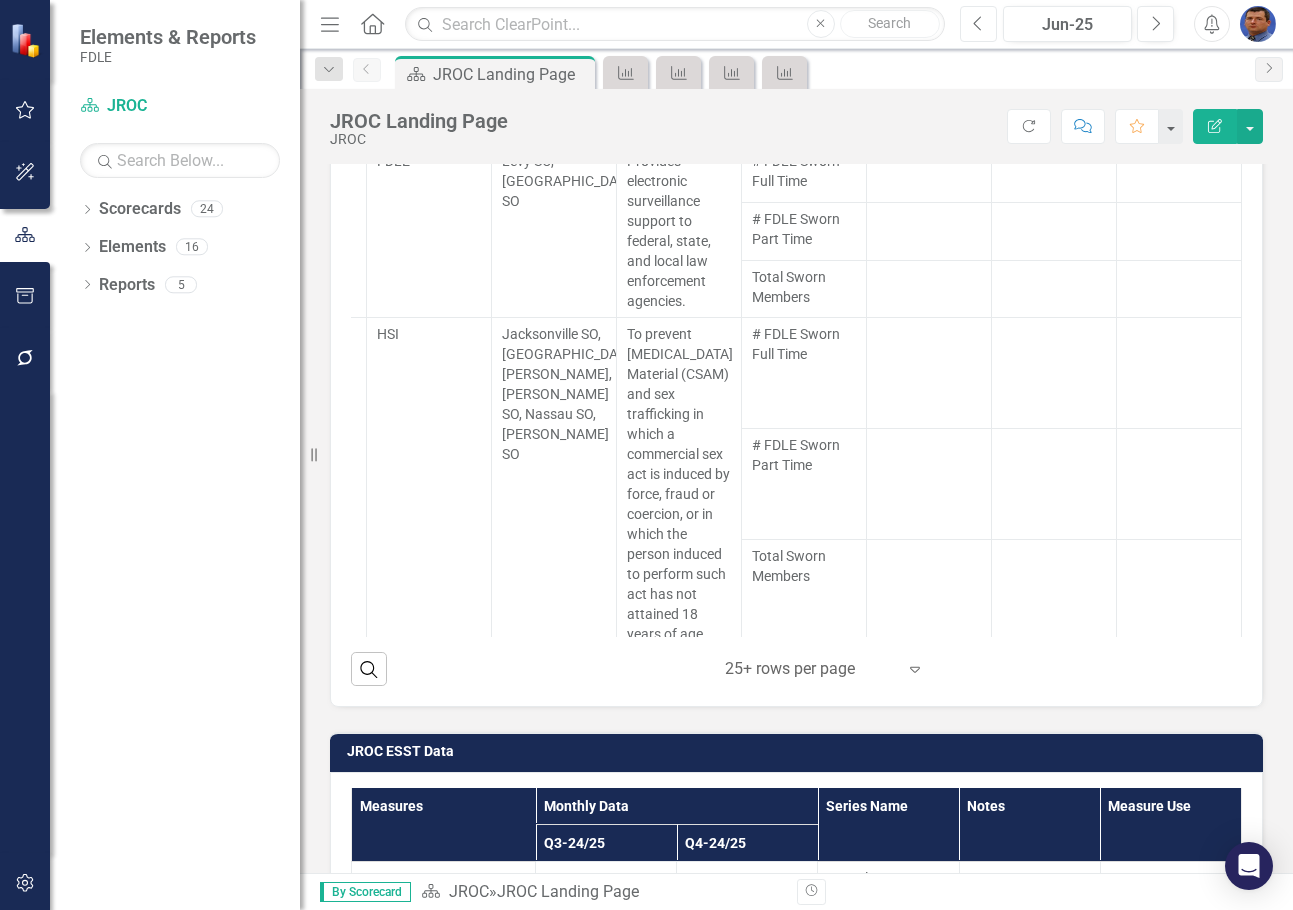 click on "Previous" at bounding box center (978, 24) 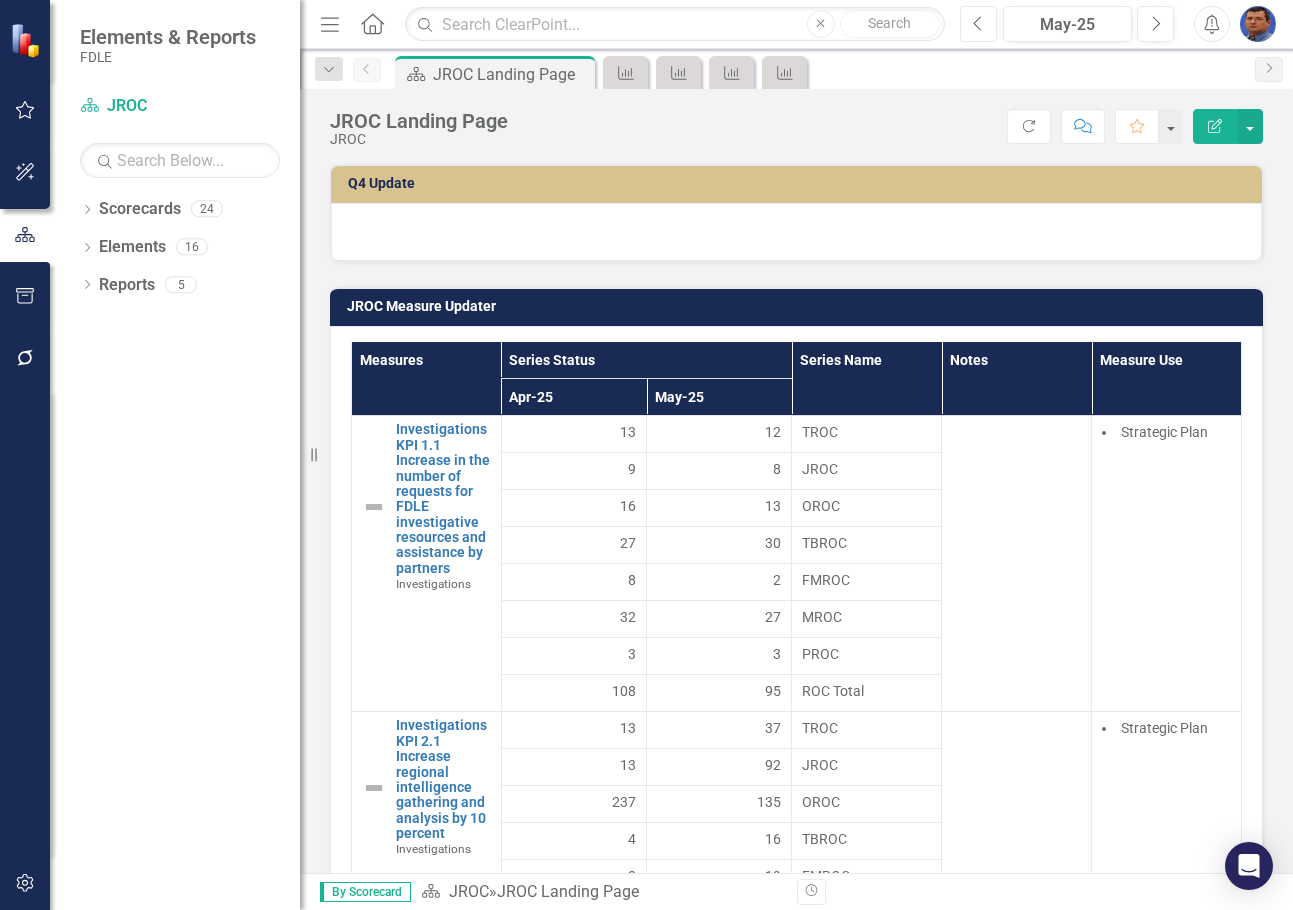 scroll, scrollTop: 3000, scrollLeft: 0, axis: vertical 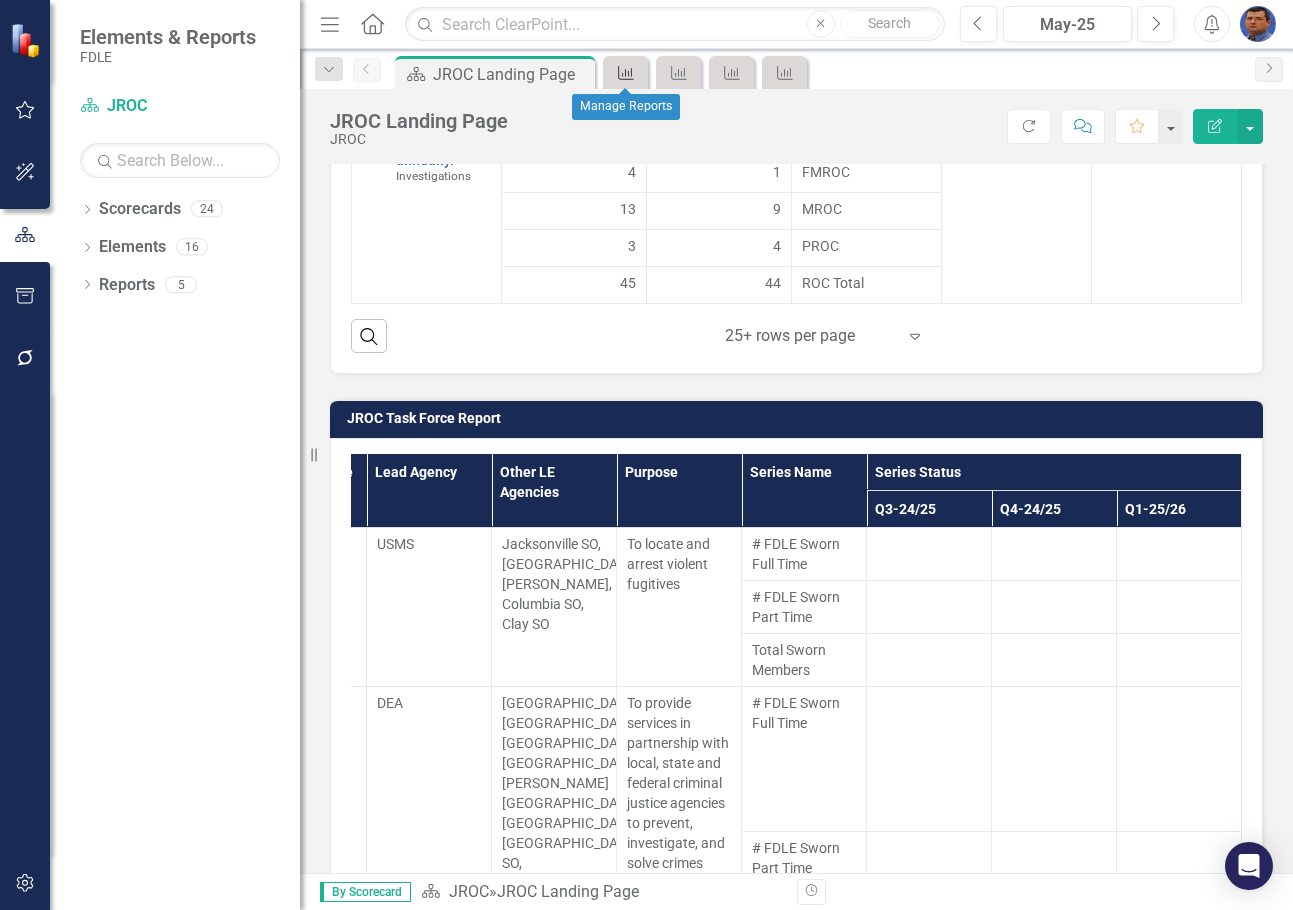 click on "Measure" 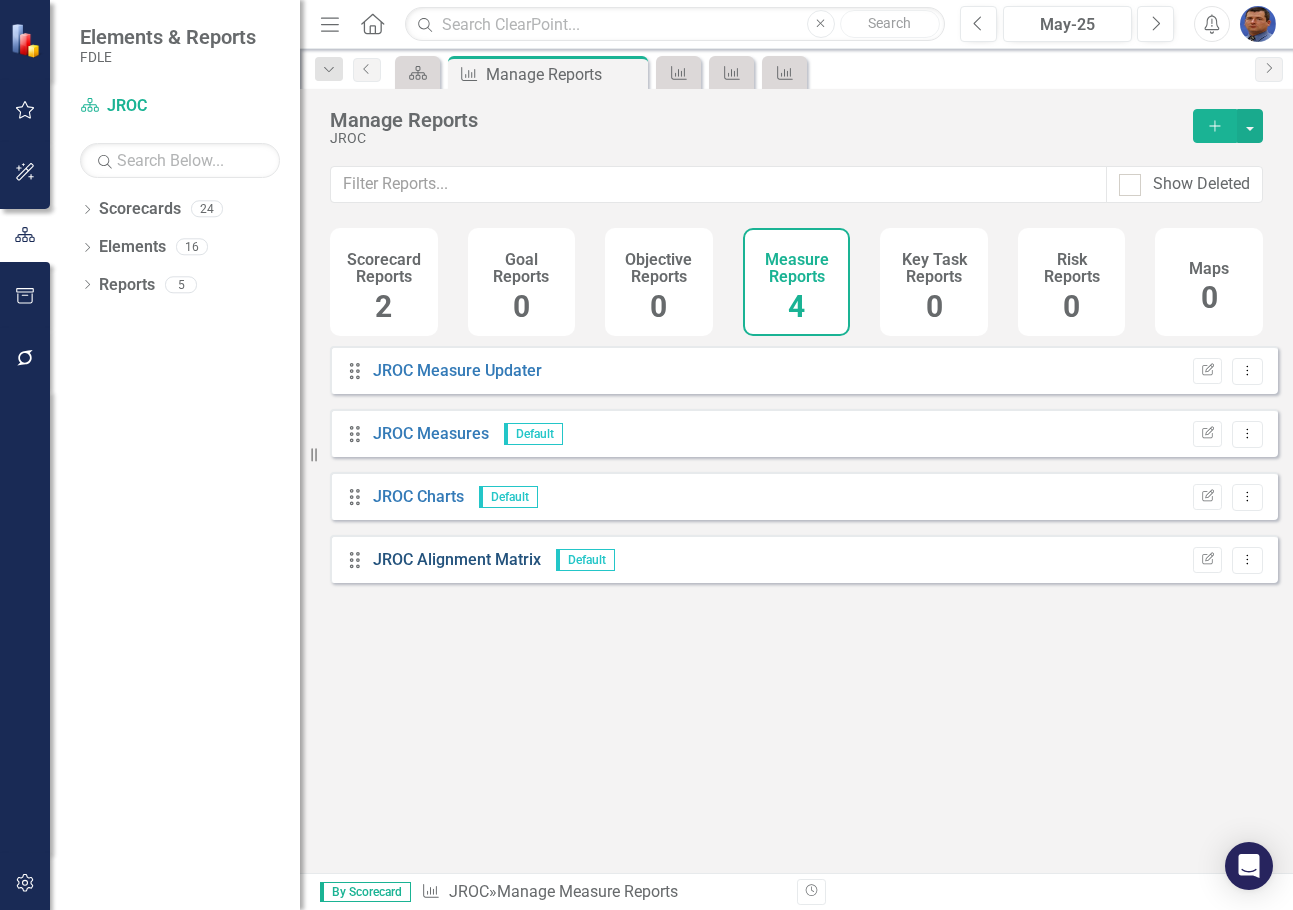 click on "JROC Alignment Matrix" at bounding box center [457, 559] 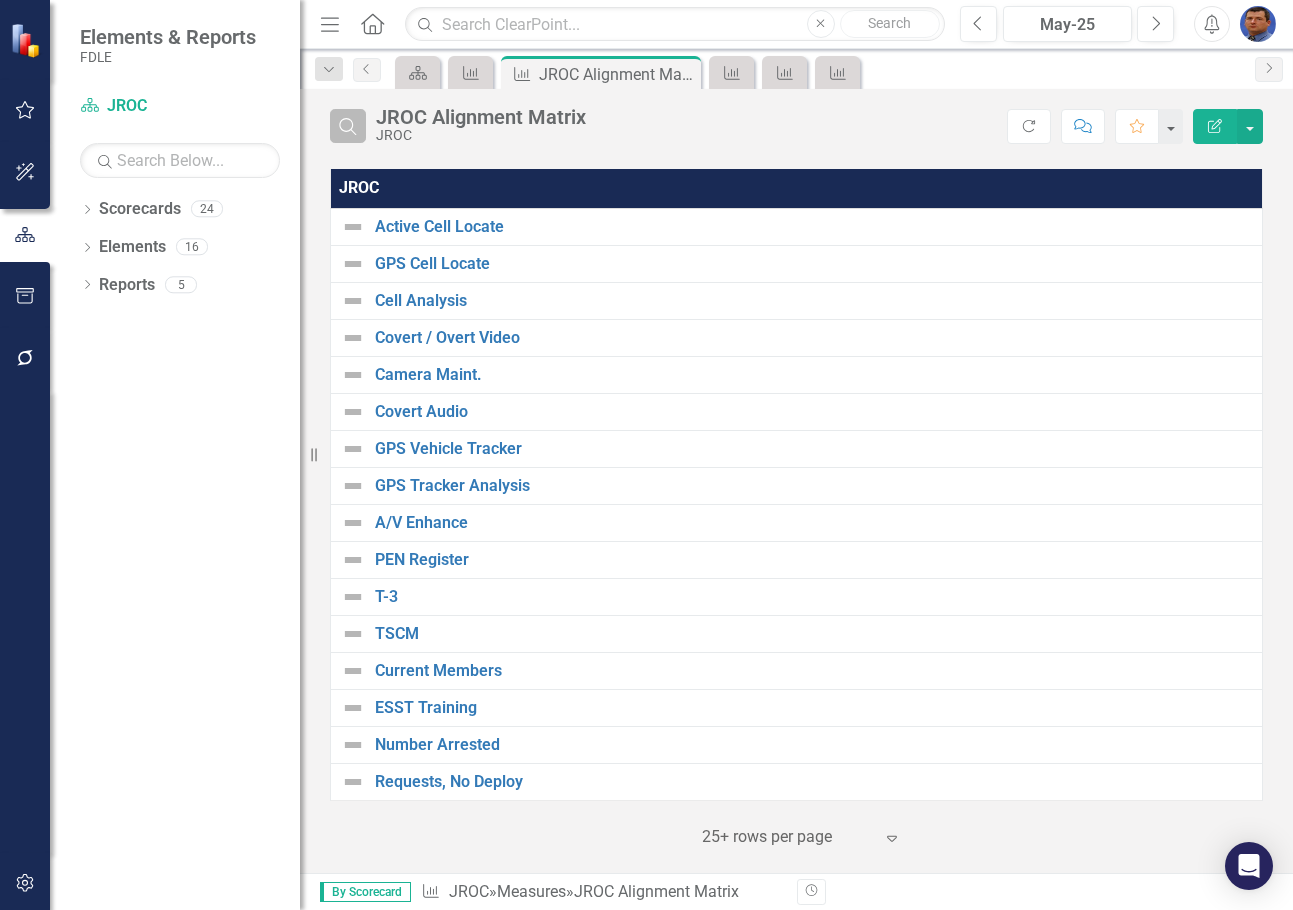 click on "Search" 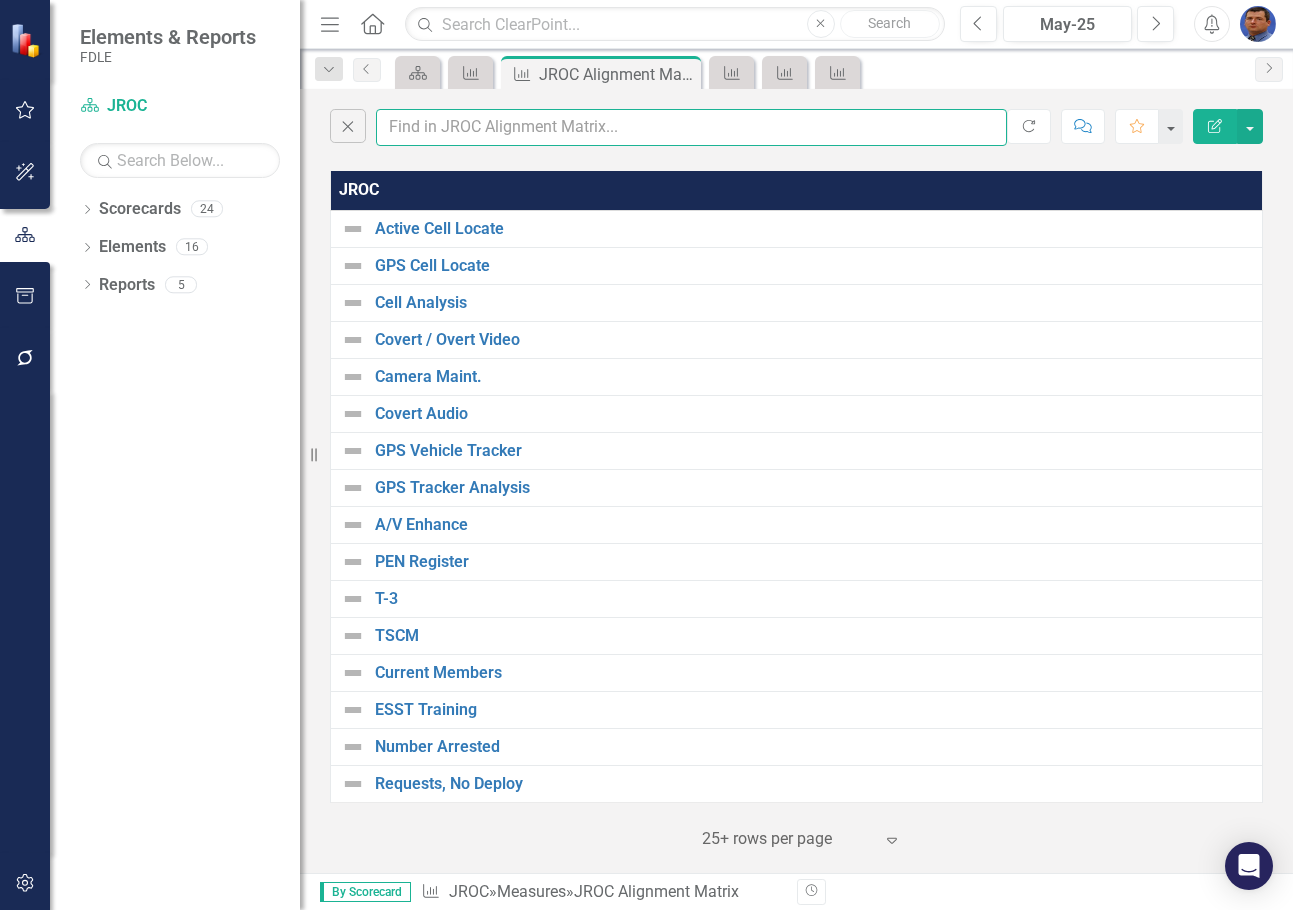 click at bounding box center [691, 127] 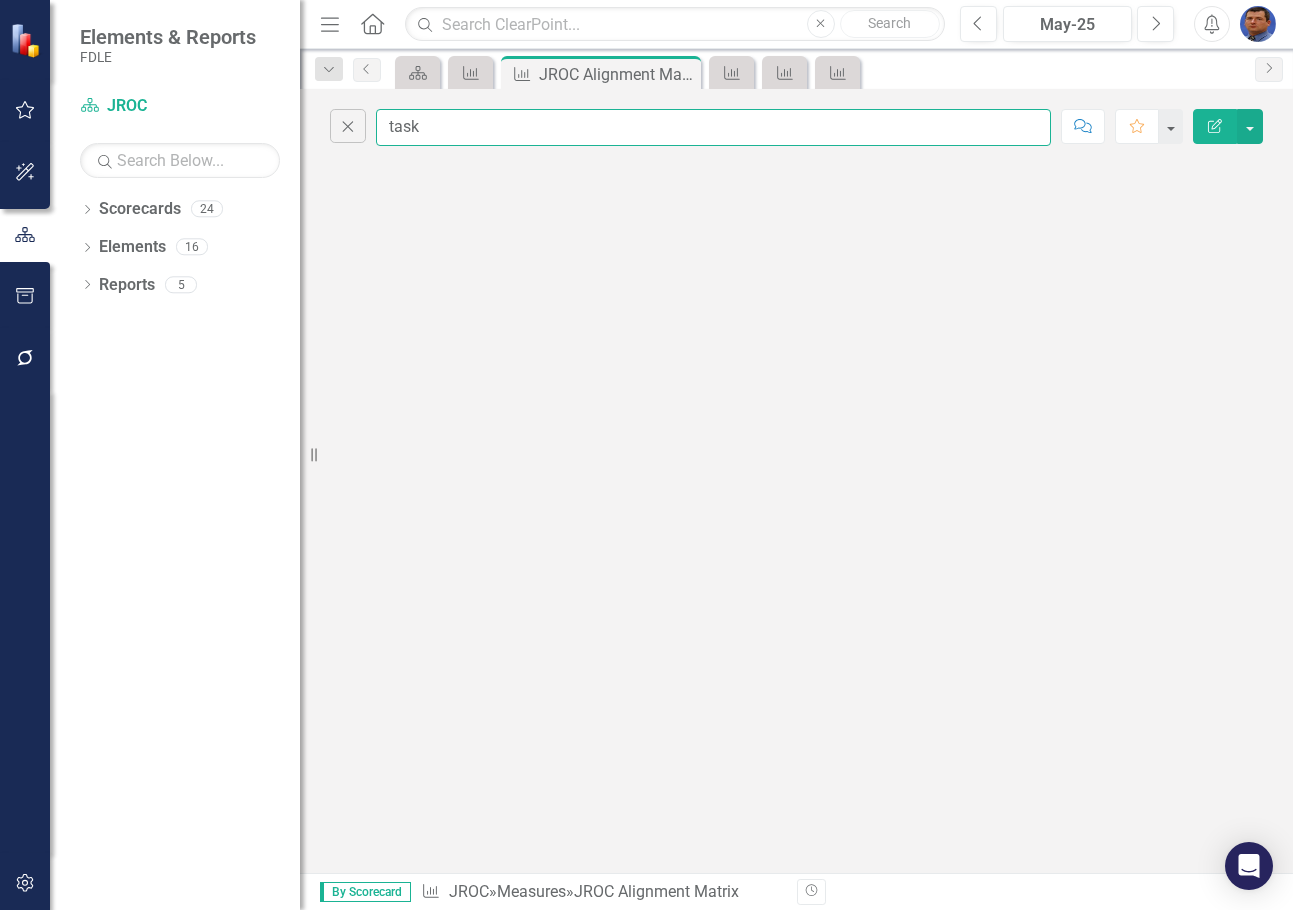 type on "task" 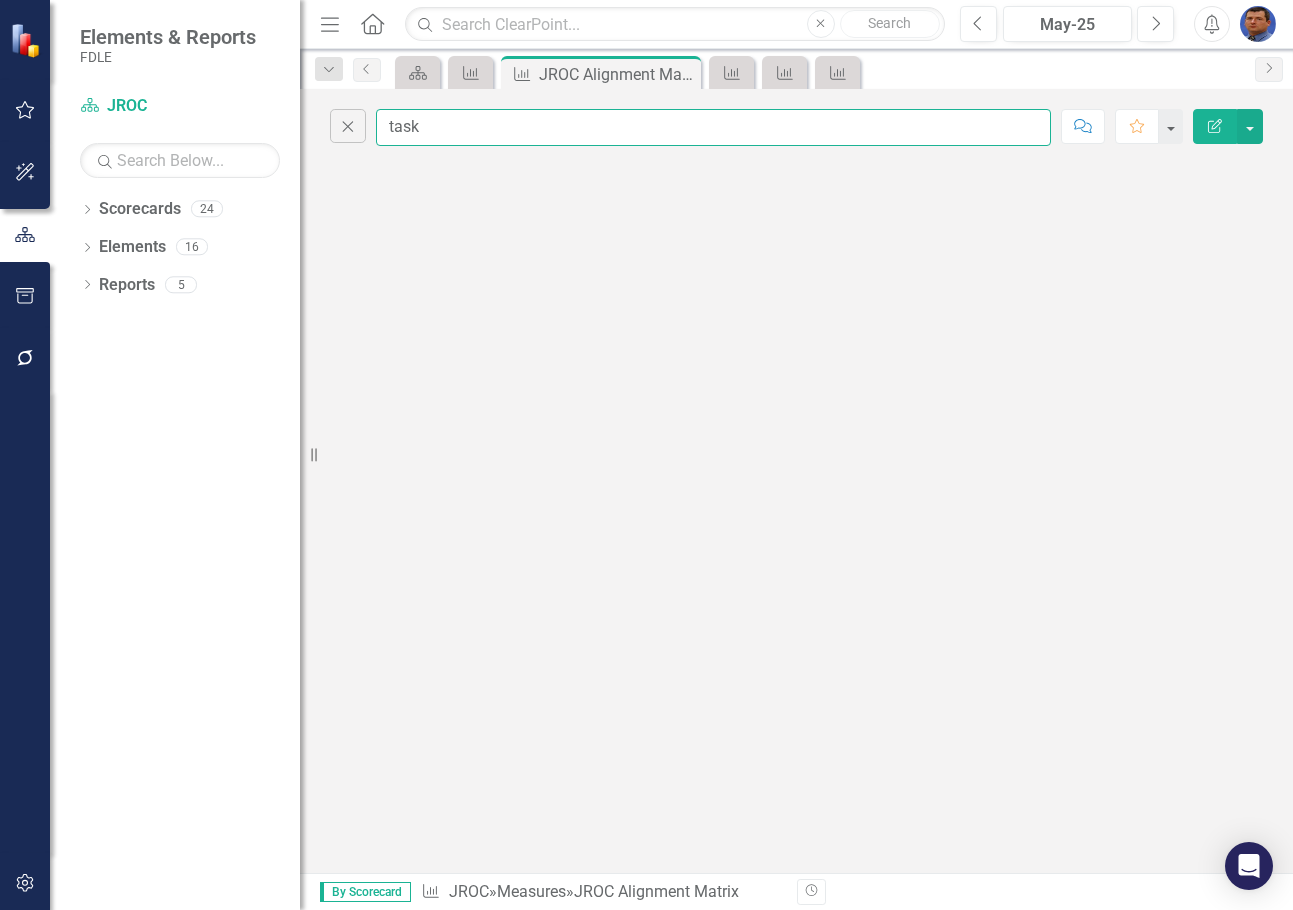 click on "task" at bounding box center [713, 127] 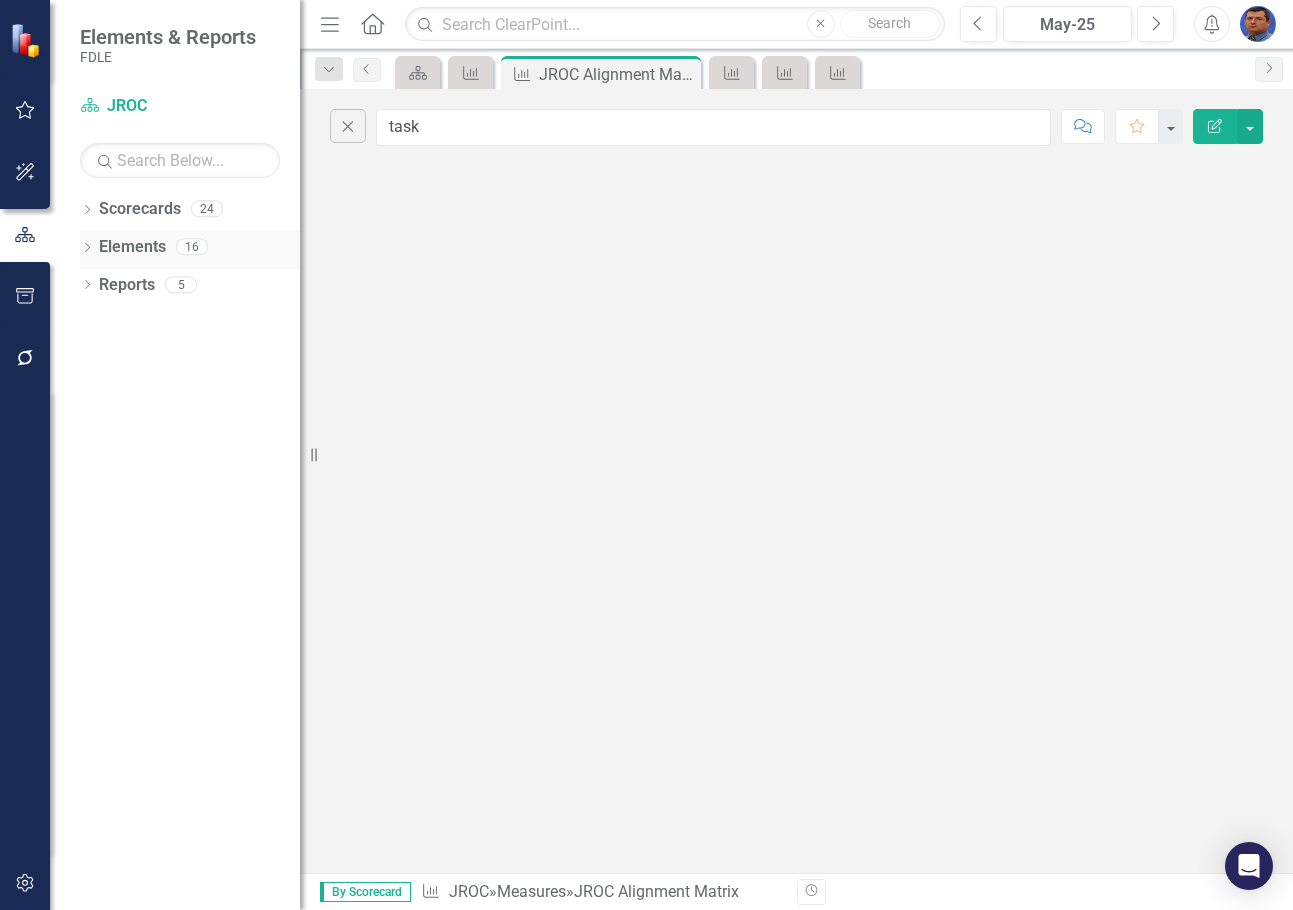 click on "Elements" at bounding box center [132, 247] 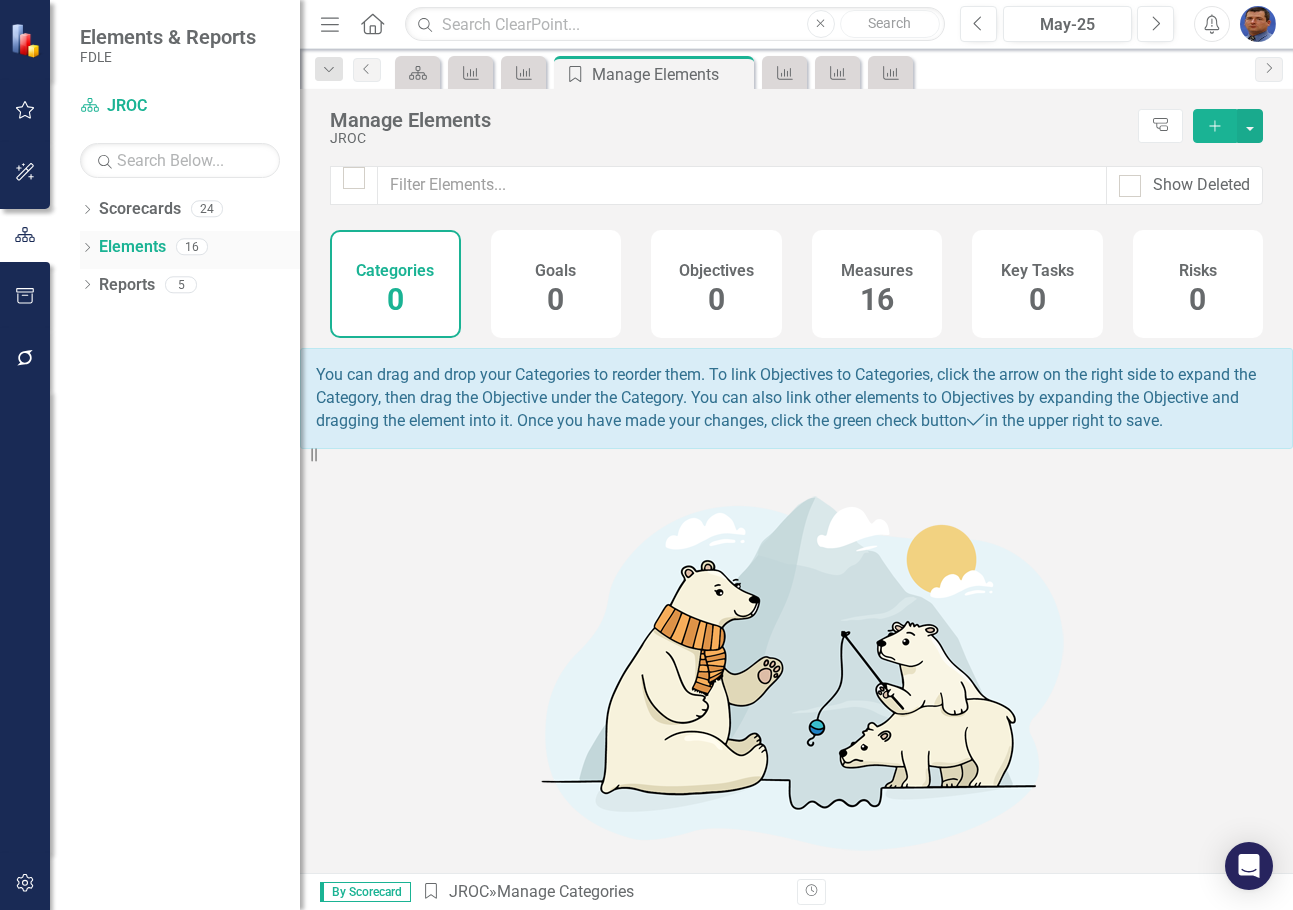 click on "Dropdown" 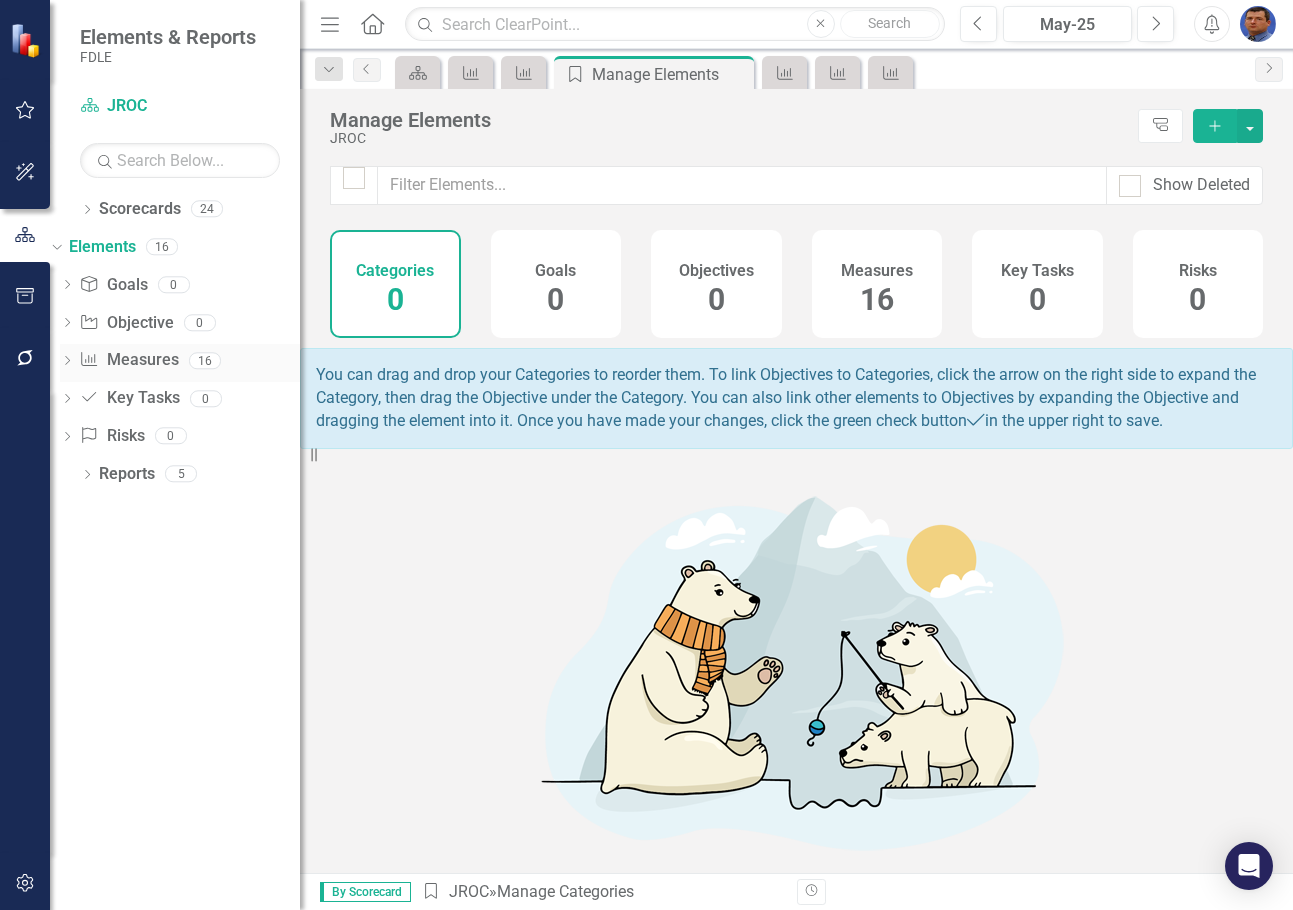 click on "Measure Measures" at bounding box center (128, 360) 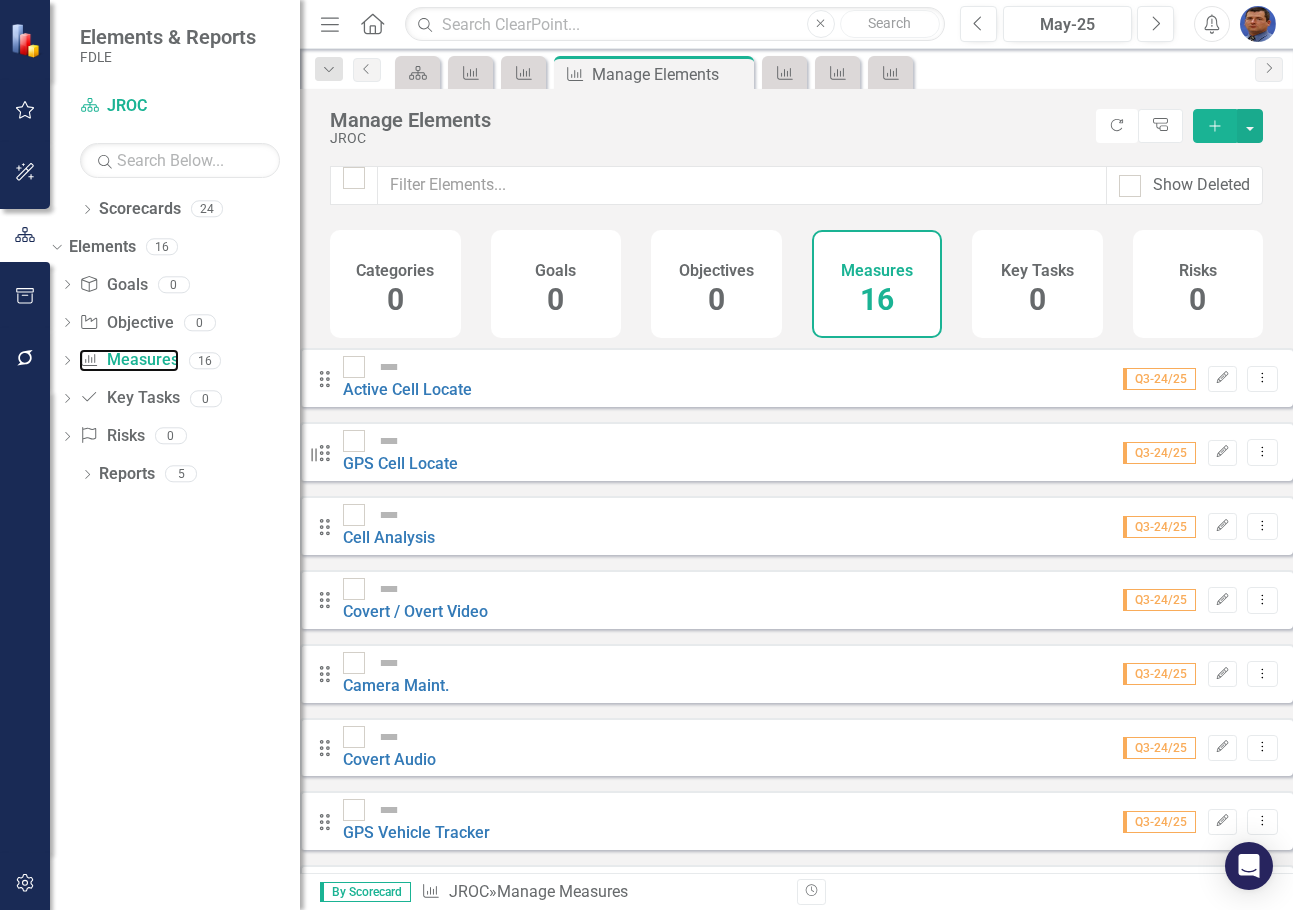 scroll, scrollTop: 496, scrollLeft: 0, axis: vertical 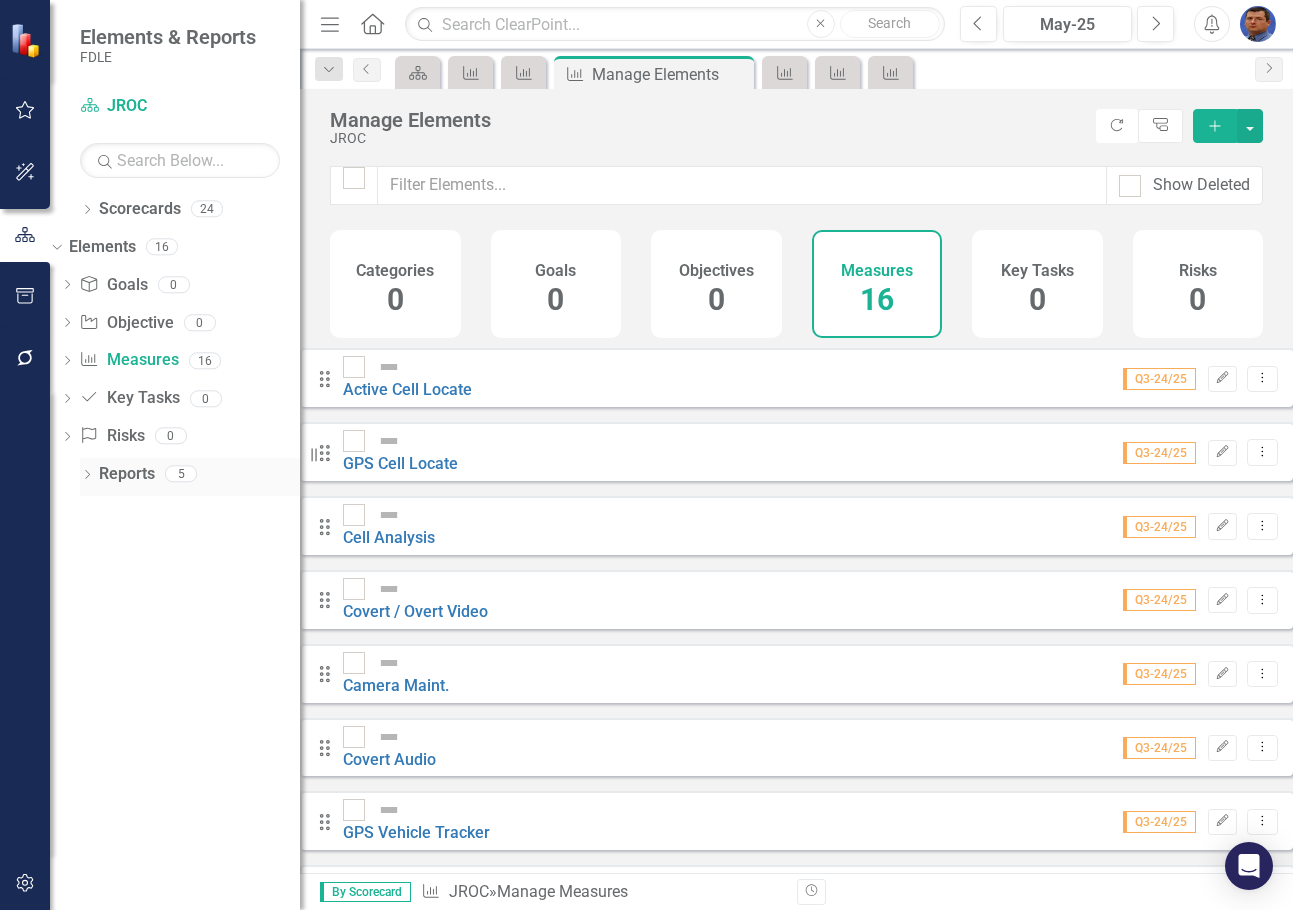 click on "Reports" at bounding box center (127, 474) 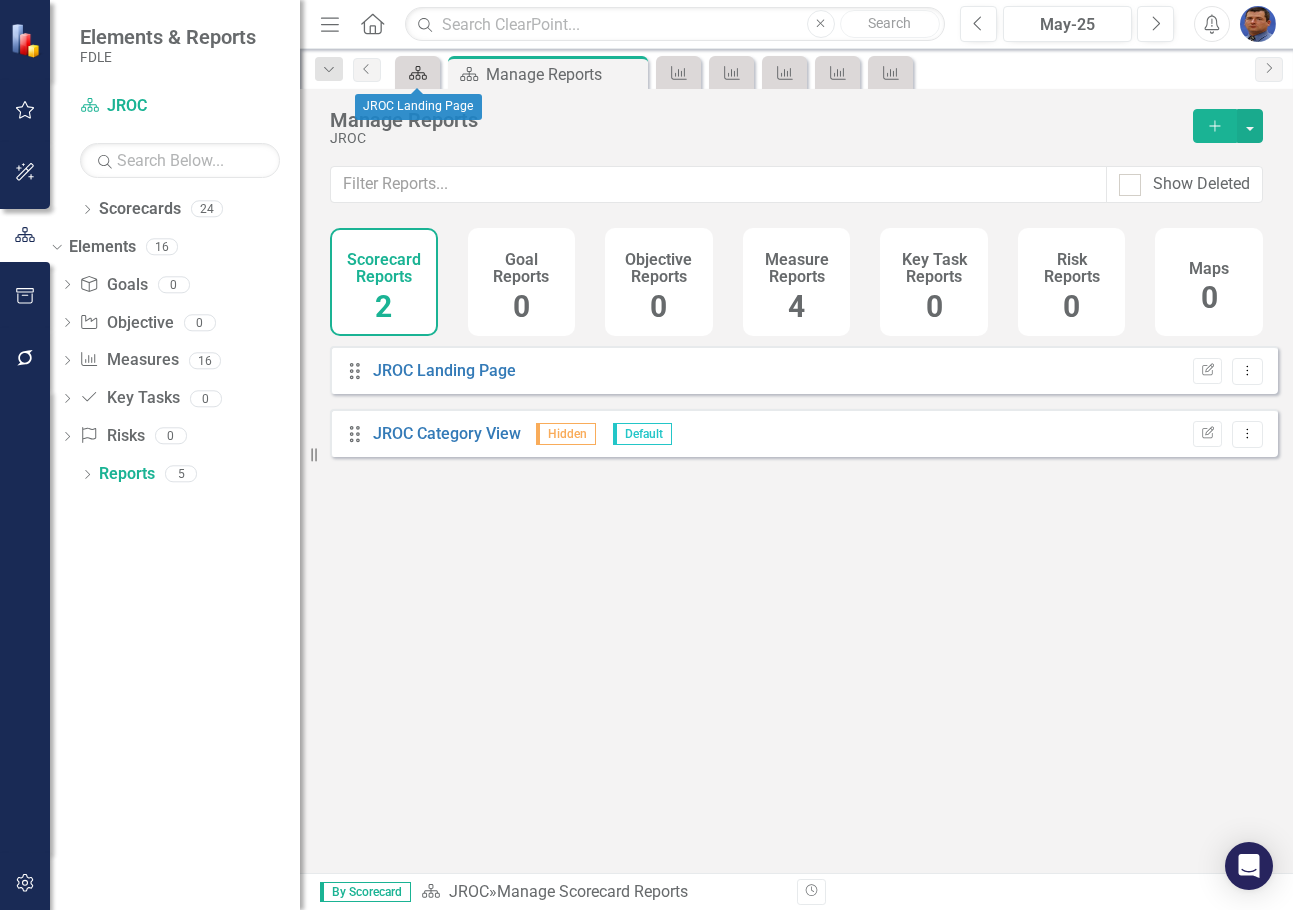 click on "Scorecard" 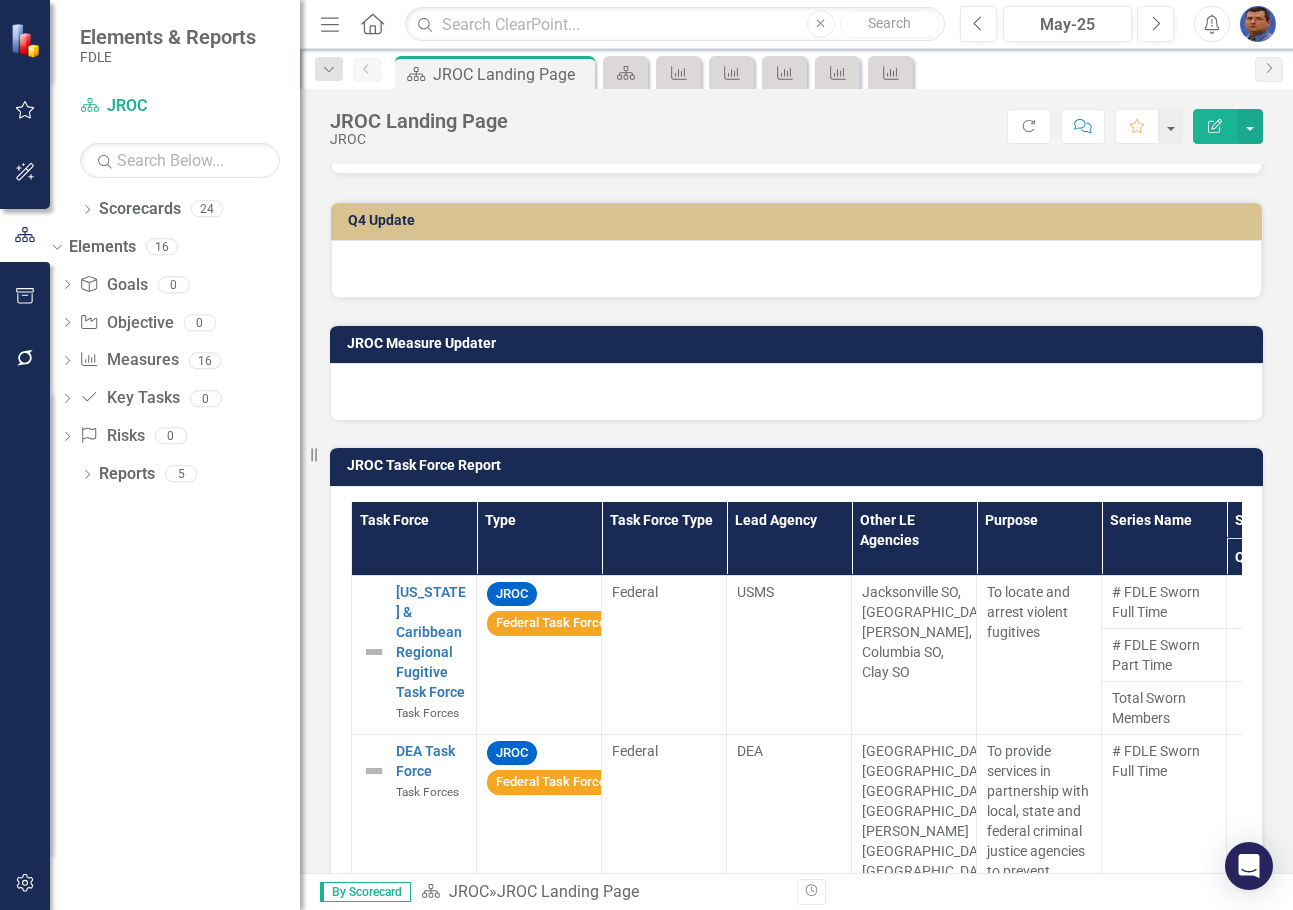 scroll, scrollTop: 2986, scrollLeft: 0, axis: vertical 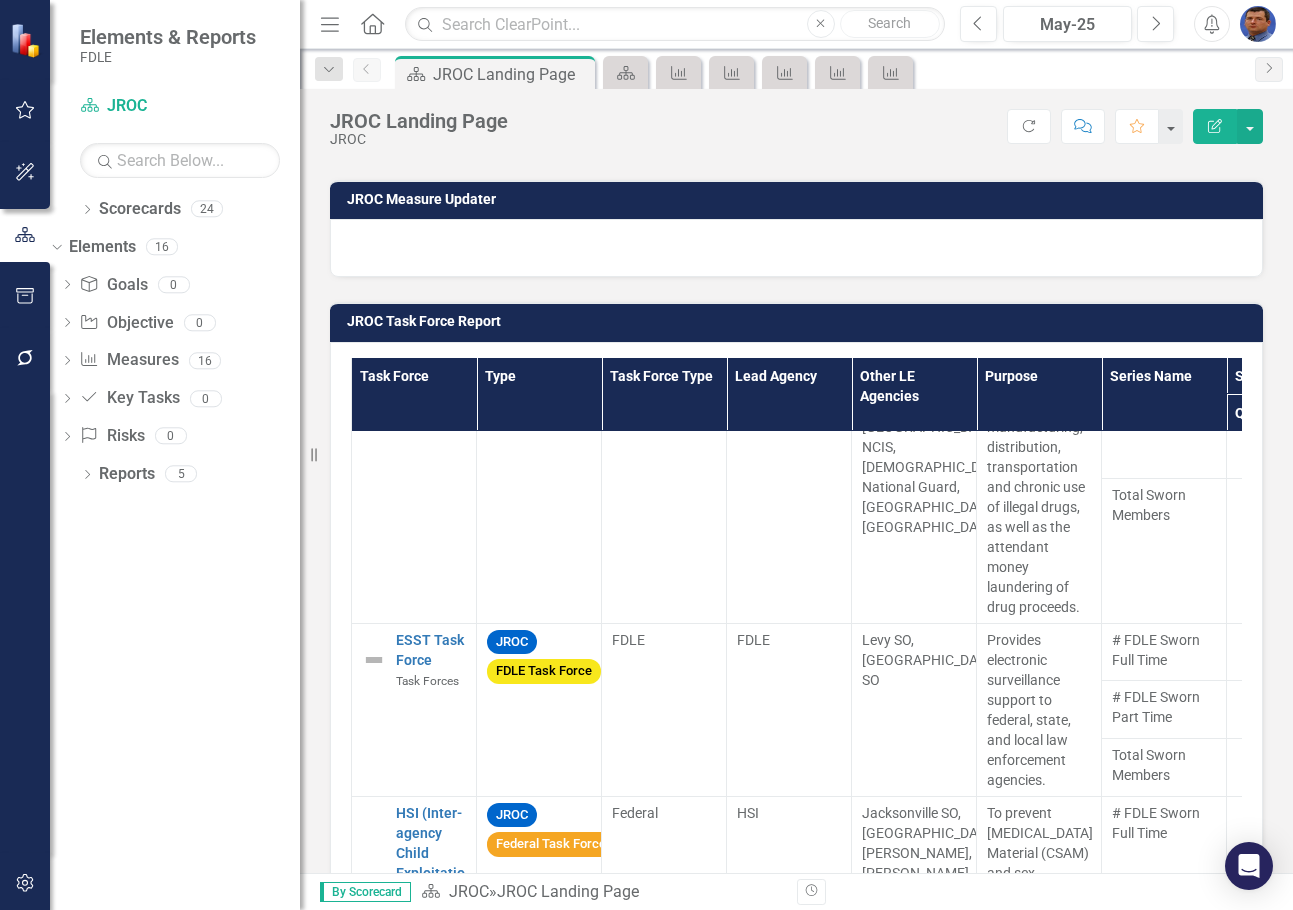 click on "DEA Task Force Task Forces Edit Edit Objective Link Open Element" at bounding box center [414, 406] 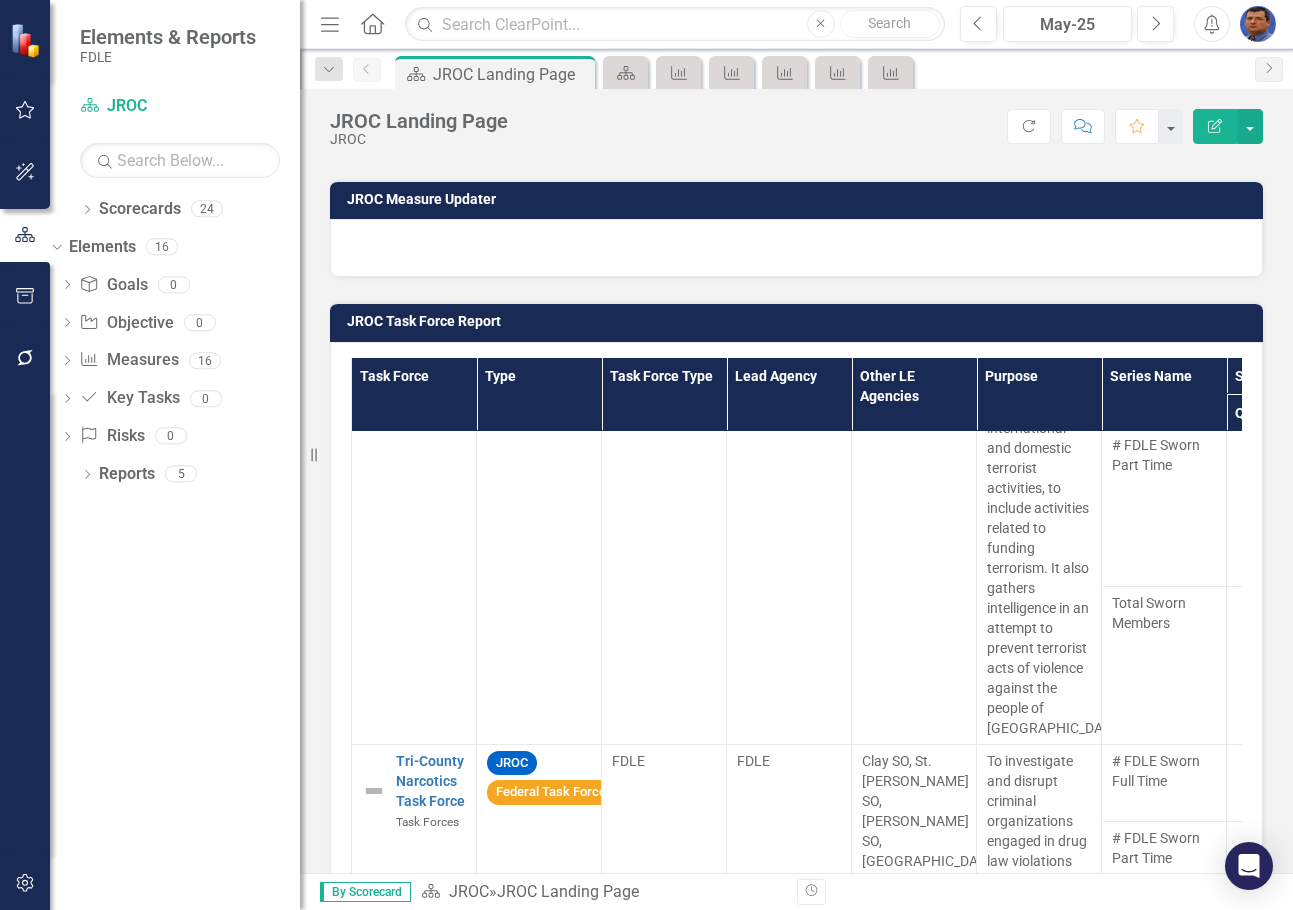 scroll, scrollTop: 1675, scrollLeft: 0, axis: vertical 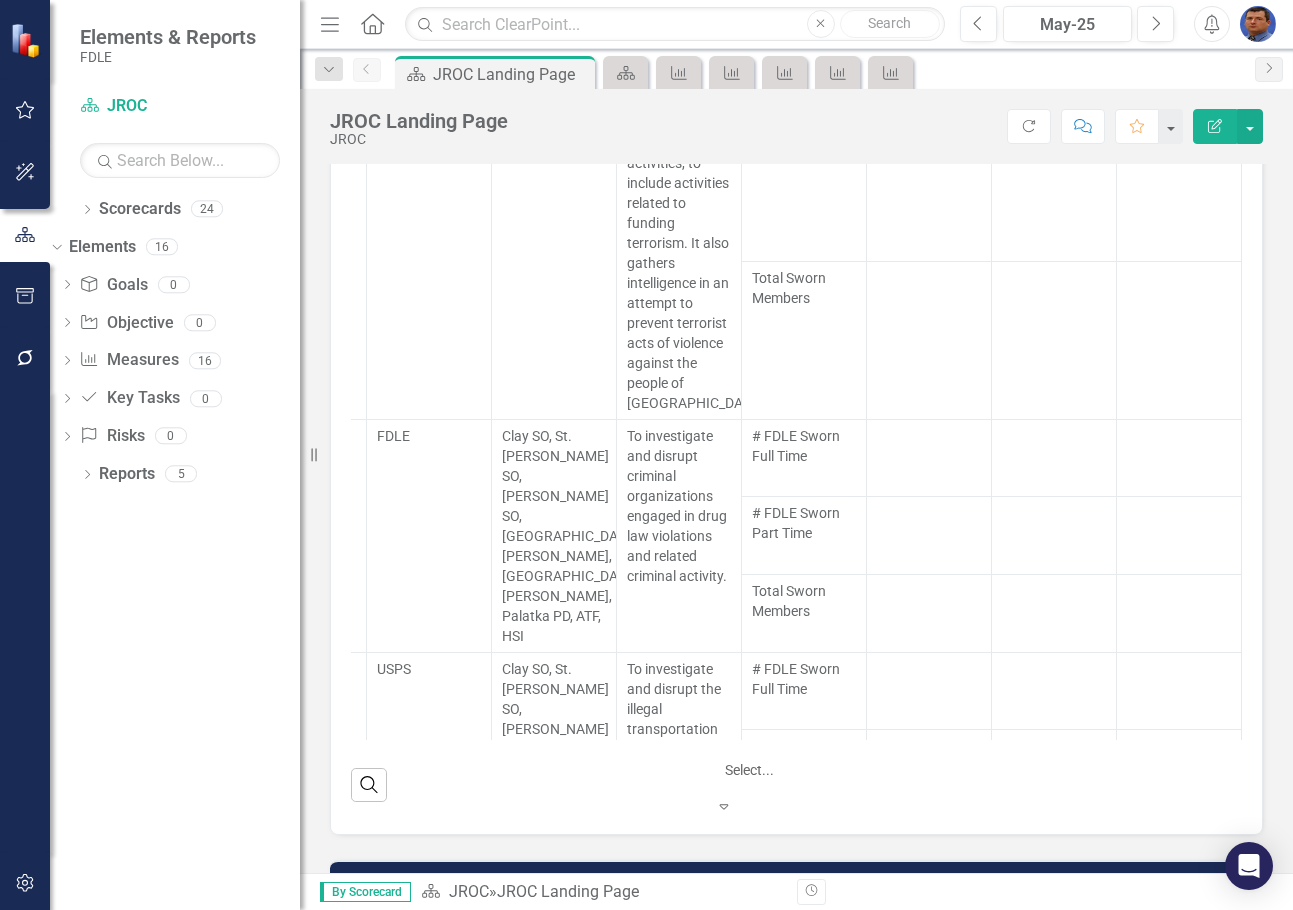 click on "Expand" 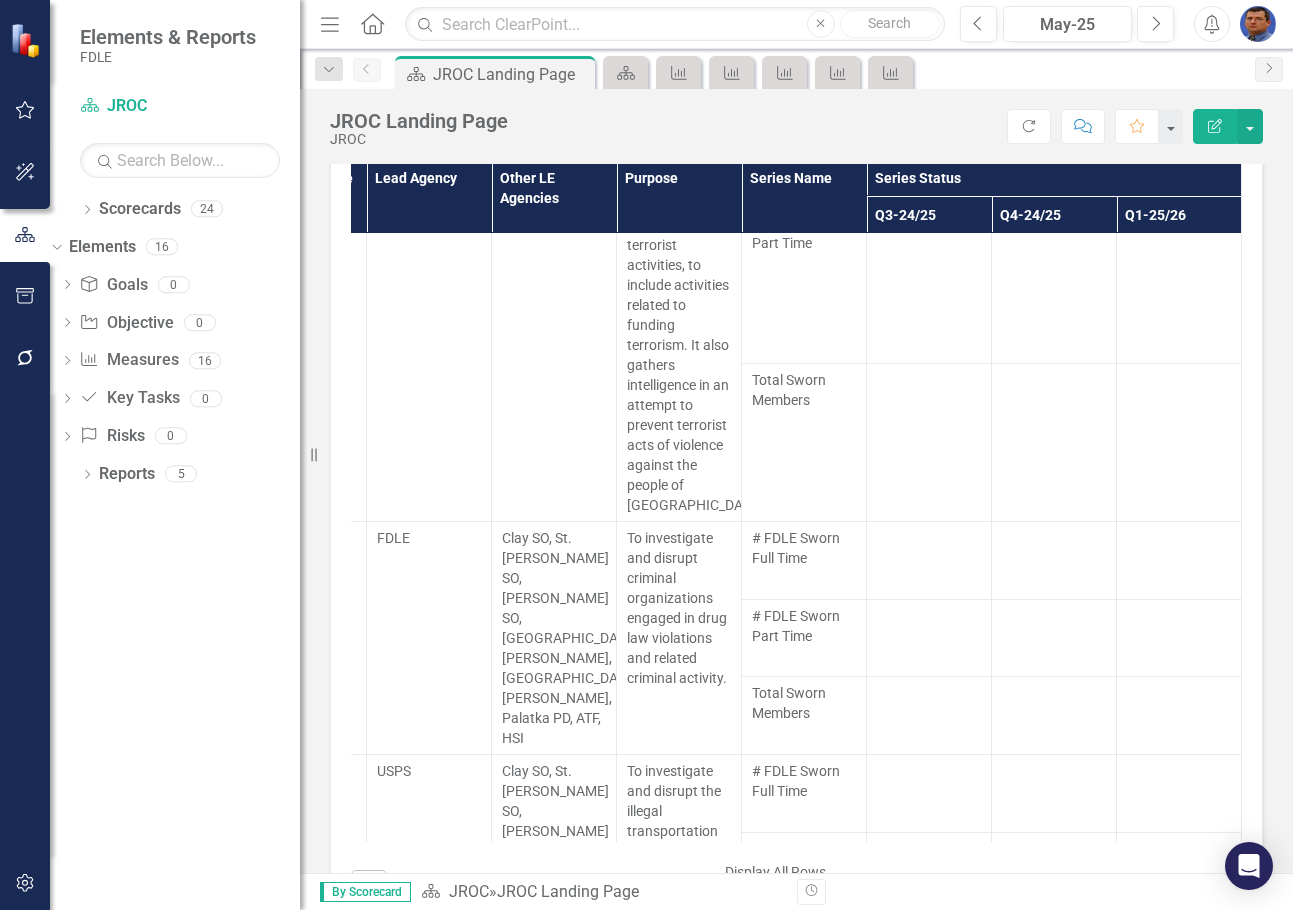 scroll, scrollTop: 3388, scrollLeft: 0, axis: vertical 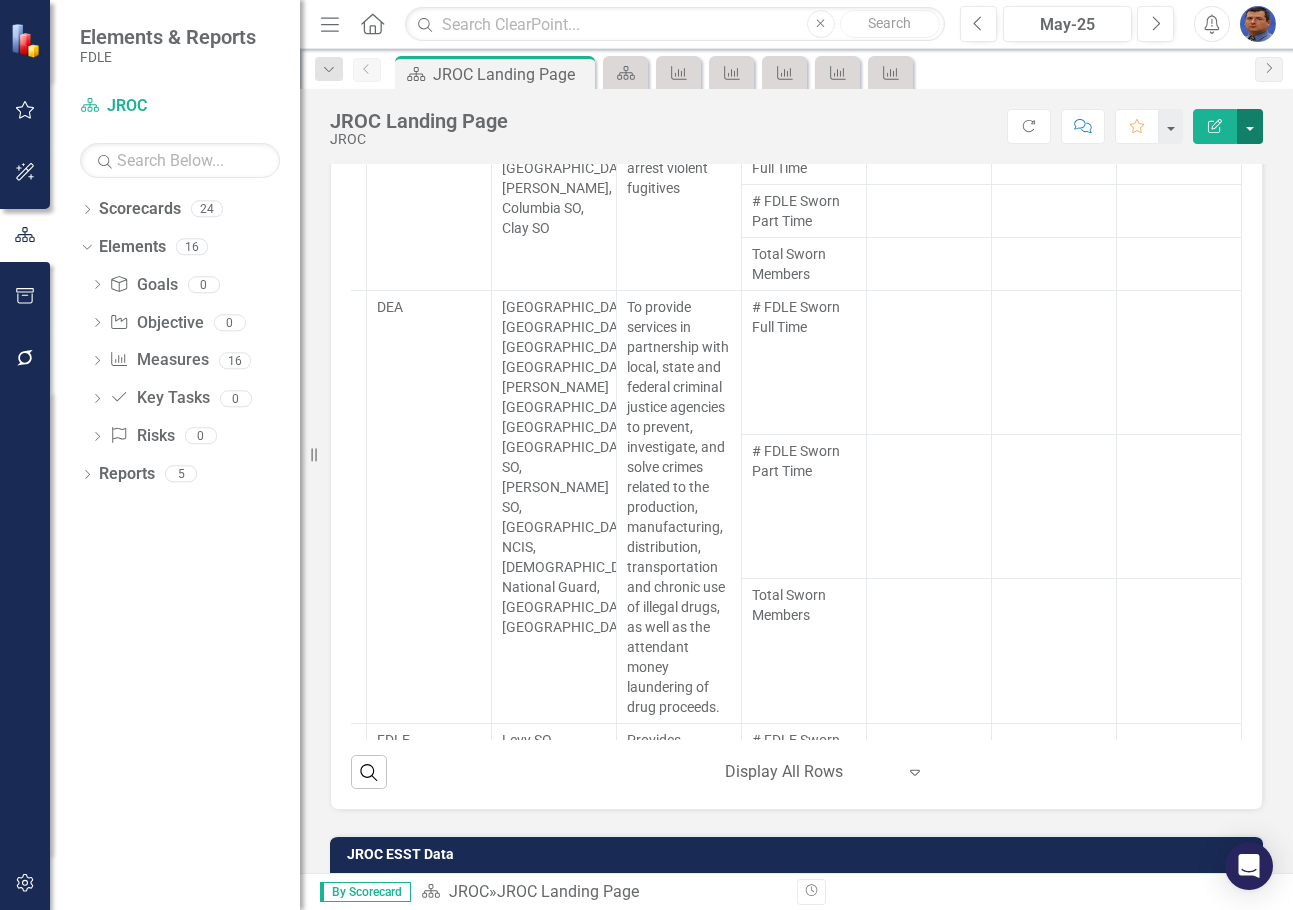 click at bounding box center [1250, 126] 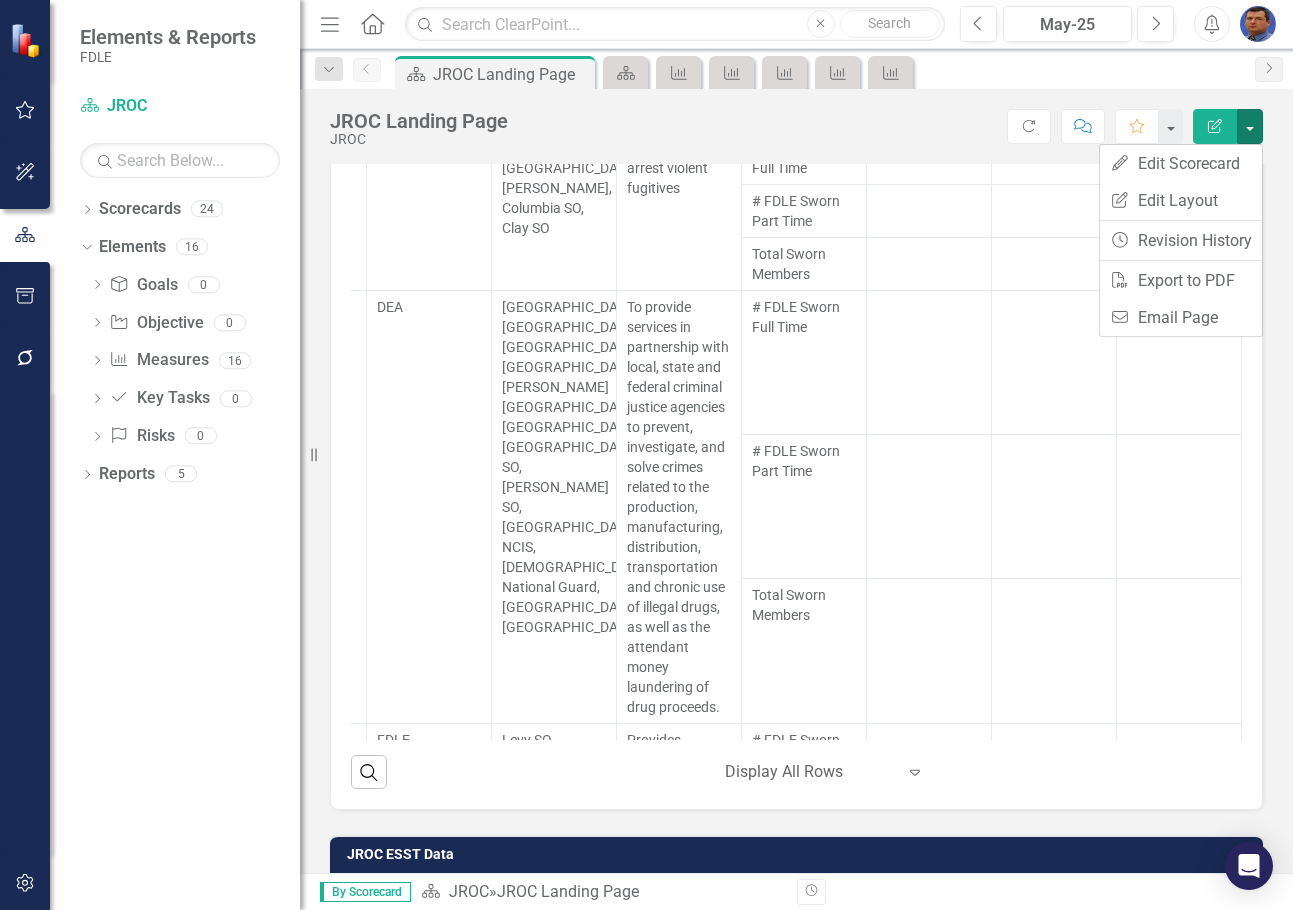 click on "Score: N/A May-25 Completed  Refresh Comment Favorite Edit Report" at bounding box center (890, 126) 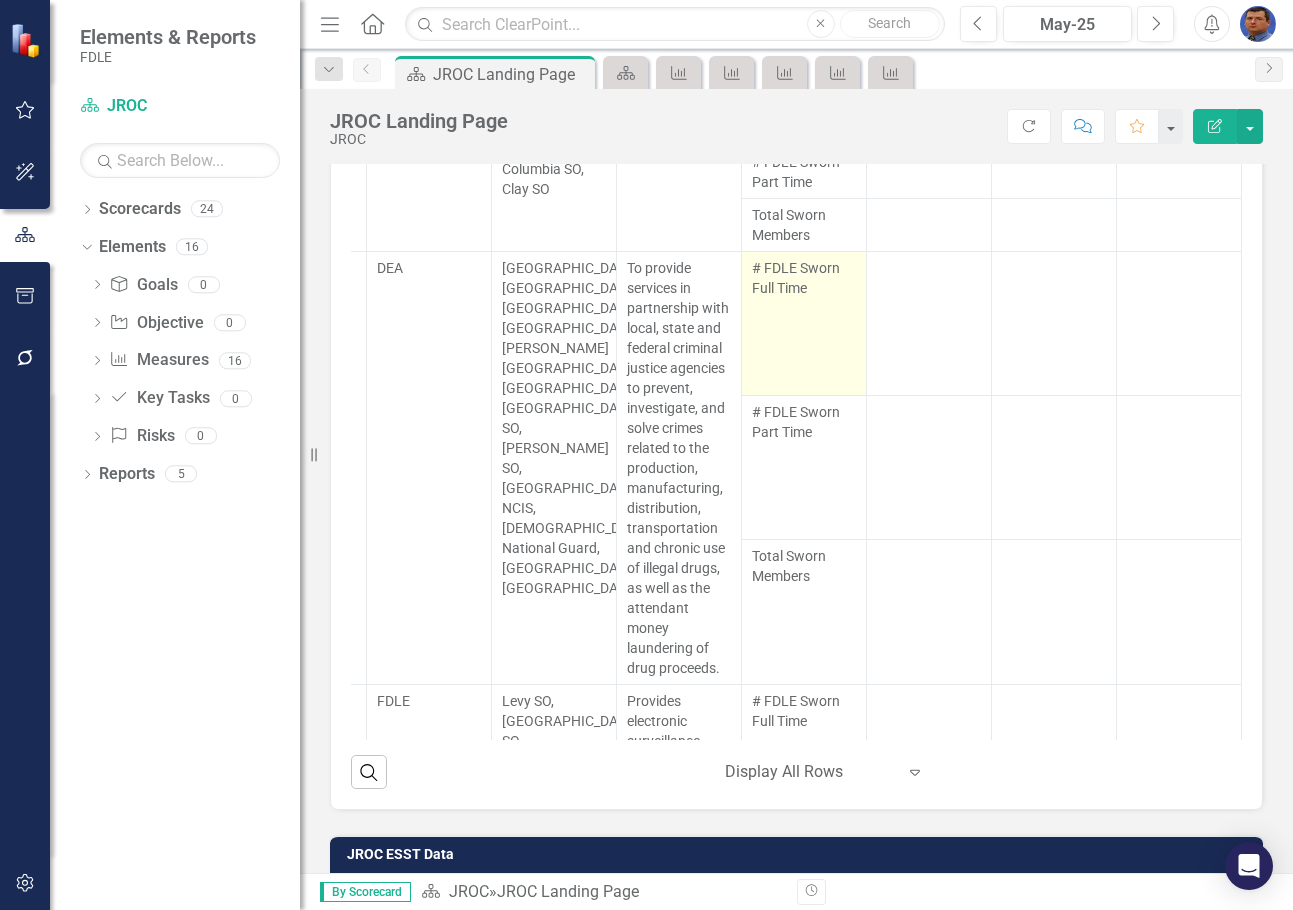 scroll, scrollTop: 0, scrollLeft: 390, axis: horizontal 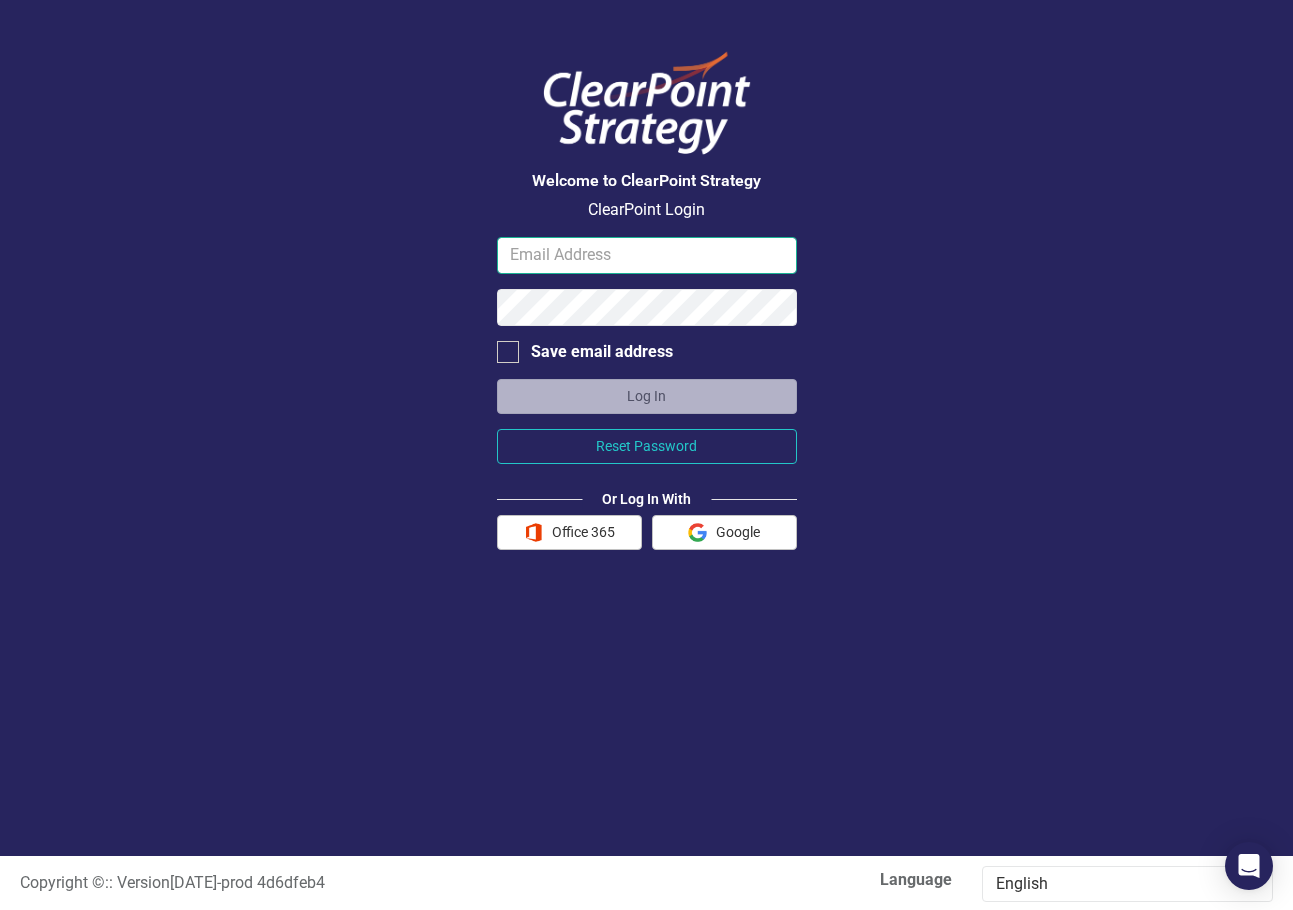 type on "[EMAIL_ADDRESS][DOMAIN_NAME][US_STATE]" 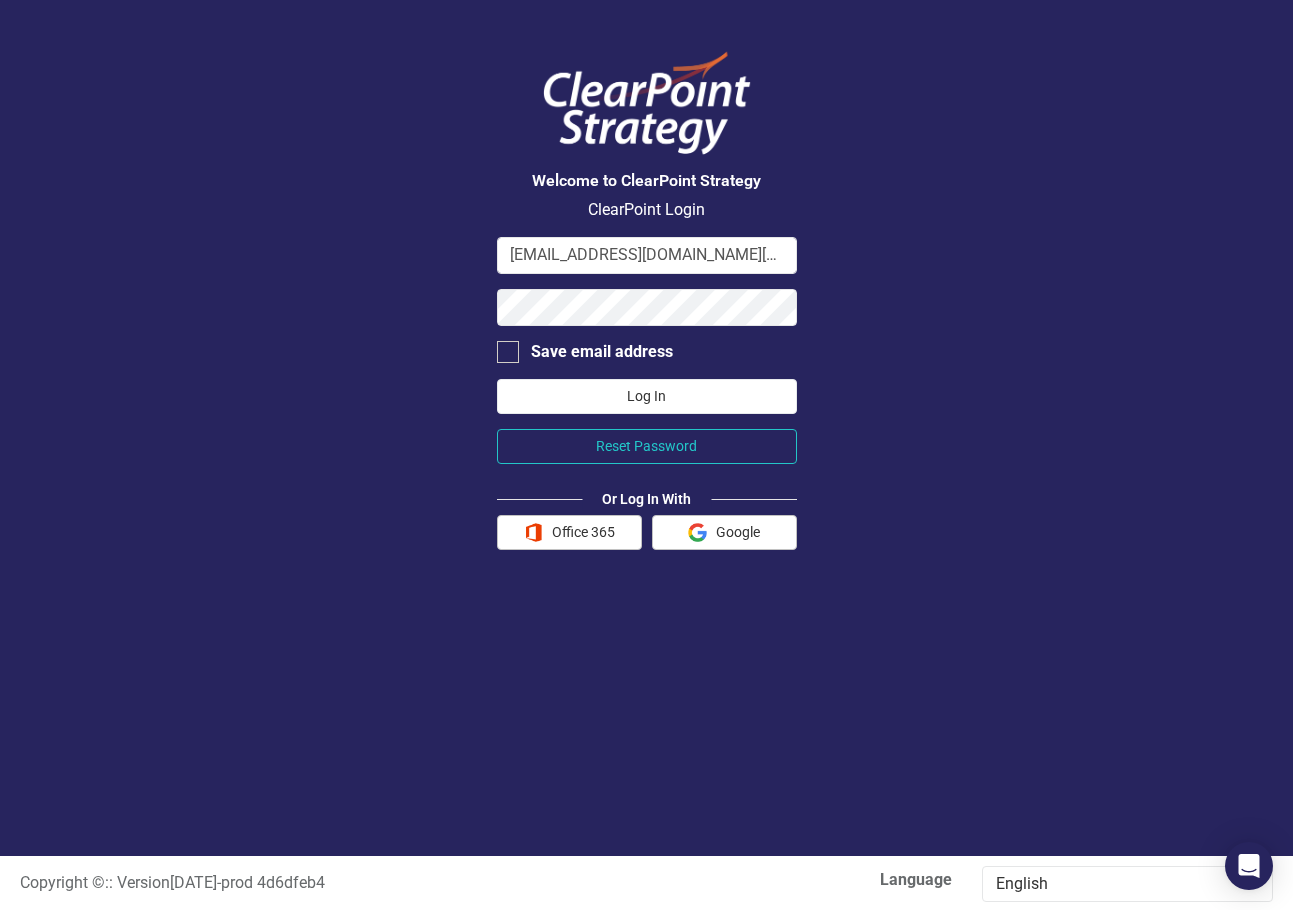 click on "Log In" at bounding box center (647, 396) 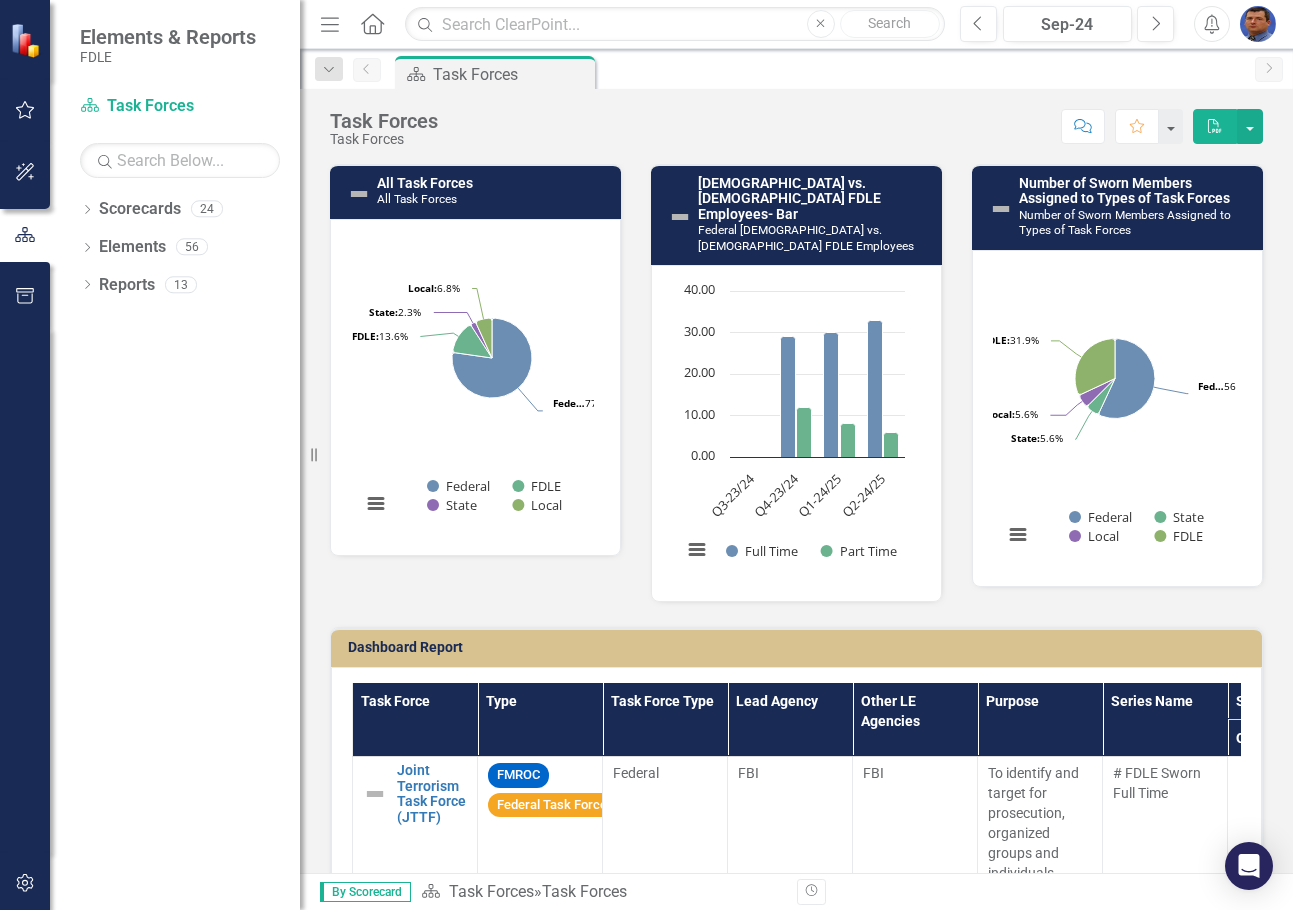 scroll, scrollTop: 100, scrollLeft: 0, axis: vertical 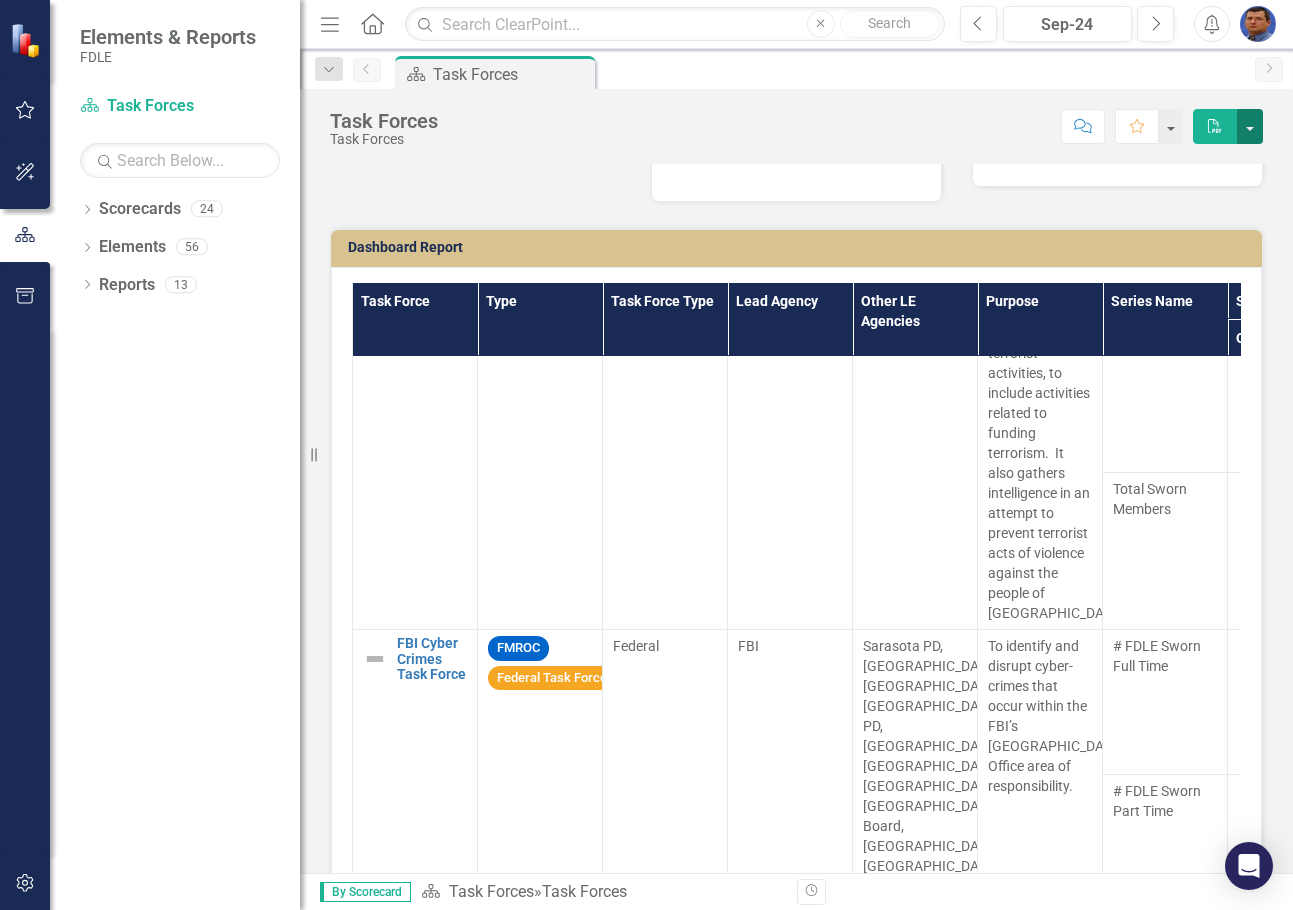click at bounding box center (1250, 126) 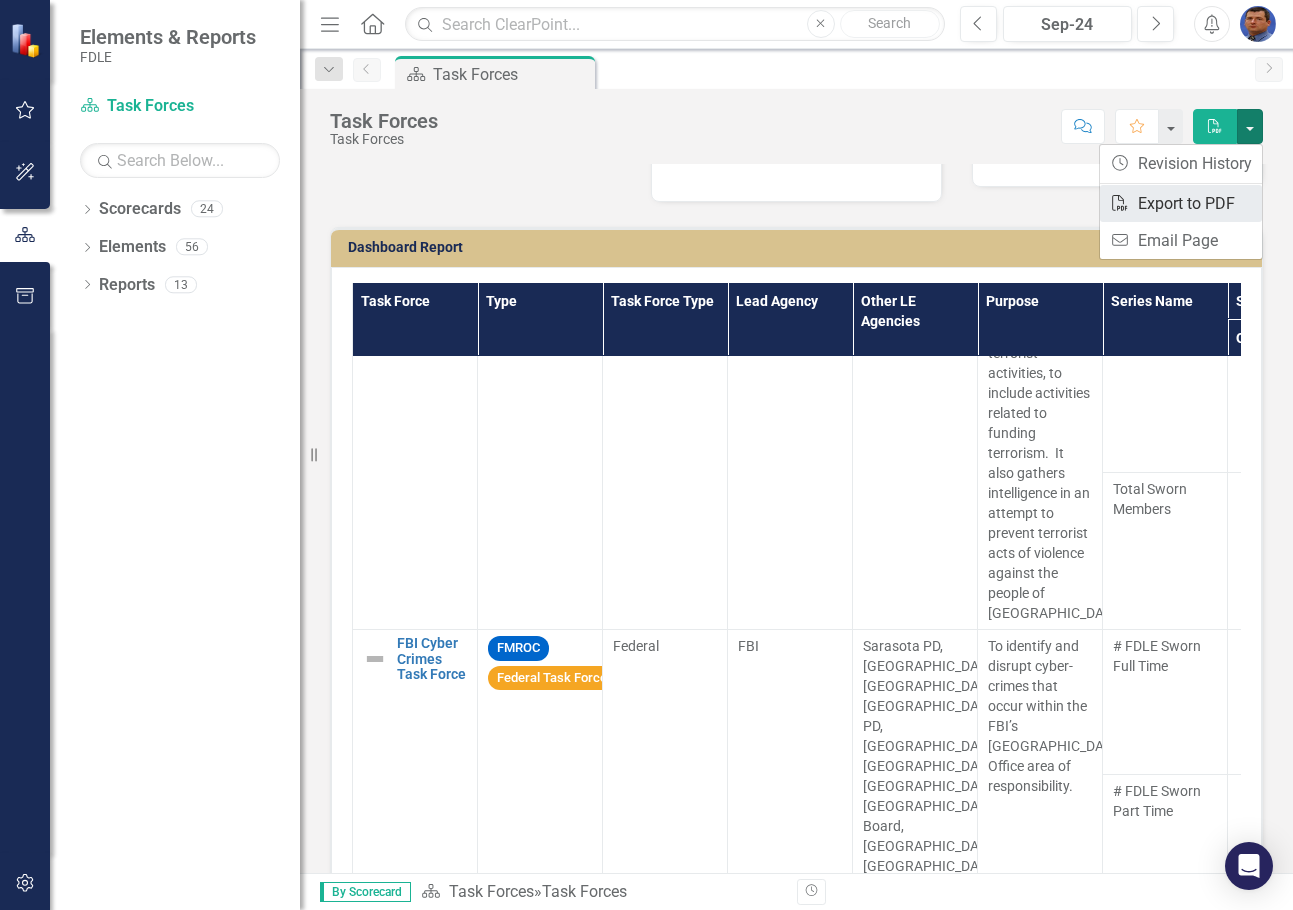 click on "PDF Export to PDF" at bounding box center [1181, 203] 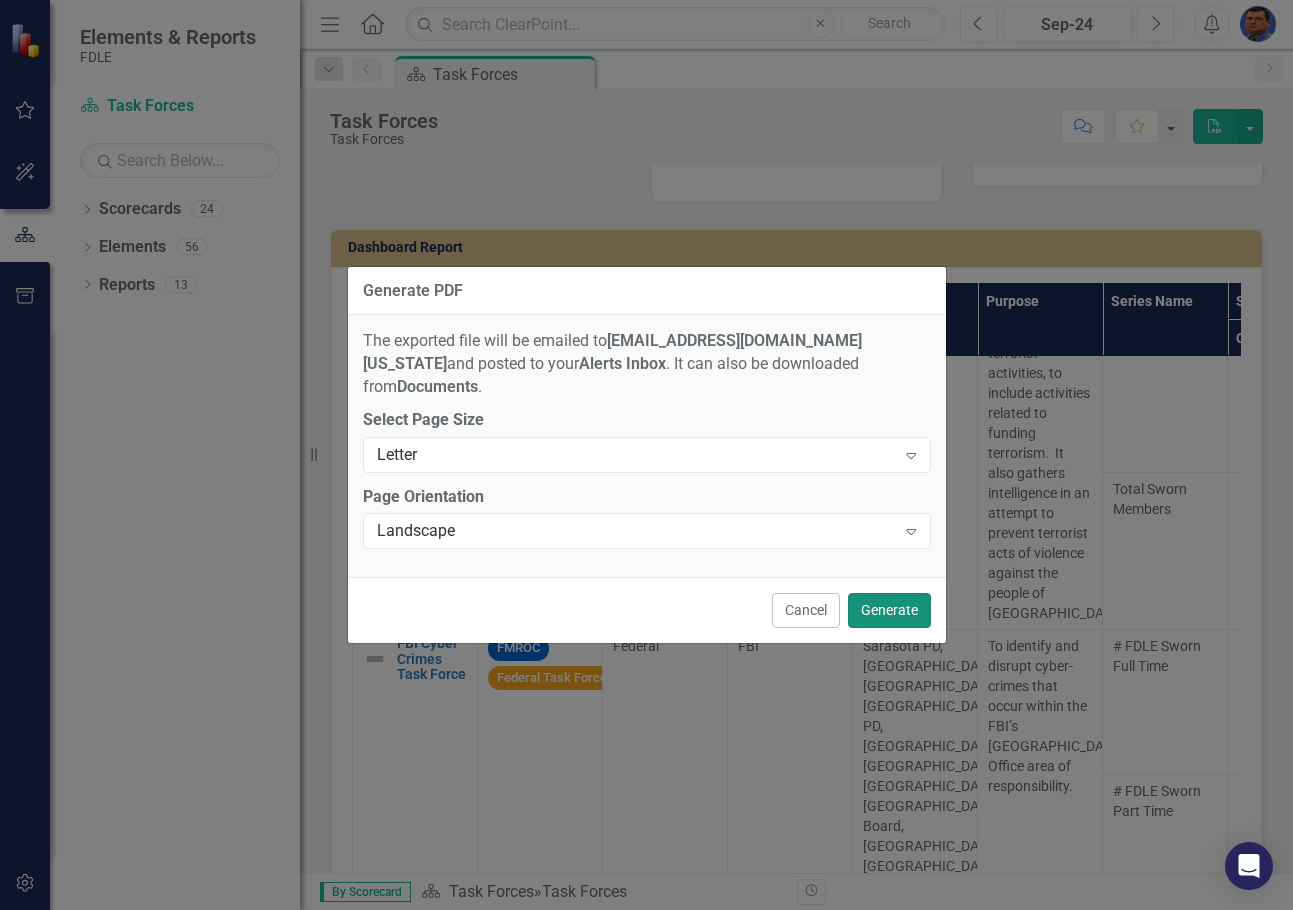 click on "Generate" at bounding box center (889, 610) 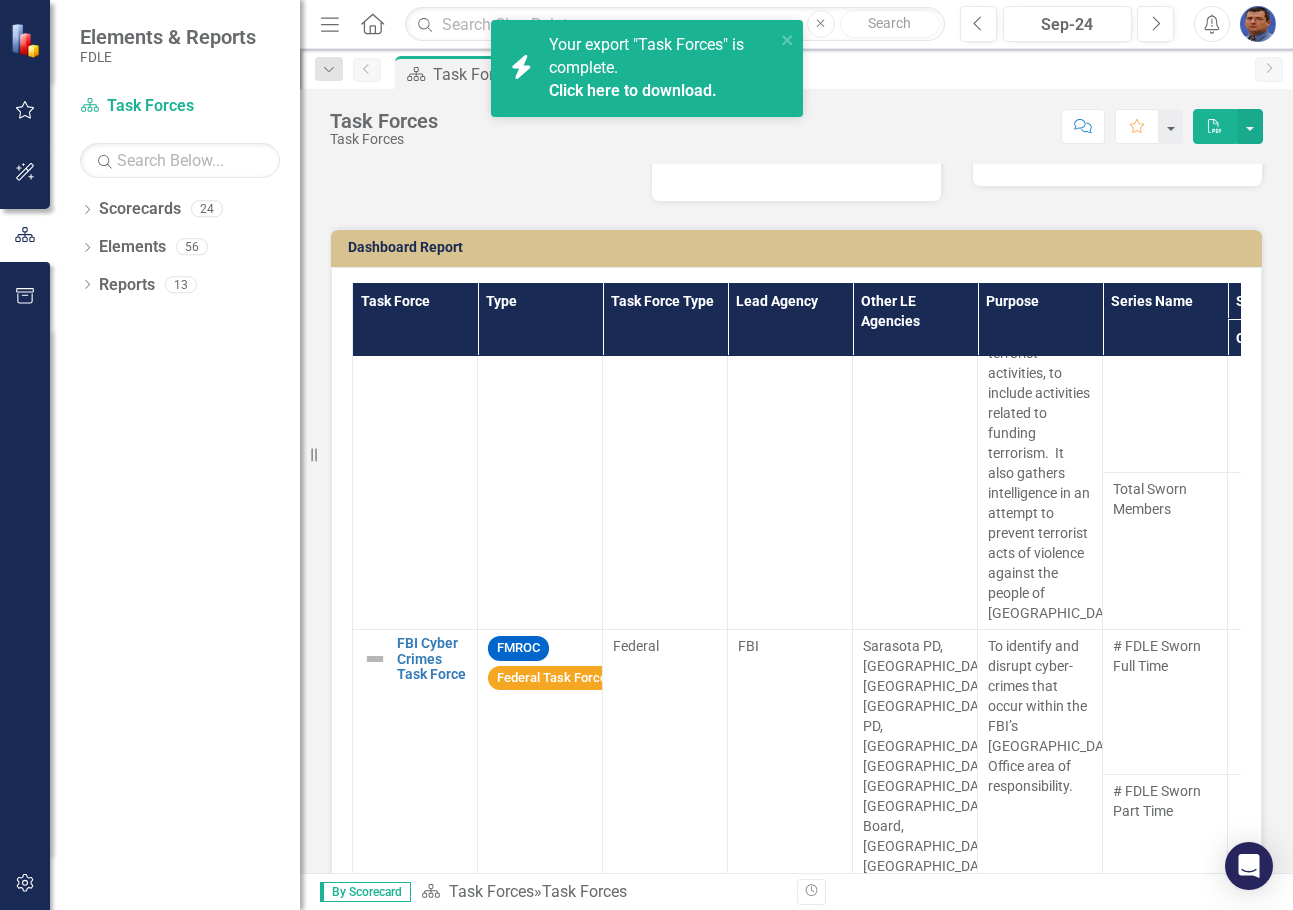 click on "Click here to download." at bounding box center [633, 90] 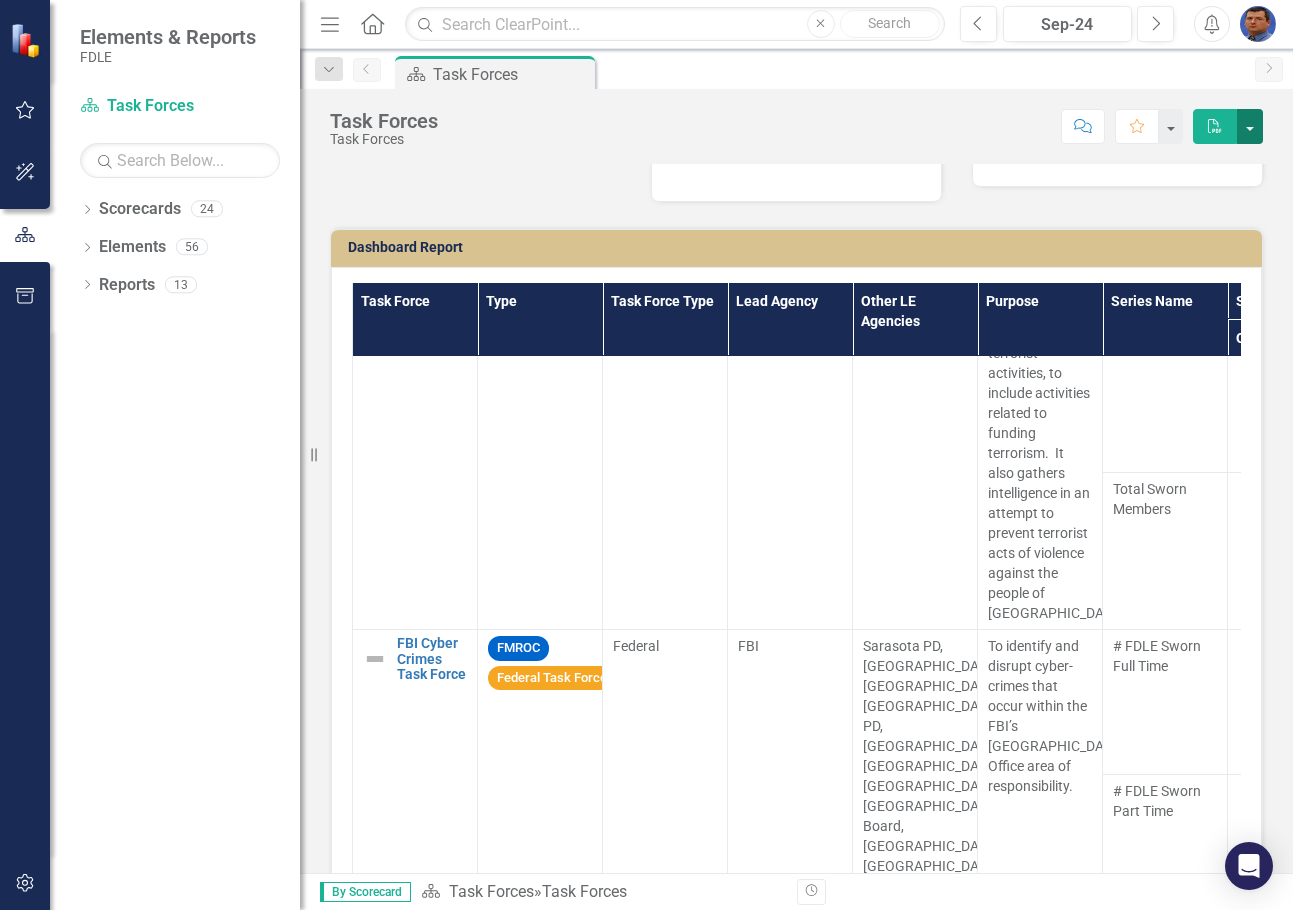click at bounding box center [1250, 126] 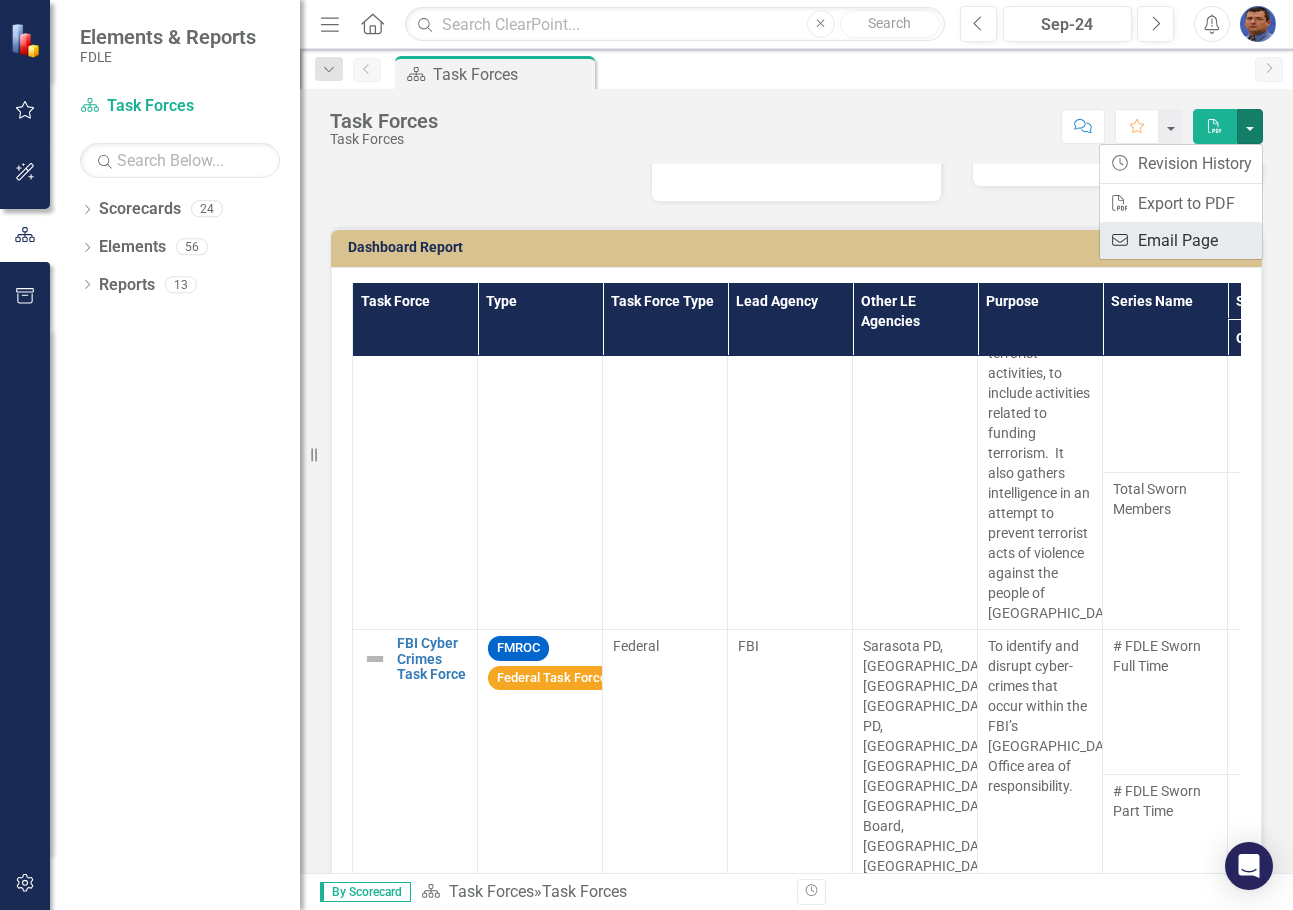 click on "Email Email Page" at bounding box center (1181, 240) 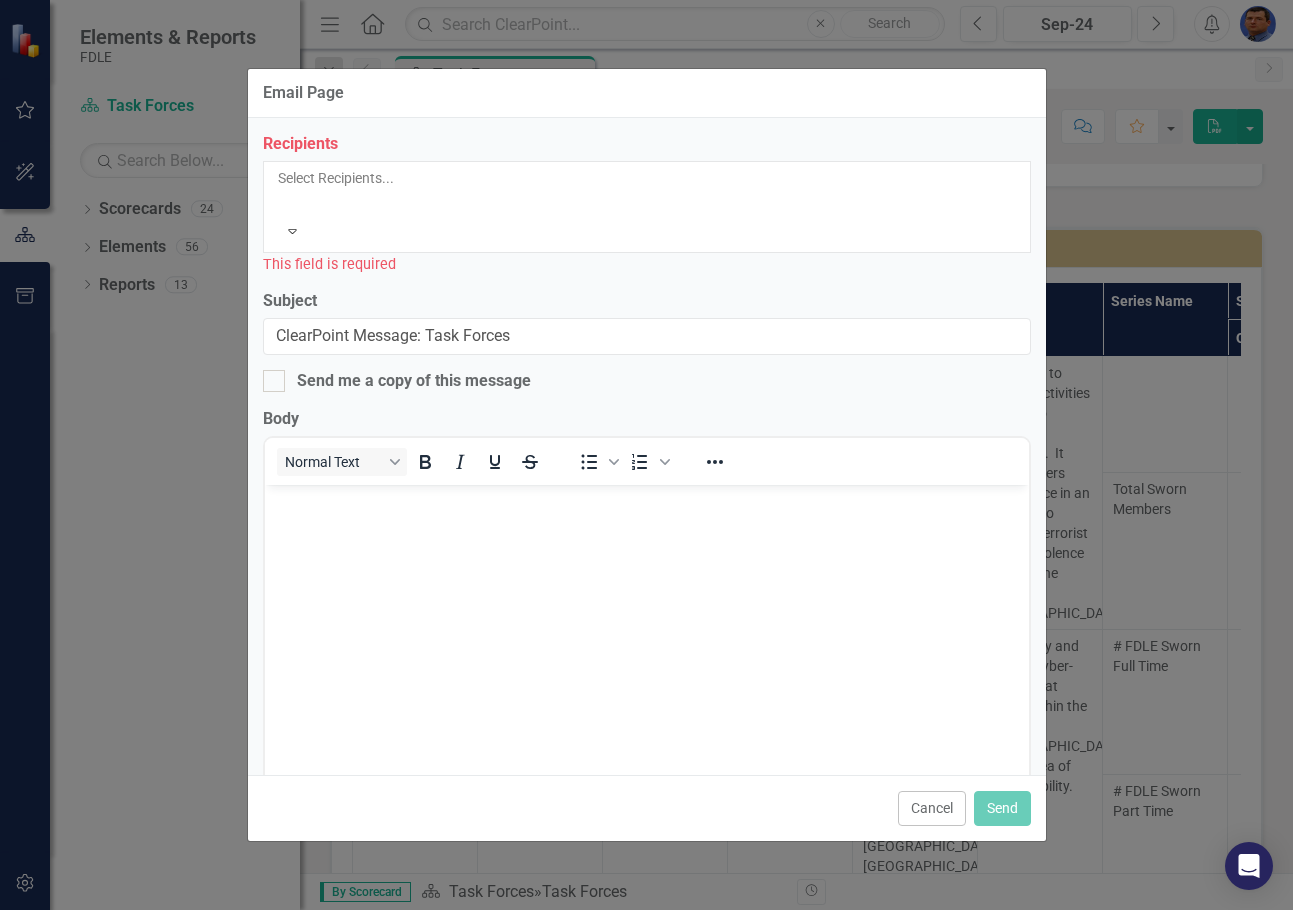 scroll, scrollTop: 0, scrollLeft: 0, axis: both 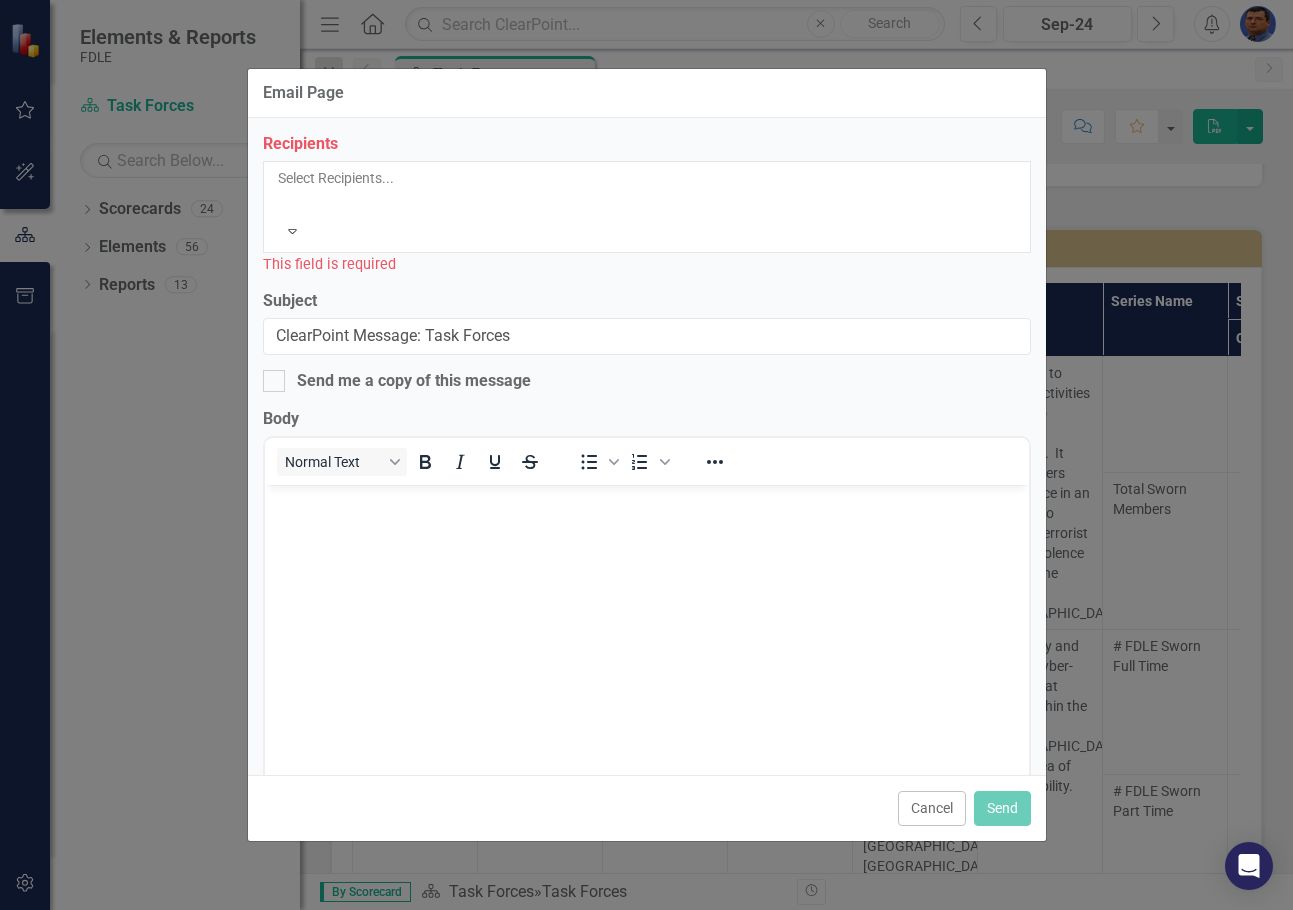 click at bounding box center (279, 202) 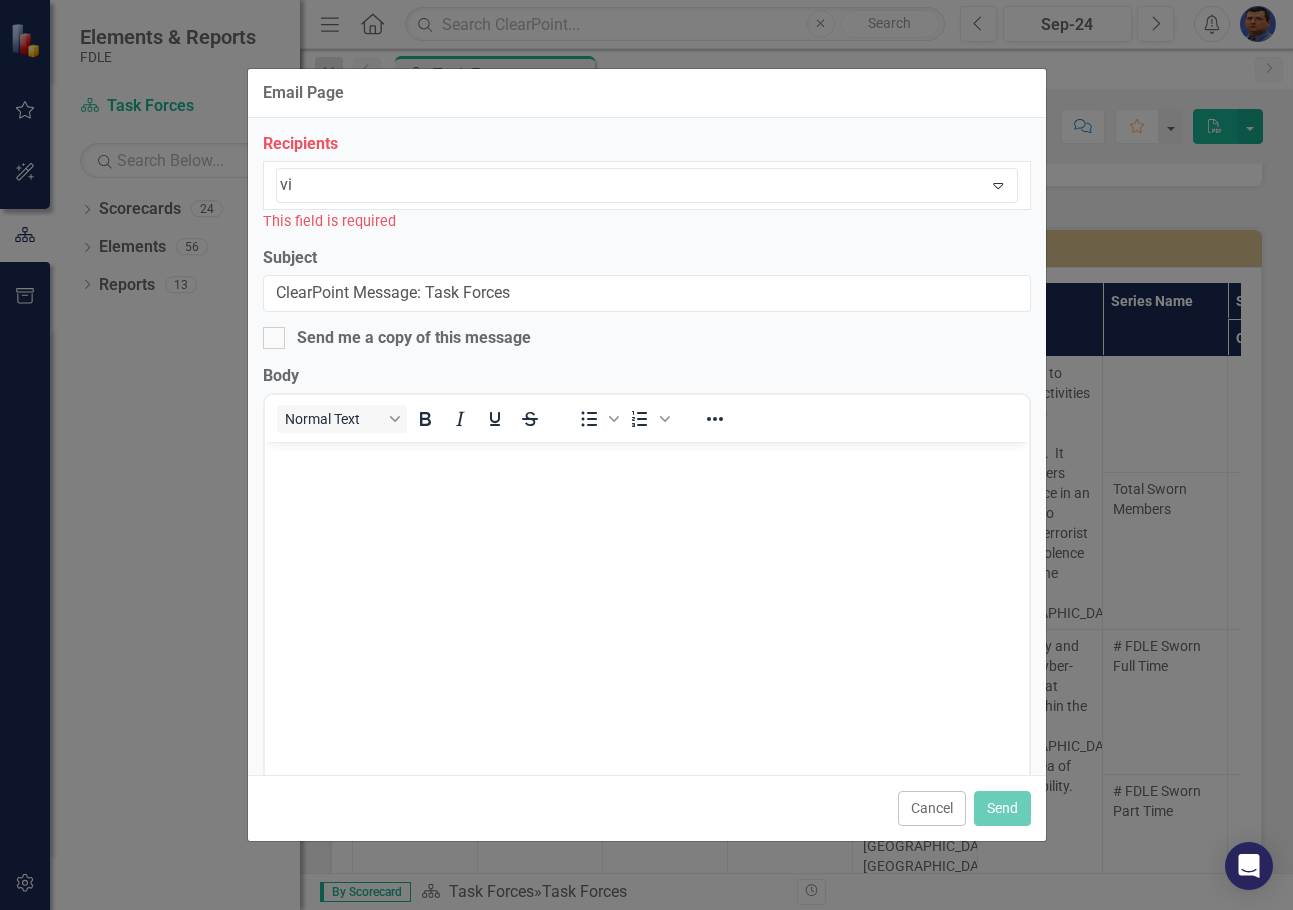 scroll, scrollTop: 94, scrollLeft: 0, axis: vertical 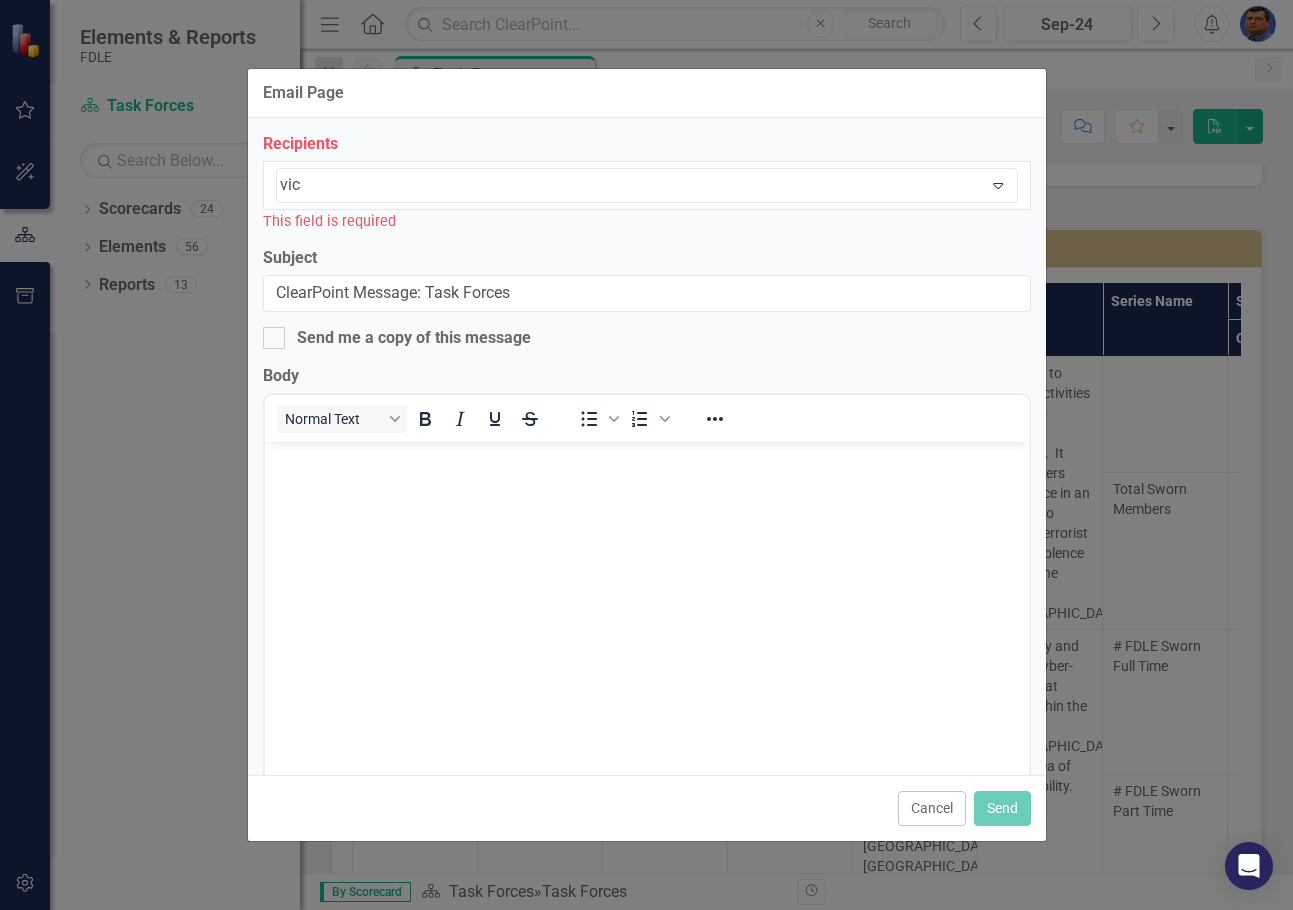 click on "Vic tor Bolena (JROC)" at bounding box center (118, 925) 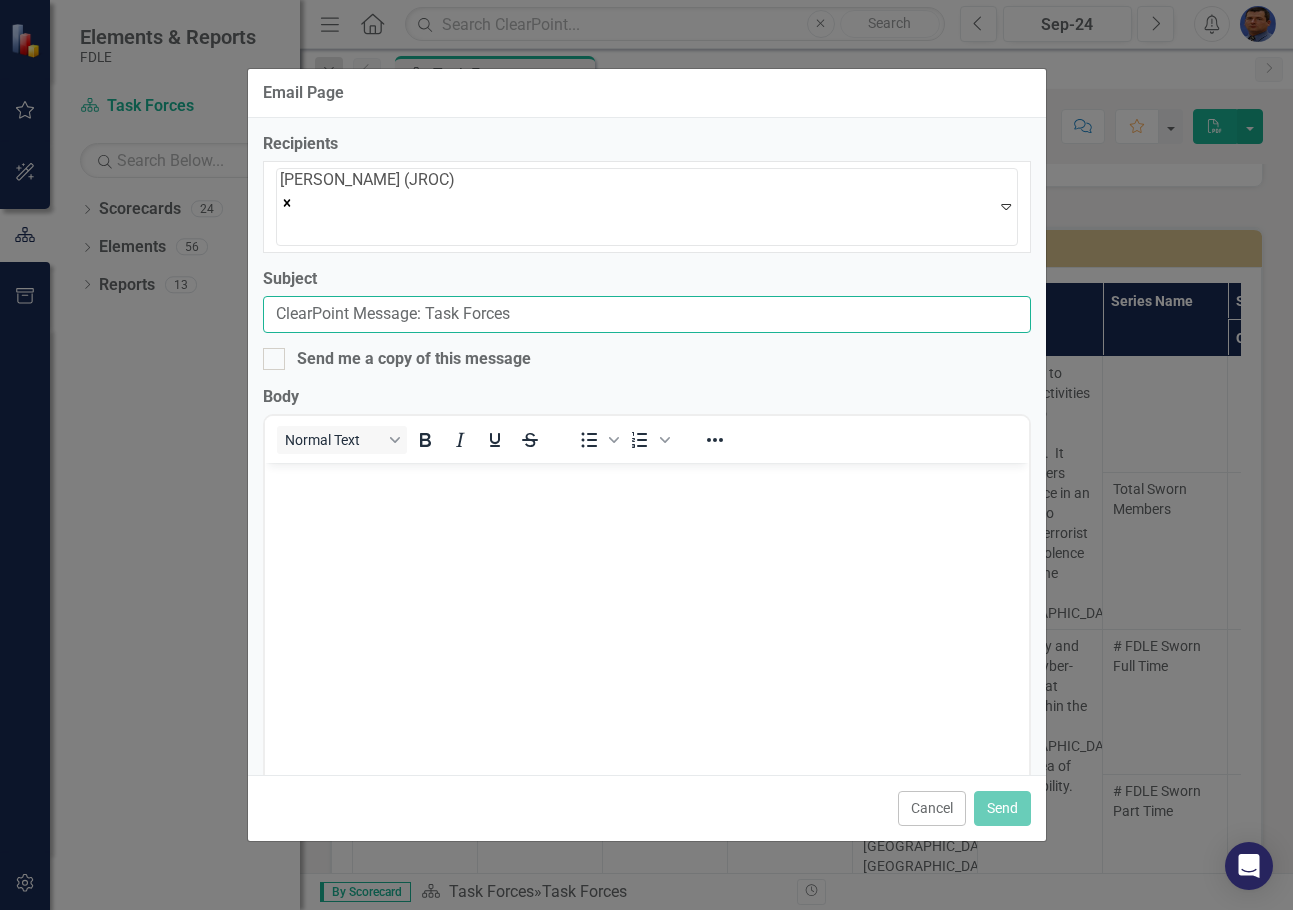 click on "ClearPoint Message: Task Forces" at bounding box center [647, 314] 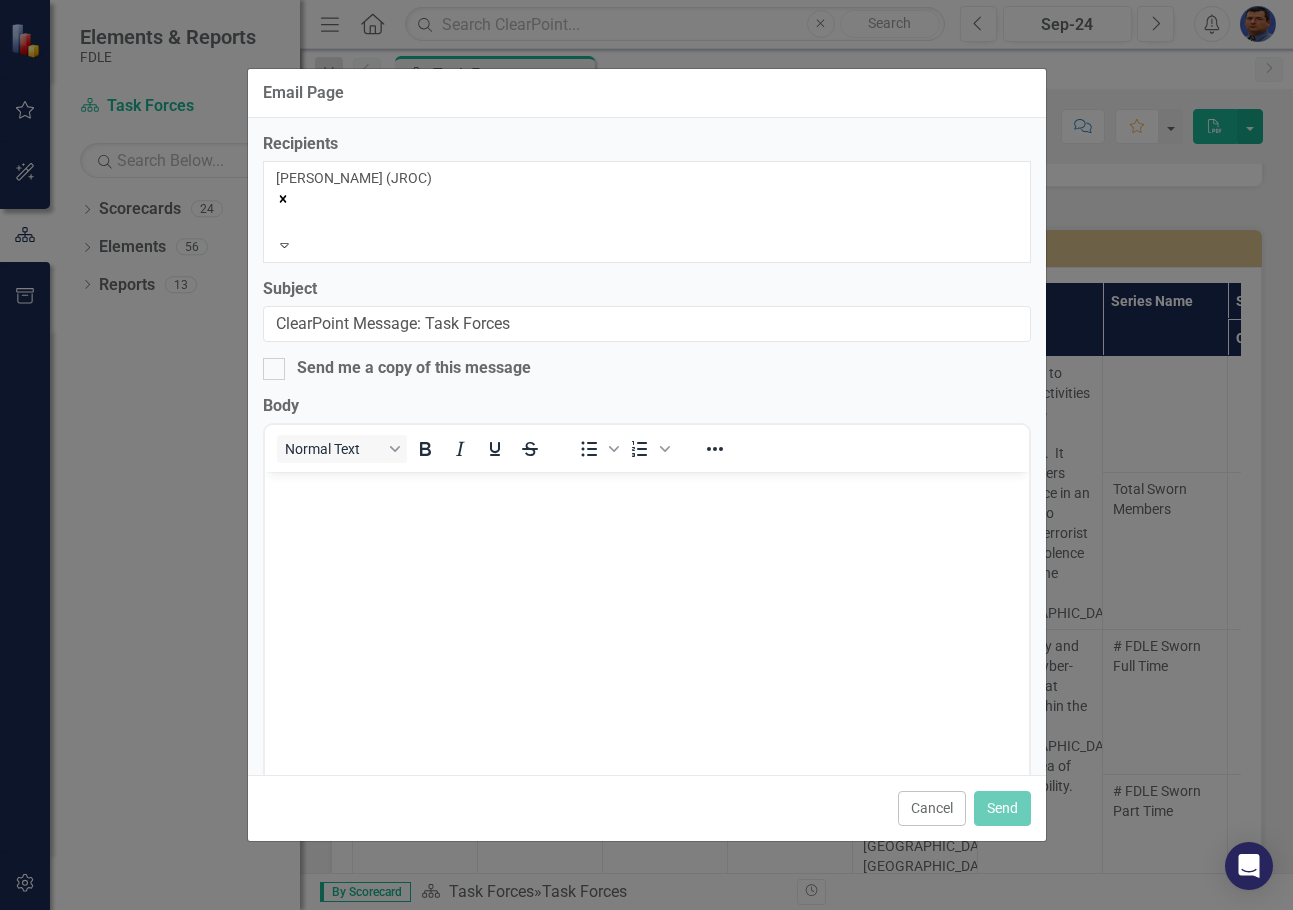 click at bounding box center (646, 622) 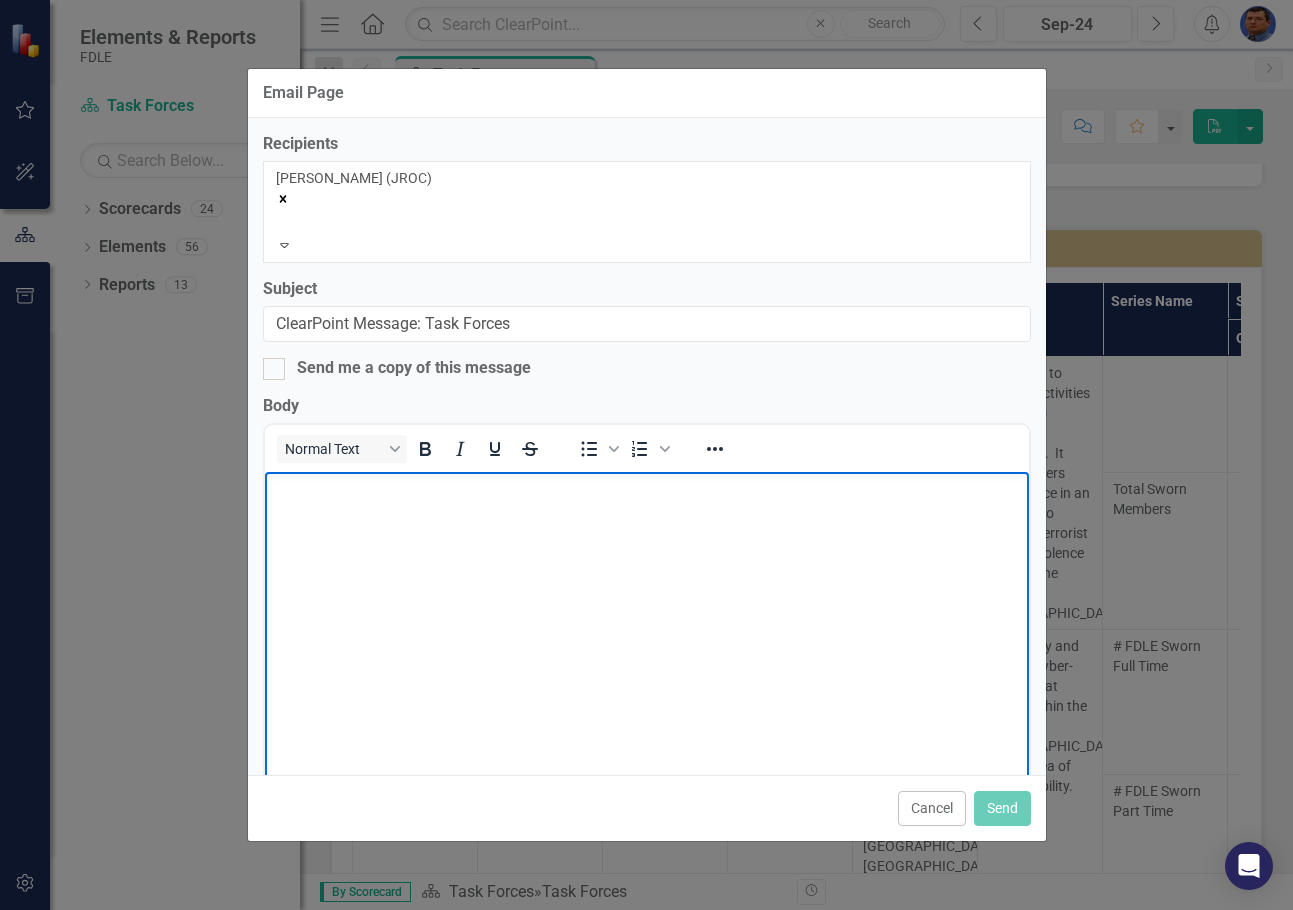 type 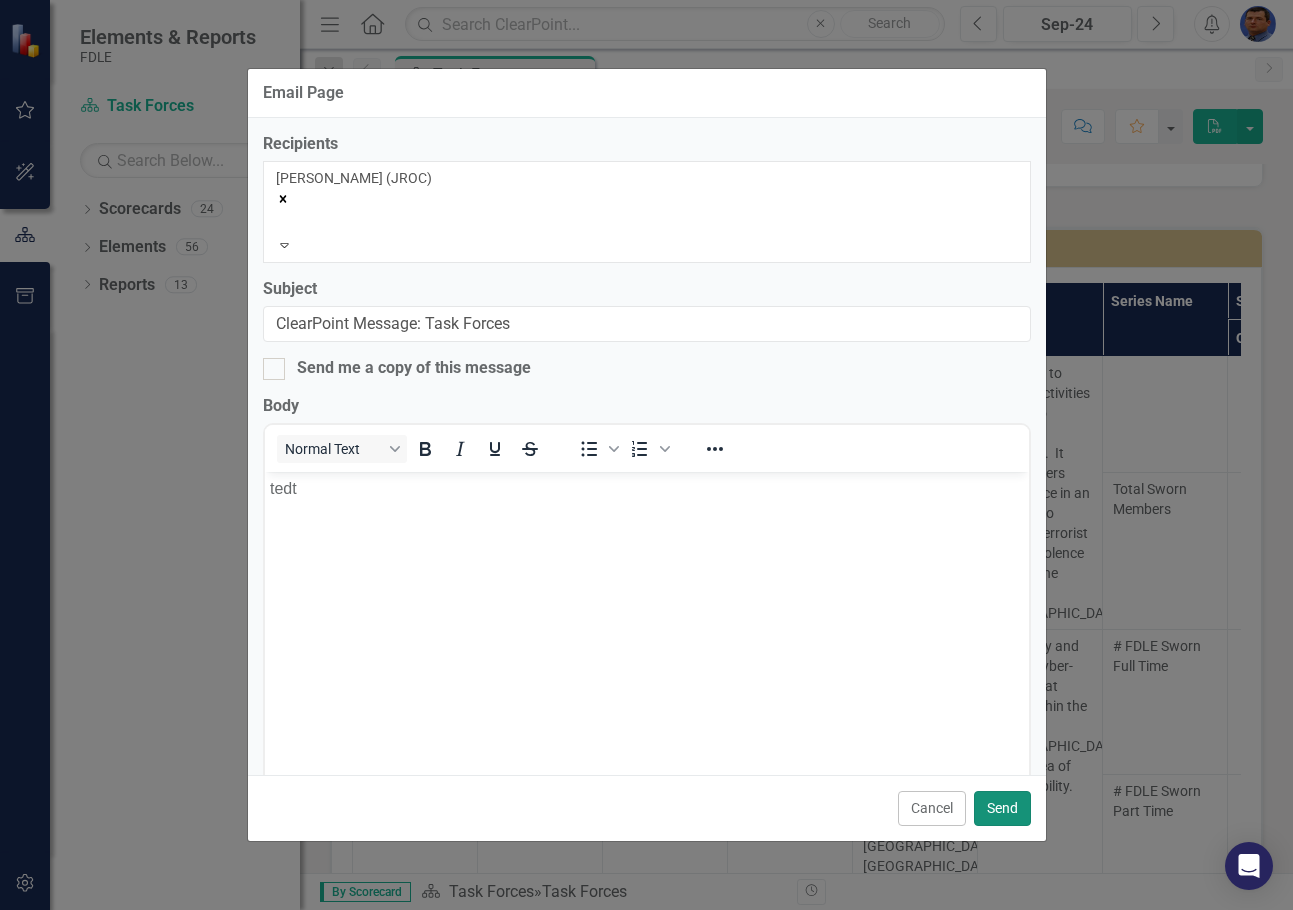 click on "Send" at bounding box center (1002, 808) 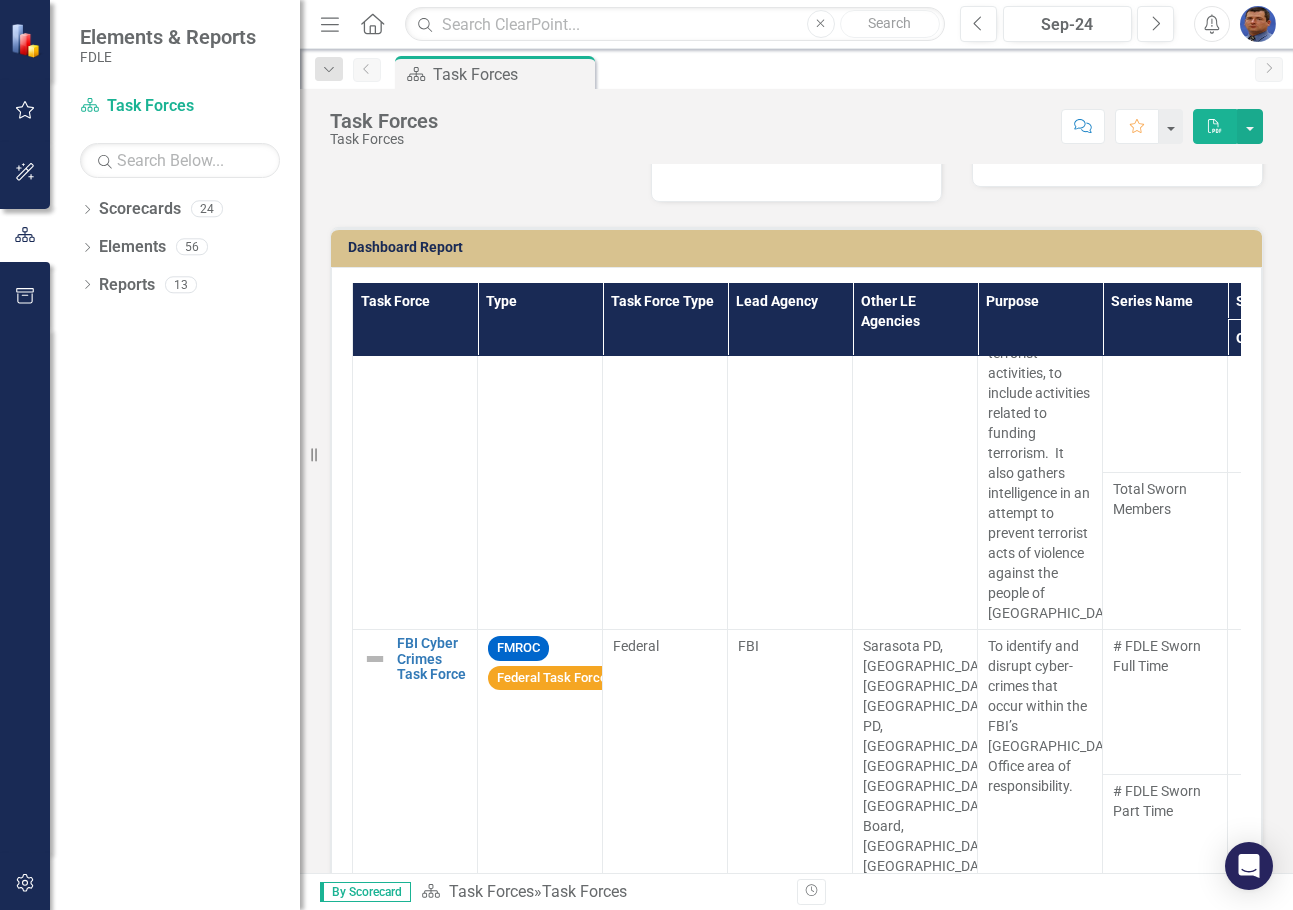 click on "By Scorecard" at bounding box center (365, 892) 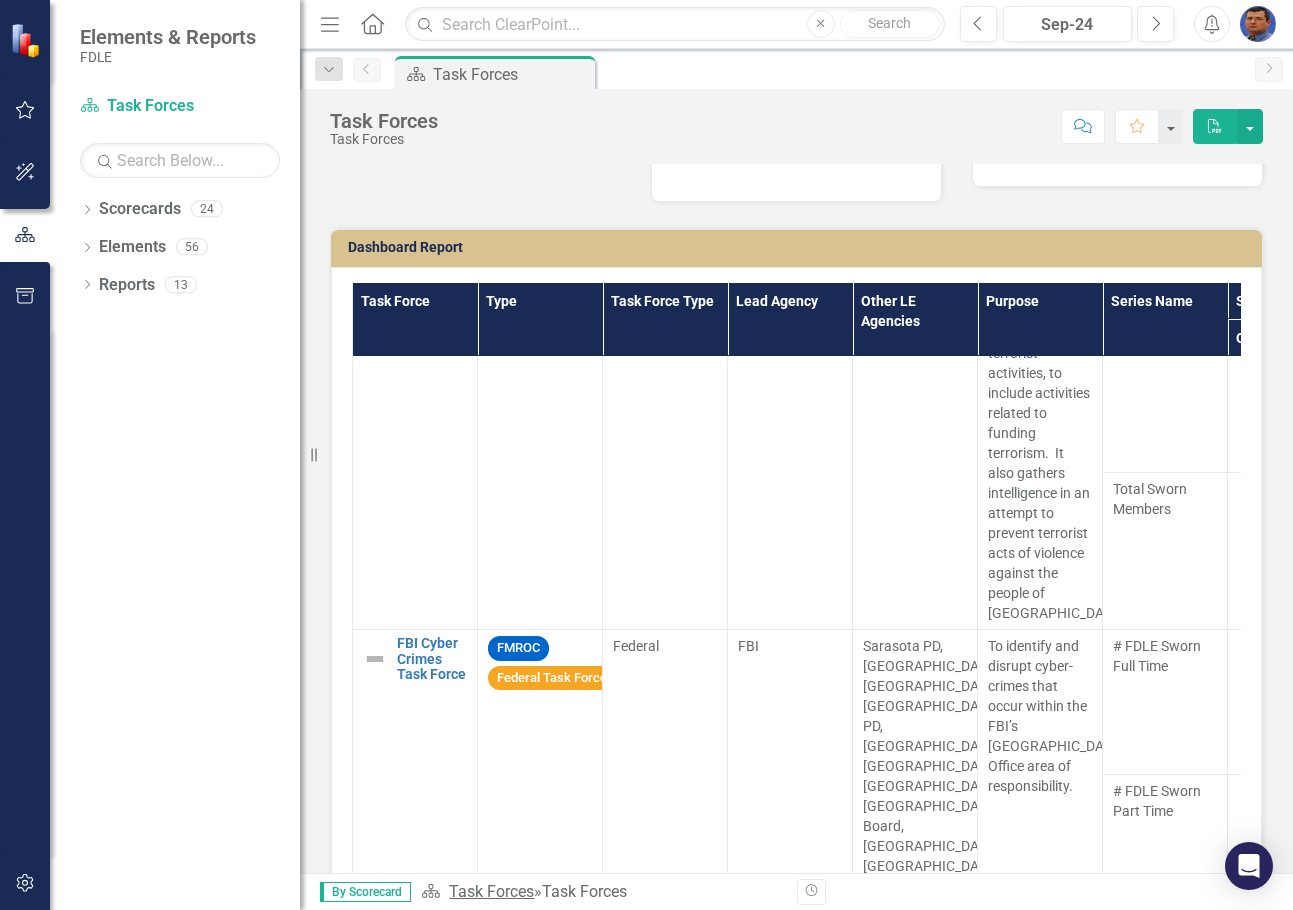 click on "Task Forces" at bounding box center [491, 891] 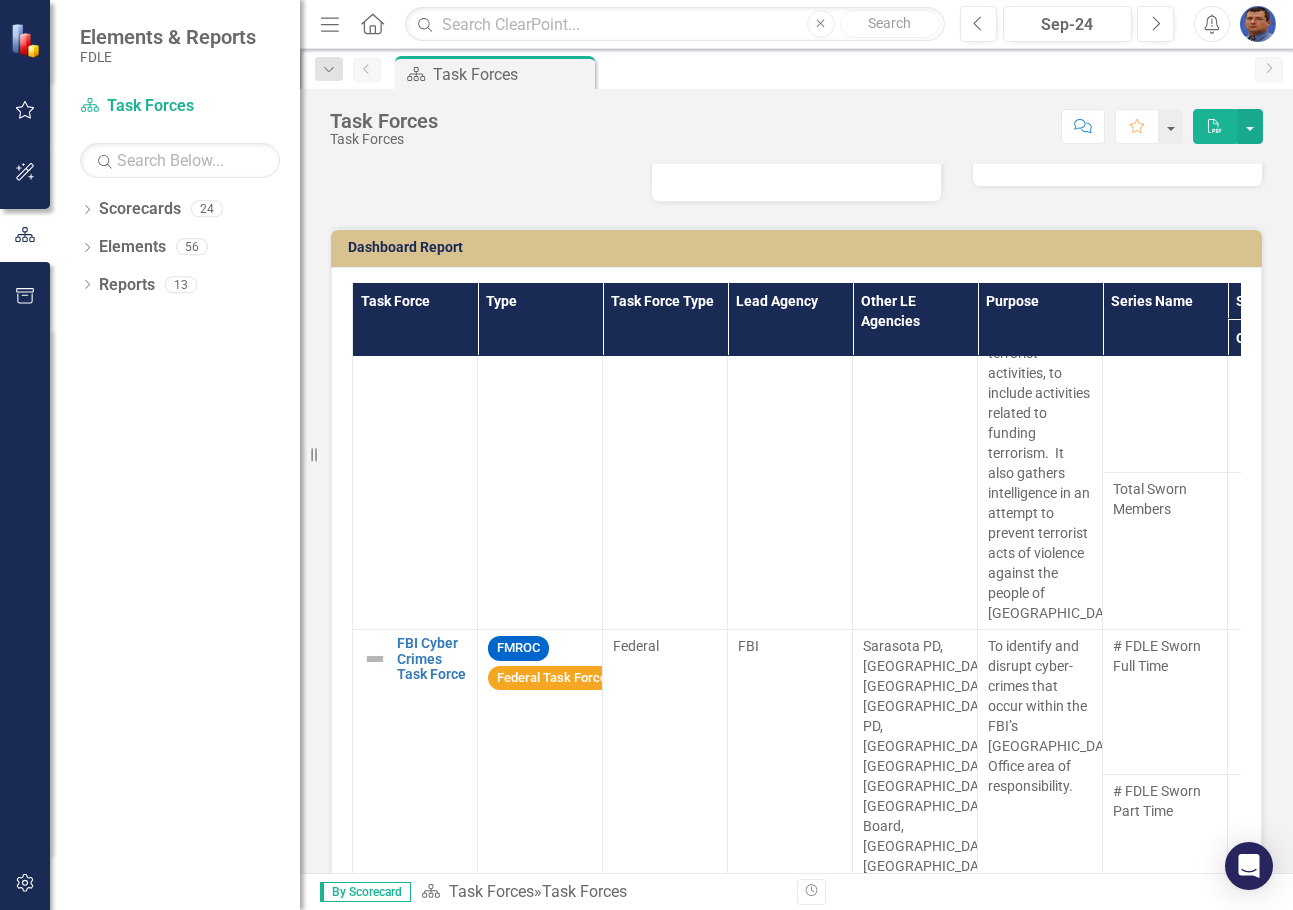 click on "By Scorecard" at bounding box center [365, 892] 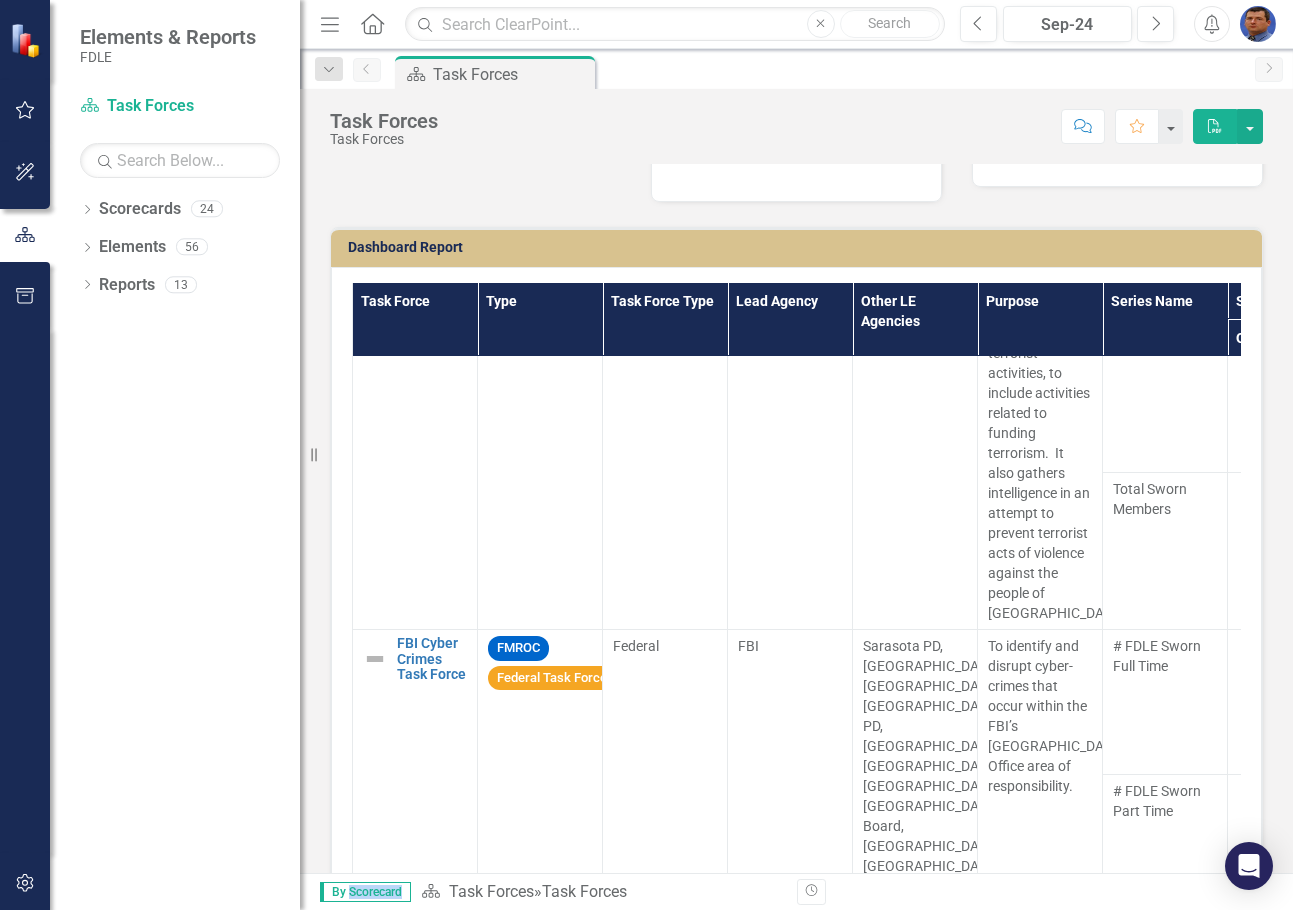 click on "By Scorecard" at bounding box center [365, 892] 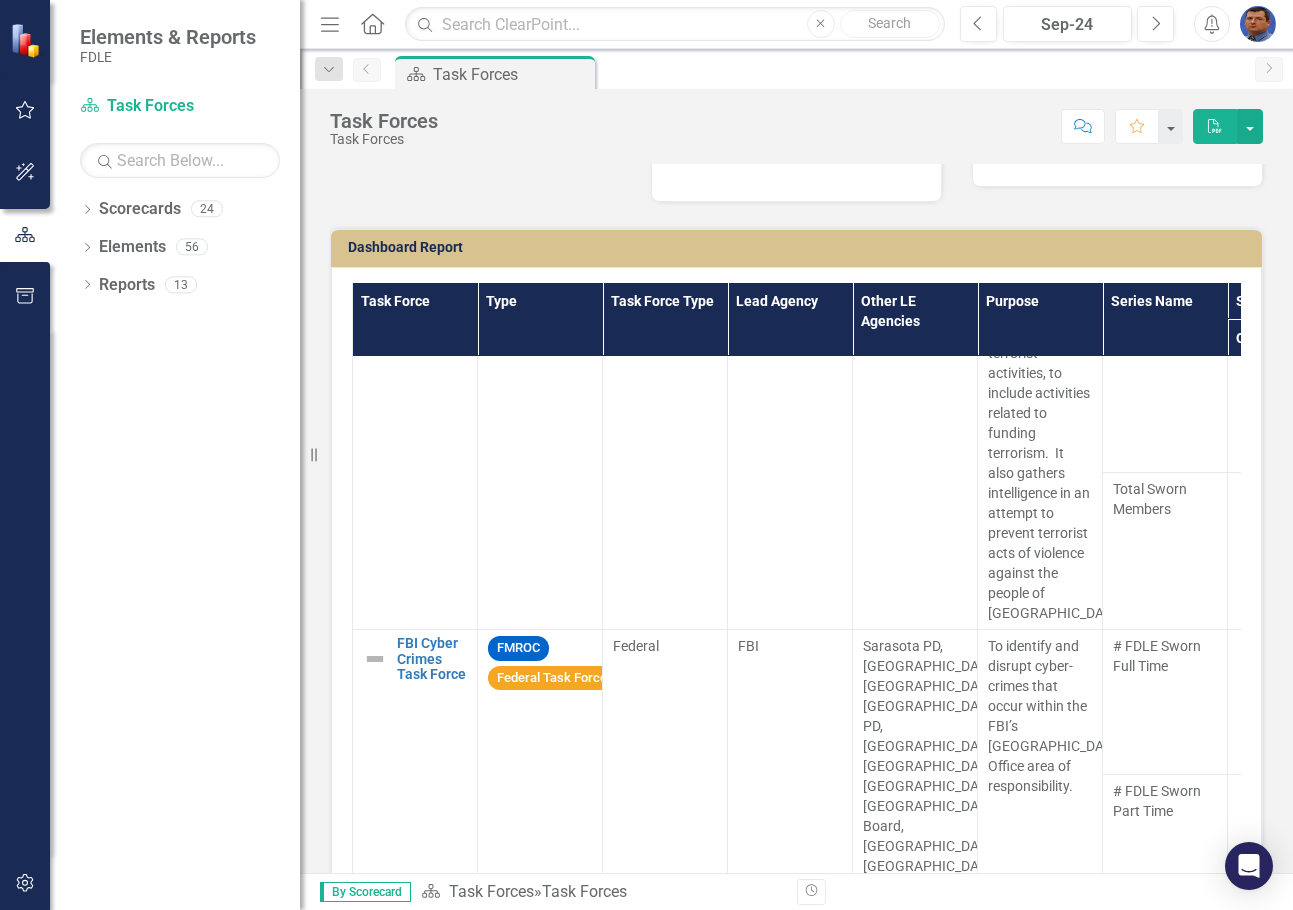 click on "Dropdown Scorecards 24 Dropdown FDLE FDLE Strategic Plan ESST Dropdown Investigations Dropdown Regional Operations Centers FMROC JROC MROC  OROC PROC TBROC TROC  Task Forces ESST FY25/26 Dropdown Investigations FY 25/26 Dropdown Regional Operations Centers FY 25/26 FMROC FY 25/26 JROC FY 25/26 MROC  FY 25/26 OROC FY 25/26 PROC FY 25/26 TBROC Fy25/26 TROC FY 25.26 Task Forces FY25/26 Dropdown Elements 56 Dropdown Task Forces Report Task Forces Report 45   Task Force Template   Joint Terrorism Task Force (JTTF)   FBI Cyber Crimes Task Force   HSI Inter-agency Child Exploitation And Persons Trafficking Task Force (INTERCEPT) Task Force Southwest Florida   Florida & Caribbean Regional Fugitive Task Force   DEA Task Force   ESST Task Force   HSI (Inter-agency Child Exploitation And Persons Trafficking Task Force) INTERCEPT Task Force   HSI Economic Crimes Task Force   Joint Terrorism Task Force (JTTF)    Joint Terrorism Task Force (JTTF)  - Gainesville   Tri-County Narcotics Task Force     MC-1 – ATF Task Force" at bounding box center [175, 551] 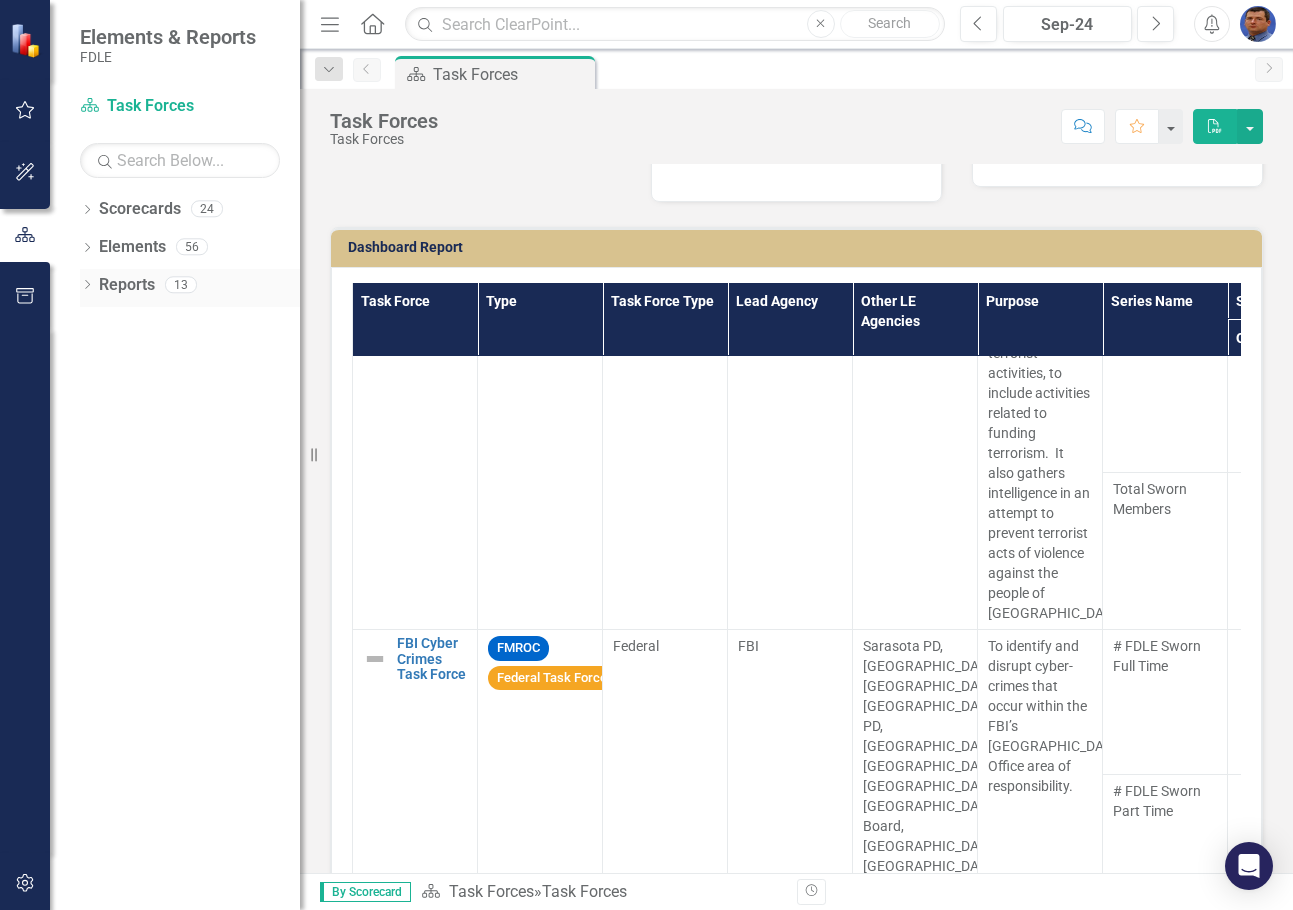 click on "13" at bounding box center [181, 284] 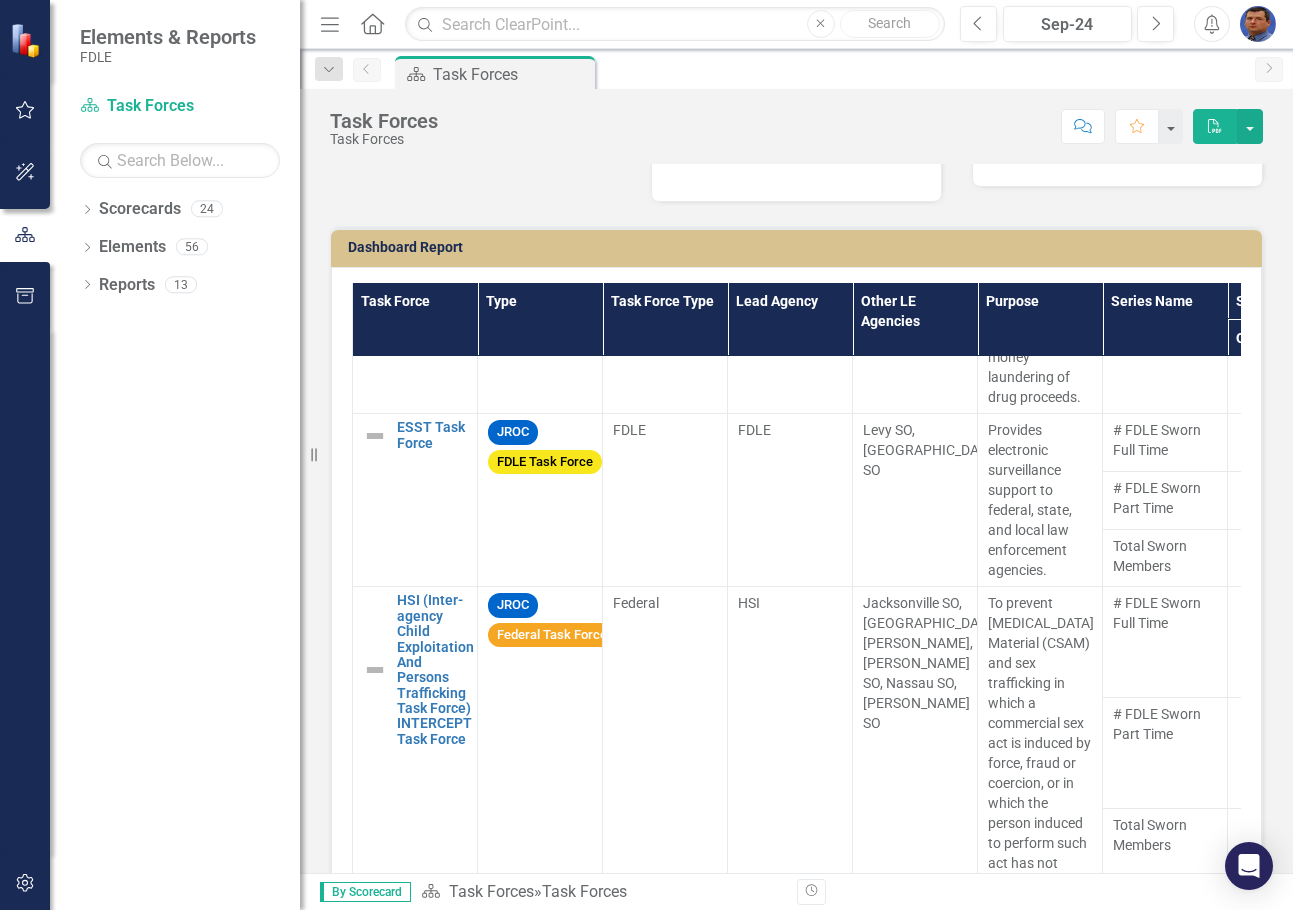 scroll, scrollTop: 1915, scrollLeft: 0, axis: vertical 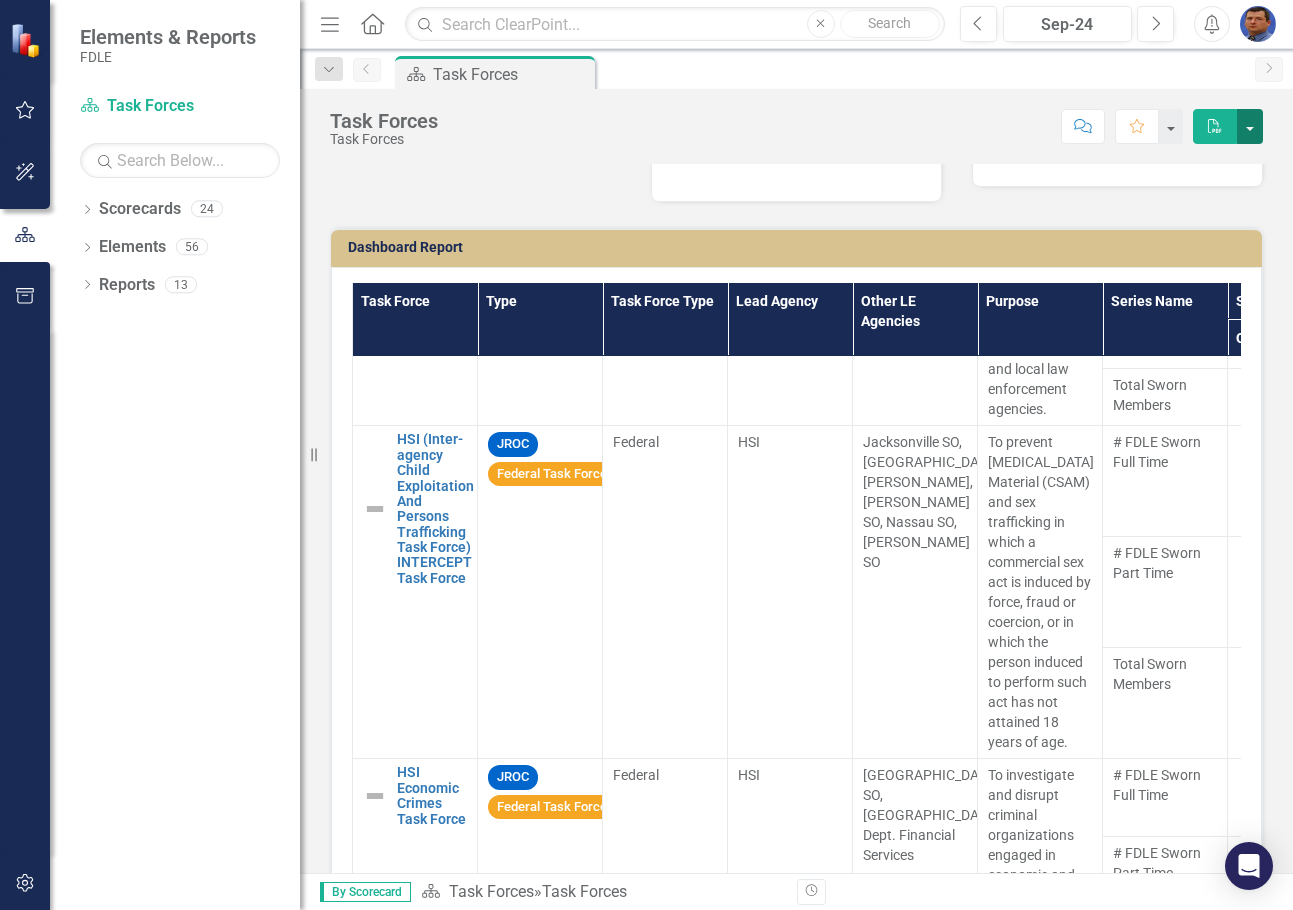 click at bounding box center (1250, 126) 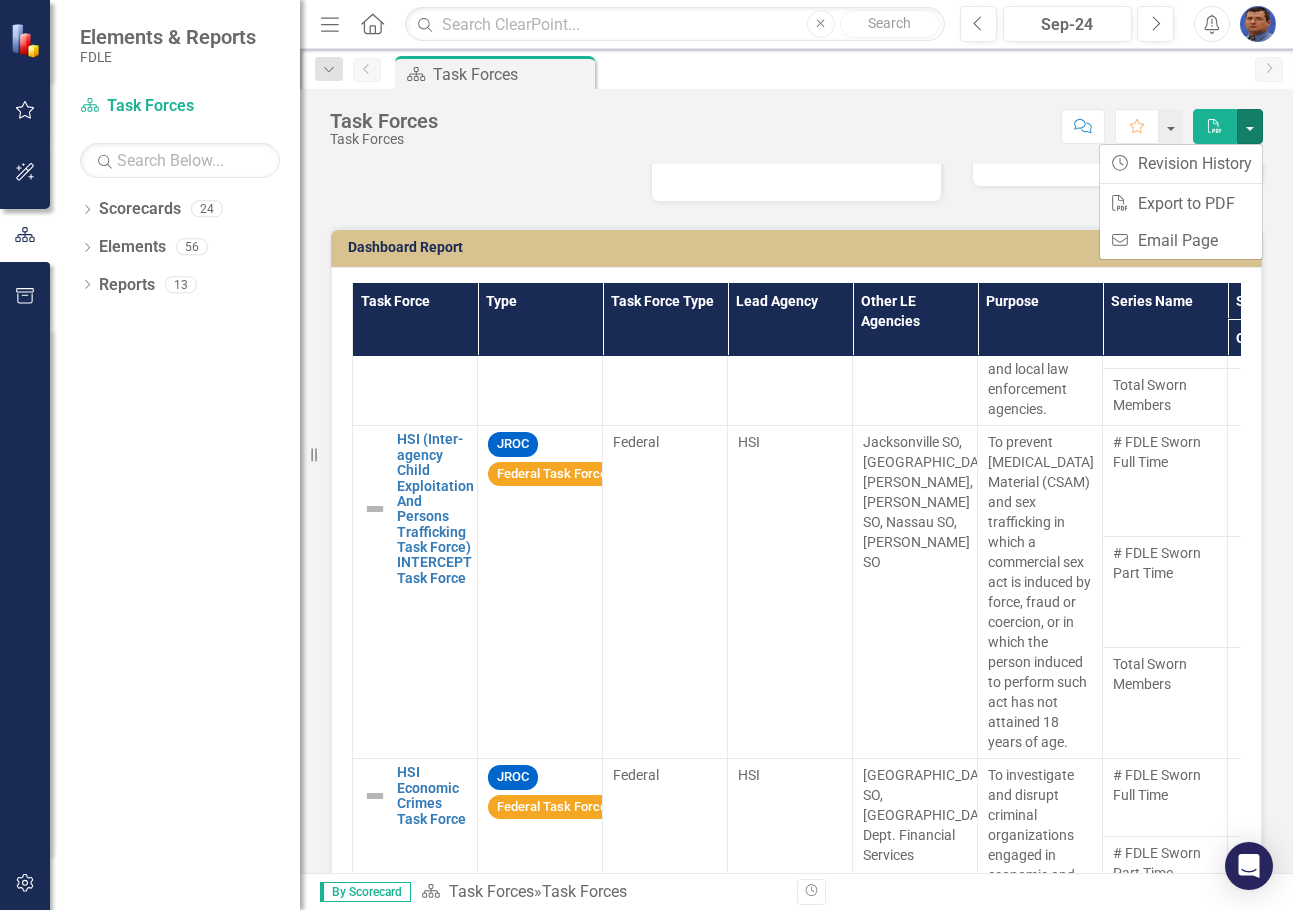 click on "Task Forces Task Forces Score: N/A Sep-24 Completed  Comment Favorite PDF" at bounding box center [796, 119] 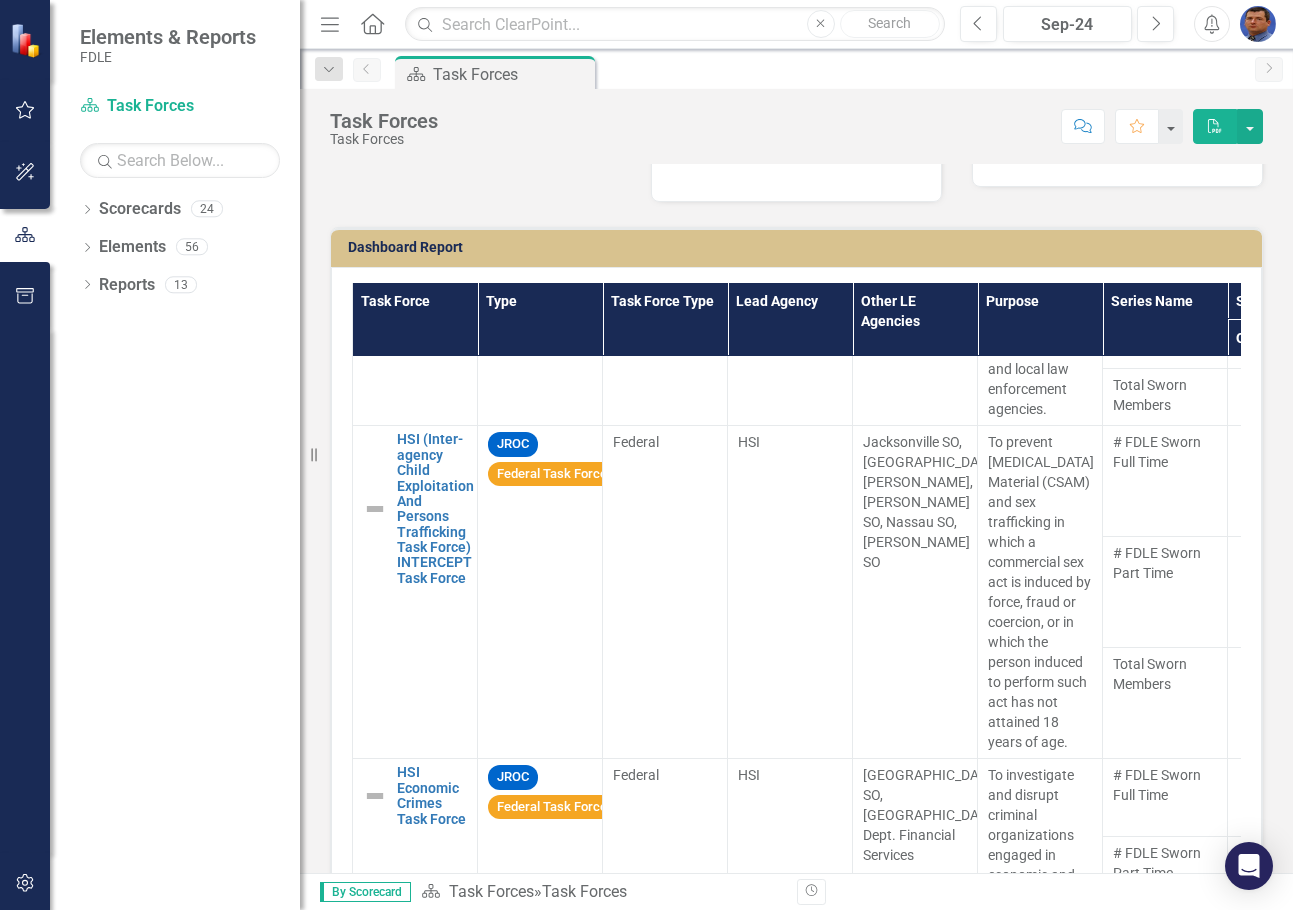 click on "PDF" 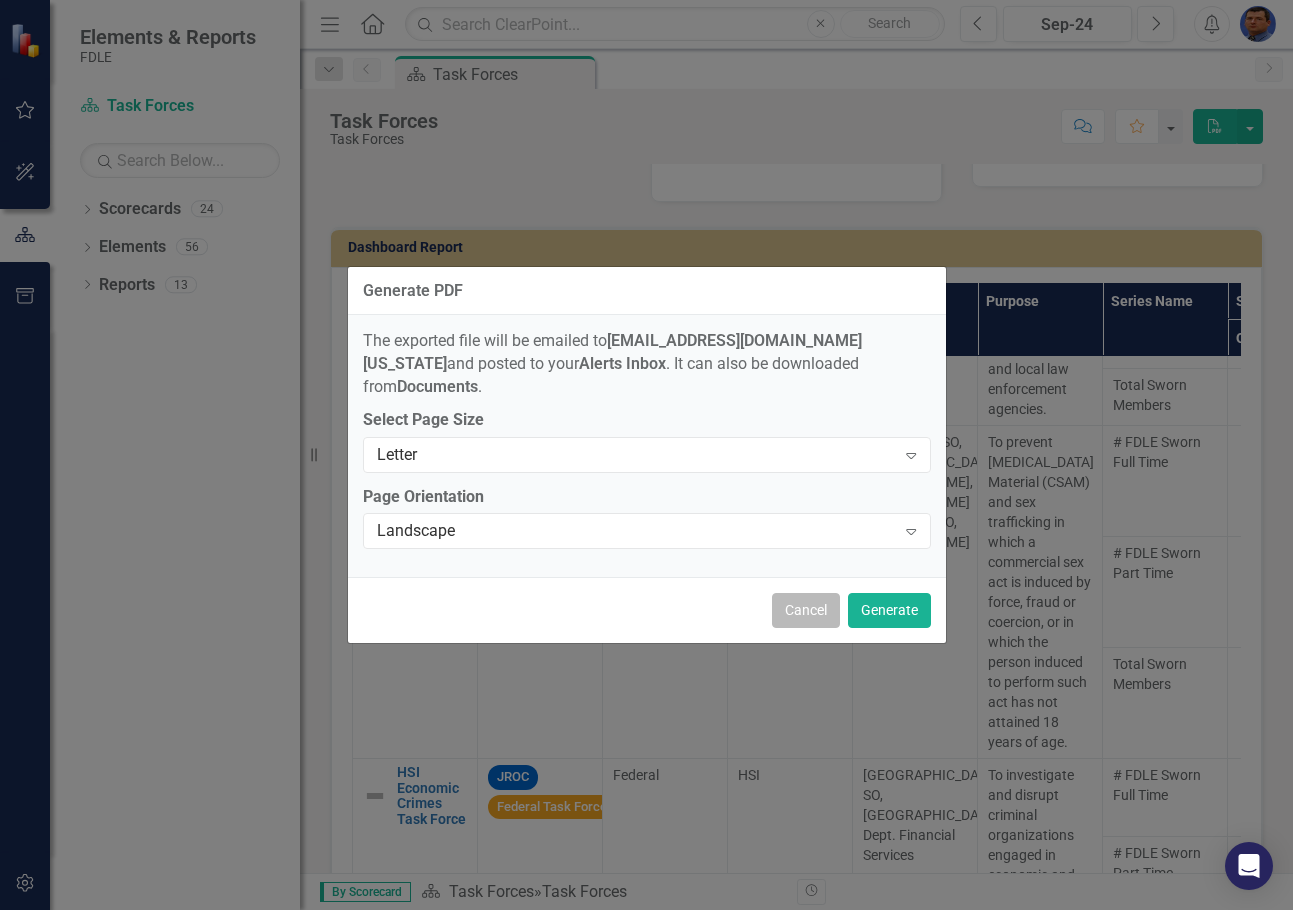click on "Cancel" at bounding box center (806, 610) 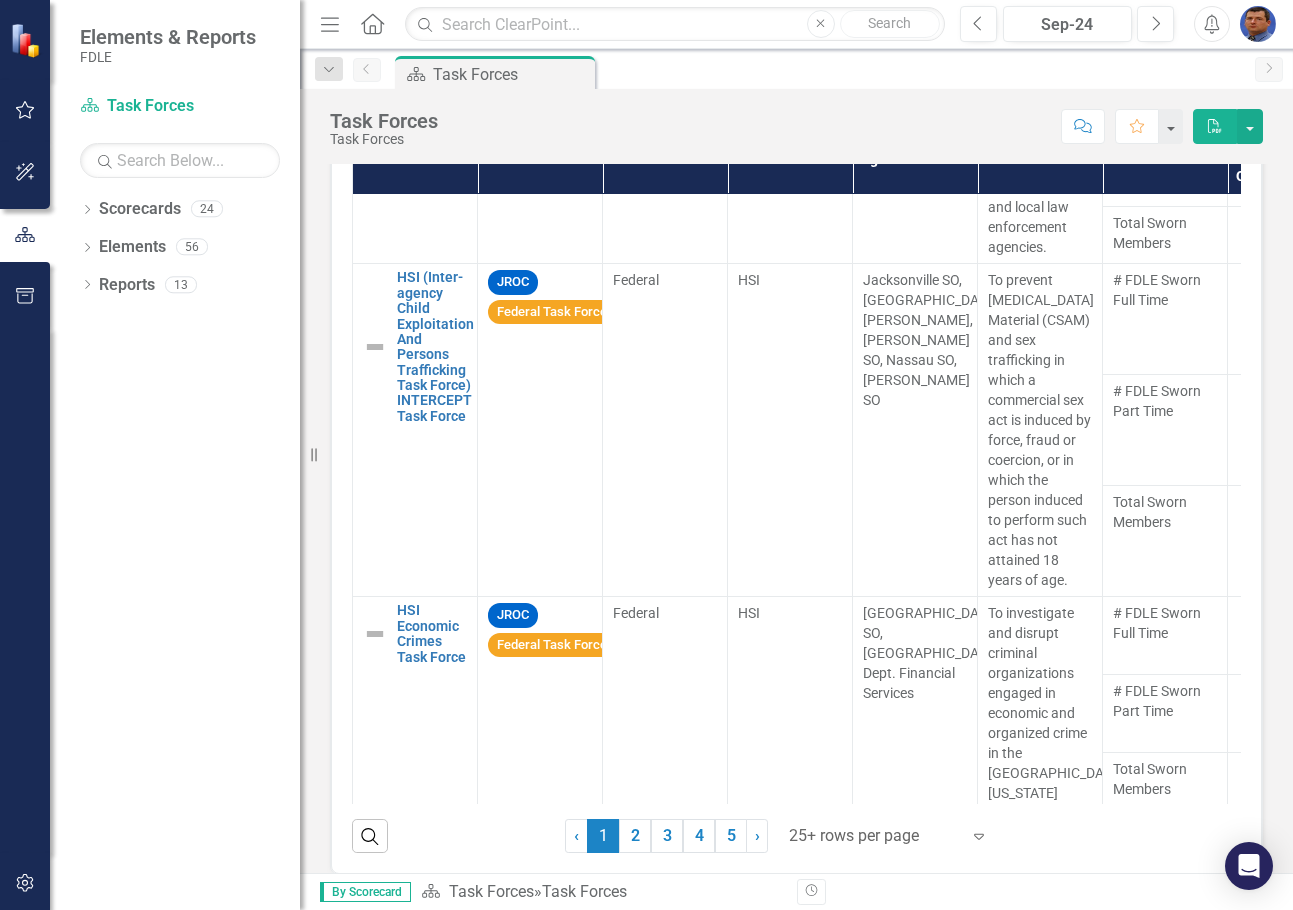 scroll, scrollTop: 569, scrollLeft: 0, axis: vertical 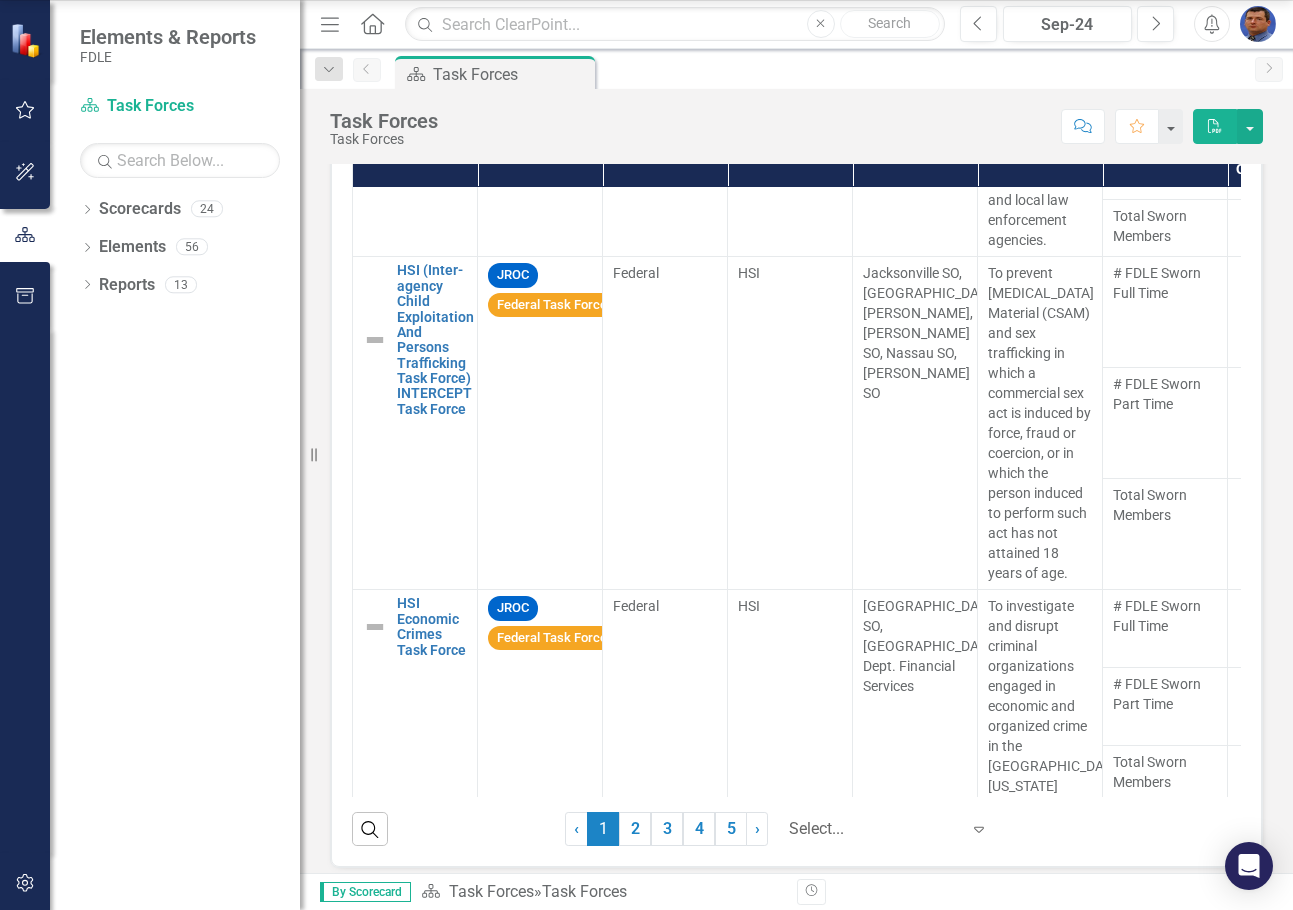 click 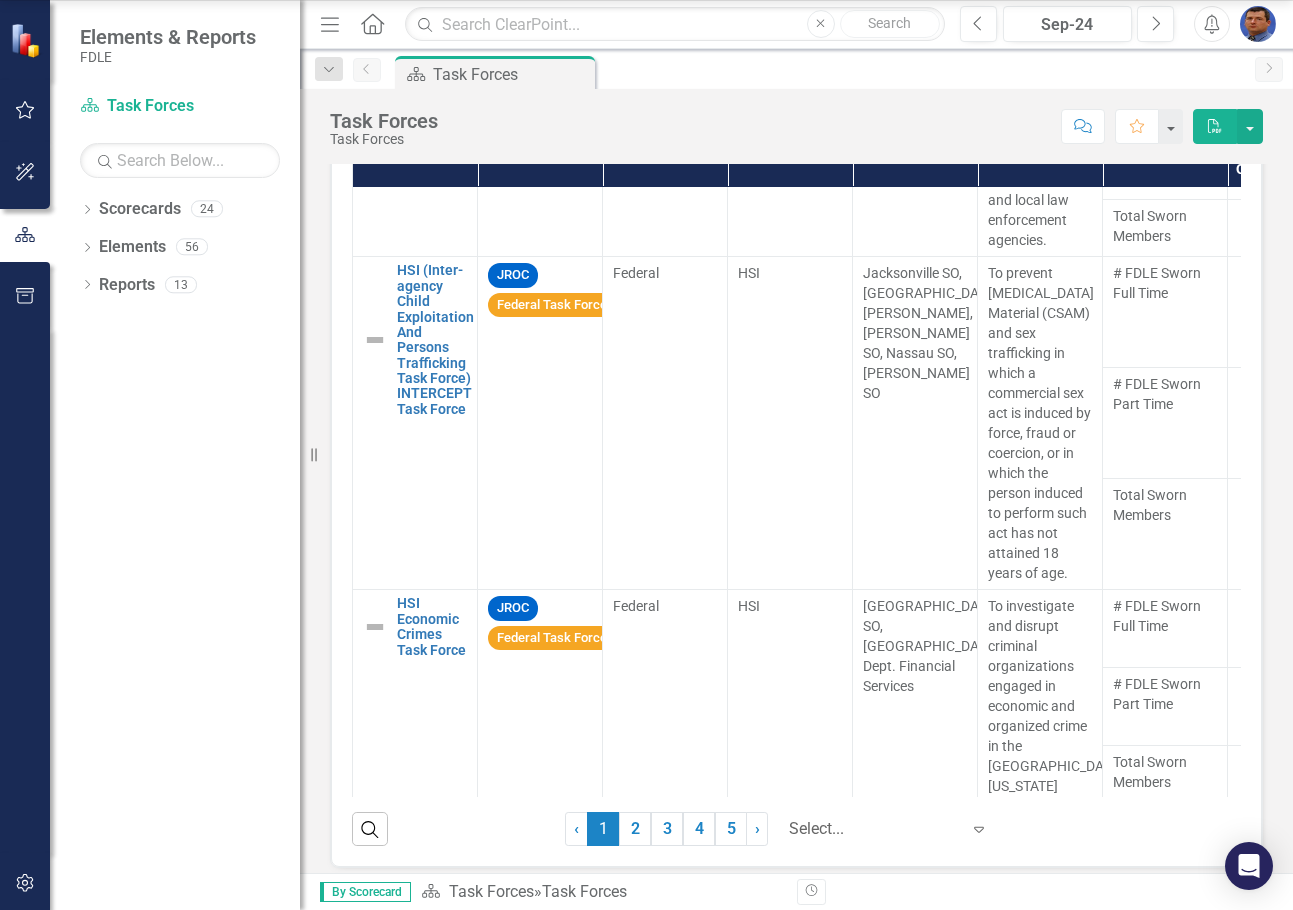 click on "Display All Rows" at bounding box center (650, -17) 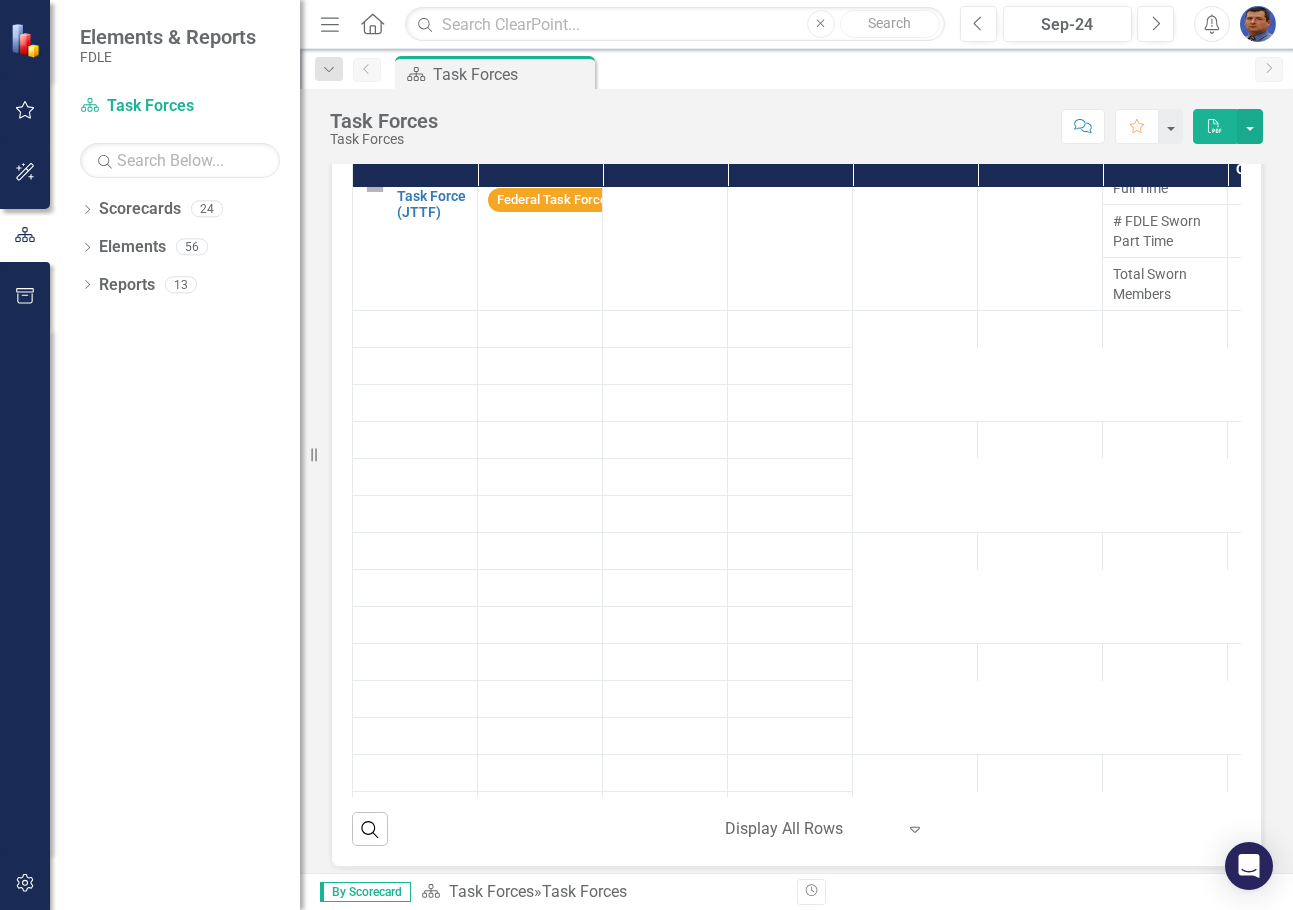 scroll, scrollTop: 2615, scrollLeft: 0, axis: vertical 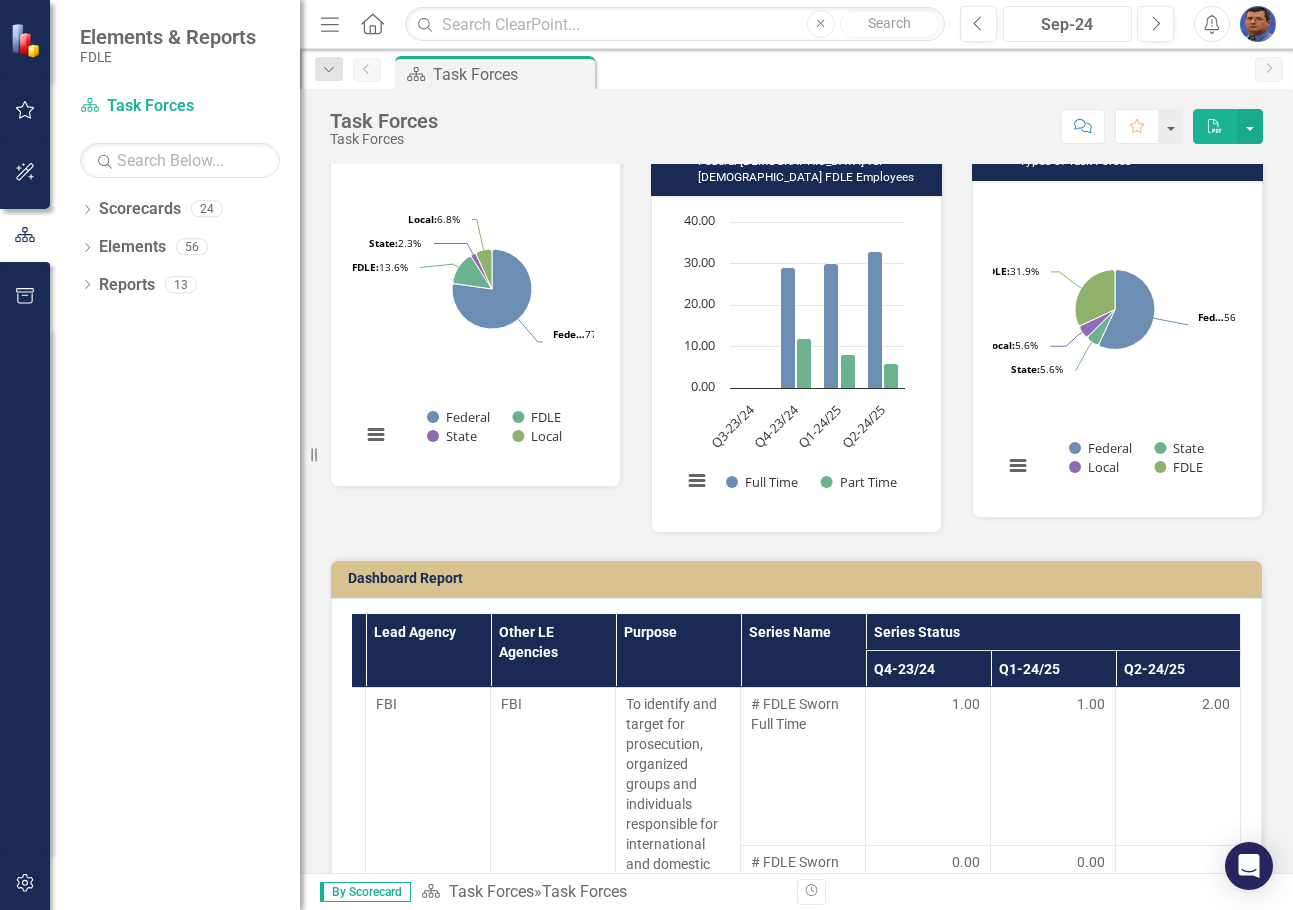 click on "Sep-24" at bounding box center (1067, 25) 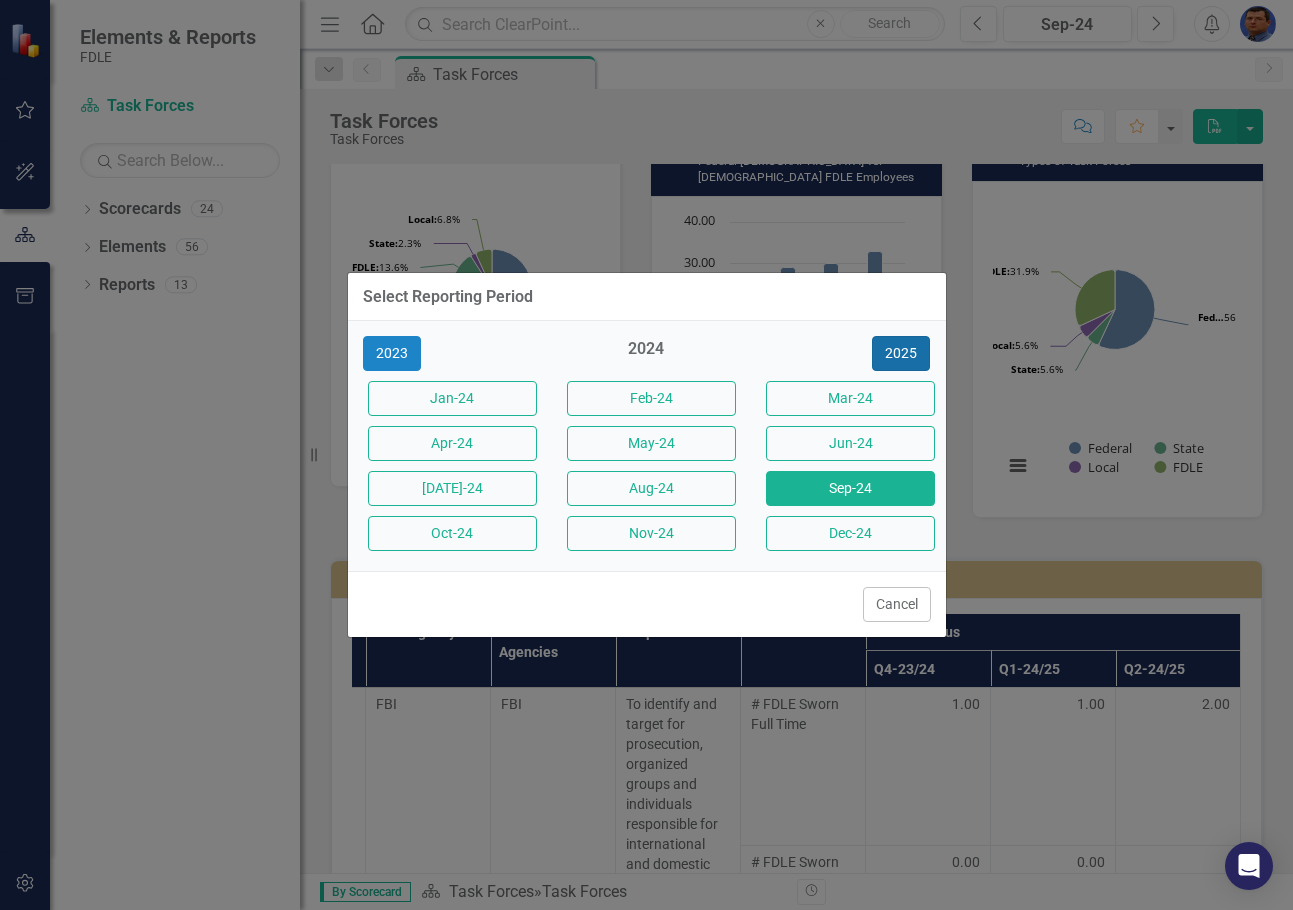 click on "2025" at bounding box center [901, 353] 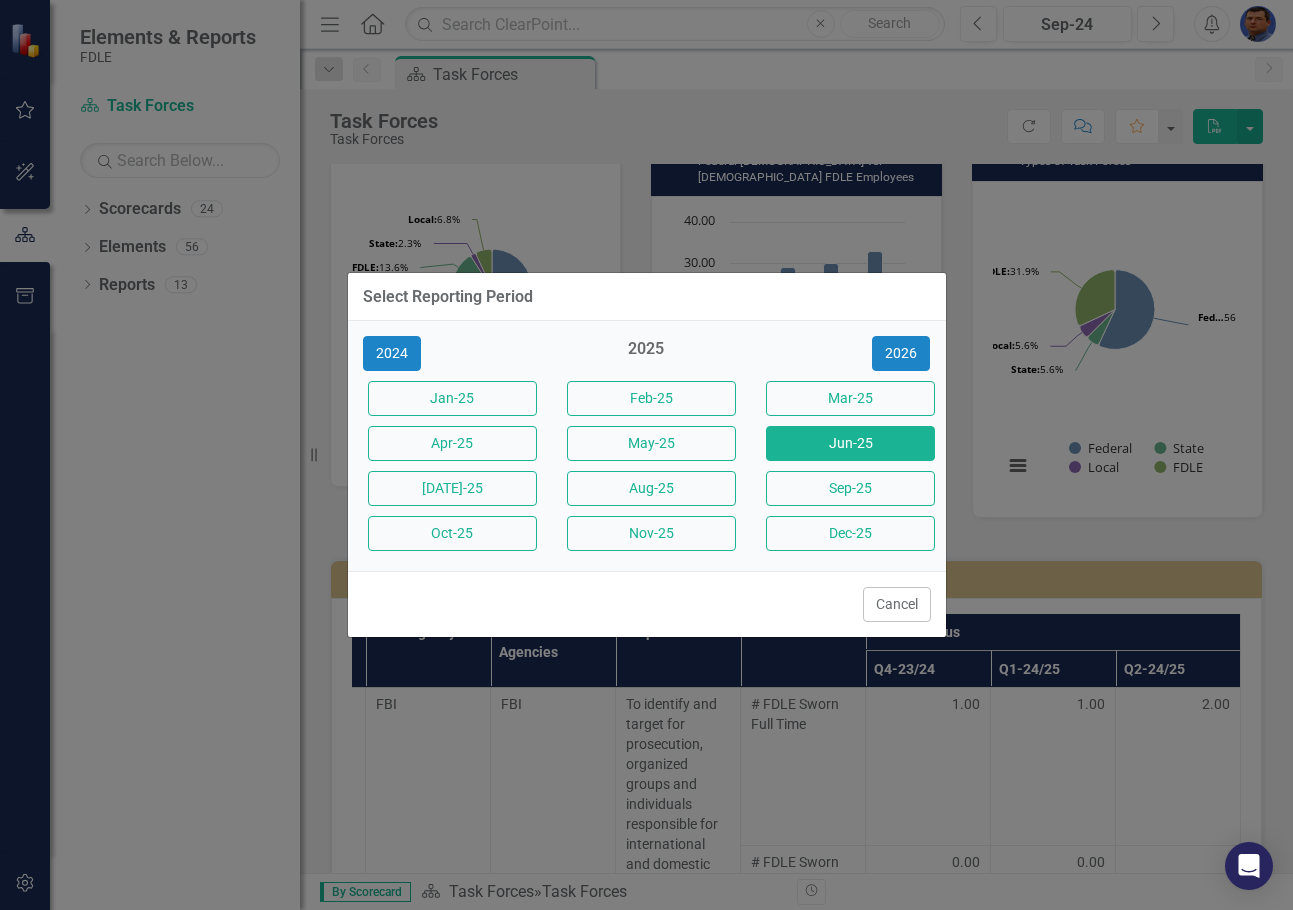 click on "Jun-25" at bounding box center (850, 443) 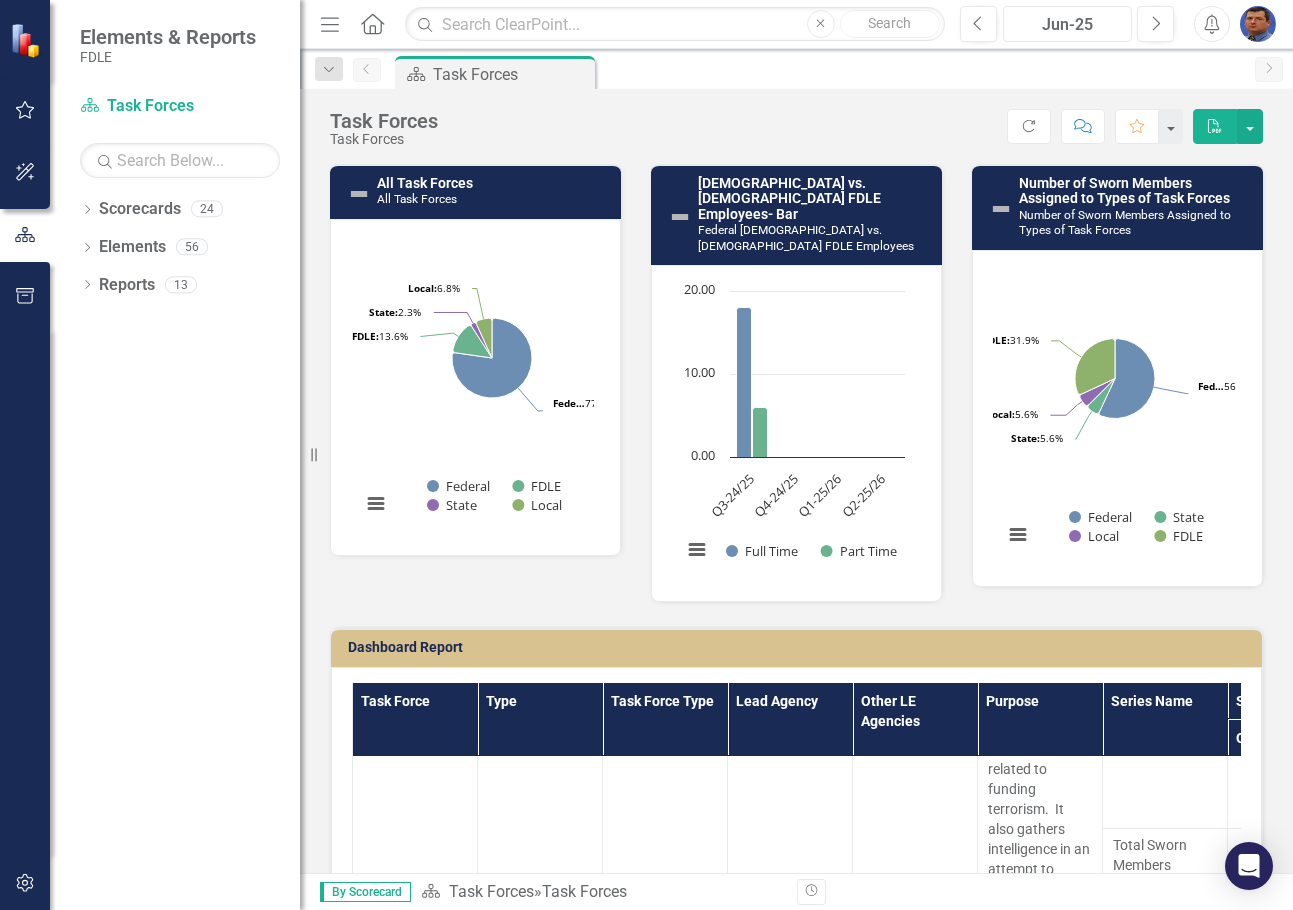 scroll, scrollTop: 300, scrollLeft: 0, axis: vertical 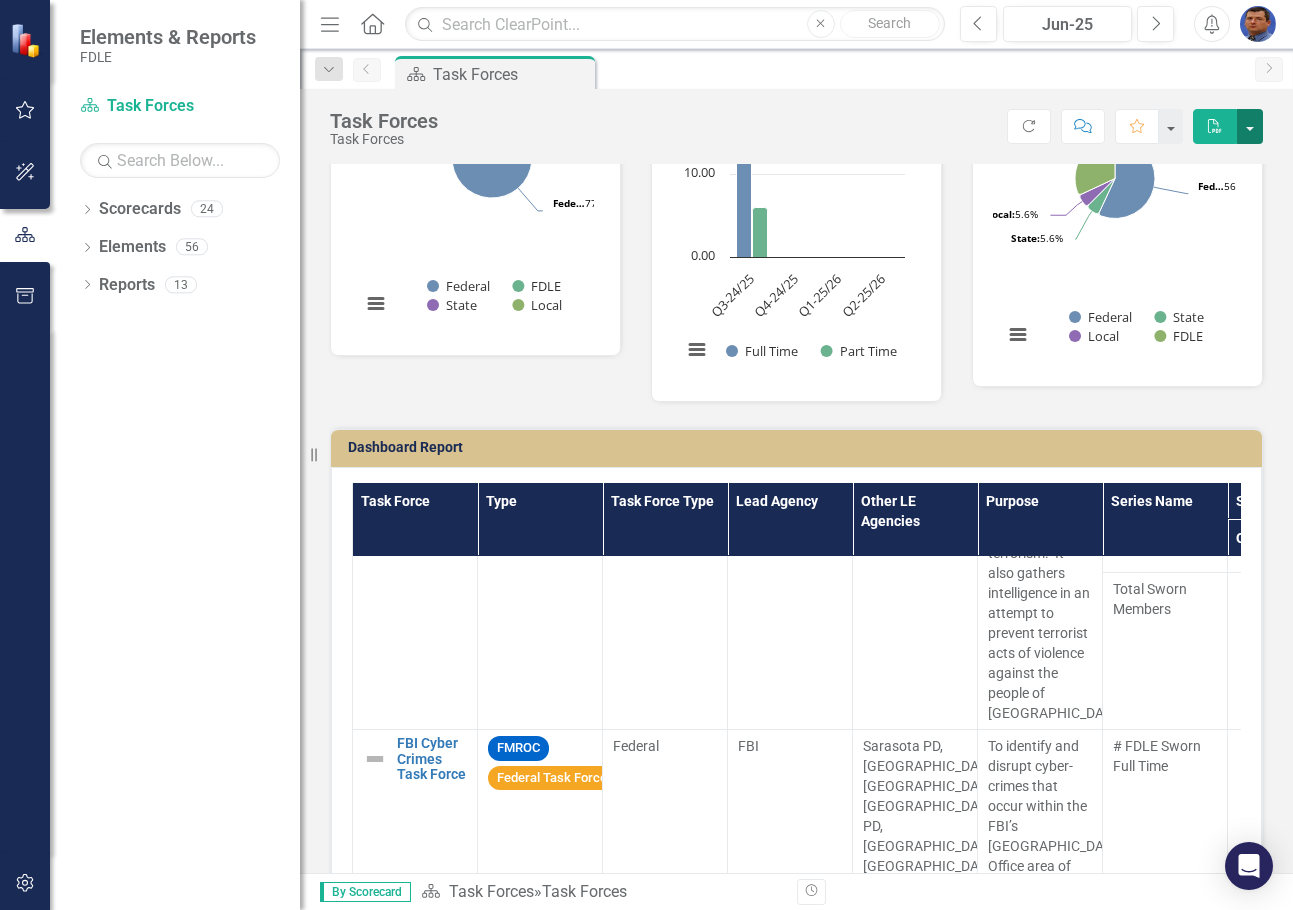 click at bounding box center (1250, 126) 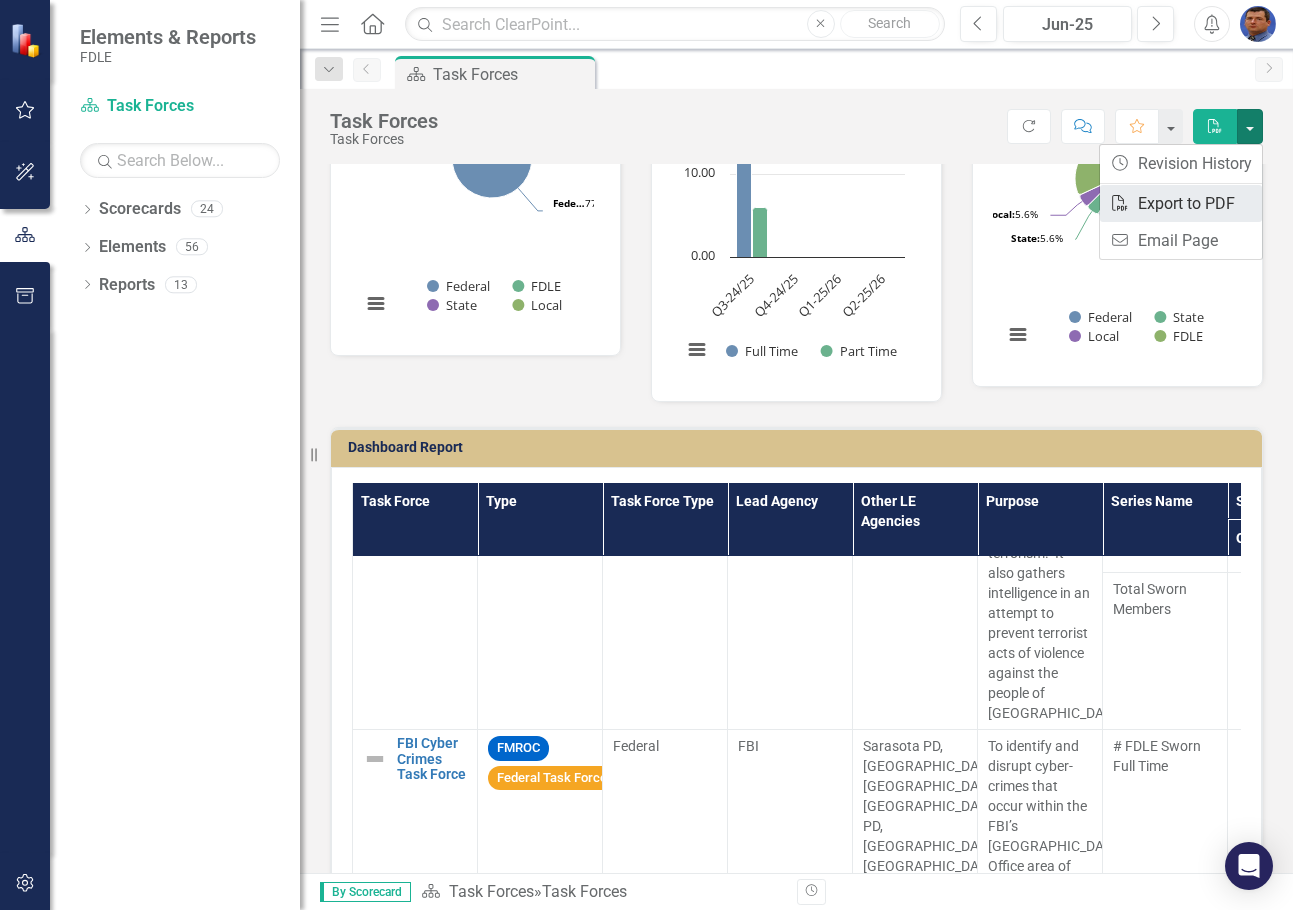 click on "PDF Export to PDF" at bounding box center [1181, 203] 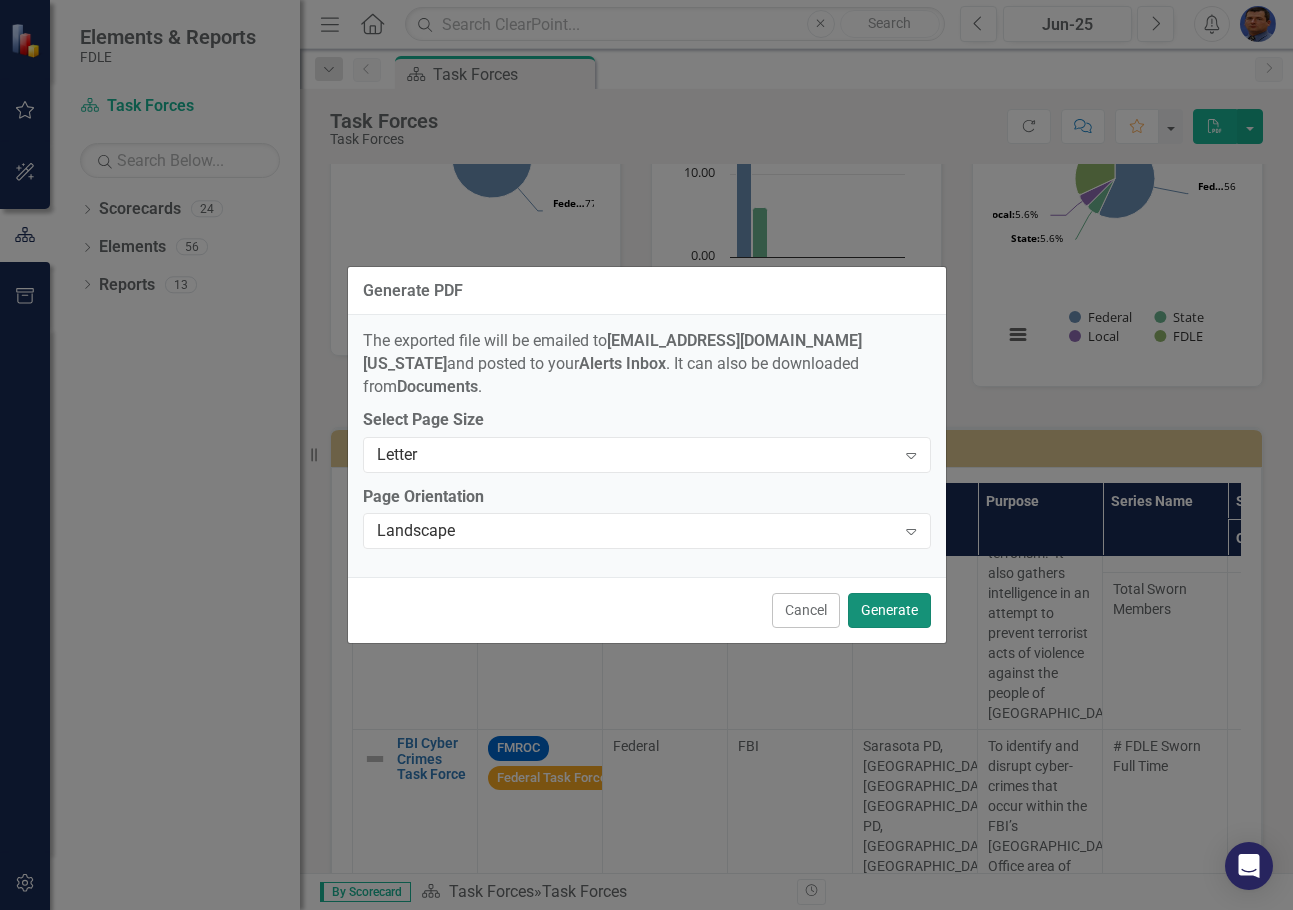 click on "Generate" at bounding box center [889, 610] 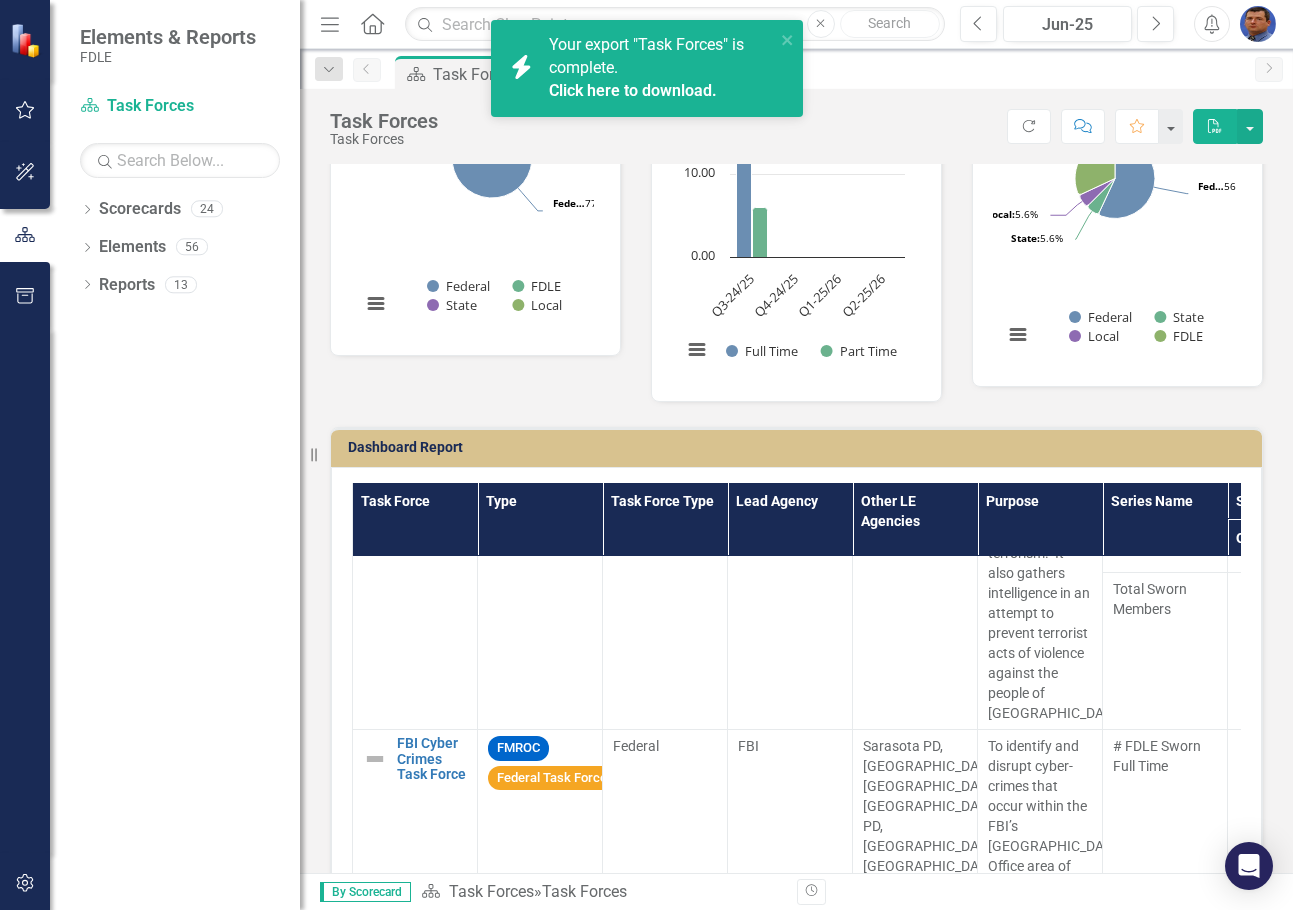click on "Click here to download." at bounding box center [633, 90] 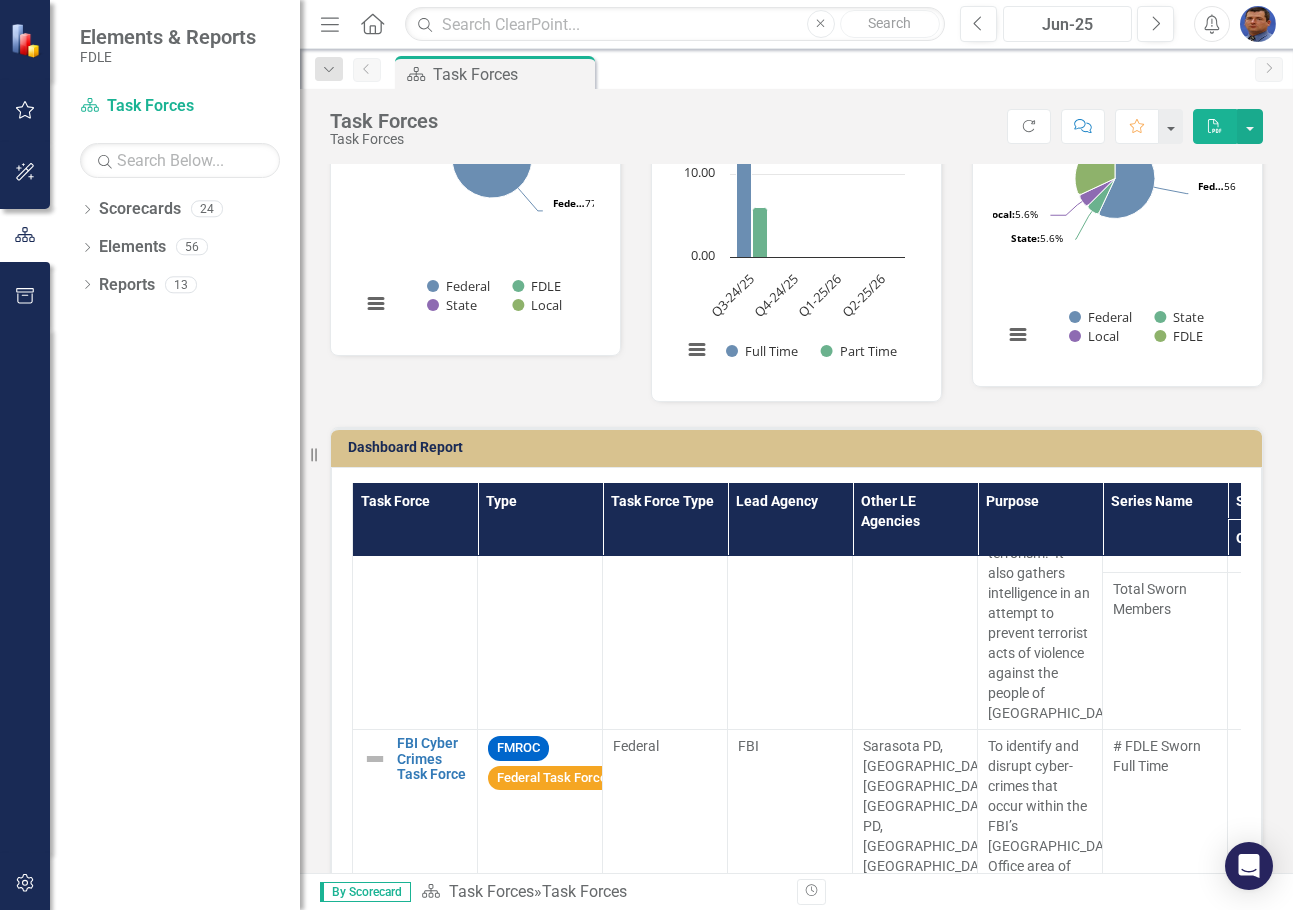 click on "Jun-25" at bounding box center [1067, 25] 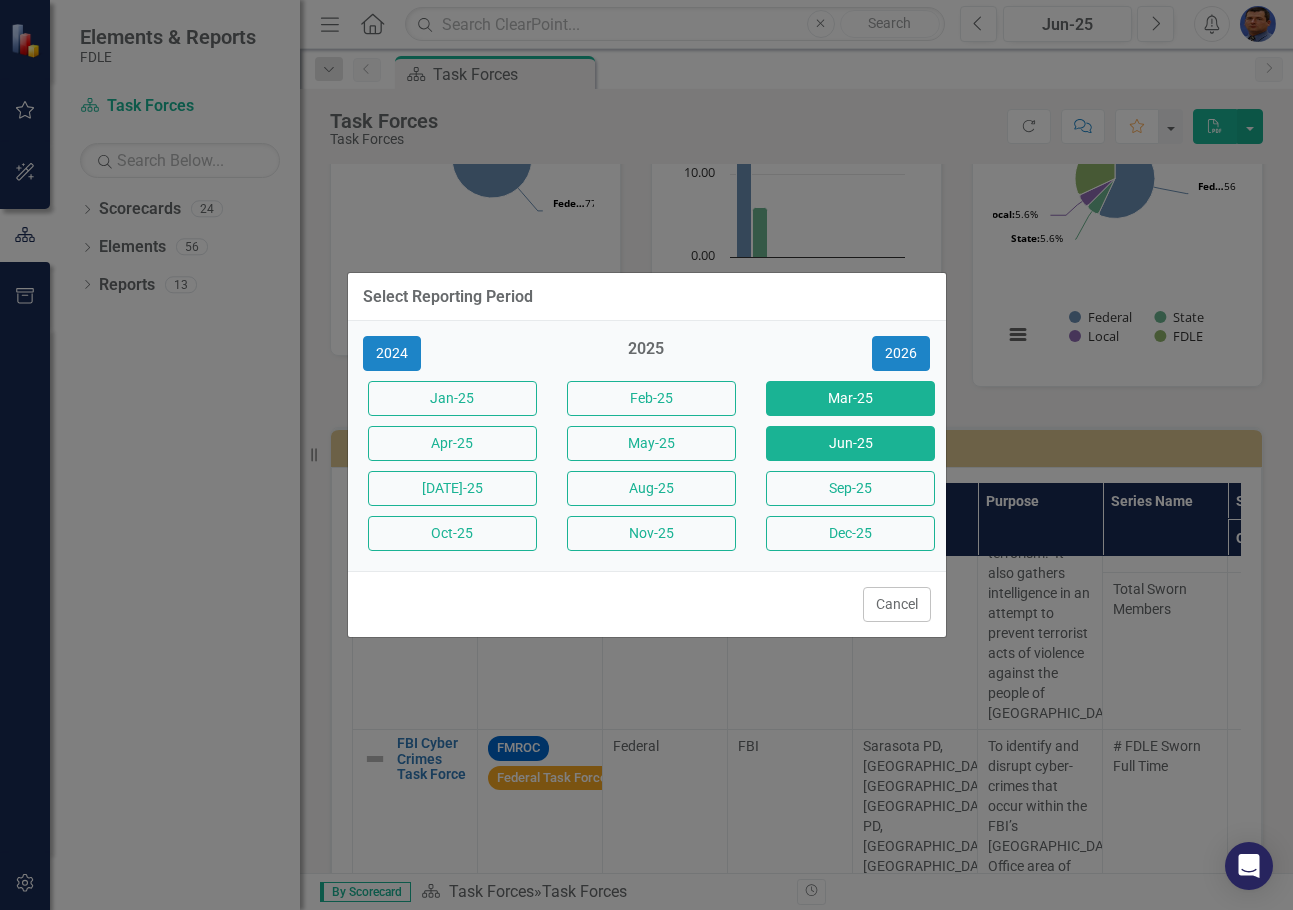 click on "Mar-25" at bounding box center (850, 398) 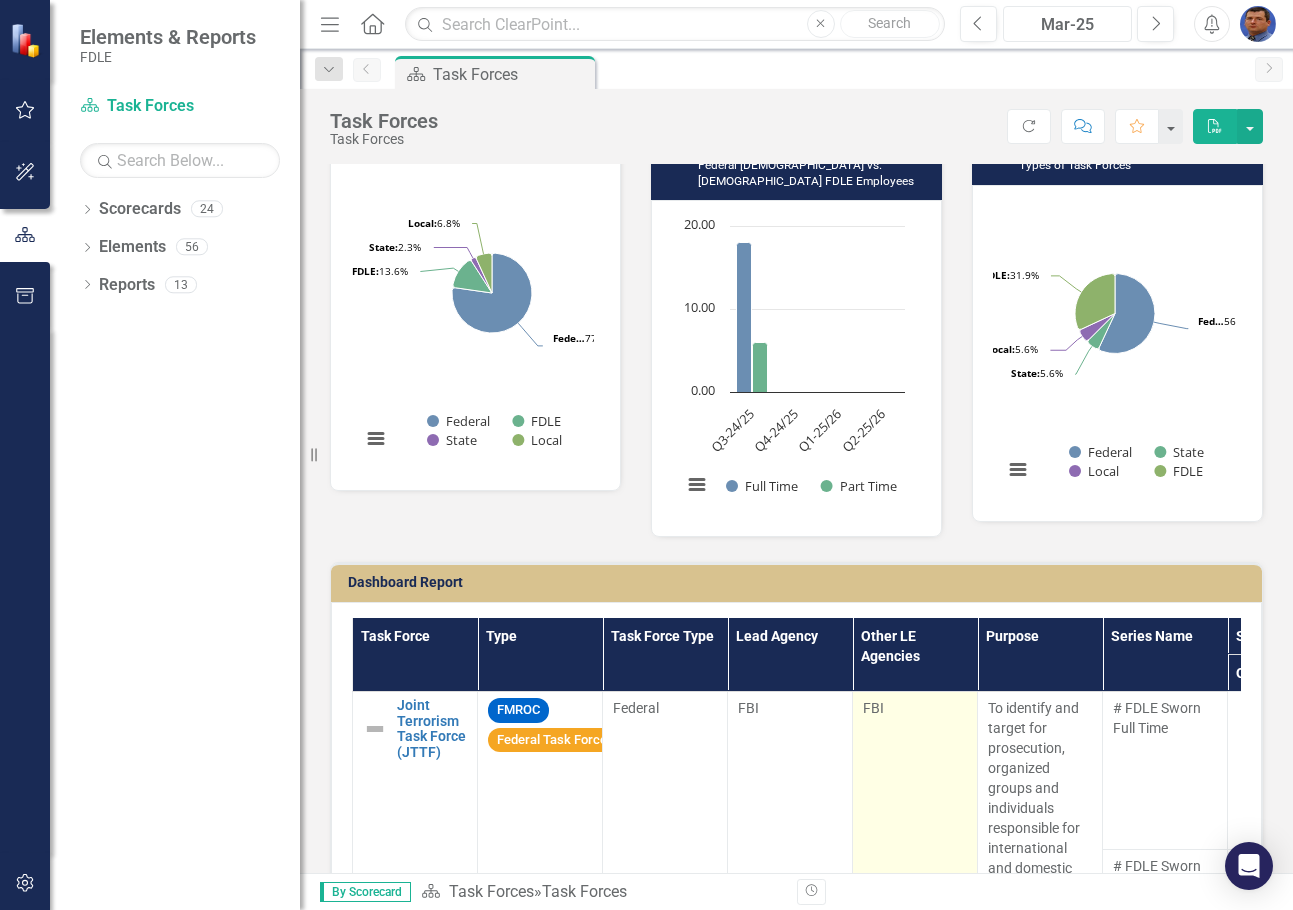scroll, scrollTop: 100, scrollLeft: 0, axis: vertical 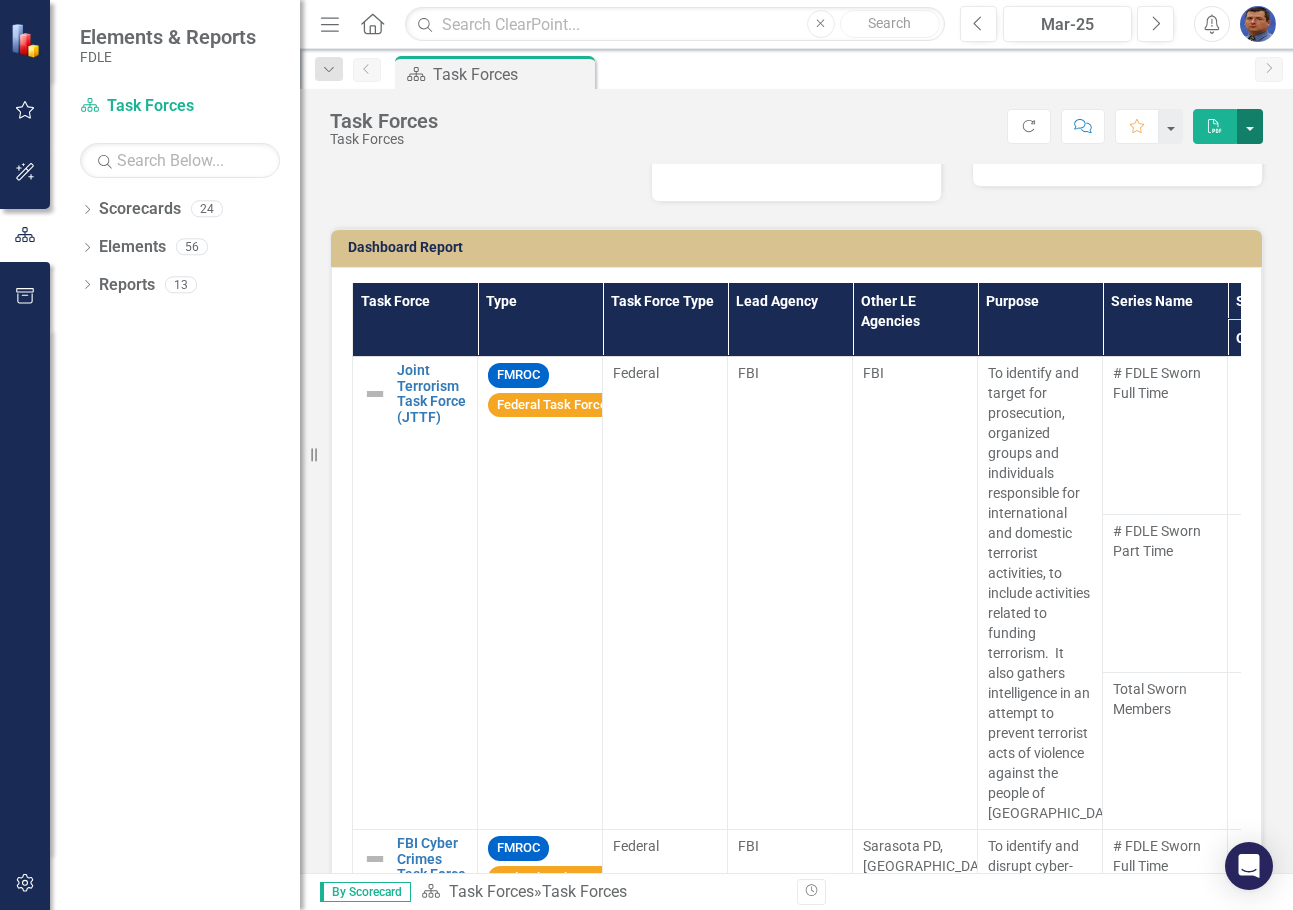 click at bounding box center [1250, 126] 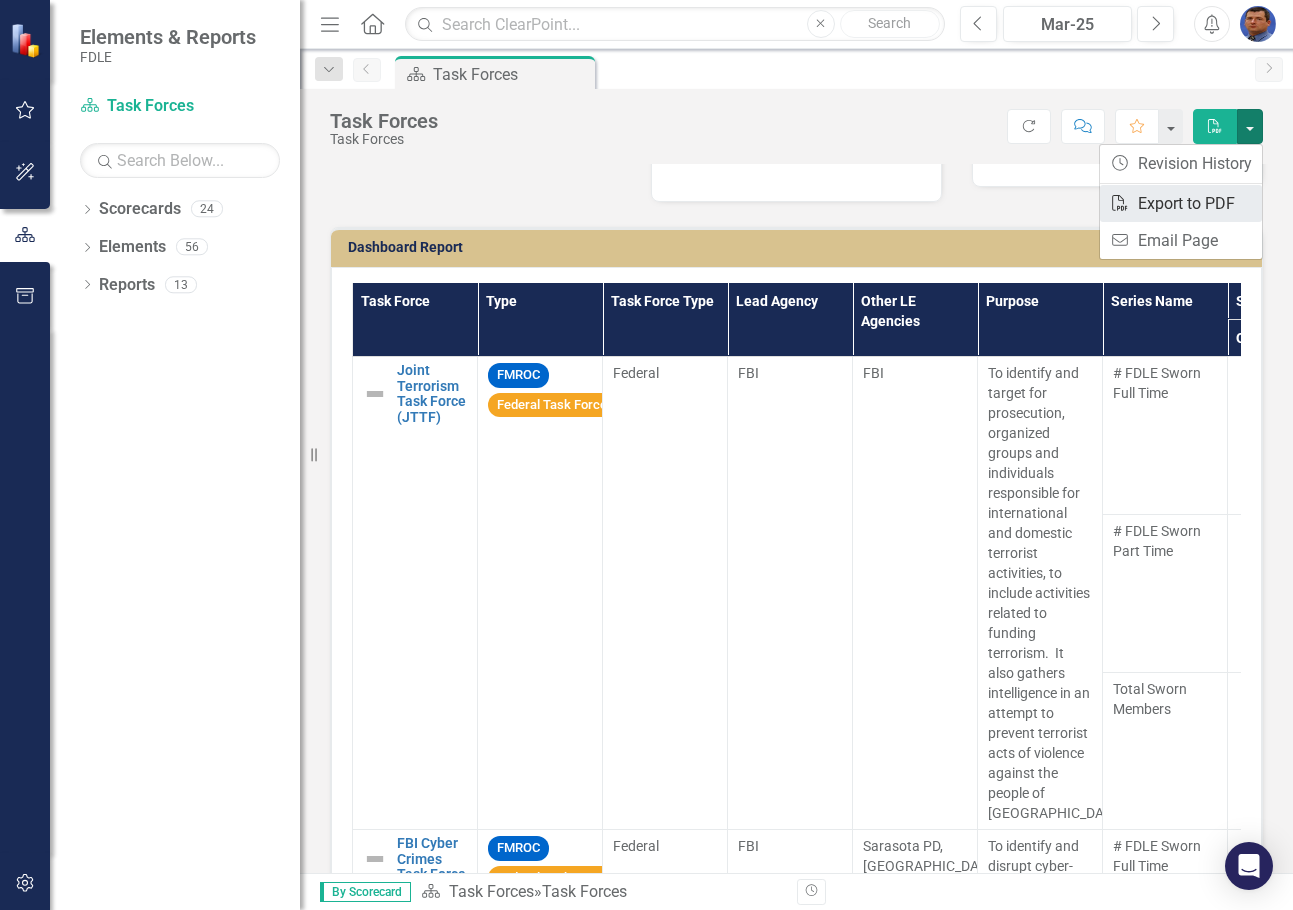 click on "PDF Export to PDF" at bounding box center (1181, 203) 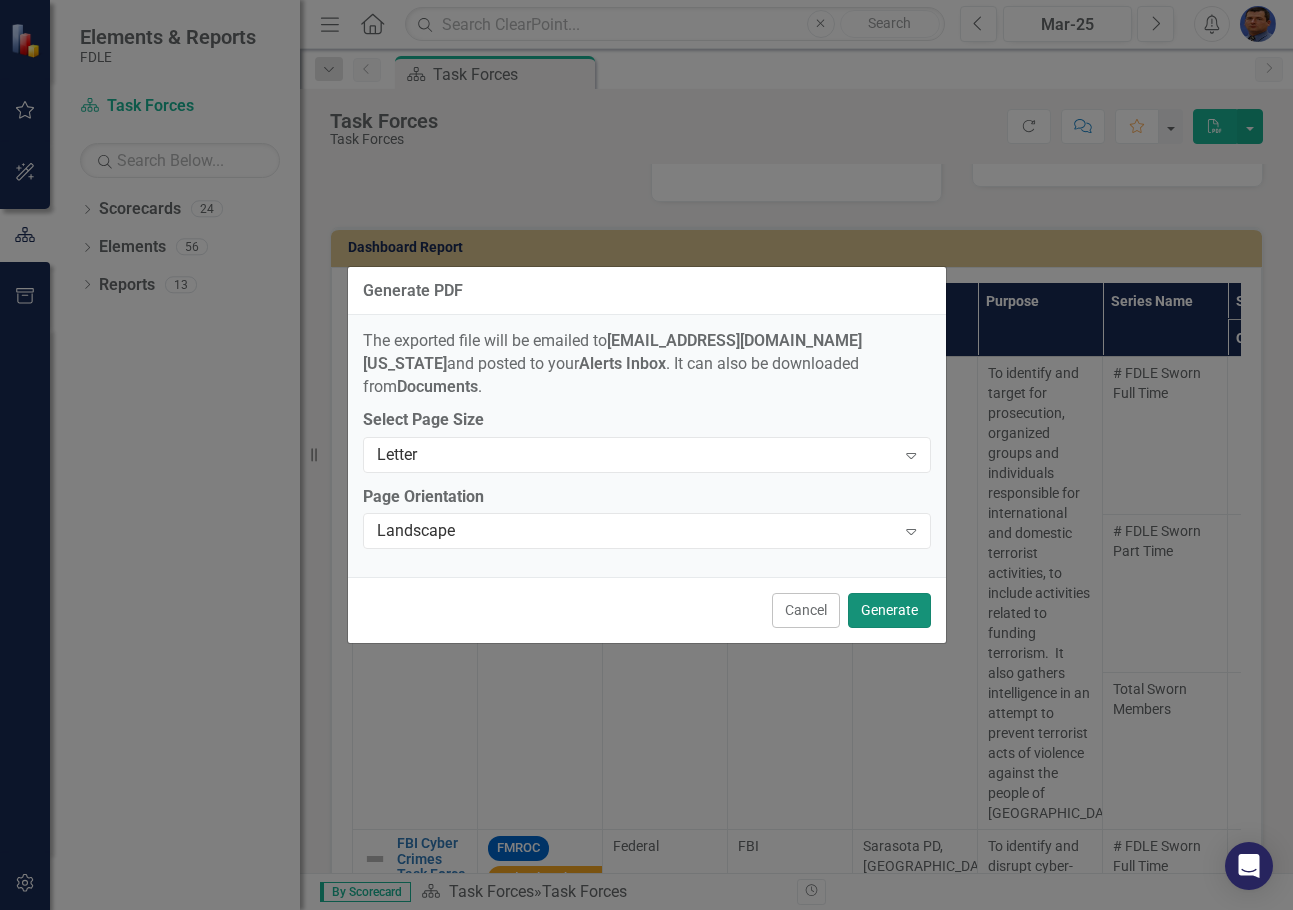 click on "Generate" at bounding box center (889, 610) 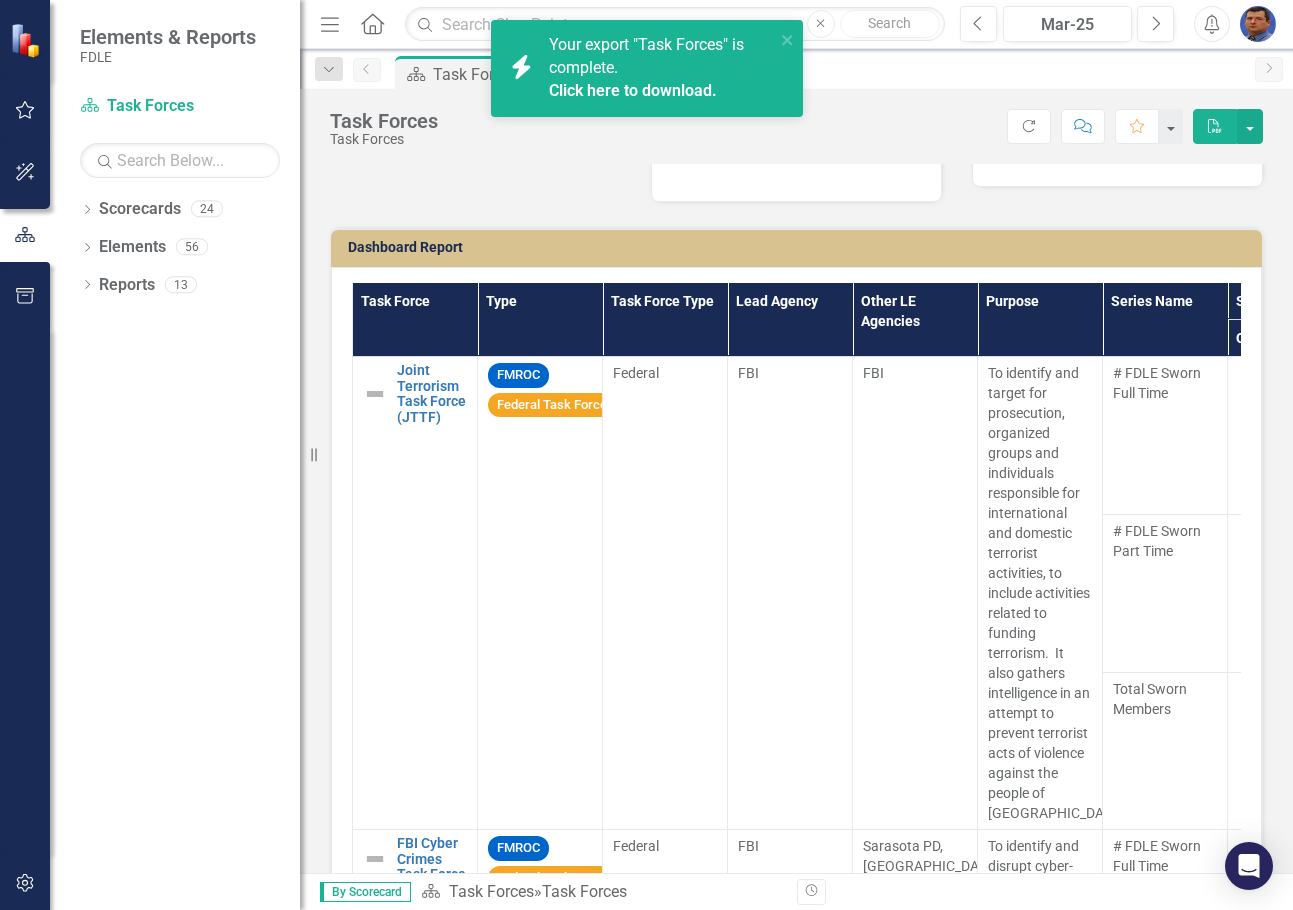 click on "Click here to download." at bounding box center [633, 90] 